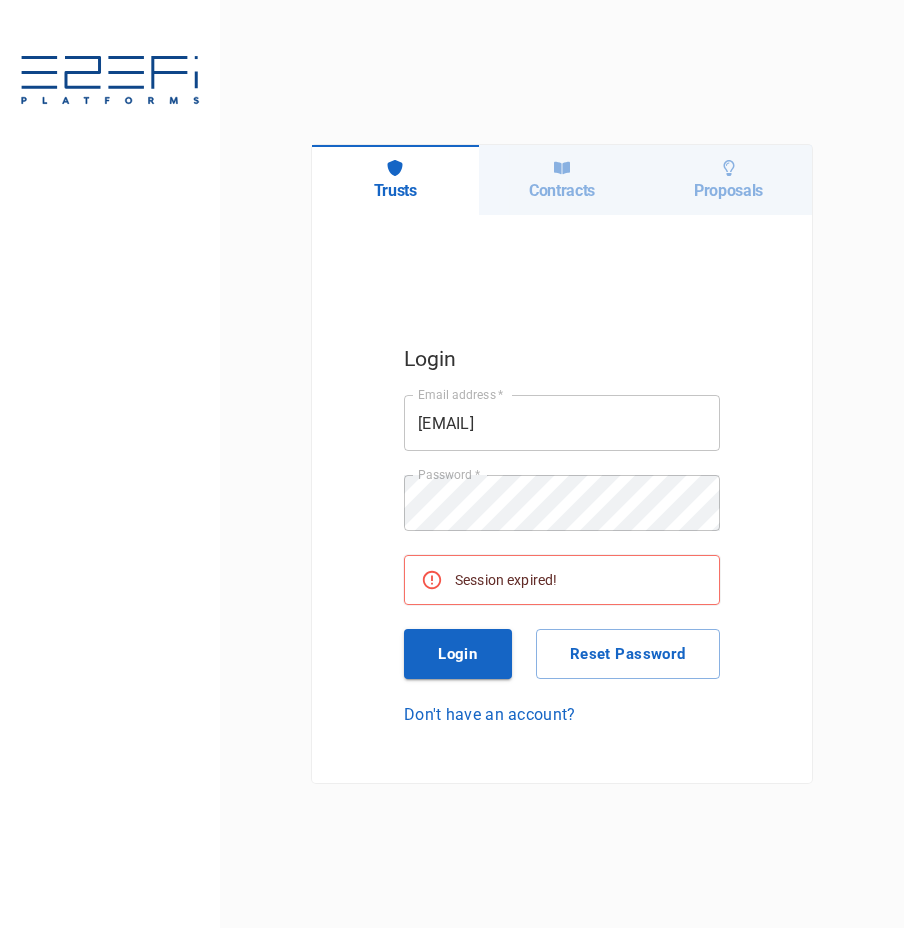 scroll, scrollTop: 0, scrollLeft: 0, axis: both 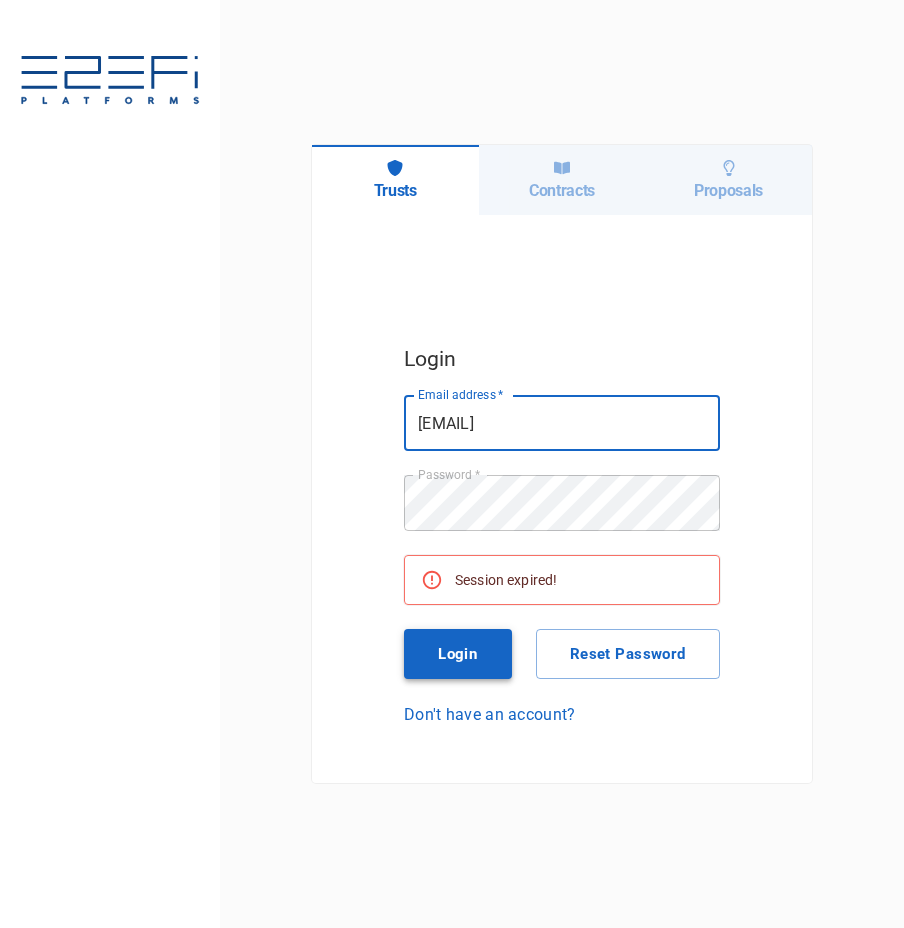 click on "Login" at bounding box center (458, 654) 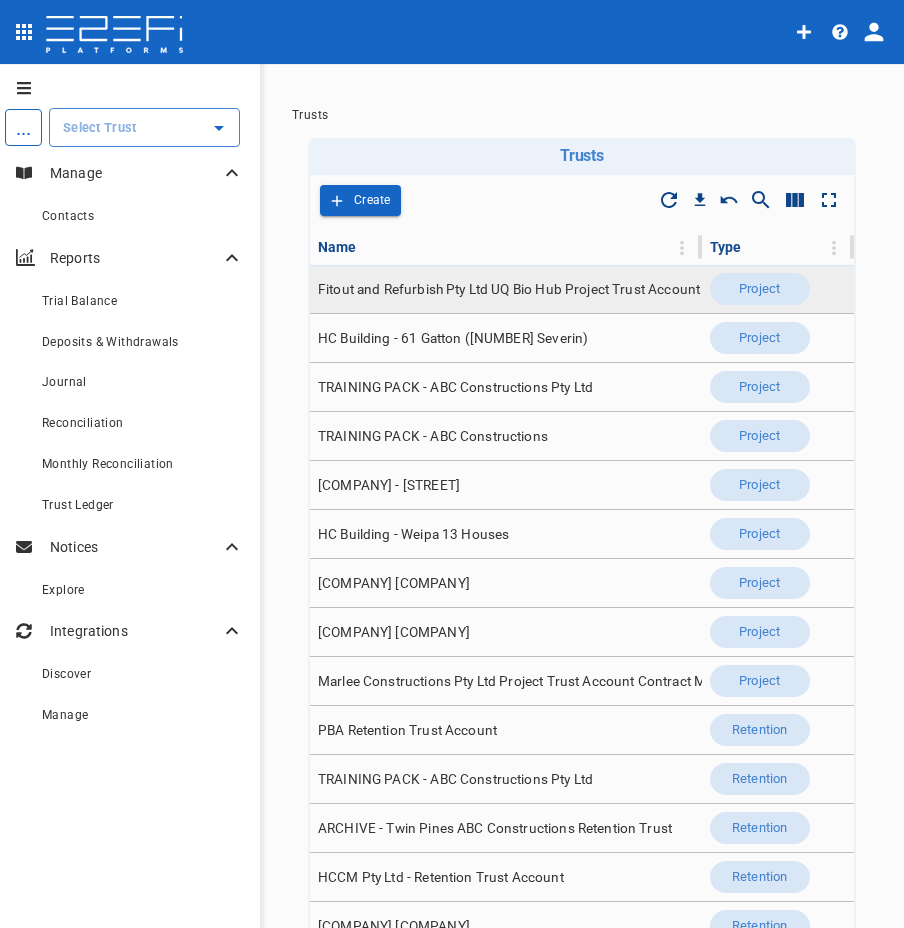 click on "Fitout and Refurbish Pty Ltd UQ Bio Hub Project Trust Account" at bounding box center (509, 289) 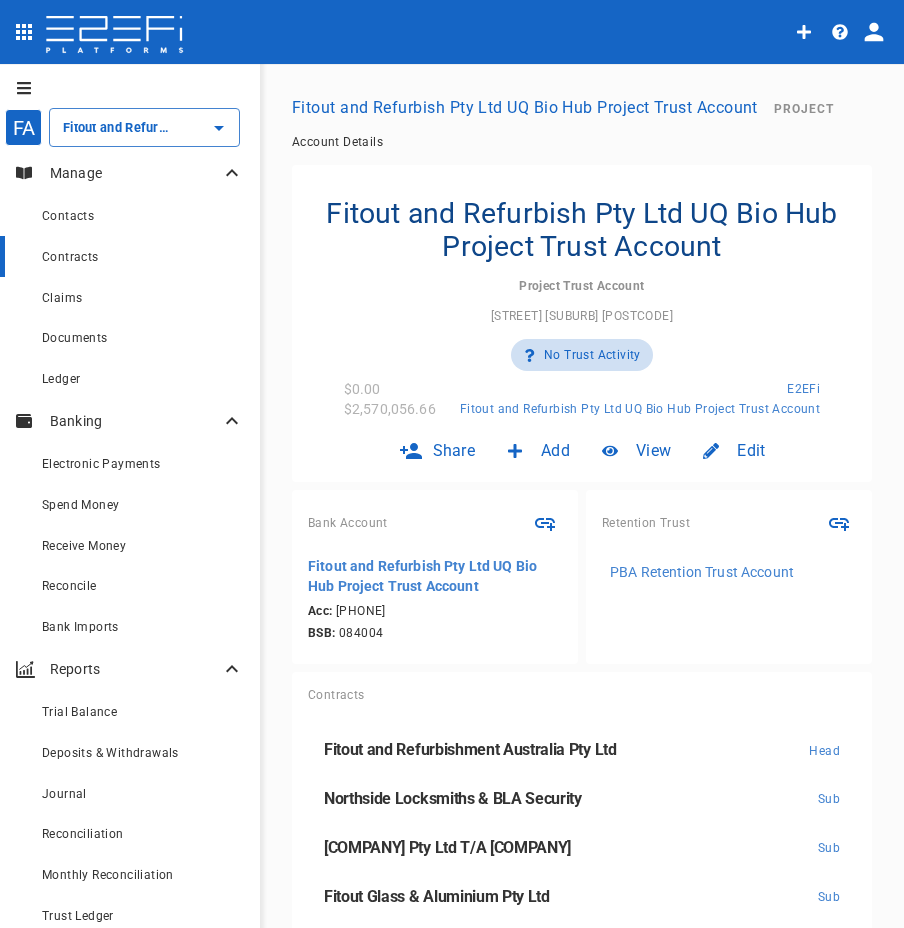click on "Contracts" at bounding box center (130, 256) 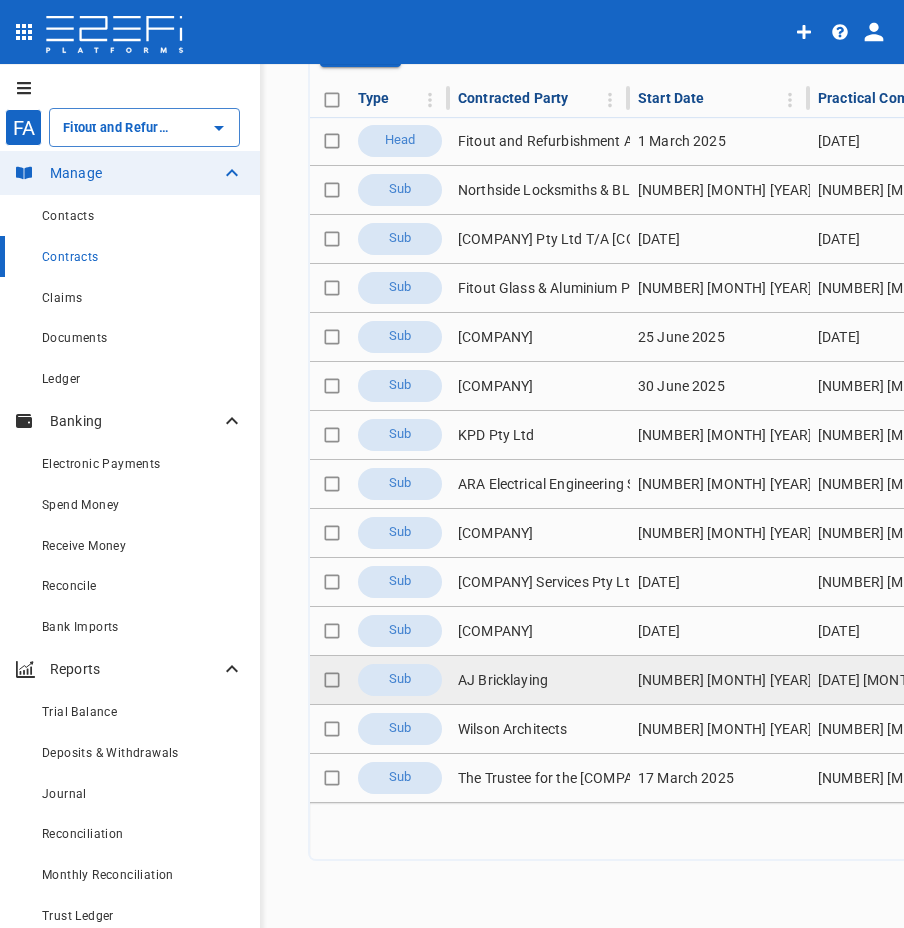 scroll, scrollTop: 0, scrollLeft: 0, axis: both 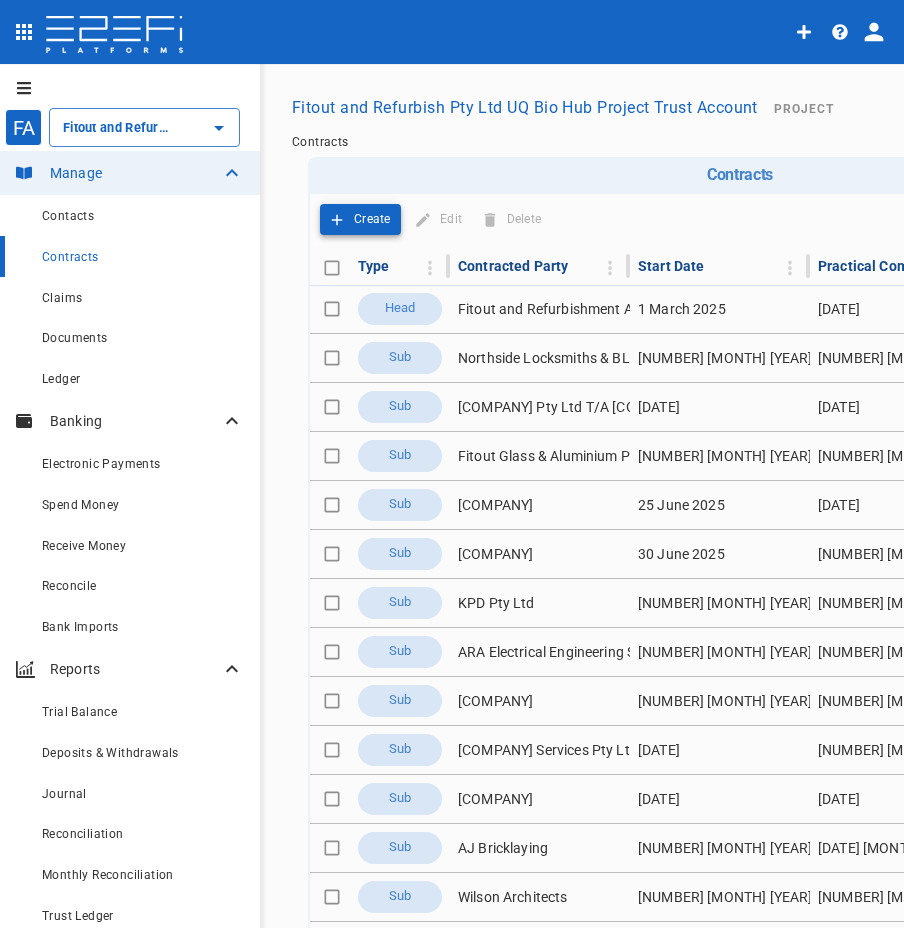 click on "Create" at bounding box center (372, 219) 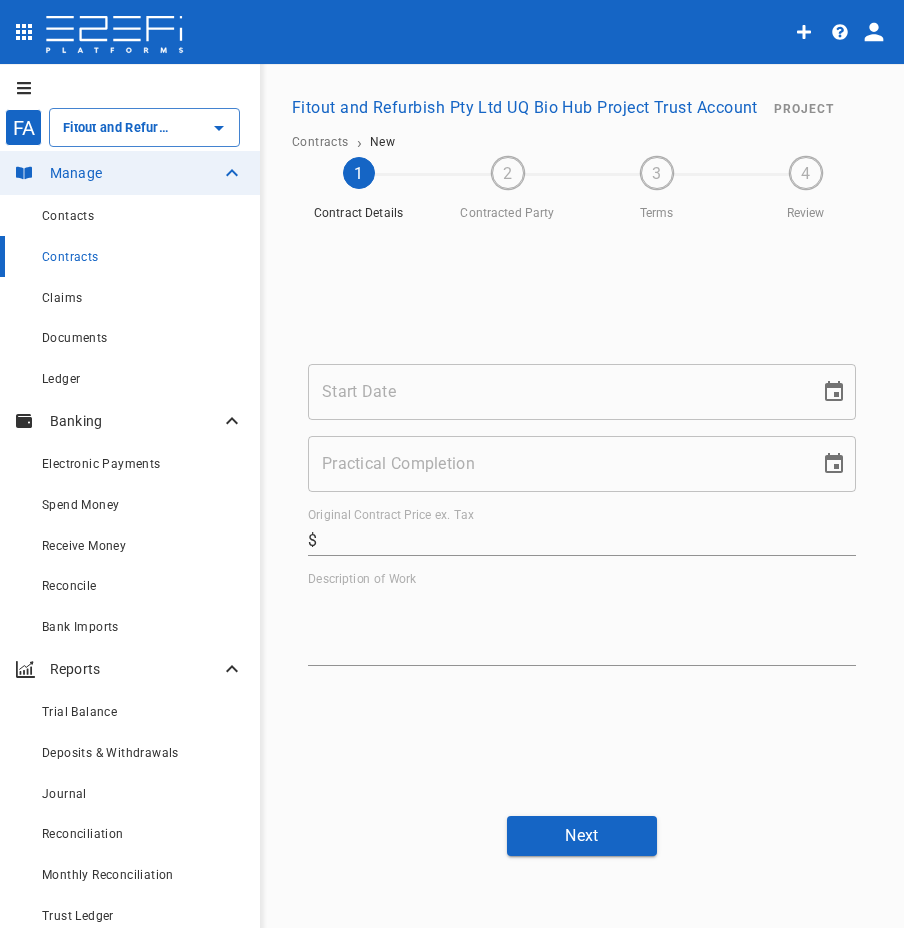 click at bounding box center [20, 88] 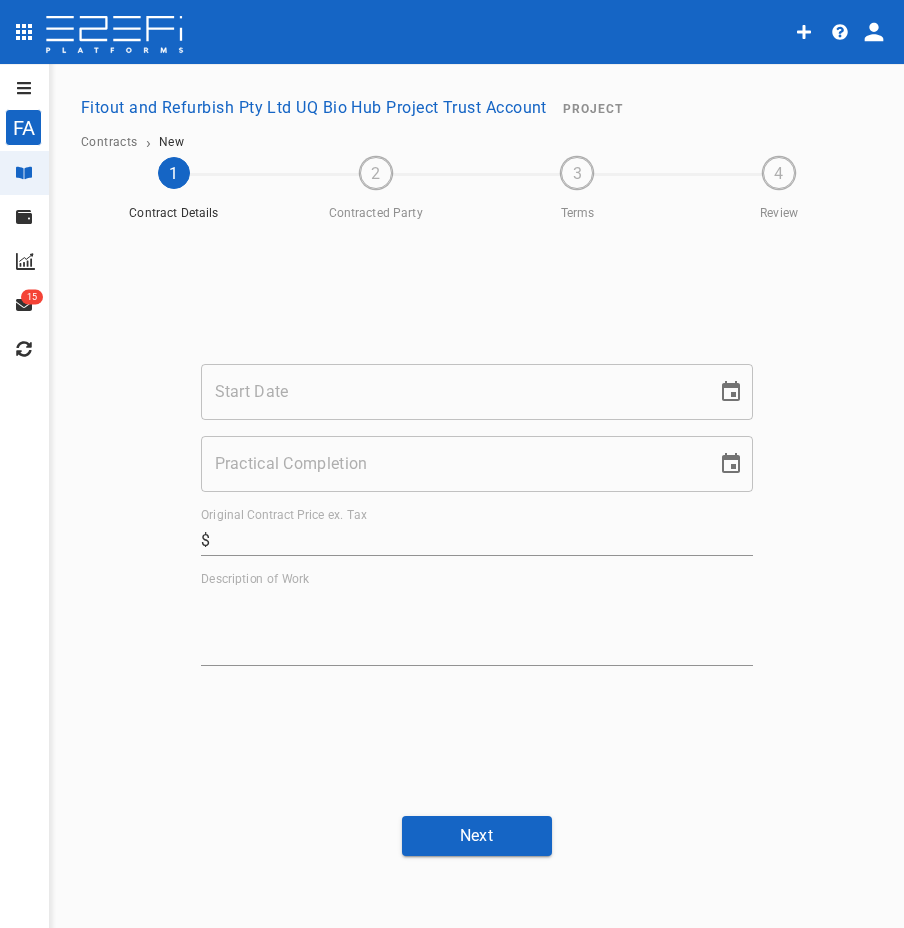 click on "Start Date" at bounding box center (452, 392) 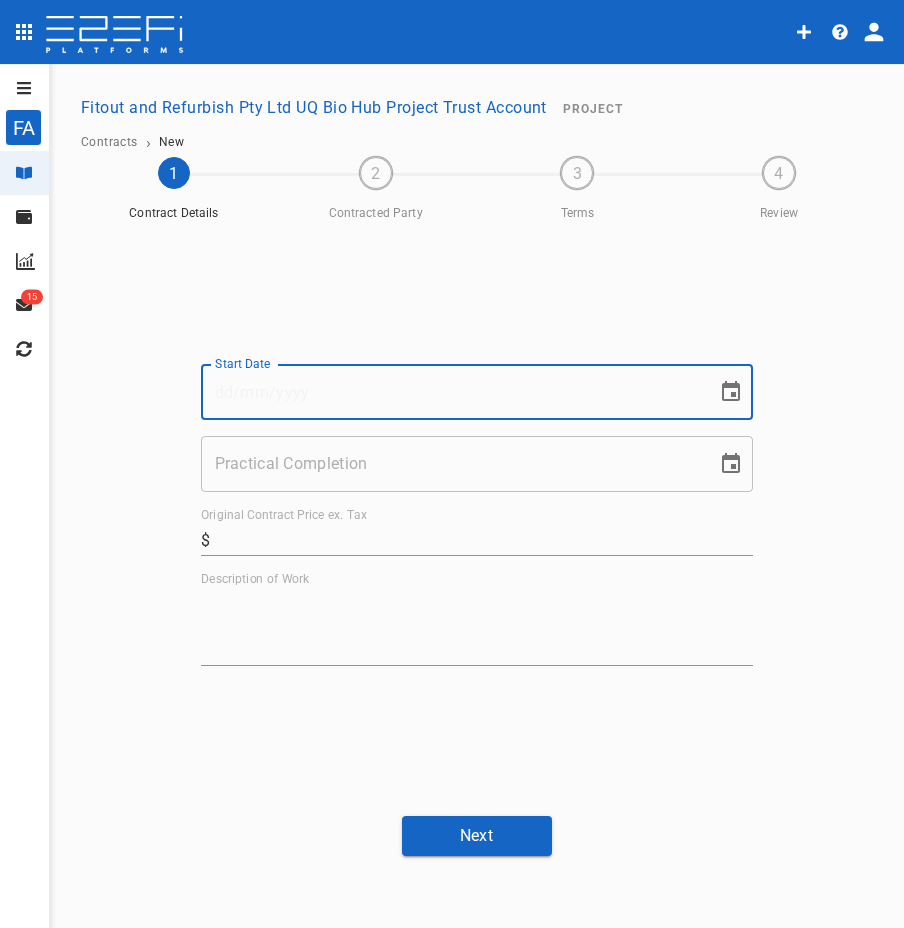 paste on "[NUMBER]/[NUMBER]/[YEAR]" 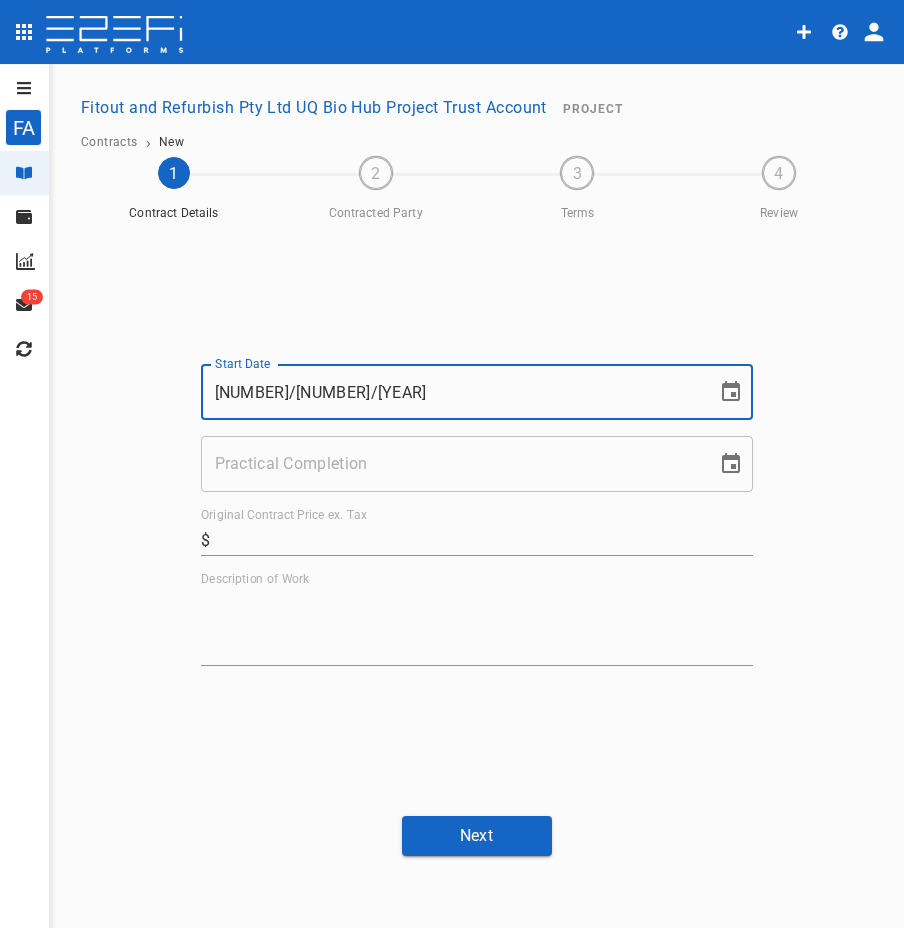 type on "[NUMBER]/[NUMBER]/[YEAR]" 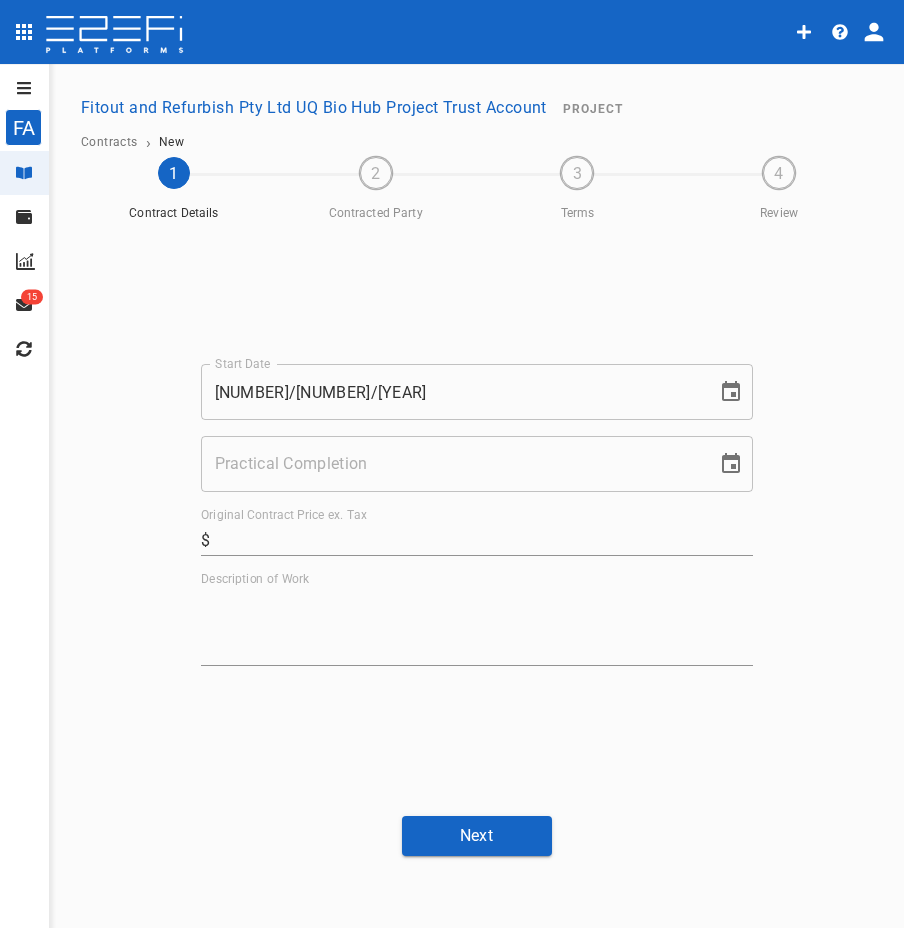click on "Practical Completion" at bounding box center [452, 464] 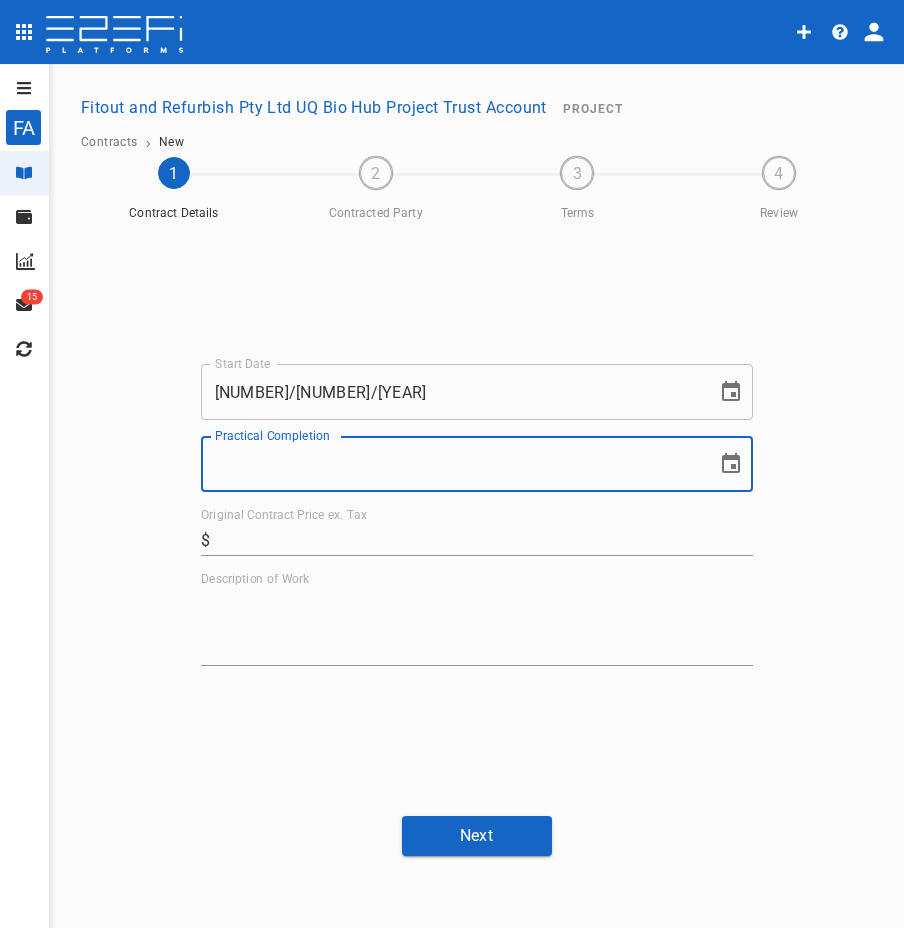 paste on "[NUMBER]/[NUMBER]/[YEAR]" 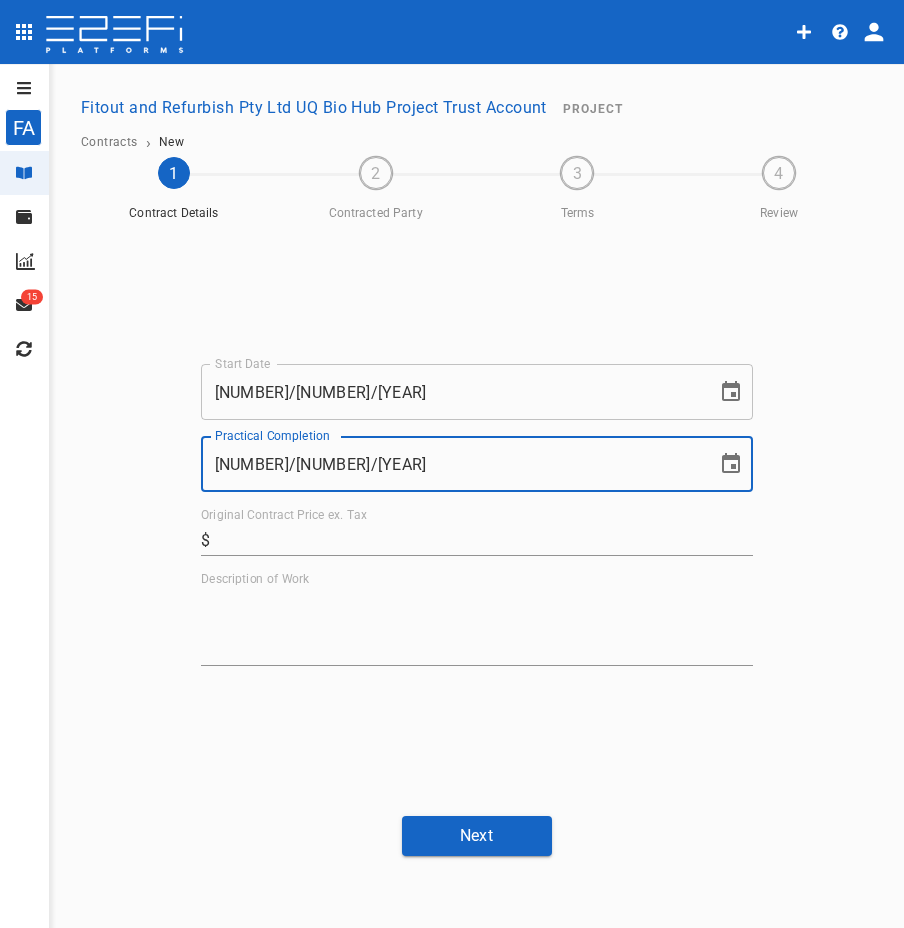 type on "[NUMBER]/[NUMBER]/[YEAR]" 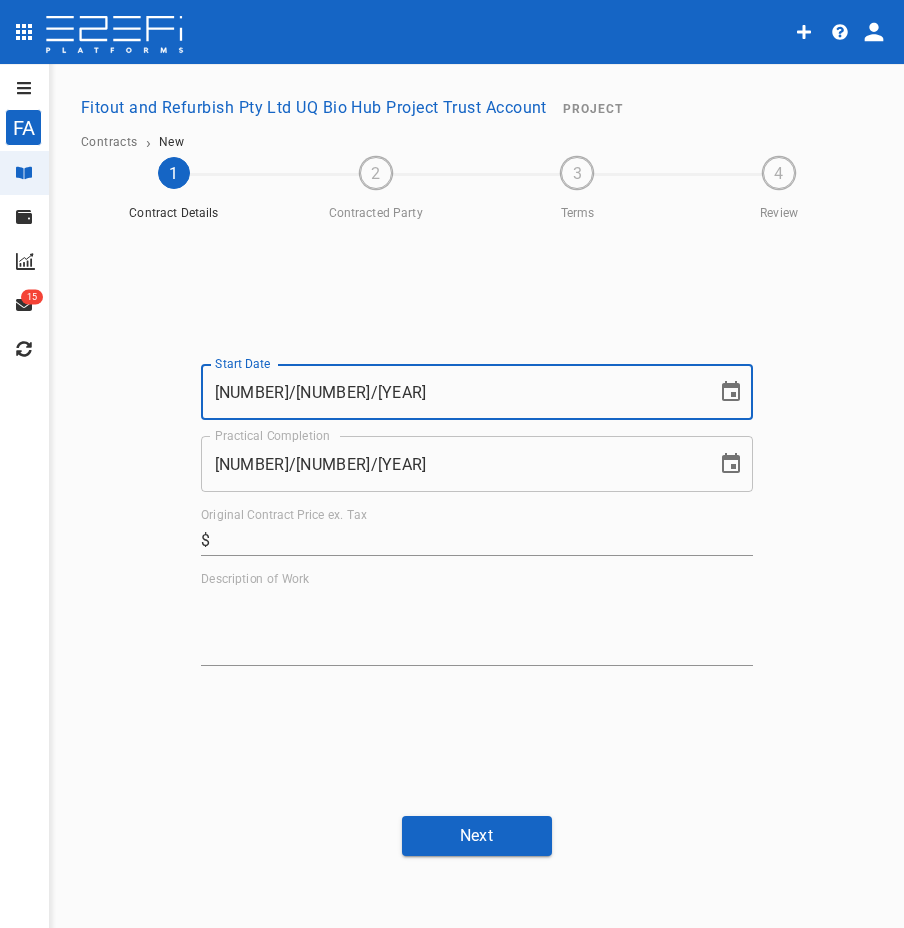drag, startPoint x: 308, startPoint y: 406, endPoint x: 119, endPoint y: 398, distance: 189.16924 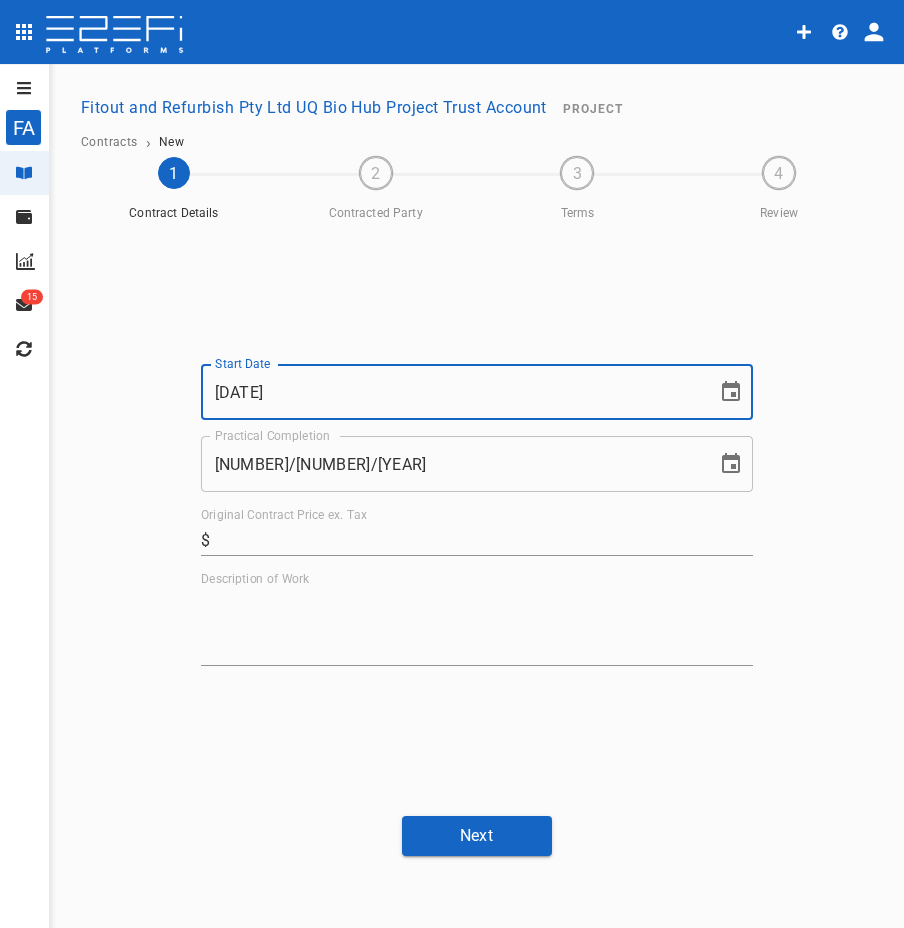 type on "[DATE]" 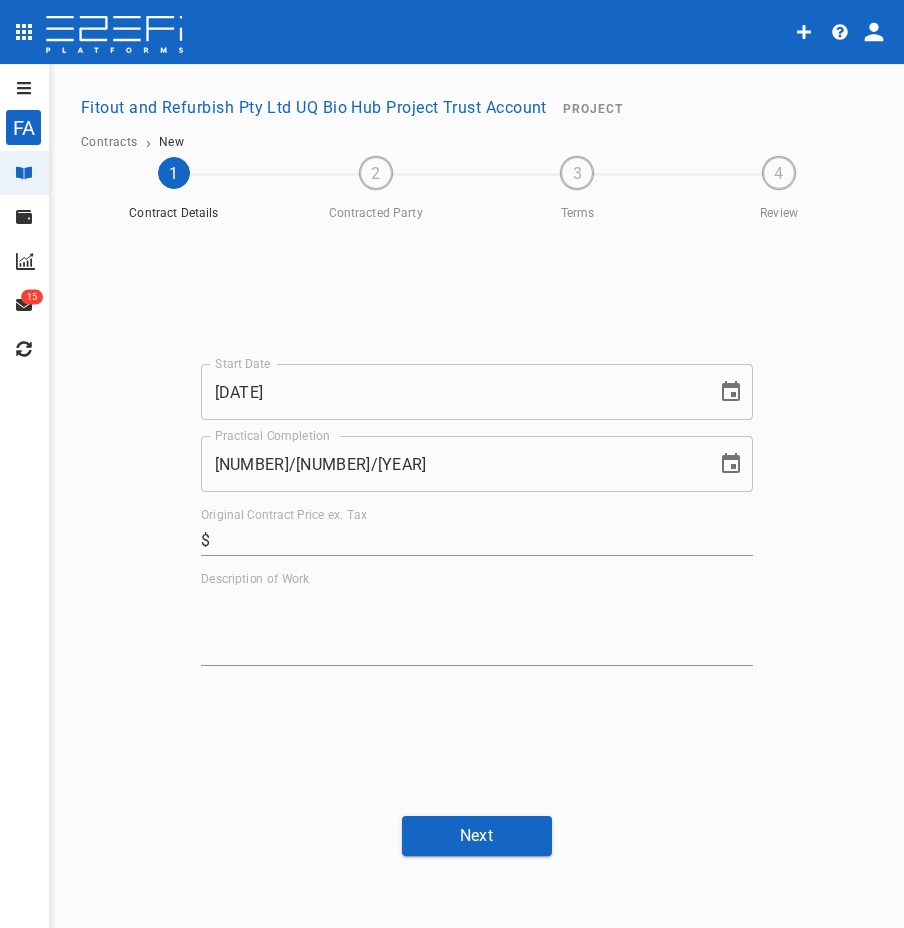 click on "Original Contract Price ex. Tax" at bounding box center (485, 540) 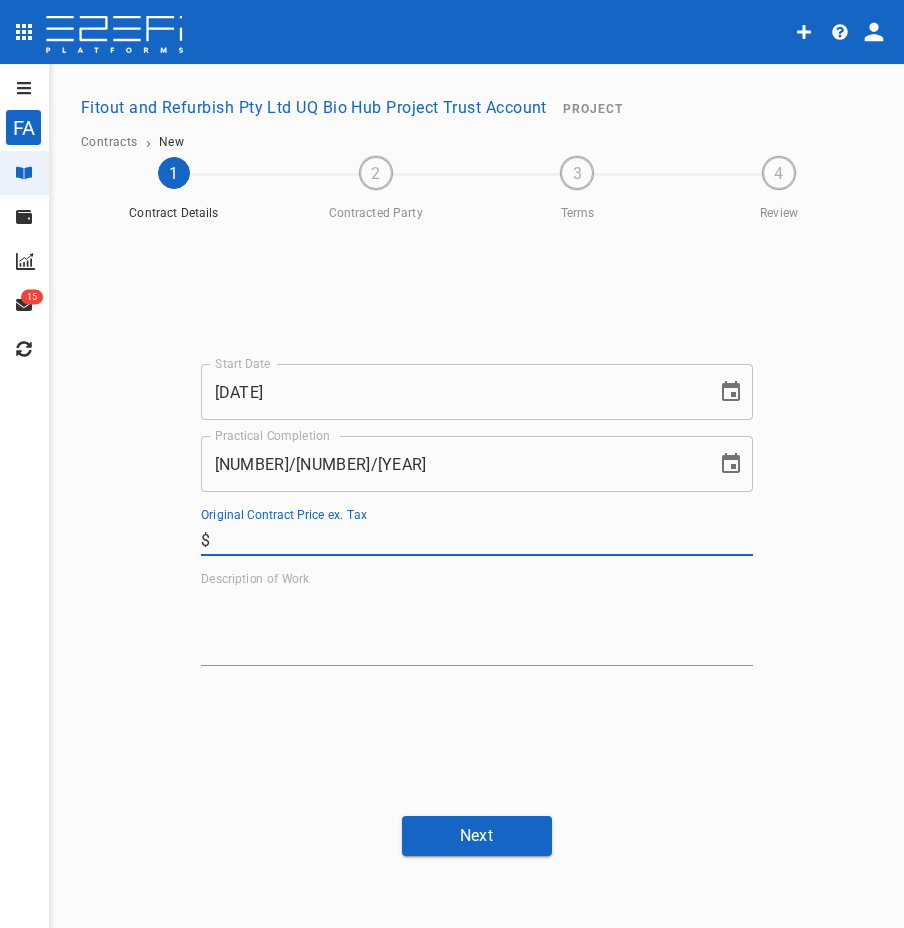 paste on "$[PRICE]" 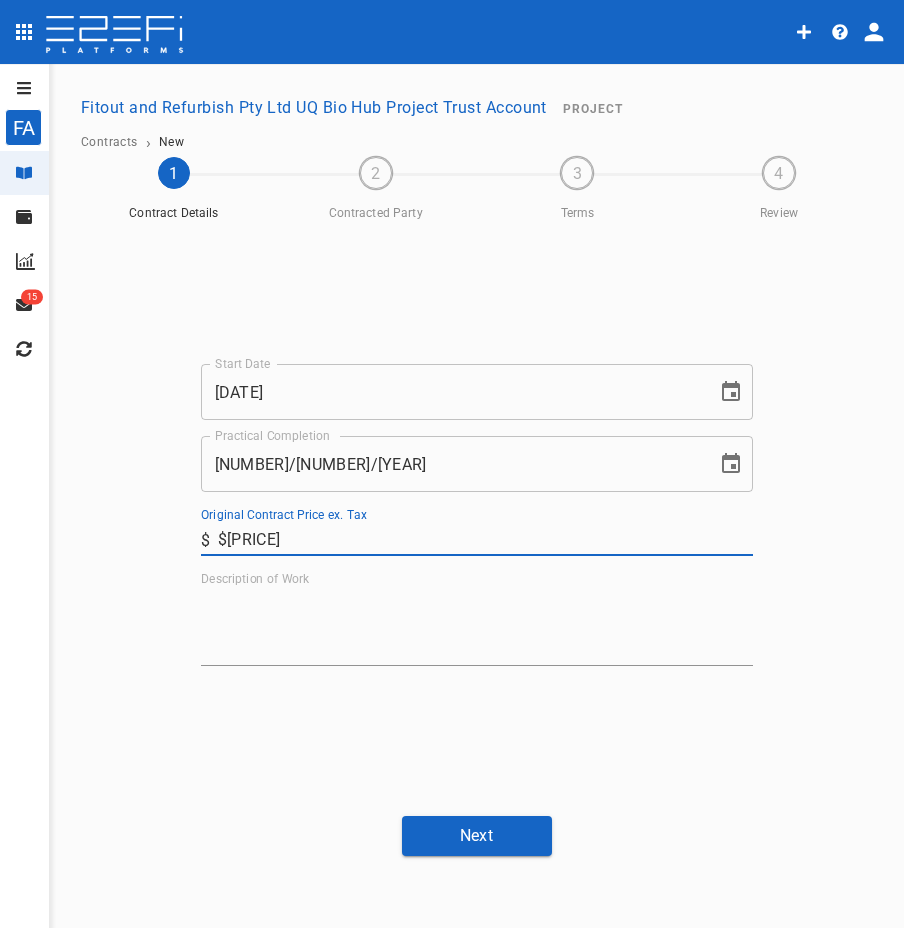 type on "[NUMBER]" 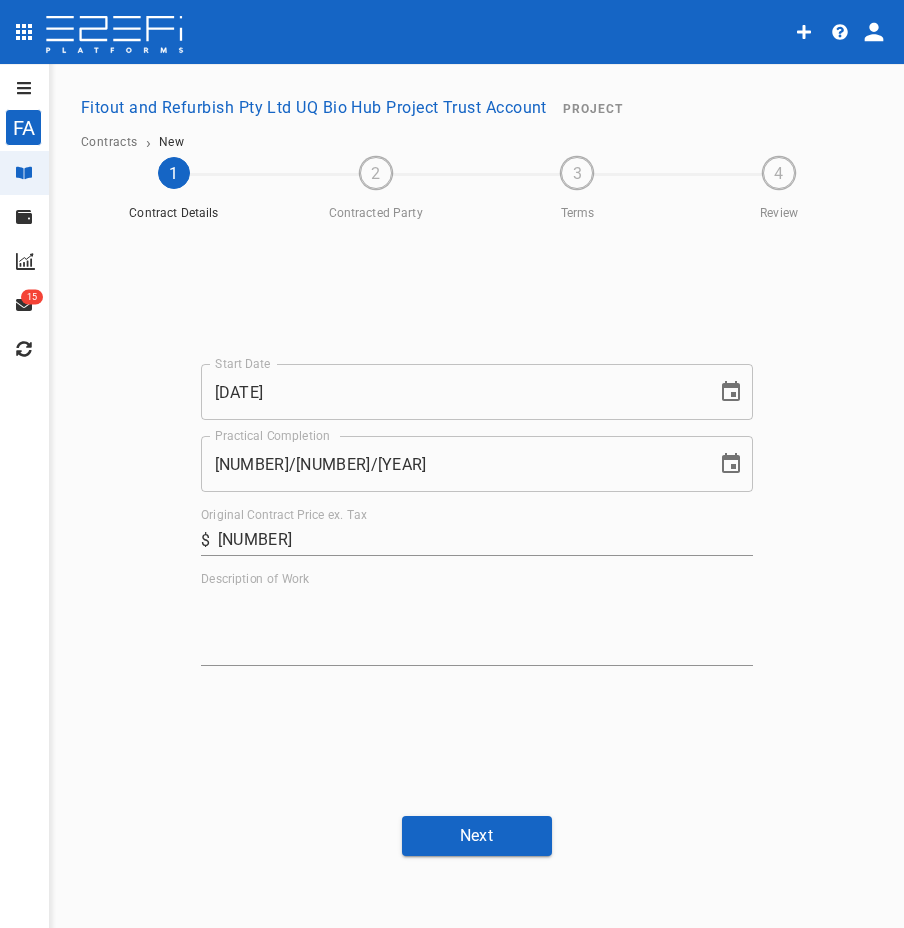 click on "Description of Work" at bounding box center [477, 626] 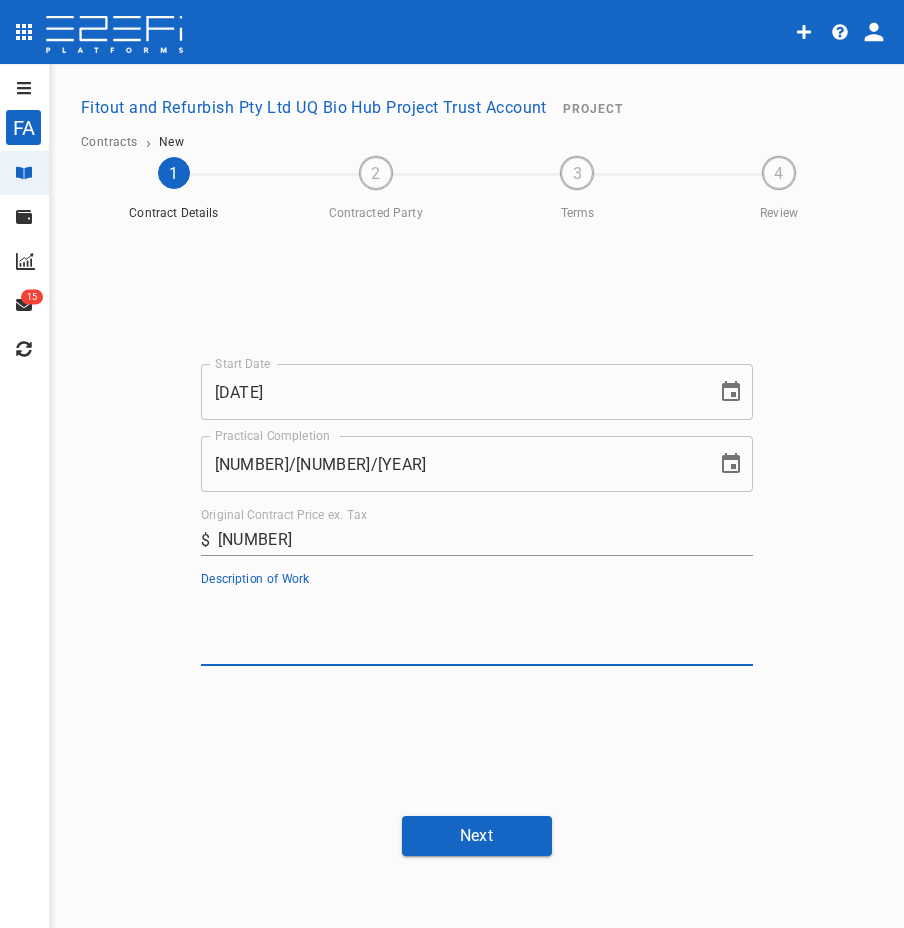 click on "Description of Work" at bounding box center [477, 626] 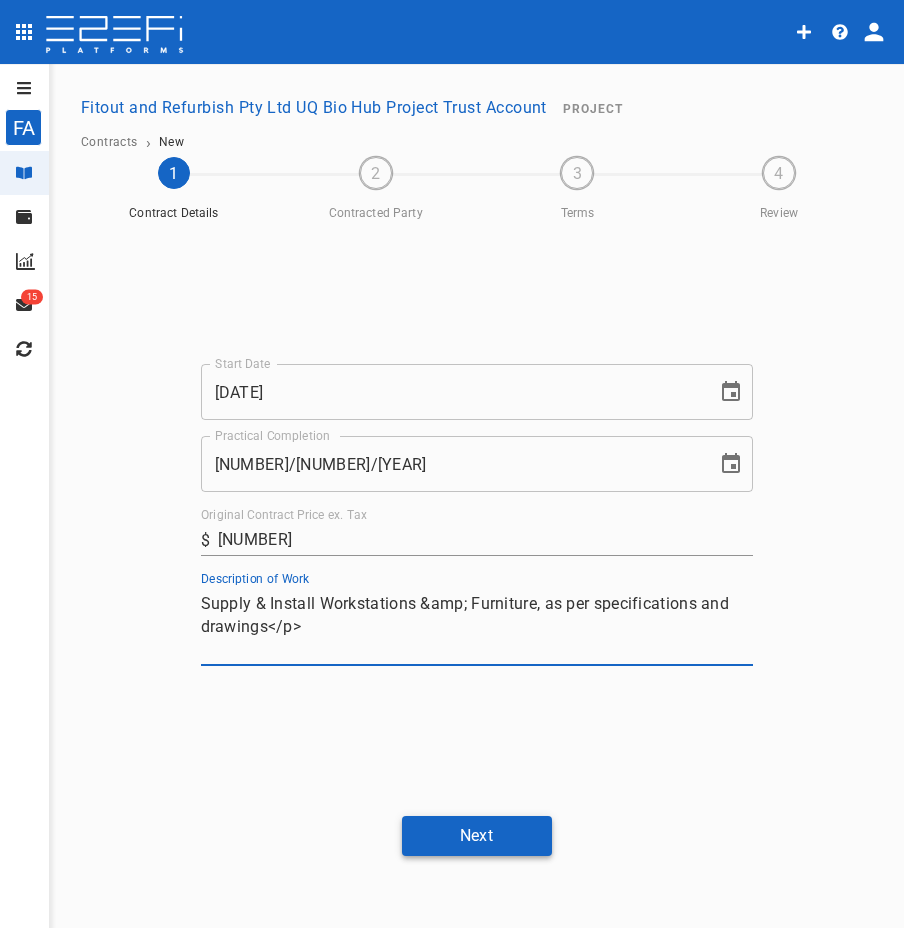 type on "Supply & Install Workstations &amp; Furniture, as per specifications and drawings</p>" 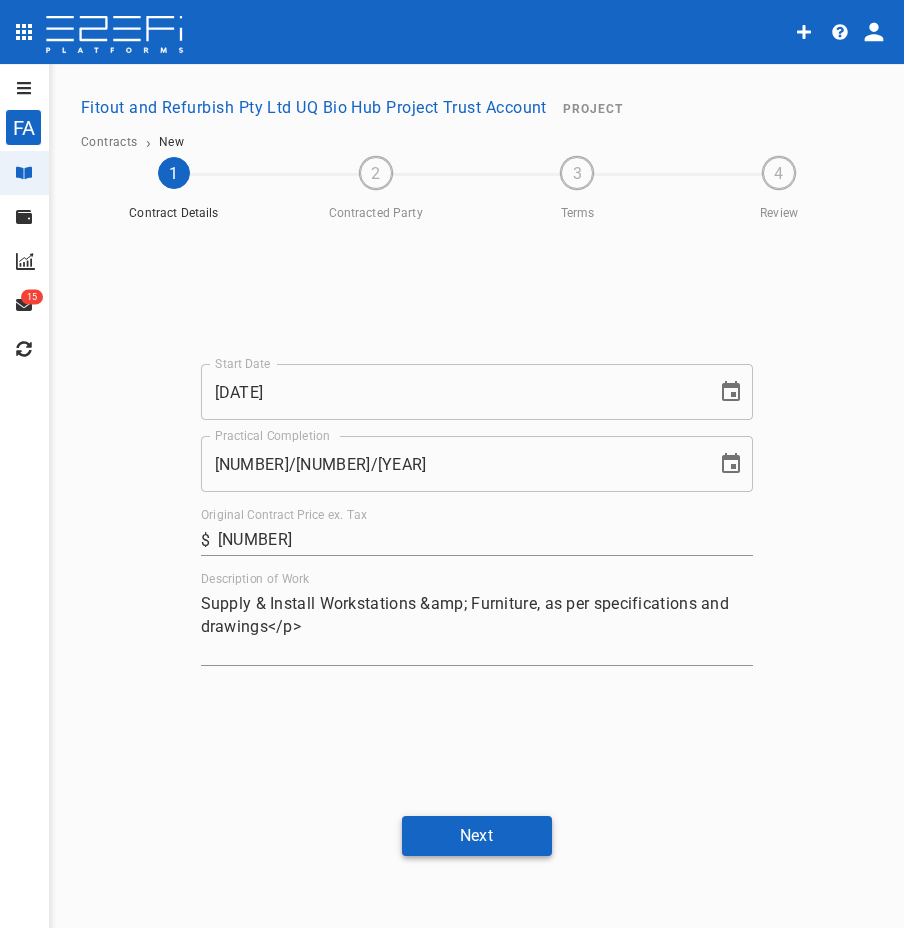 click on "Next" at bounding box center (477, 835) 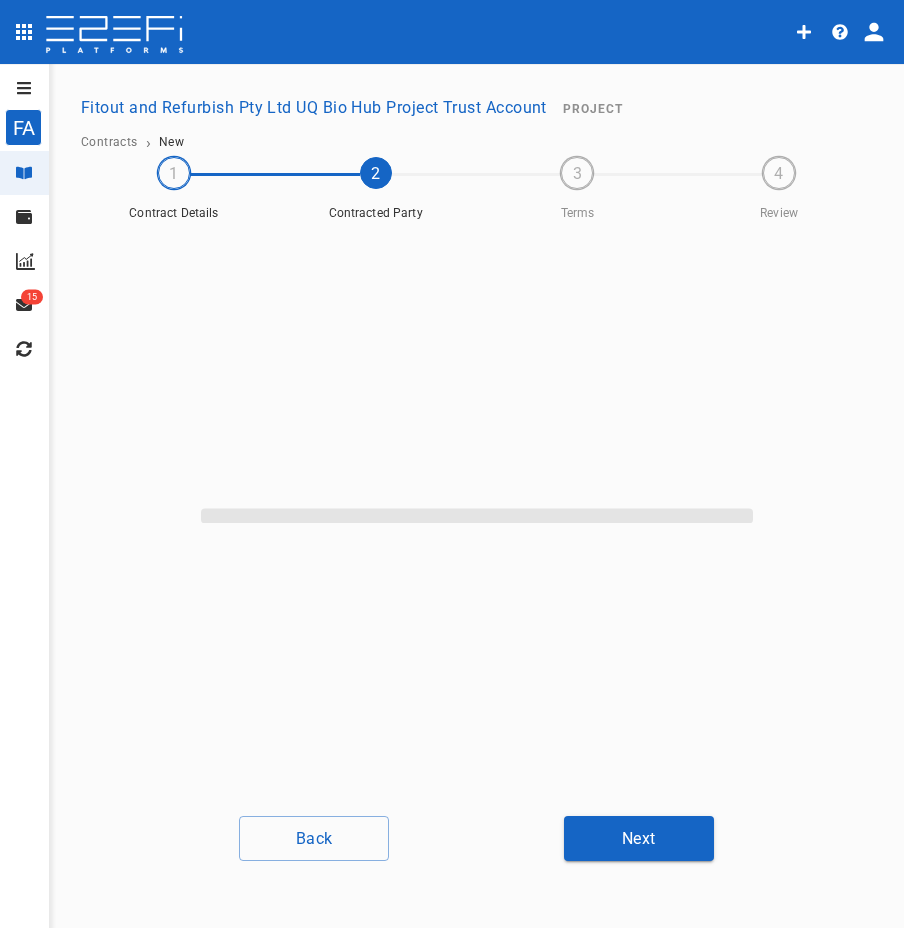 type 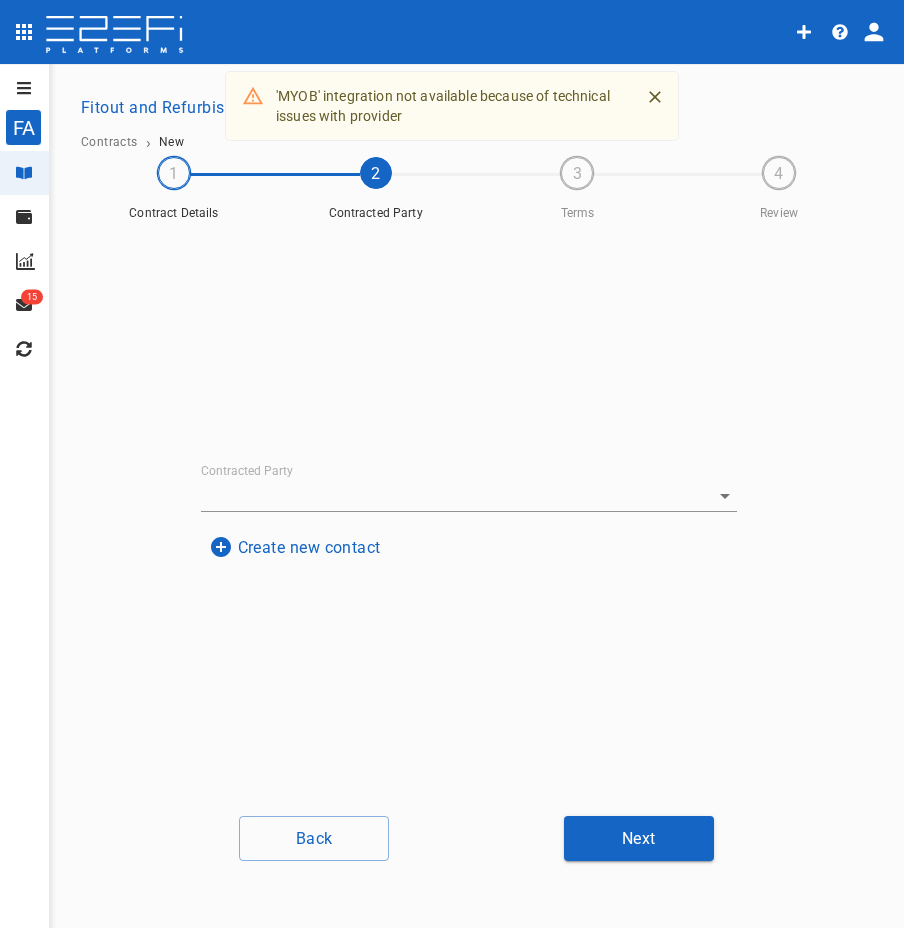 click on "Create new contact" at bounding box center [295, 547] 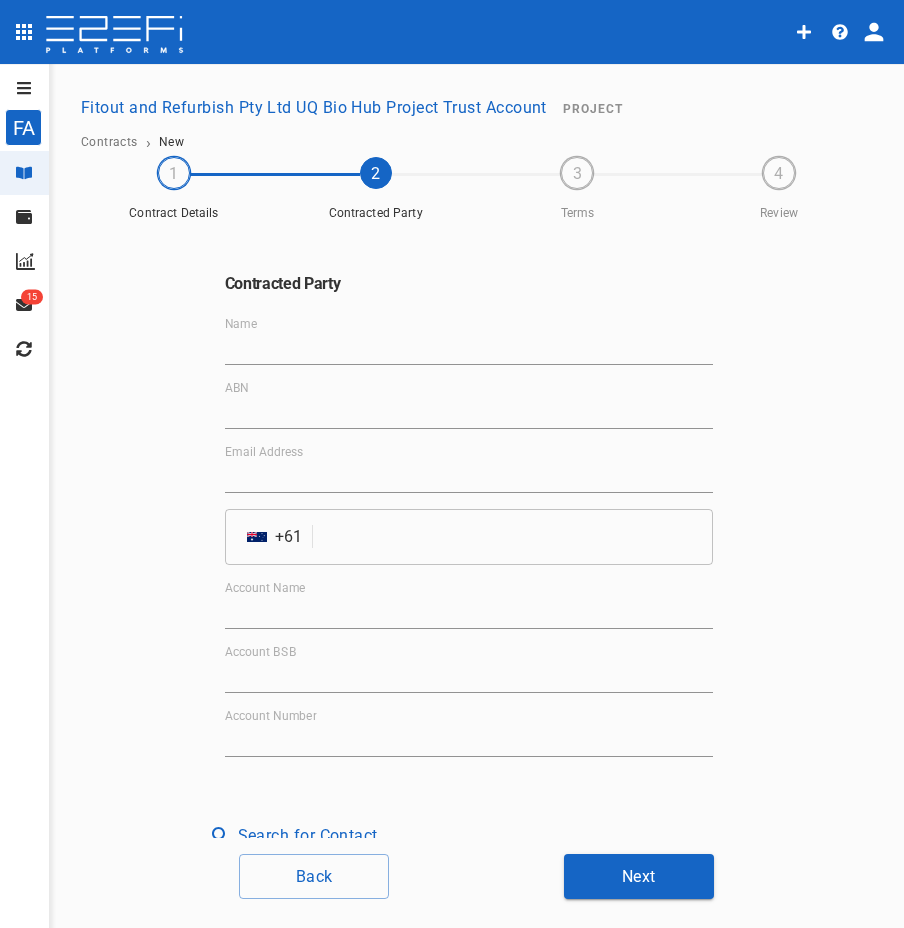 click on "Name" at bounding box center [469, 349] 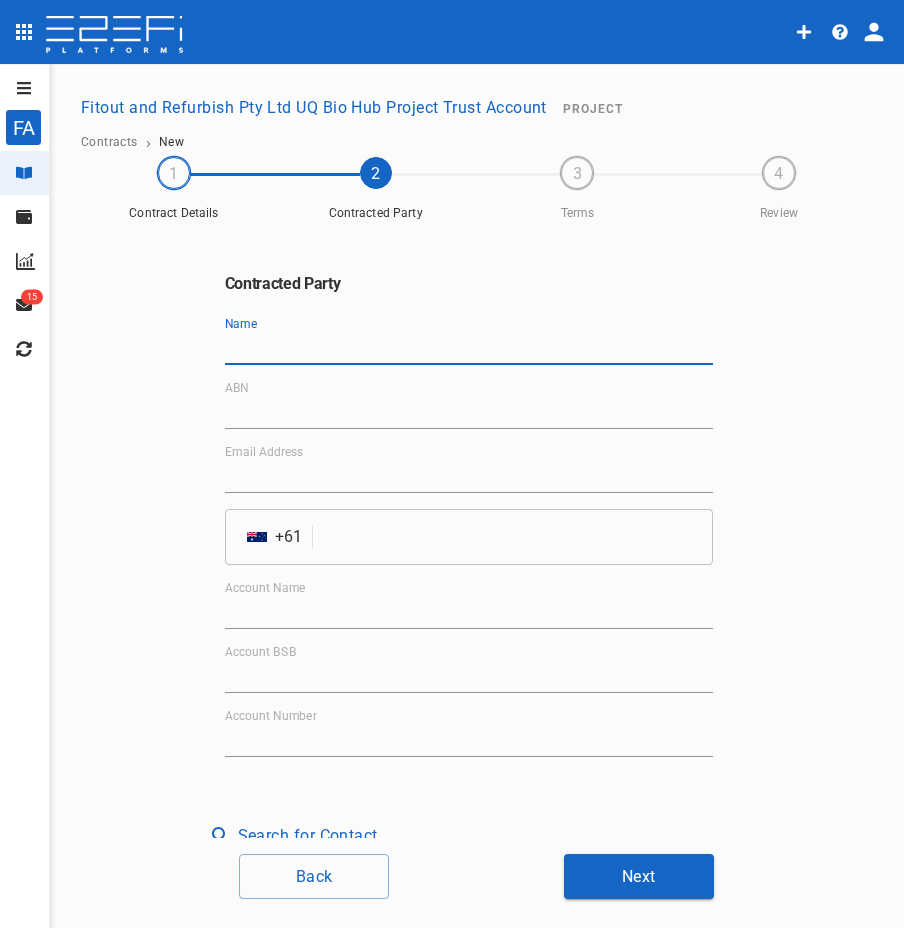 paste on "[COMPANY] [COMPANY]" 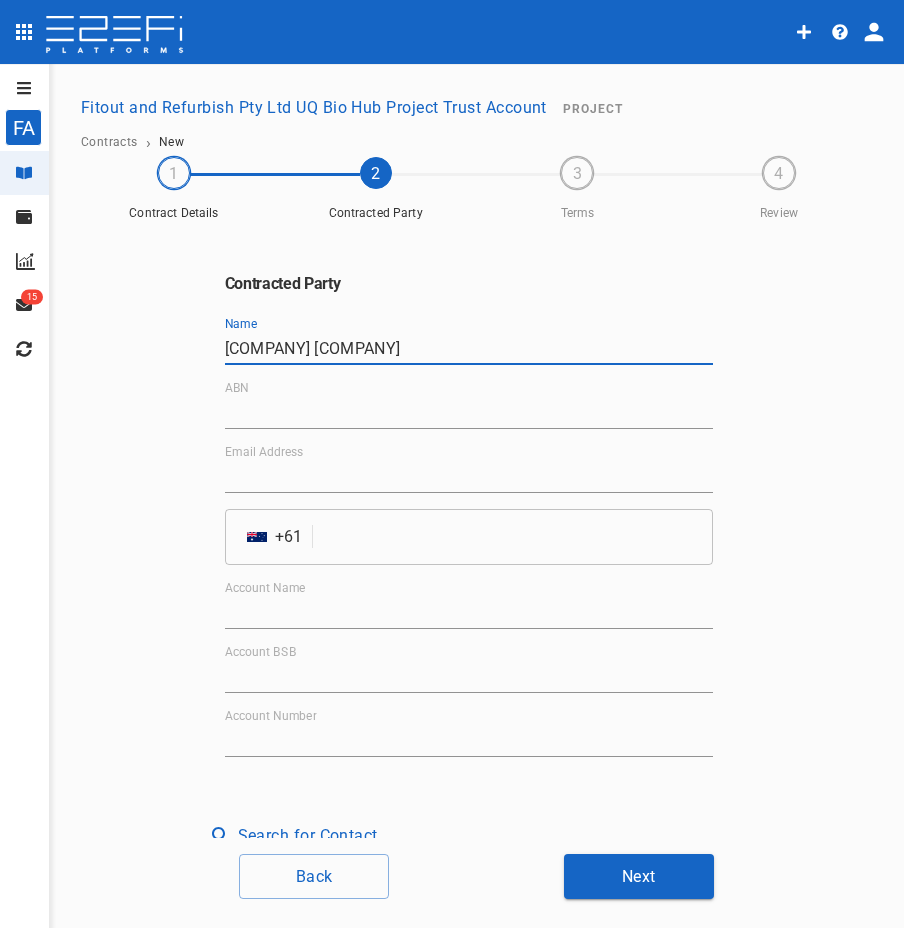 type on "[COMPANY] [COMPANY]" 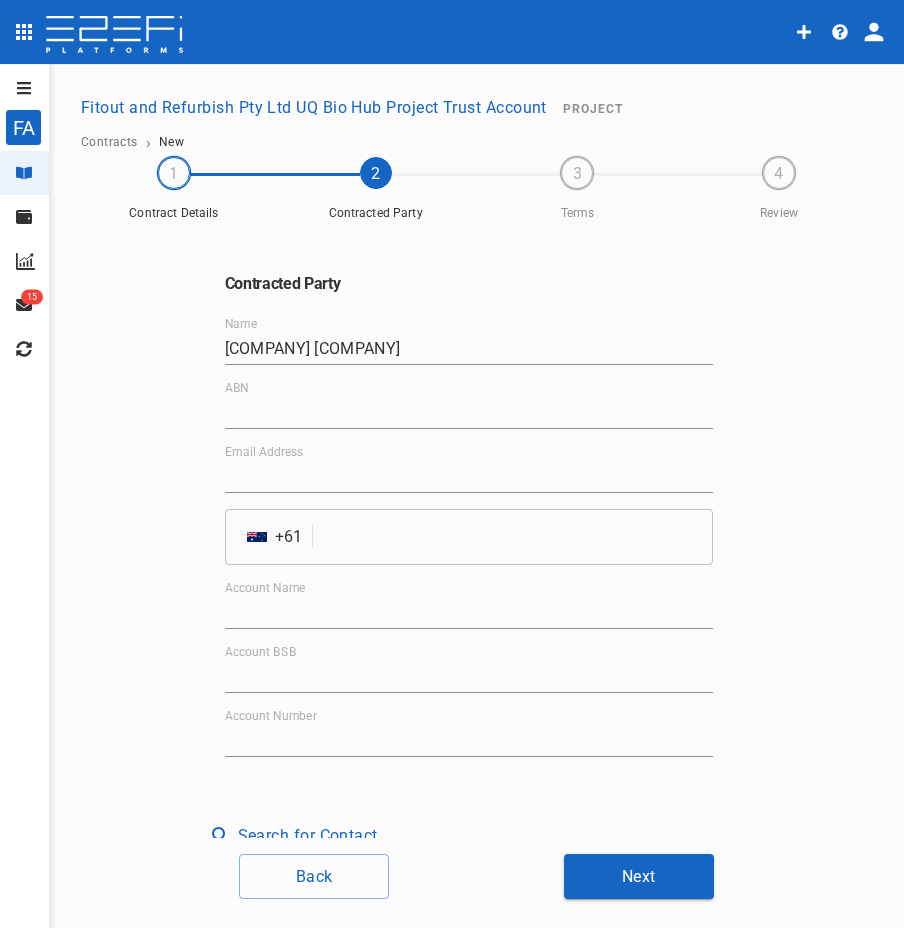 click on "ABN" at bounding box center (469, 413) 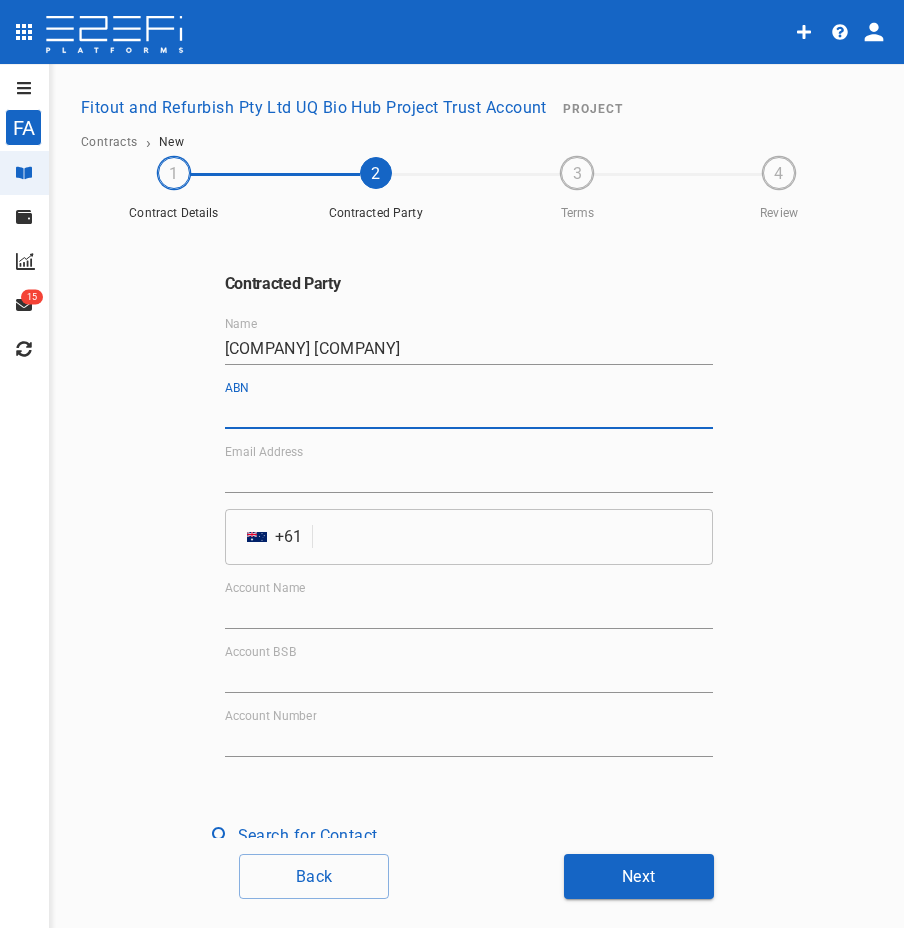 paste on "[PHONE]" 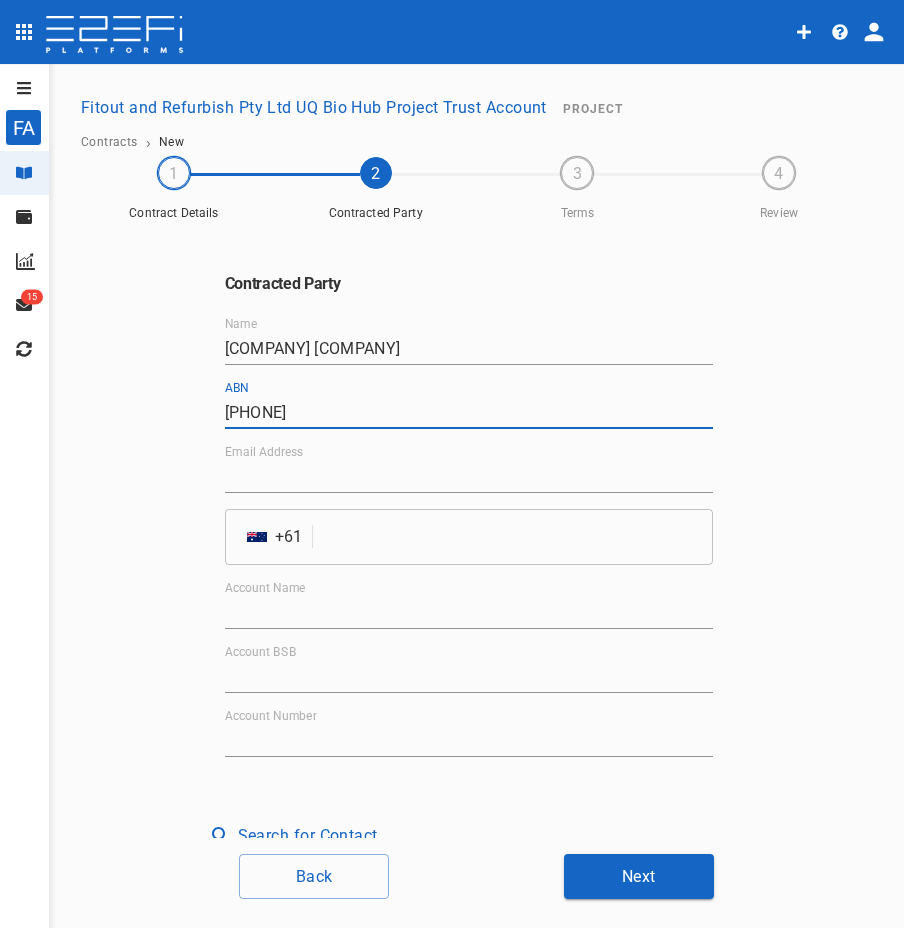 type on "[PHONE]" 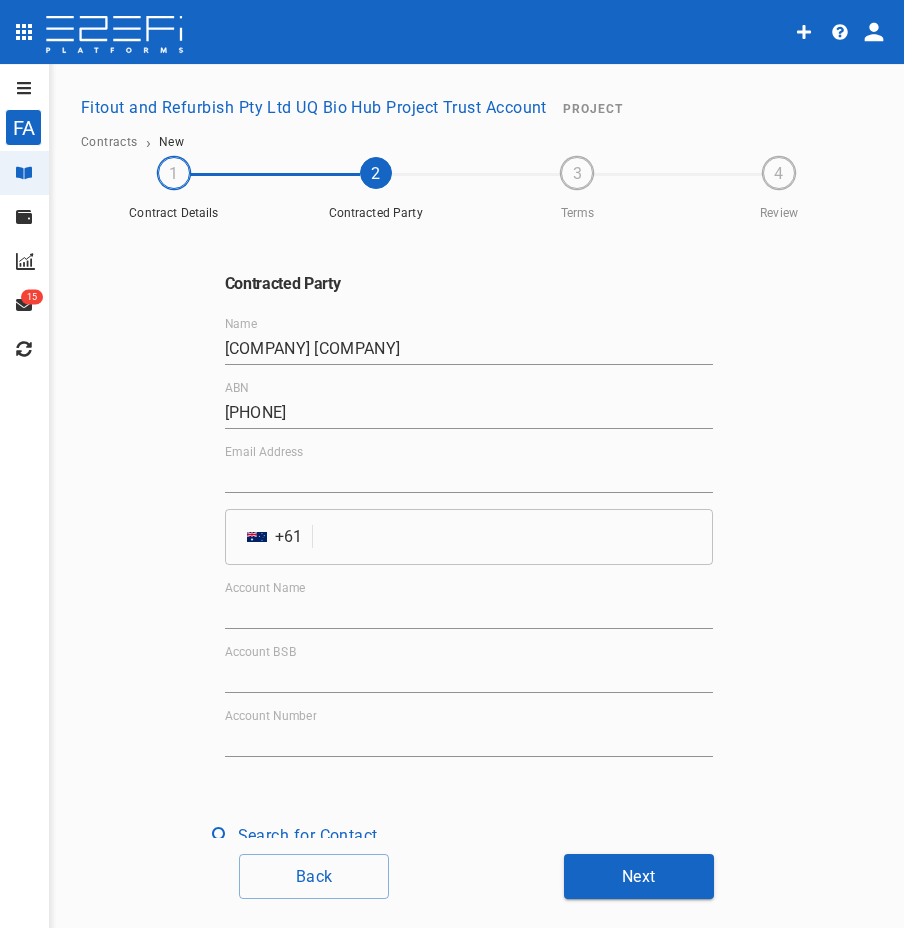 click on "Email Address" at bounding box center (469, 477) 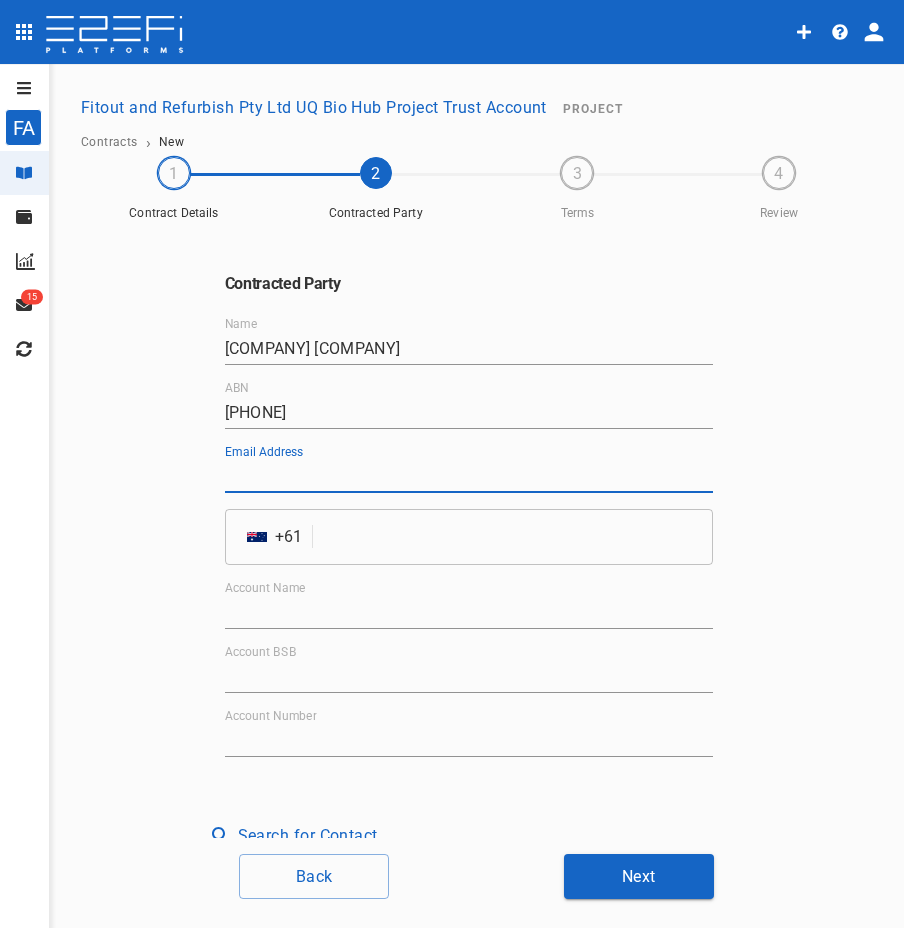 paste on "[EMAIL]" 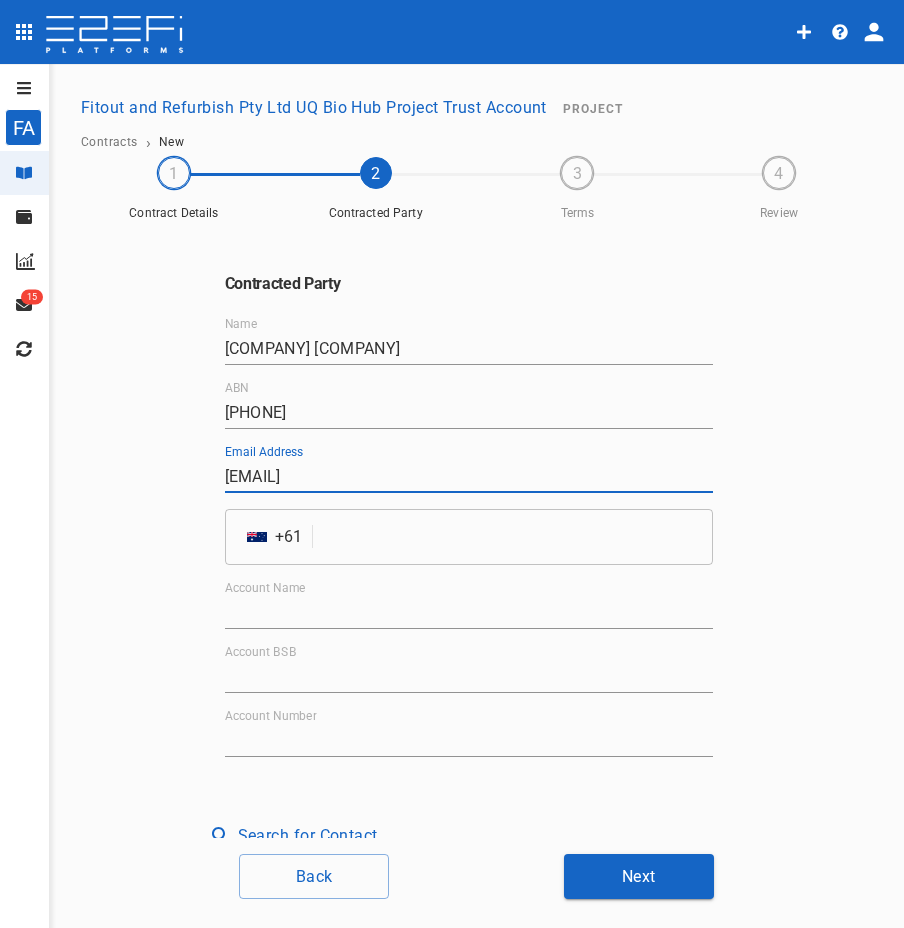 type on "[EMAIL]" 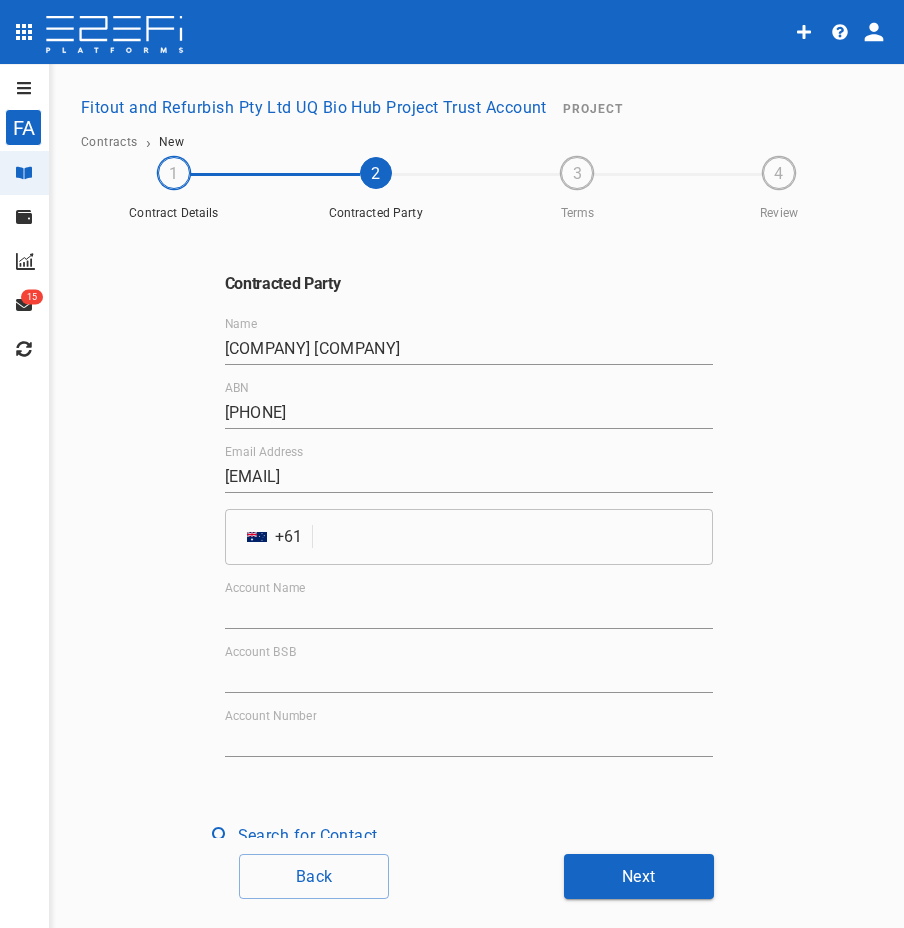 click at bounding box center [516, 537] 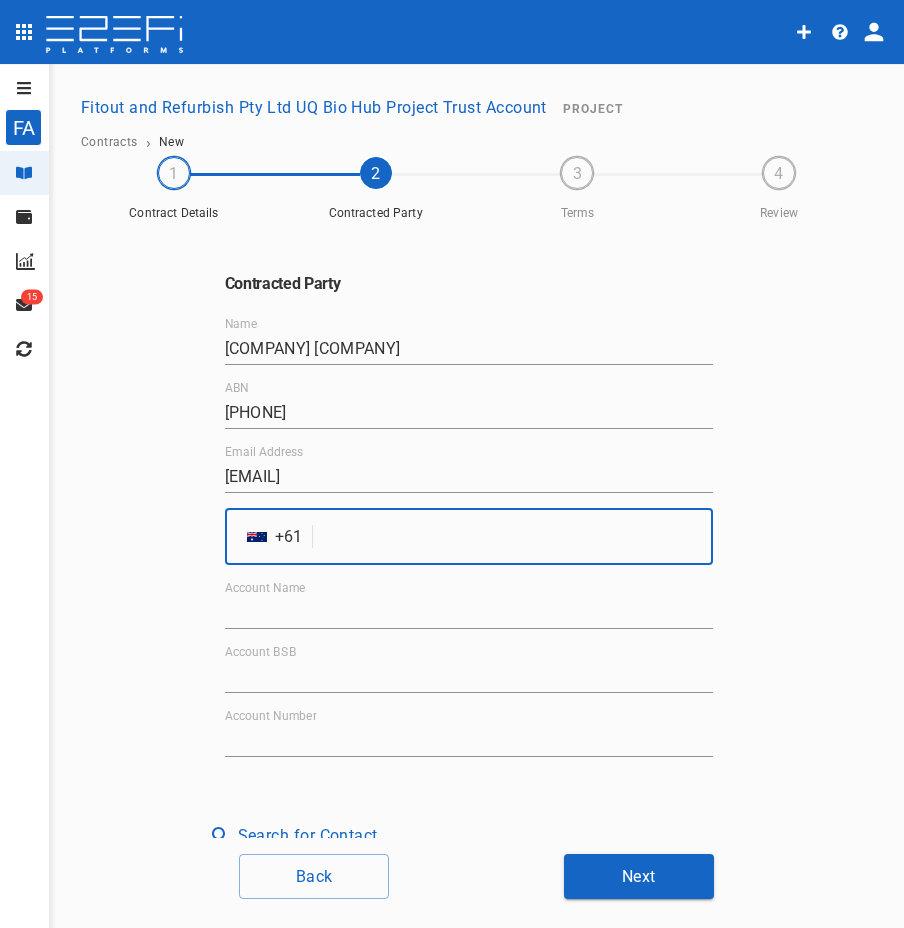 paste on "[NUMBER]" 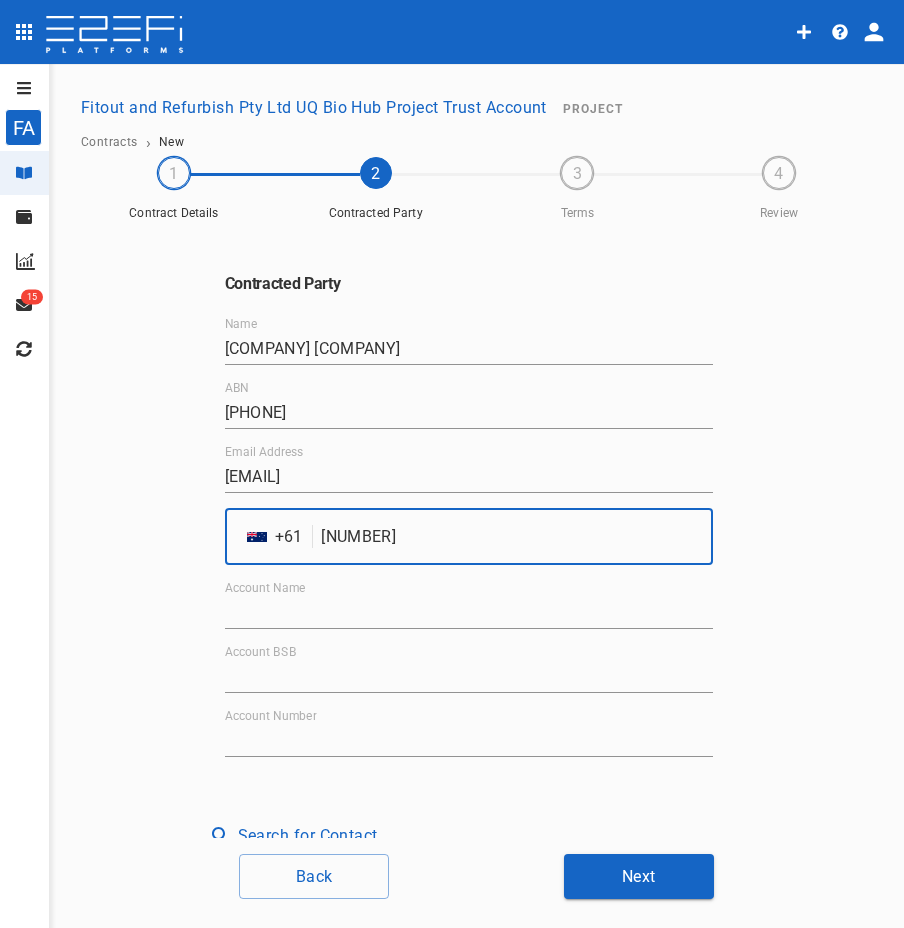 type on "[NUMBER]" 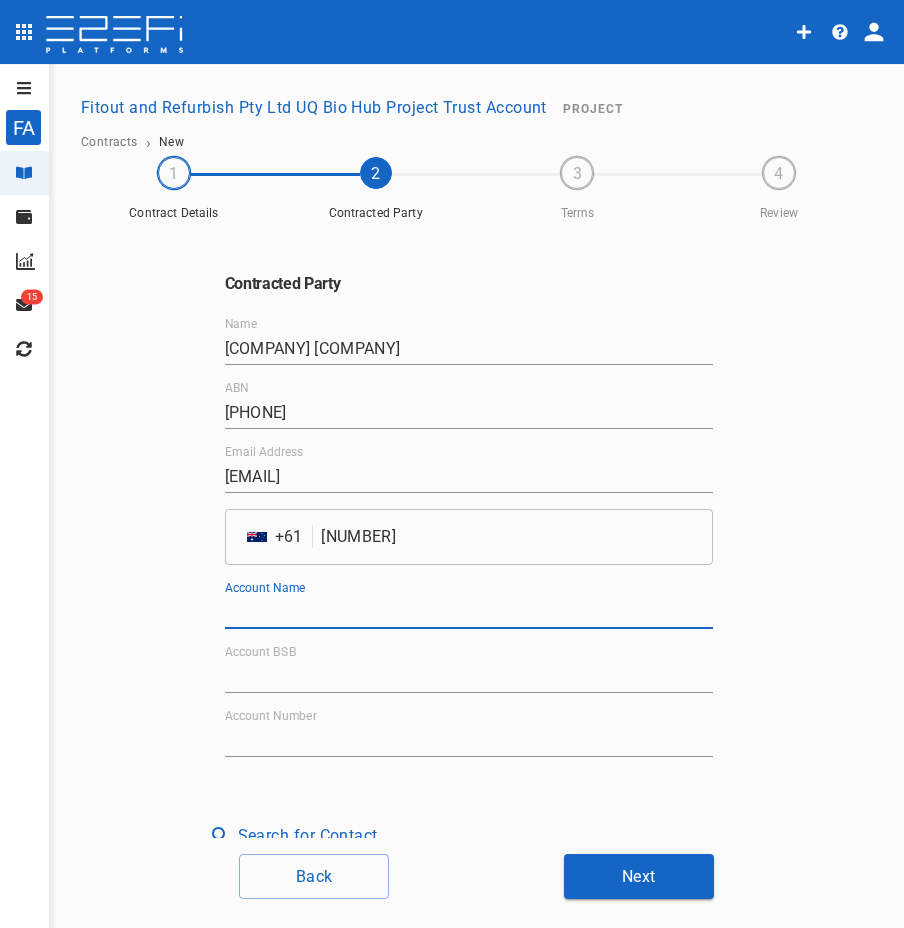 click on "Account Name" at bounding box center (469, 613) 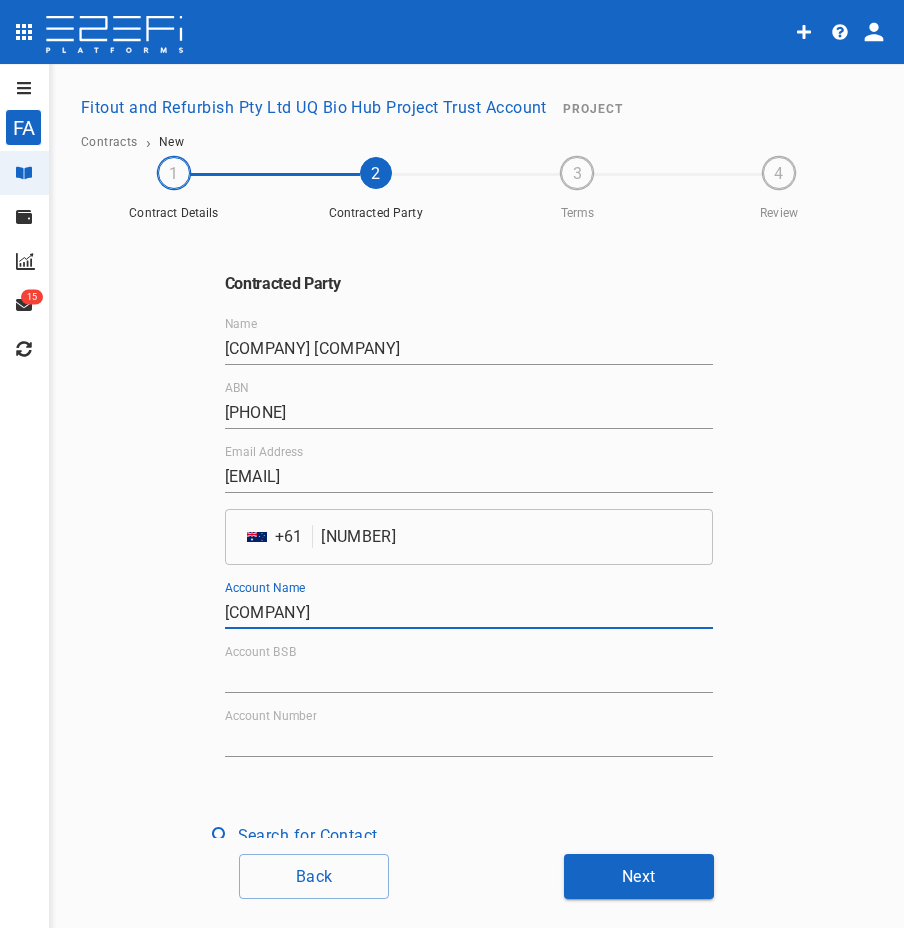 type on "[COMPANY]" 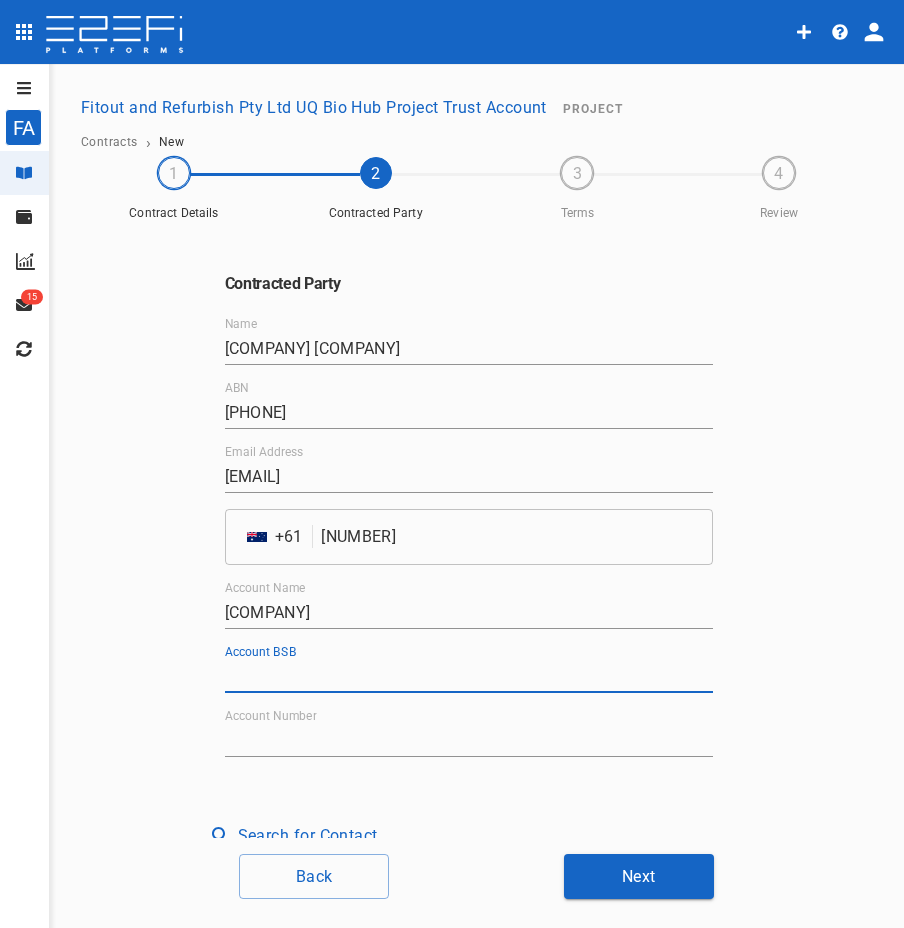 click on "Account BSB" at bounding box center [469, 677] 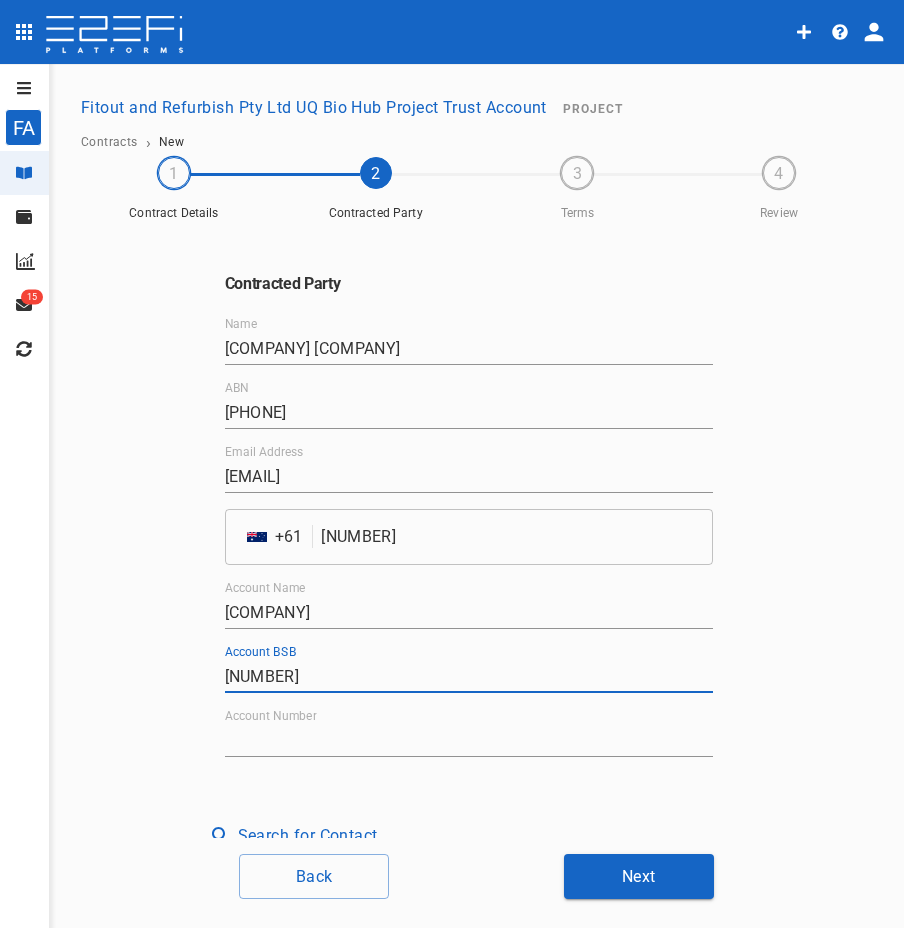 type on "[NUMBER]" 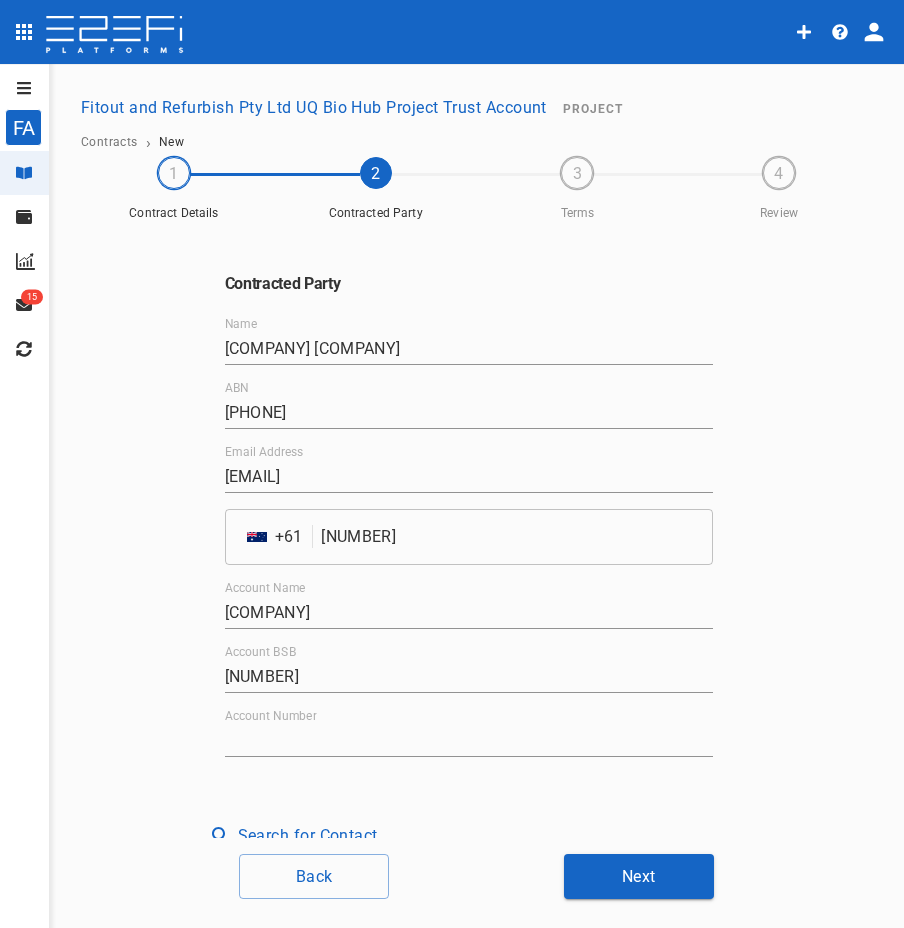 click on "Account Number" at bounding box center (469, 741) 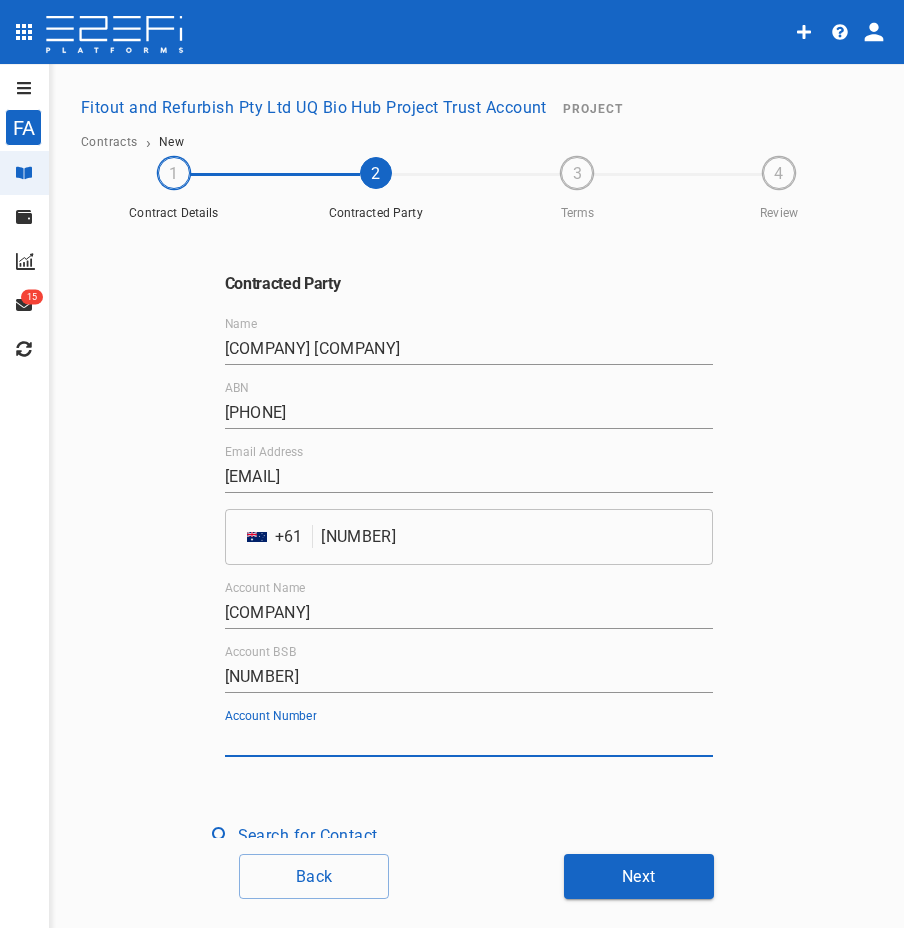 paste on "[NUMBER]" 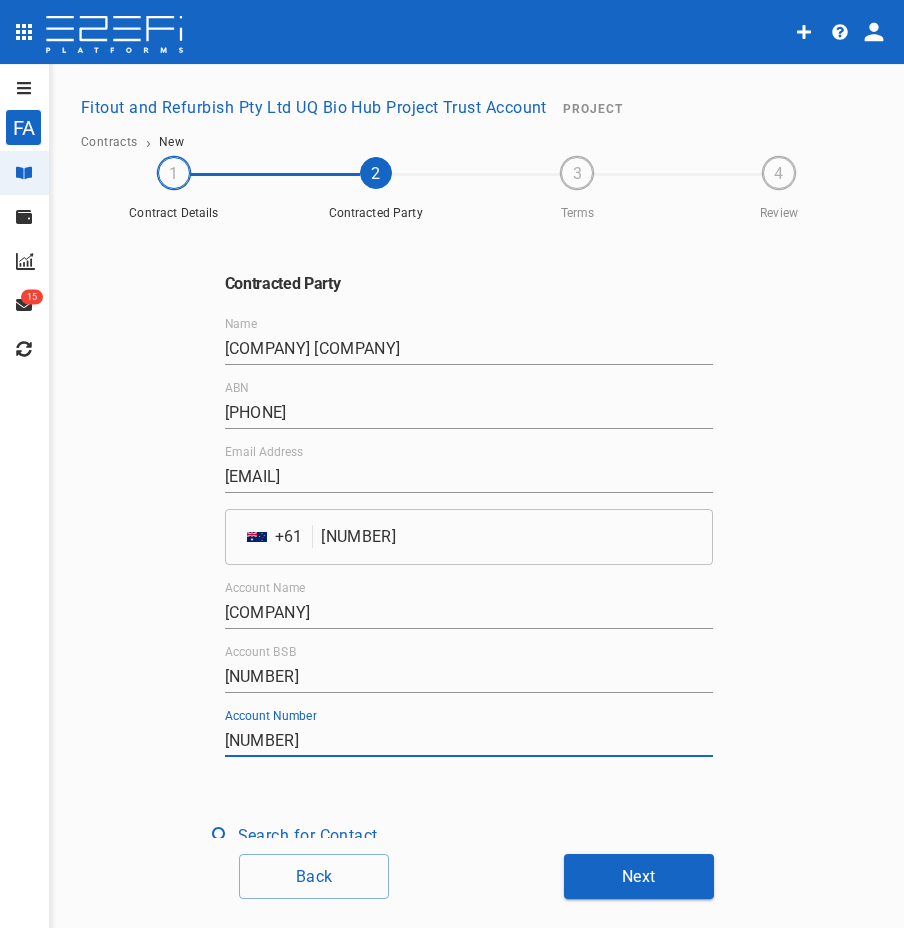 type on "[NUMBER]" 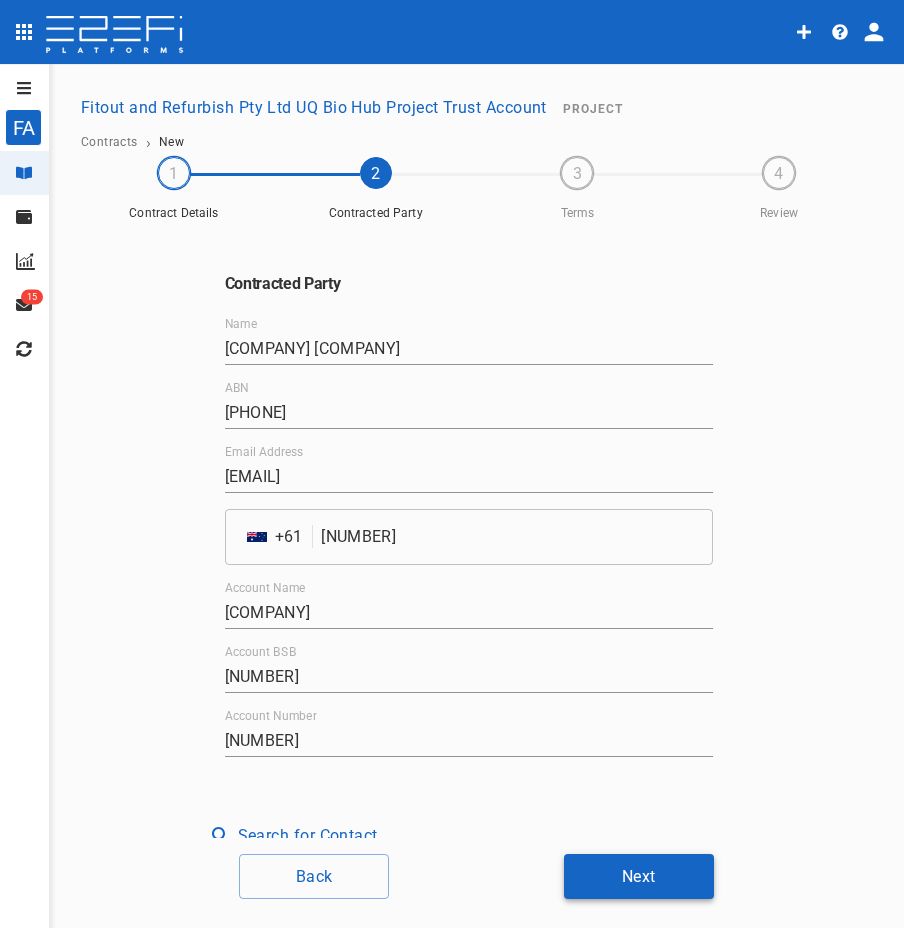 click on "Next" at bounding box center [639, 876] 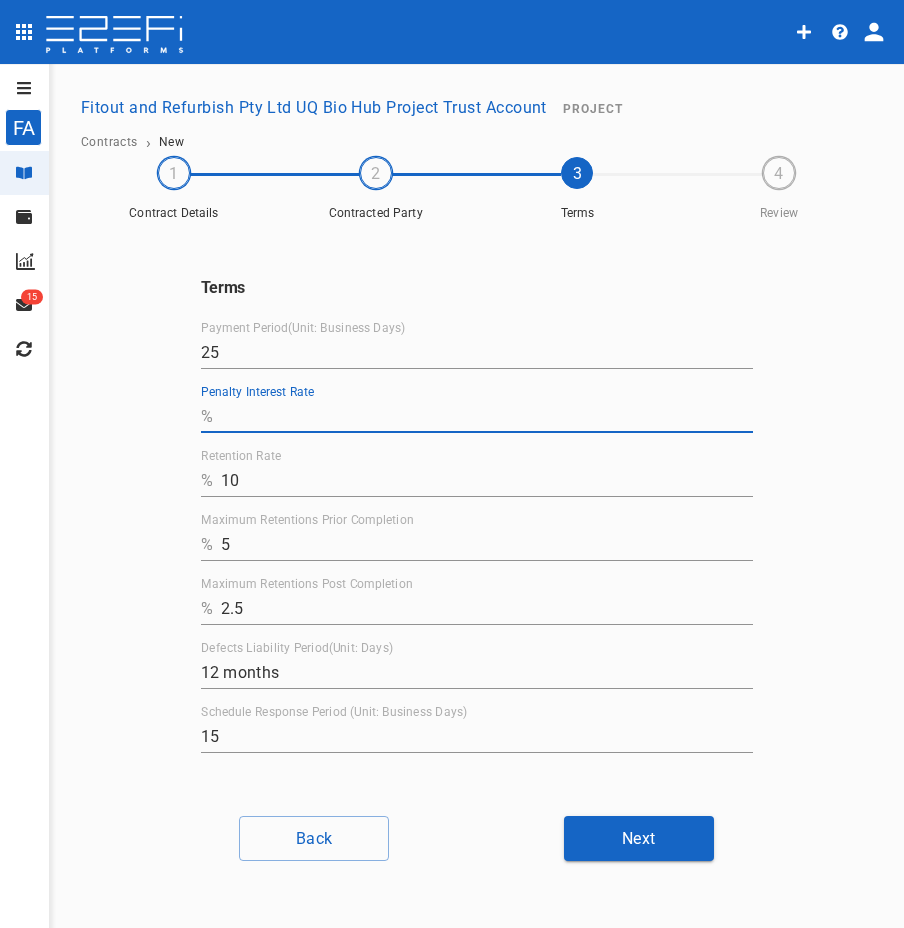click on "Penalty Interest Rate" at bounding box center (487, 417) 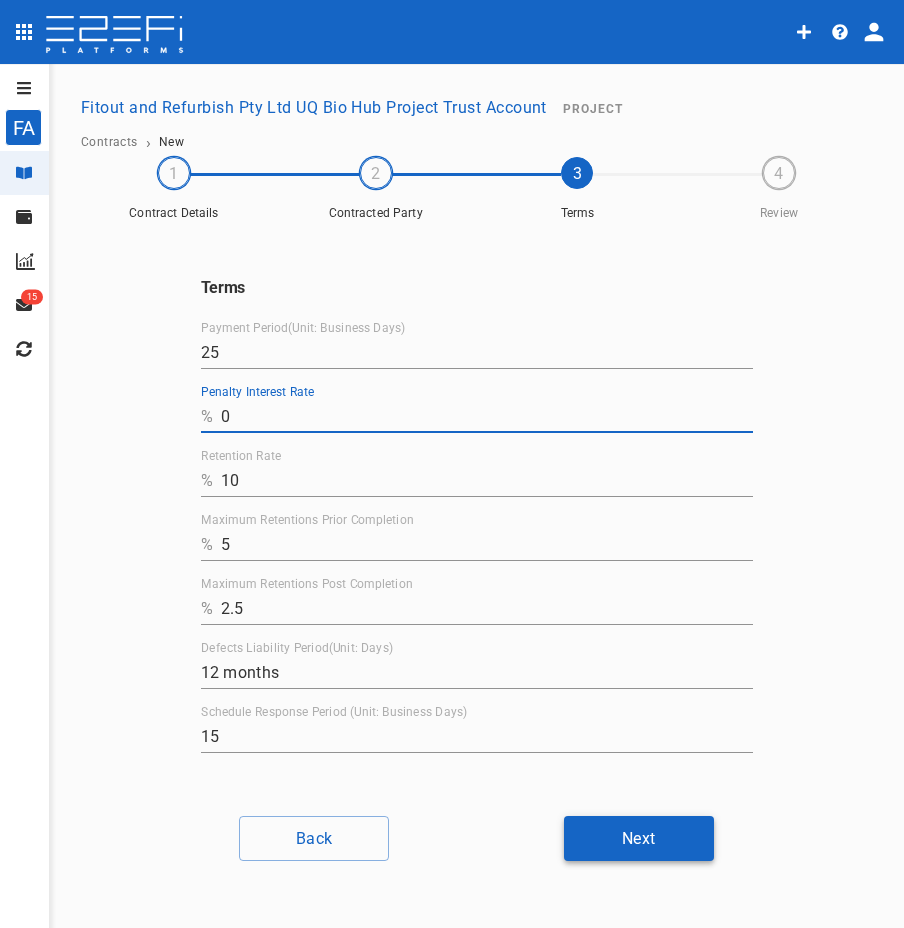 type on "0" 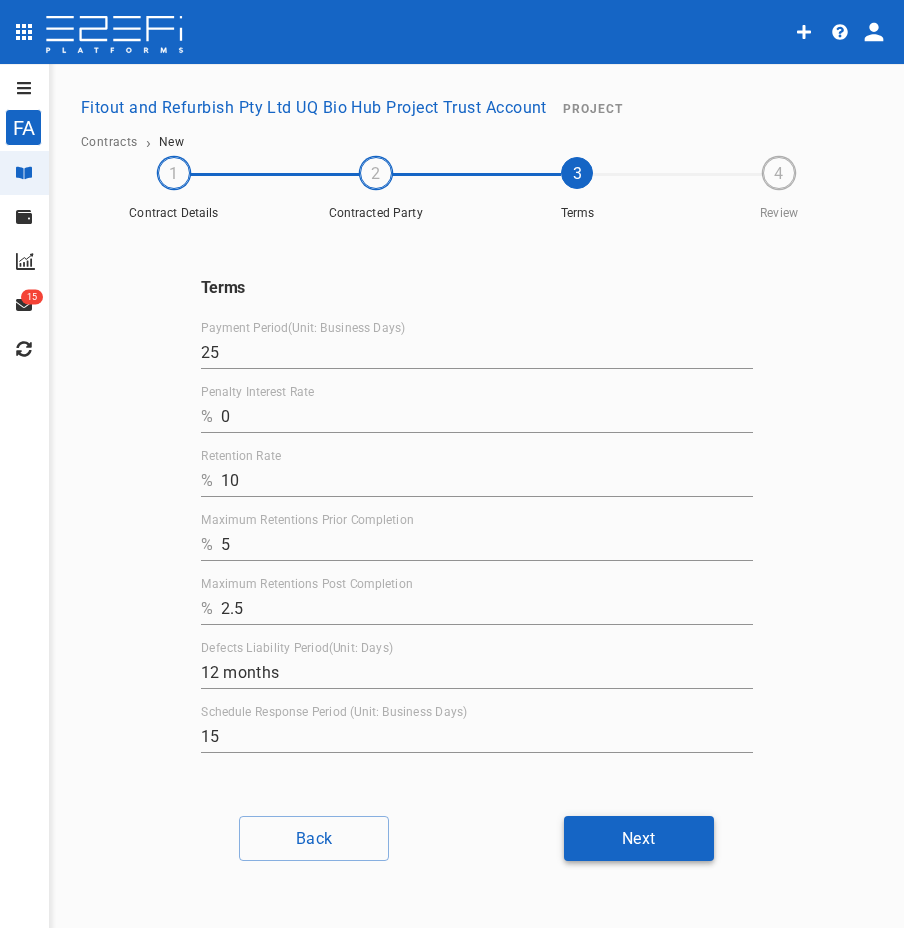click on "Next" at bounding box center (639, 838) 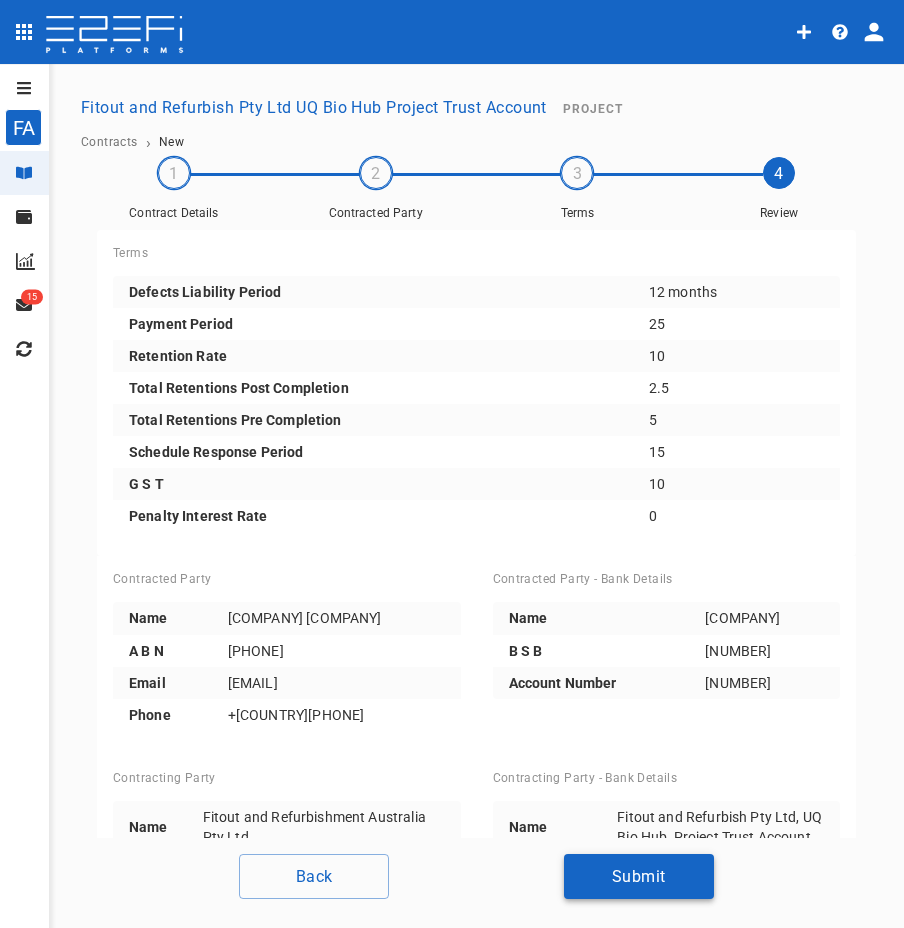 click on "Submit" at bounding box center (639, 876) 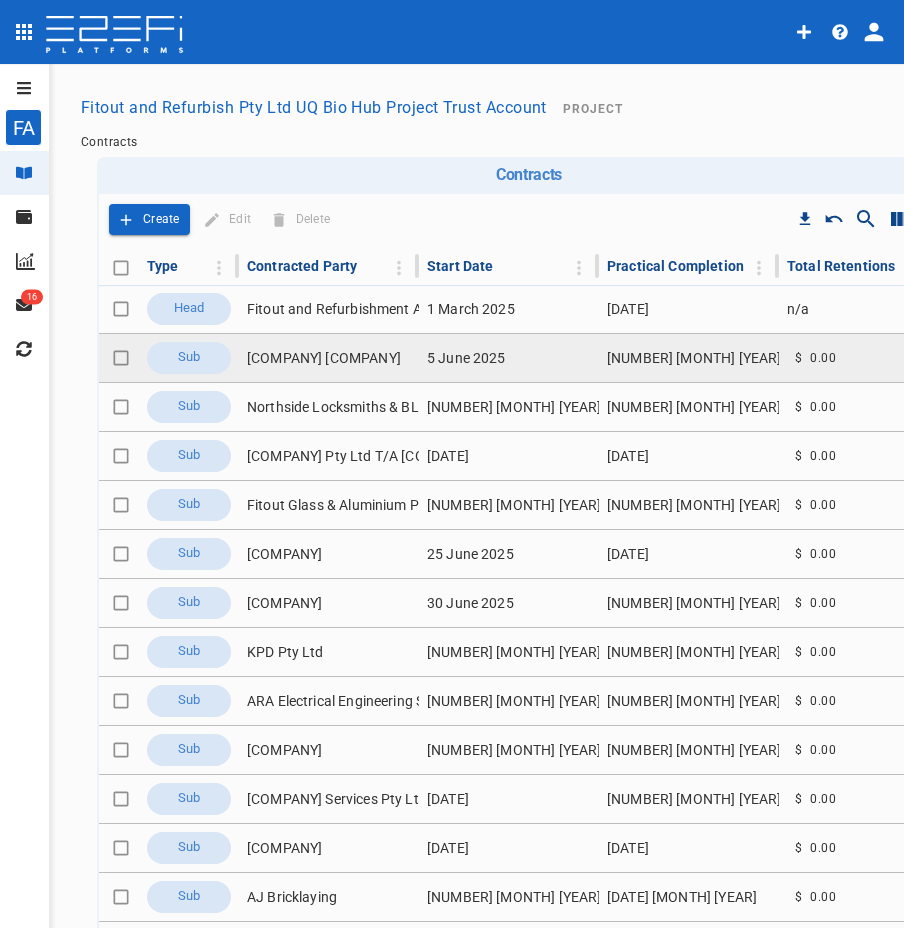 click on "[COMPANY] [COMPANY]" at bounding box center [329, 358] 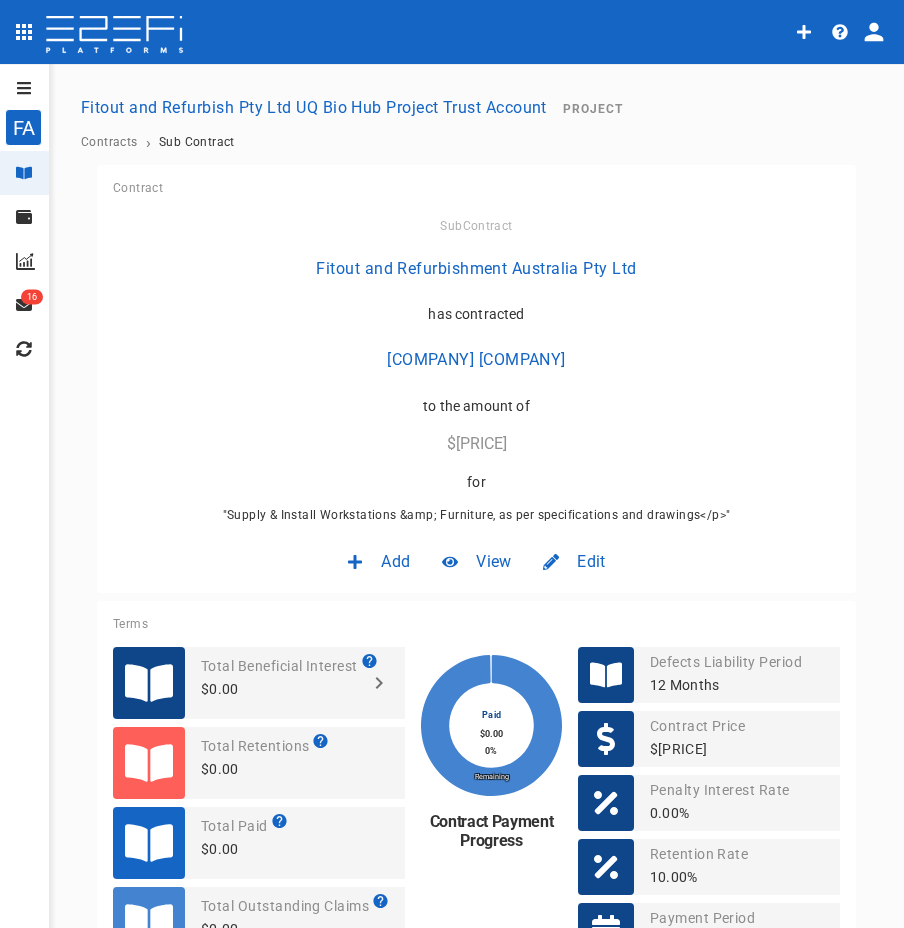 click on "Edit" at bounding box center [591, 561] 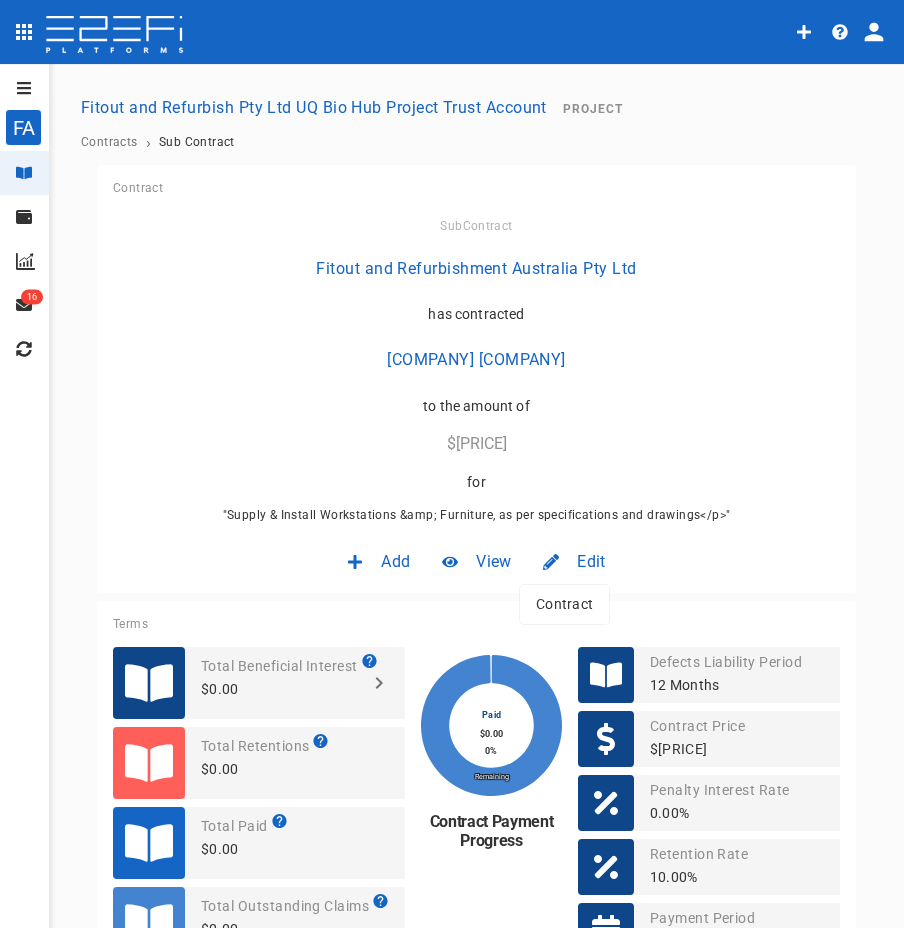 click on "Contract" at bounding box center [564, 604] 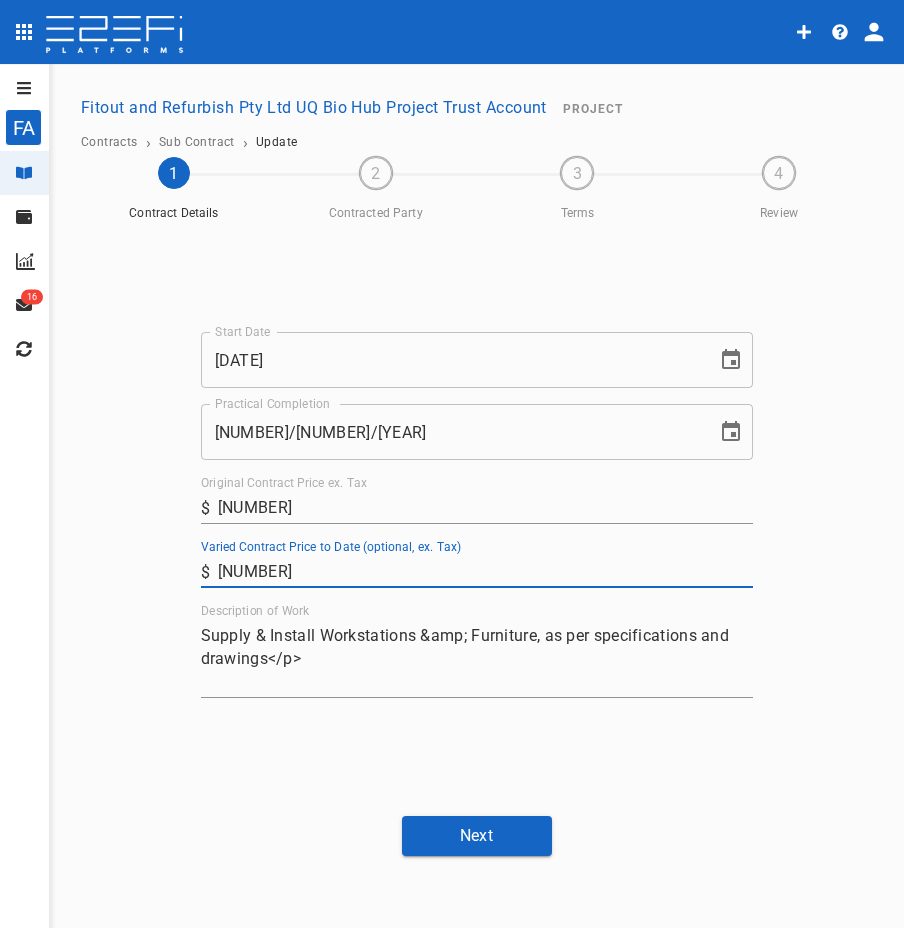 drag, startPoint x: 288, startPoint y: 578, endPoint x: 171, endPoint y: 583, distance: 117.10679 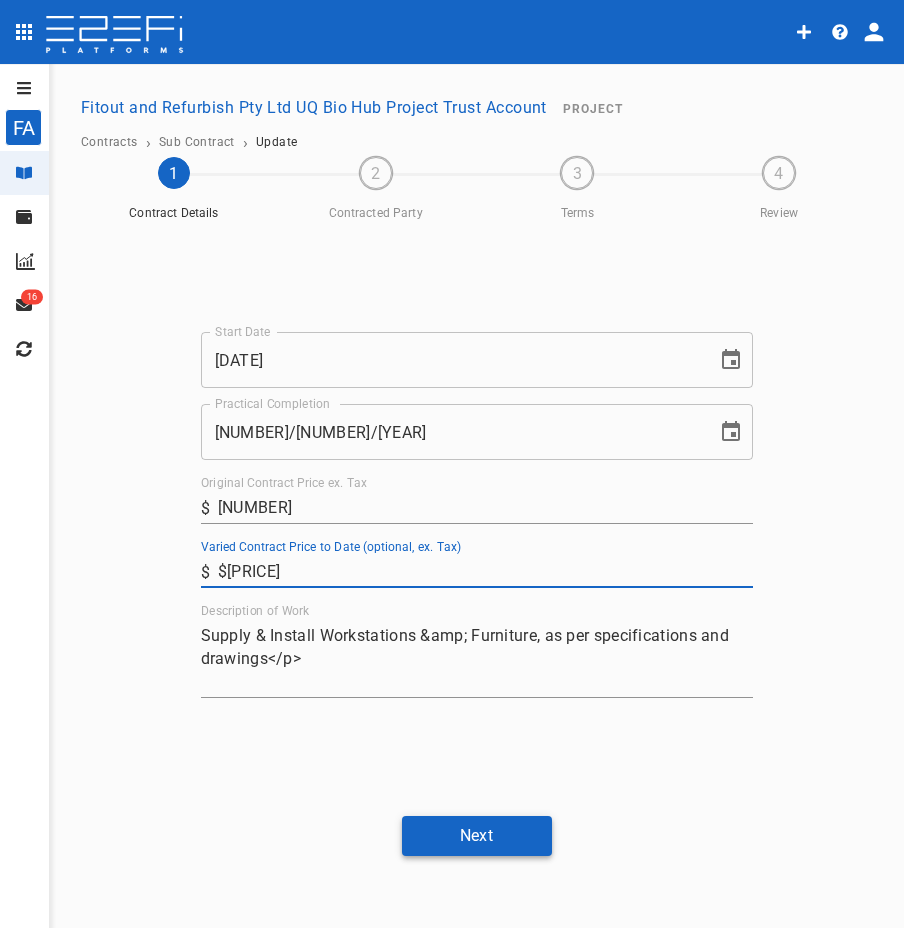 type on "[NUMBER]" 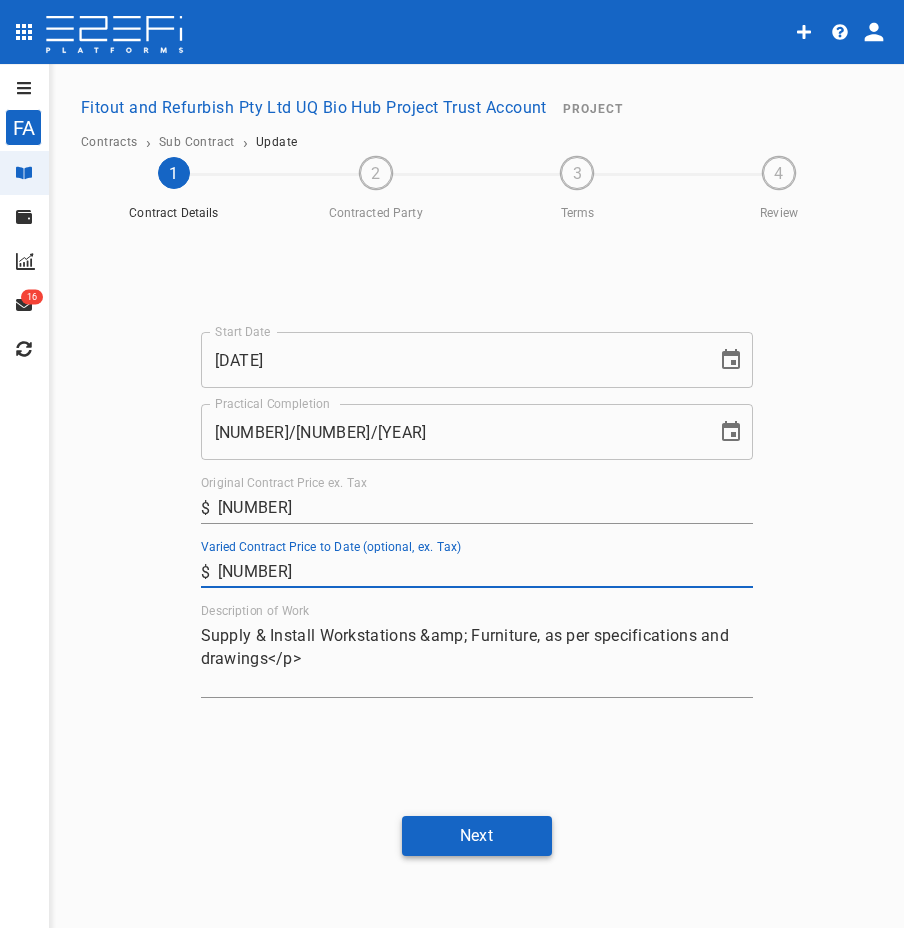 click on "Next" at bounding box center [477, 835] 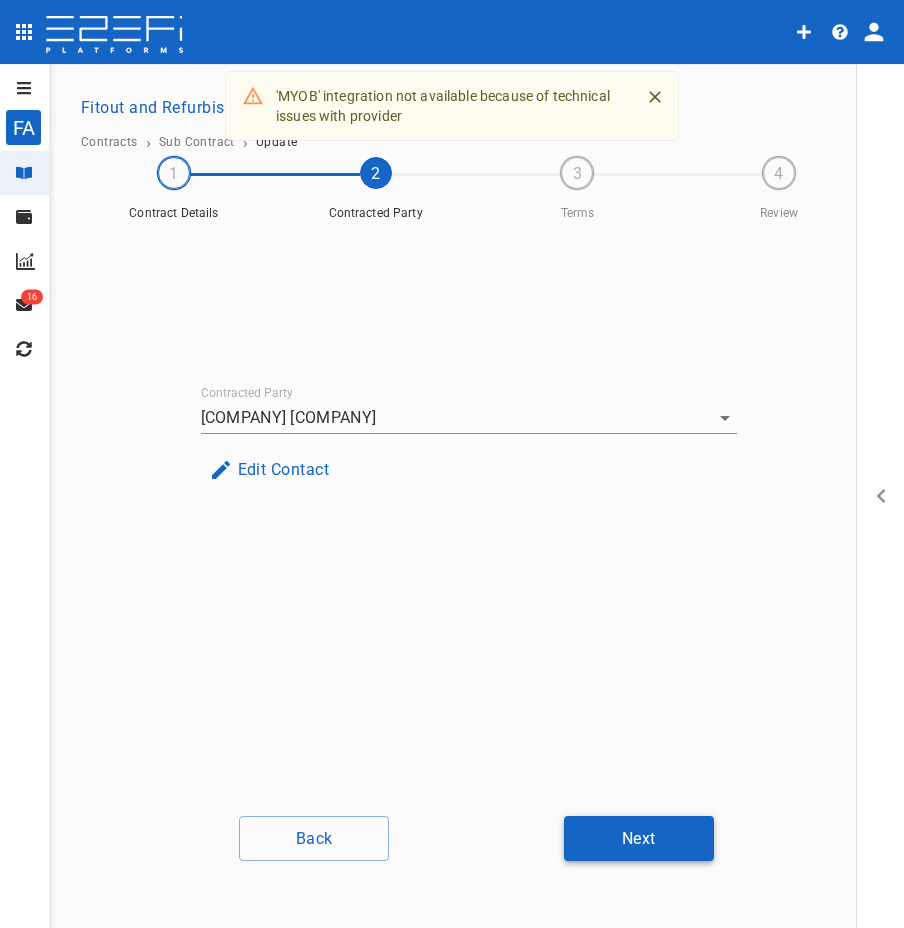 click on "Next" at bounding box center [639, 838] 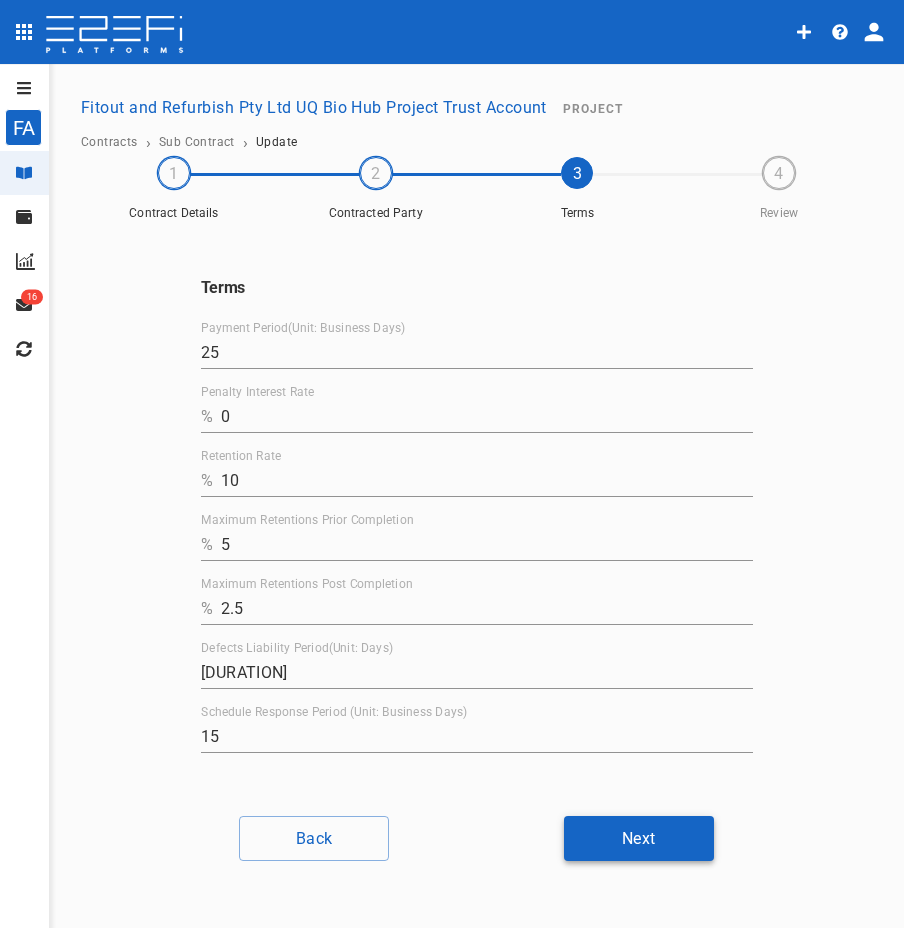 click on "Next" at bounding box center (639, 838) 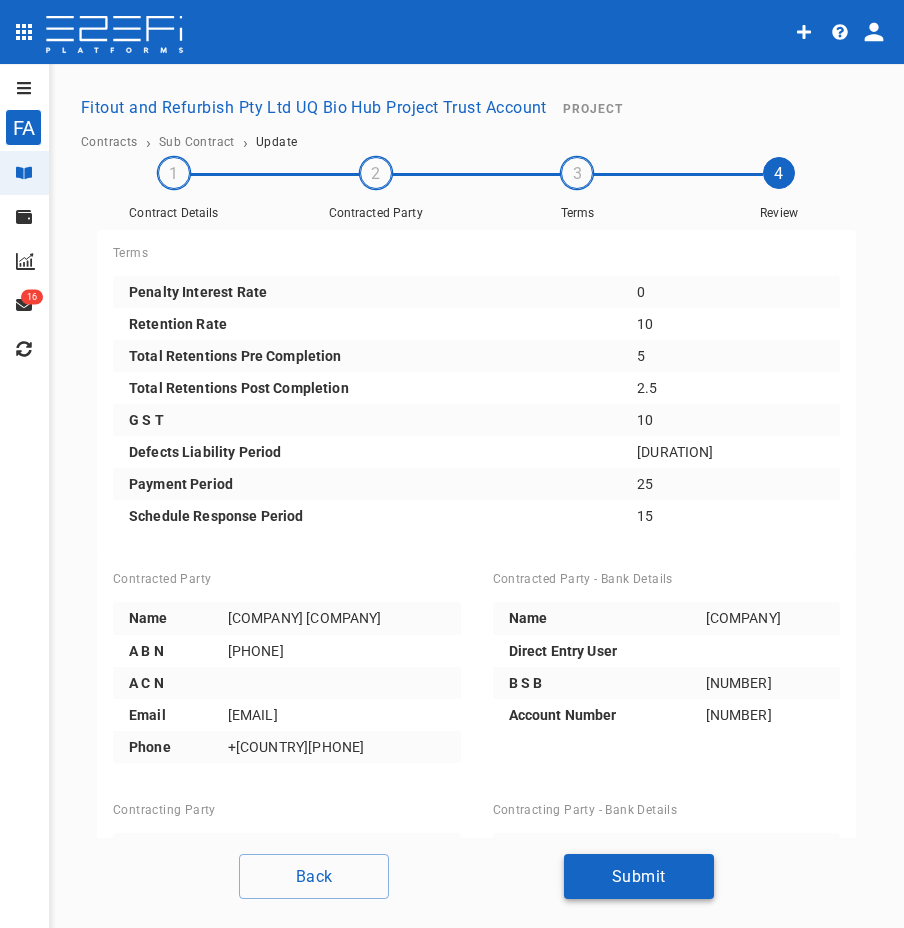 click on "Submit" at bounding box center [639, 876] 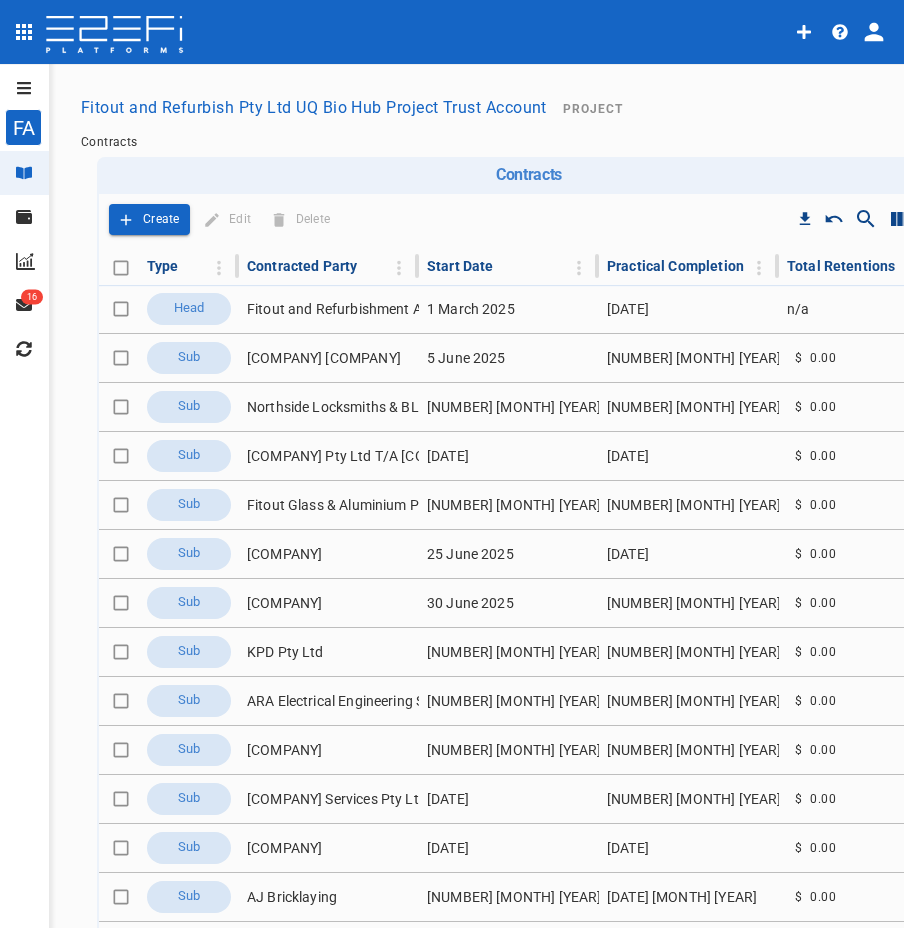 type on "Fitout and Refurbish Pty Ltd UQ Bio Hub Project Trust Account" 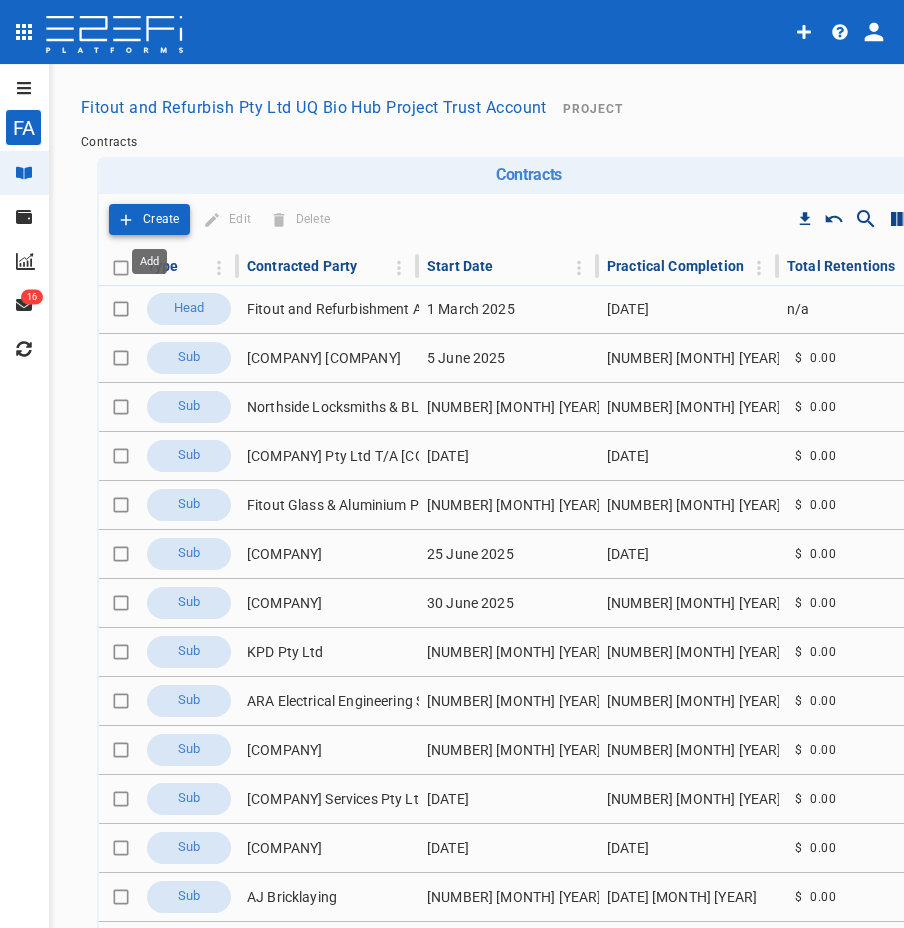 click on "Create" at bounding box center [149, 219] 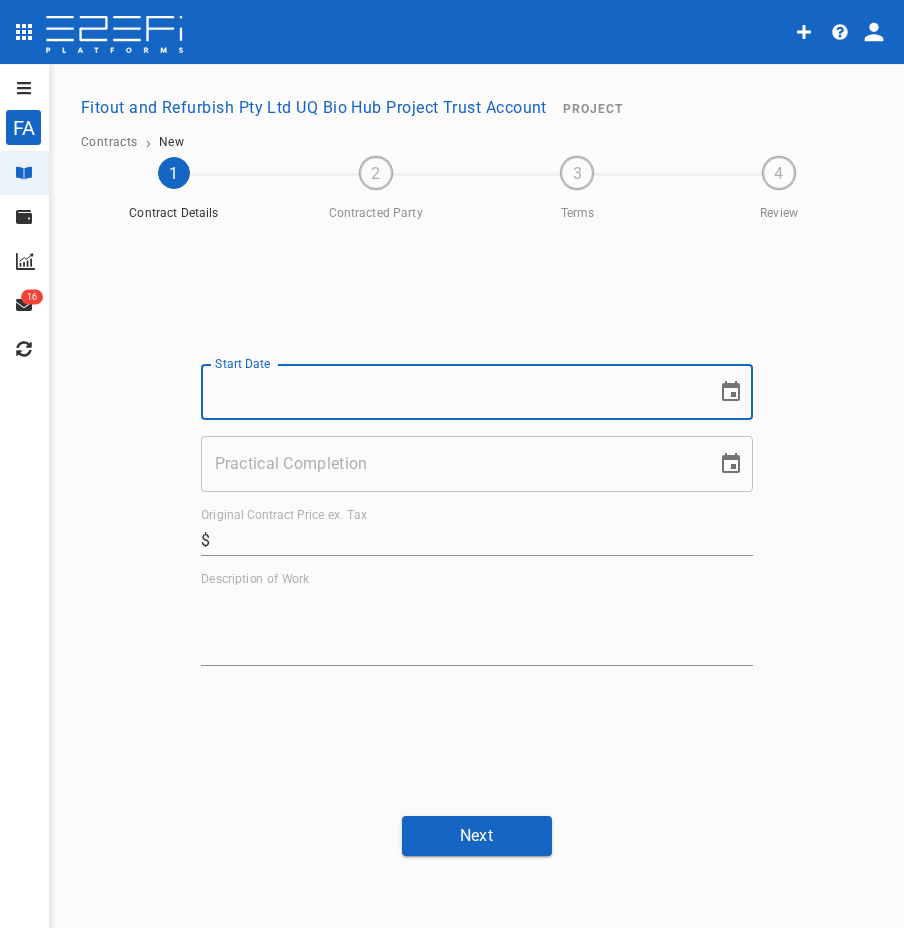 click on "Start Date" at bounding box center (452, 392) 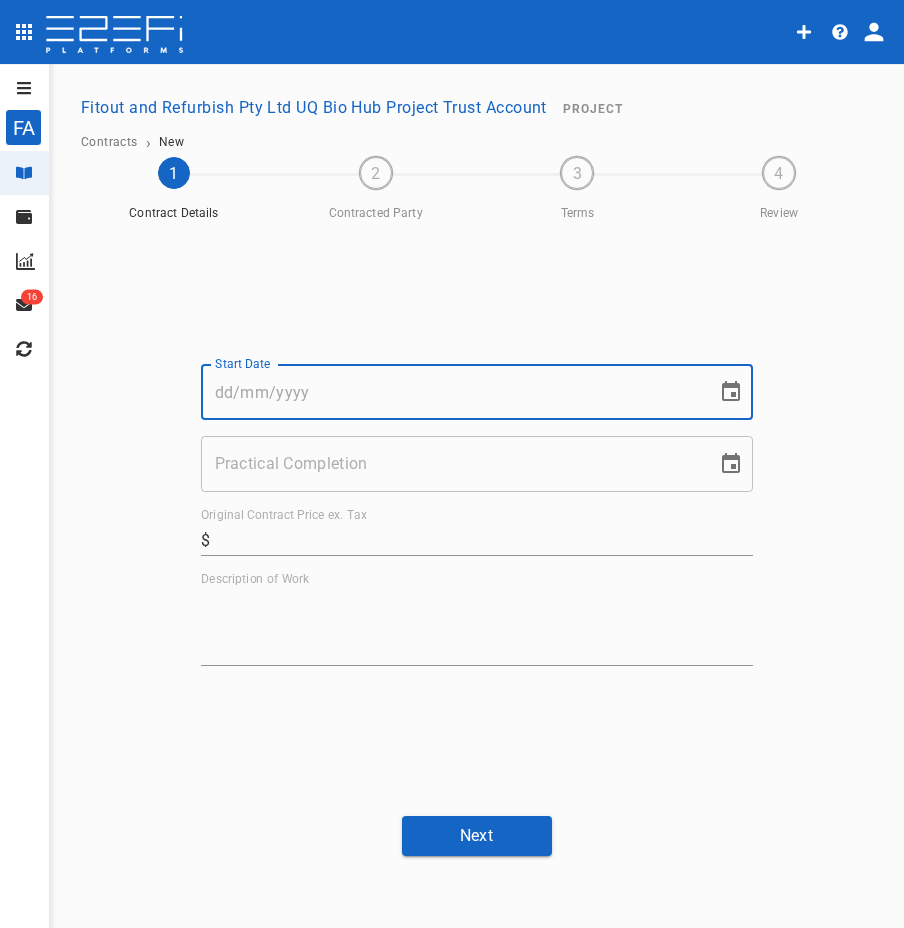 paste on "[NUMBER]/[NUMBER]/[YEAR]" 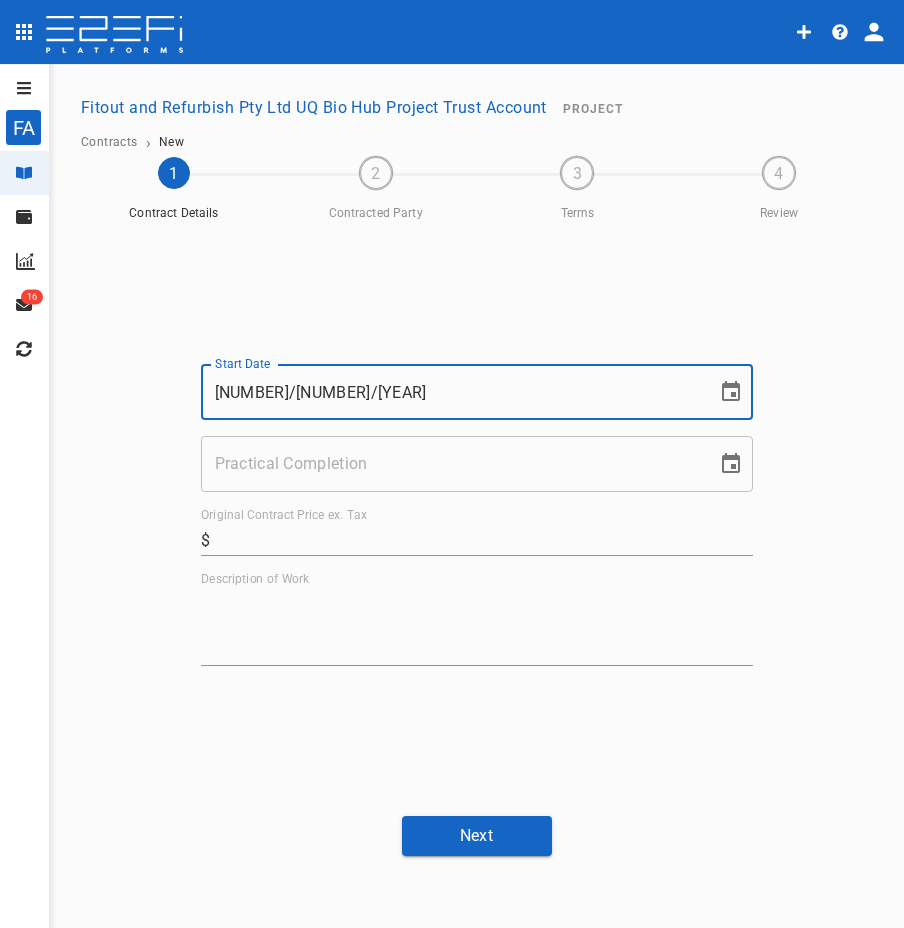 type on "[NUMBER]/[NUMBER]/[YEAR]" 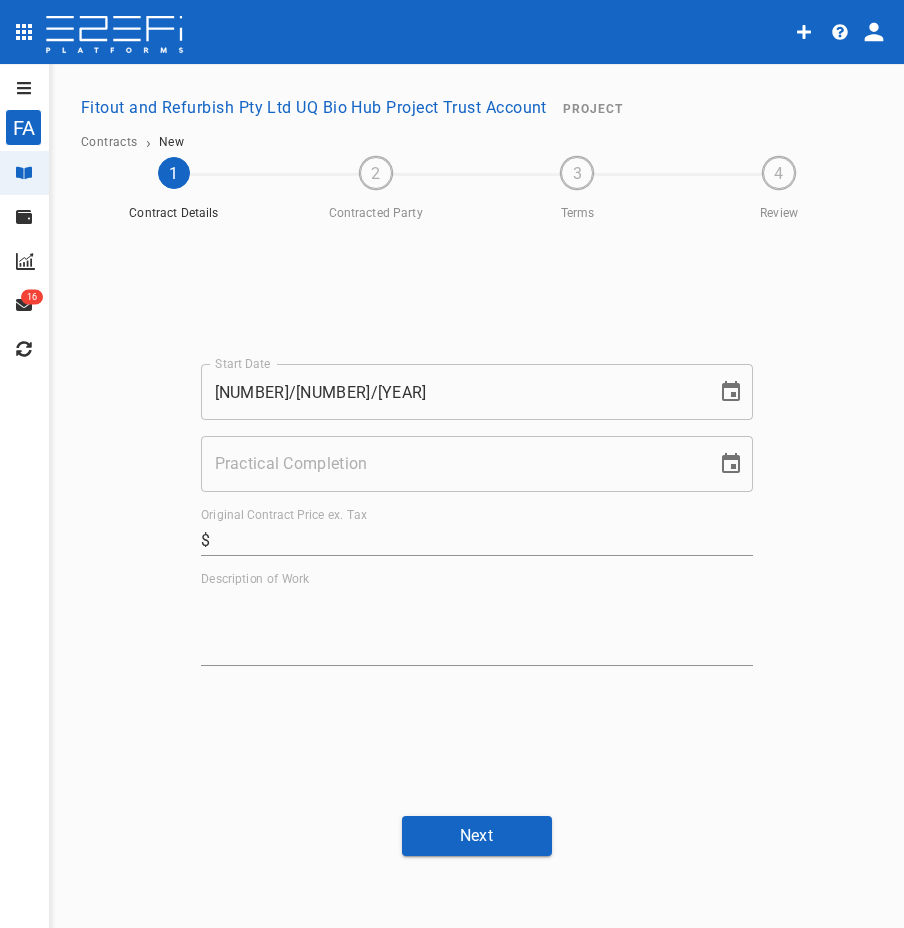 click on "Practical Completion" at bounding box center [452, 464] 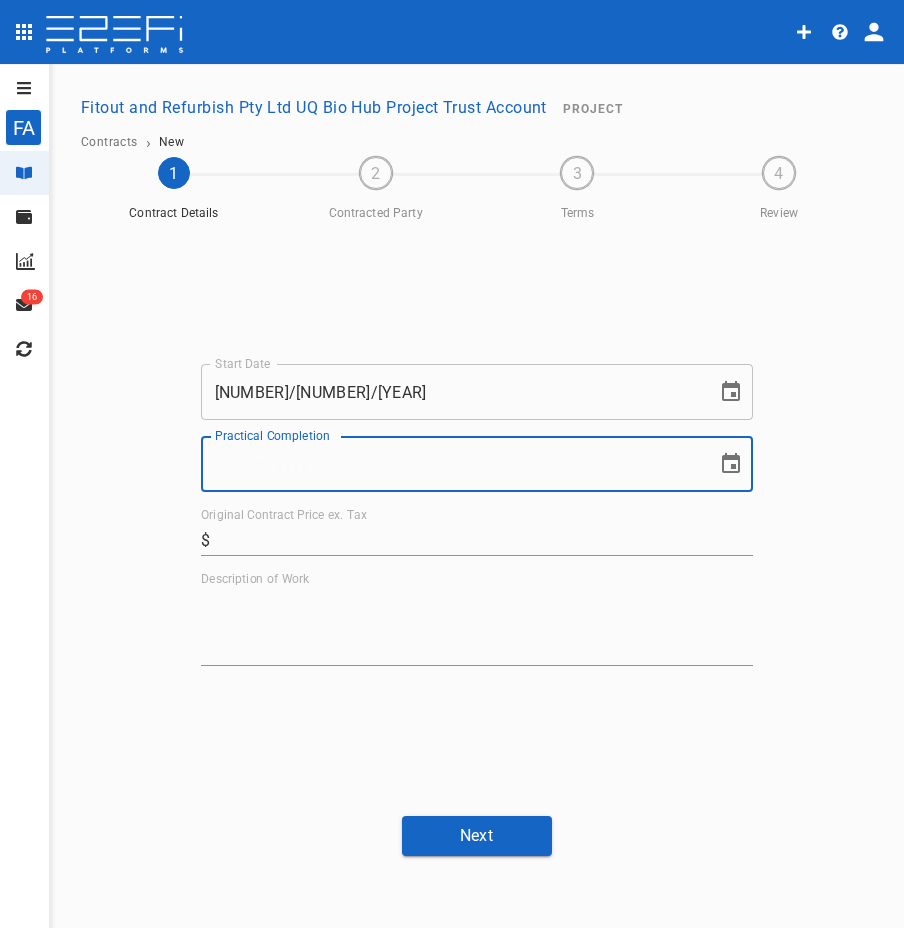 paste on "24/10/2025" 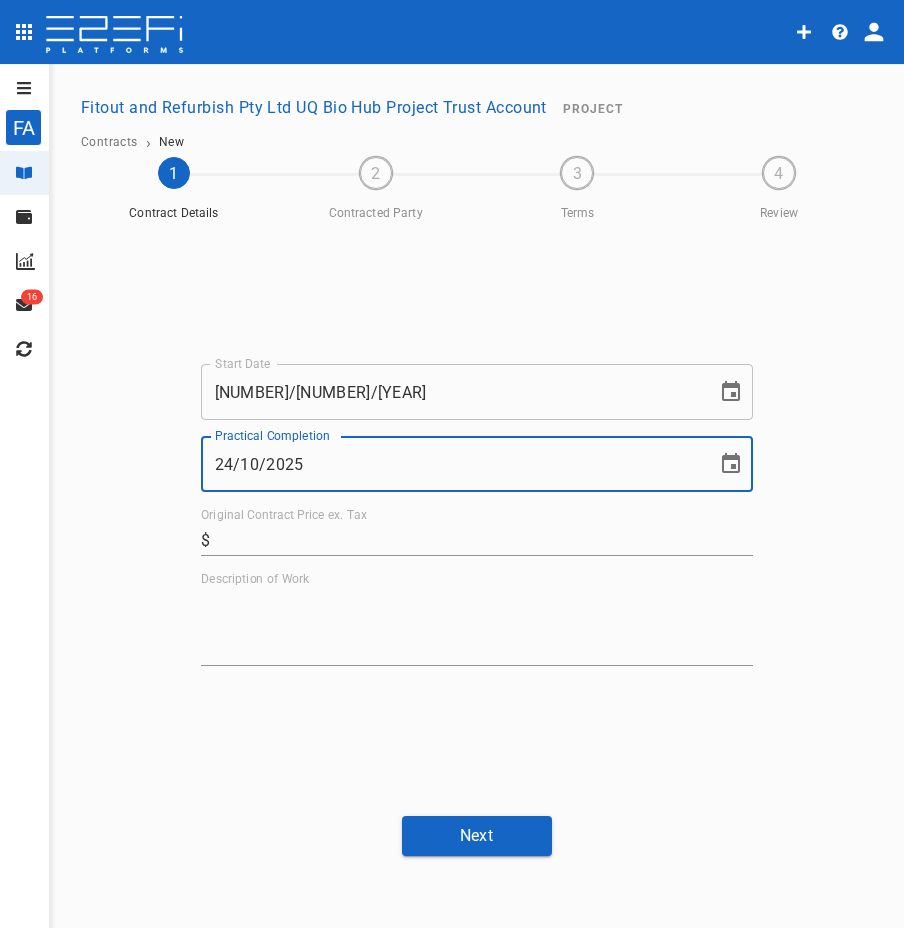 type on "24/10/2025" 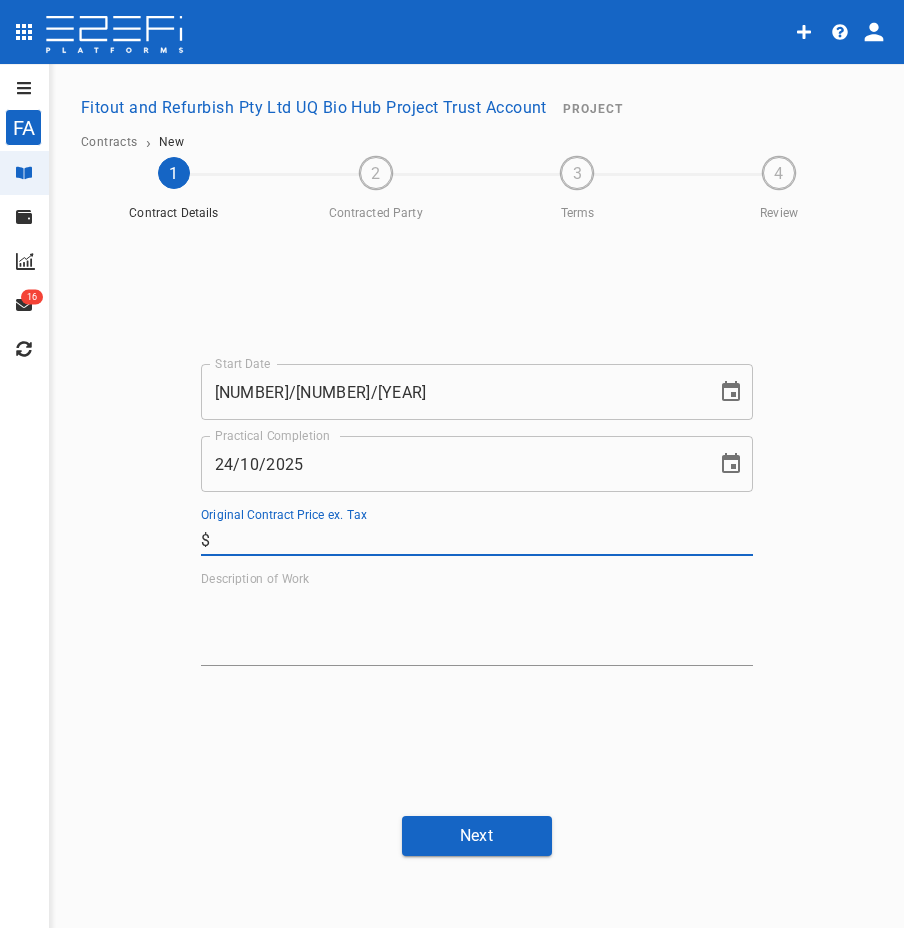 click on "Original Contract Price ex. Tax" at bounding box center (485, 540) 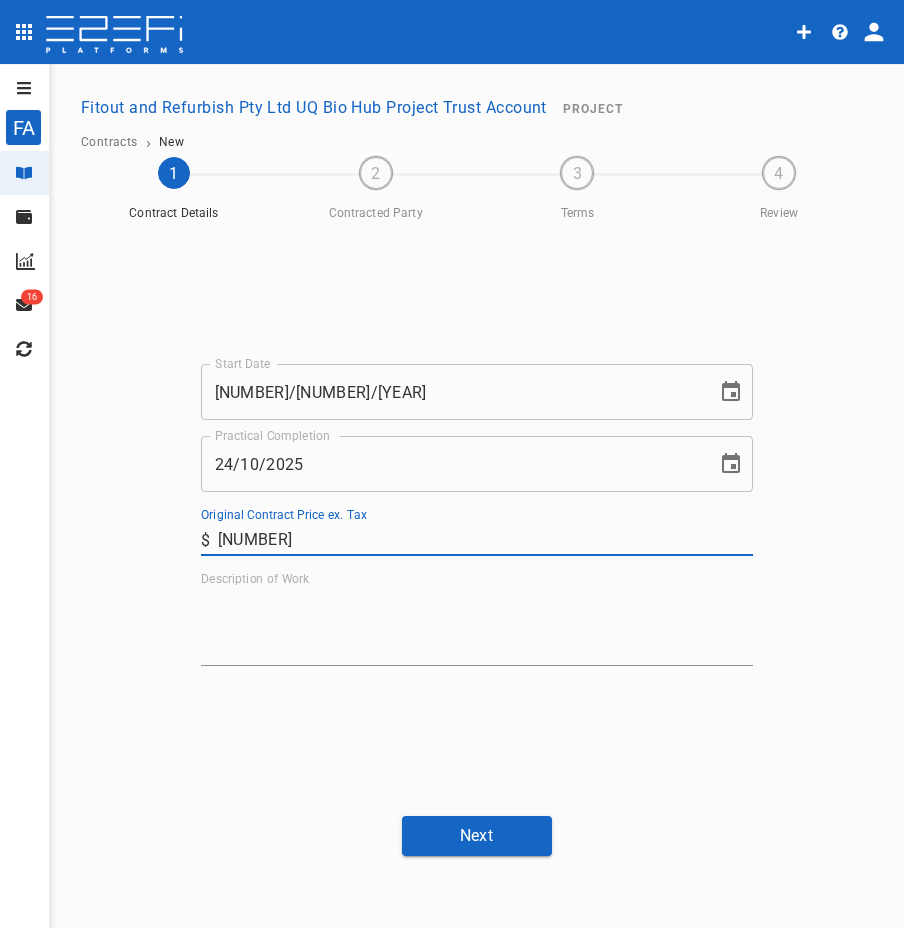 type on "$[PRICE]" 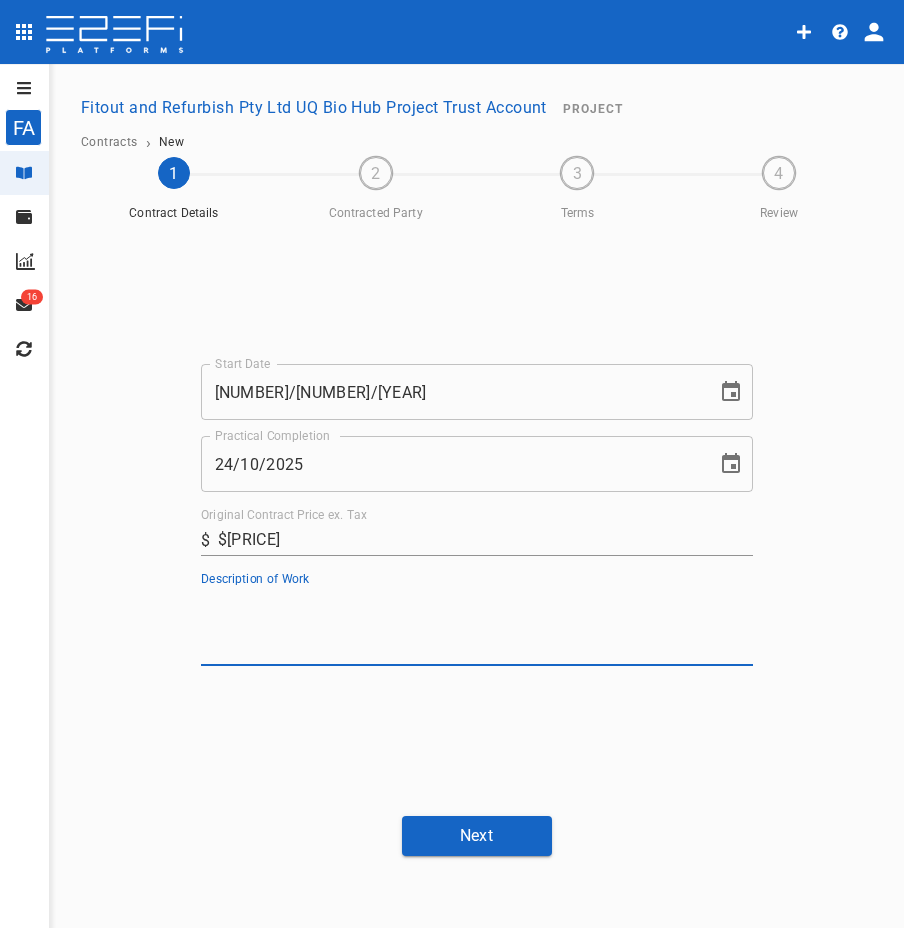 click on "Description of Work" at bounding box center (477, 626) 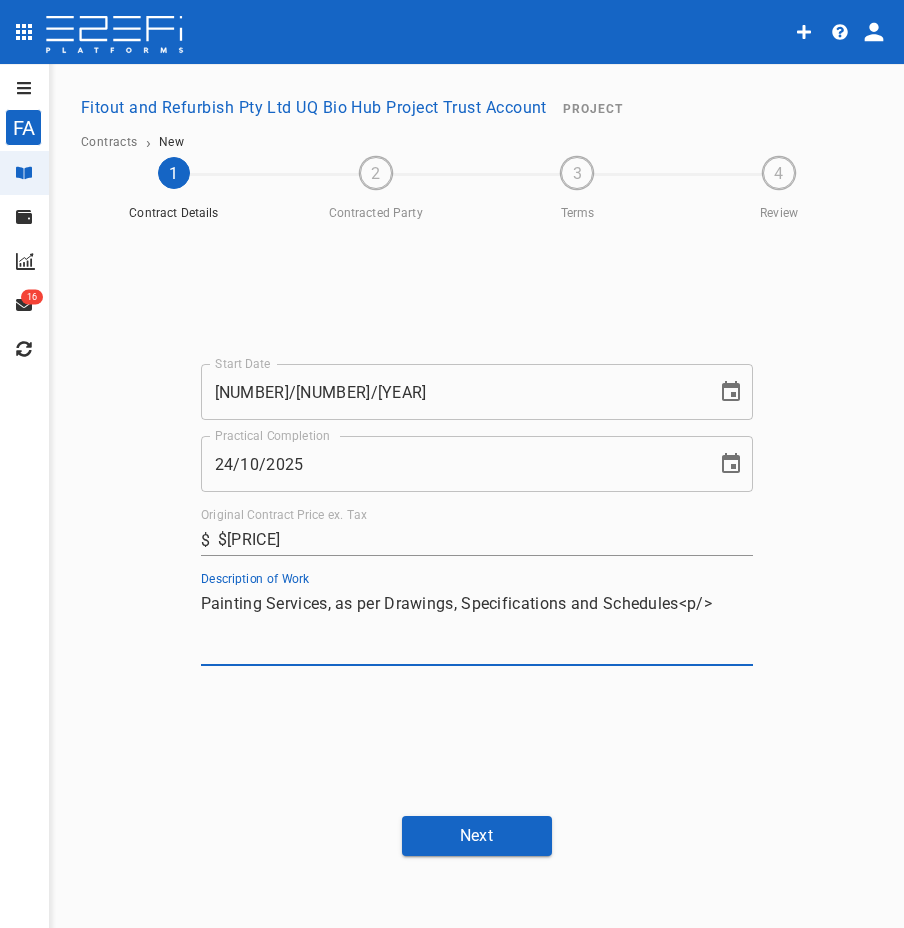 type on "Painting Services, as per Drawings, Specifications and Schedules<p/>" 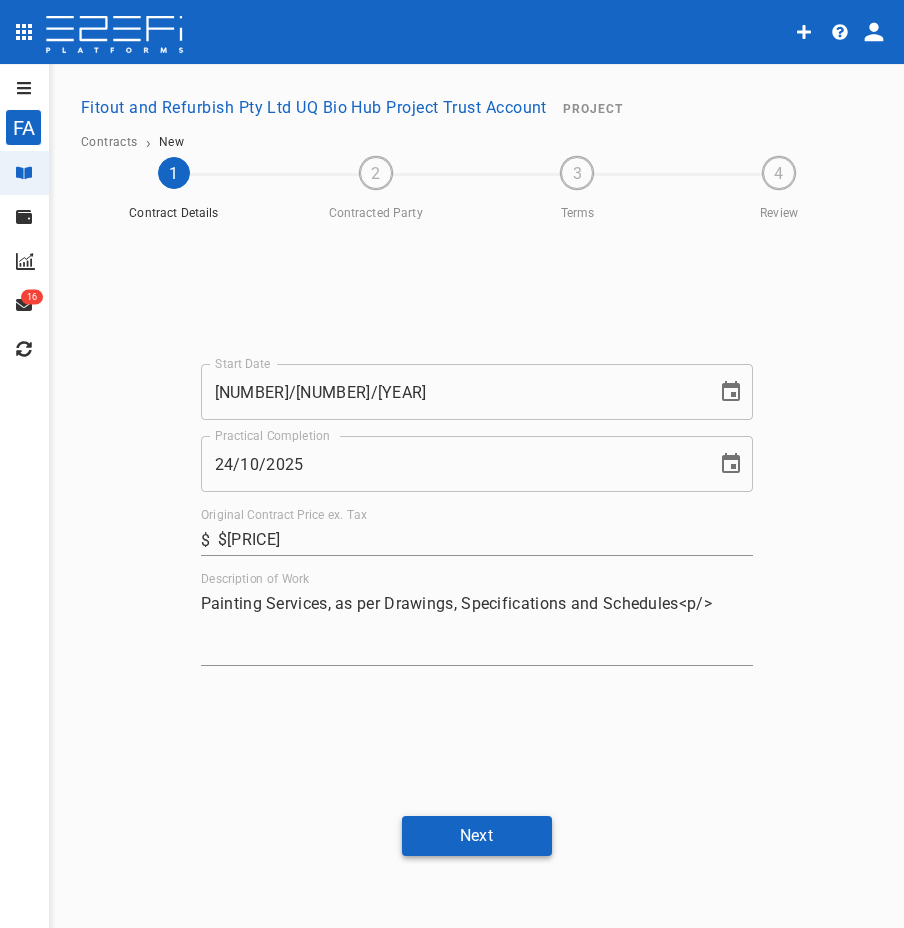 click on "Next" at bounding box center (477, 835) 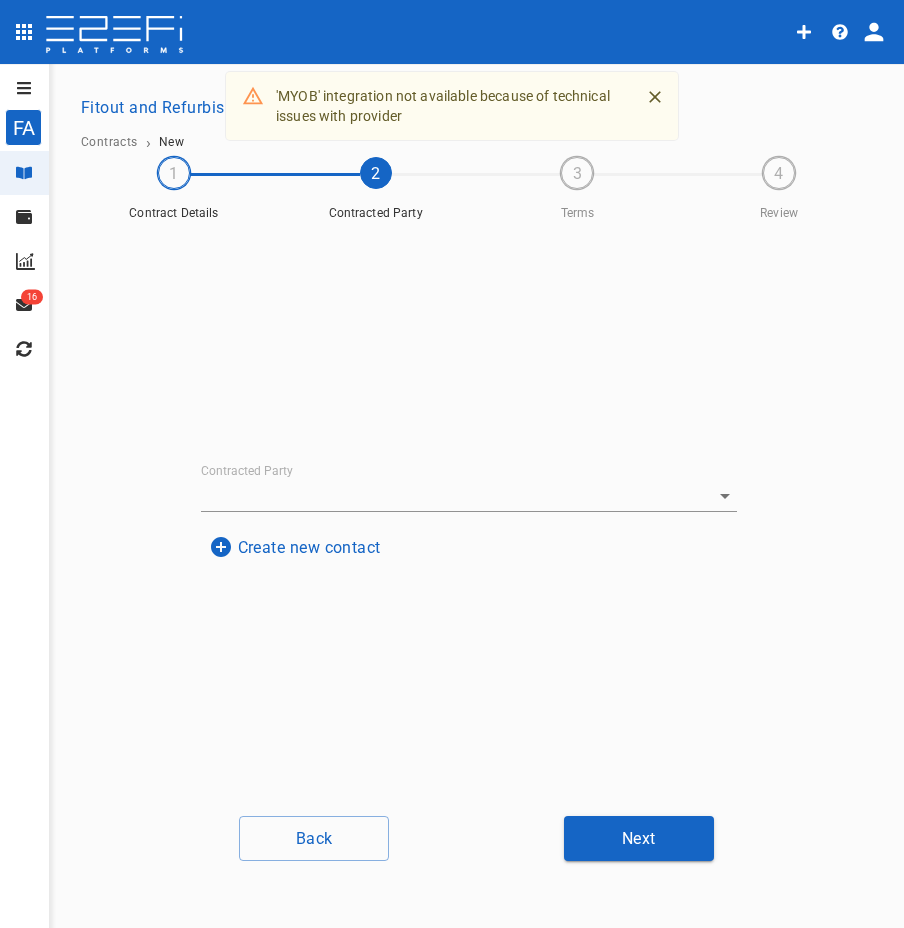 click on "Create new contact" at bounding box center (295, 547) 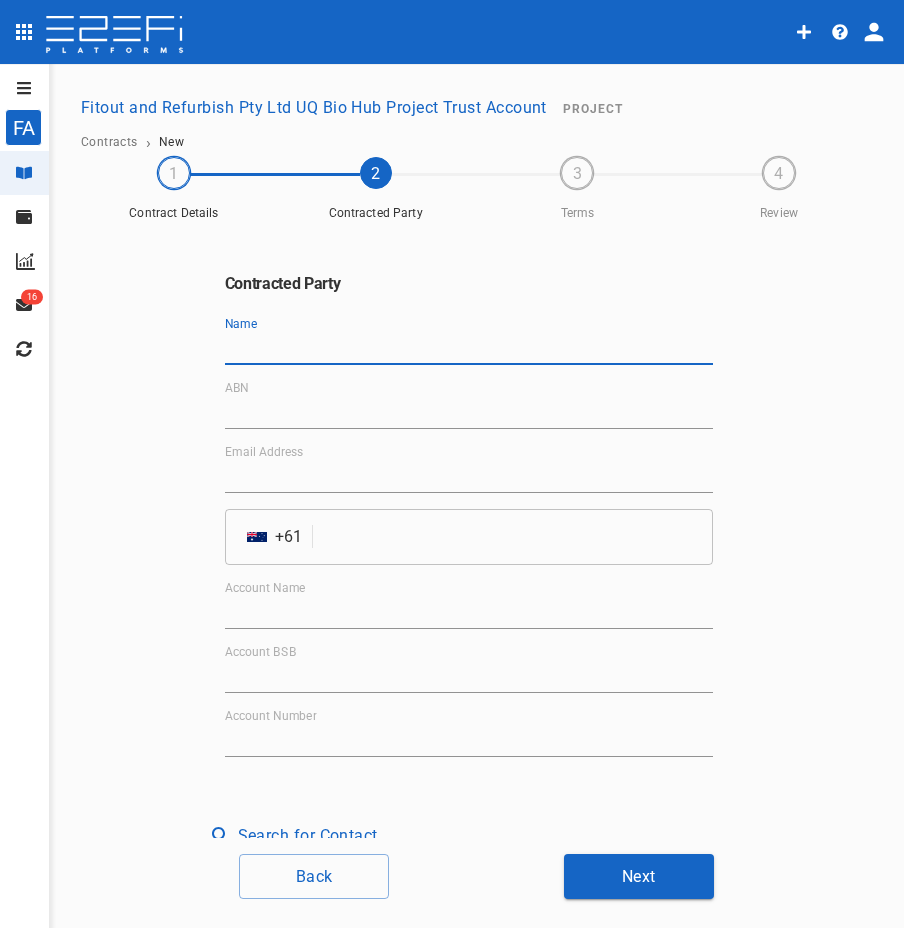 click on "Name" at bounding box center (469, 349) 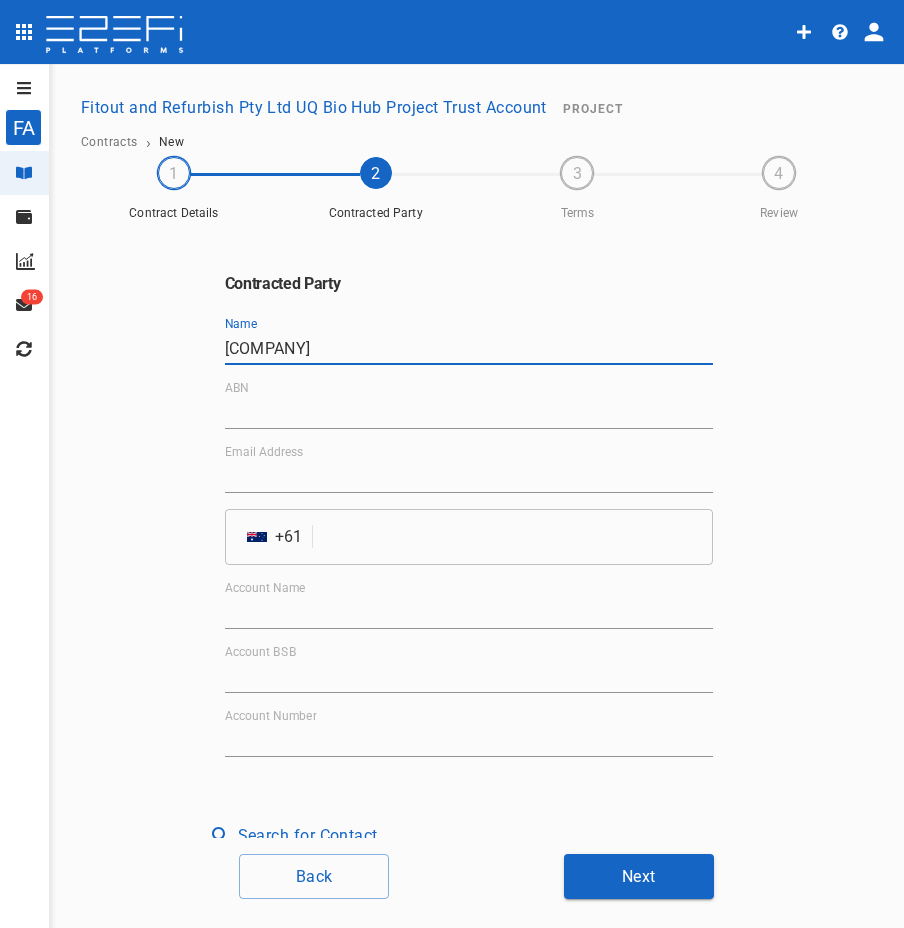 type on "[COMPANY]" 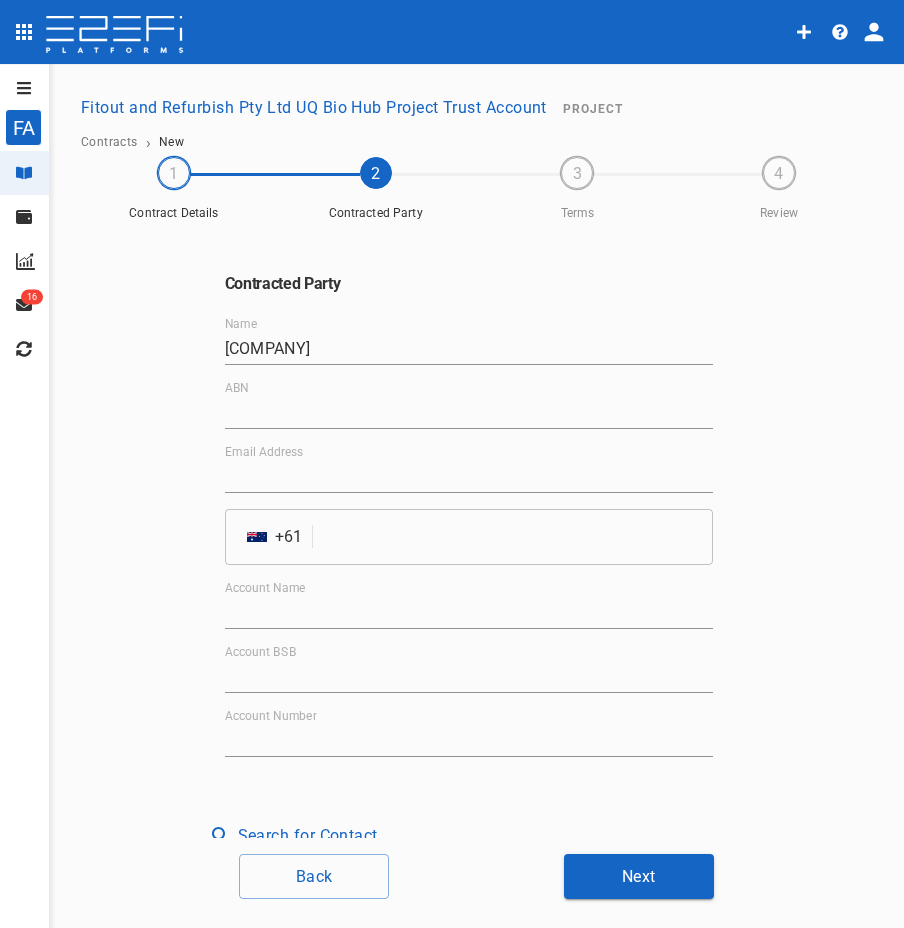 click on "ABN" at bounding box center (469, 413) 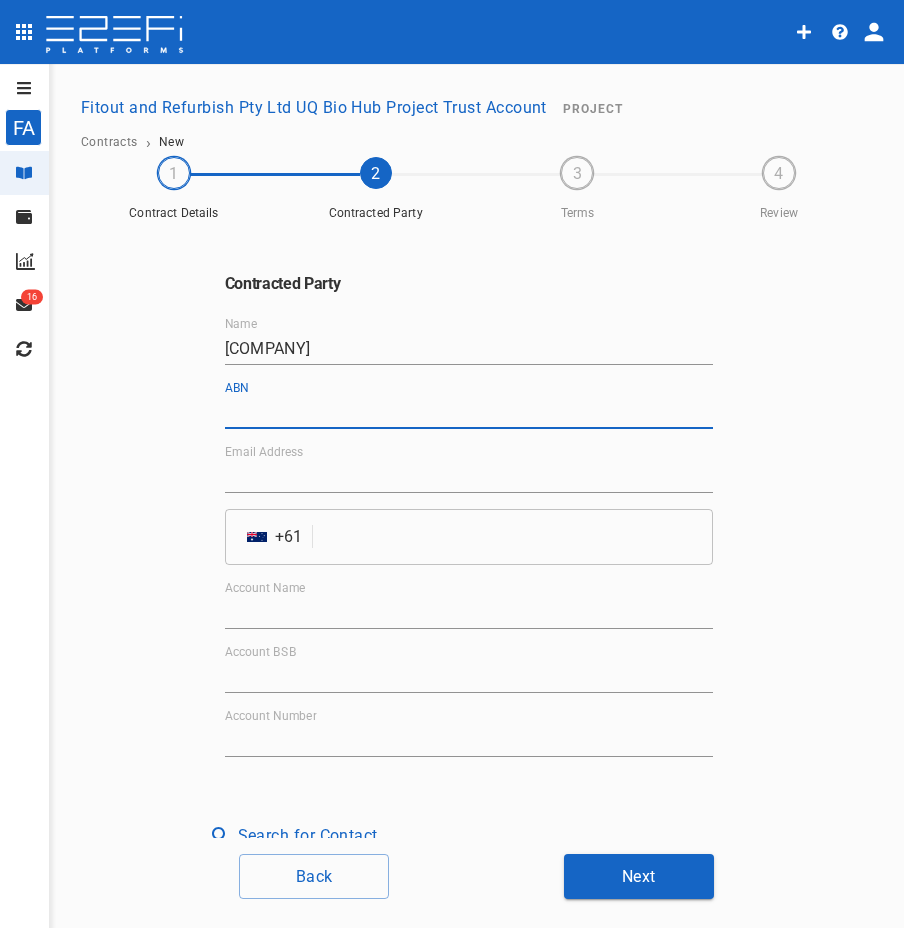 paste on "[ABN]" 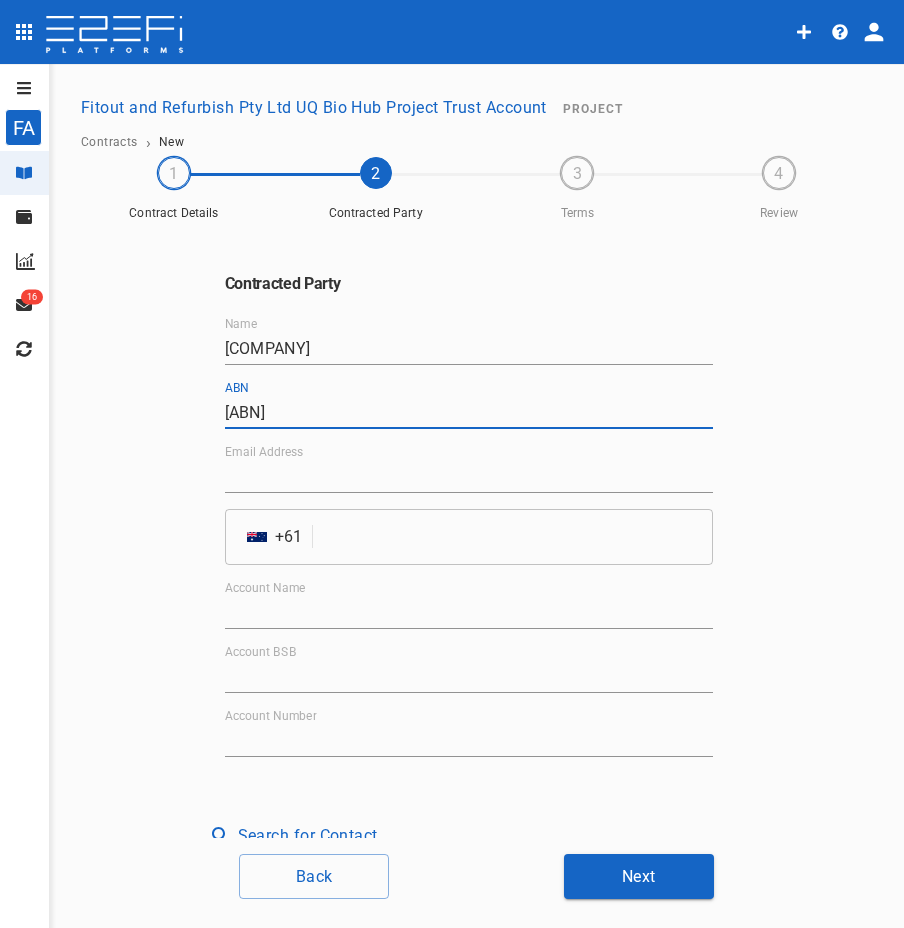 type on "[ABN]" 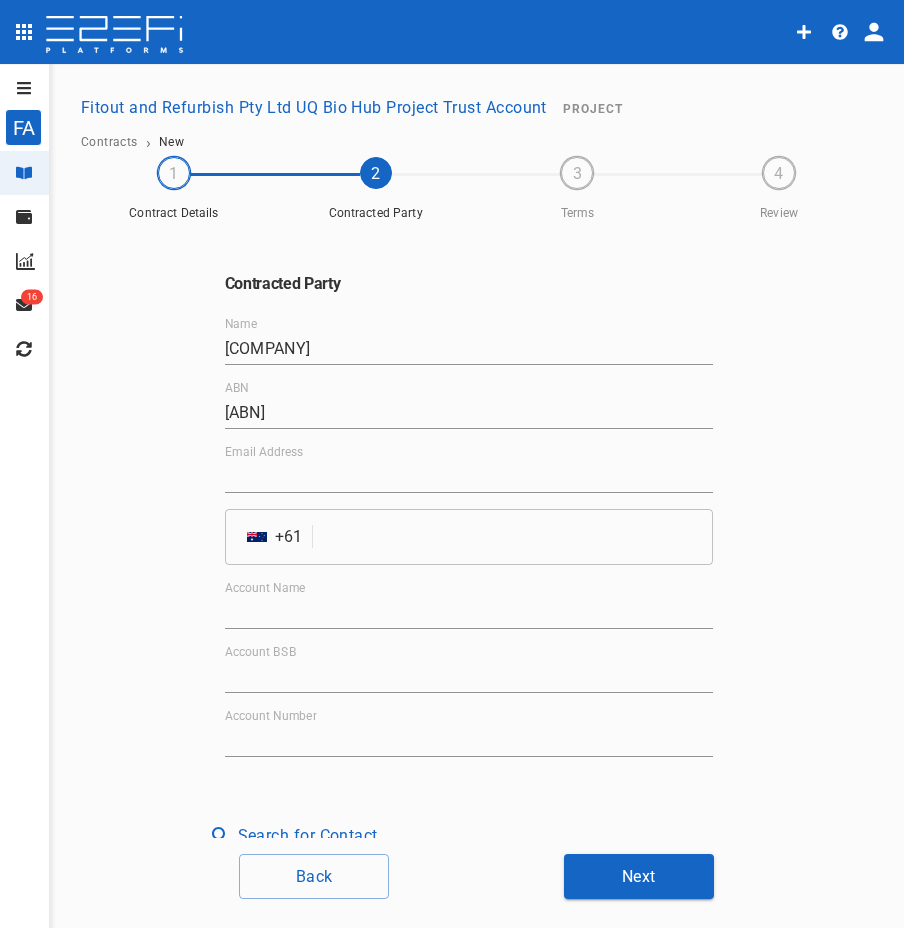 click on "Email Address" at bounding box center (469, 477) 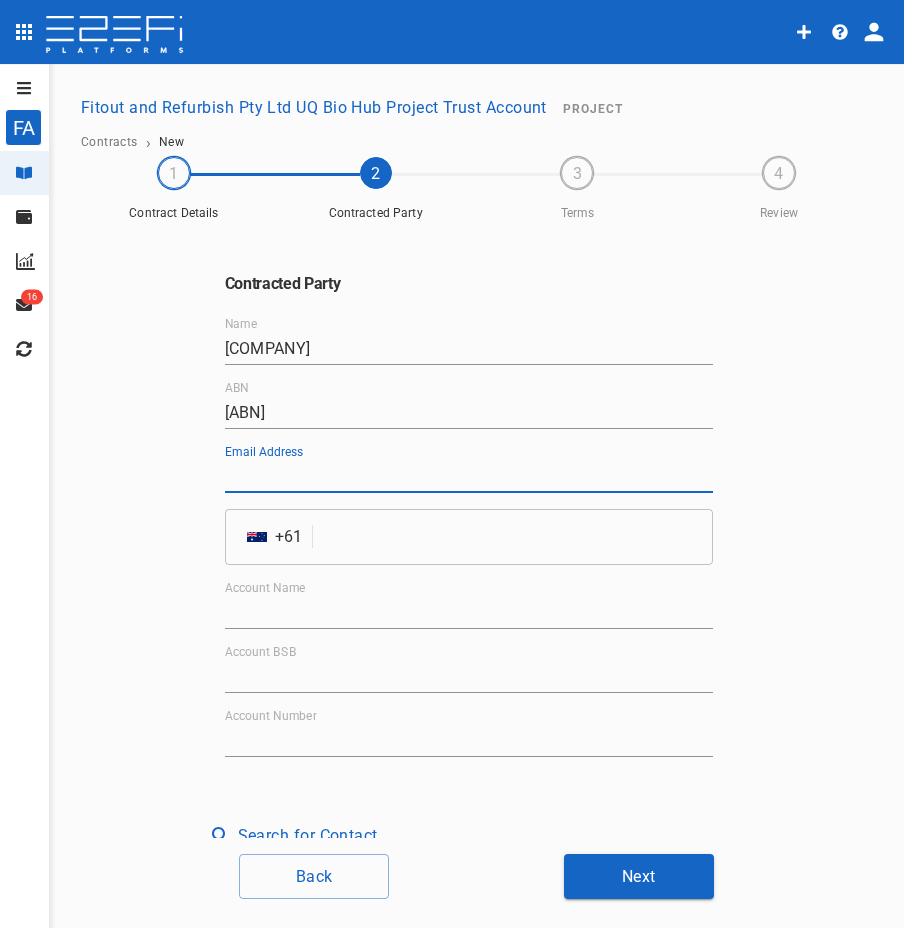 paste on "admin@[COMPANY].com.au" 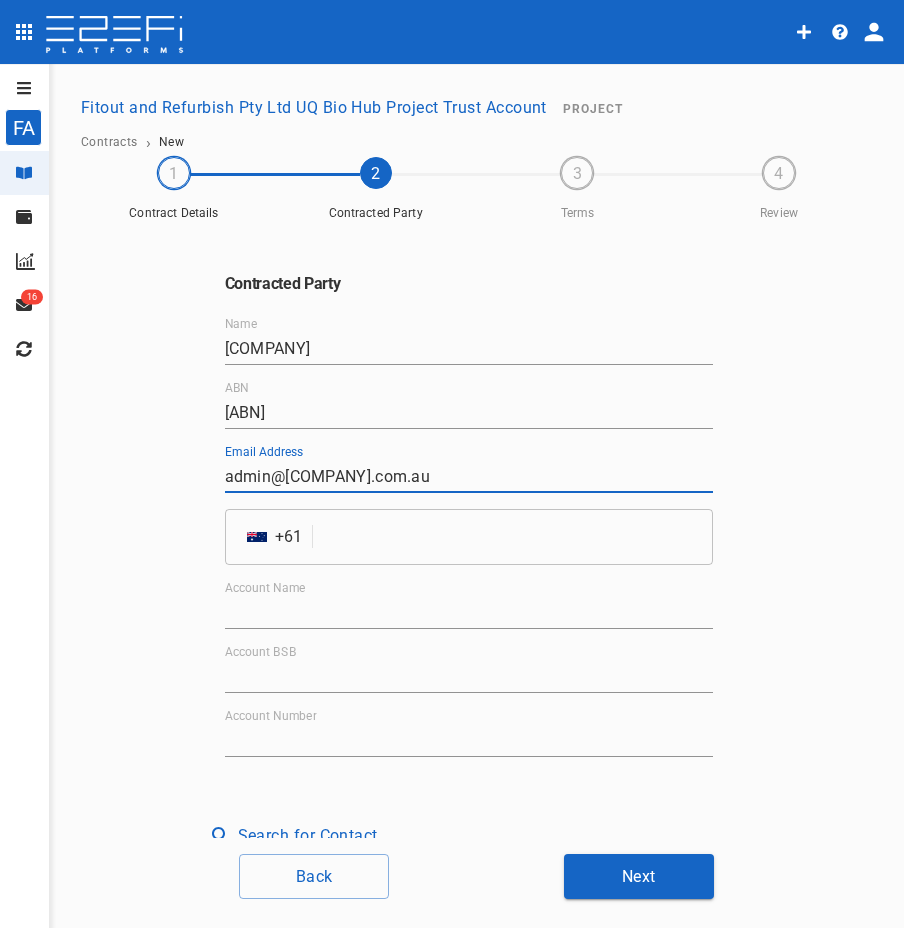 type on "admin@[COMPANY].com.au" 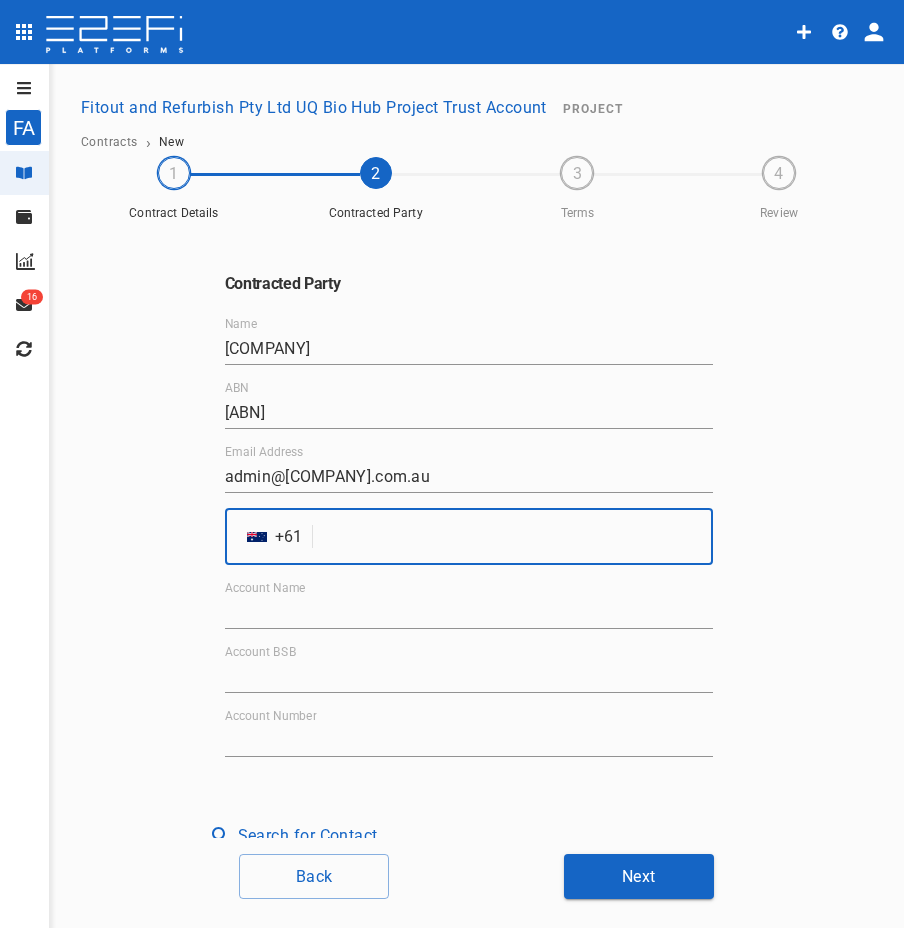 click at bounding box center (516, 537) 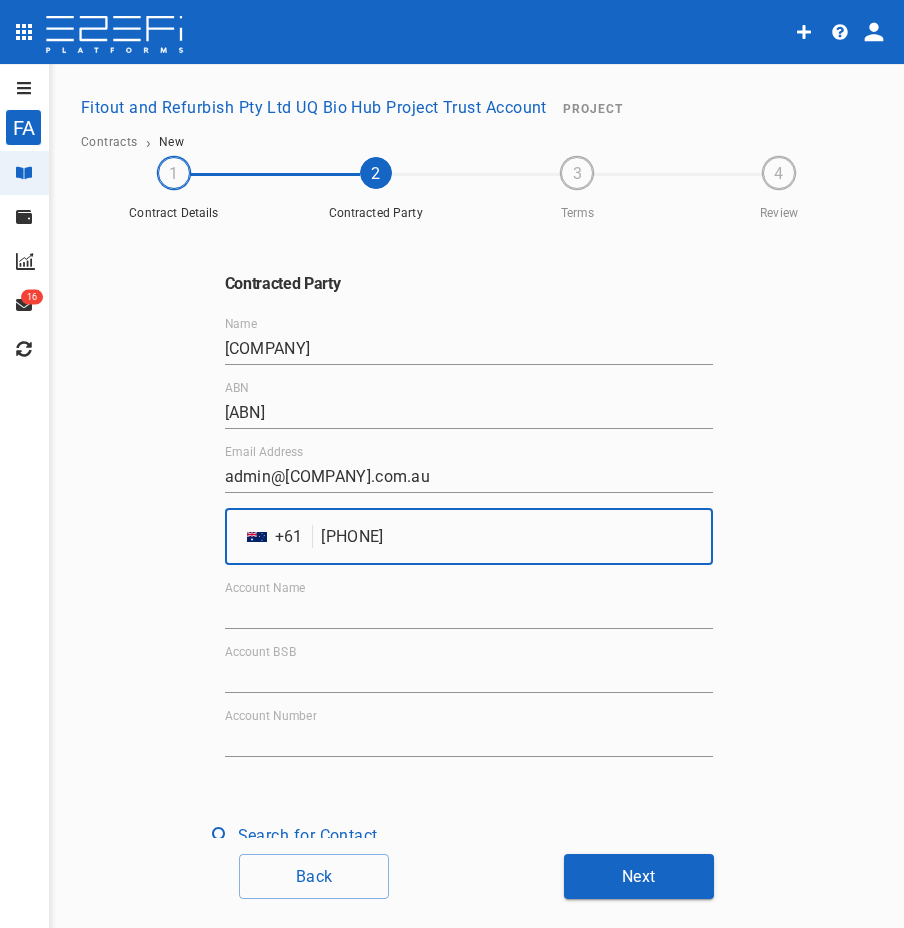 type on "[PHONE]" 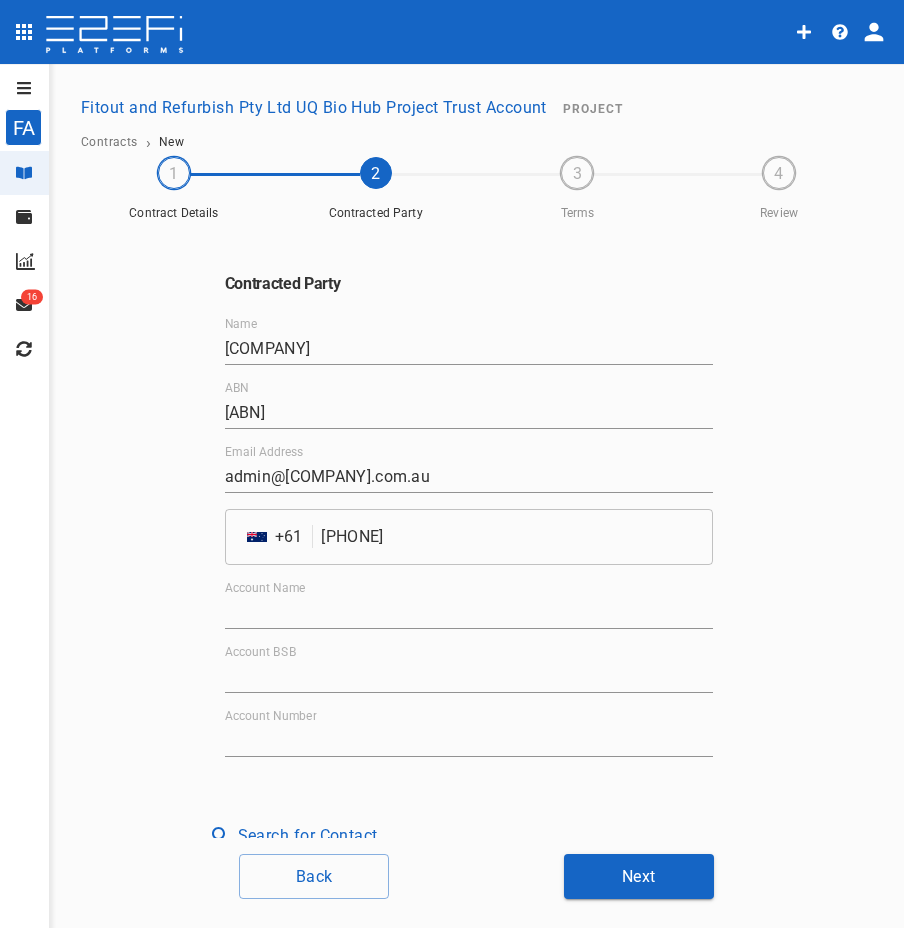 drag, startPoint x: 302, startPoint y: 605, endPoint x: 155, endPoint y: 595, distance: 147.33974 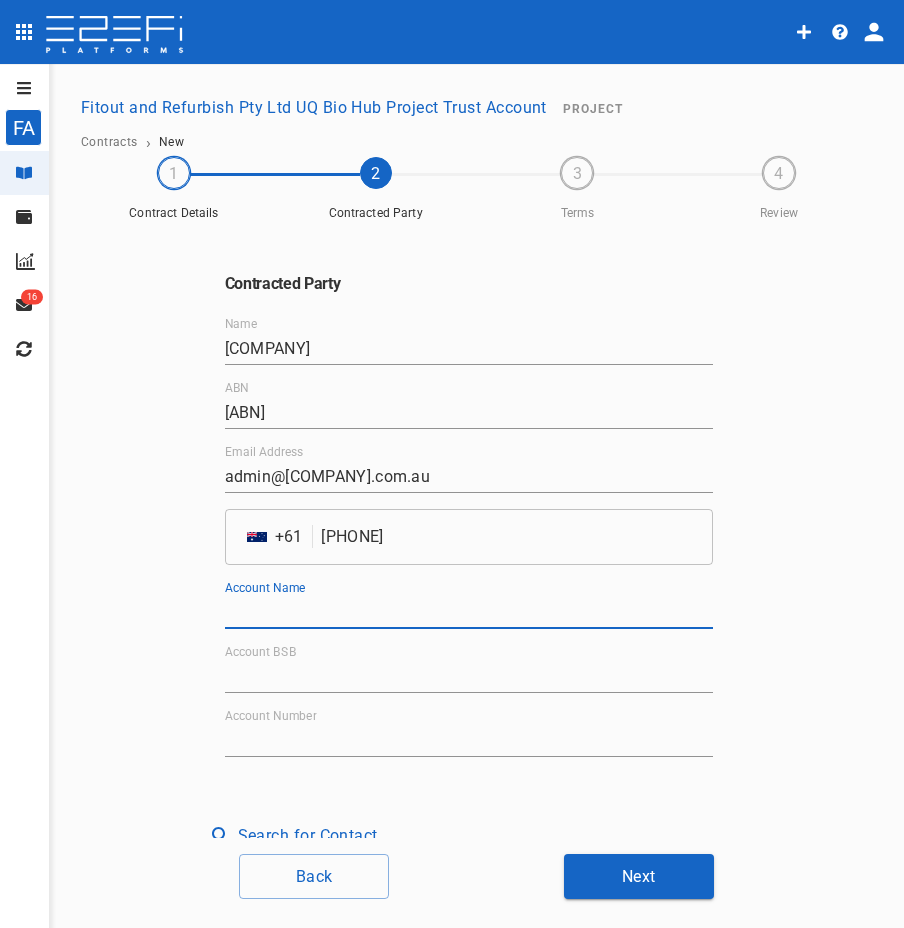 paste on "[COMPANY]" 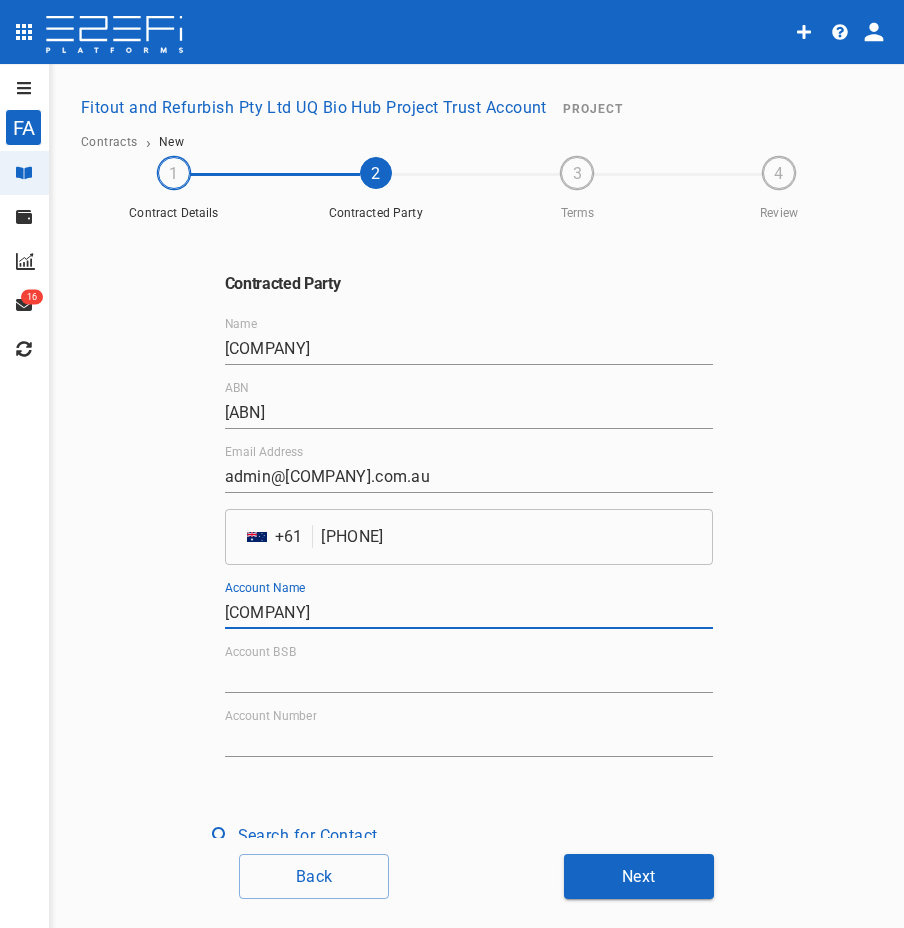 type on "[COMPANY]" 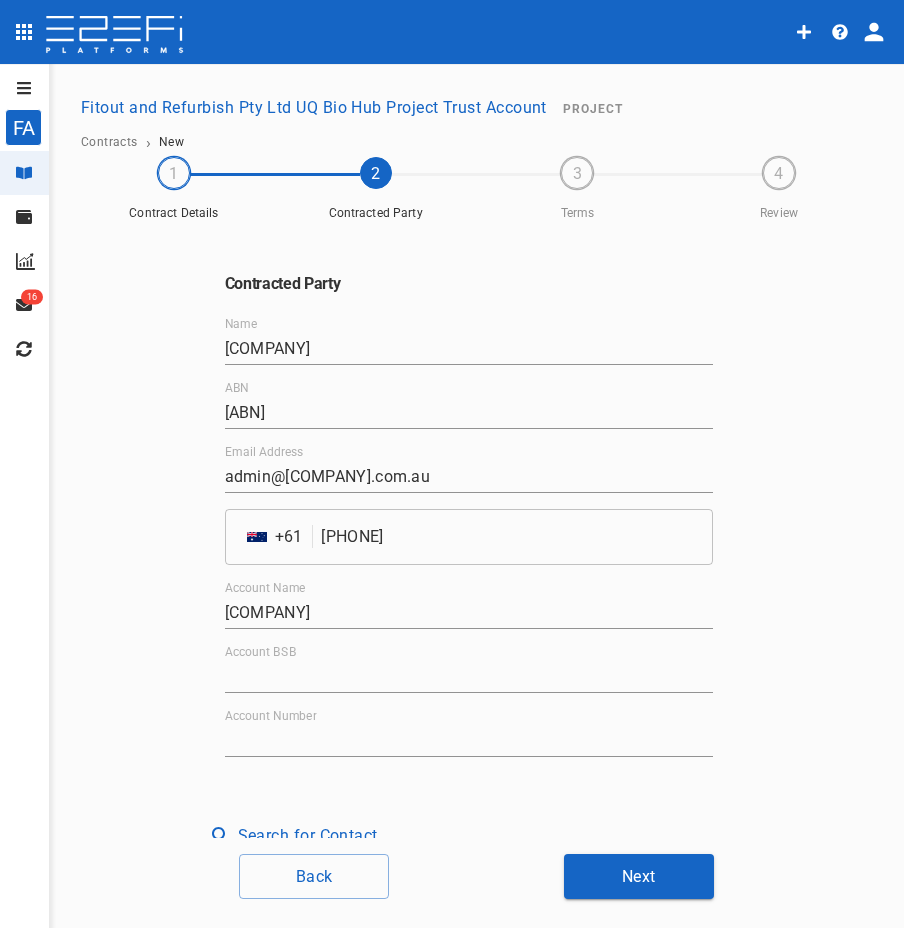 drag, startPoint x: 307, startPoint y: 667, endPoint x: 255, endPoint y: 667, distance: 52 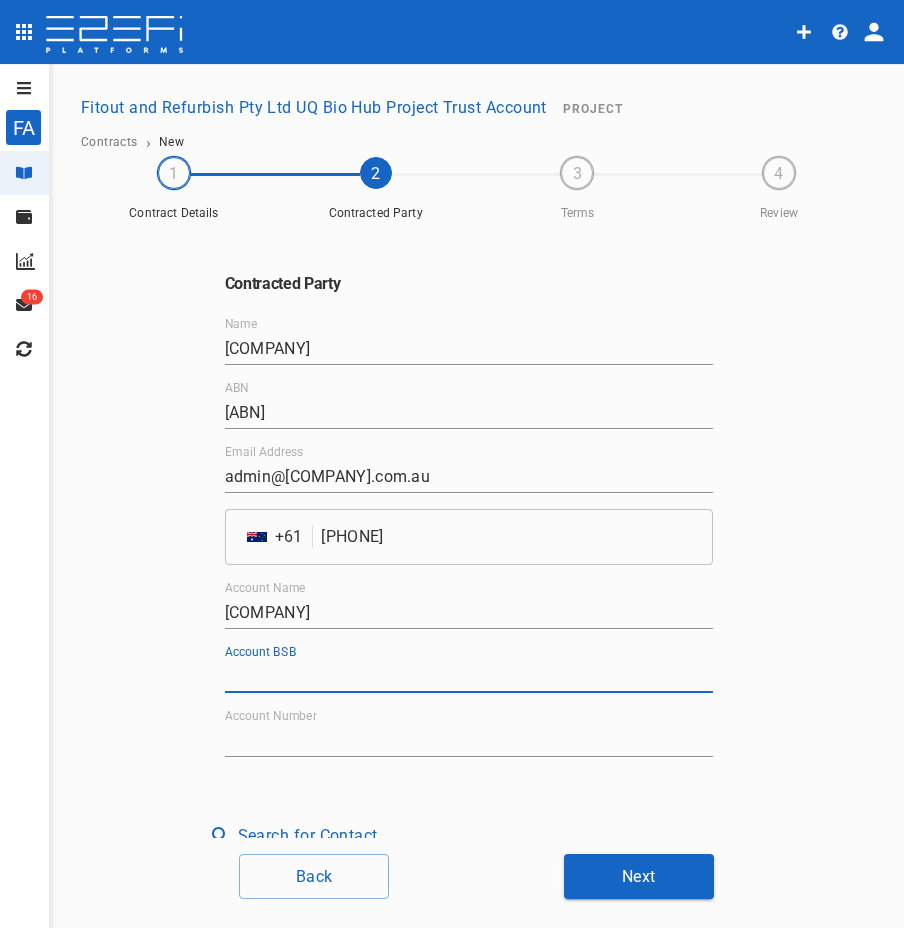 paste on "[NUMBER]" 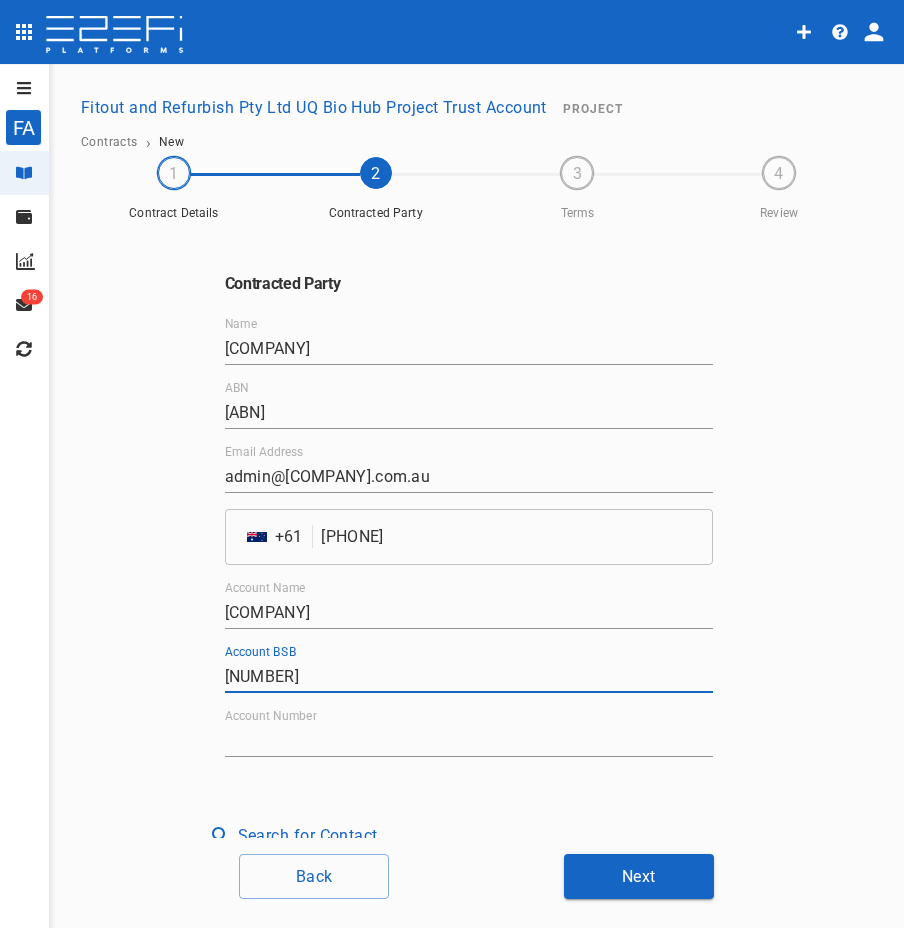 type on "[NUMBER]" 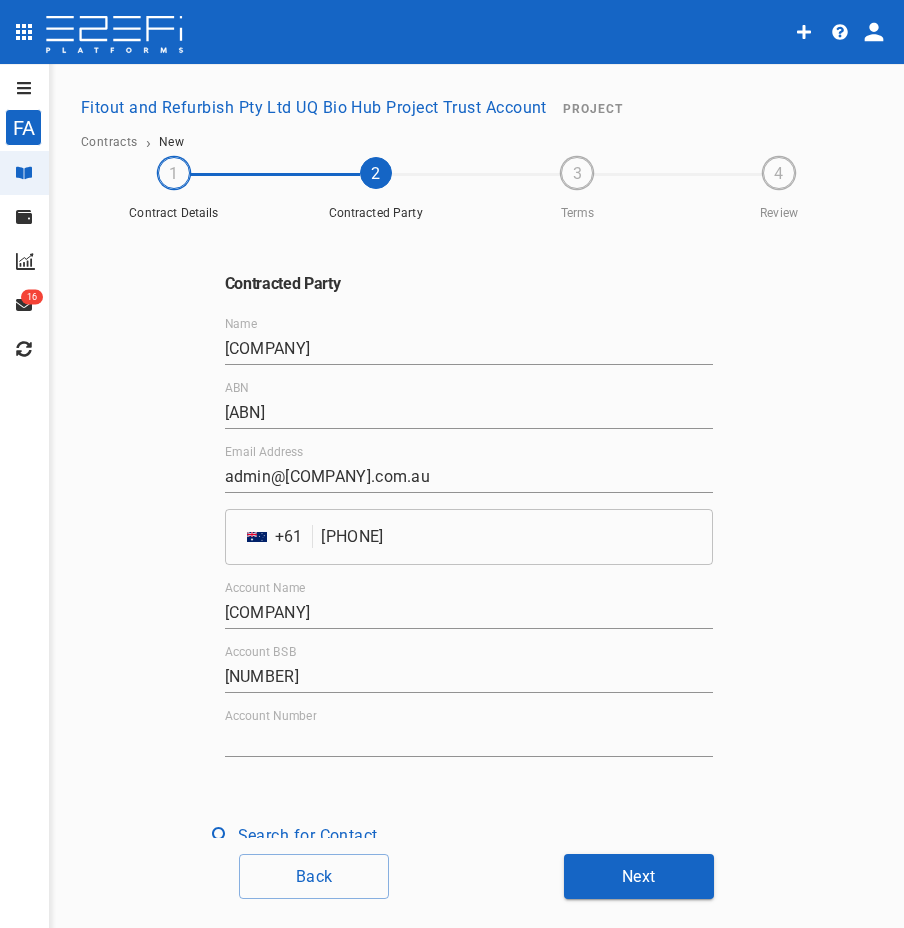 click on "Account Number" at bounding box center [469, 741] 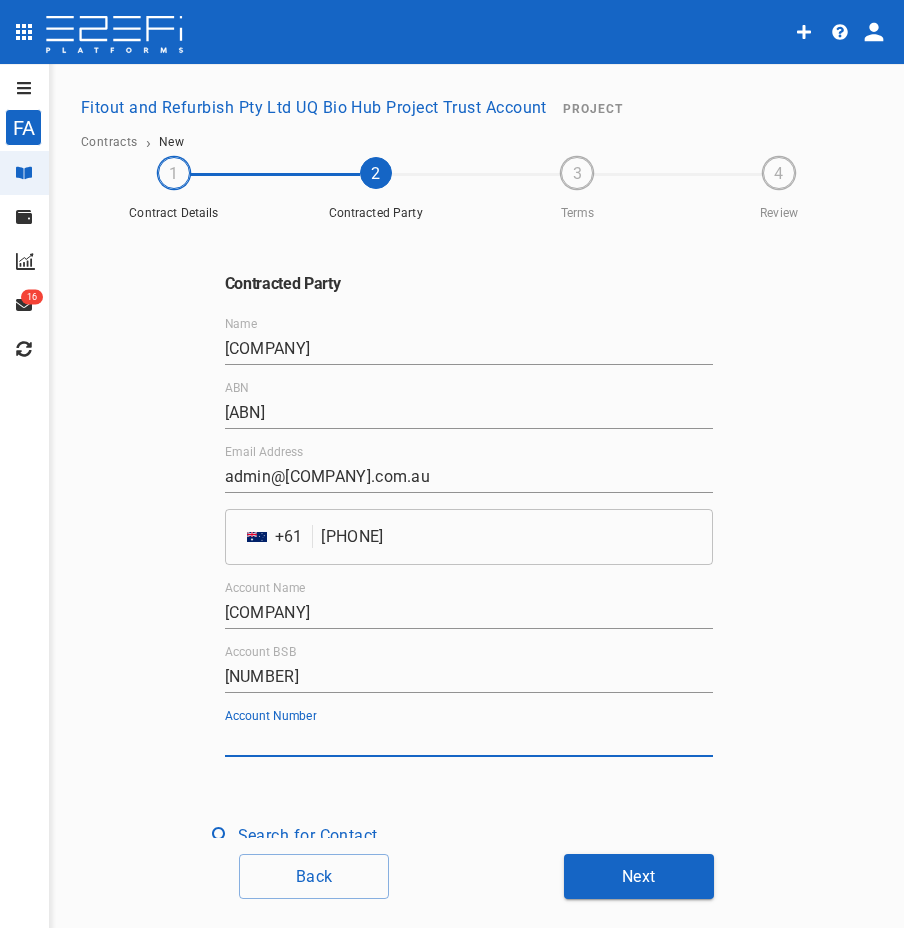 paste on "[NUMBER]" 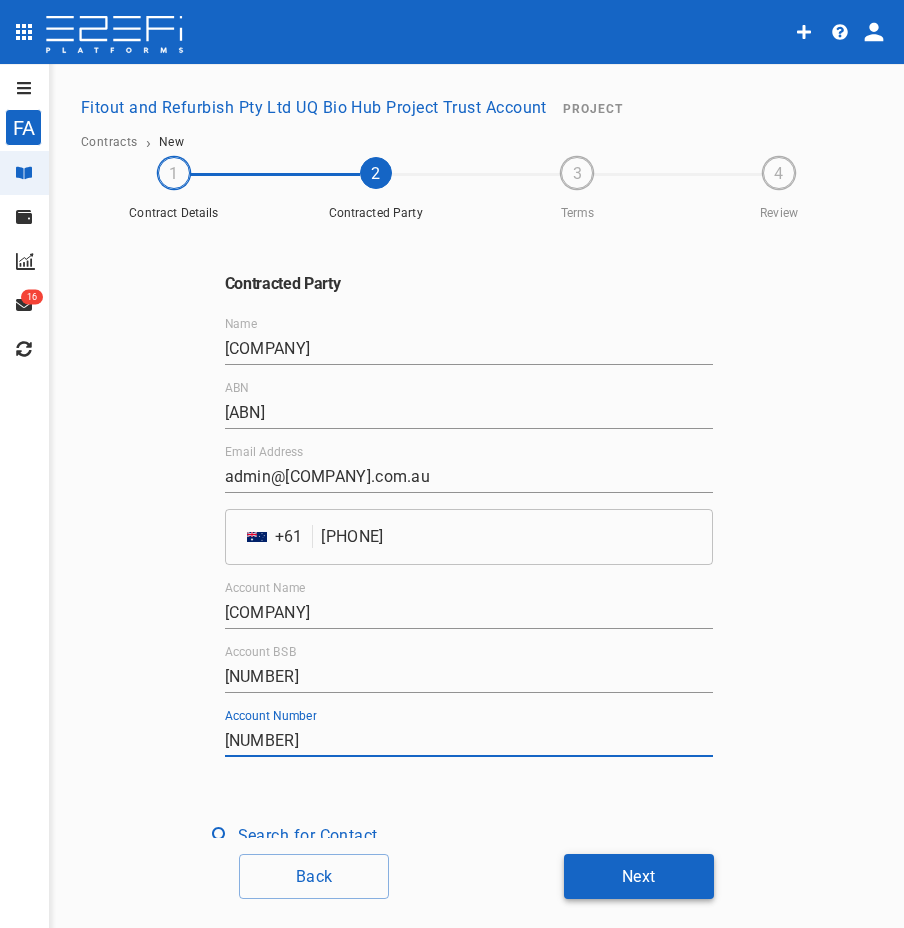 type on "[NUMBER]" 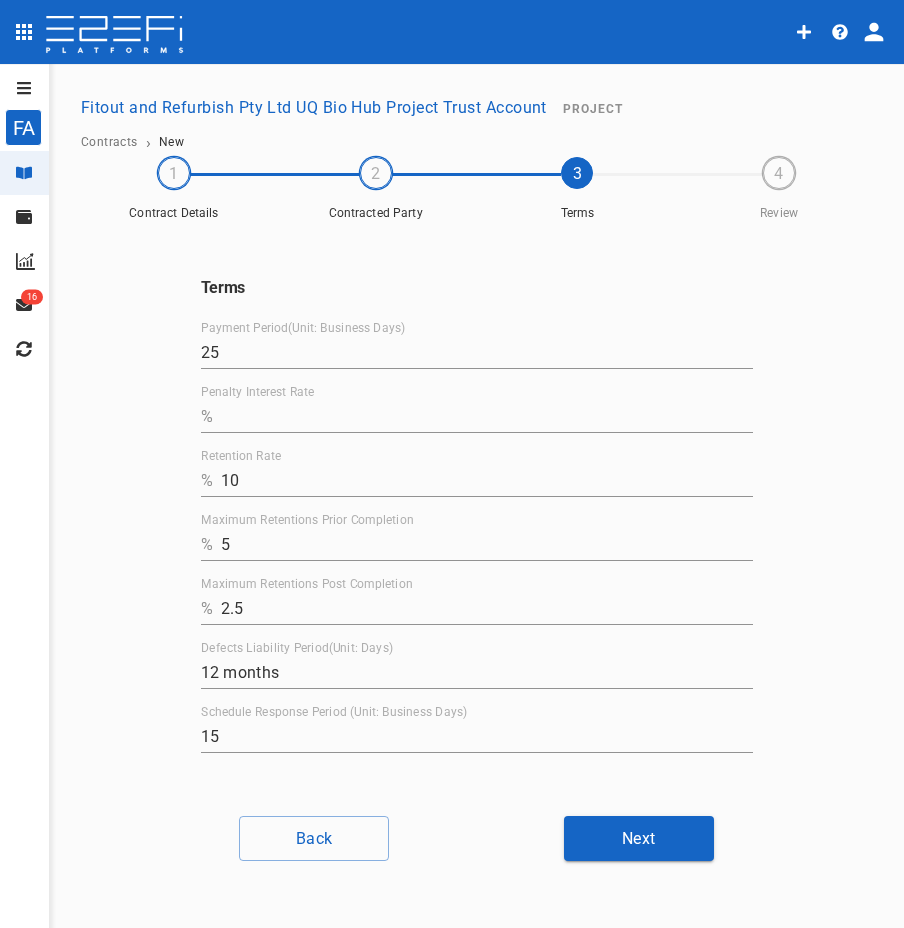 click on "Penalty Interest Rate" at bounding box center [487, 417] 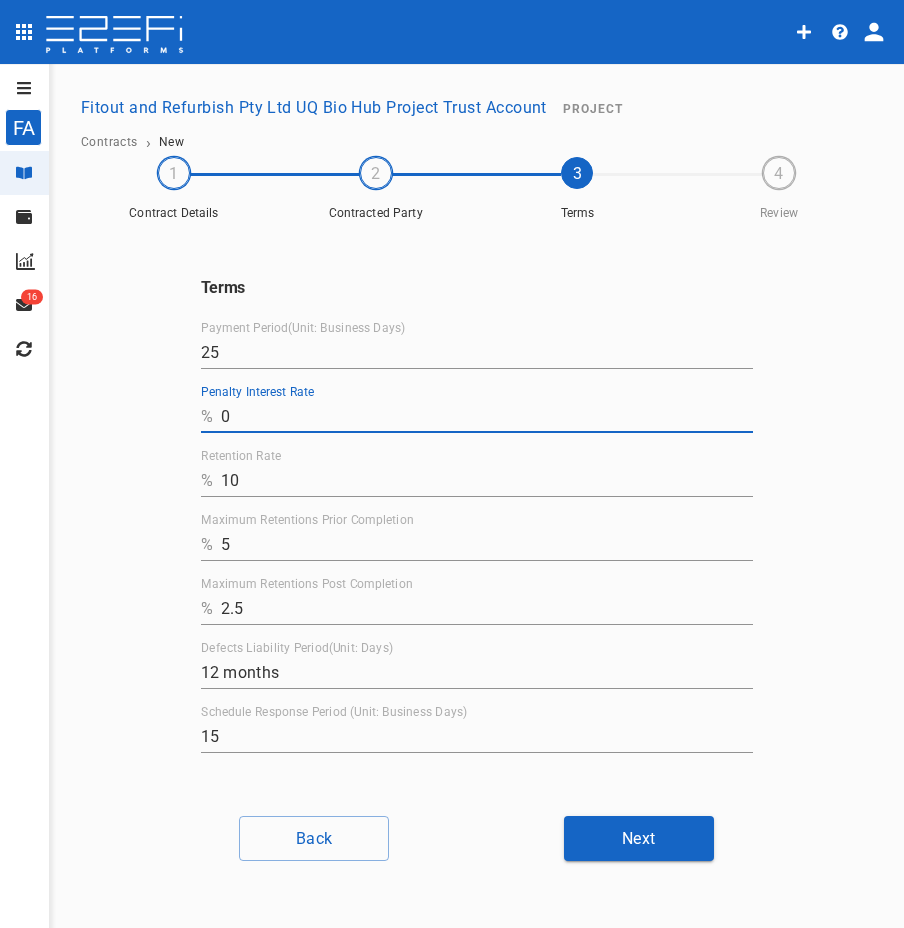 type on "0" 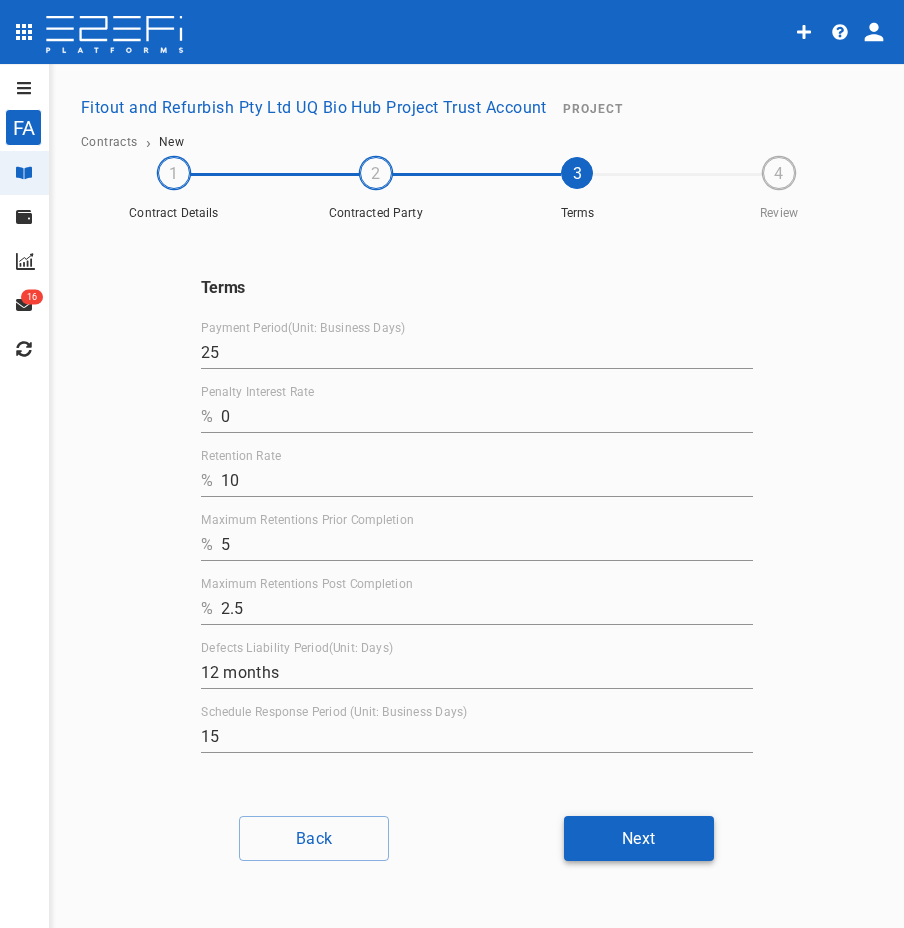 click on "Next" at bounding box center [639, 838] 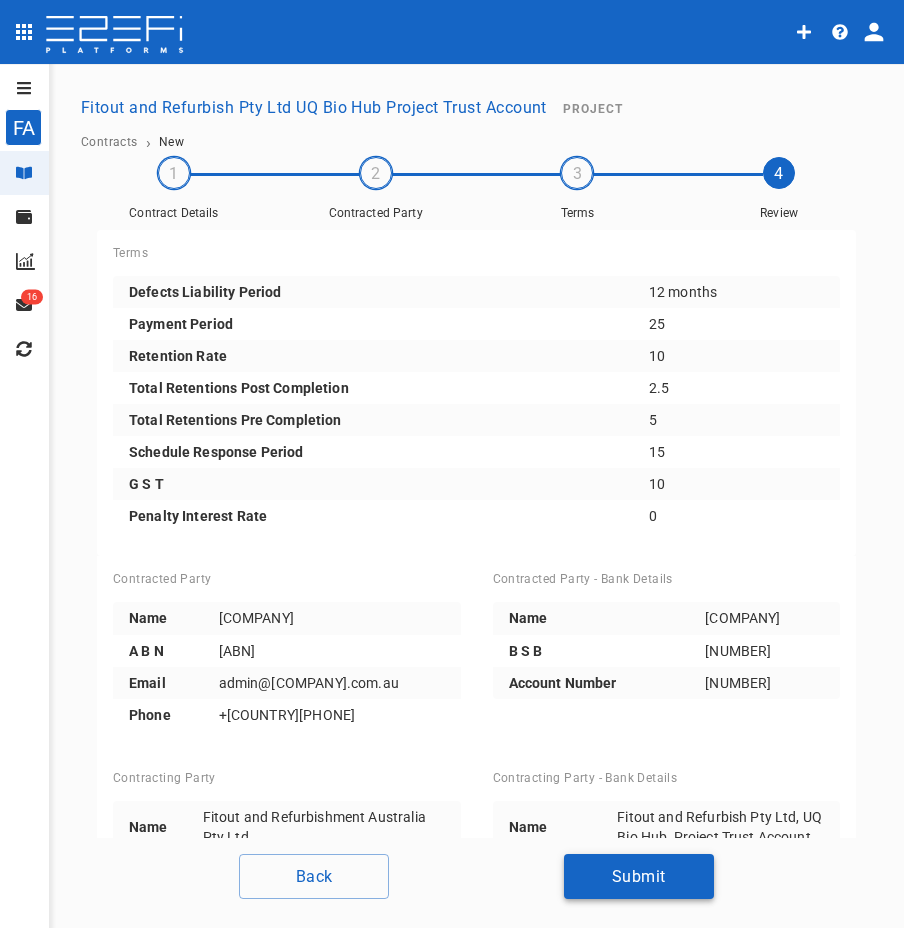 click on "Submit" at bounding box center [639, 876] 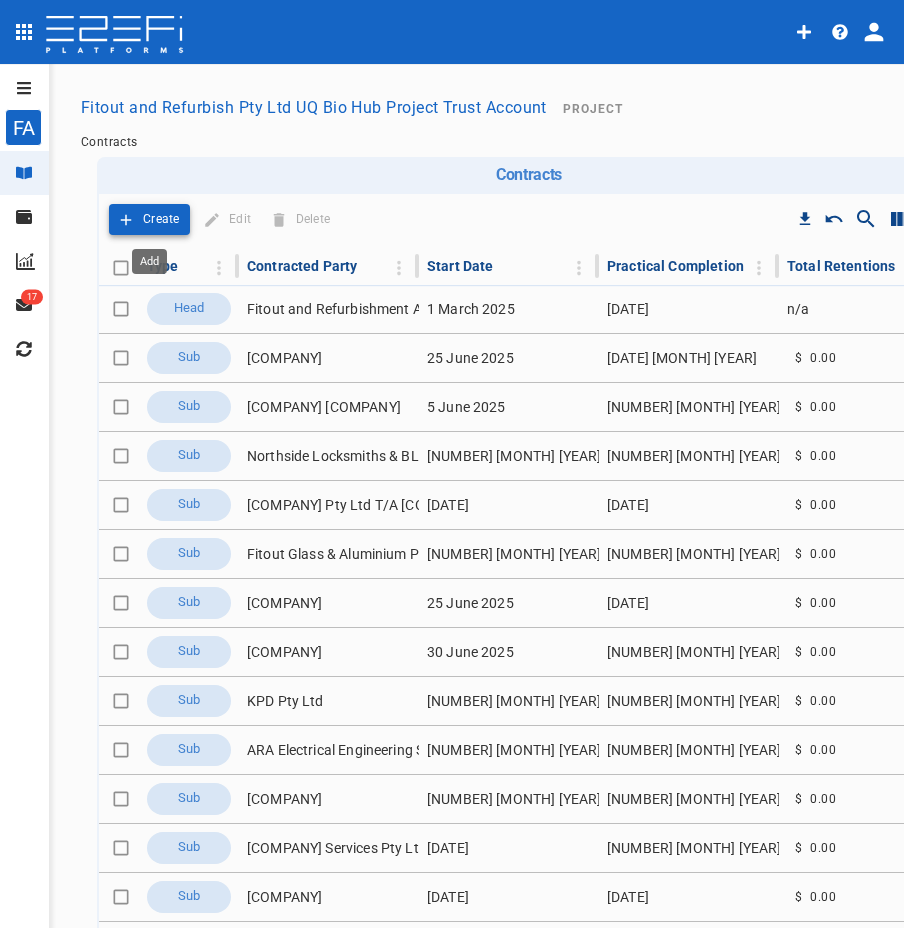 click on "Create" at bounding box center (161, 219) 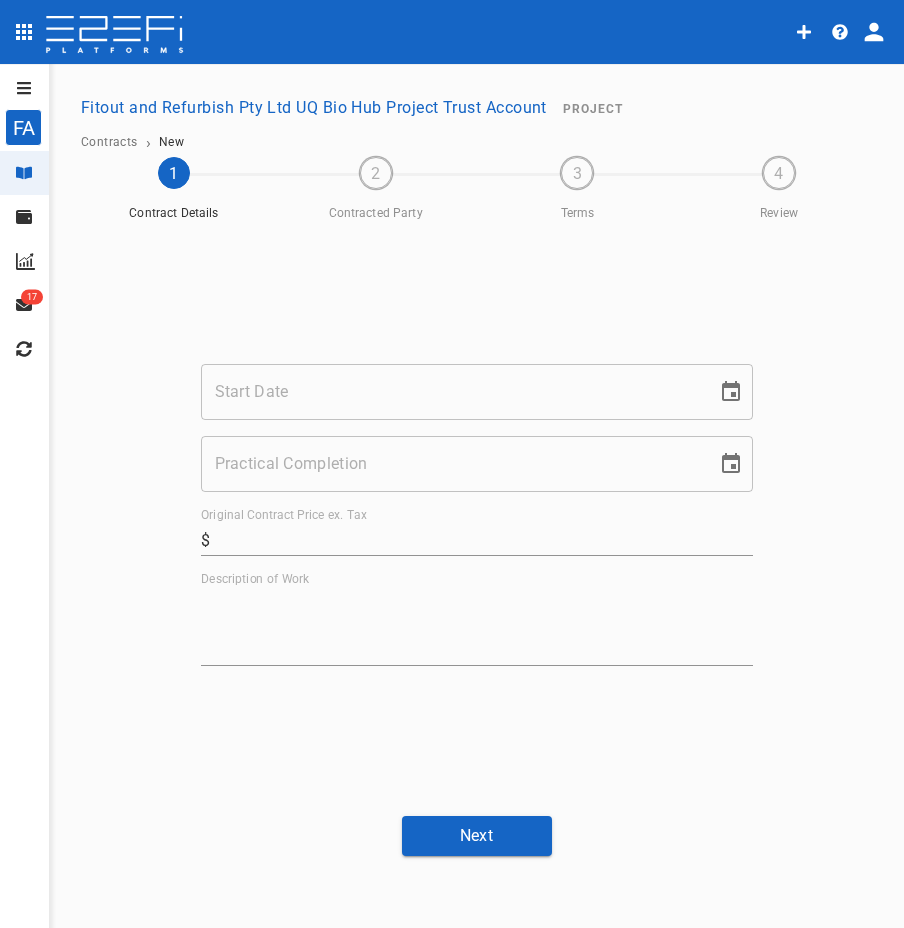 click on "Start Date" at bounding box center [452, 392] 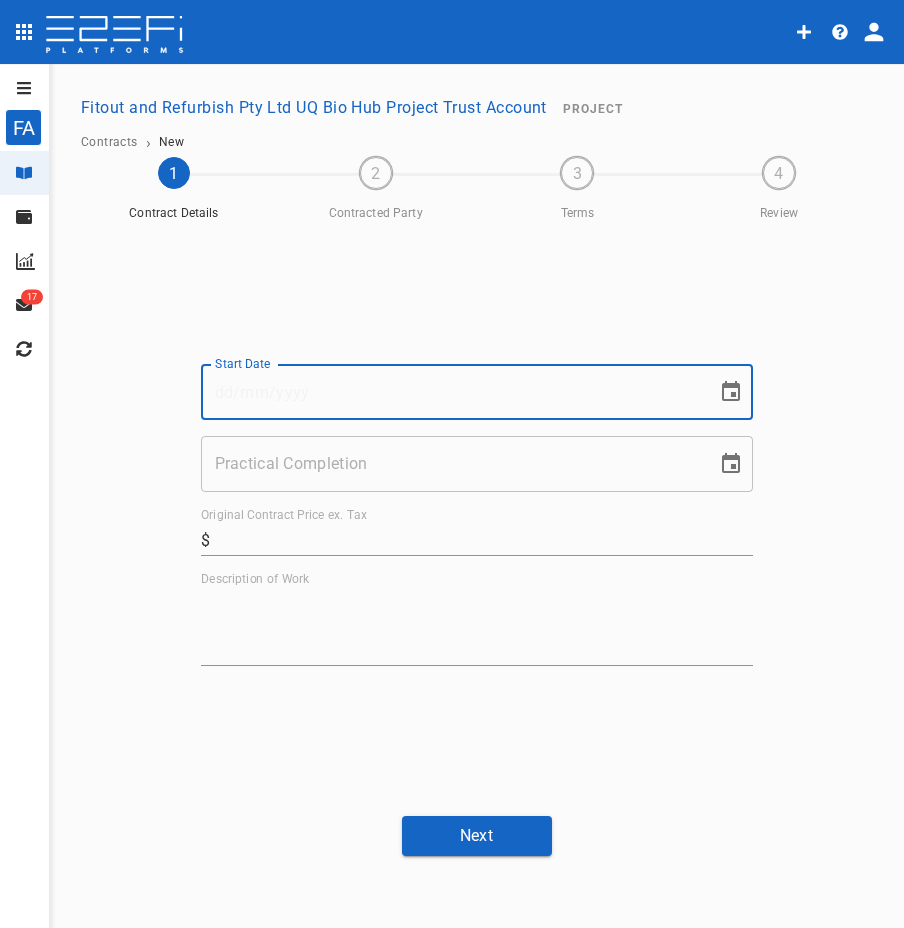 paste on "[DATE]" 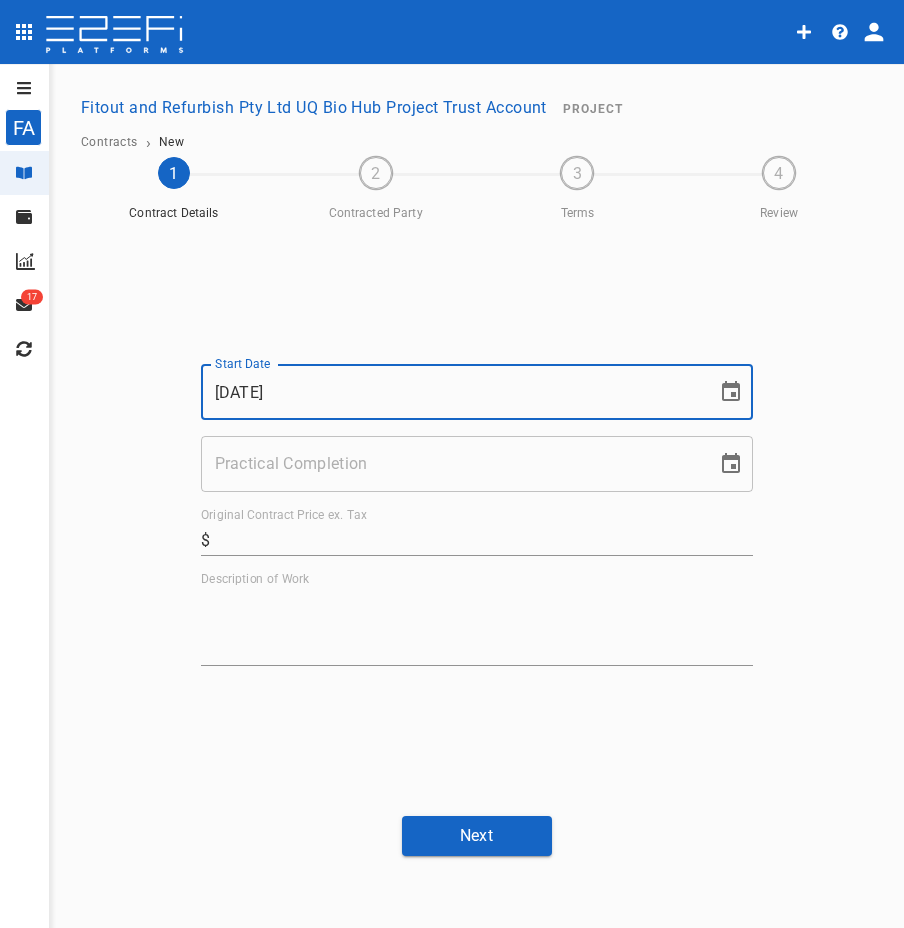 type on "[DATE]" 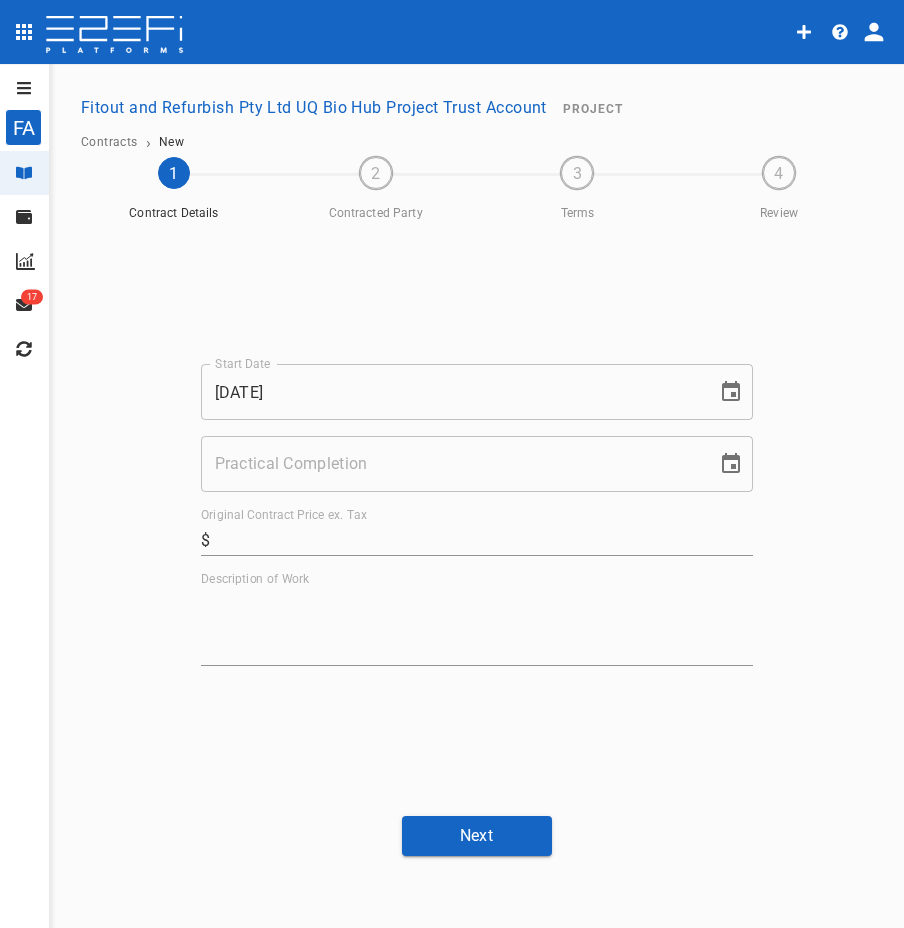click on "Practical Completion" at bounding box center (452, 464) 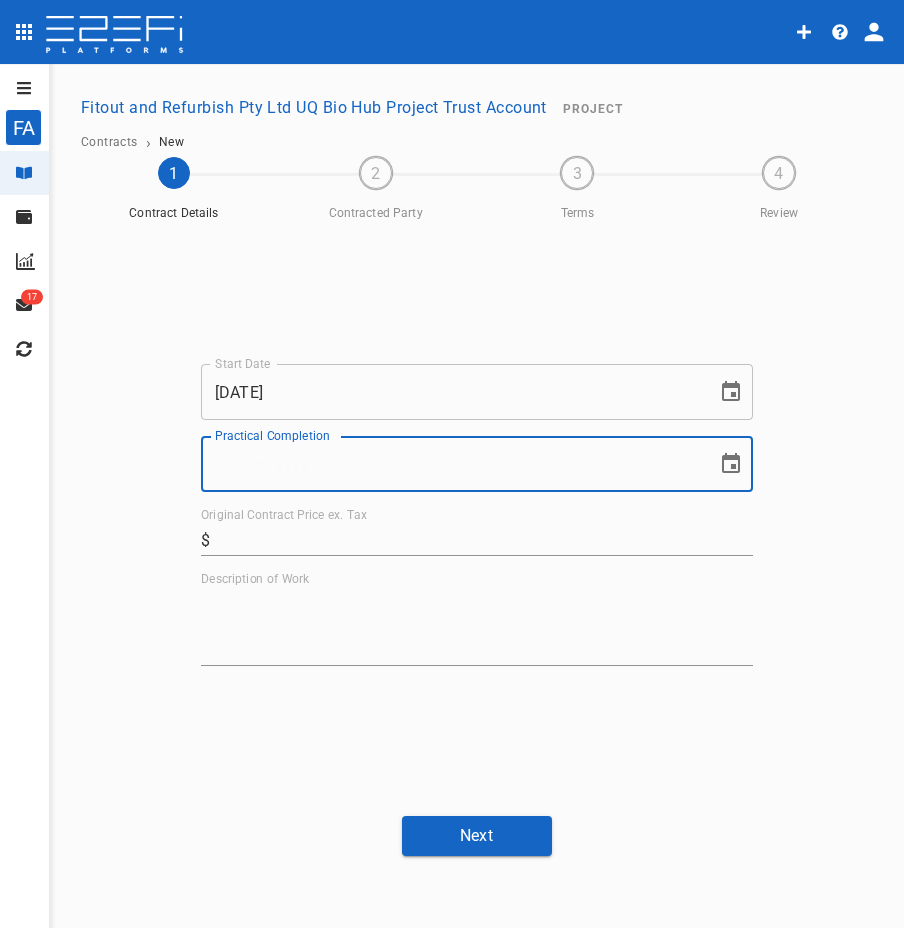 paste on "[NUMBER]/[NUMBER]/[YEAR]" 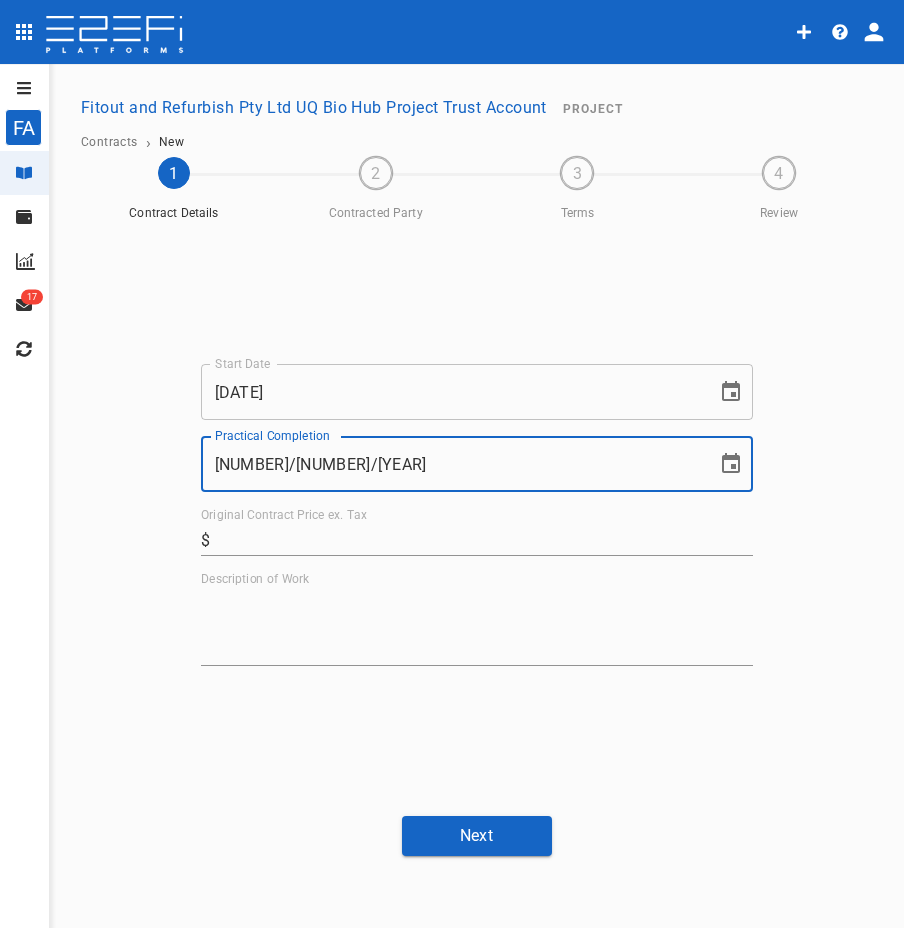 type on "[NUMBER]/[NUMBER]/[YEAR]" 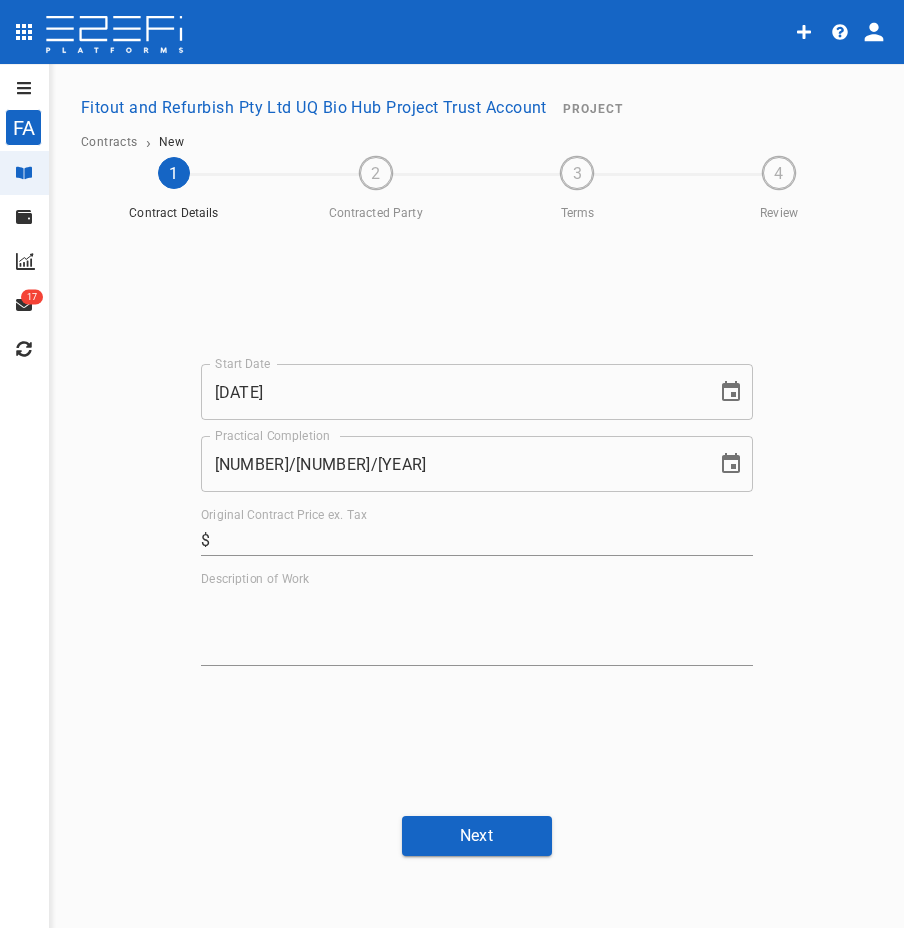click on "Original Contract Price ex. Tax" at bounding box center (485, 540) 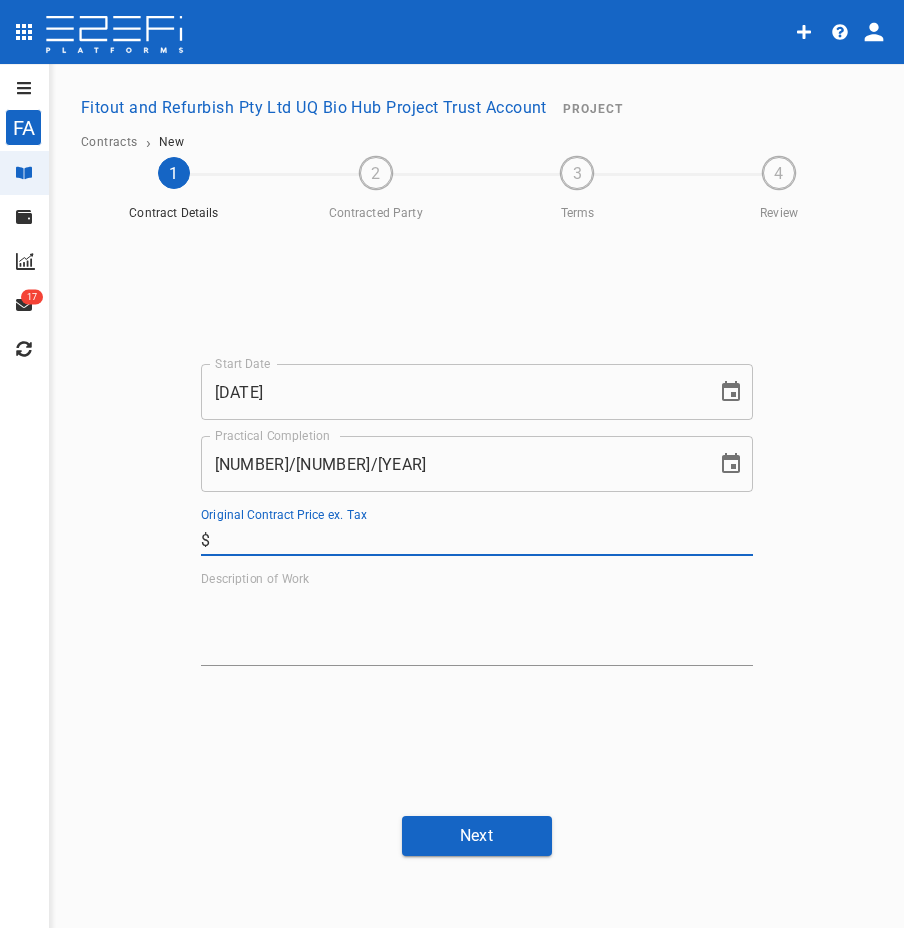 paste on "20,730.00" 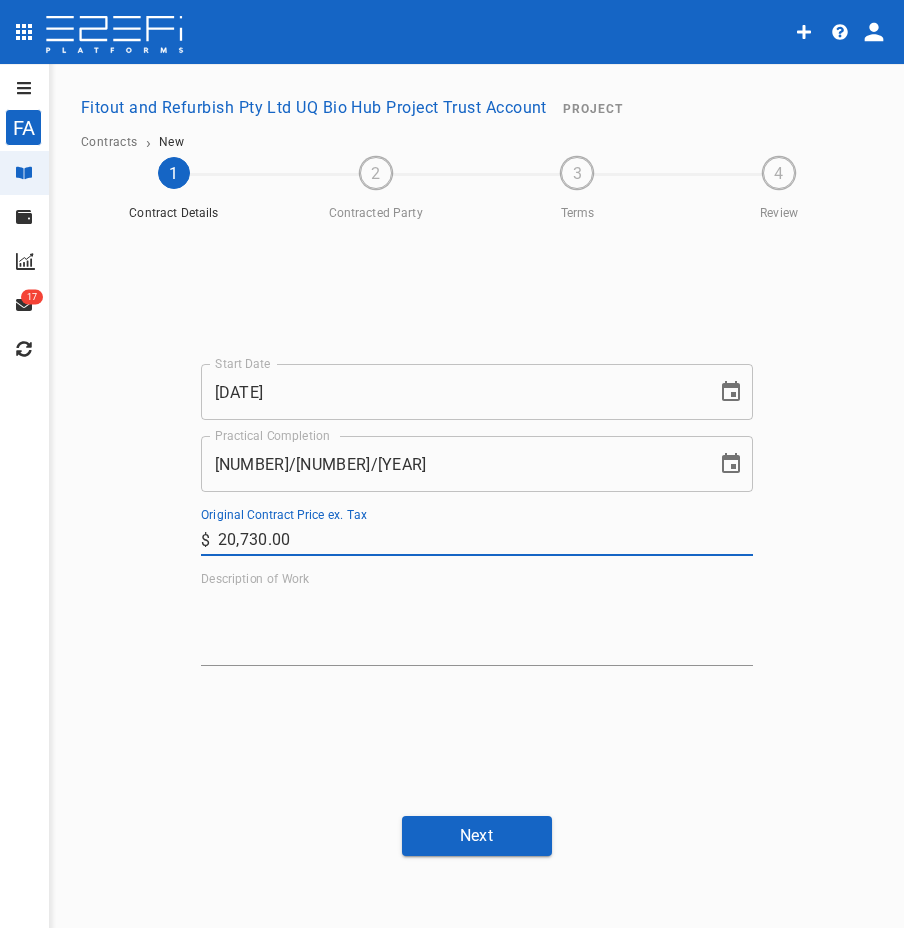 type on "20,730" 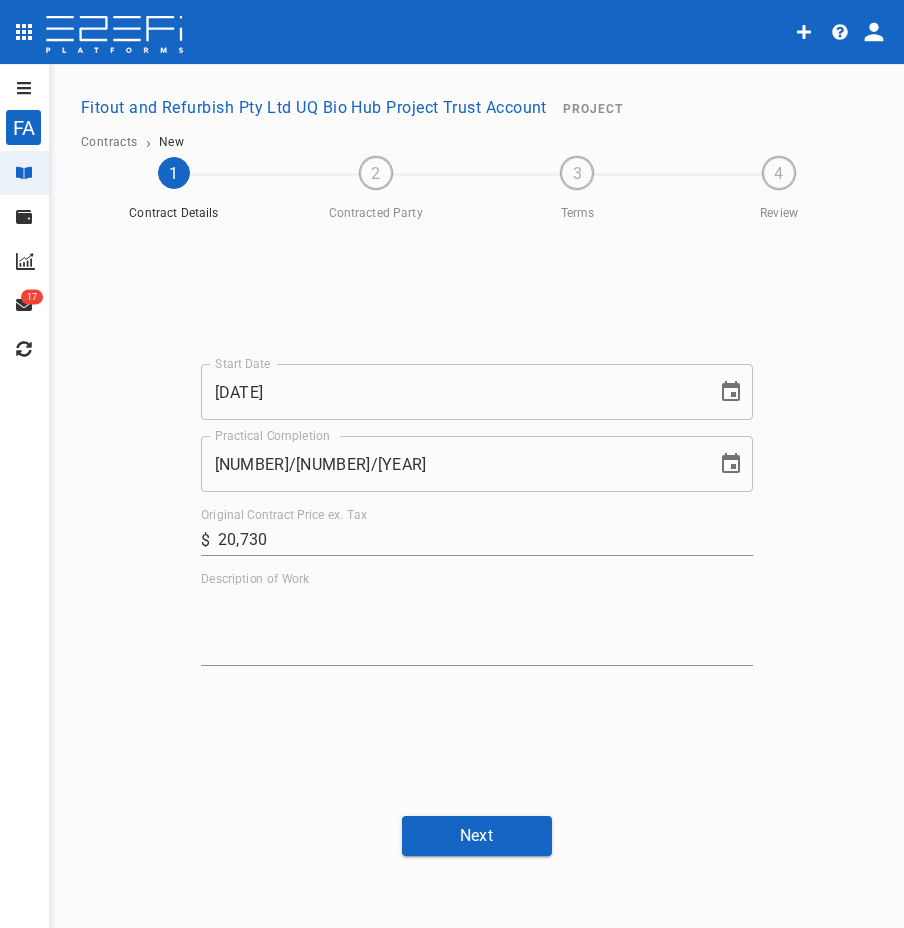 click on "Description of Work" at bounding box center [477, 626] 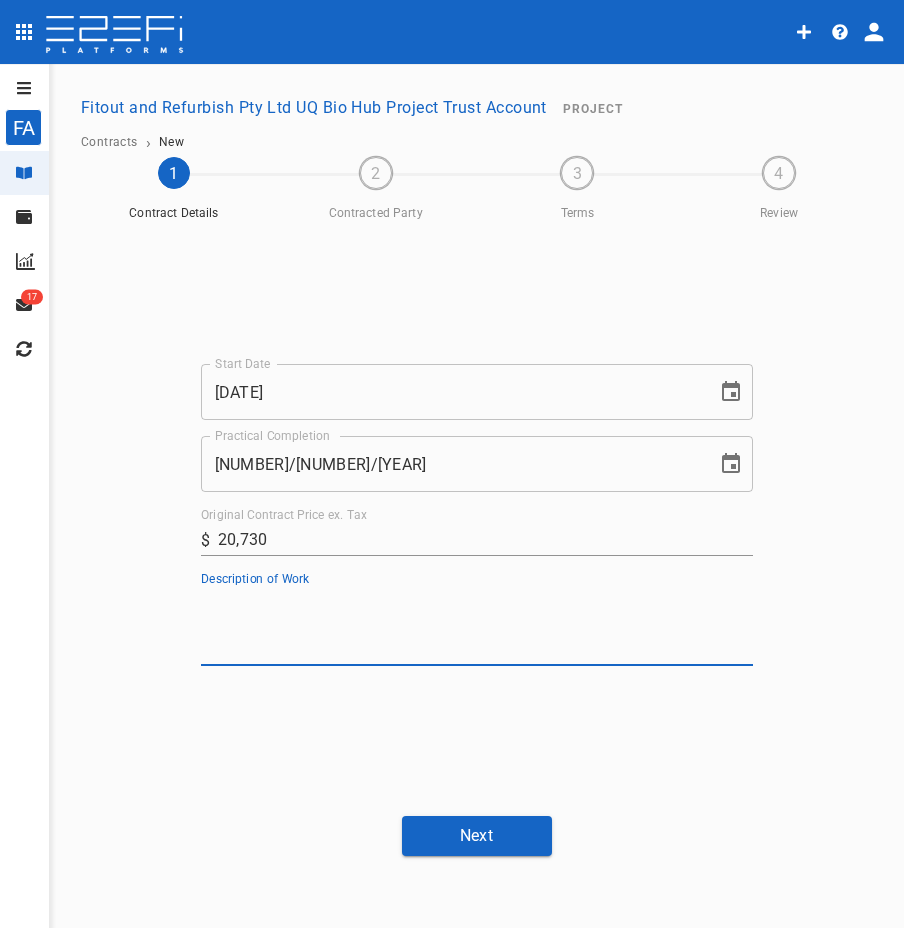 paste on "Supply & Install Blinds and Curtains, as per specifications and Drawings<p/>" 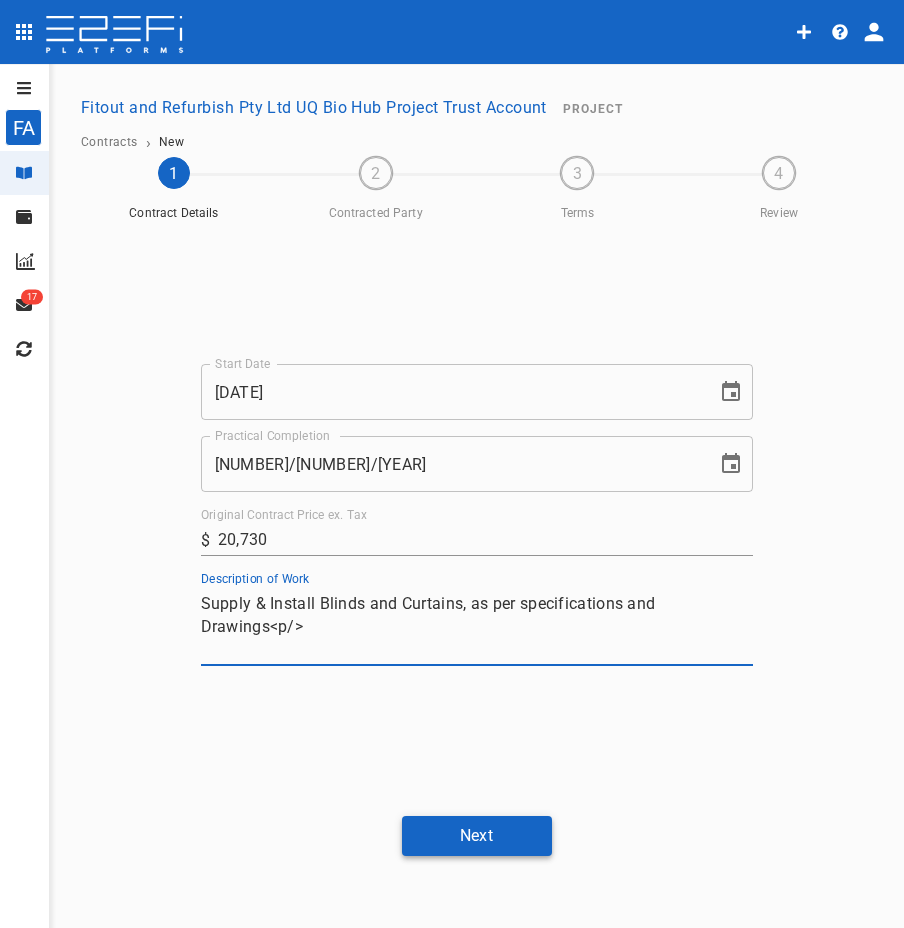 type on "Supply & Install Blinds and Curtains, as per specifications and Drawings<p/>" 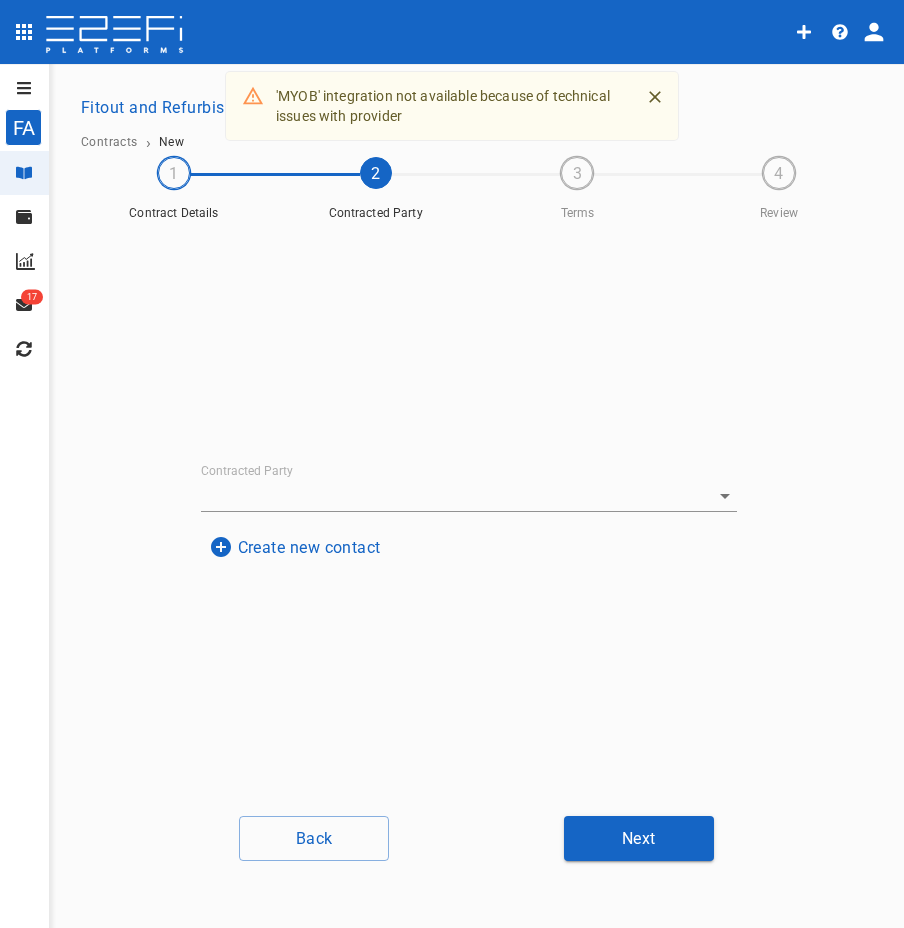 click on "Create new contact" at bounding box center (295, 547) 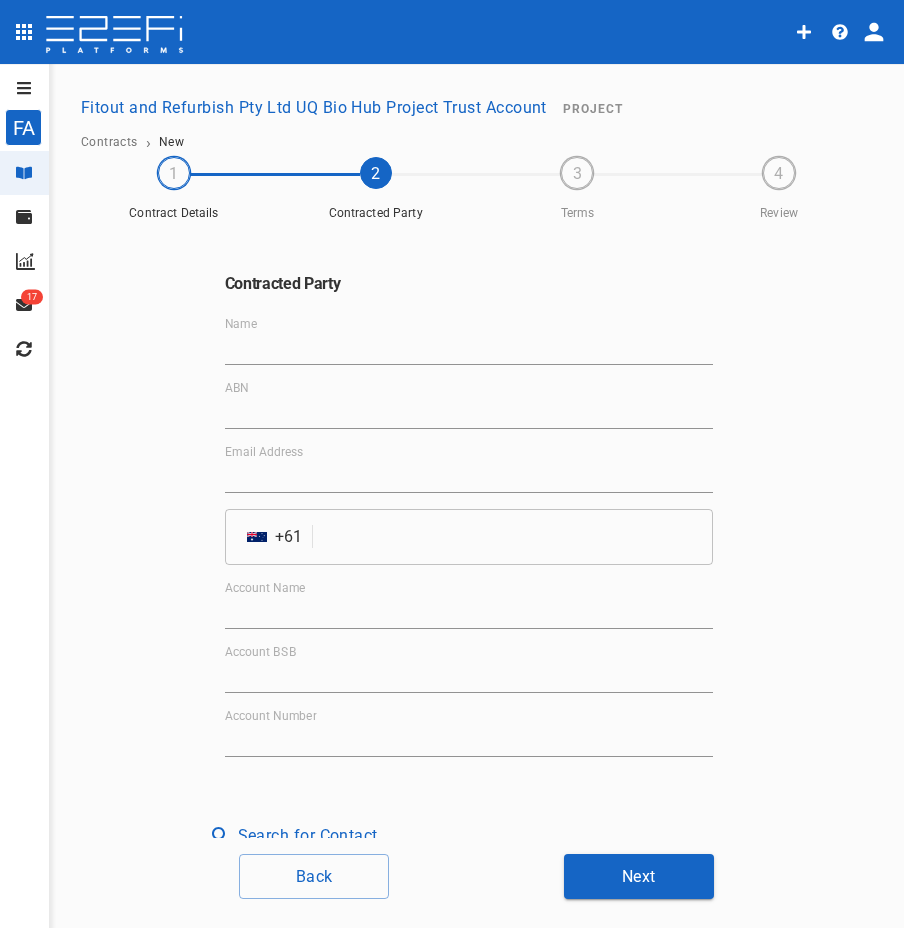 click on "Name" at bounding box center [469, 349] 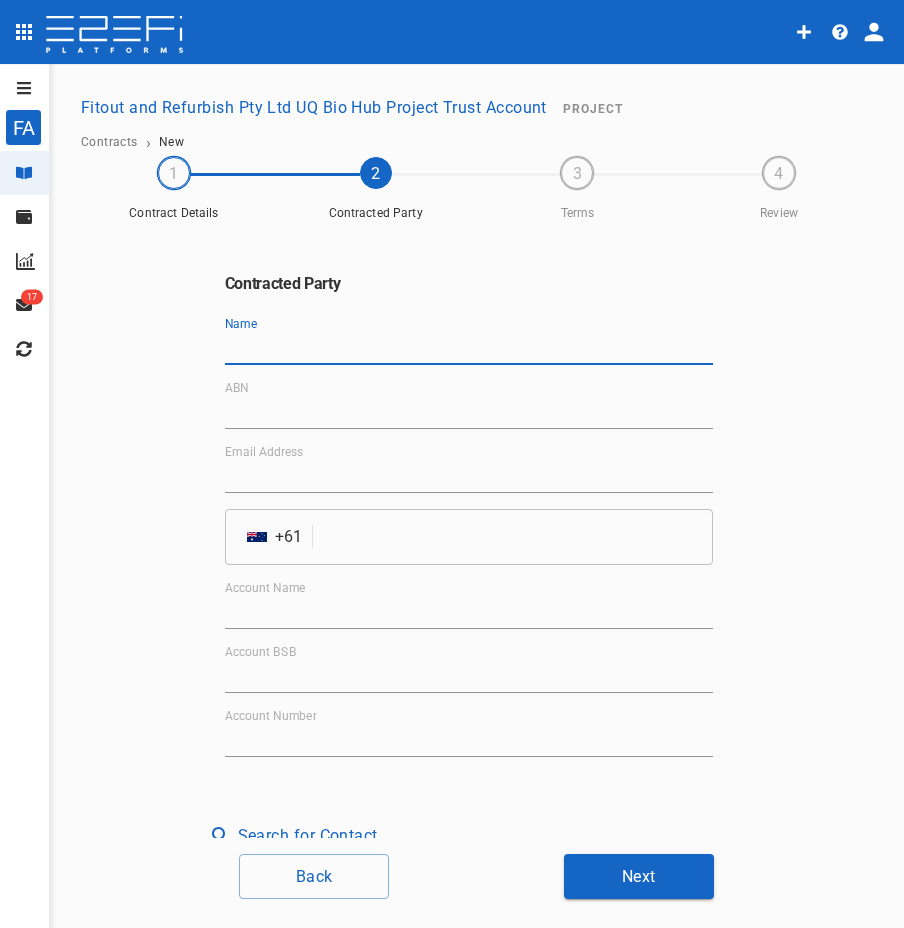 paste on "Norfolk Blinds Pty Ltd" 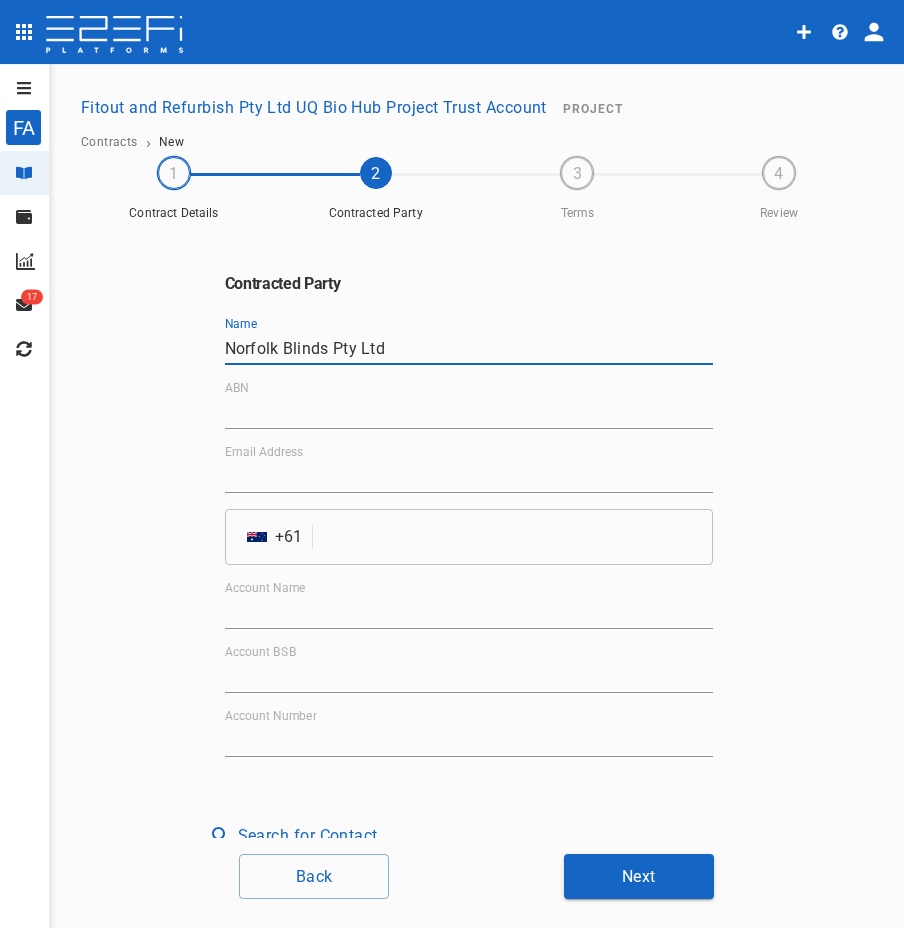 type on "Norfolk Blinds Pty Ltd" 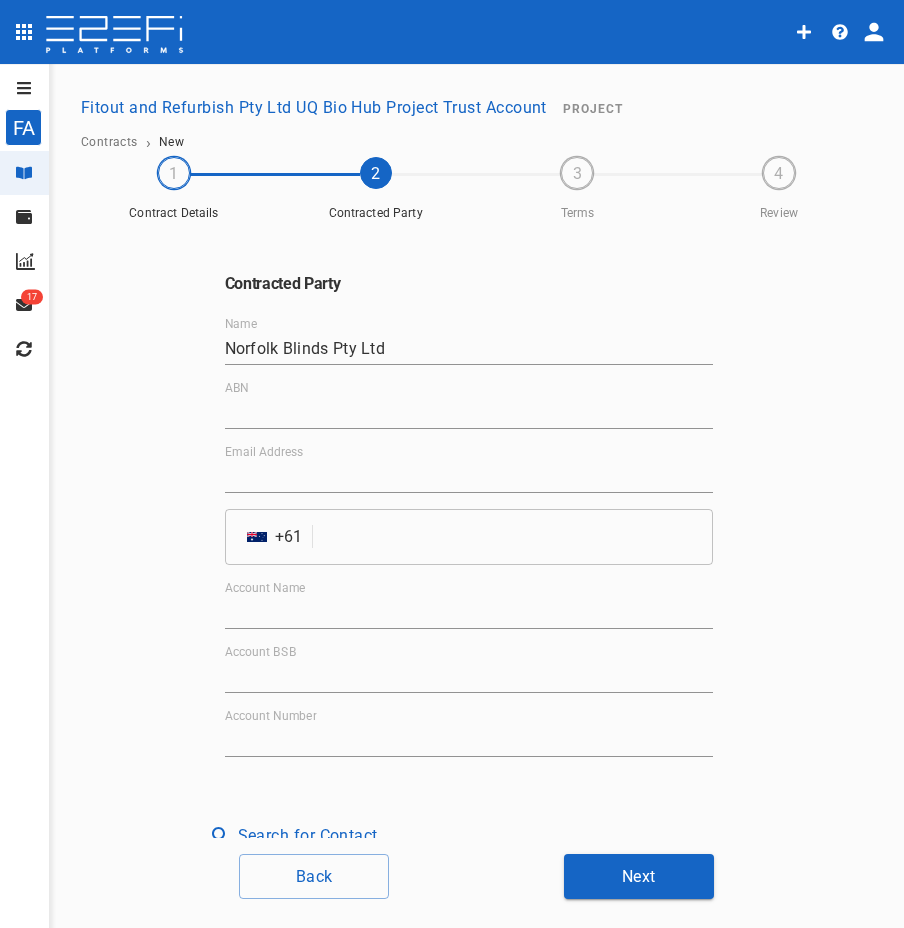 drag, startPoint x: 355, startPoint y: 413, endPoint x: 340, endPoint y: 413, distance: 15 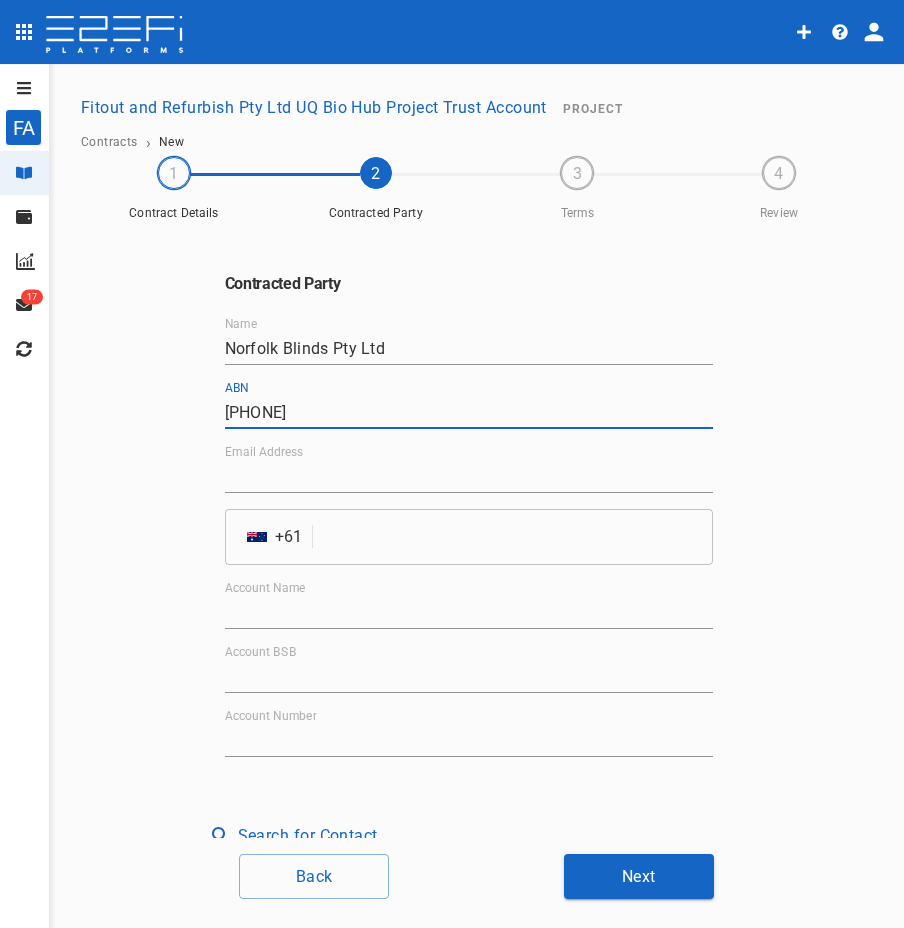 type on "[PHONE]" 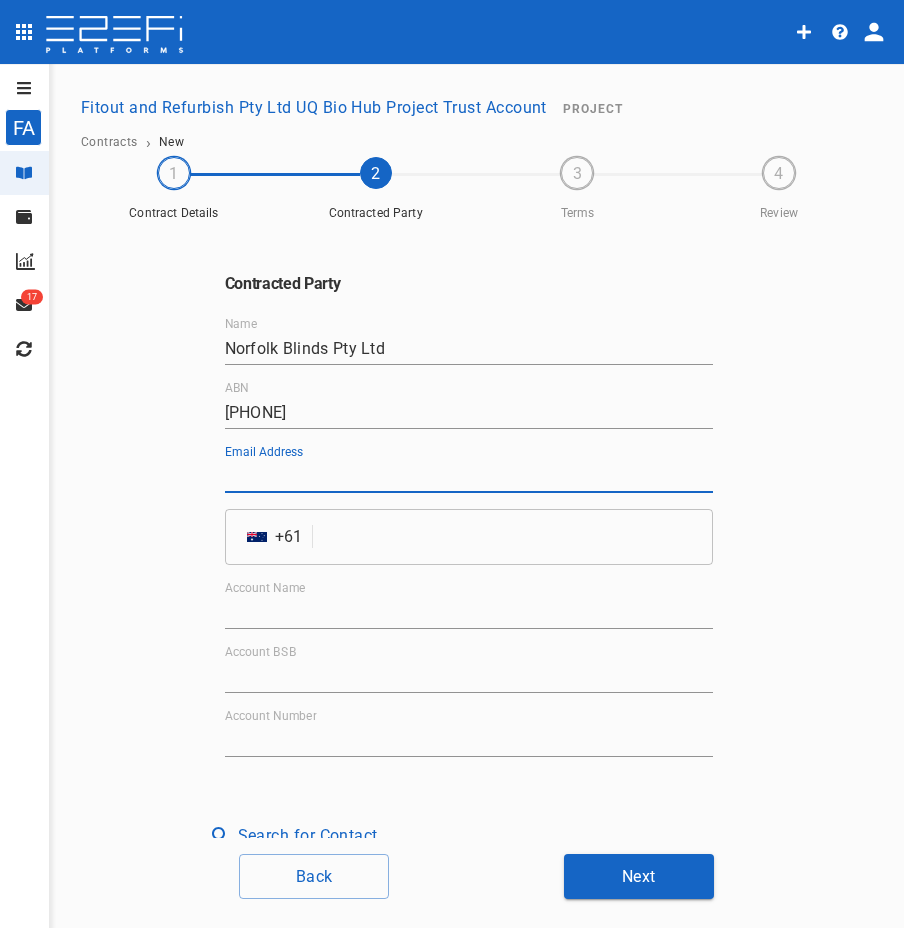 click on "Email Address" at bounding box center [469, 477] 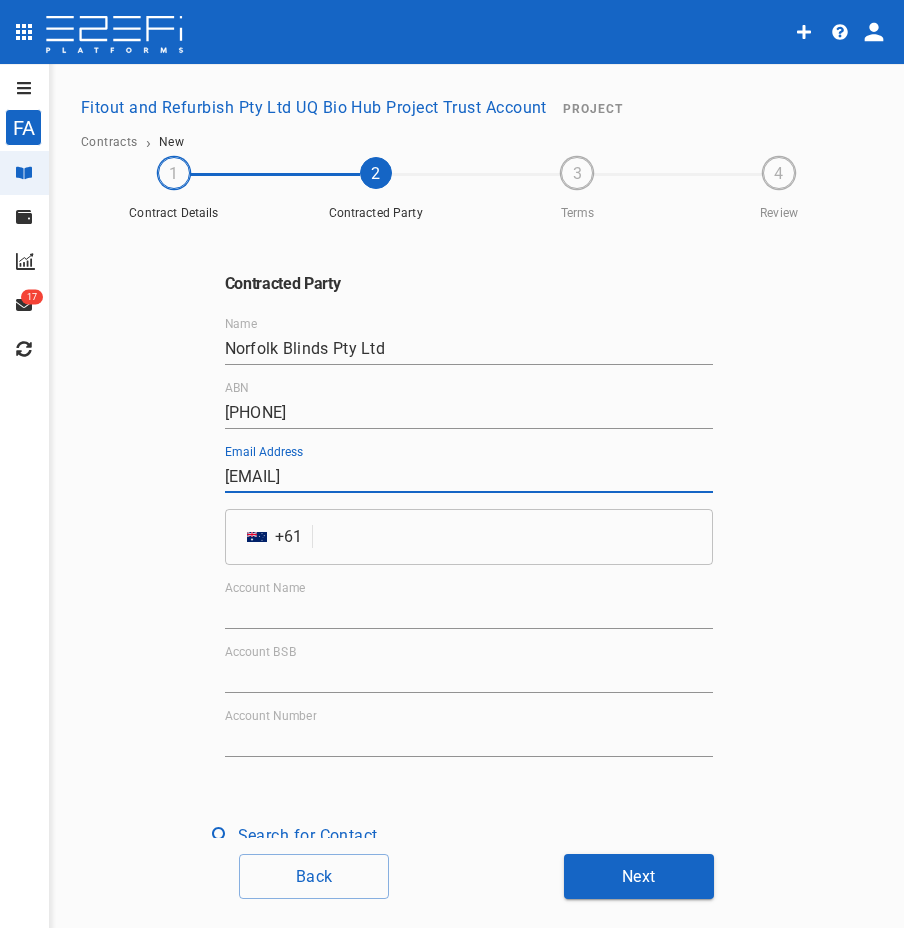 type on "[EMAIL]" 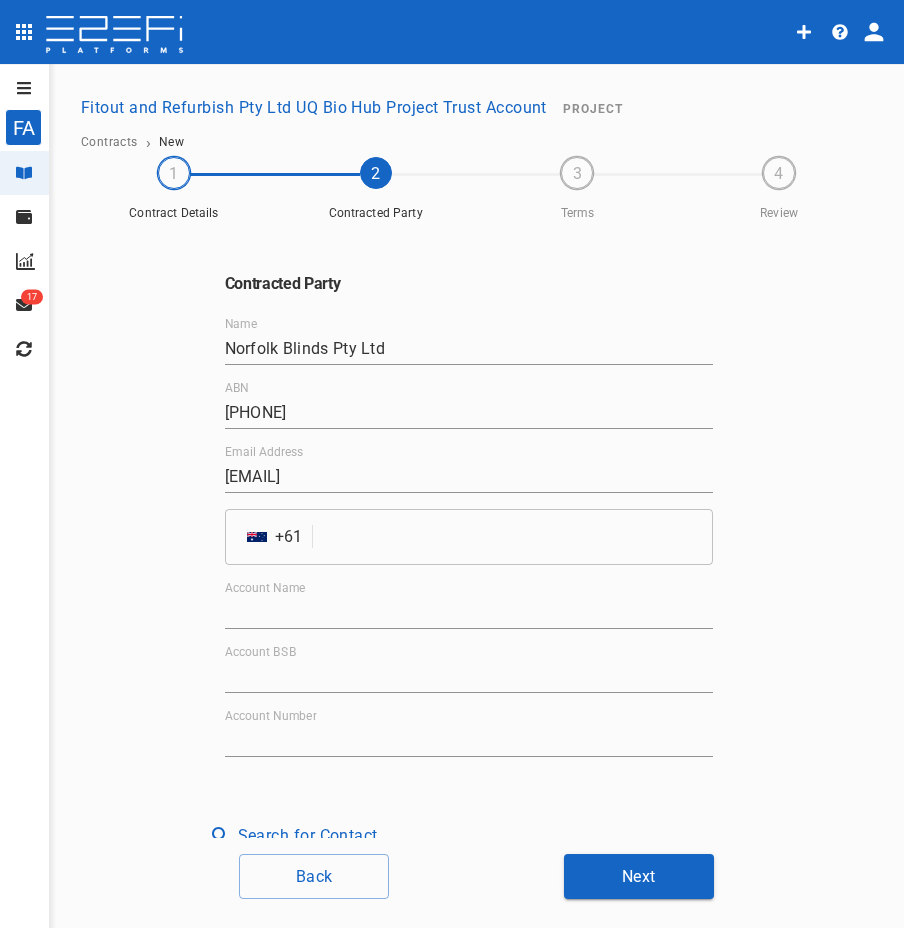 type 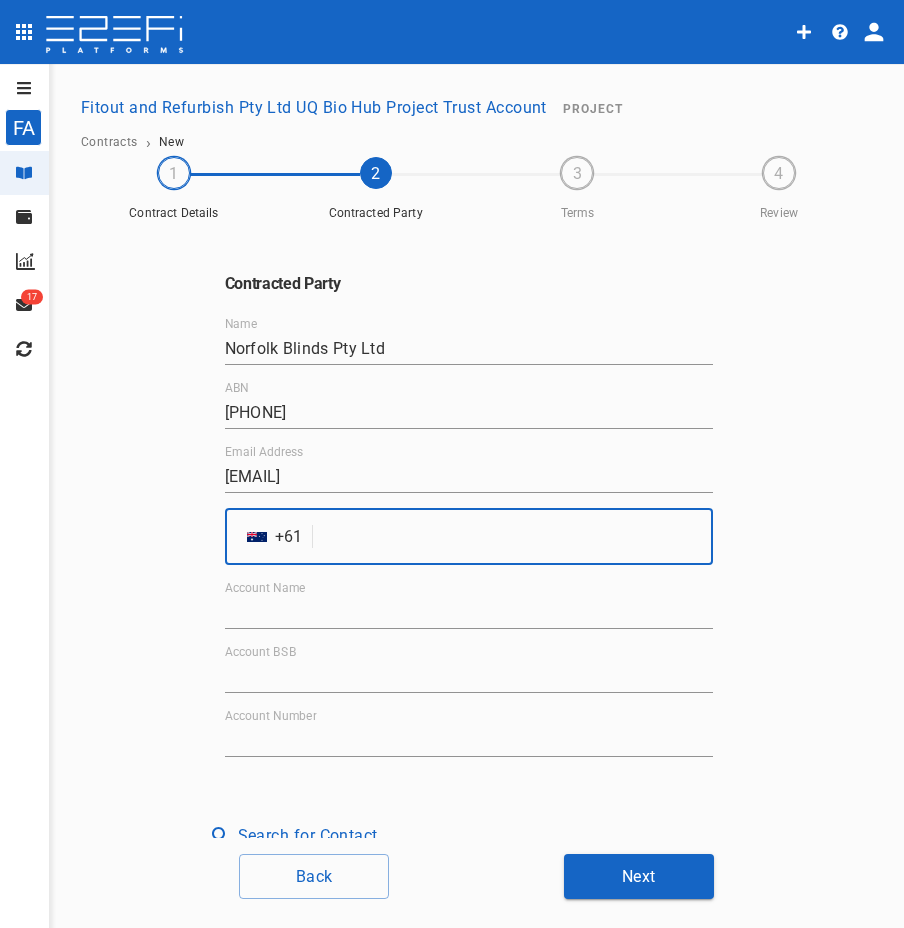 click at bounding box center (516, 537) 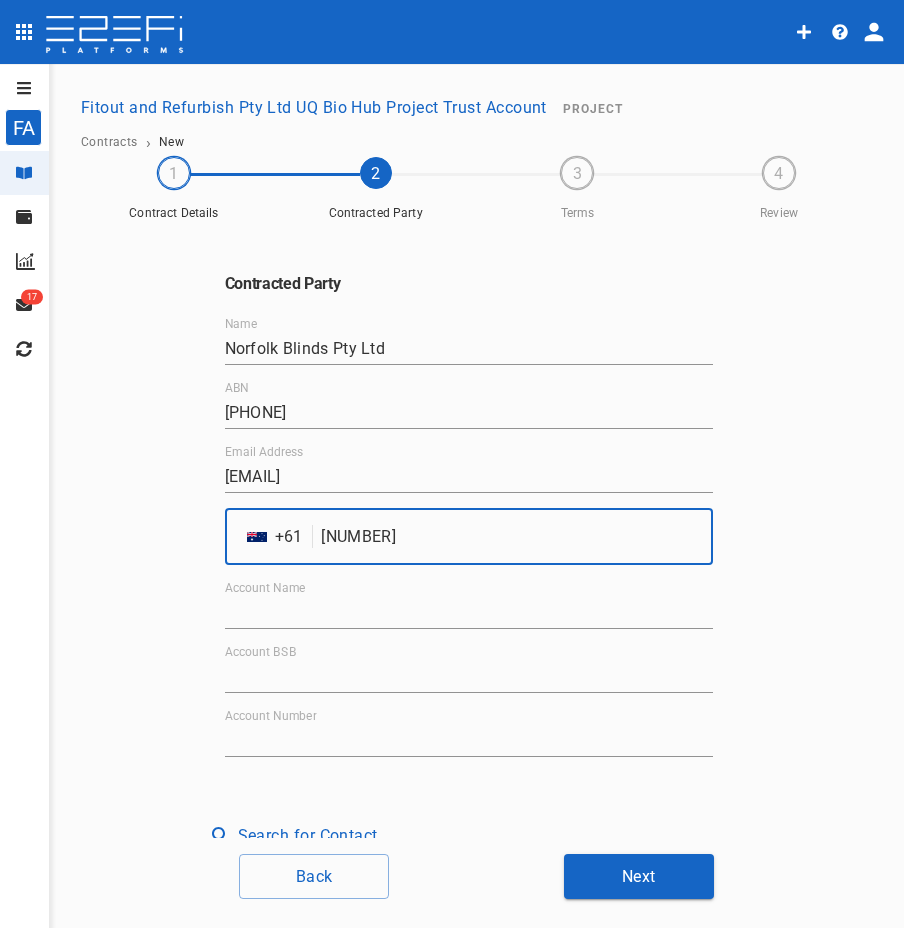 type on "[NUMBER]" 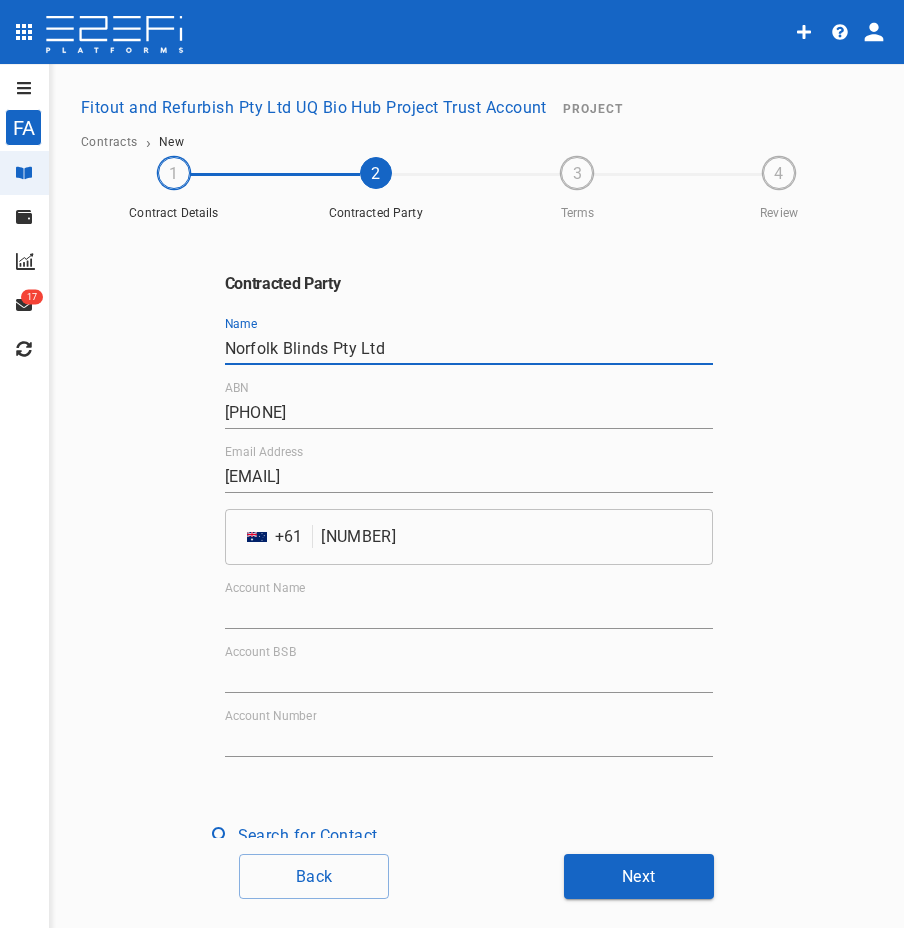 drag, startPoint x: 319, startPoint y: 348, endPoint x: 192, endPoint y: 350, distance: 127.01575 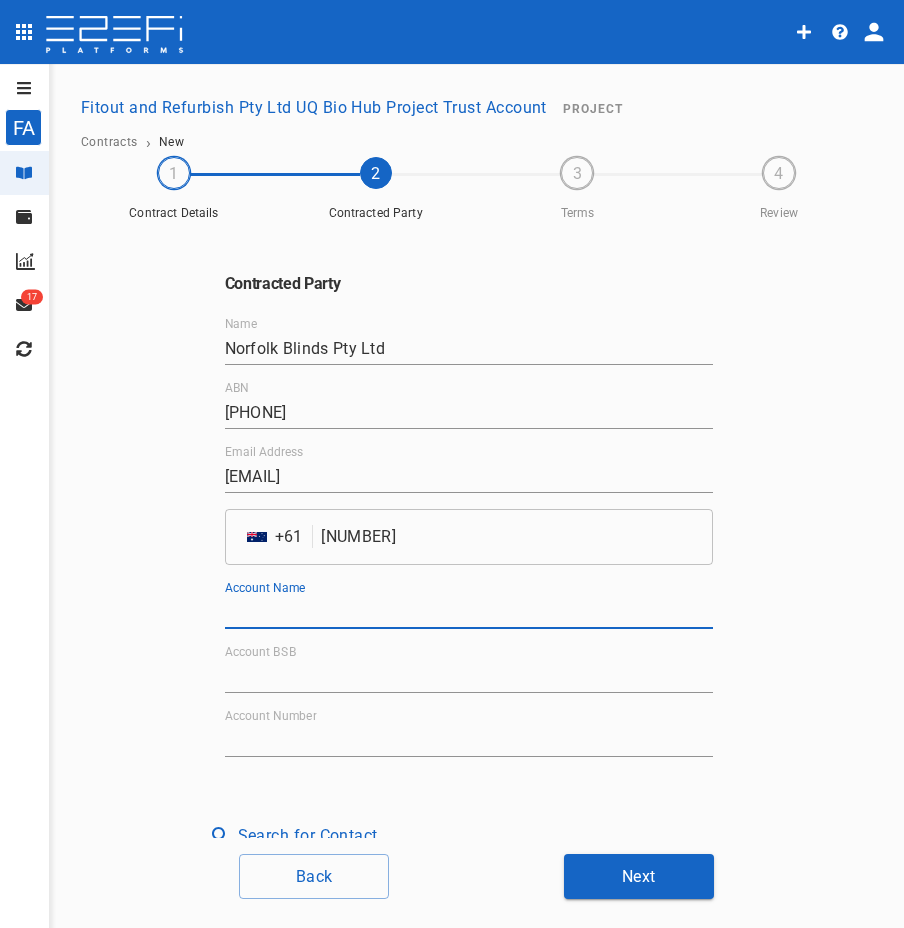 paste on "[COMPANY]" 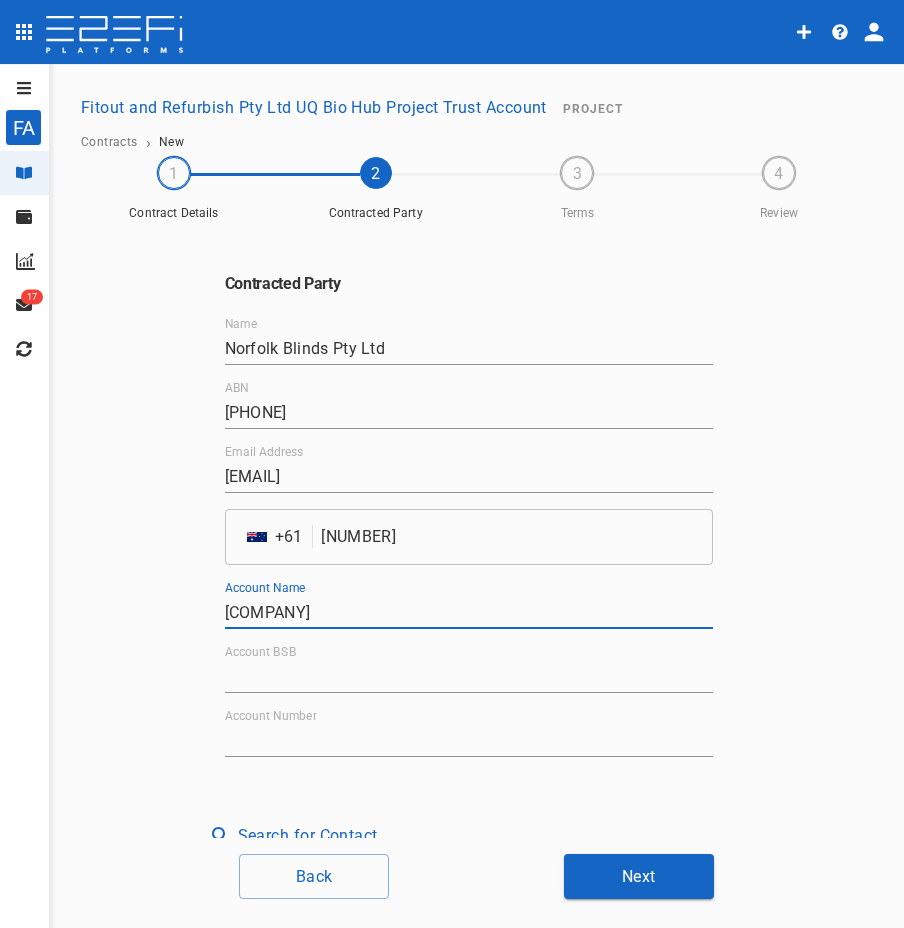 type on "[COMPANY]" 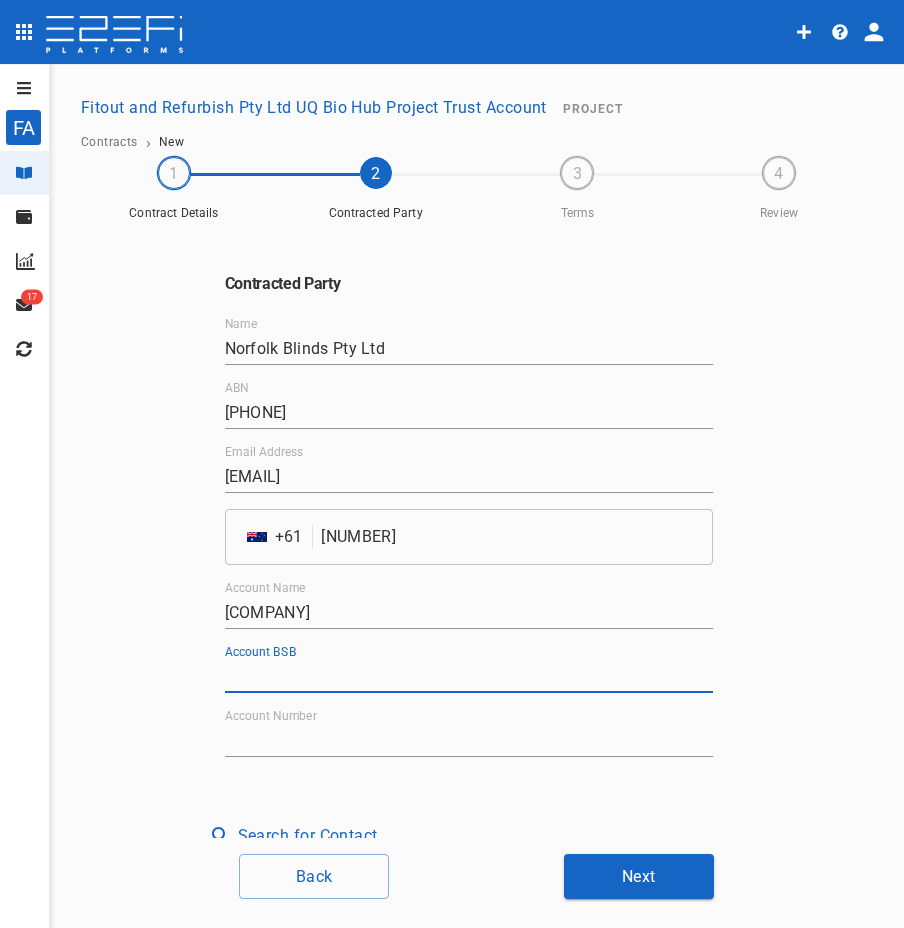 type on "[NUMBER]" 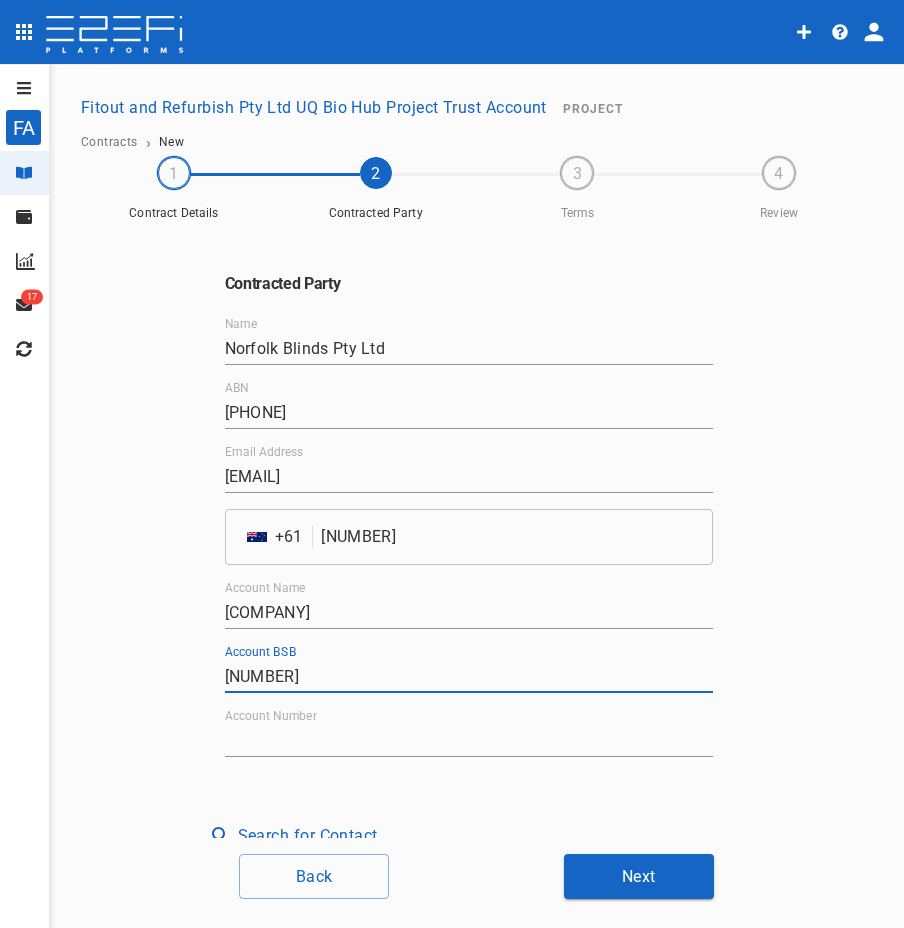 click on "Account Number" at bounding box center (469, 741) 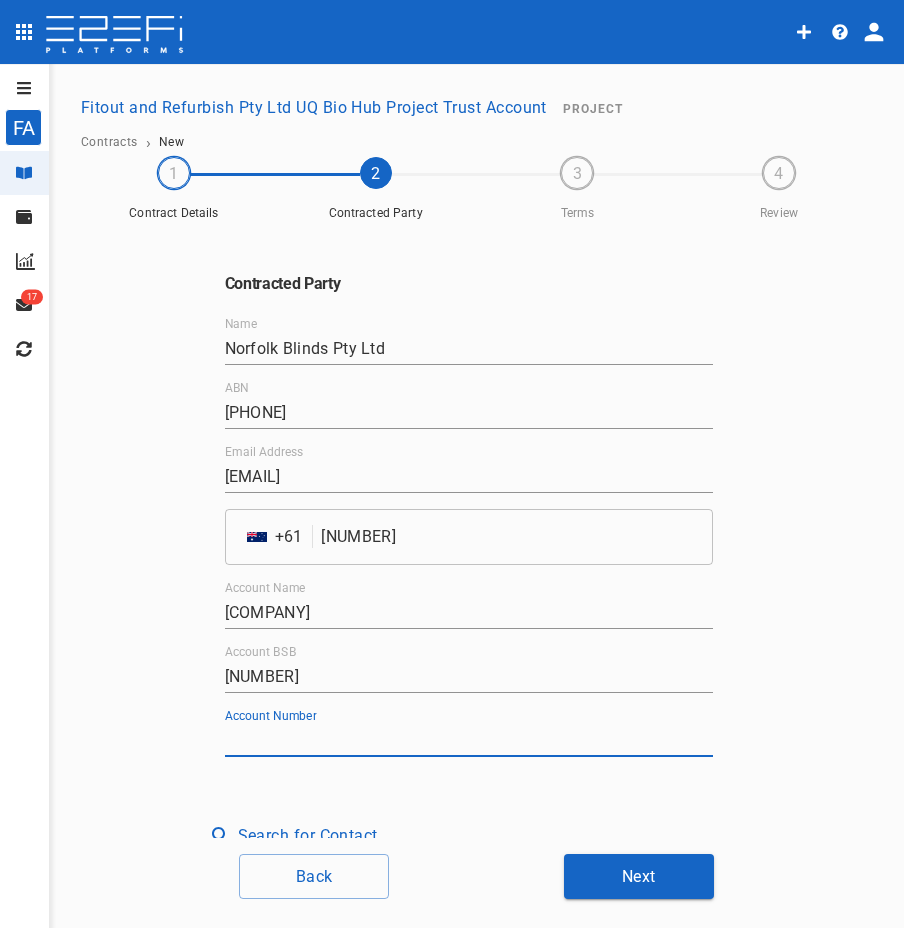type on "[PHONE]" 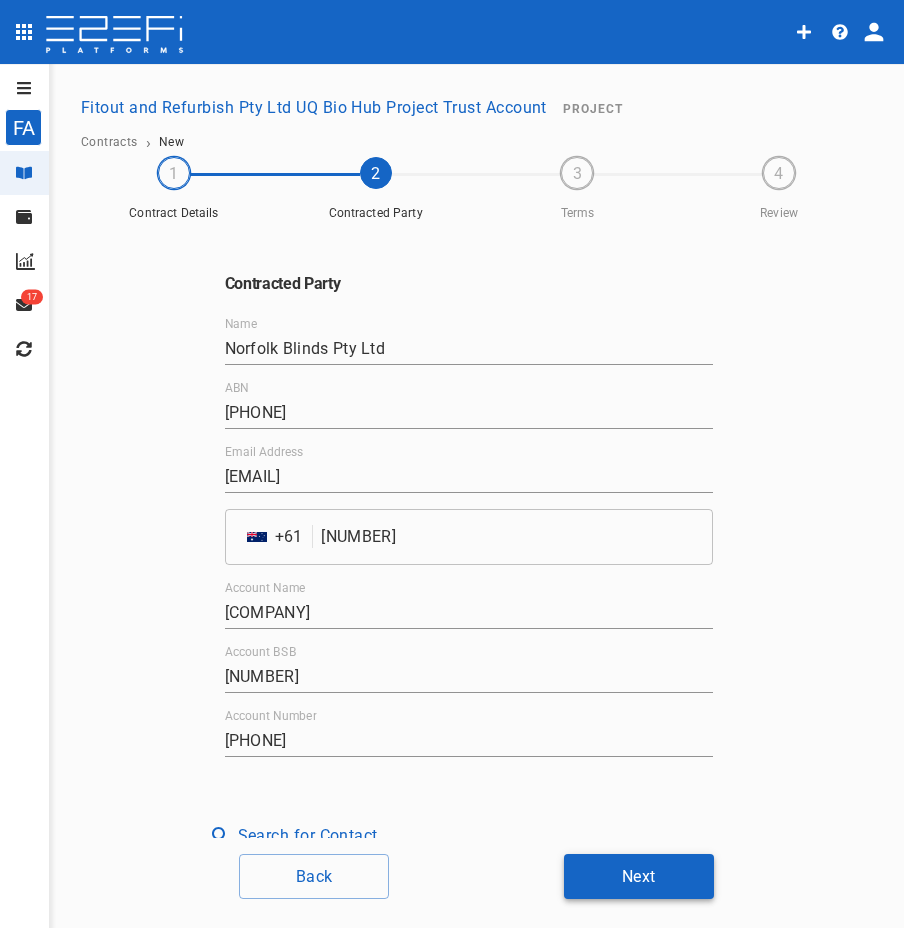 click on "Next" at bounding box center [639, 876] 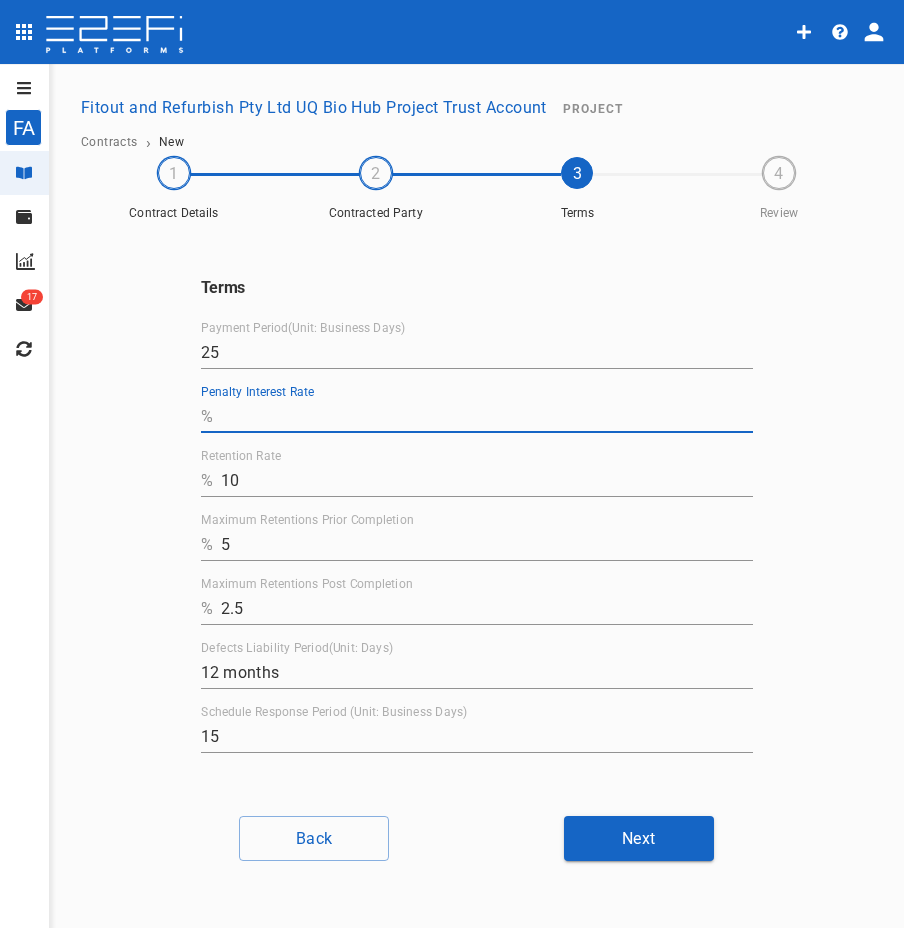 click on "Penalty Interest Rate" at bounding box center [487, 417] 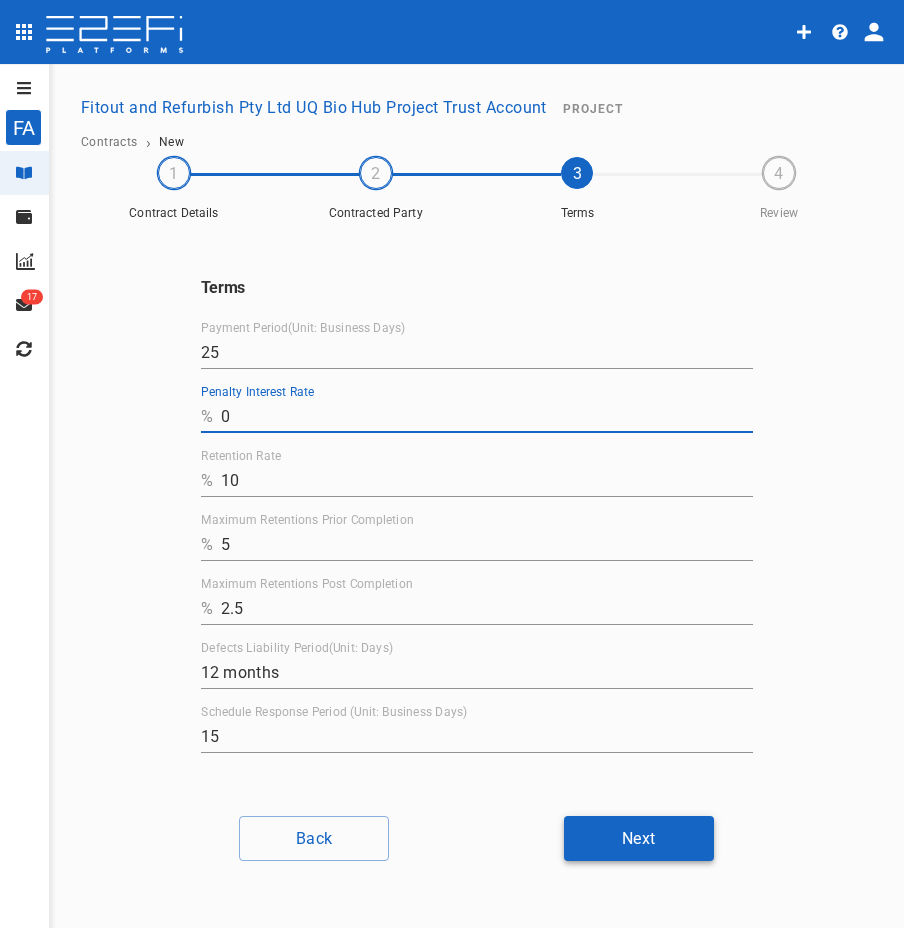 type on "0" 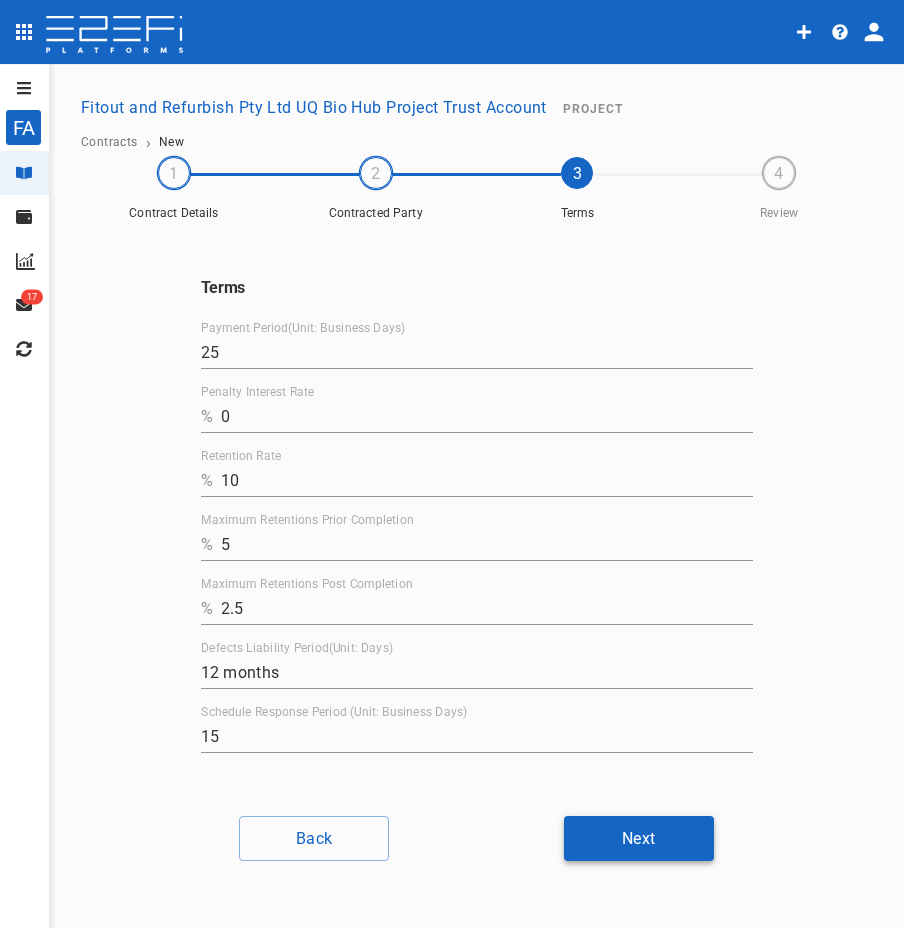 click on "Next" at bounding box center [639, 838] 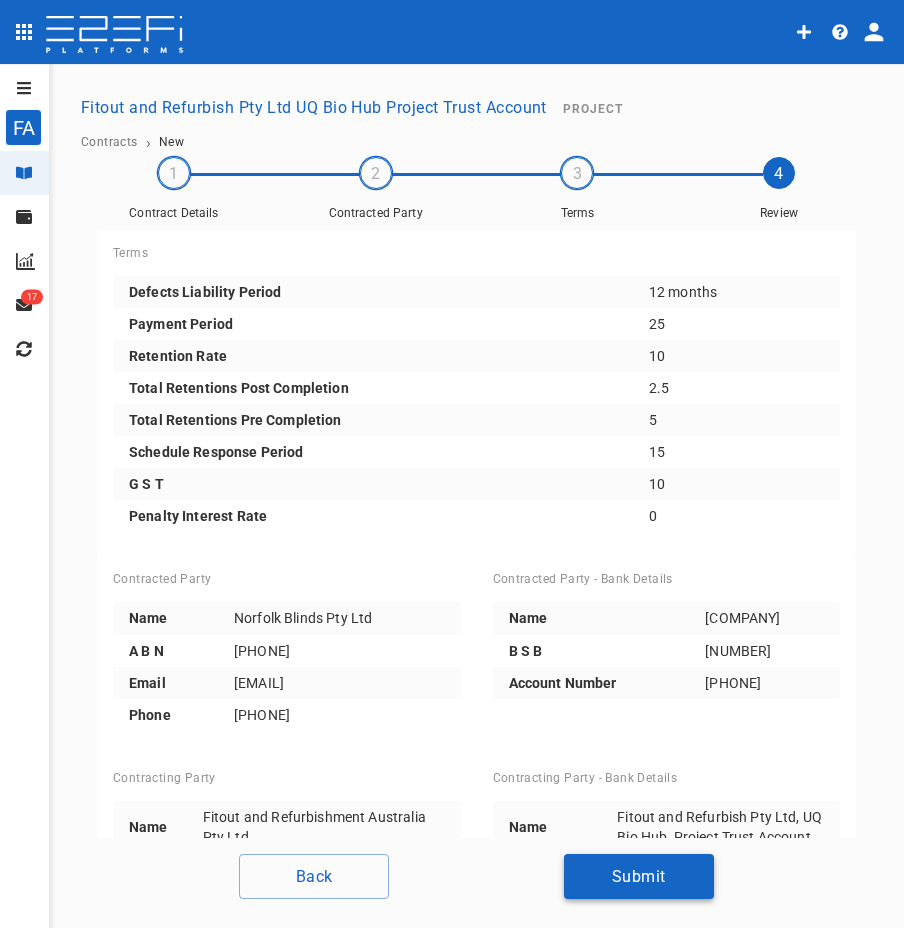 click on "Submit" at bounding box center [639, 876] 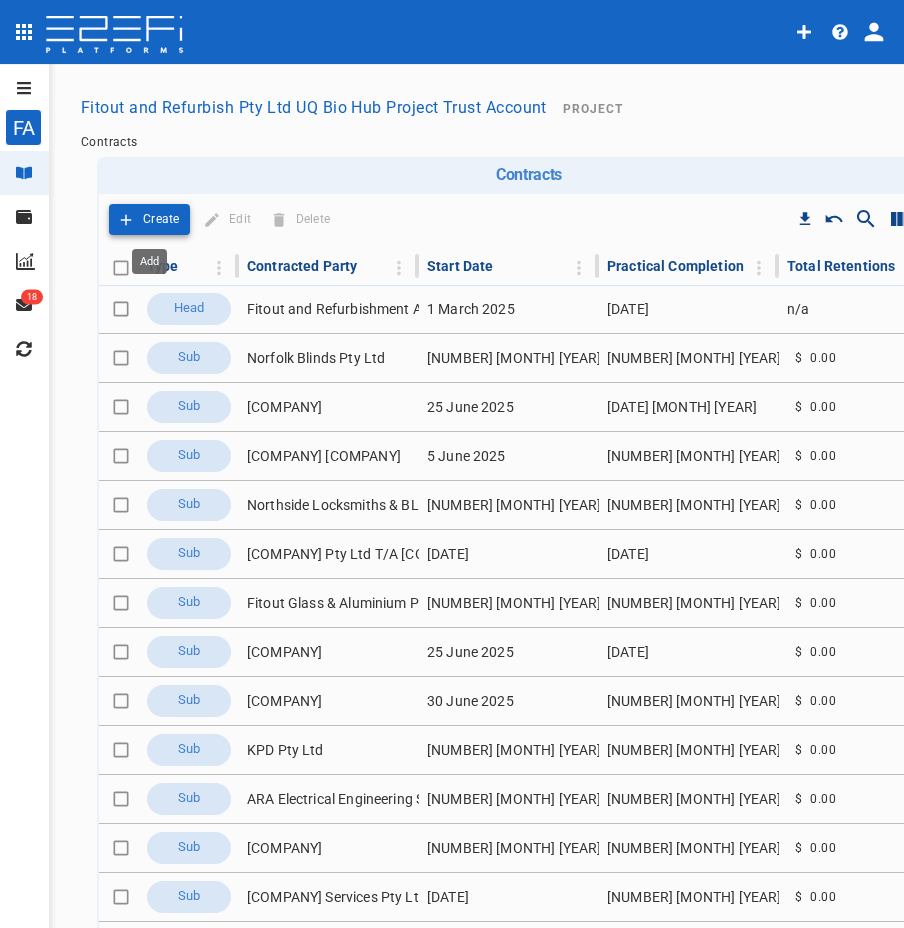click on "Create" at bounding box center (161, 219) 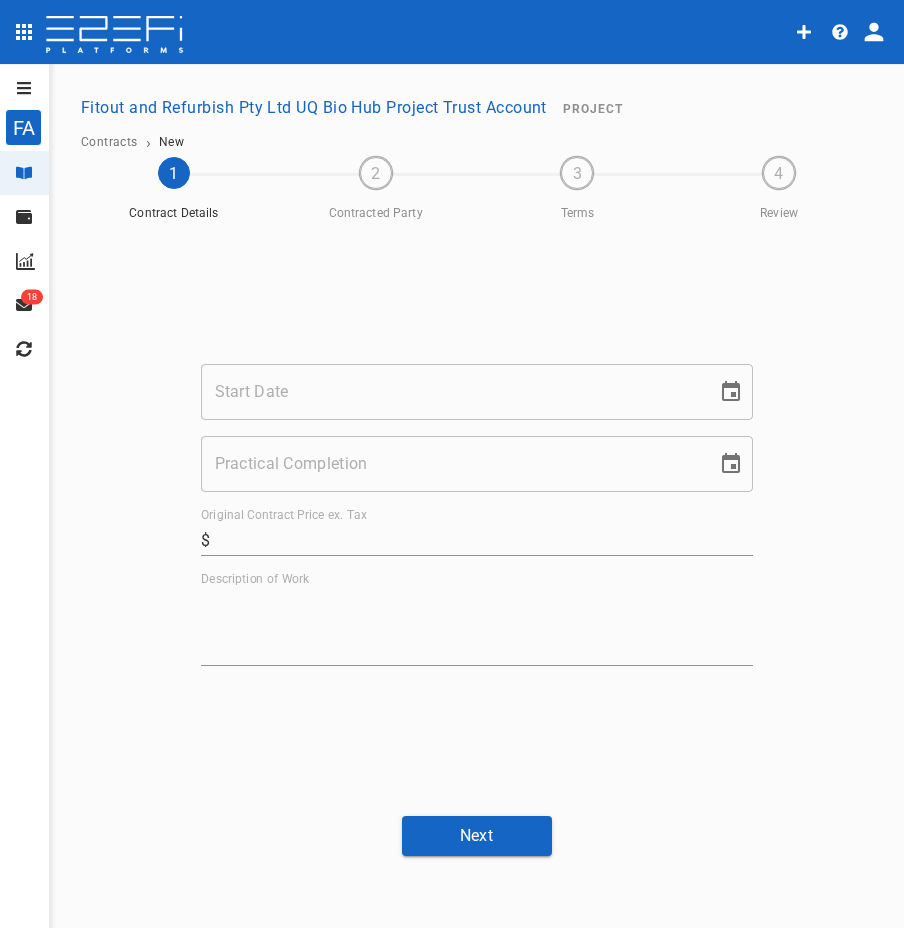 click on "Start Date" at bounding box center [452, 392] 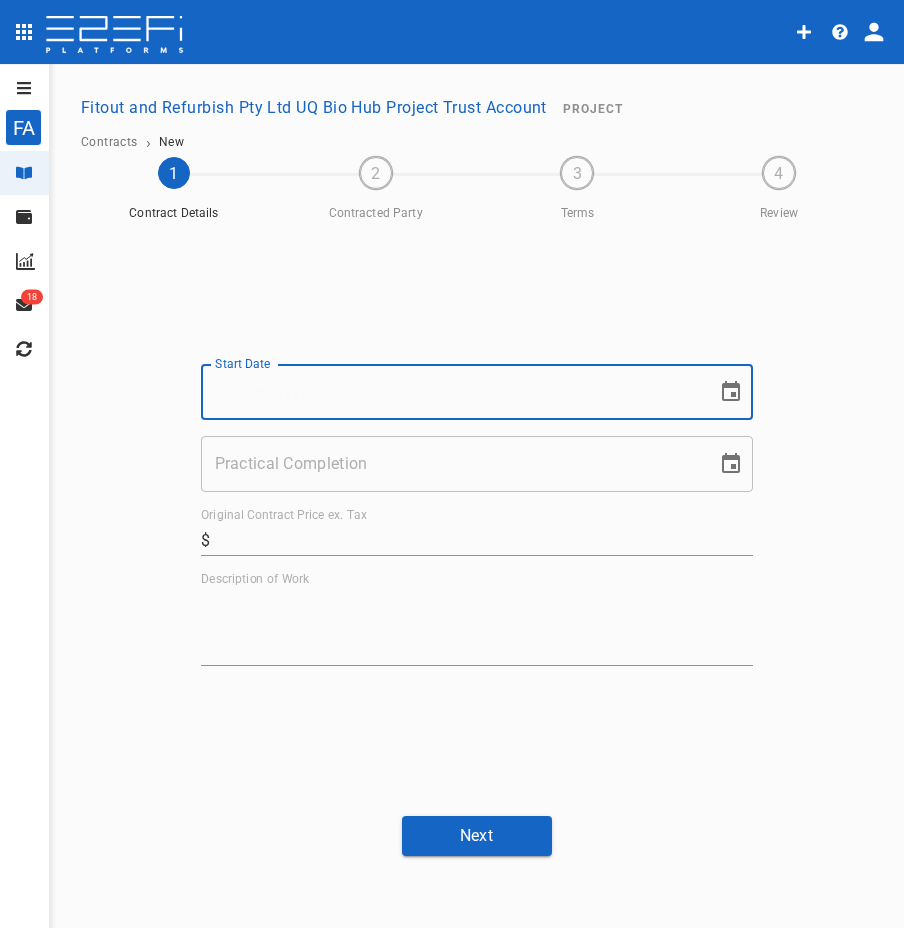 paste on "[NUMBER]/[NUMBER]/[YEAR]" 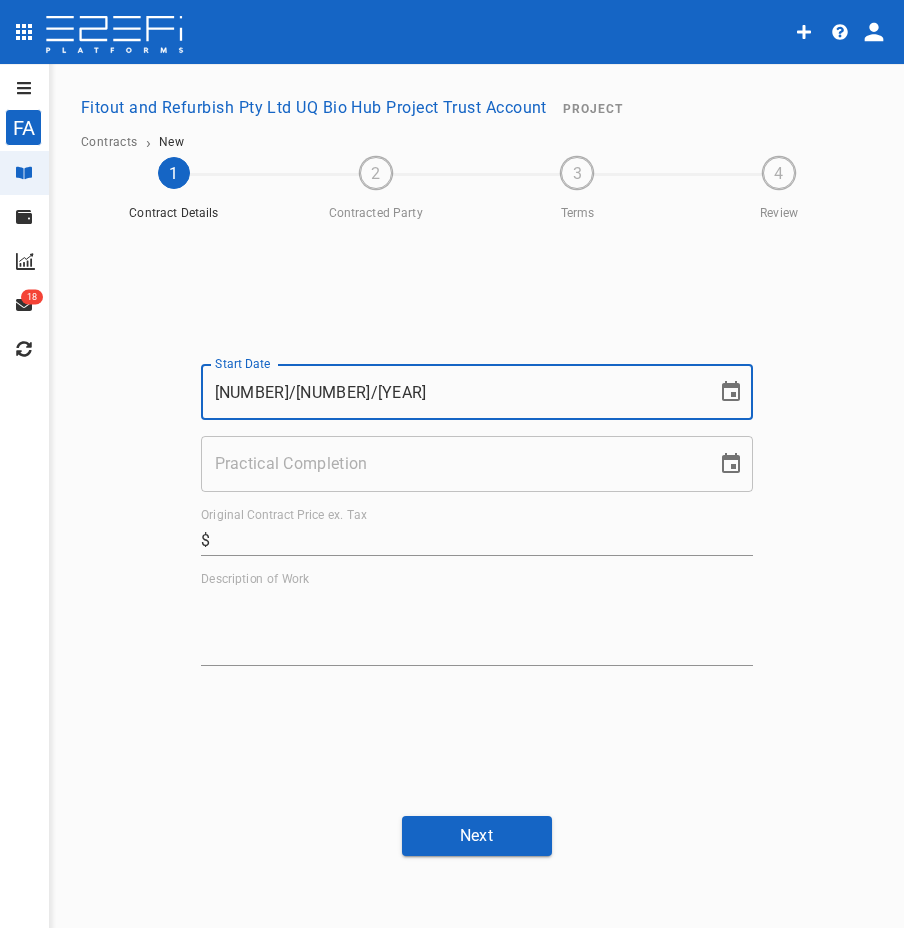 type on "[NUMBER]/[NUMBER]/[YEAR]" 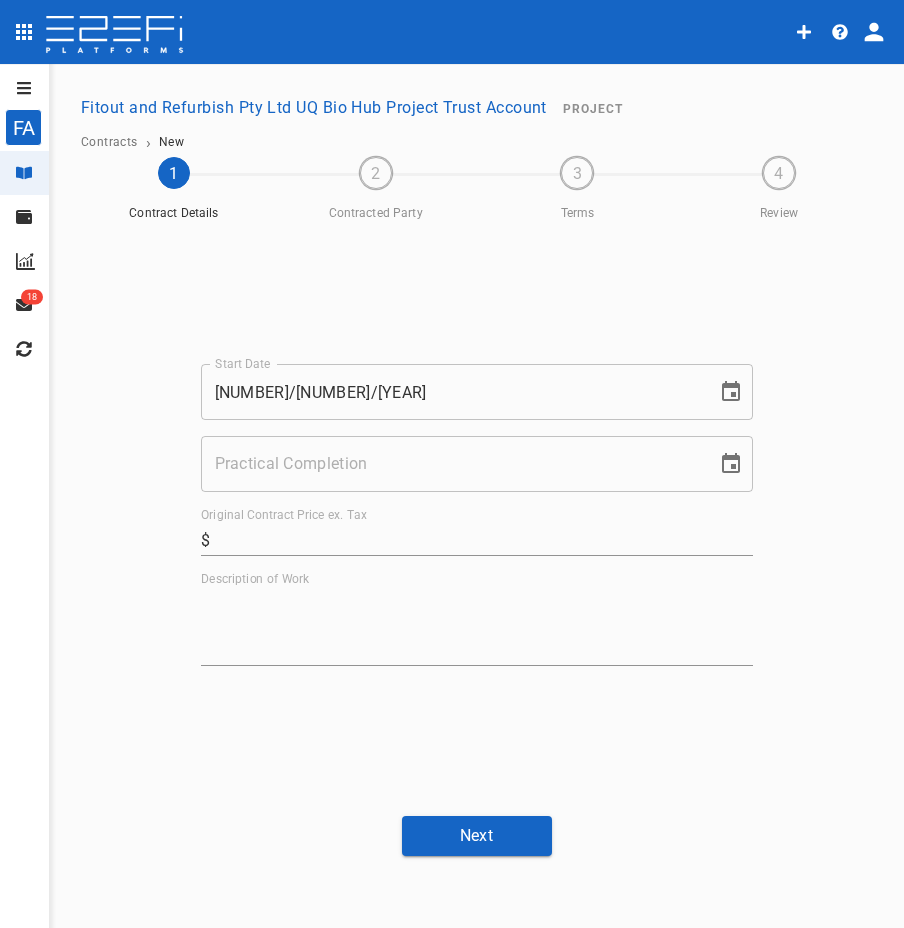 click on "Practical Completion" at bounding box center [452, 464] 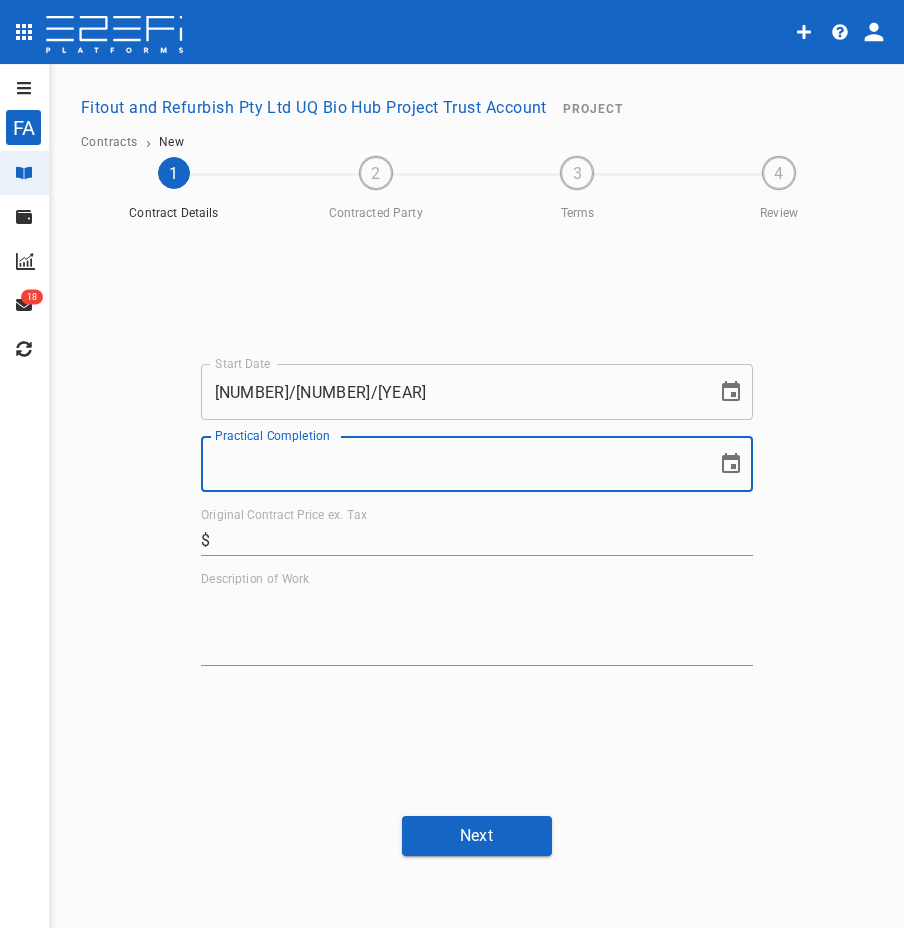 paste on "[NUMBER]/[NUMBER]/[YEAR]" 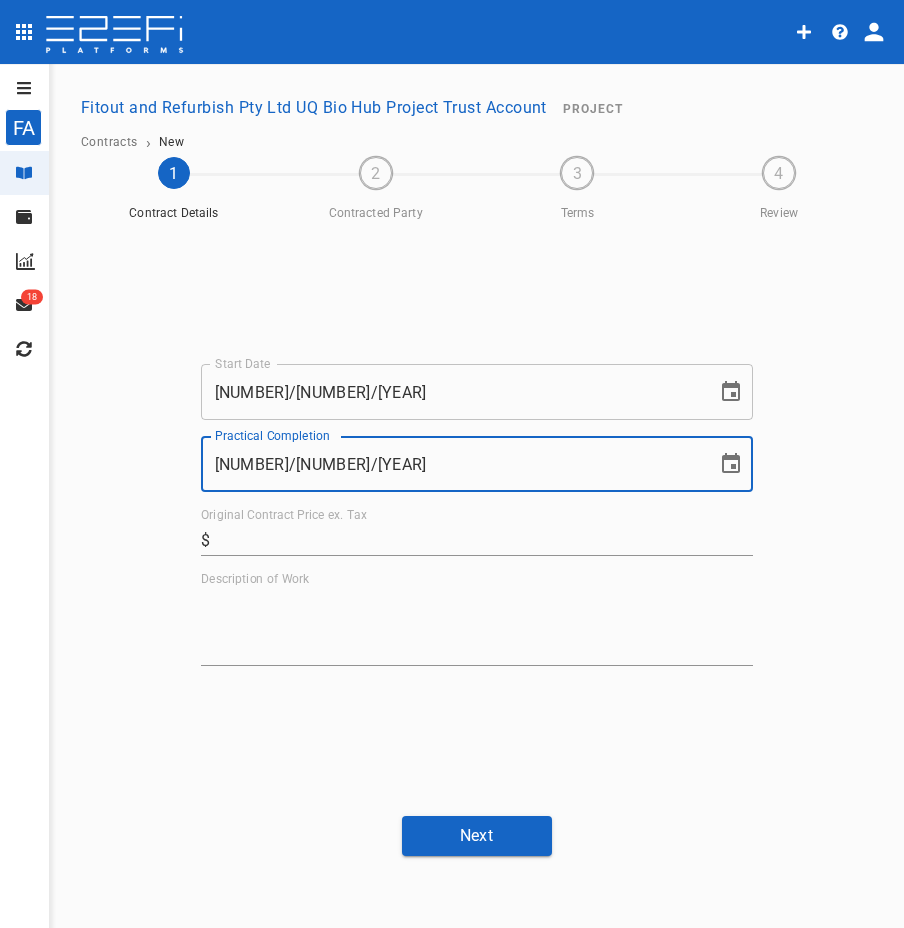 type on "[NUMBER]/[NUMBER]/[YEAR]" 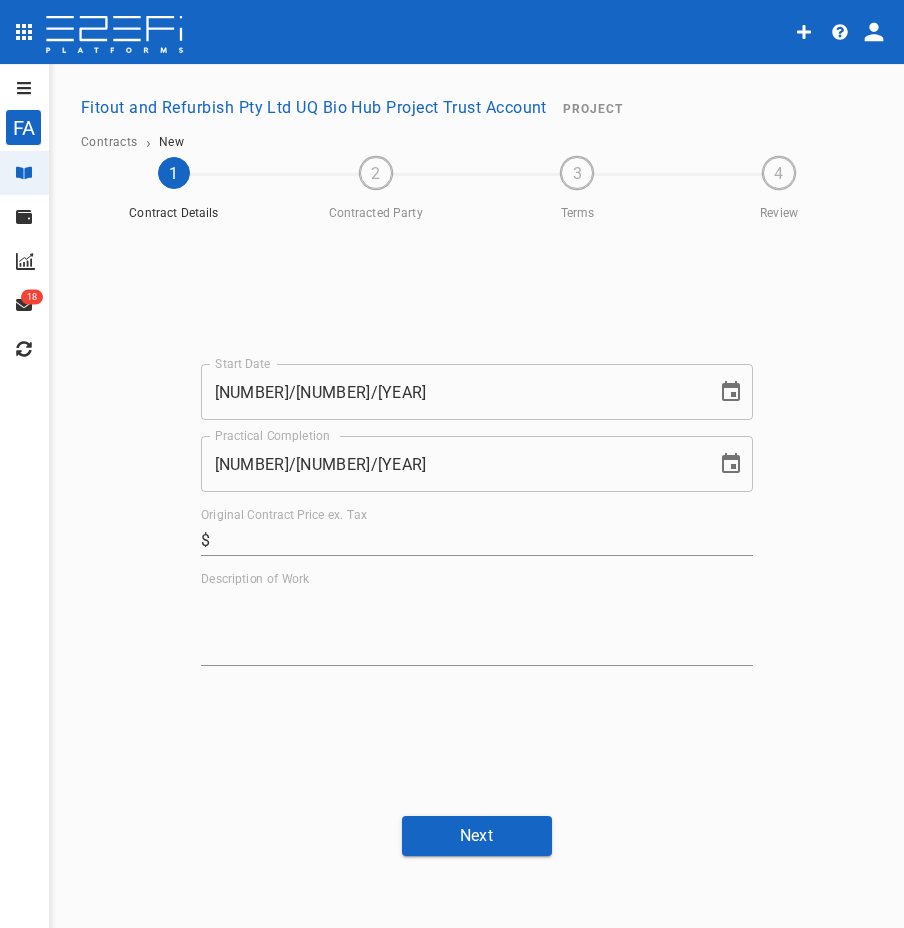click on "Original Contract Price ex. Tax" at bounding box center [485, 540] 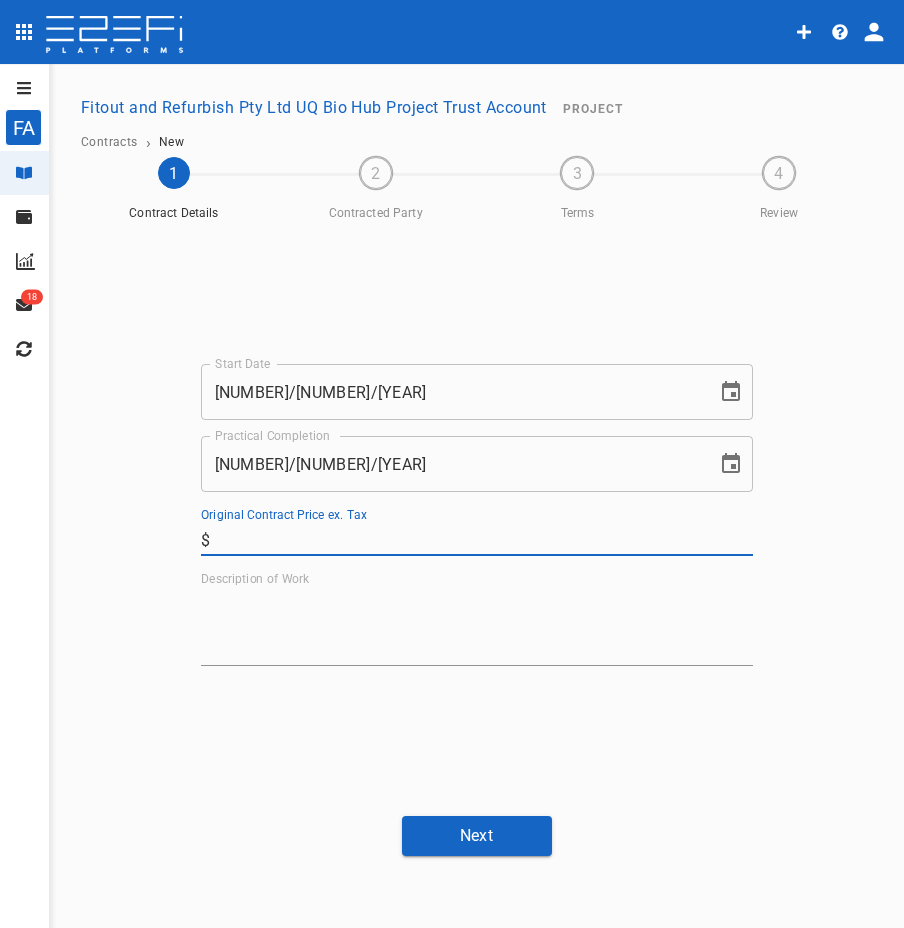 paste on "$[PRICE]" 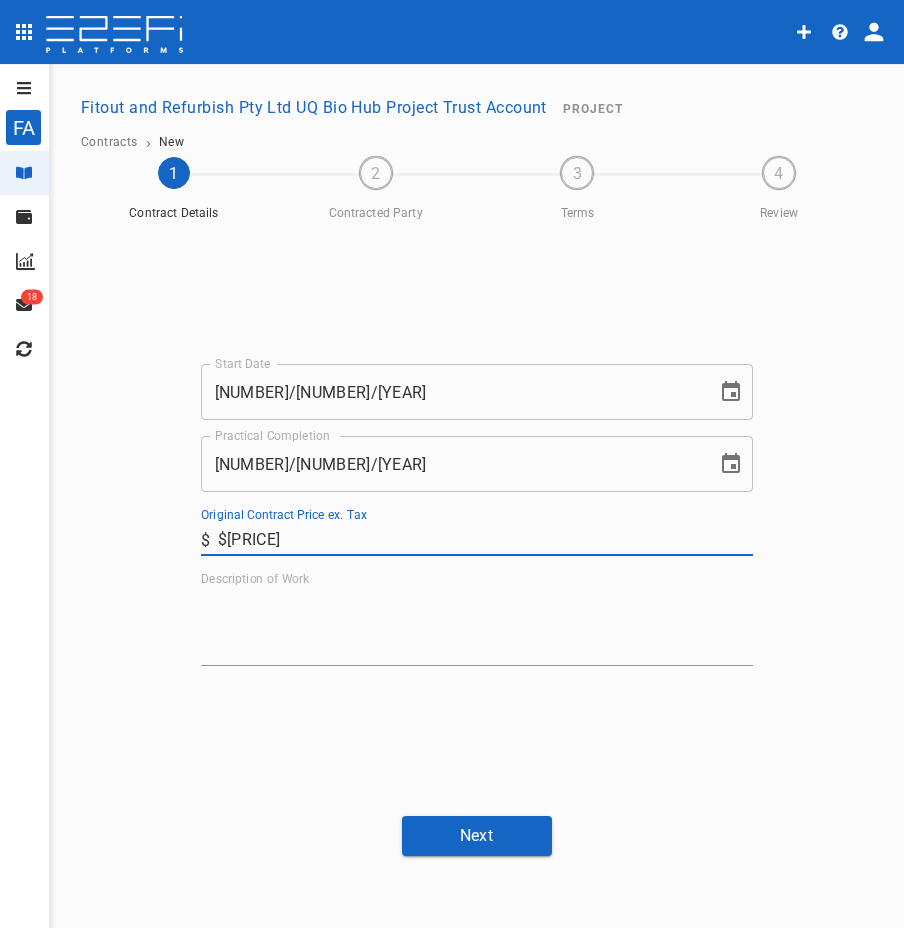 type on "[NUMBER]" 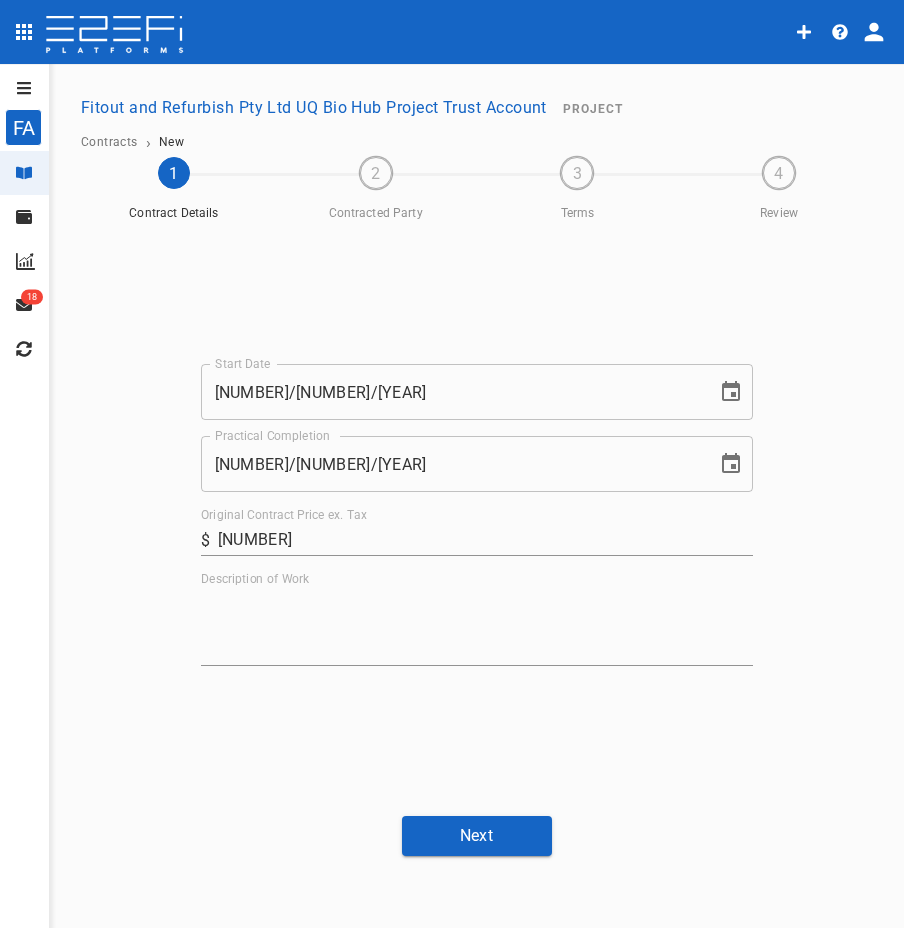 click on "Description of Work" at bounding box center (477, 626) 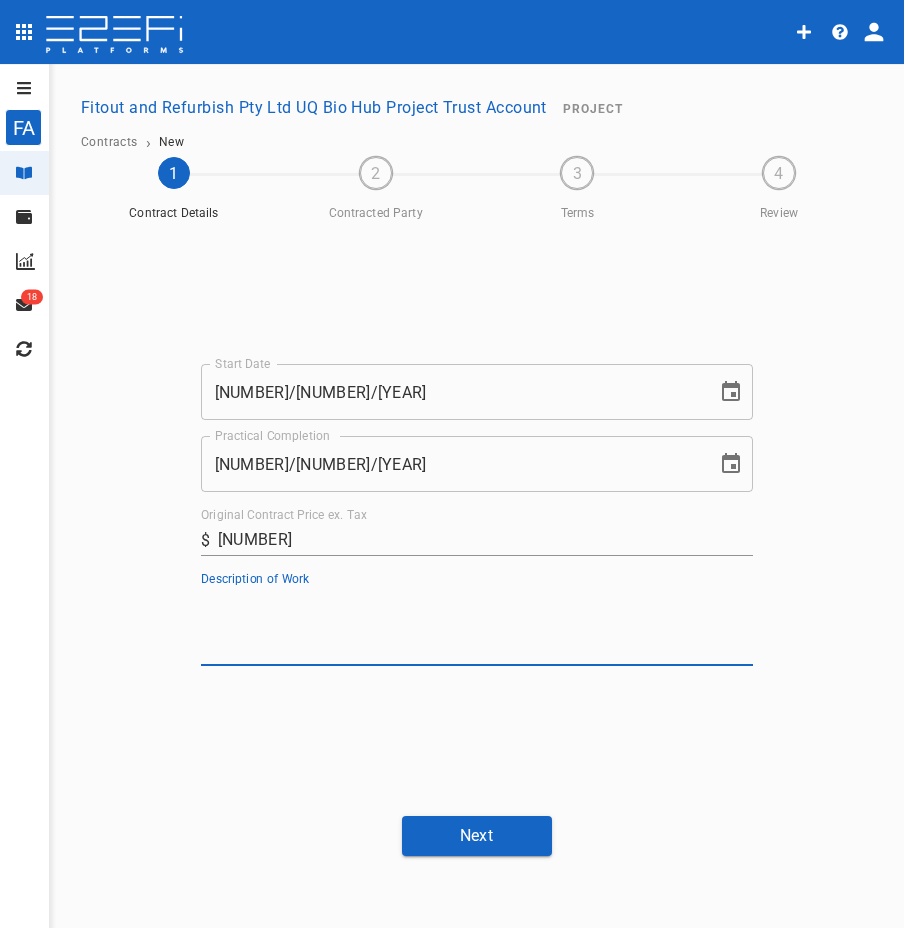 paste on "Supply & Install Pilot Scale Ceiling &amp; Wall Panels, as per Specification, Drawings, FER &amp; Acoustic Report<p/>" 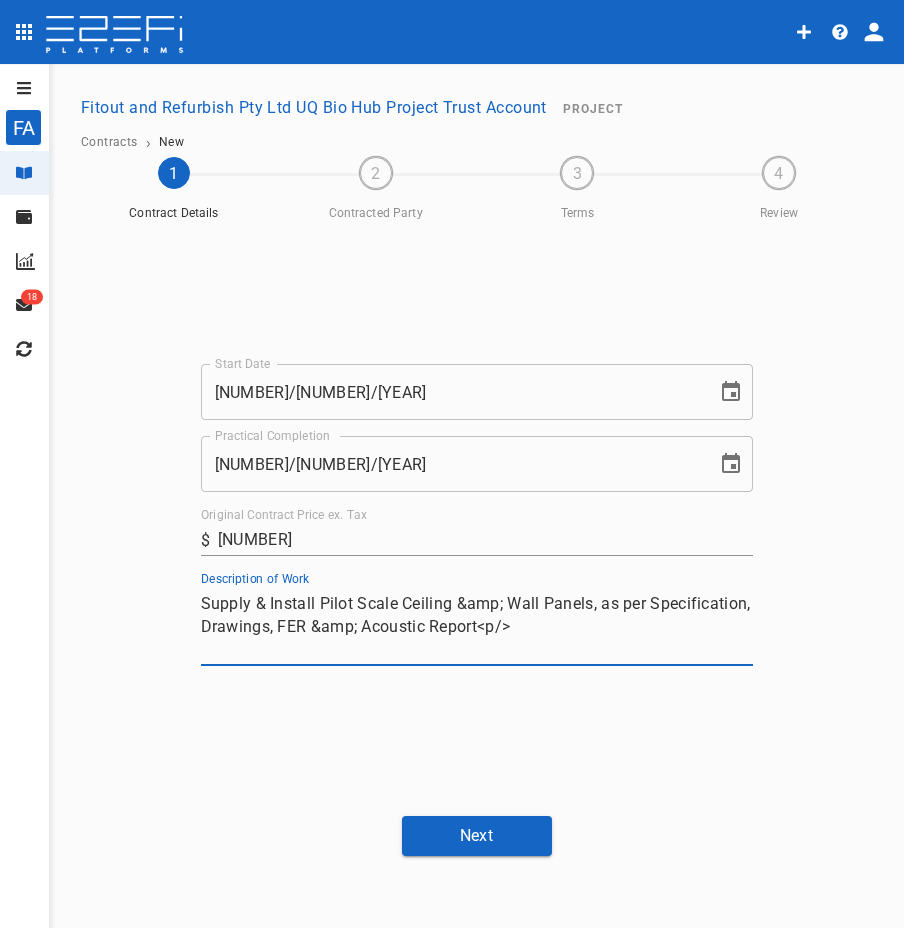 type on "Supply & Install Pilot Scale Ceiling &amp; Wall Panels, as per Specification, Drawings, FER &amp; Acoustic Report<p/>" 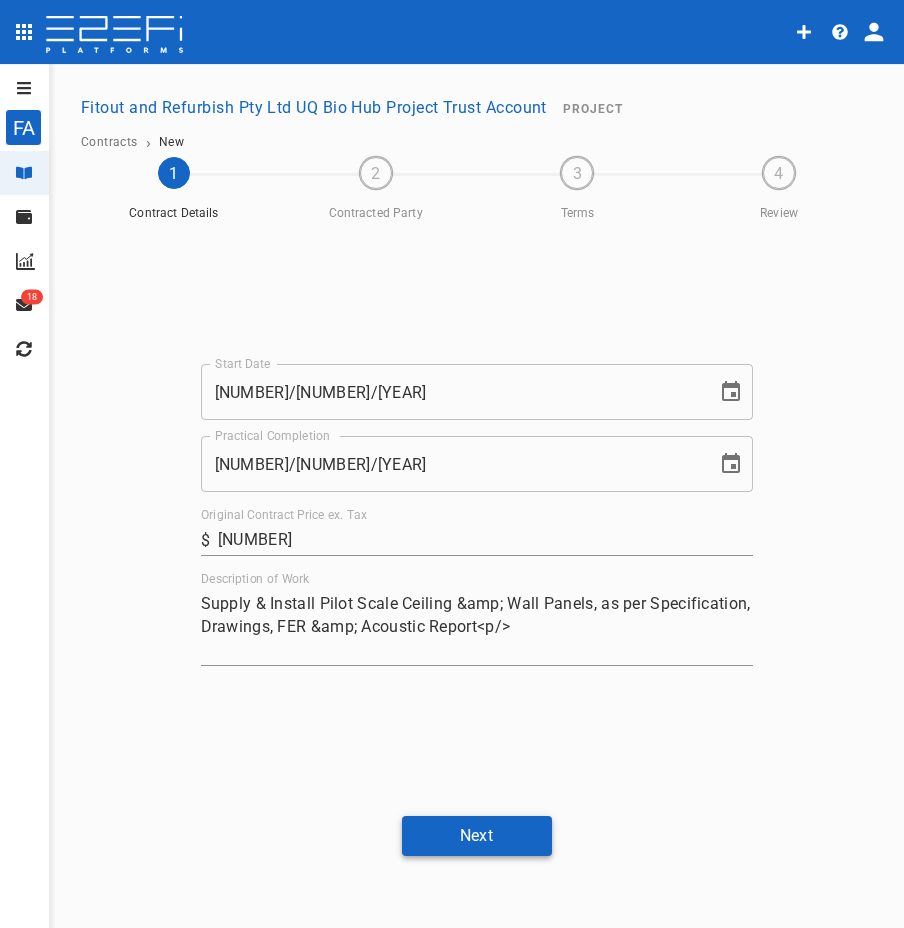 click on "Next" at bounding box center (477, 835) 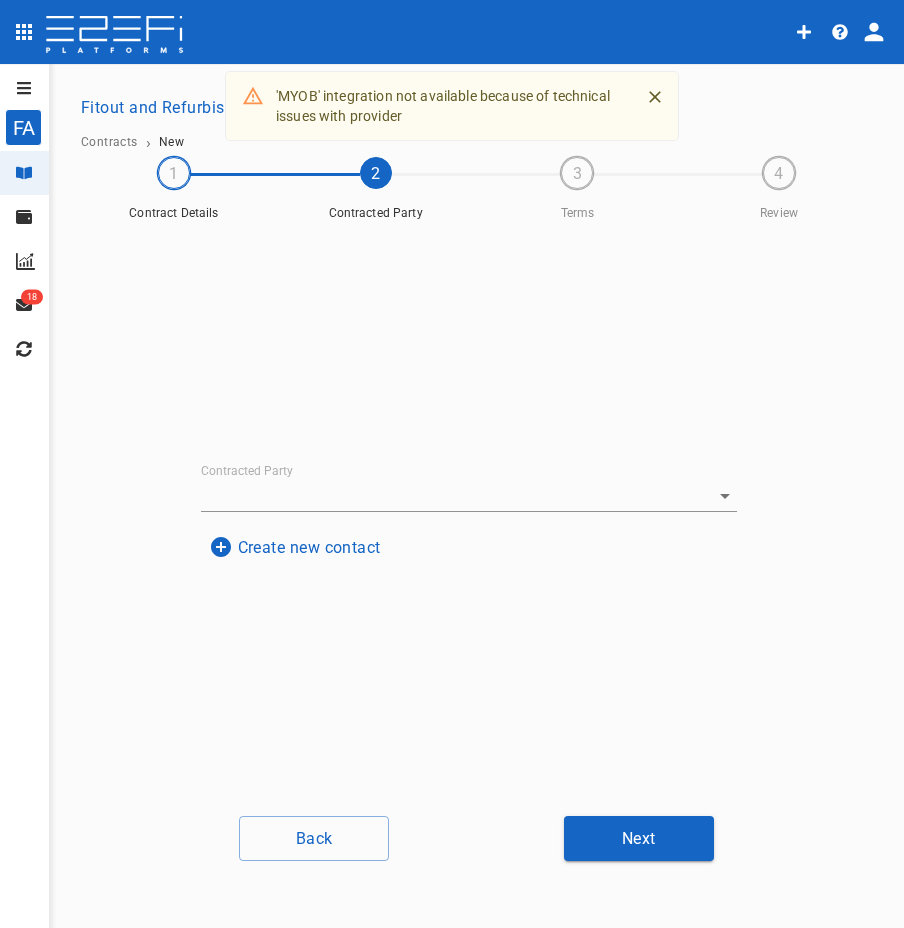 click on "Create new contact" at bounding box center (295, 547) 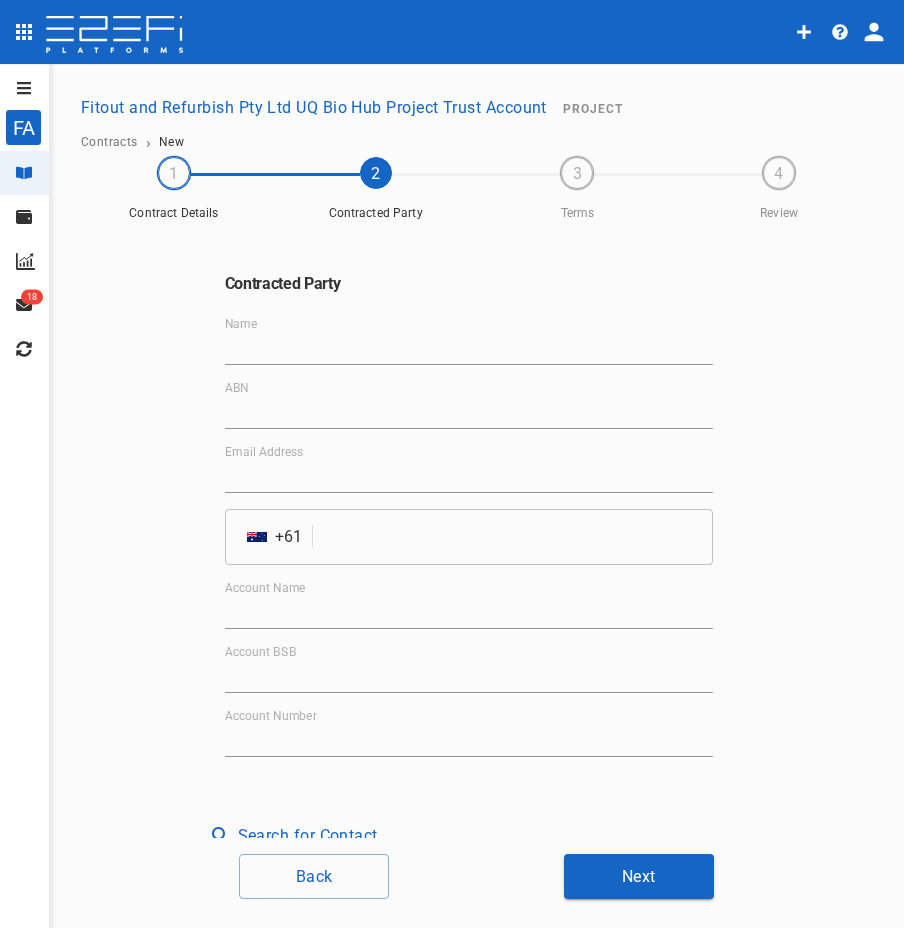 click on "Name" at bounding box center [469, 349] 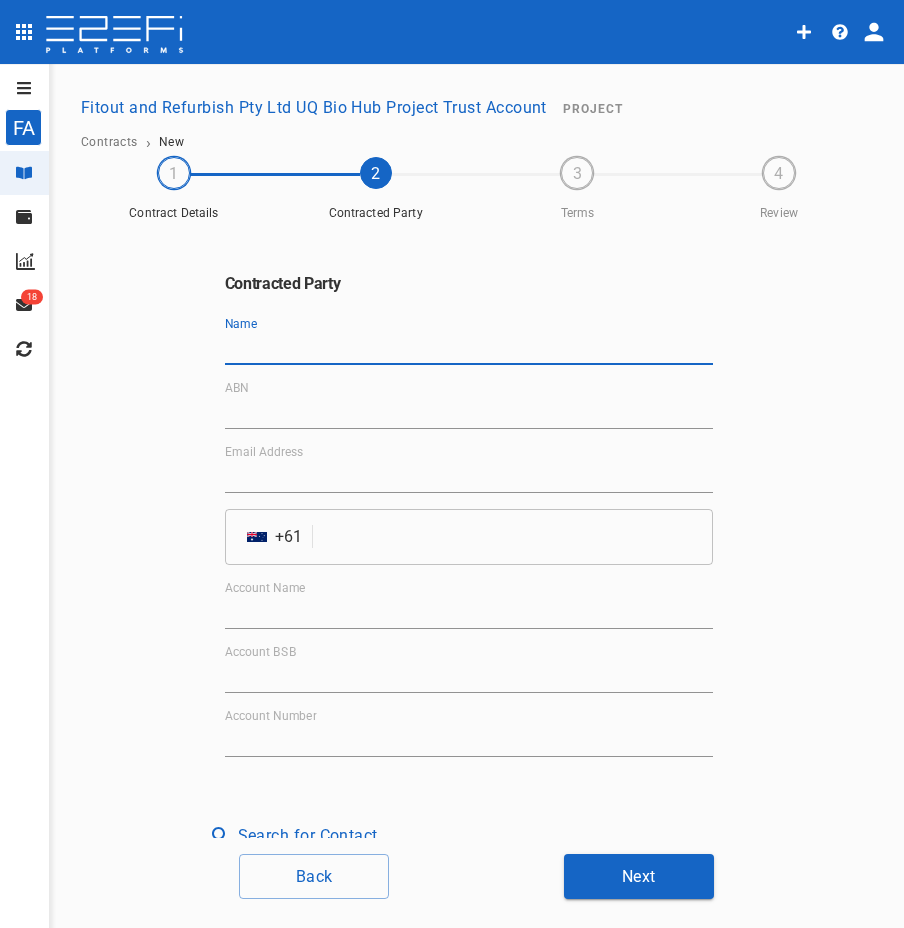 paste on "[COMPANY]" 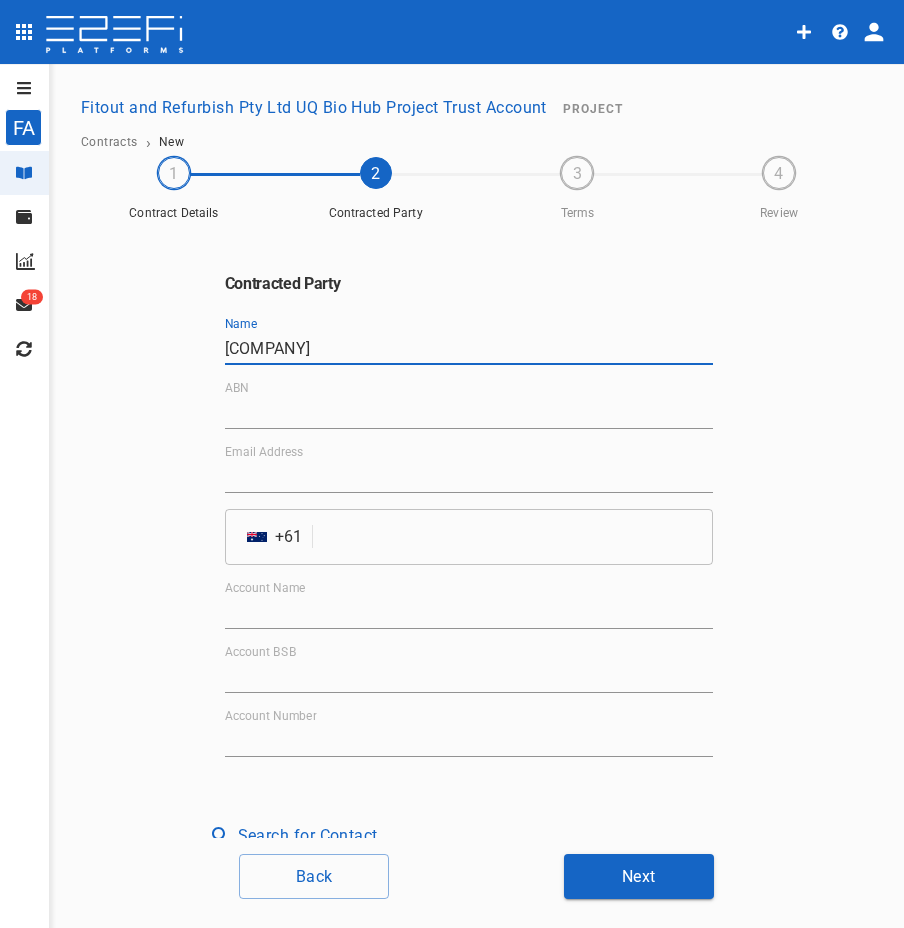 type on "[COMPANY]" 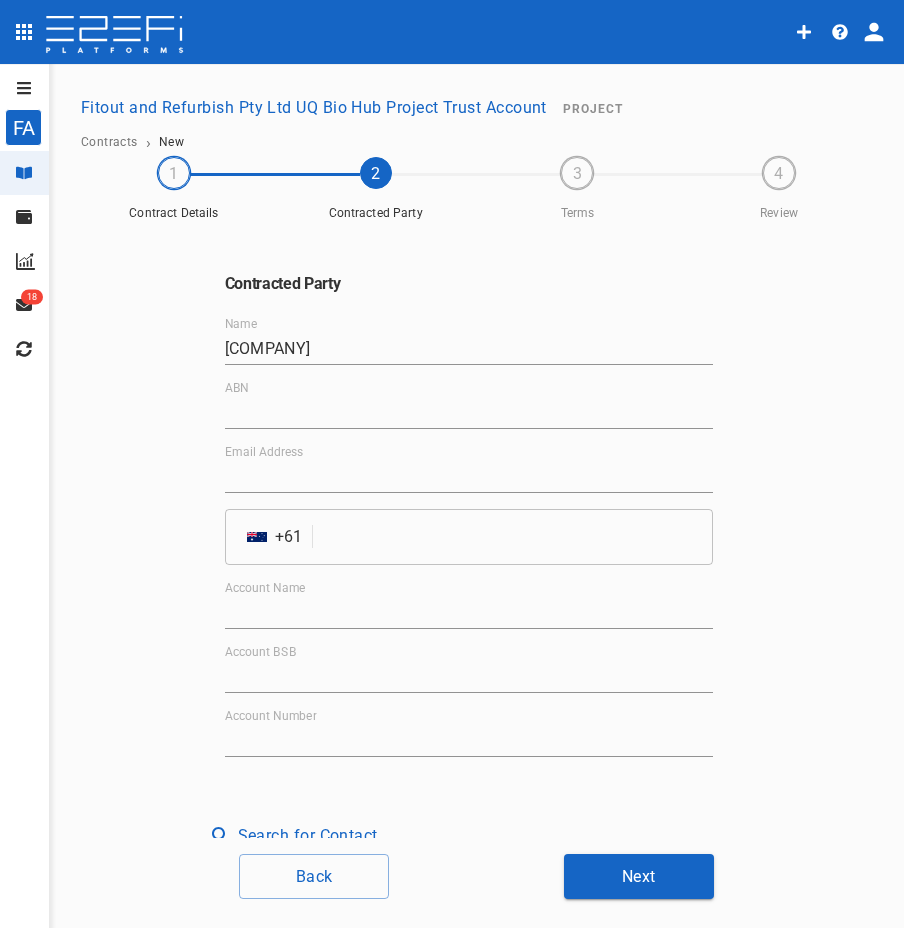 click on "ABN" at bounding box center [469, 413] 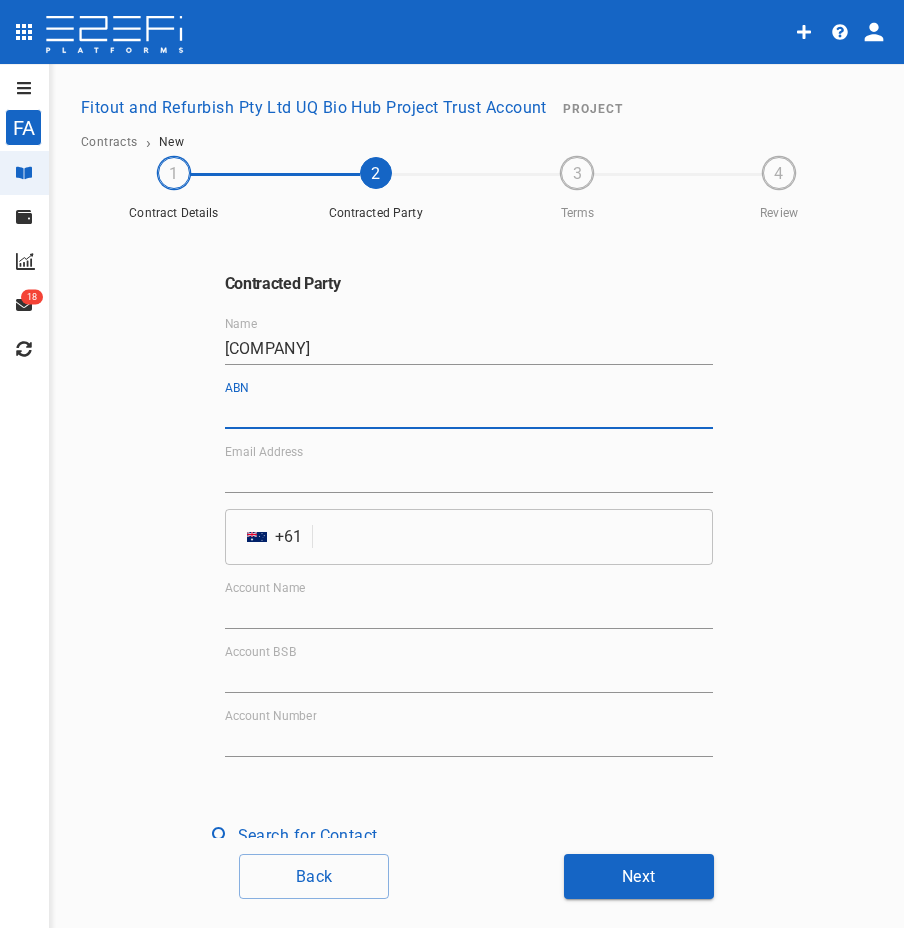 paste on "[NUMBER] [NUMBER] [NUMBER]" 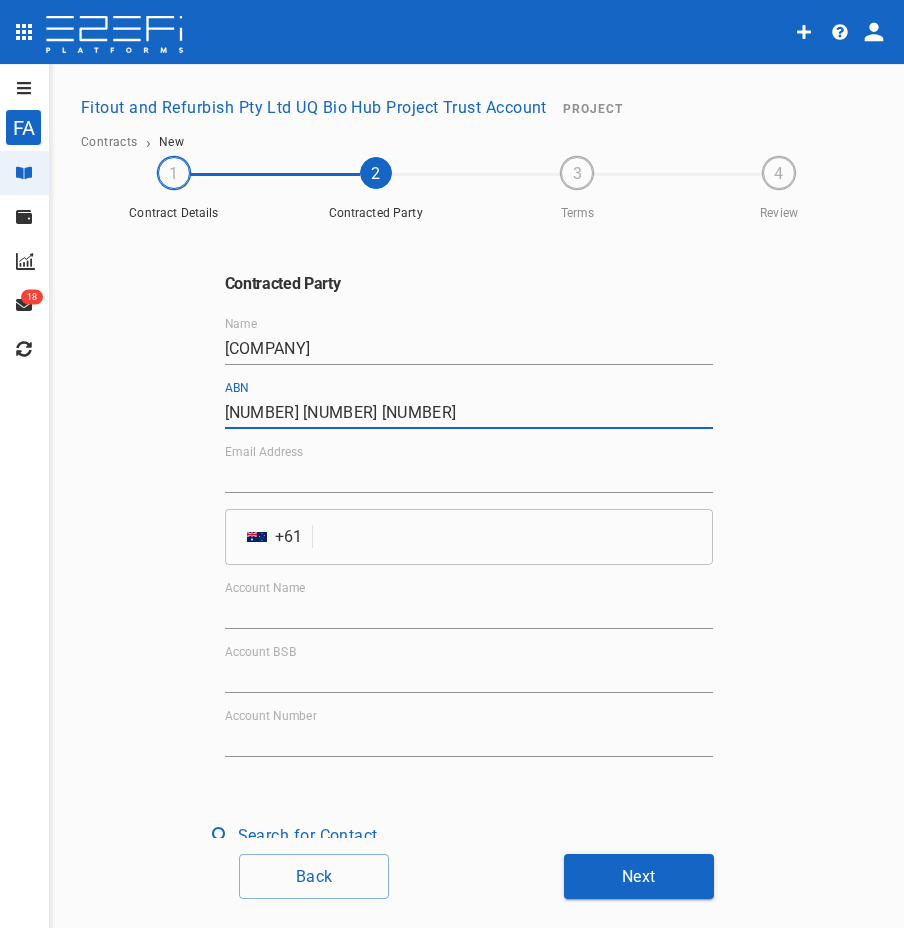 type on "[NUMBER] [NUMBER] [NUMBER]" 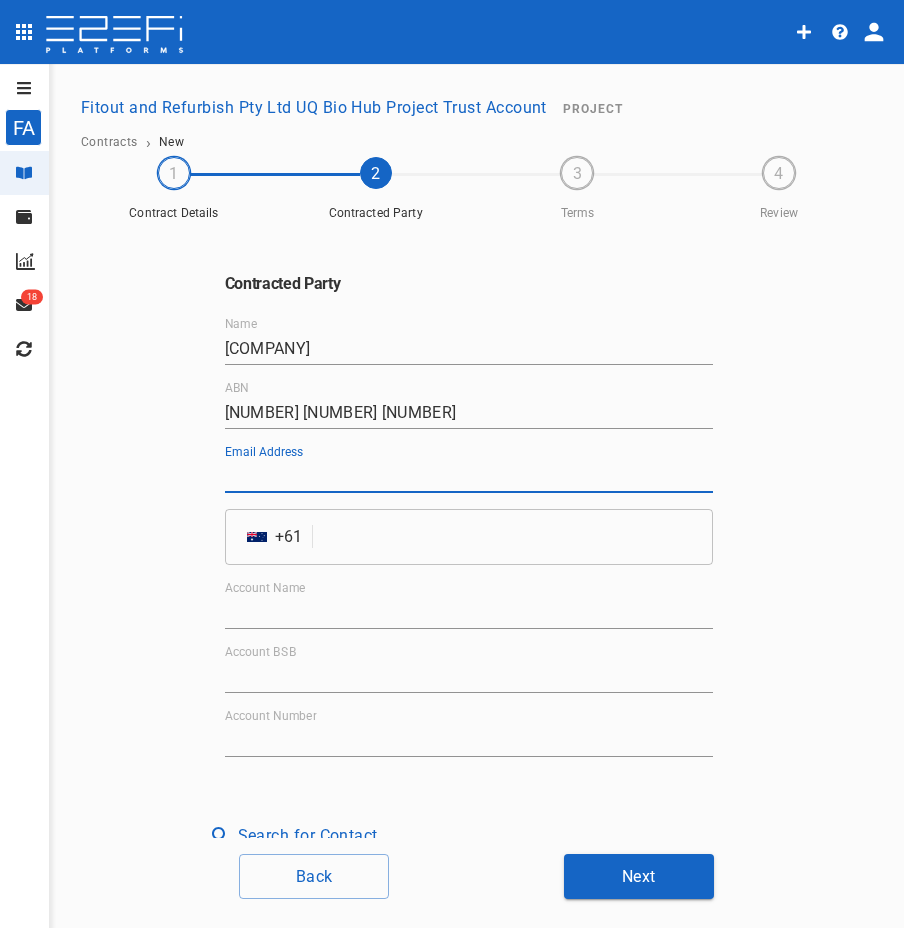click on "Email Address" at bounding box center (469, 477) 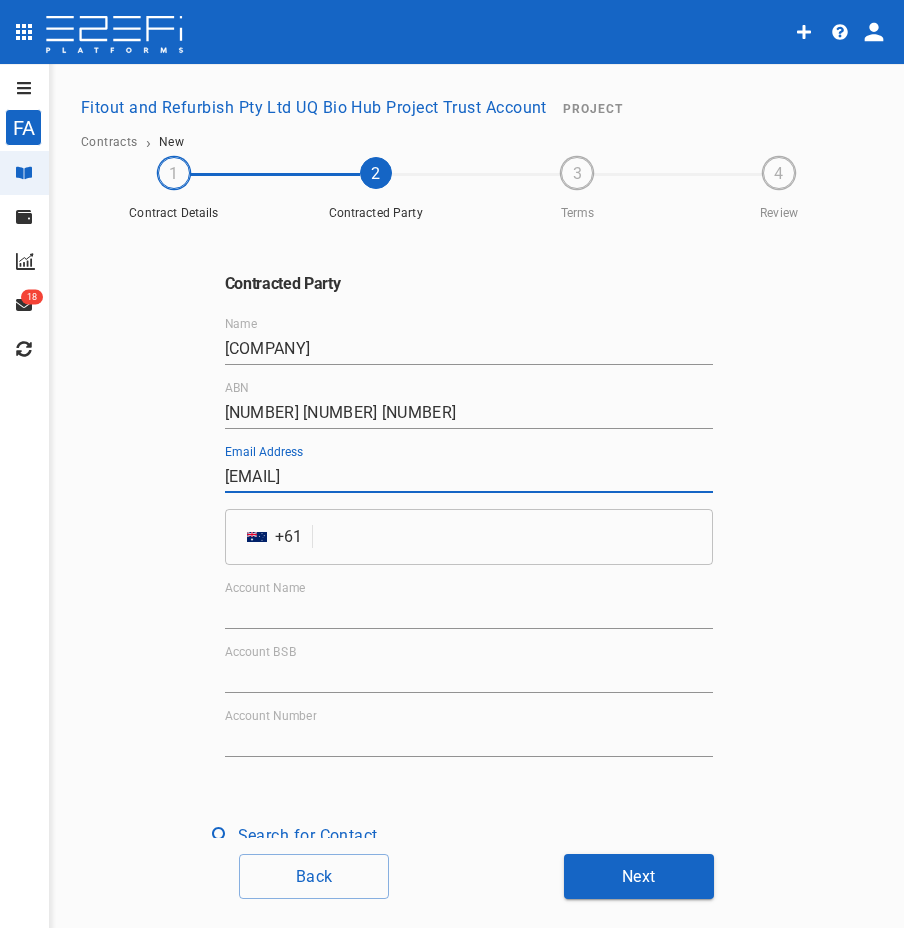 type on "[EMAIL]" 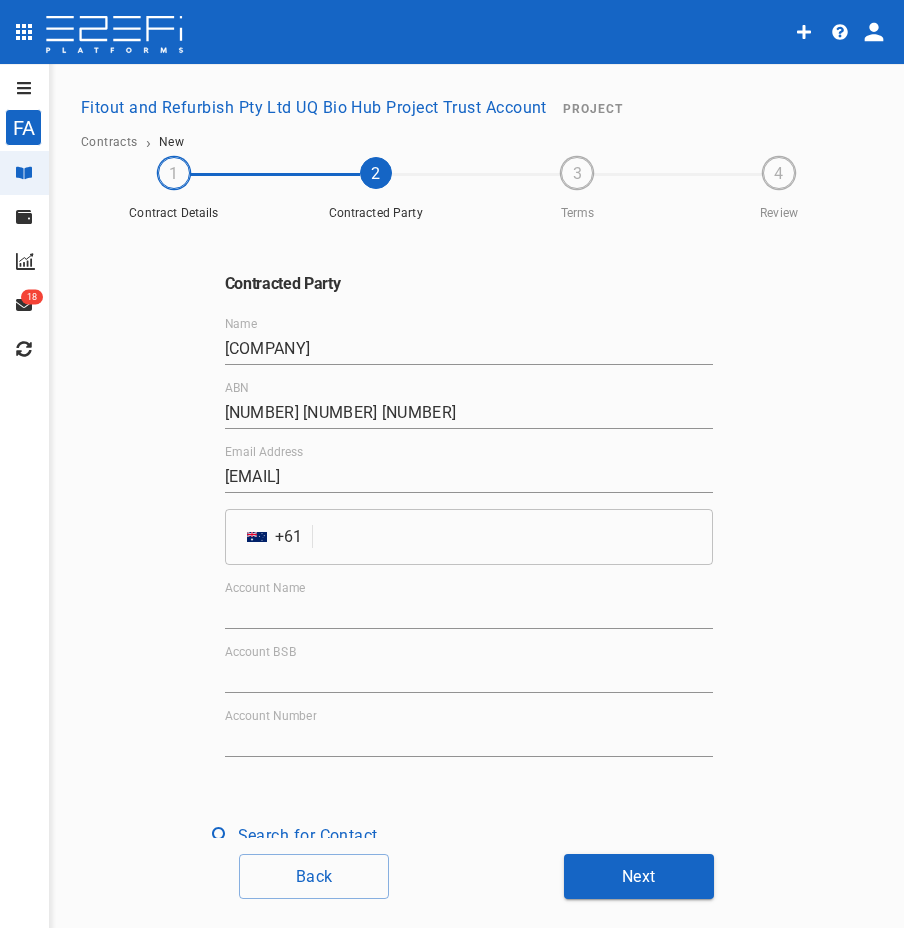 click at bounding box center (516, 537) 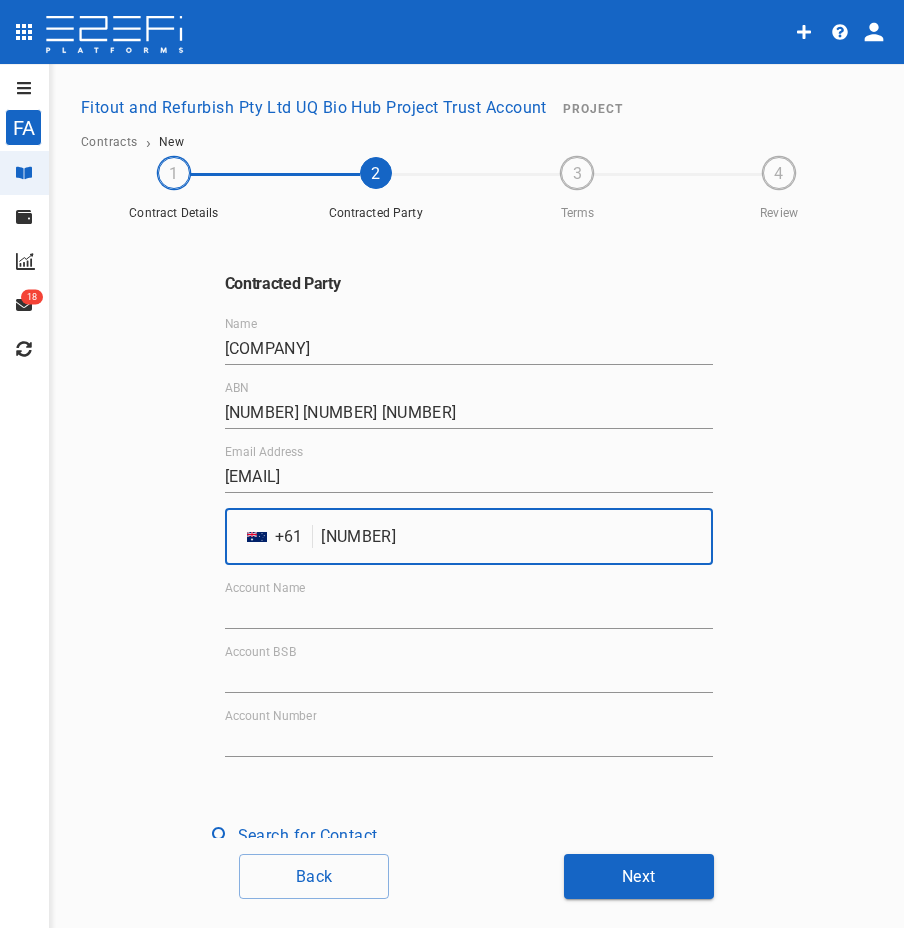 type on "[NUMBER]" 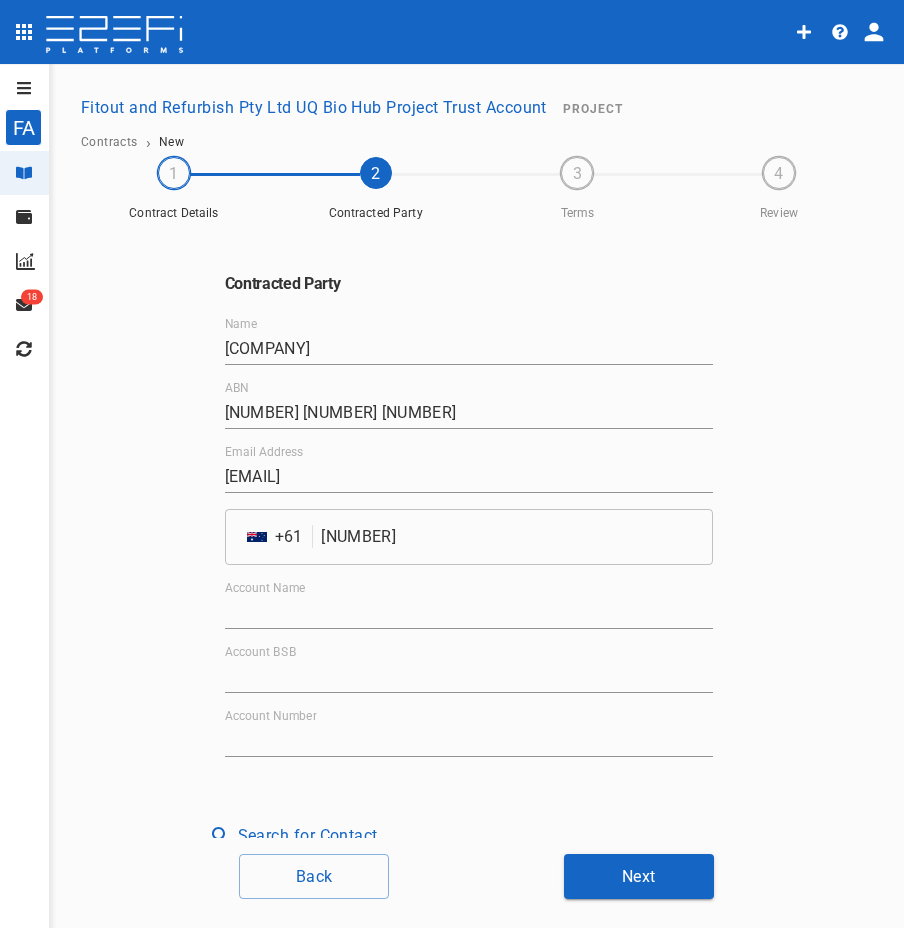 click on "Name [COMPANY] [COMPANY] ABN [NUMBER] [NUMBER] [NUMBER] Email Address [EMAIL] ​ AU + 61 [PHONE] ​ Account Name Account BSB Account Number" at bounding box center [469, 537] 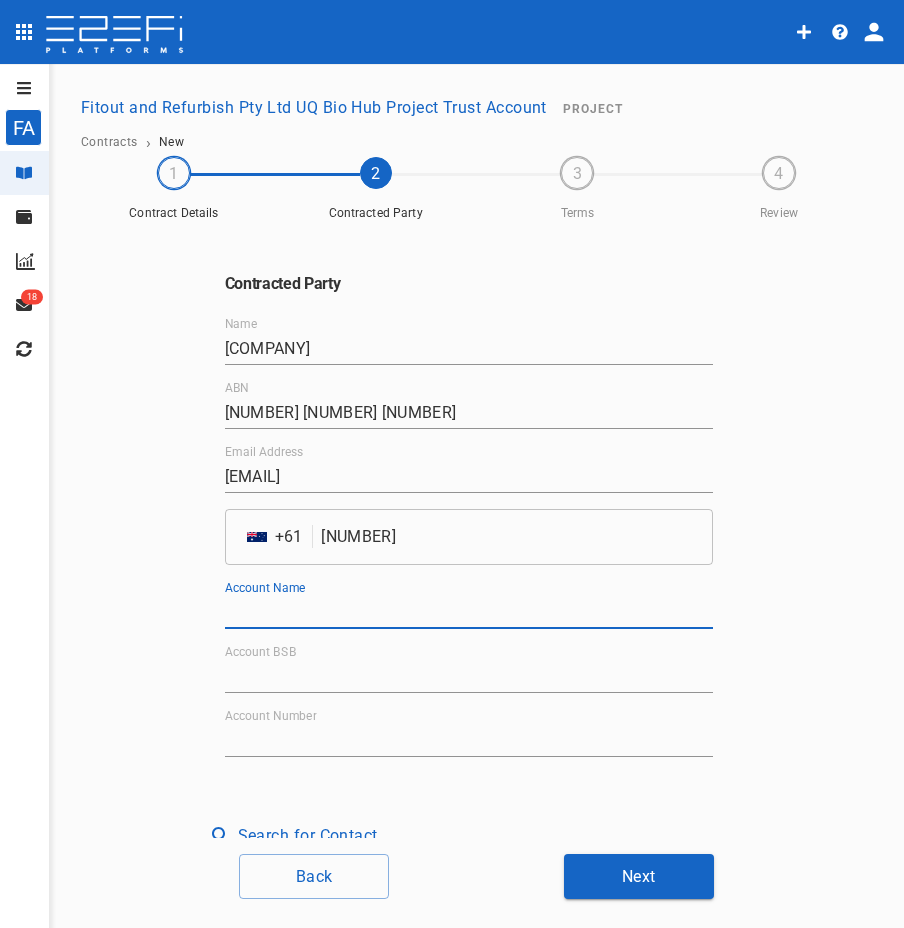 click on "Account Name" at bounding box center (469, 613) 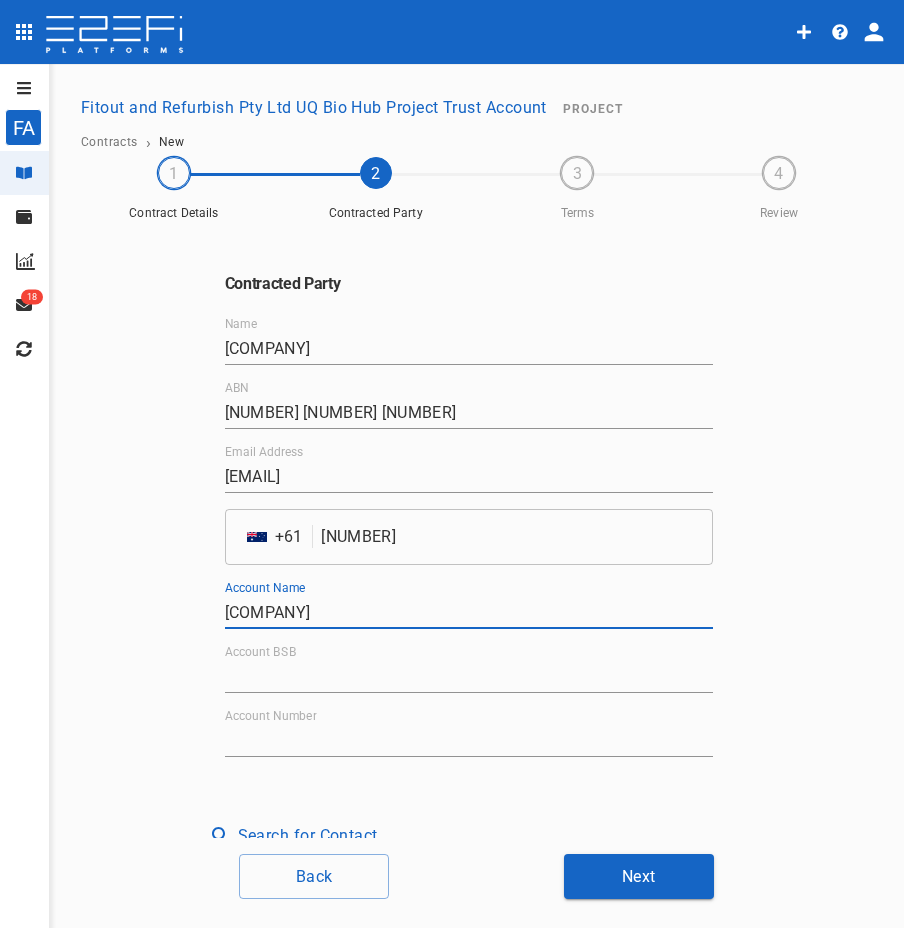 type on "[COMPANY]" 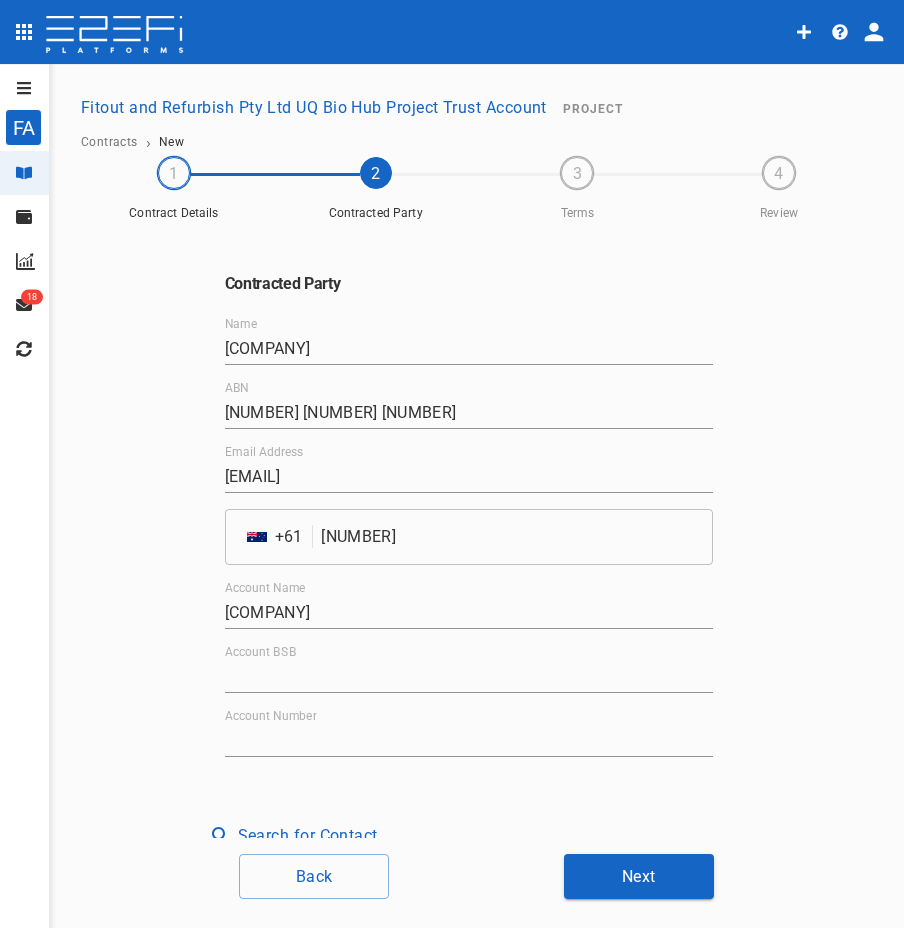 click on "Account BSB" at bounding box center [469, 677] 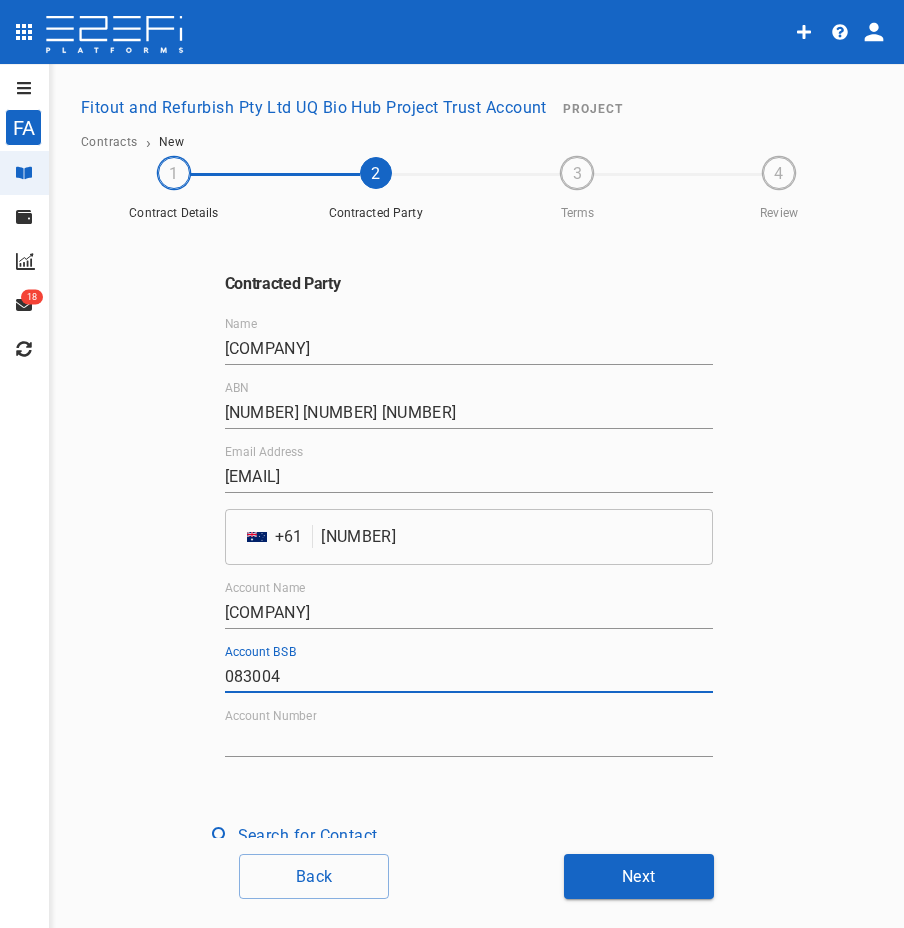 type on "083004" 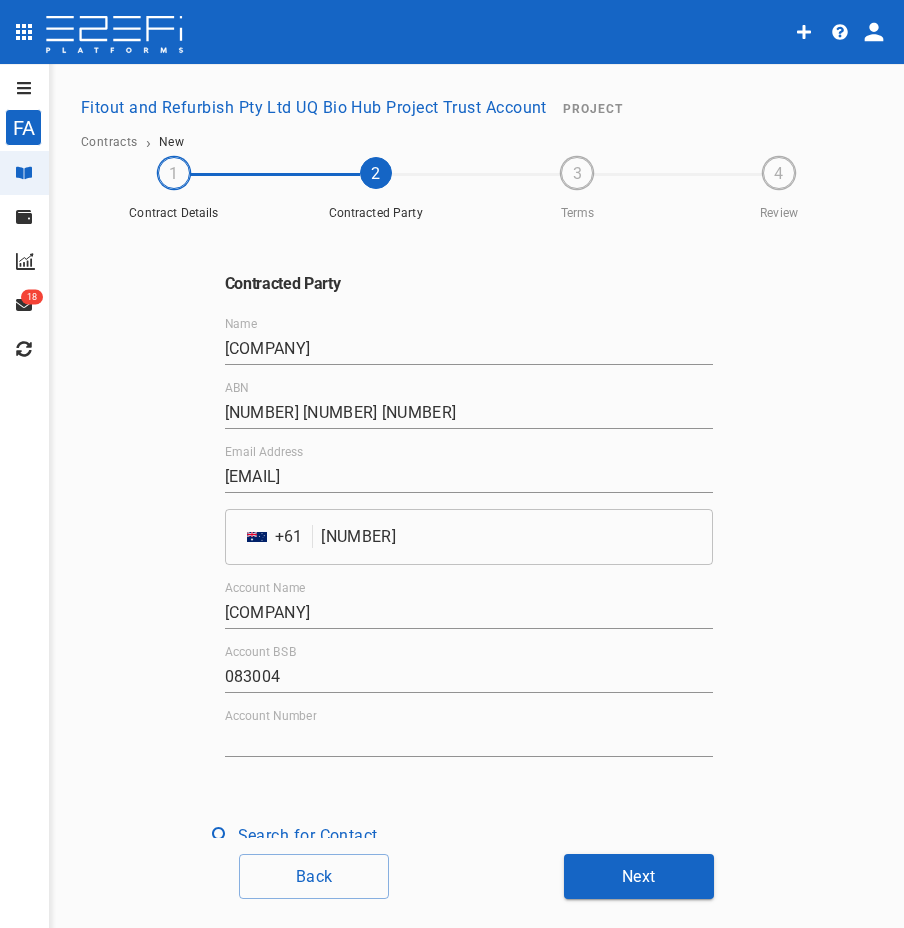 click on "Account Number" at bounding box center (469, 741) 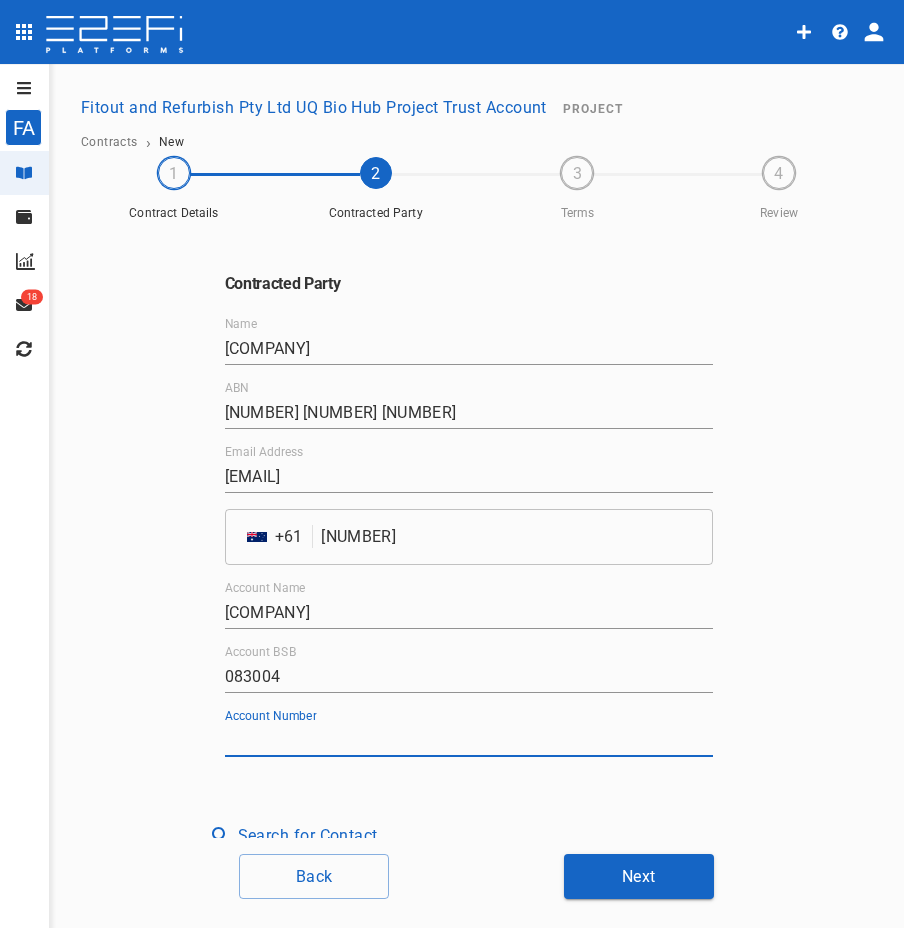paste on "[NUMBER]" 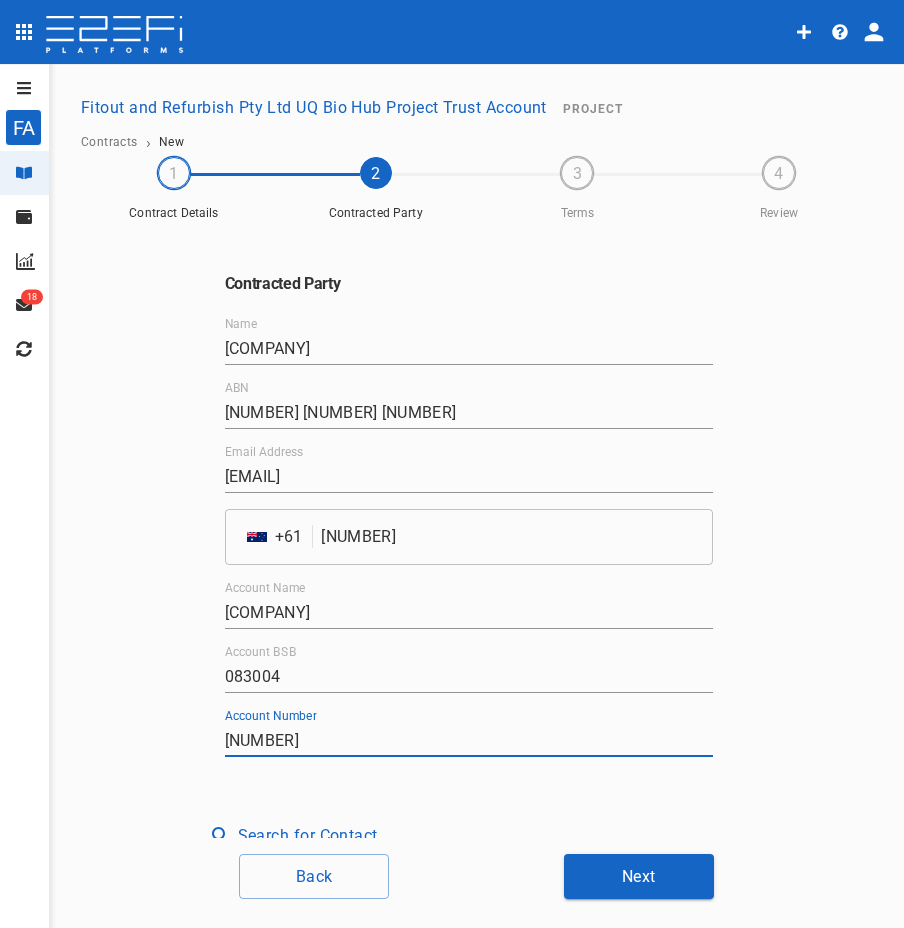 type on "[NUMBER]" 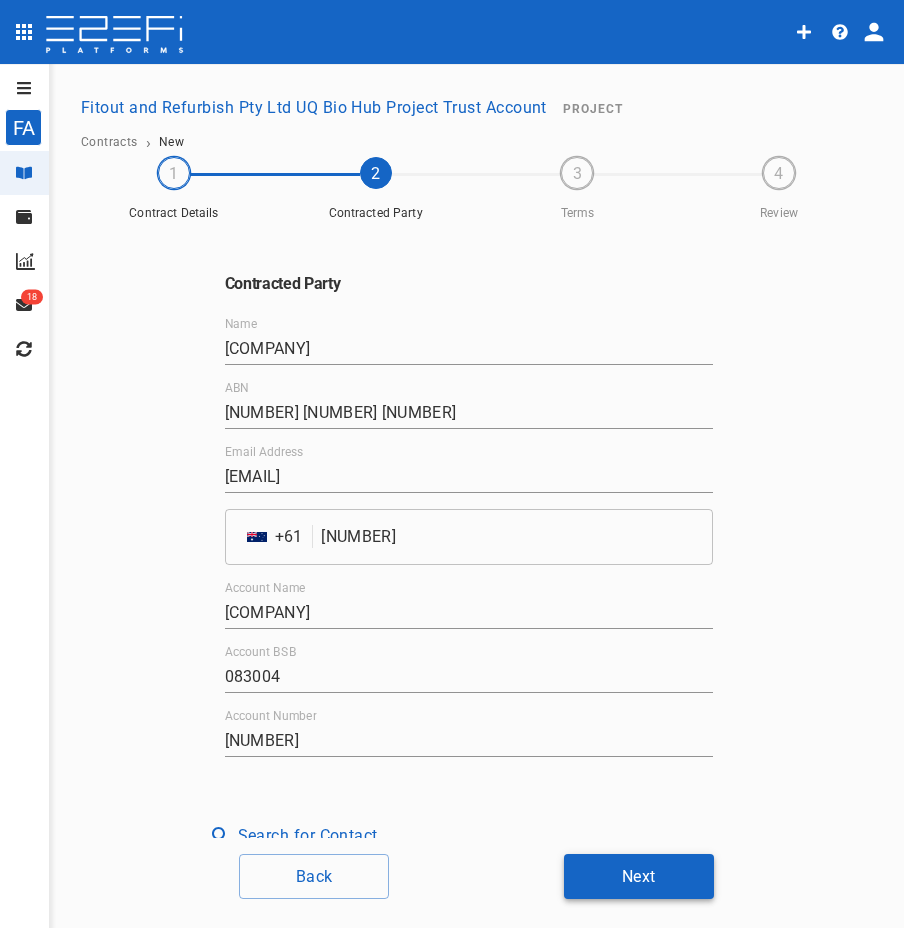 click on "Next" at bounding box center [639, 876] 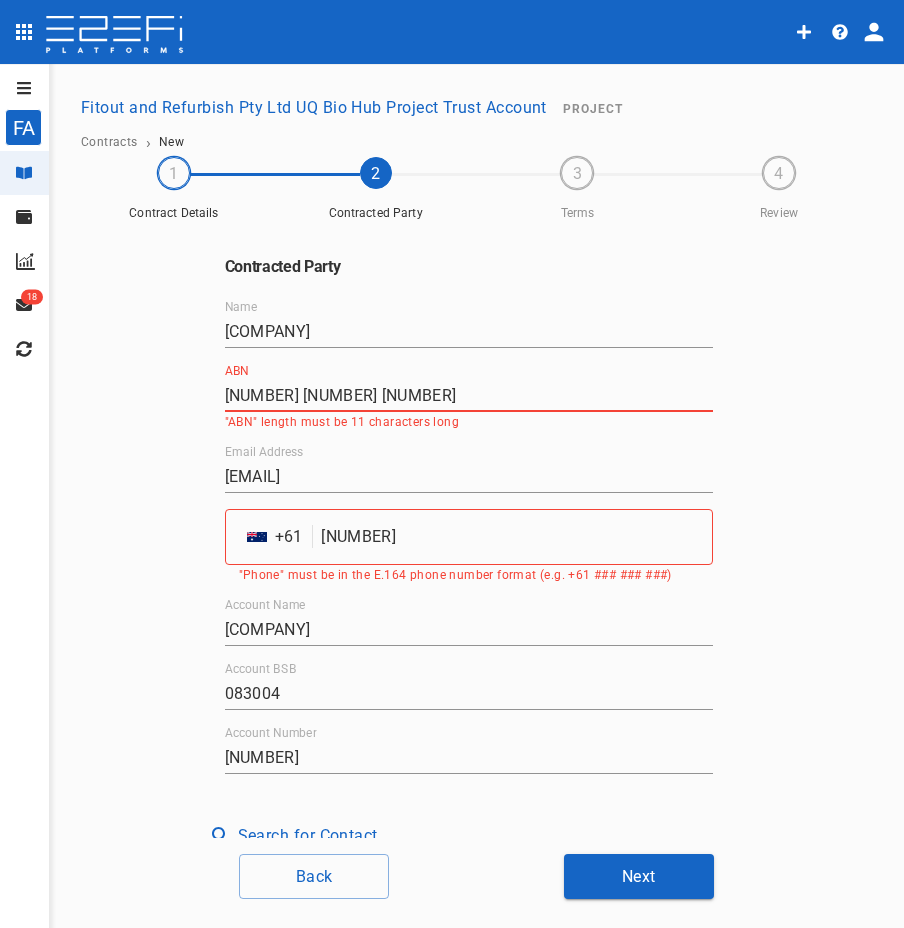 drag, startPoint x: 321, startPoint y: 387, endPoint x: 172, endPoint y: 377, distance: 149.33519 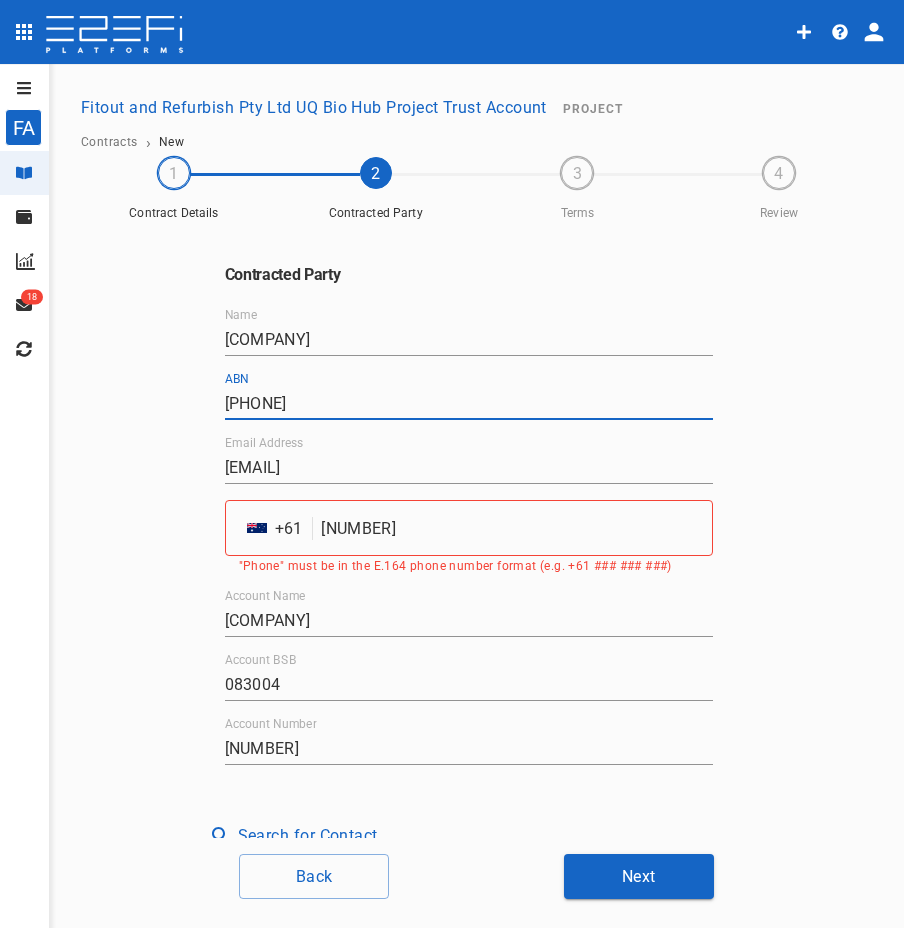 type on "[PHONE]" 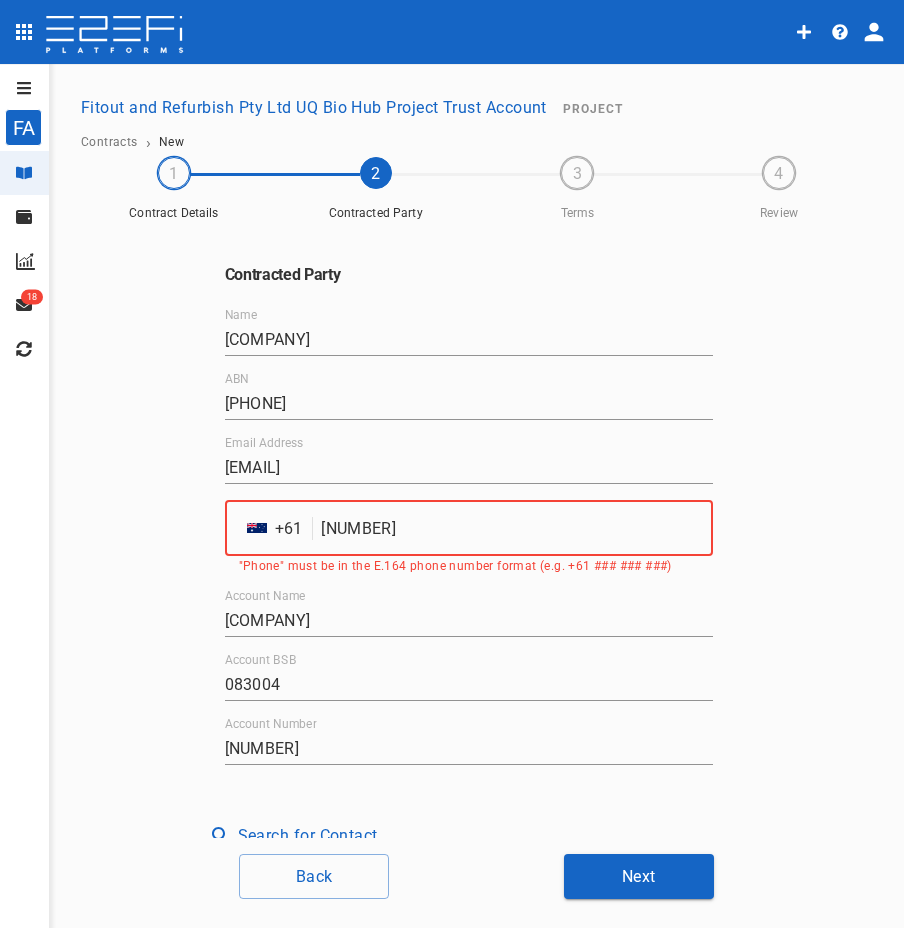 click on "[NUMBER]" at bounding box center (516, 528) 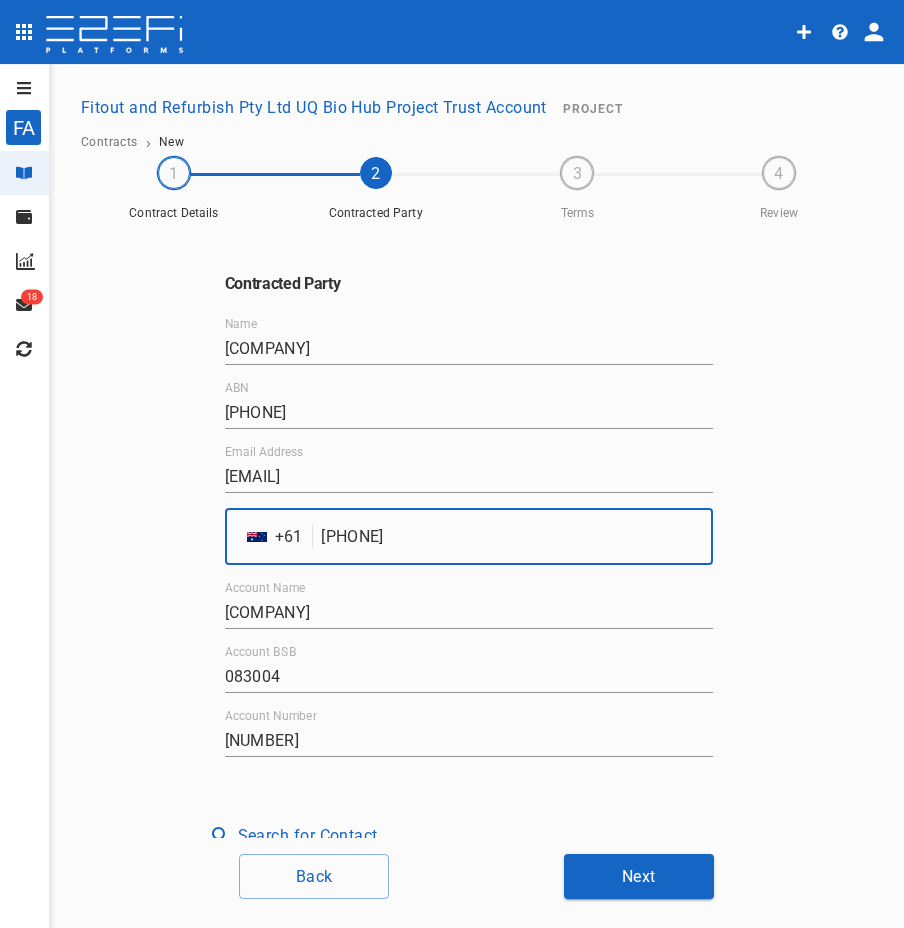 type on "[PHONE]" 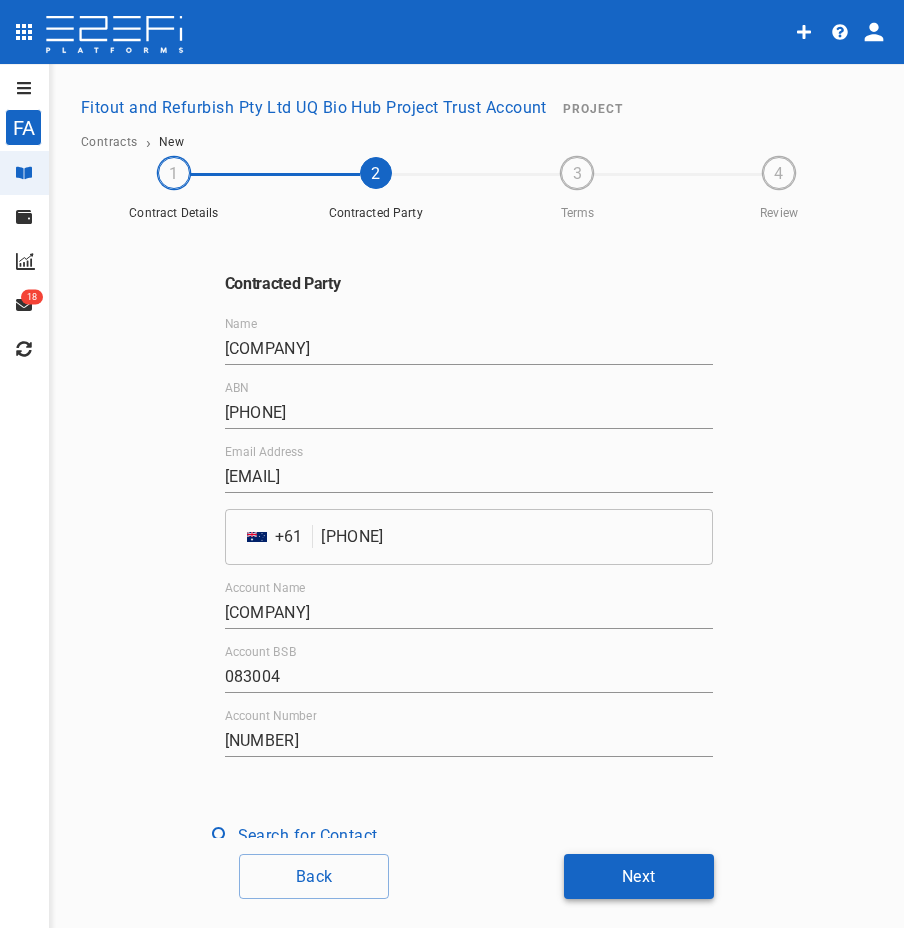 click on "Next" at bounding box center [639, 876] 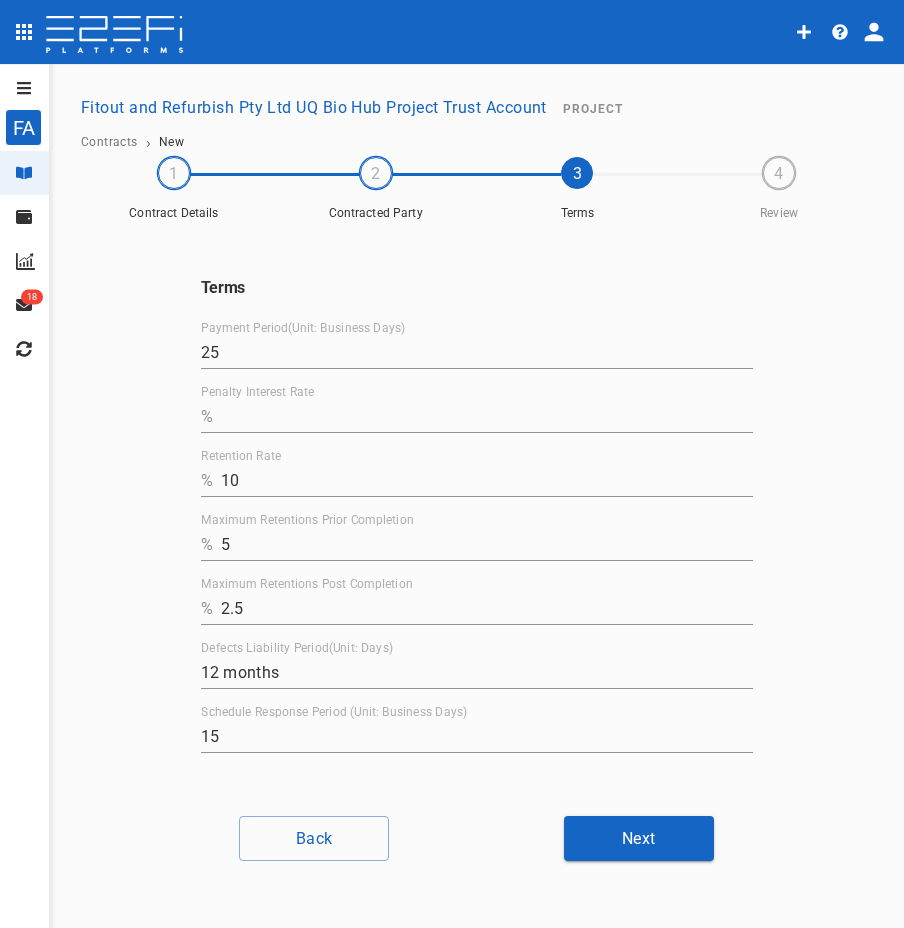 click on "Penalty Interest Rate" at bounding box center [487, 417] 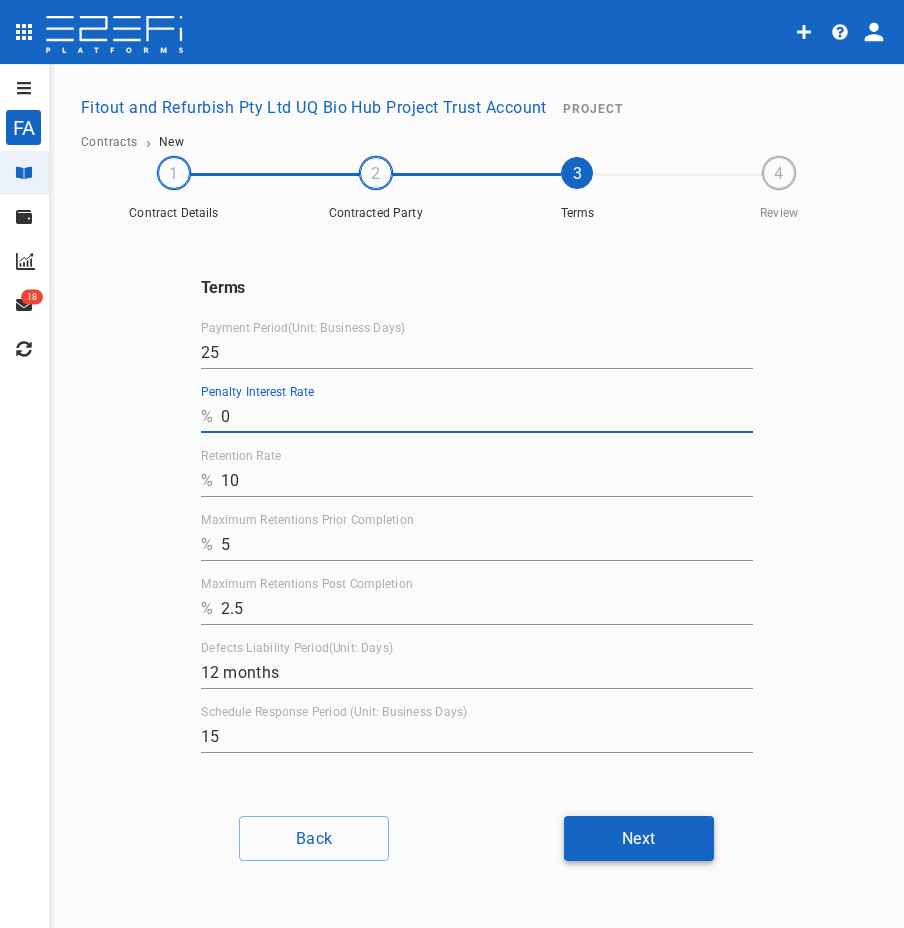 type on "0" 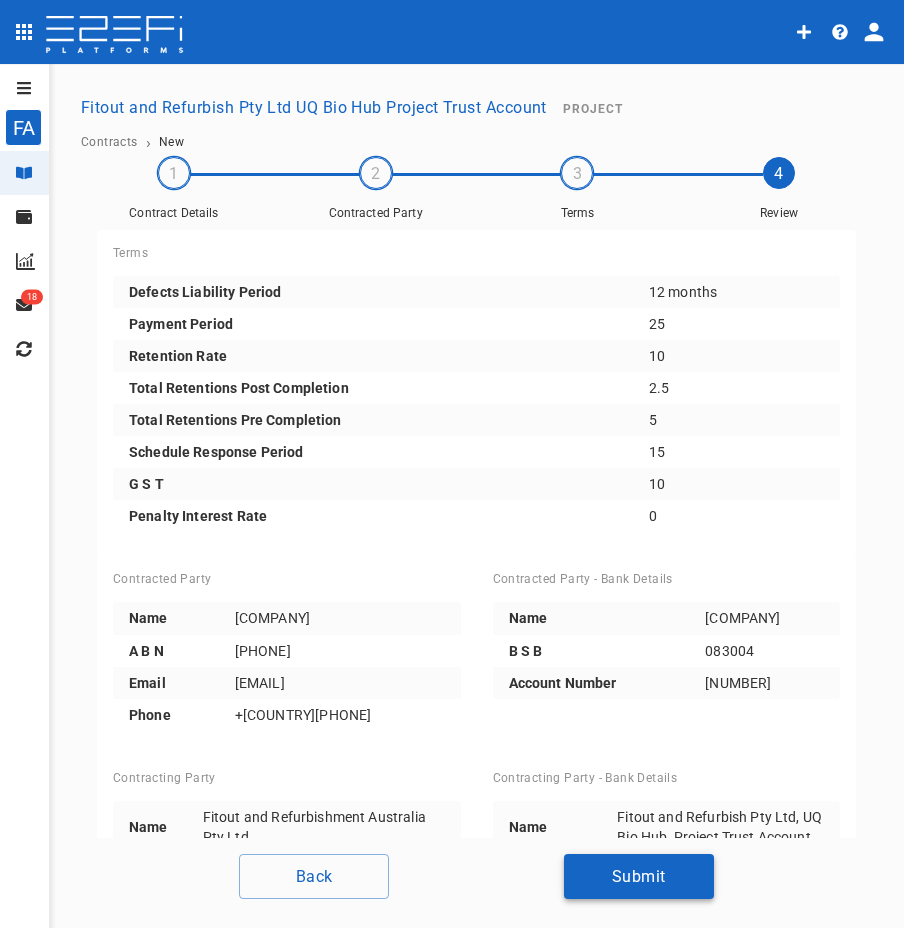 click on "Submit" at bounding box center (639, 876) 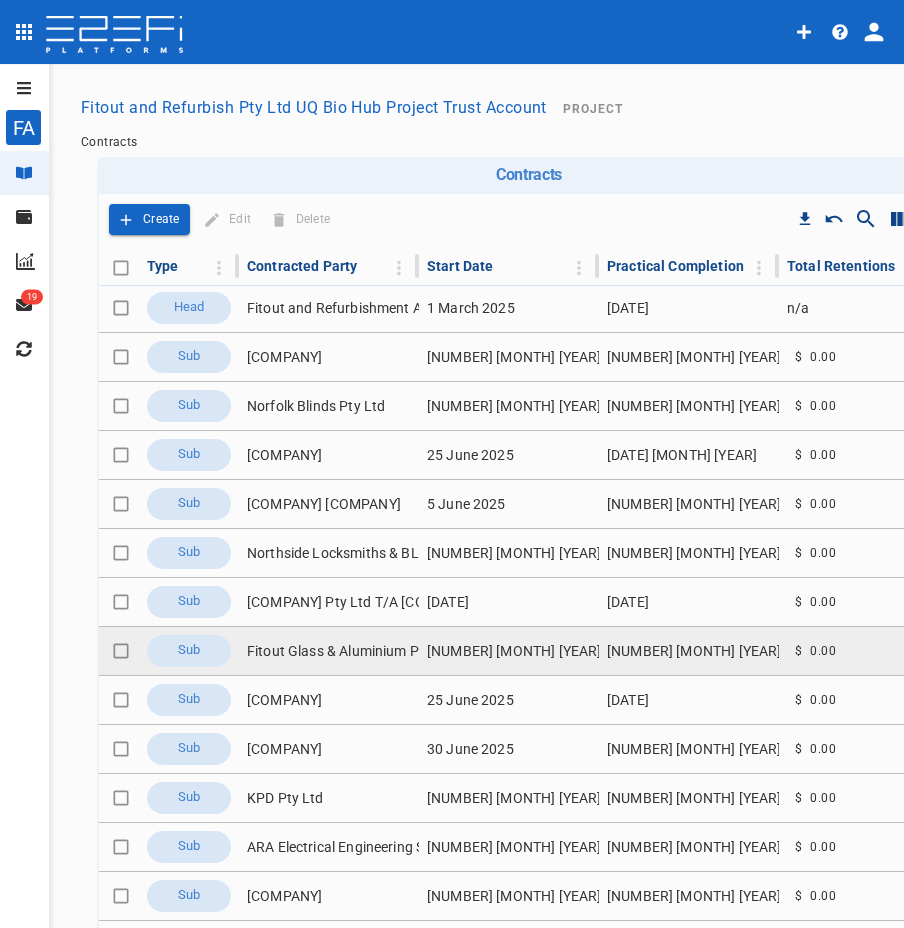 scroll, scrollTop: 0, scrollLeft: 0, axis: both 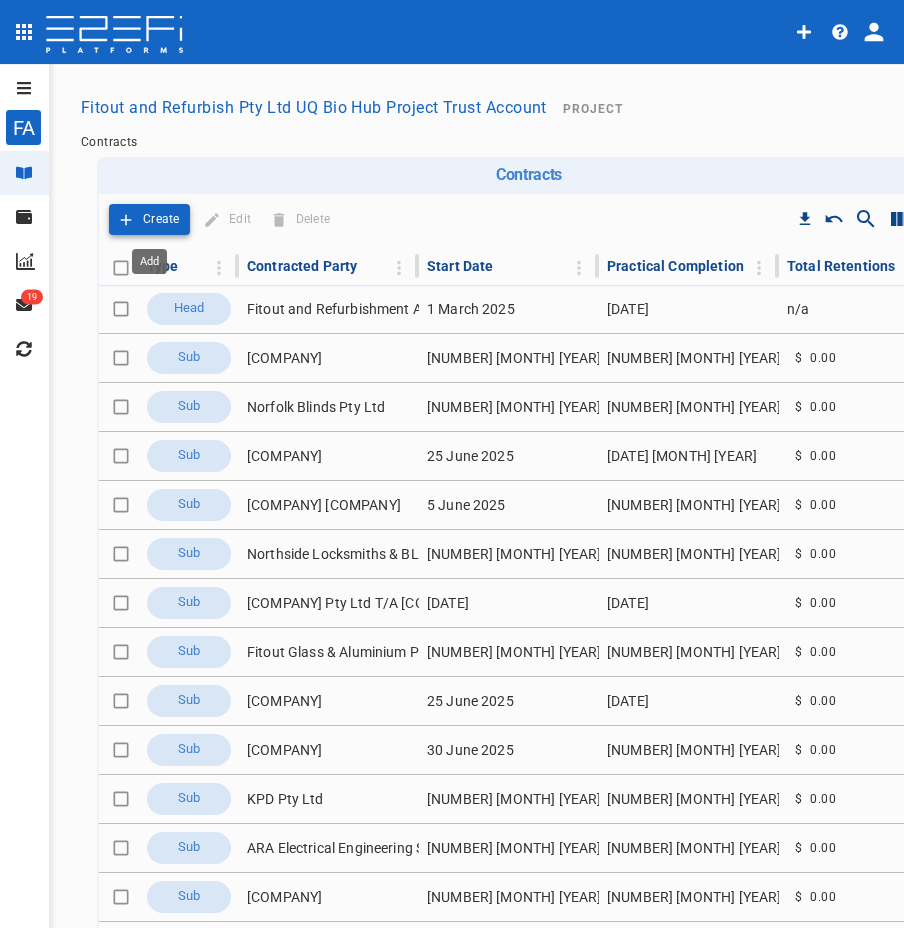 click on "Create" at bounding box center [161, 219] 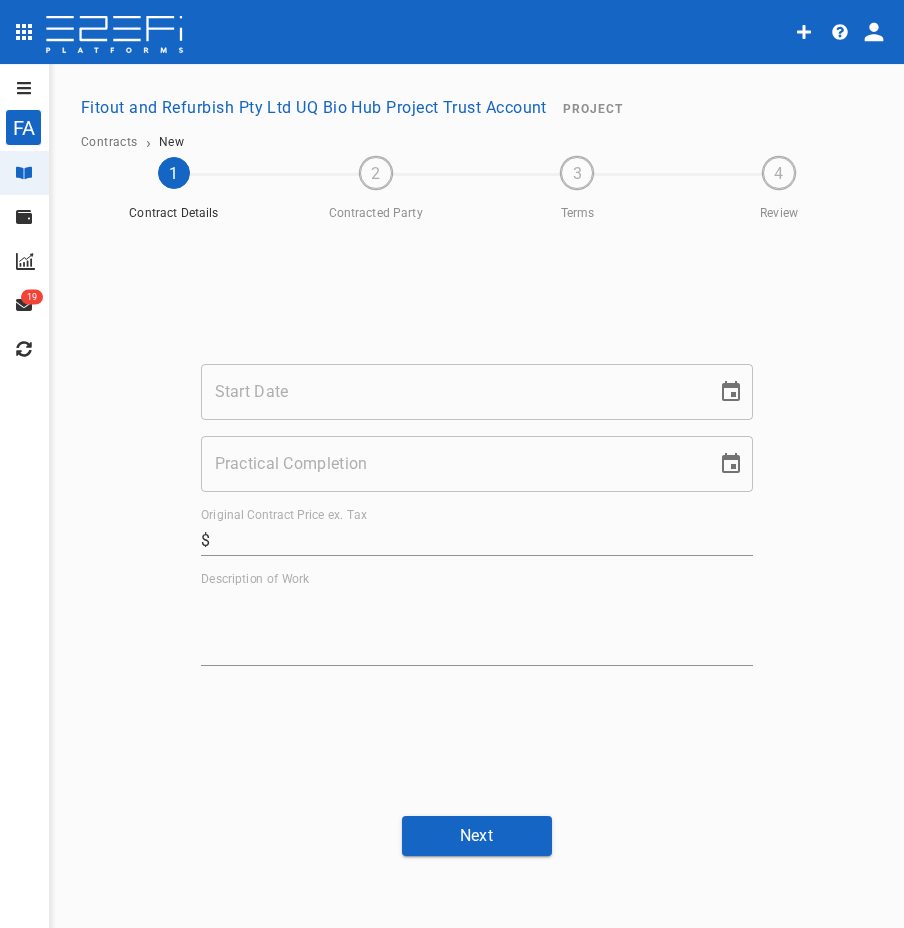 click on "Start Date" at bounding box center (452, 392) 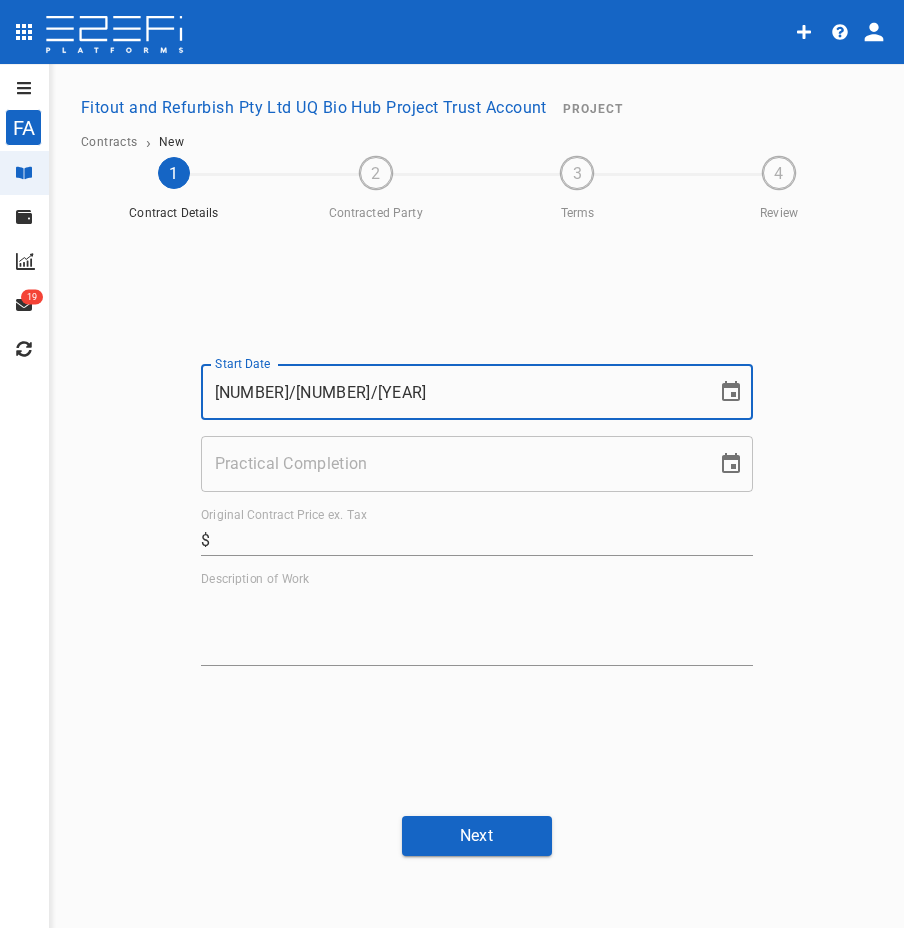 type on "[NUMBER]/[NUMBER]/[YEAR]" 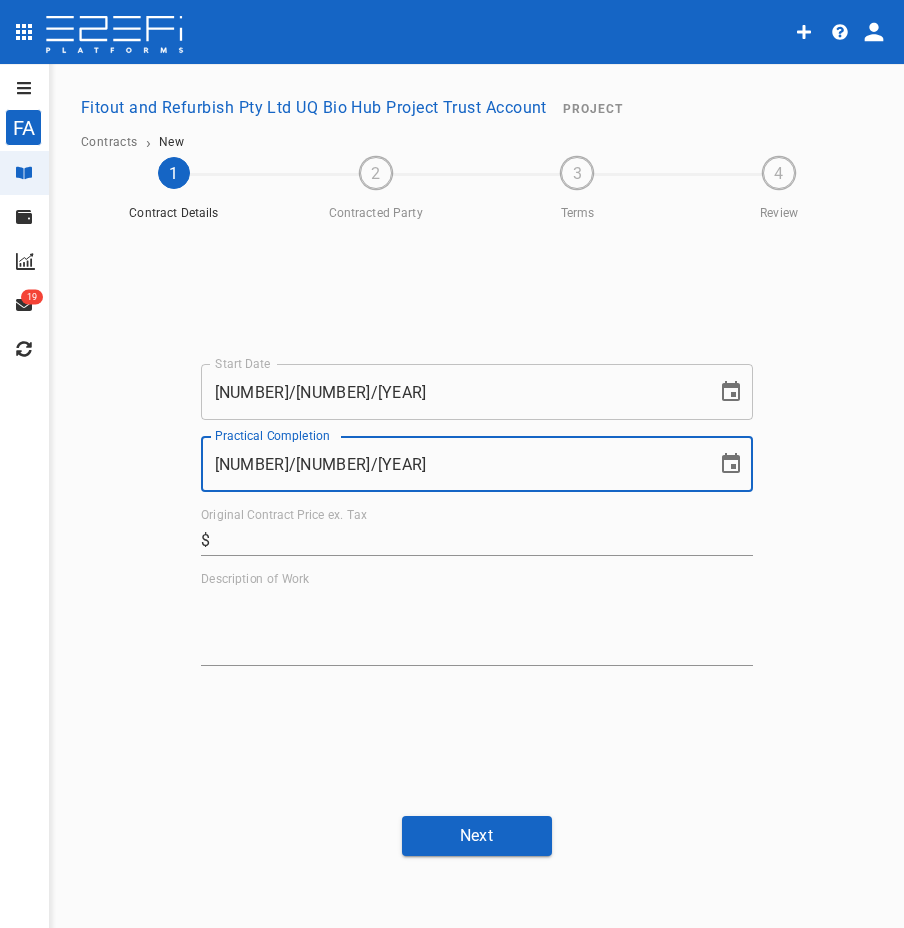 type on "[NUMBER]/[NUMBER]/[YEAR]" 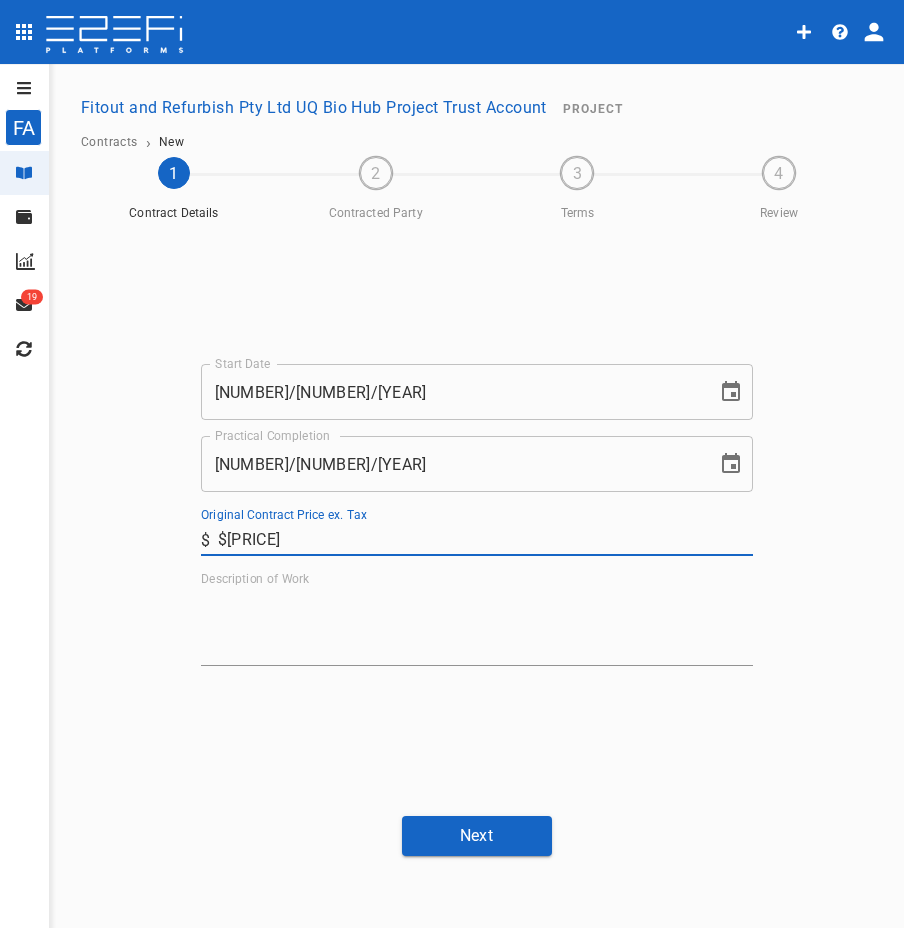 type on "$[PRICE]" 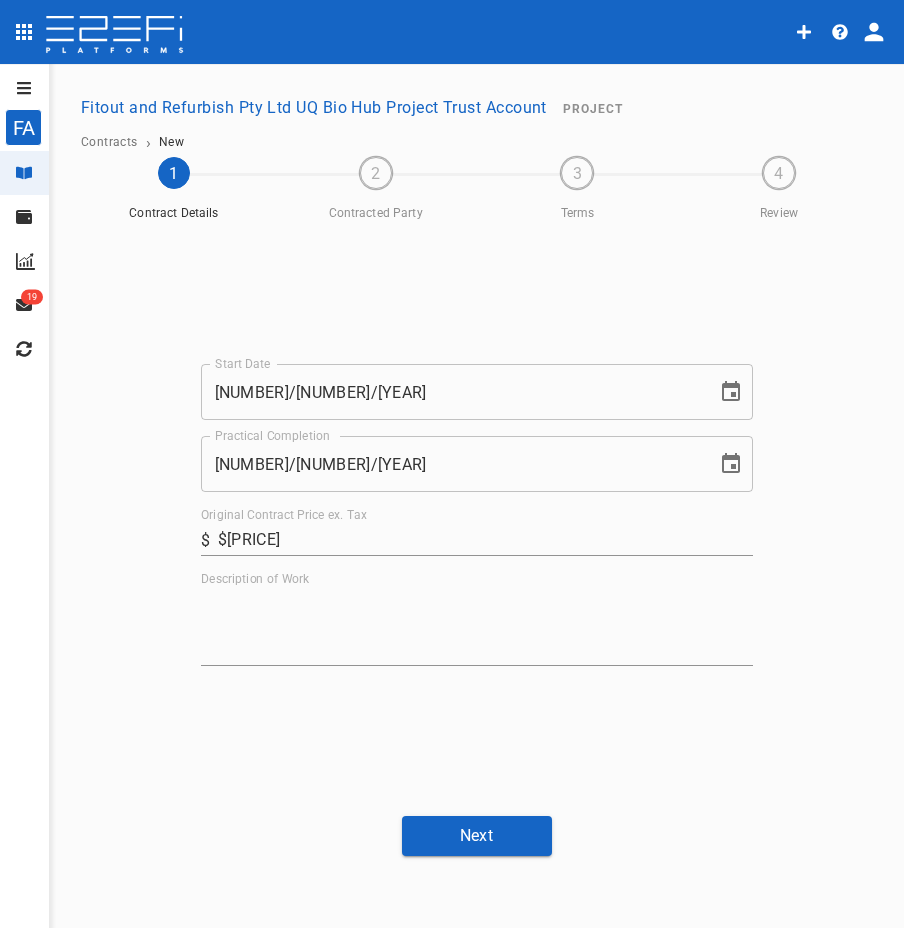 click on "Description of Work" at bounding box center (477, 626) 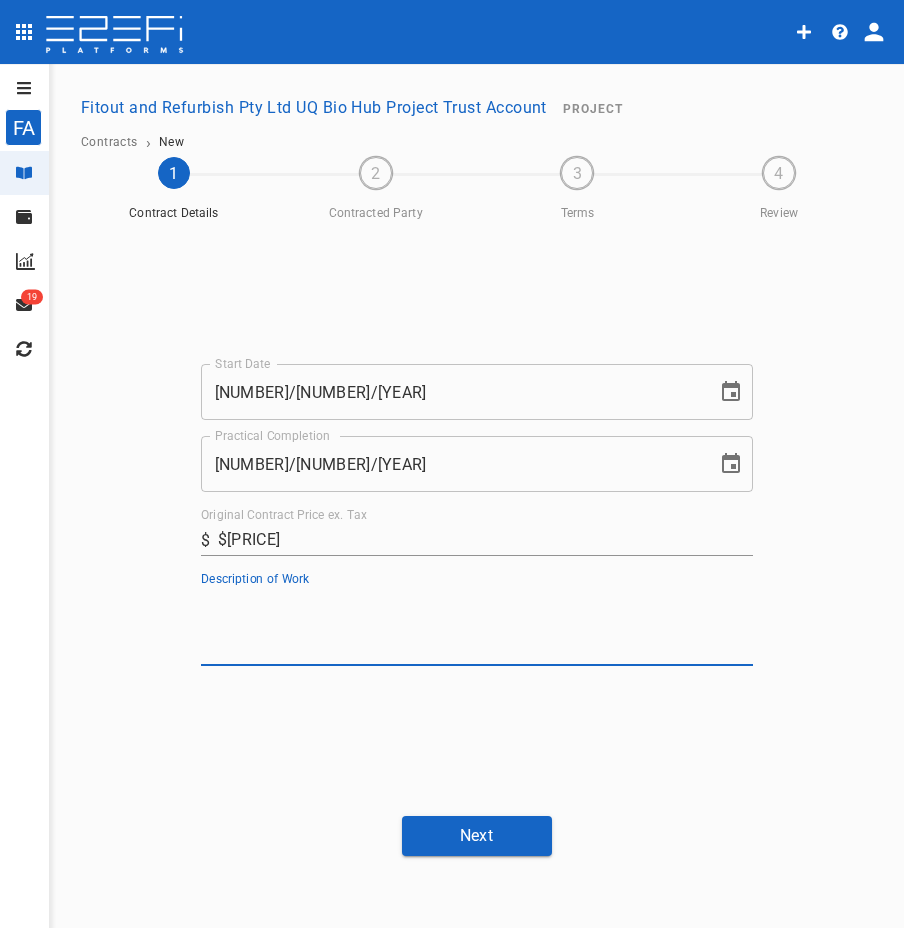 paste on "Supply & Install Gas Detection Services, as per Specifications and Drawings<p/>" 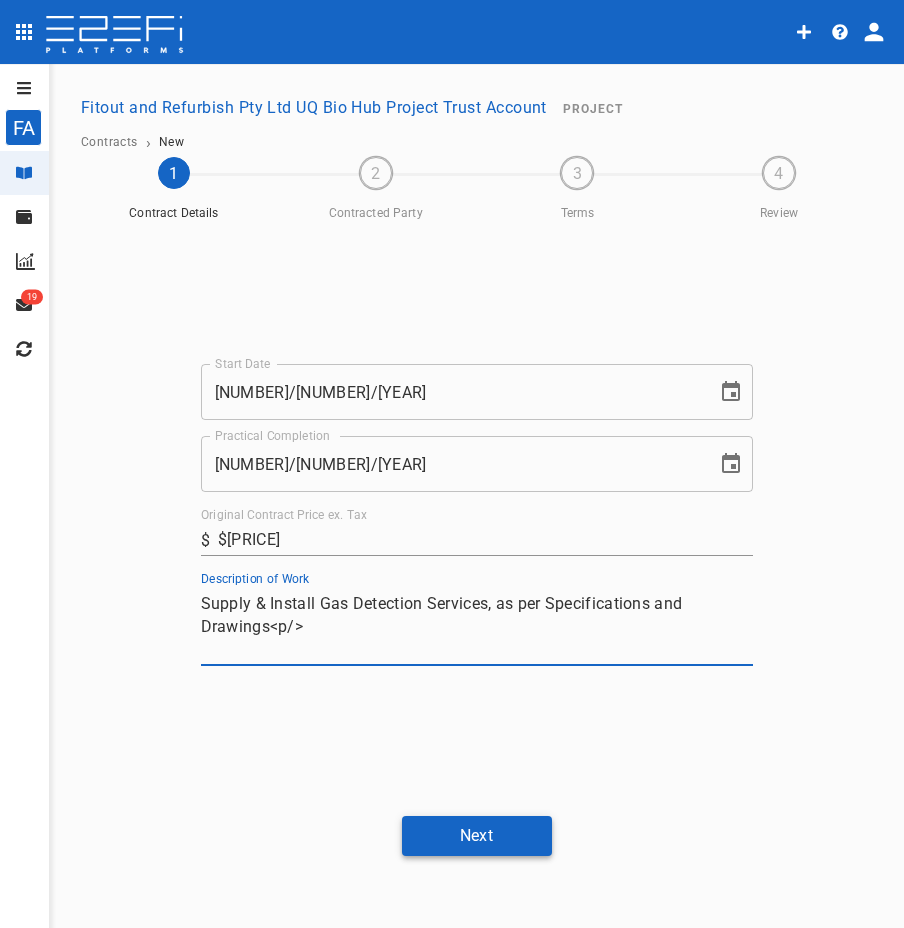 type on "Supply & Install Gas Detection Services, as per Specifications and Drawings<p/>" 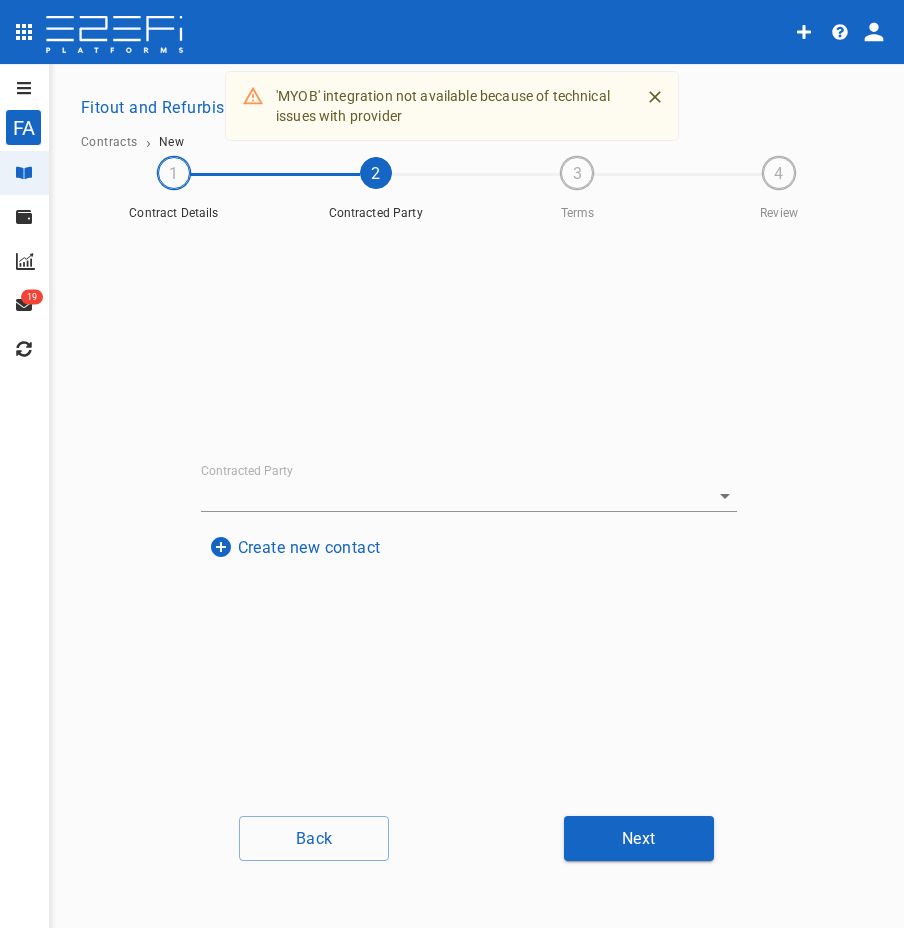 click on "Create new contact" at bounding box center [295, 547] 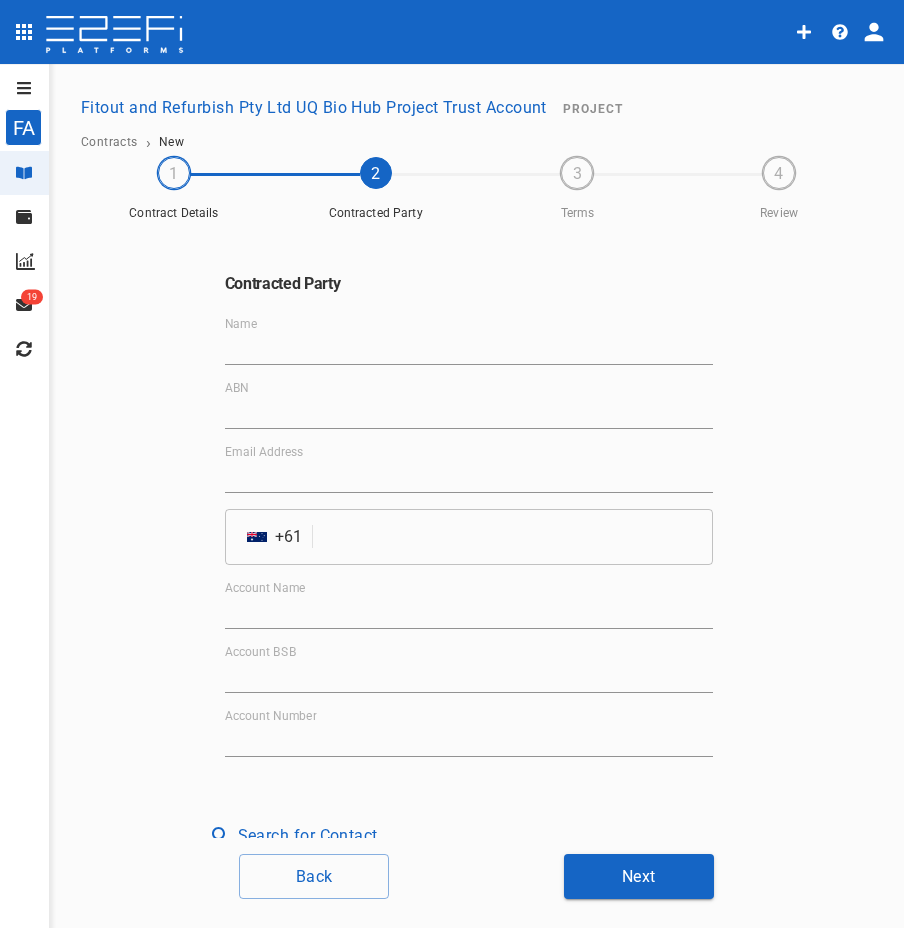 click on "Name" at bounding box center [469, 341] 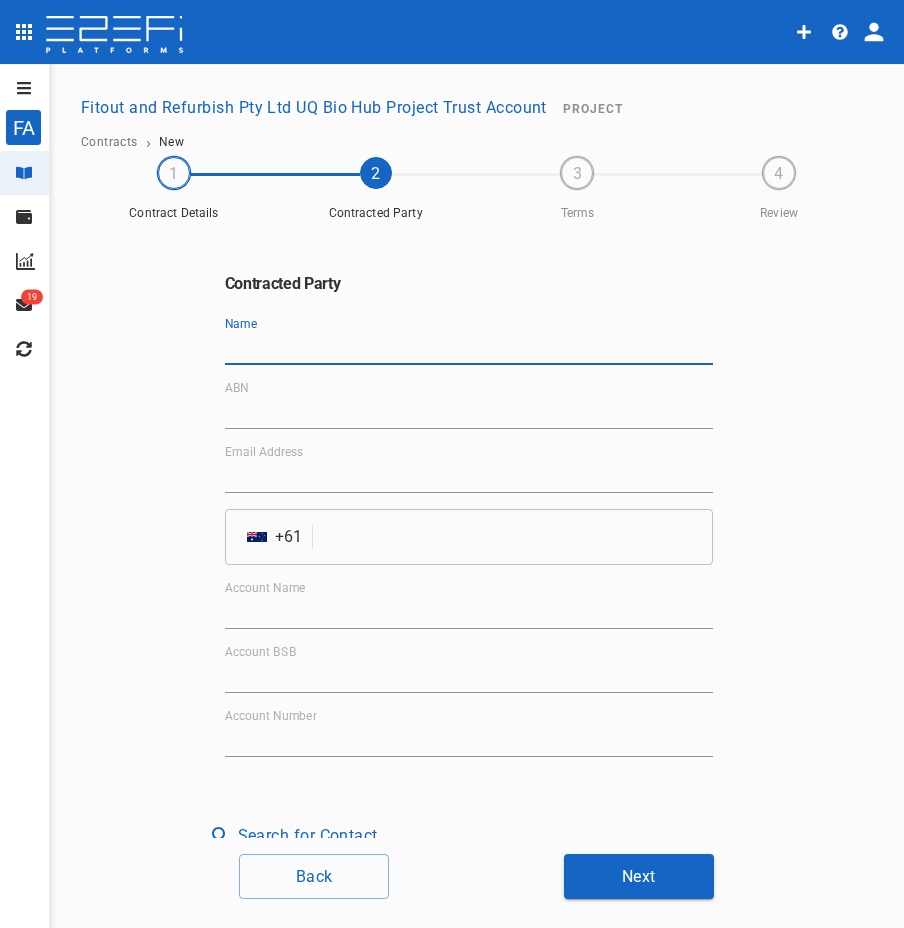 click on "Name" at bounding box center (469, 349) 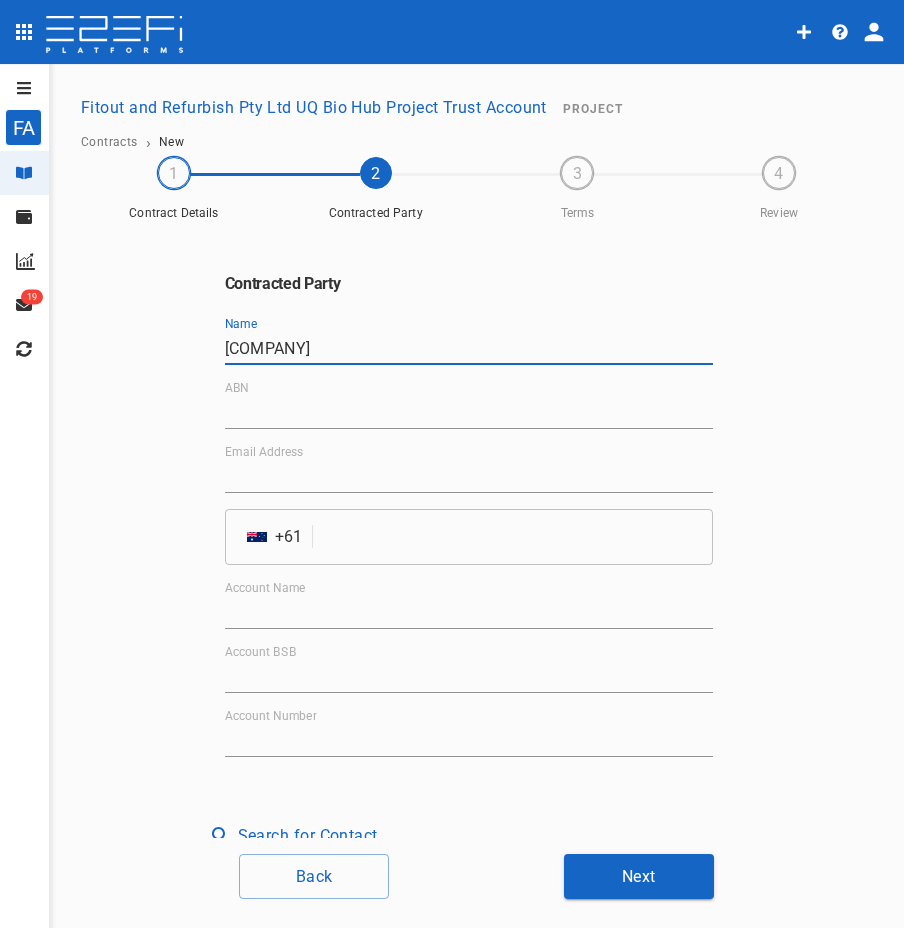 type on "[COMPANY]" 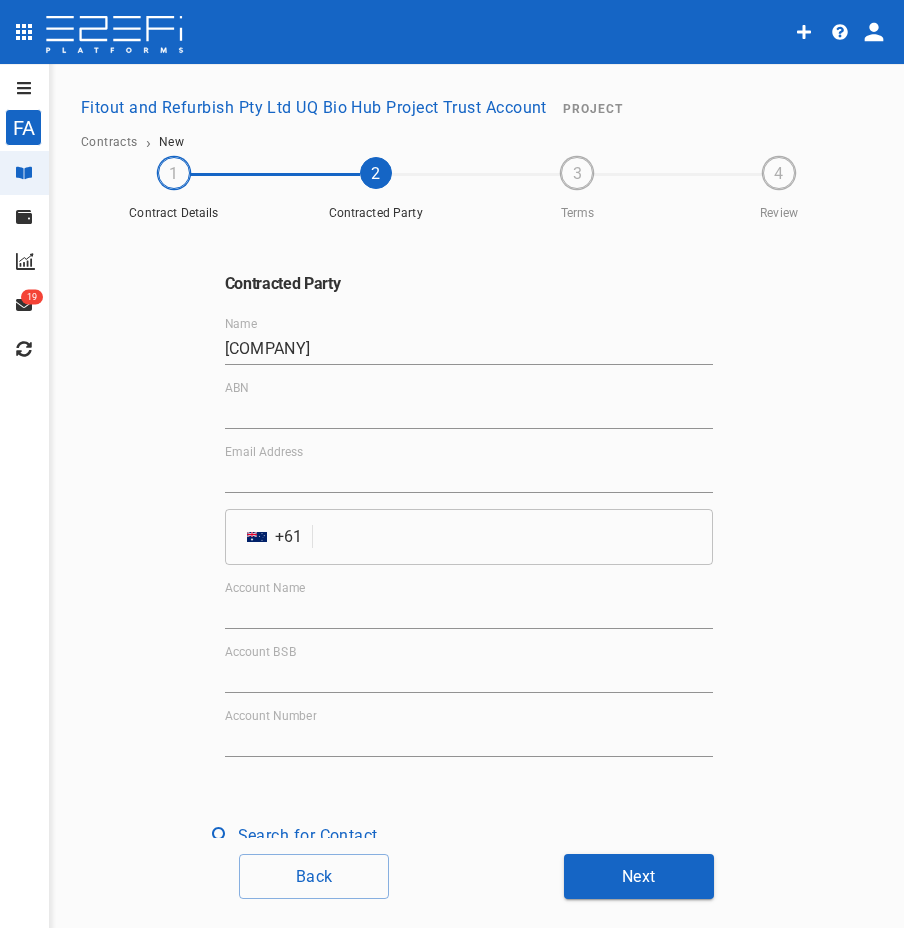 click on "ABN" at bounding box center (469, 413) 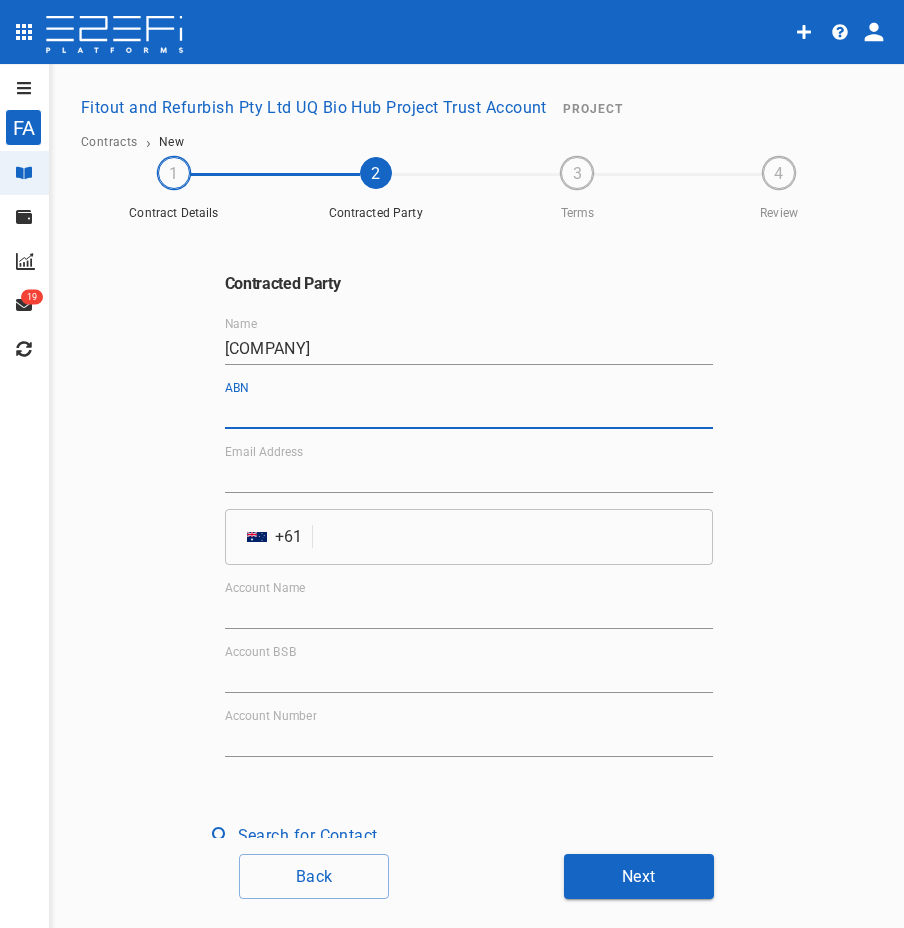 paste on "[PHONE]" 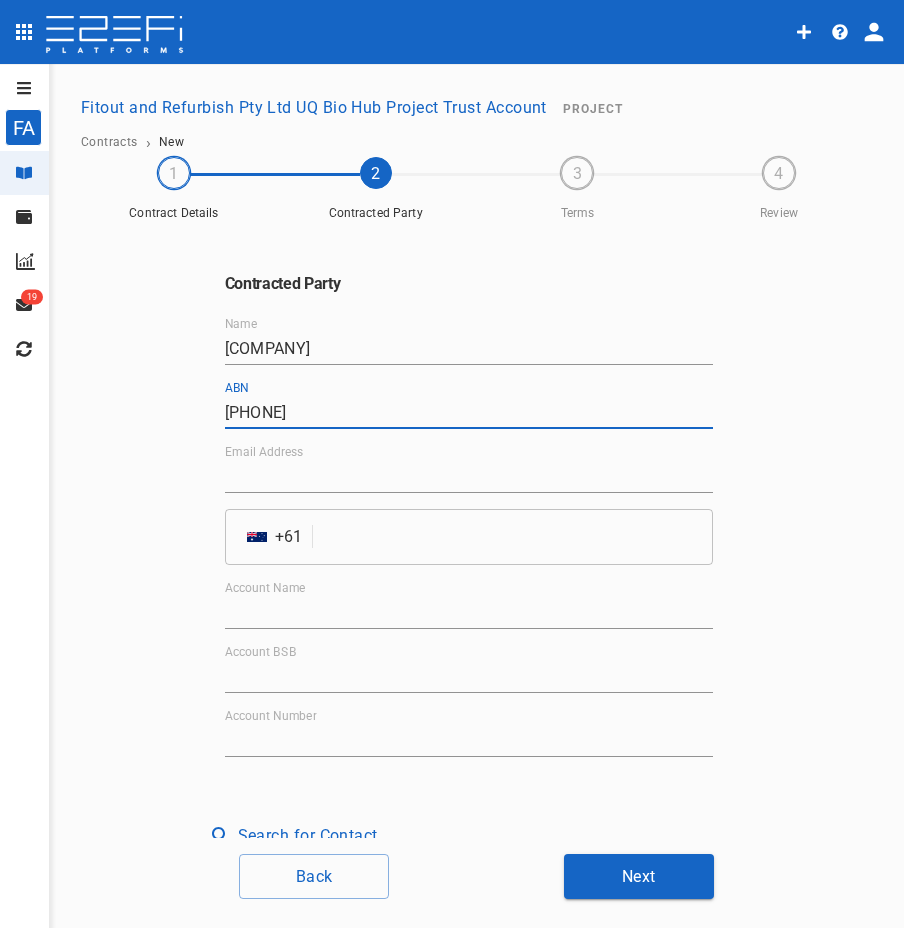 type on "[PHONE]" 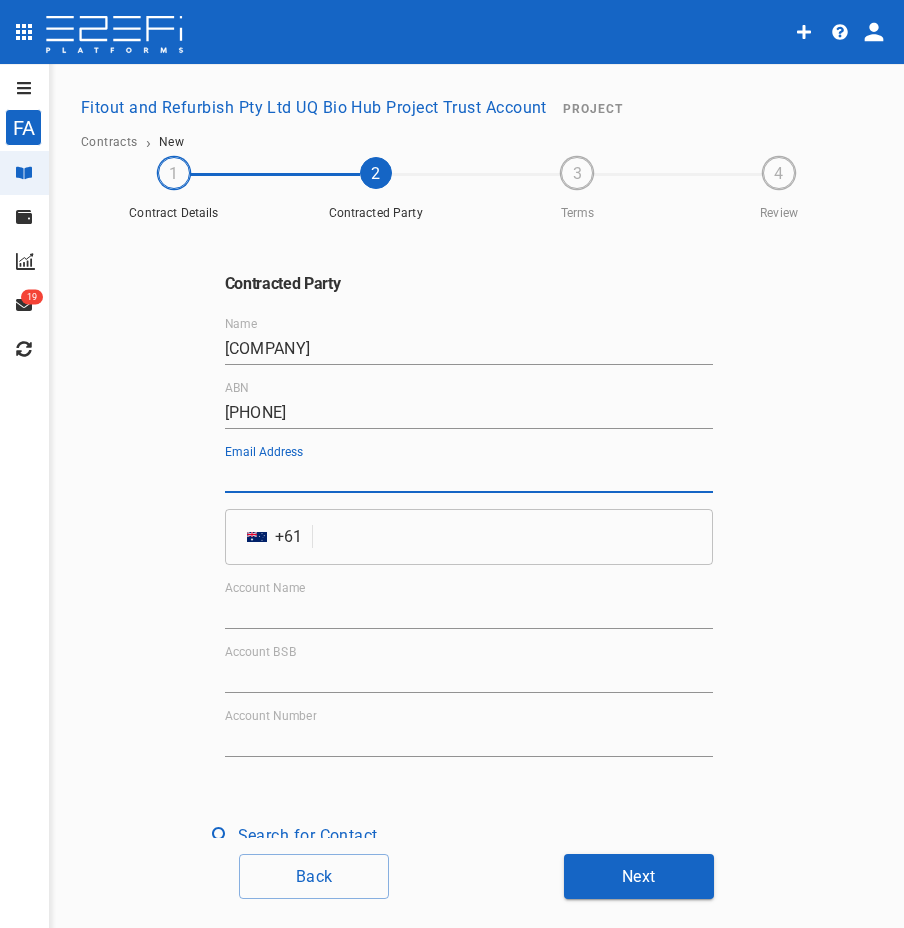 click on "Email Address" at bounding box center (469, 477) 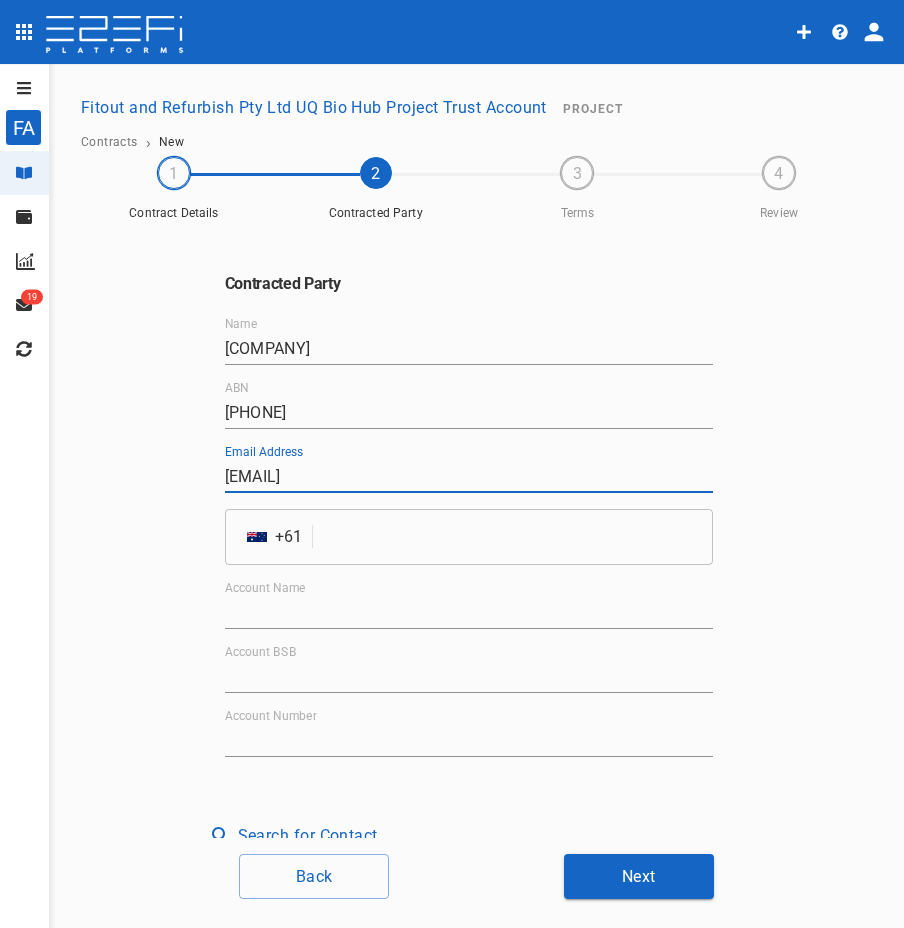 type on "[EMAIL]" 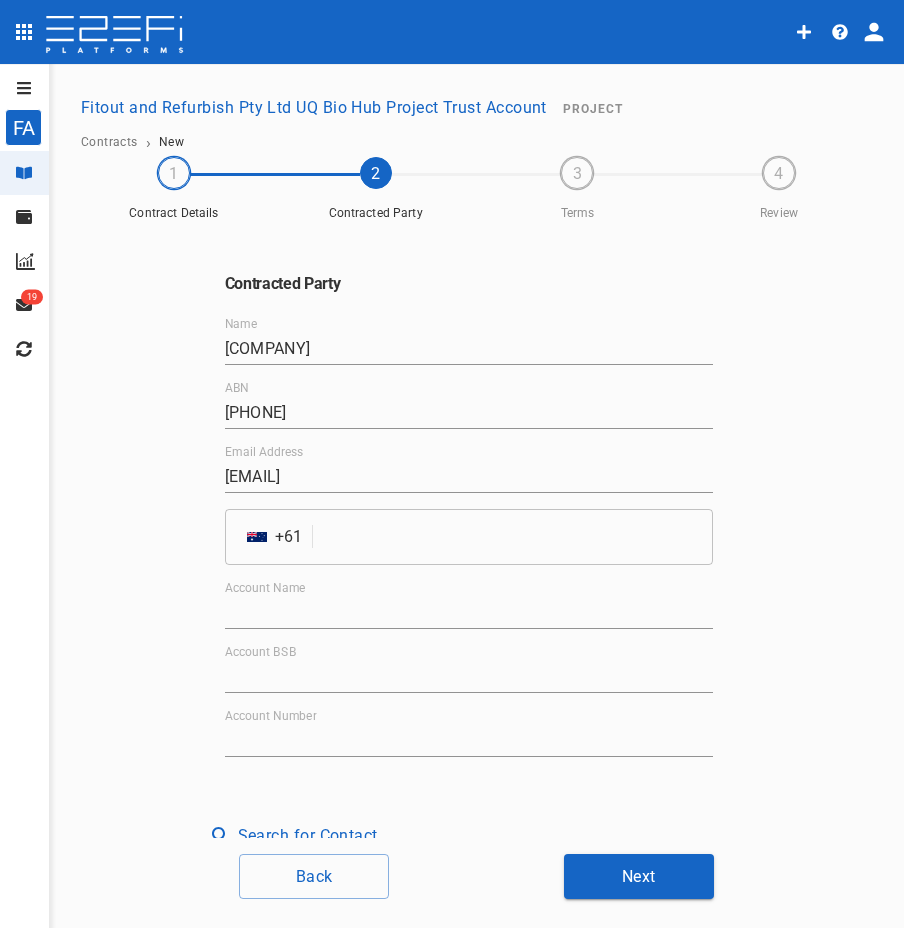 type 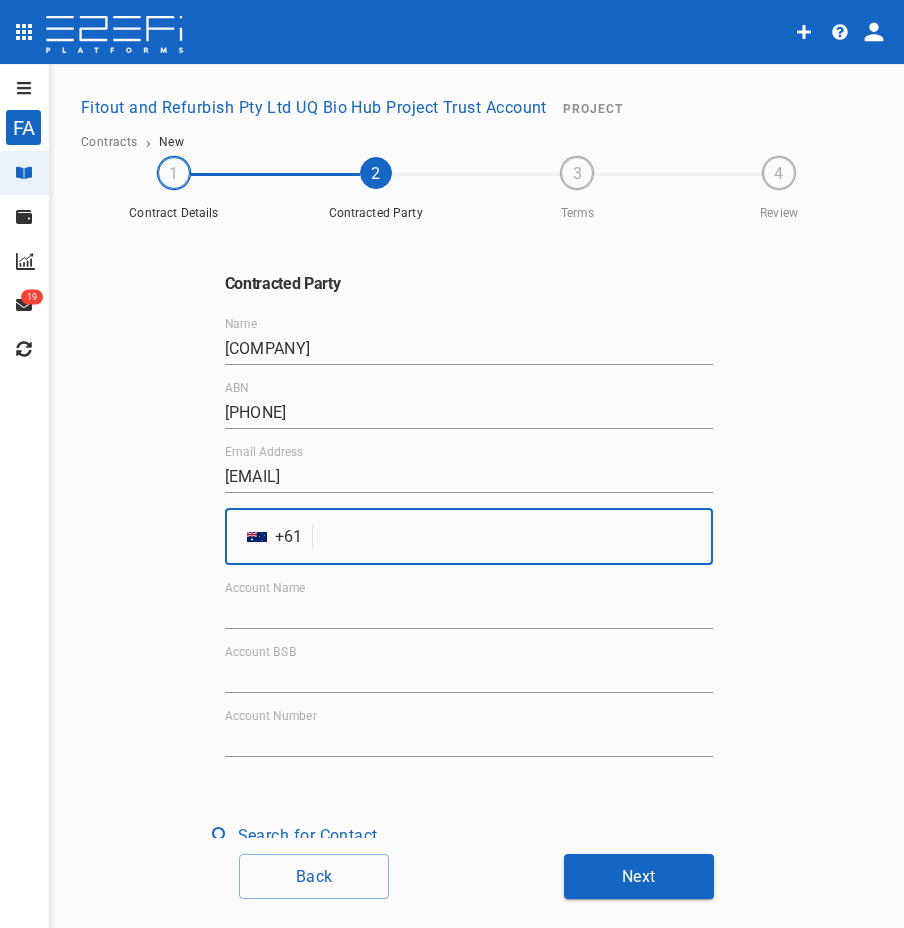 click at bounding box center [516, 537] 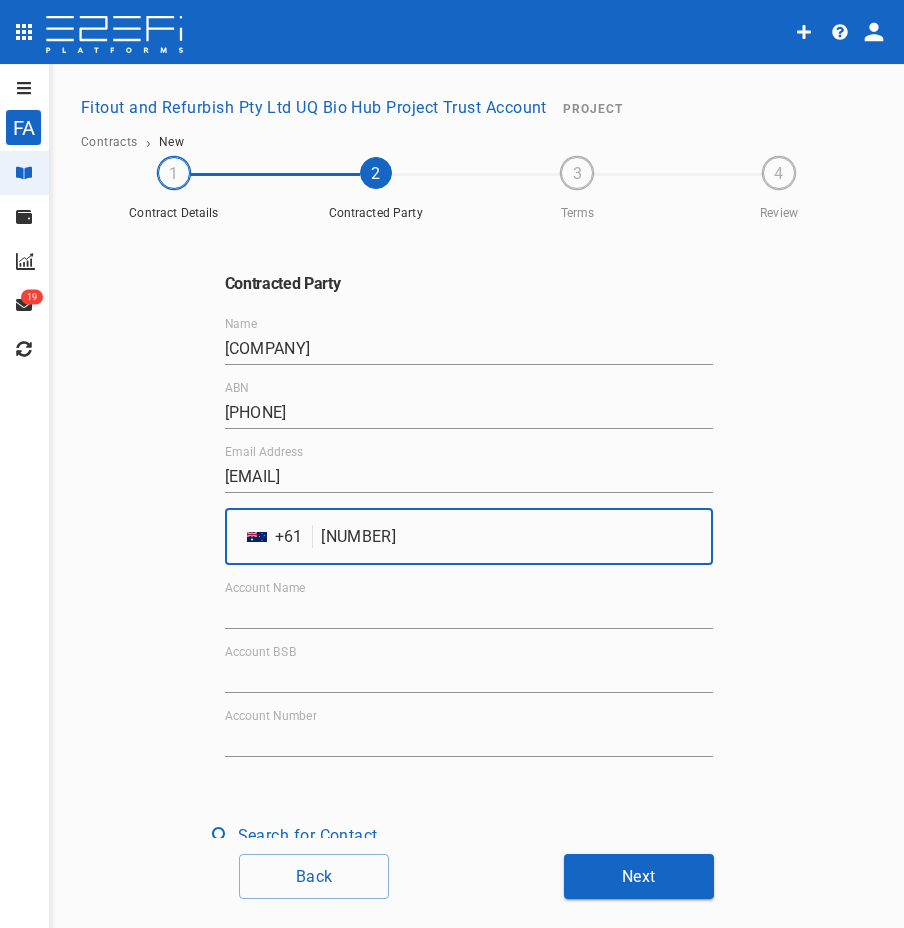 type on "[NUMBER]" 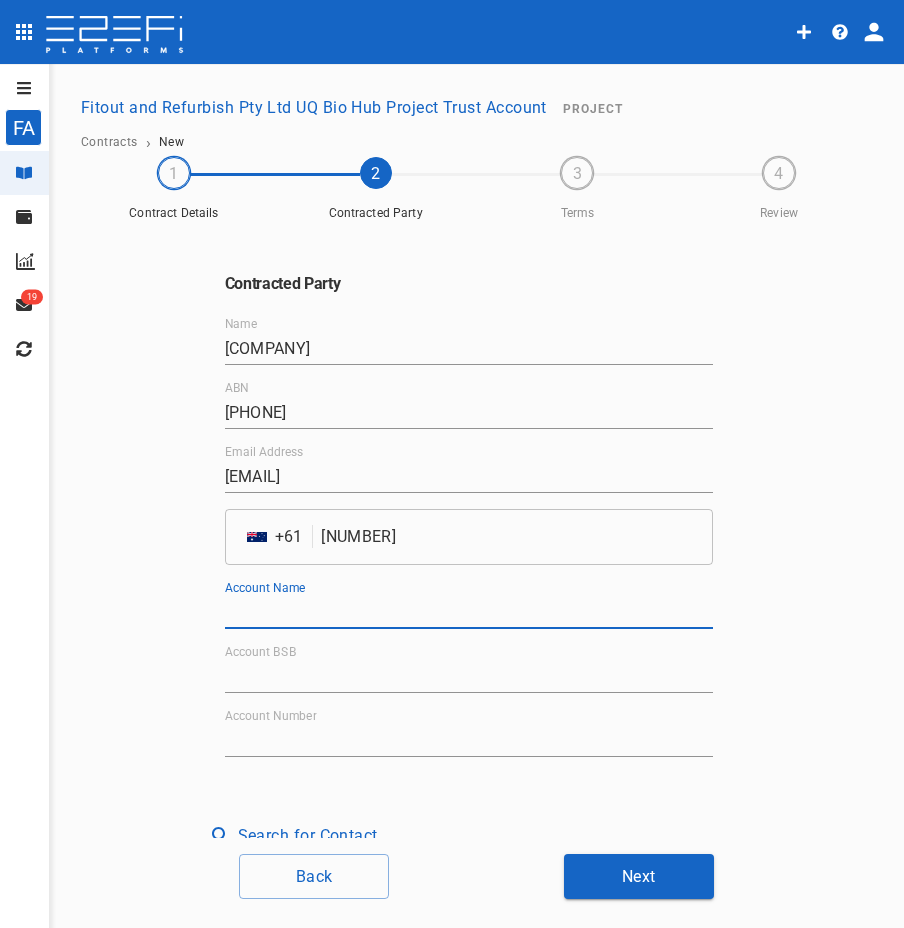 paste on "[COMPANY]" 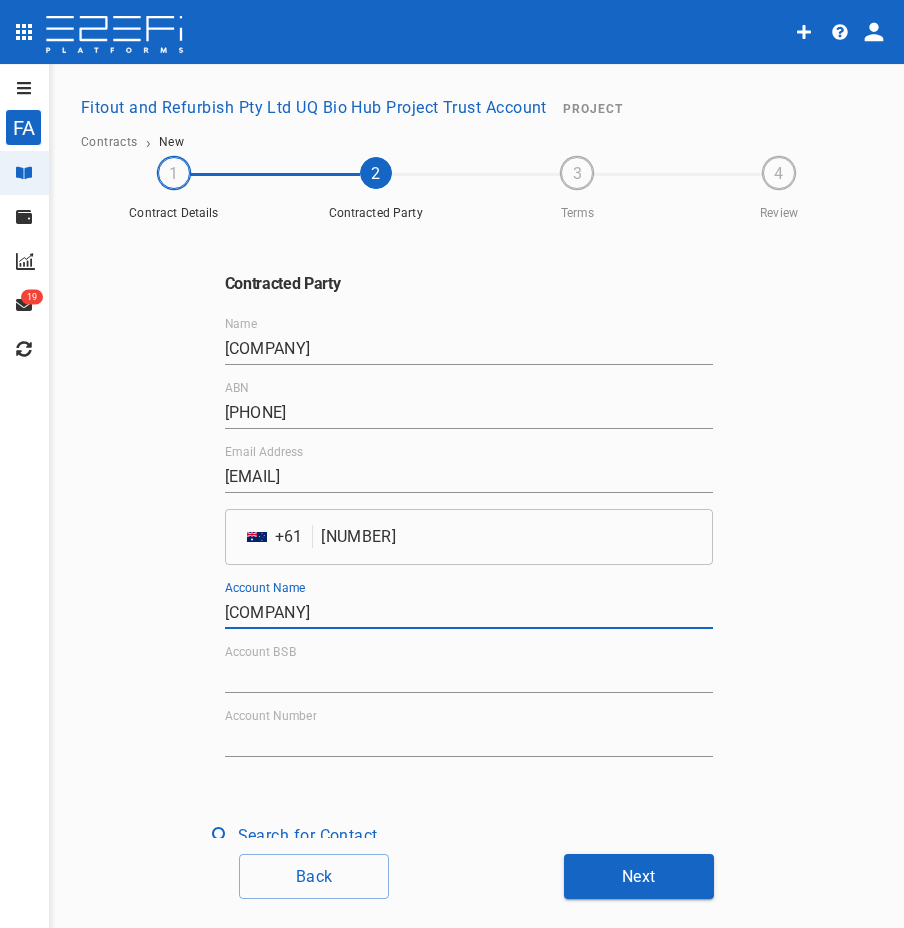 type on "[COMPANY]" 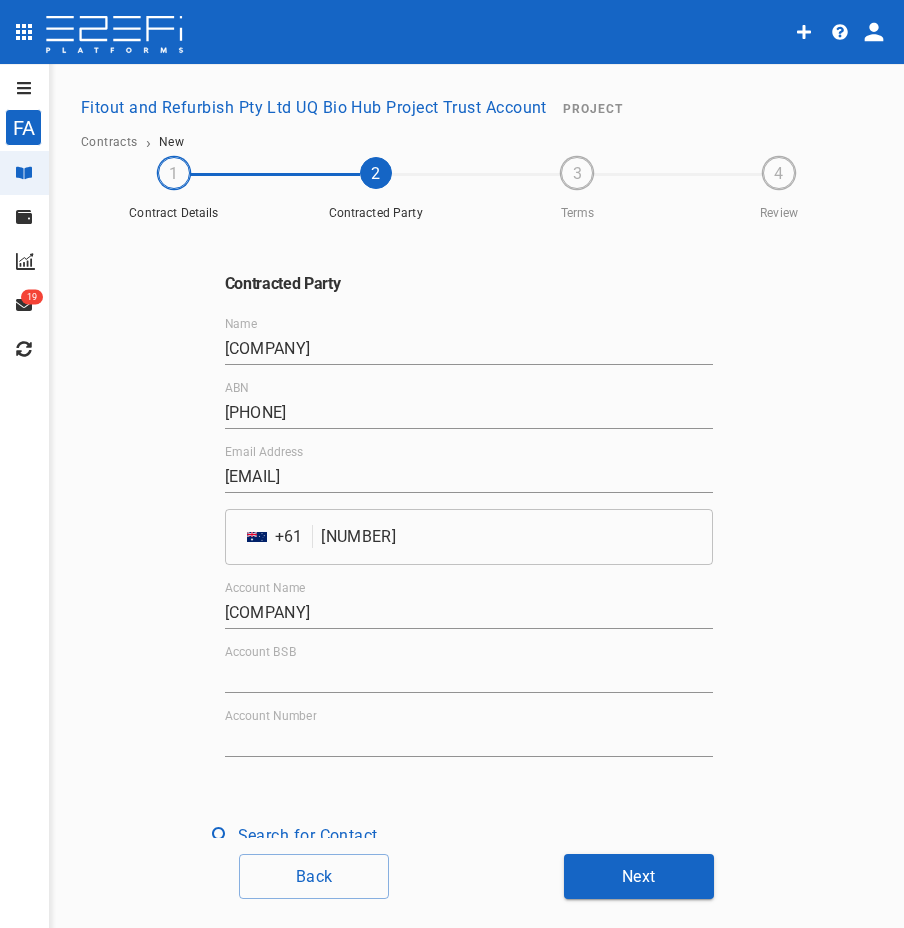 click on "Account BSB" at bounding box center (469, 669) 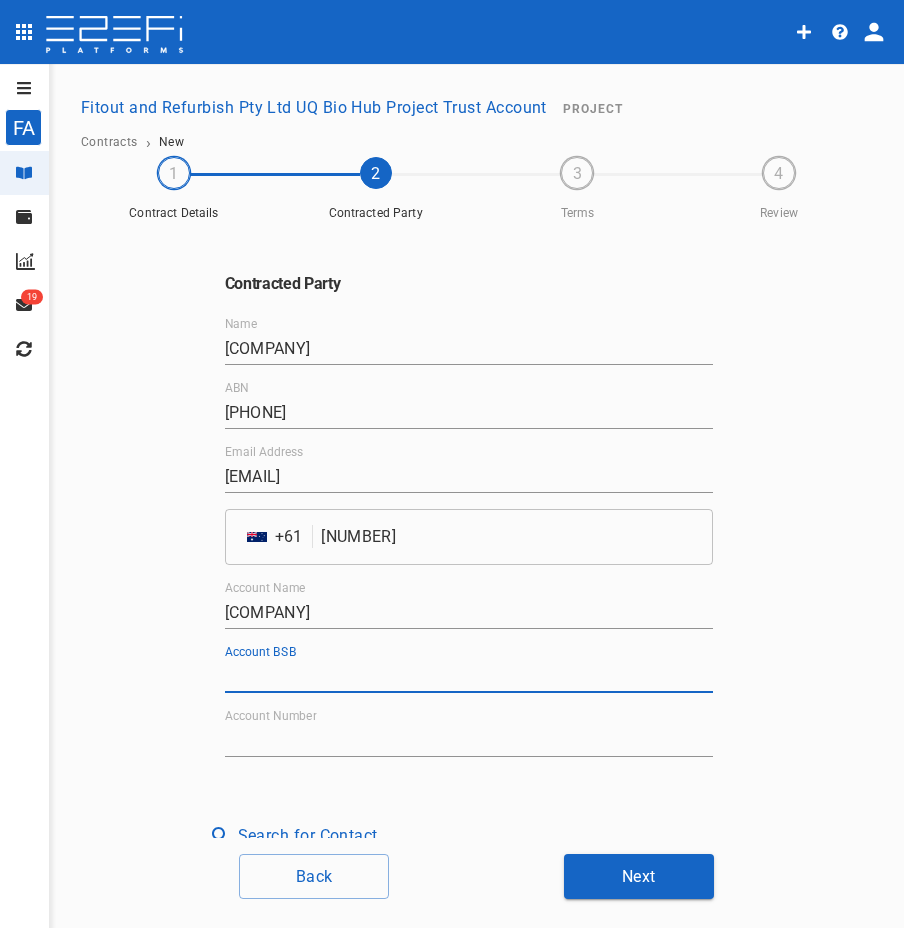 click on "Account BSB" at bounding box center (469, 677) 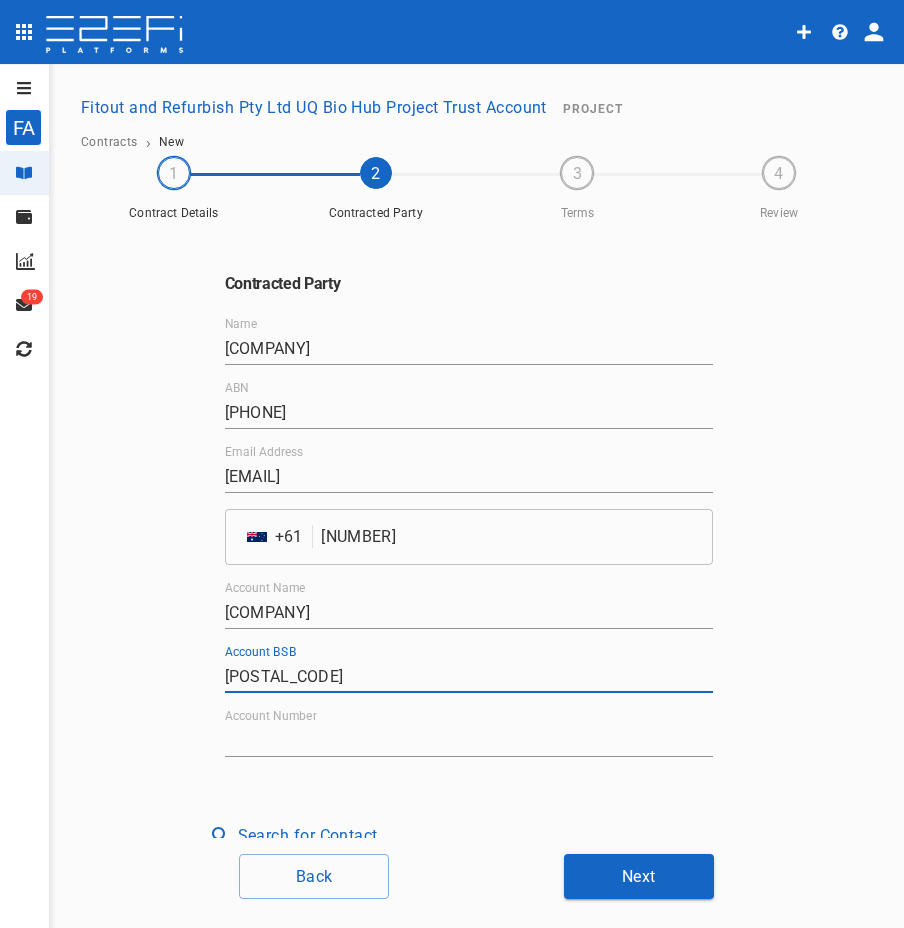 type on "[POSTAL_CODE]" 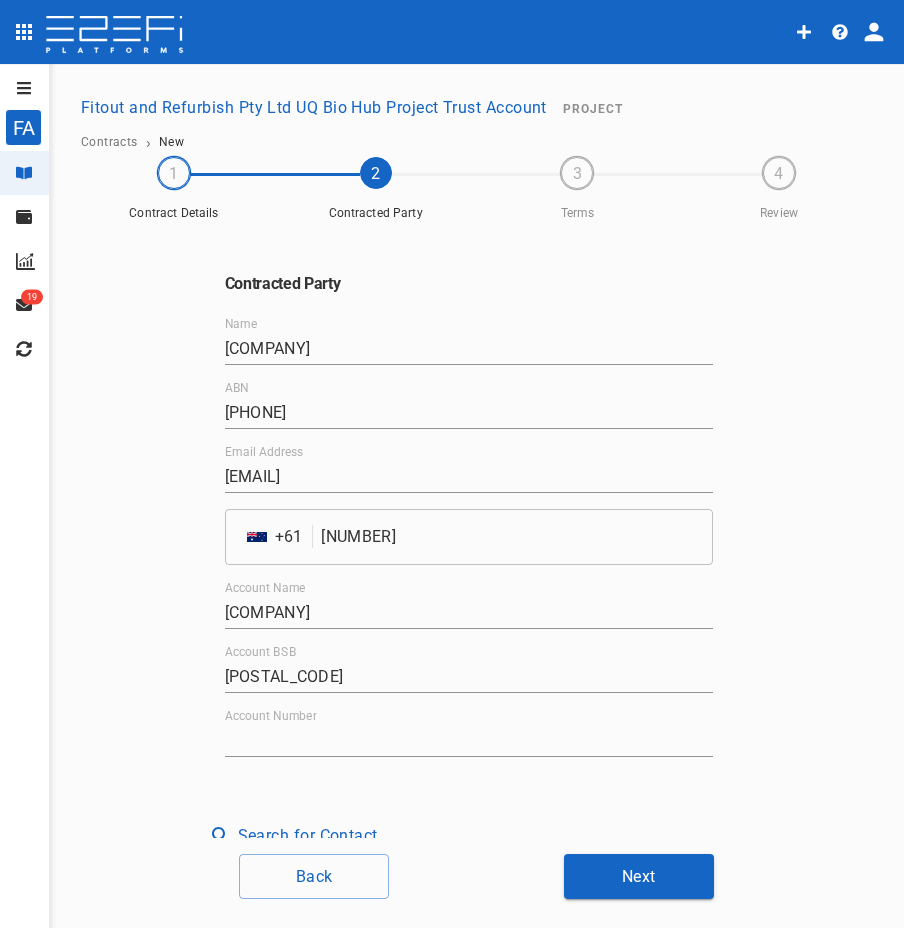 click on "Account Number" at bounding box center (469, 741) 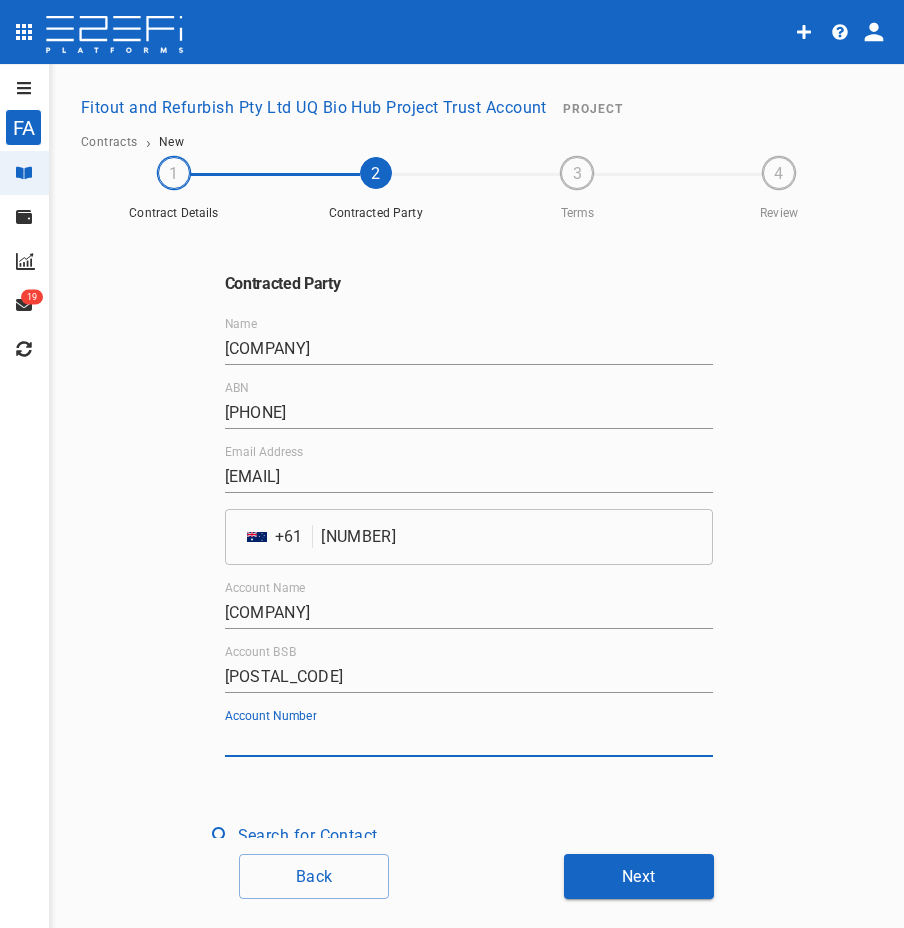 paste on "[PHONE]" 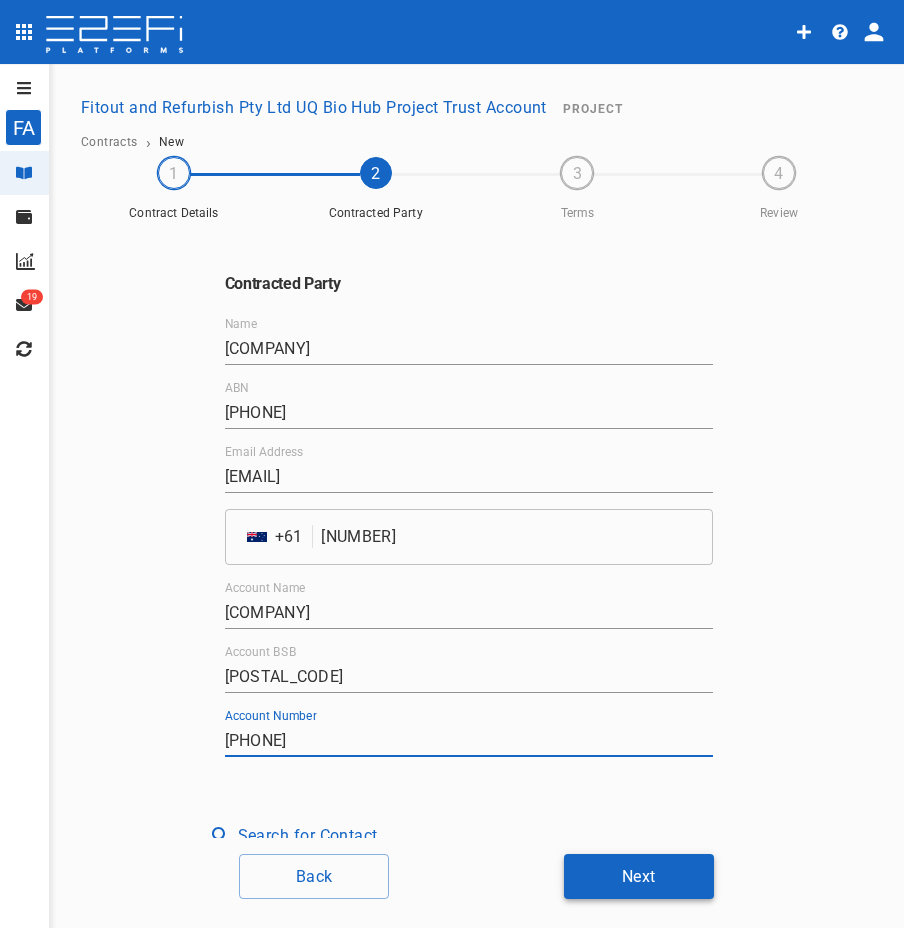 type on "[PHONE]" 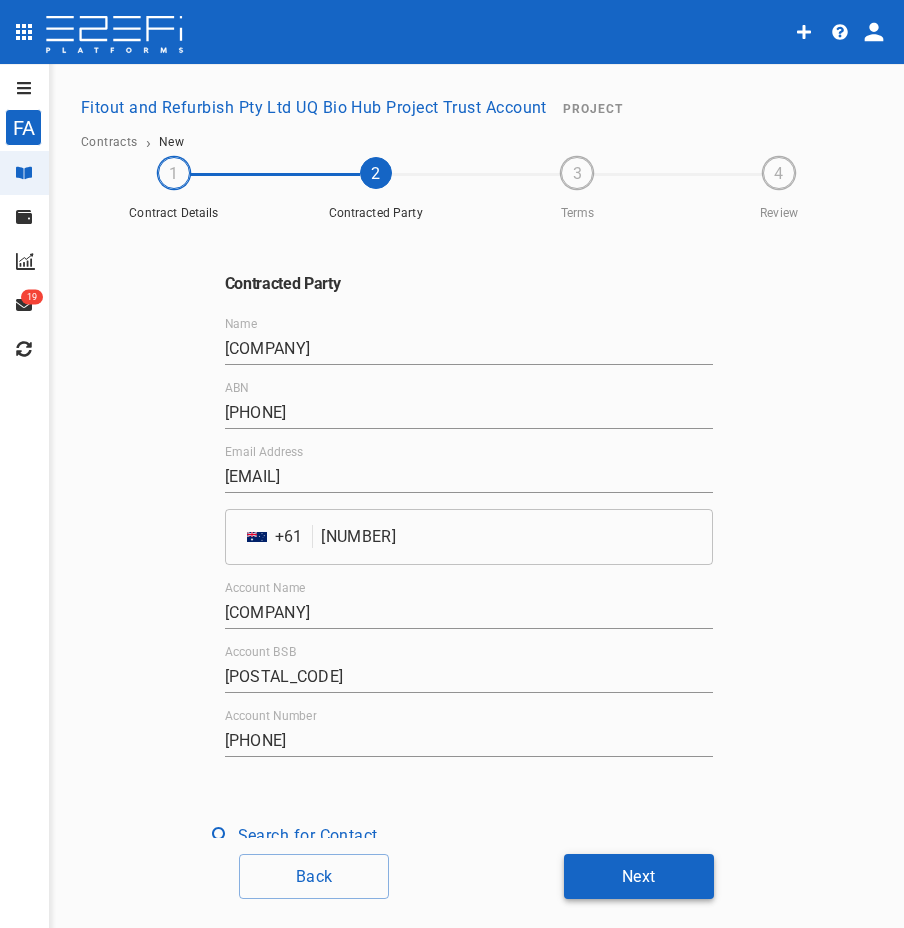 click on "Next" at bounding box center (639, 876) 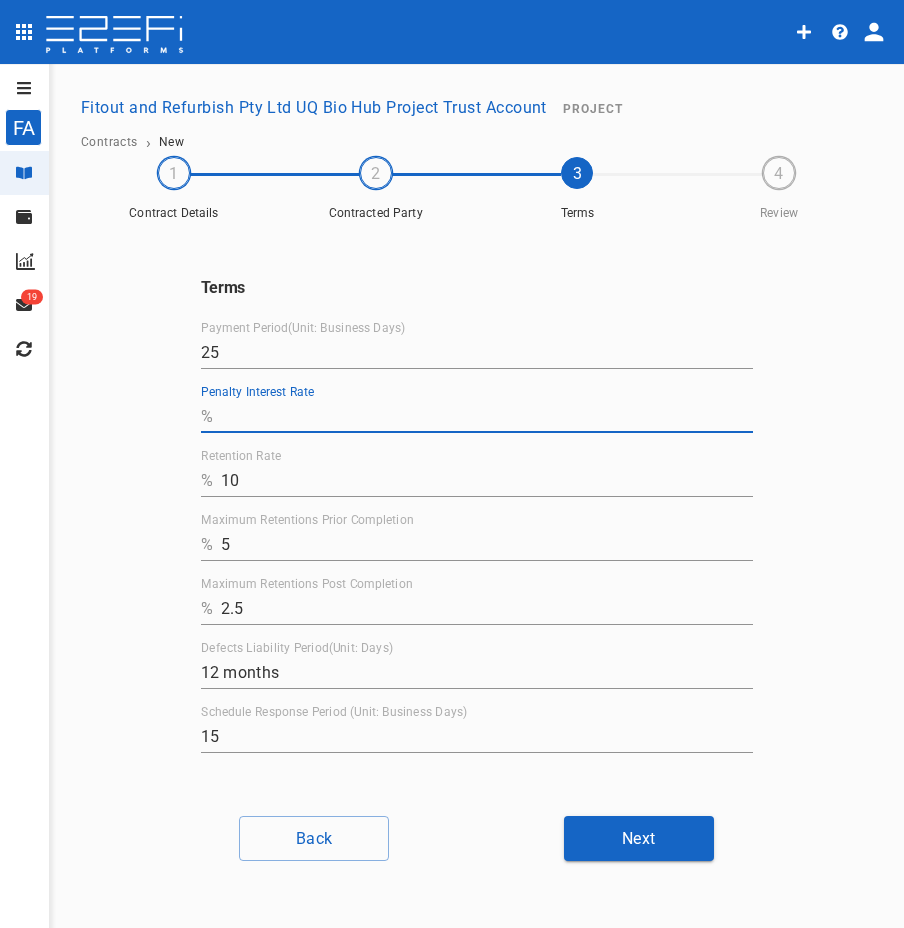 click on "Penalty Interest Rate" at bounding box center [487, 417] 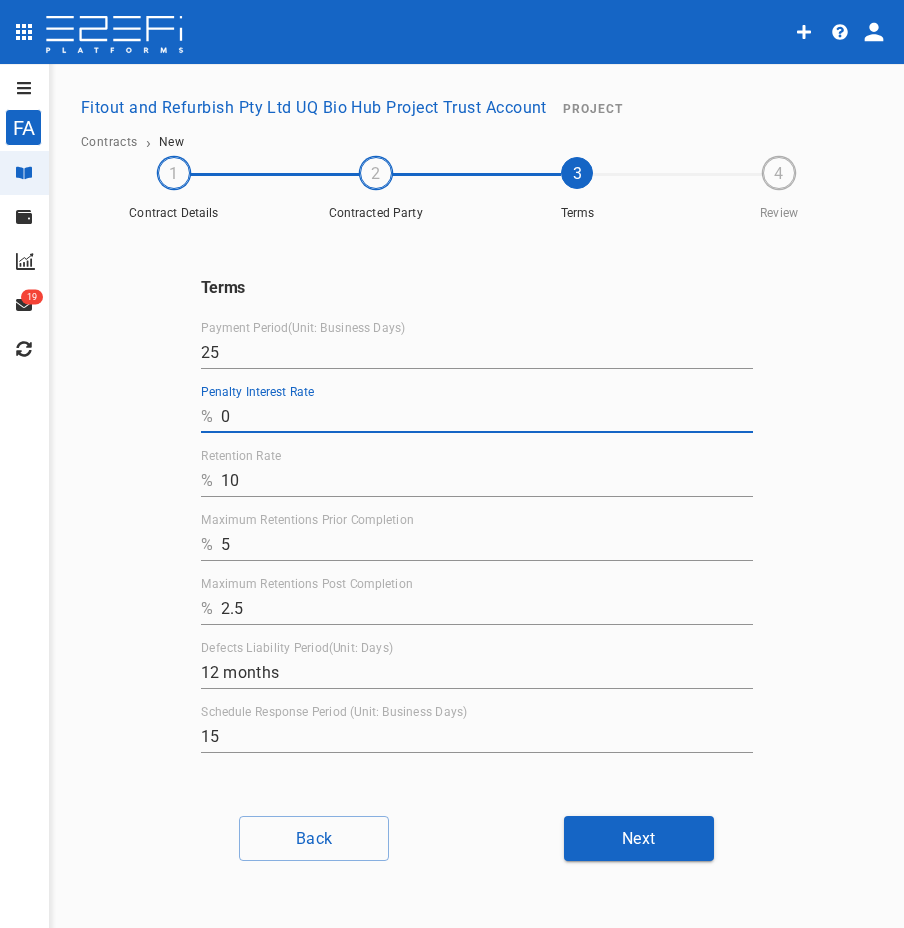 type on "0" 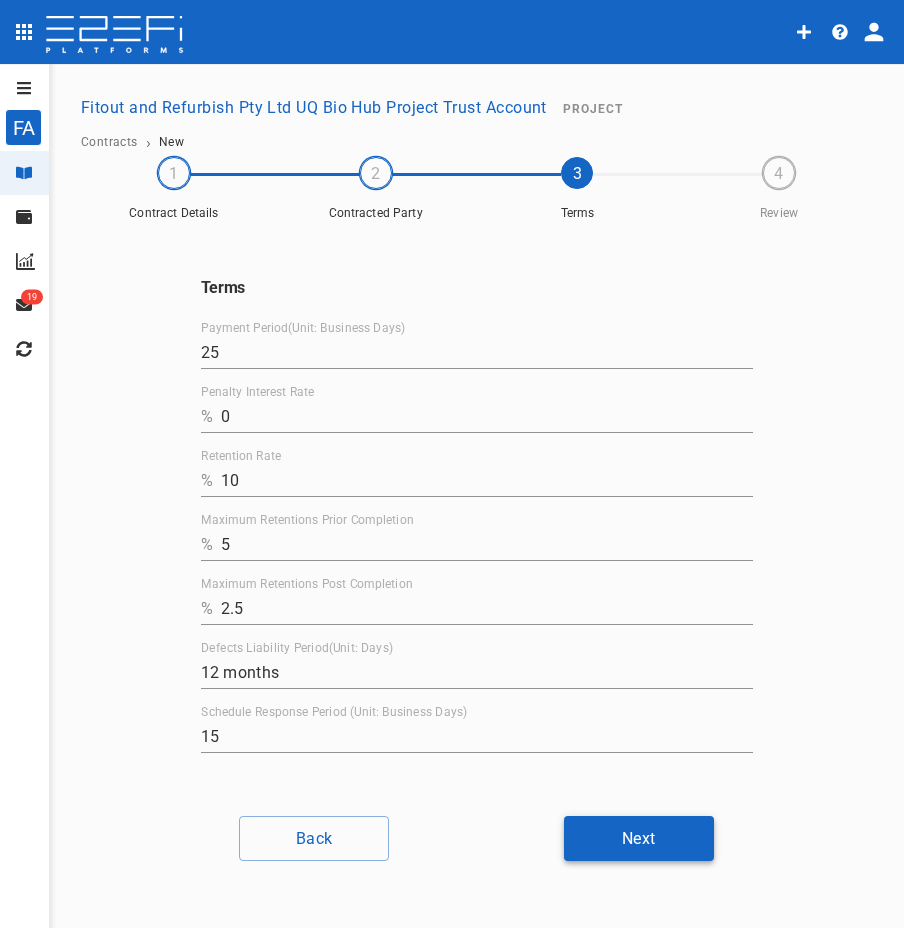 click on "Next" at bounding box center [639, 838] 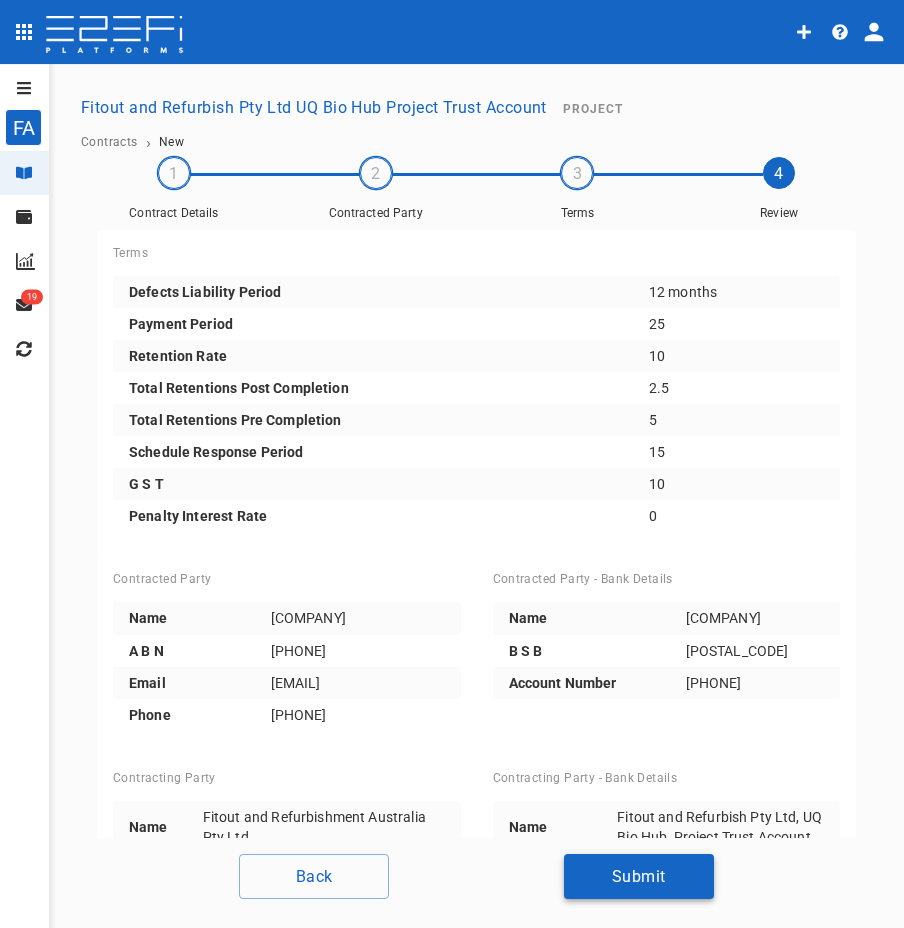 click on "Submit" at bounding box center [639, 876] 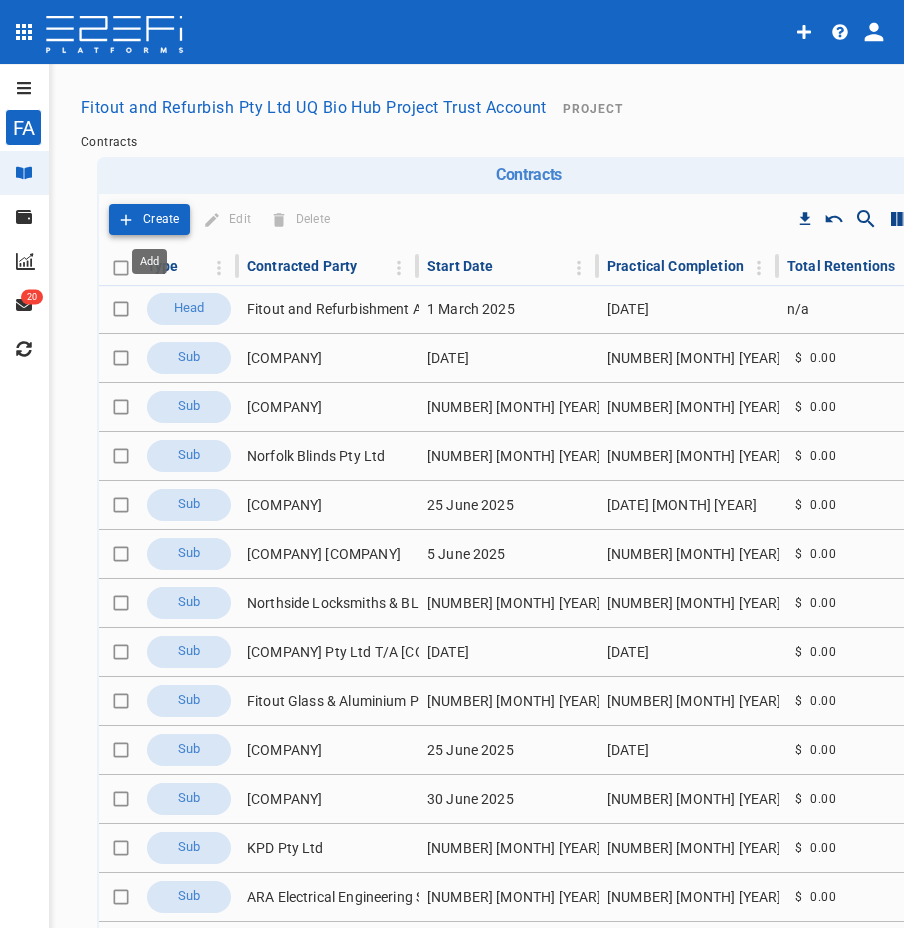 click on "Create" at bounding box center (161, 219) 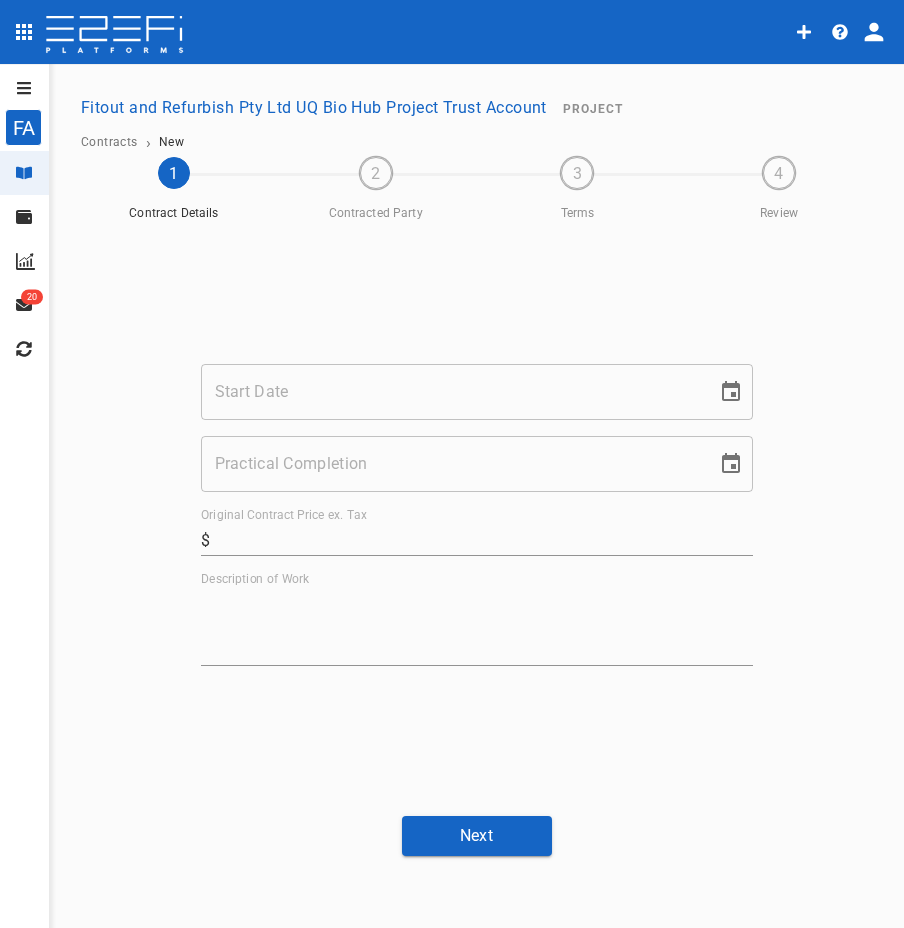 click on "Start Date" at bounding box center (452, 392) 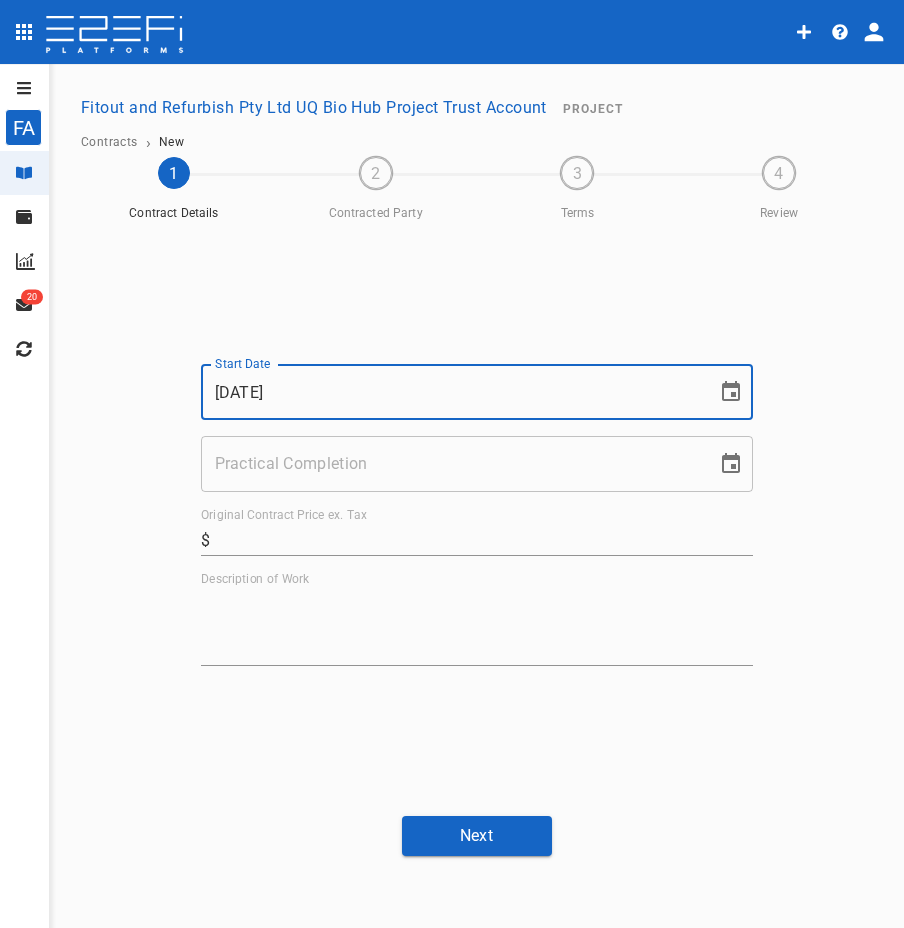 type on "[DATE]" 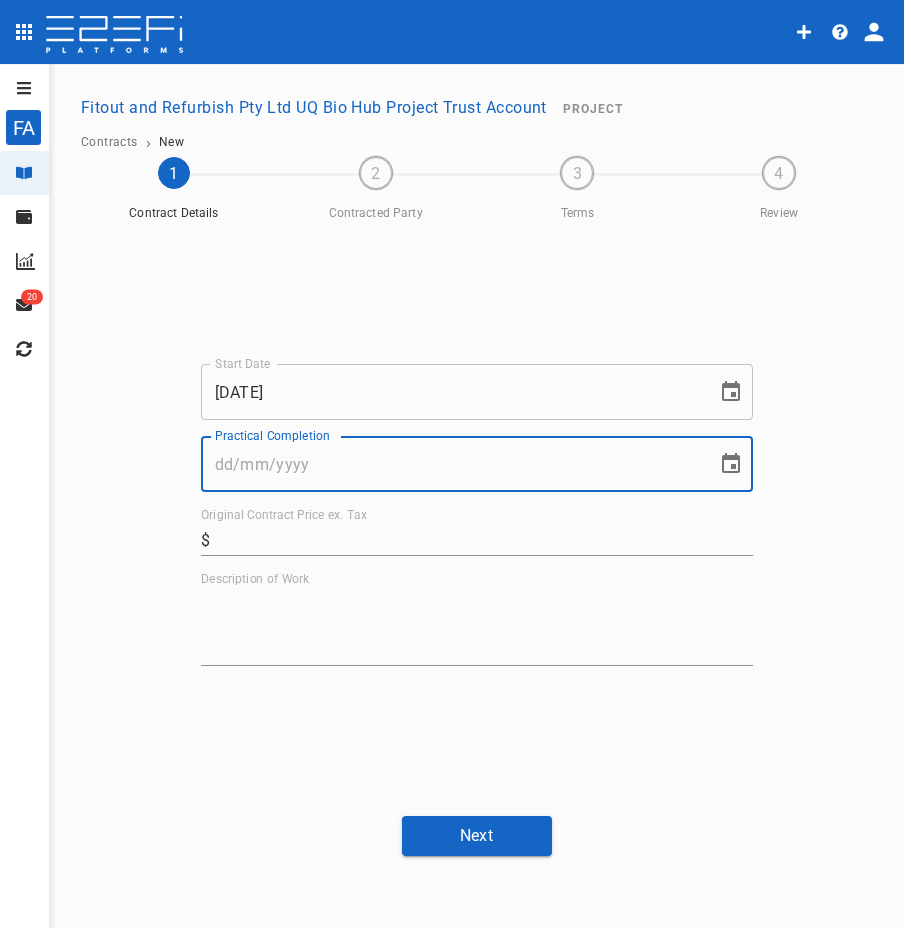 click on "Practical Completion" at bounding box center (452, 464) 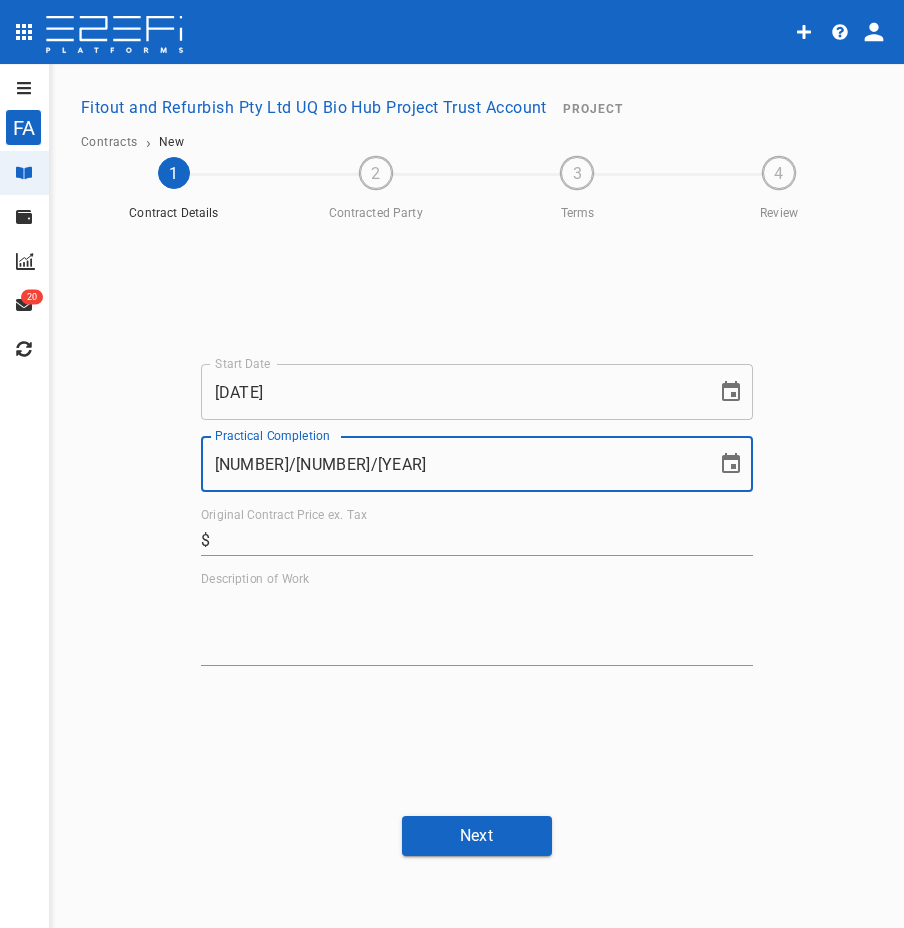 type on "[NUMBER]/[NUMBER]/[YEAR]" 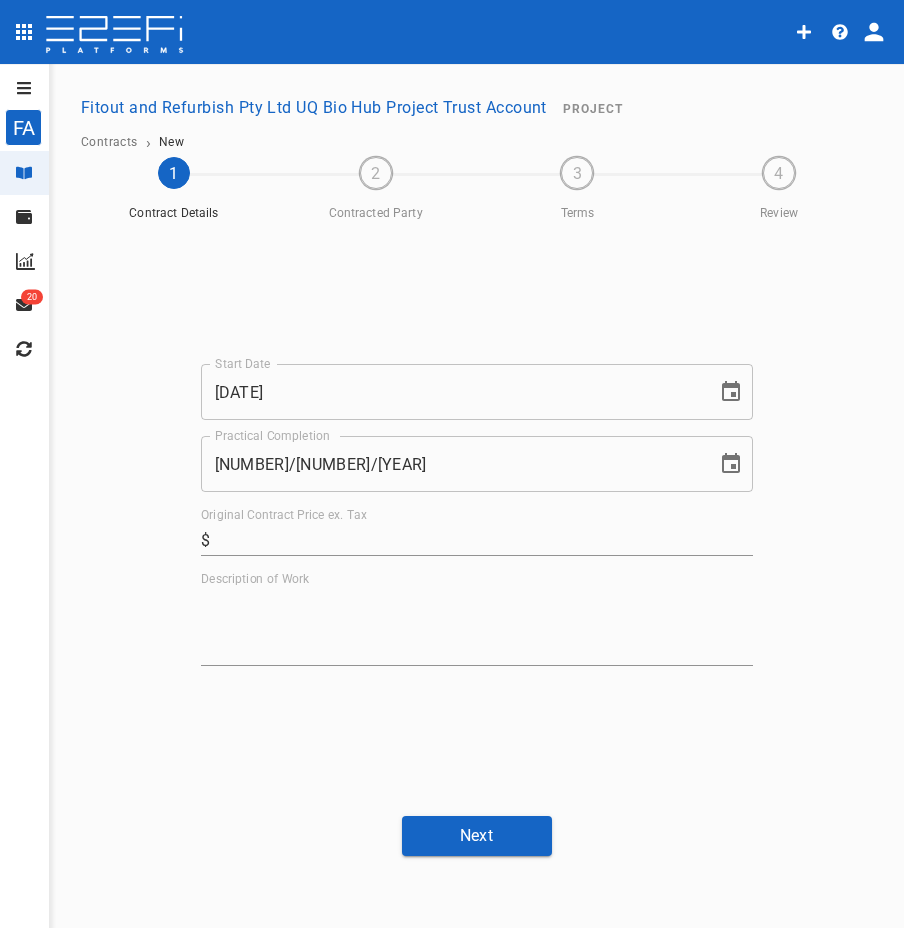 click on "Original Contract Price ex. Tax" at bounding box center (485, 540) 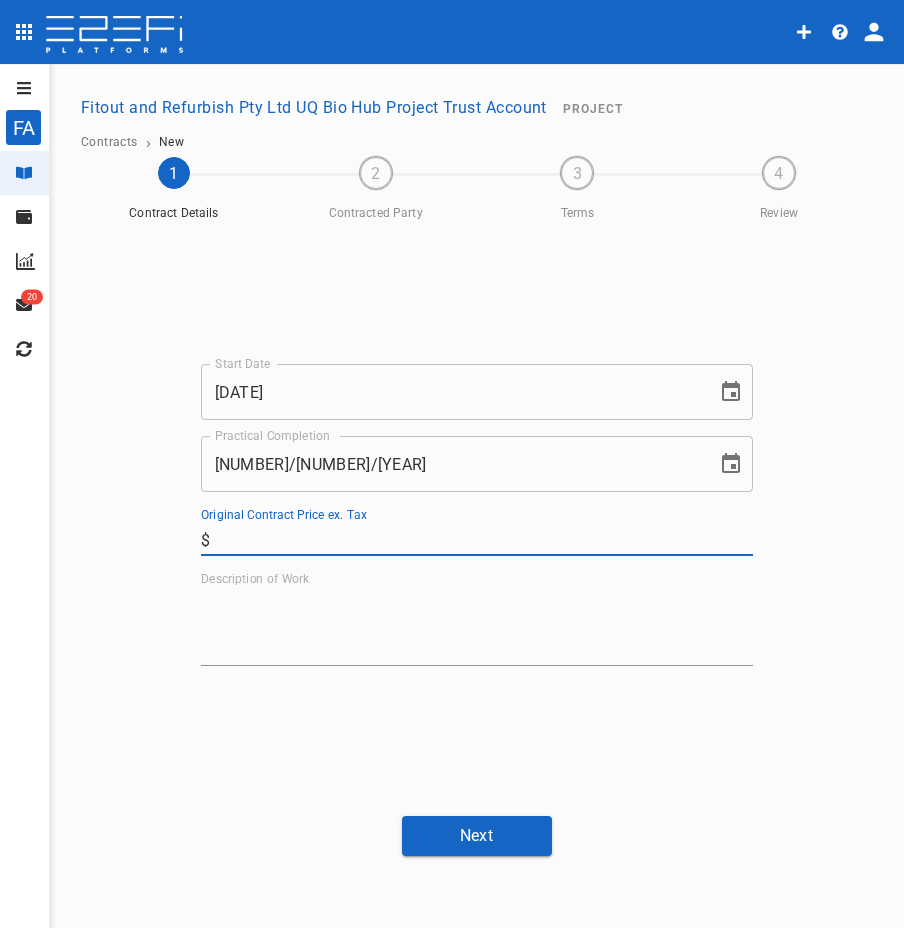 paste on "$[PRICE]" 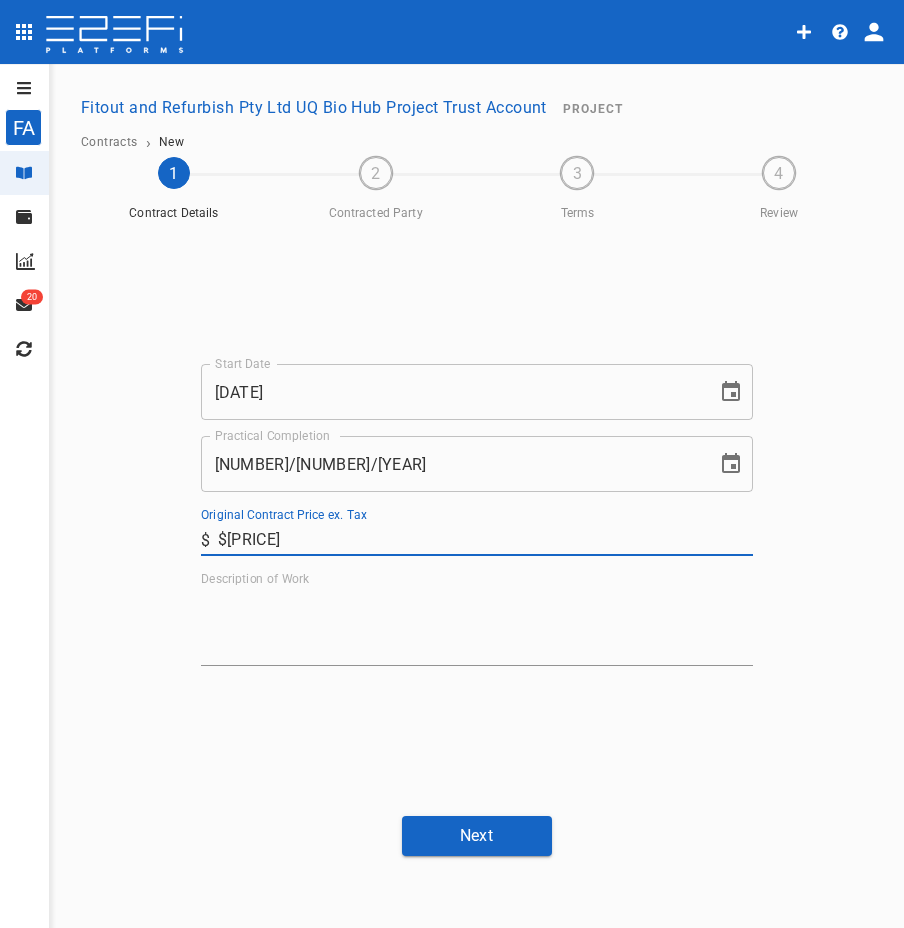 type on "[NUMBER]" 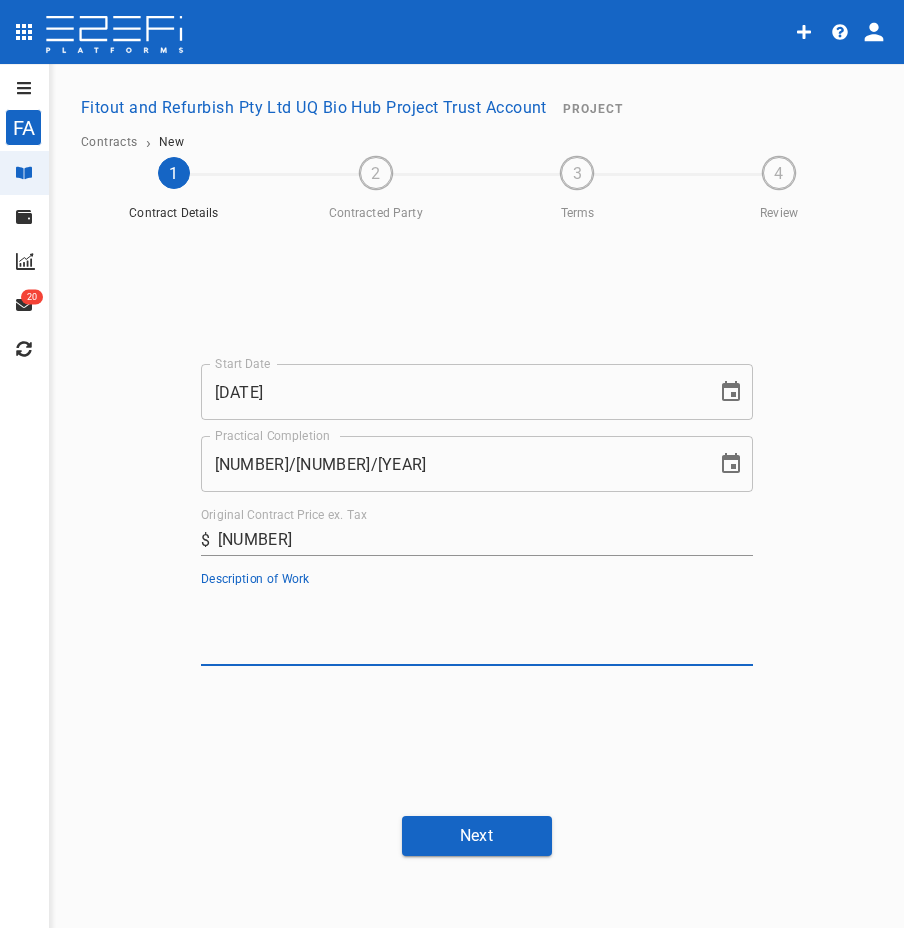 click on "Description of Work" at bounding box center (477, 626) 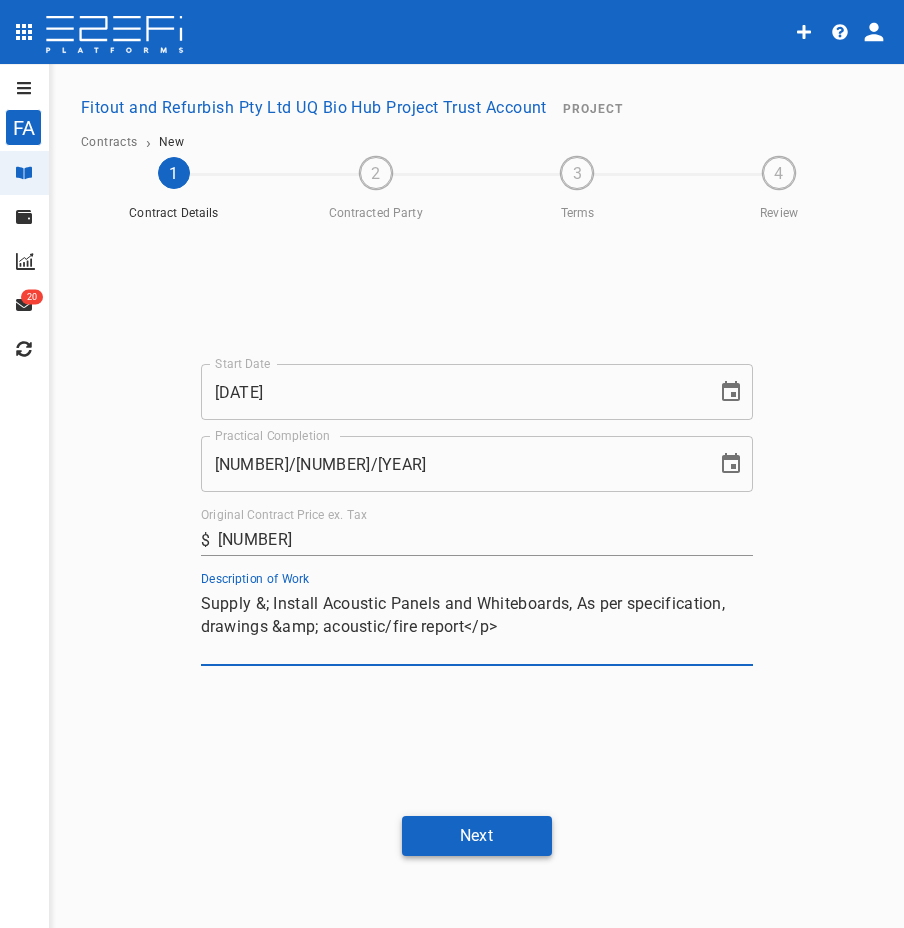 type on "Supply &; Install Acoustic Panels and Whiteboards, As per specification, drawings &amp; acoustic/fire report</p>" 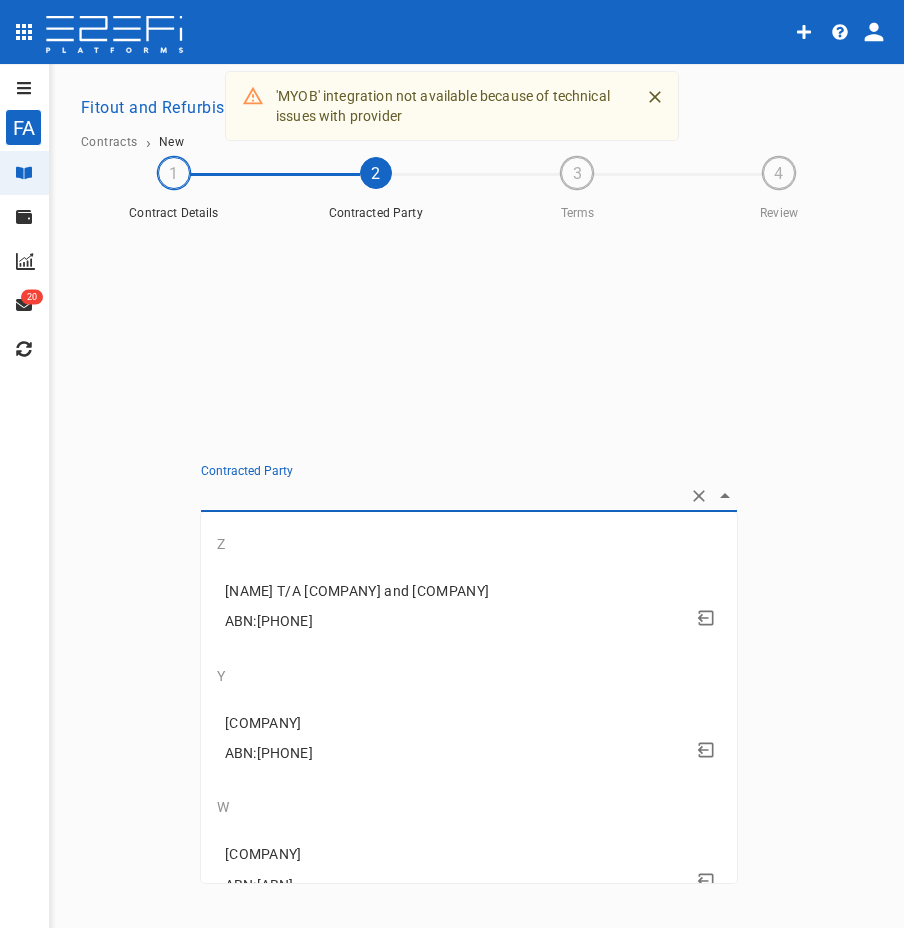 click on "Contracted Party" at bounding box center [441, 495] 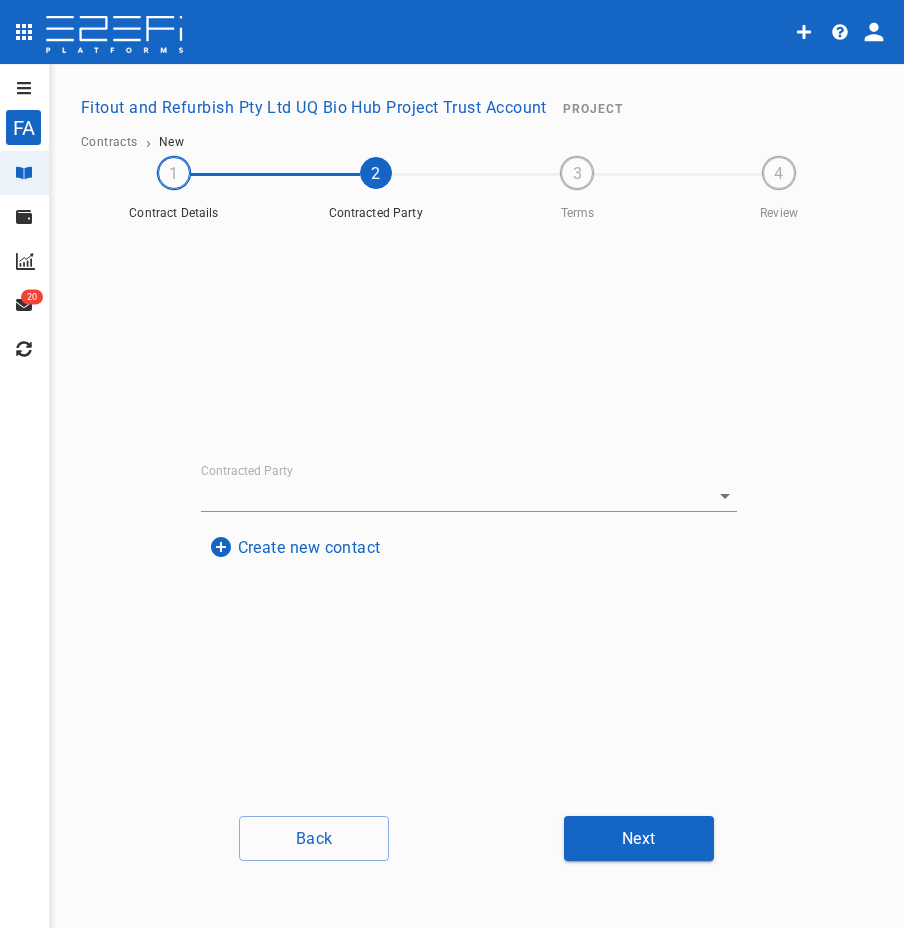 click on "Create new contact" at bounding box center (295, 547) 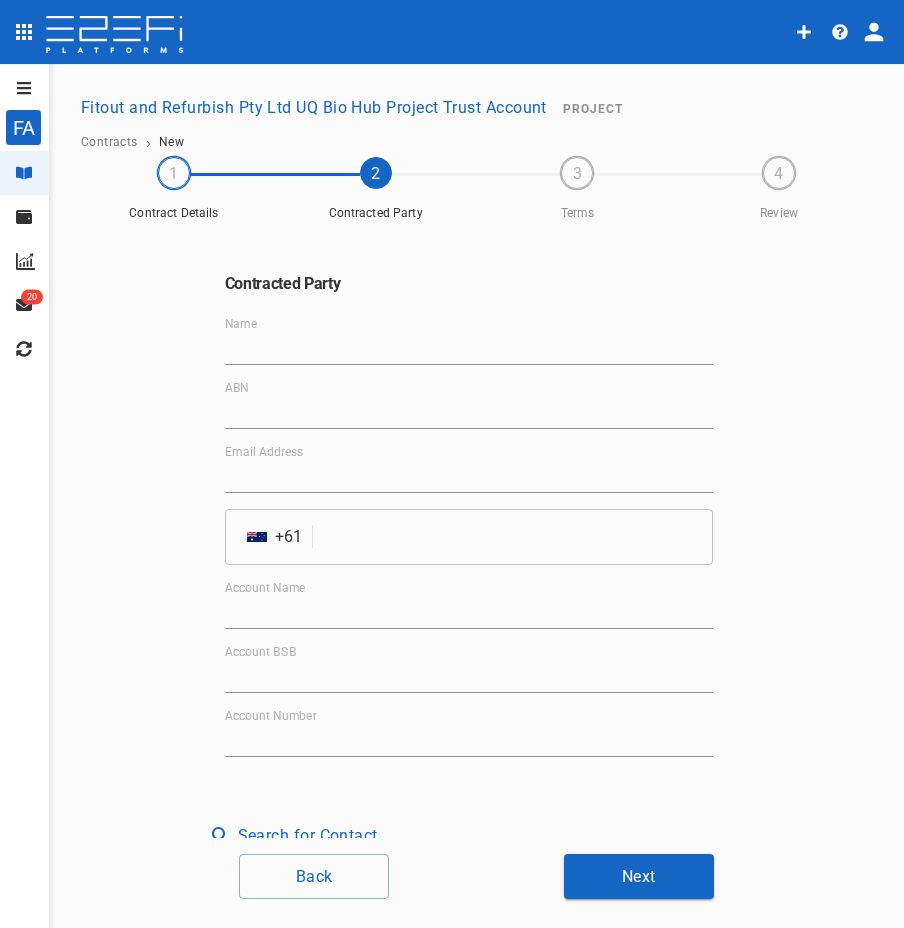 click on "Name" at bounding box center [469, 349] 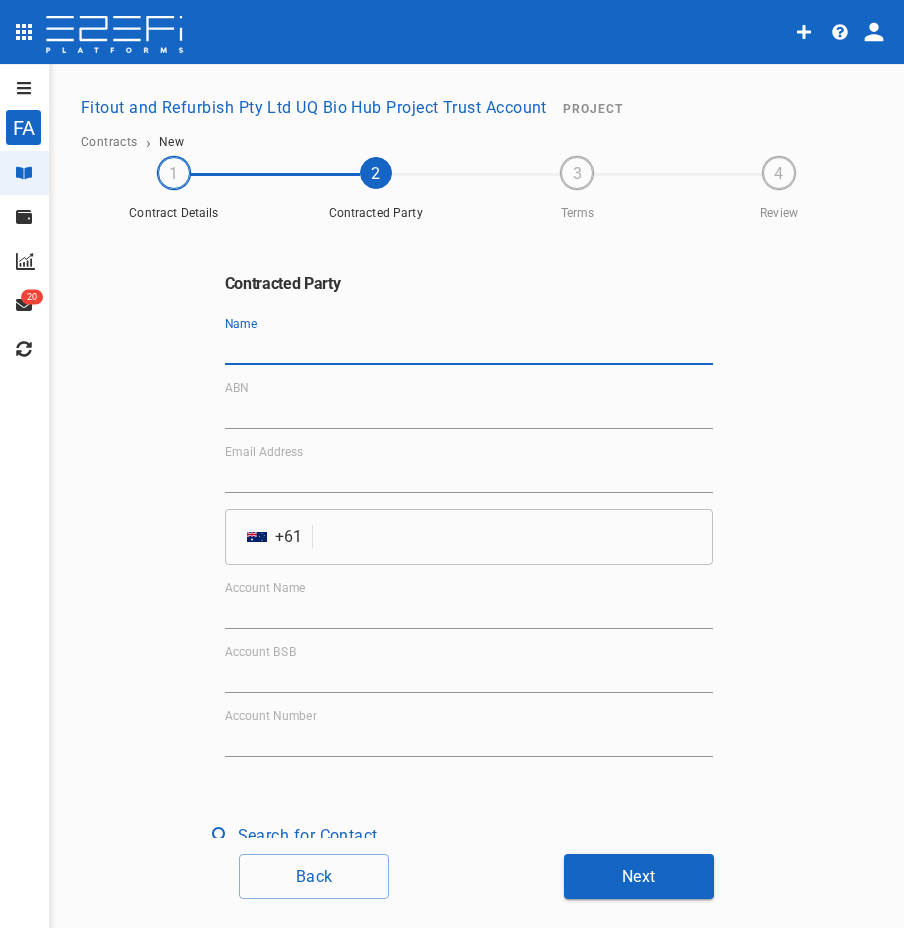 paste on "[COMPANY]" 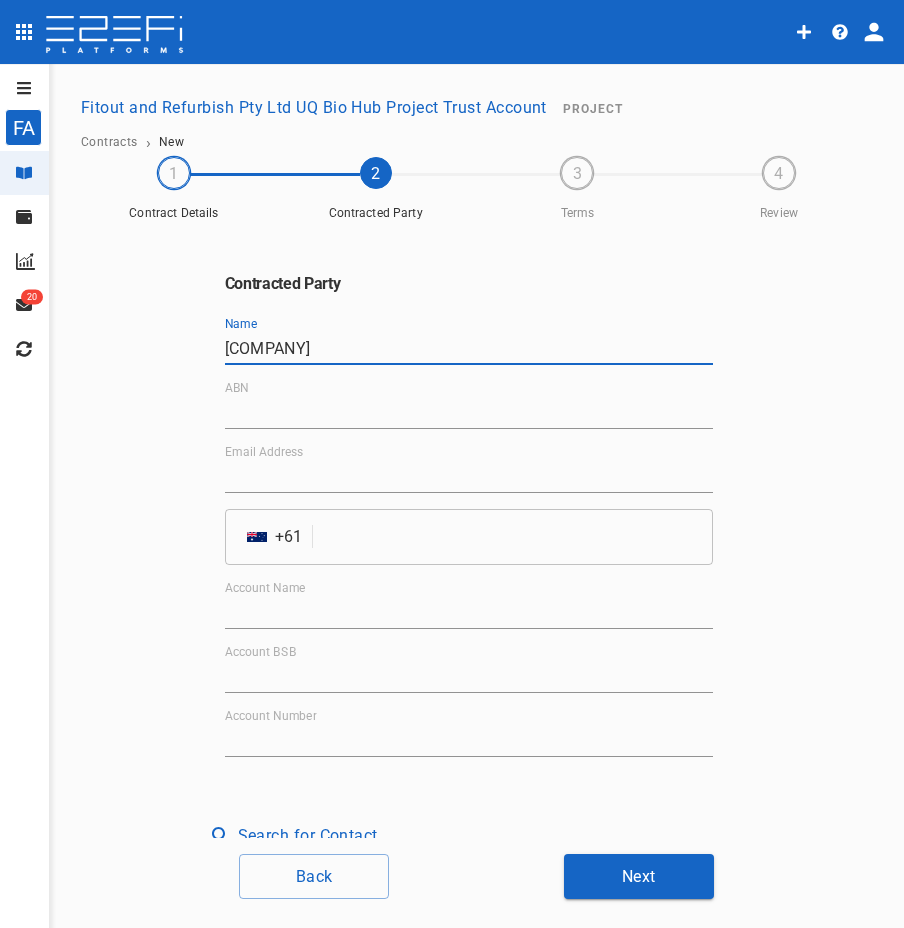 type on "[COMPANY]" 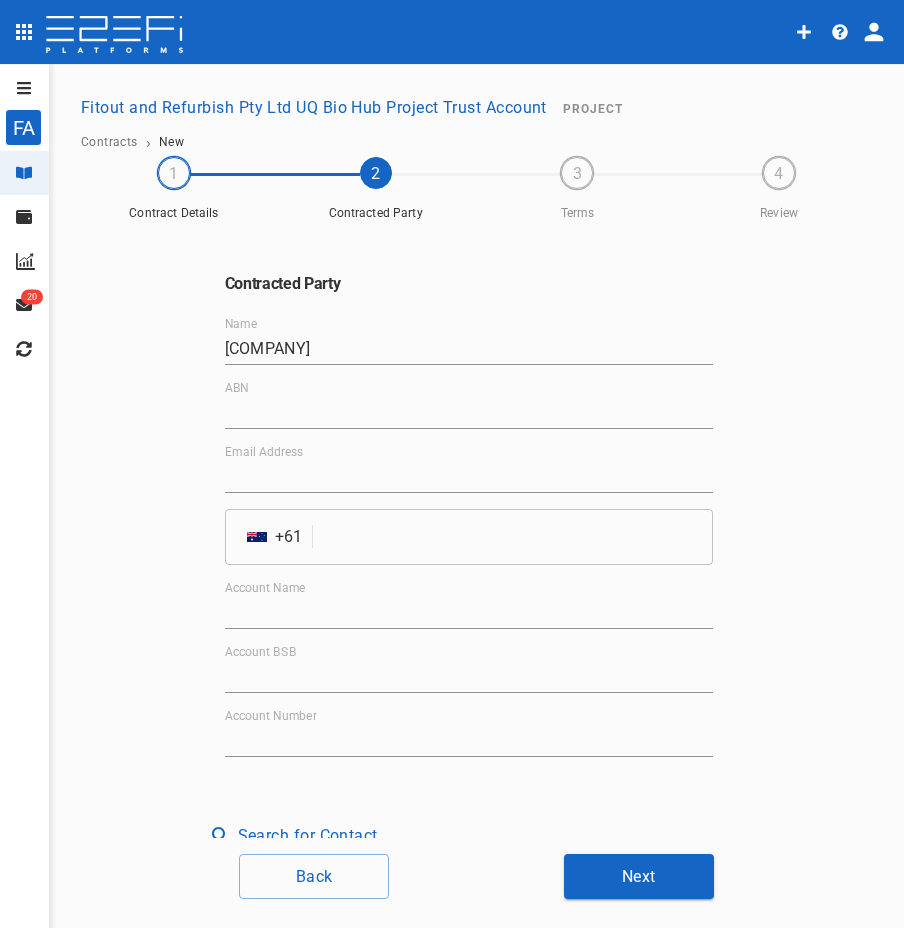 click on "ABN" at bounding box center [469, 413] 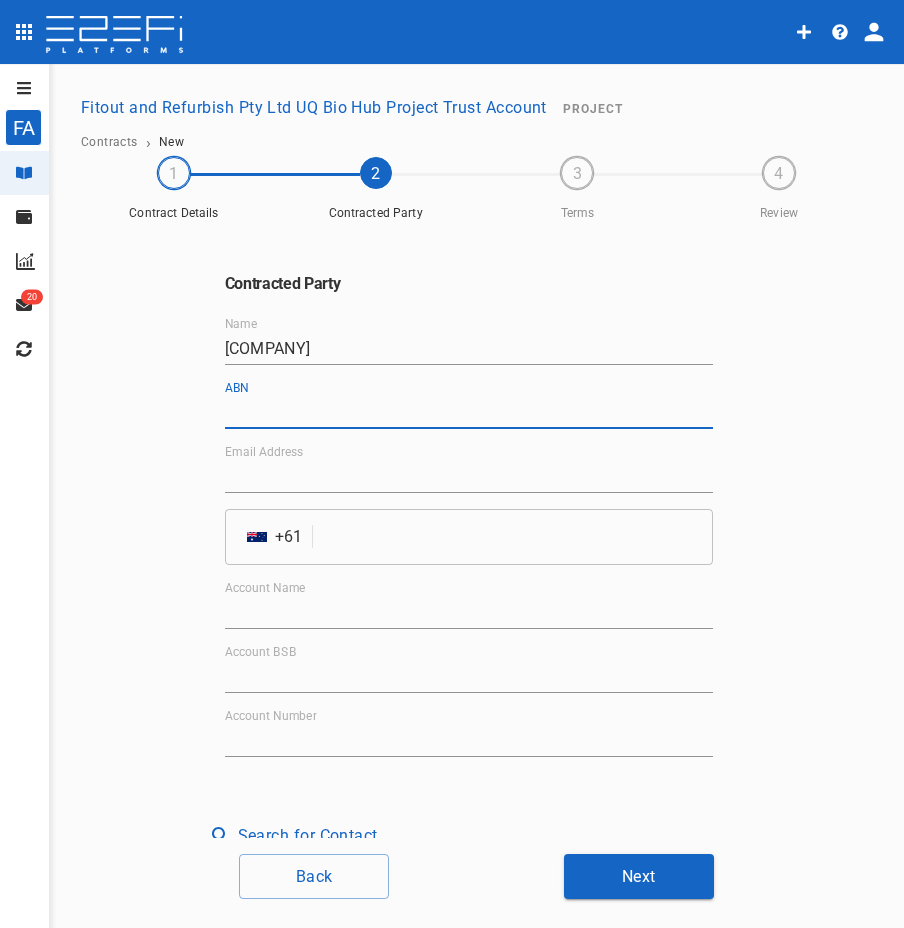 paste on "77117552155" 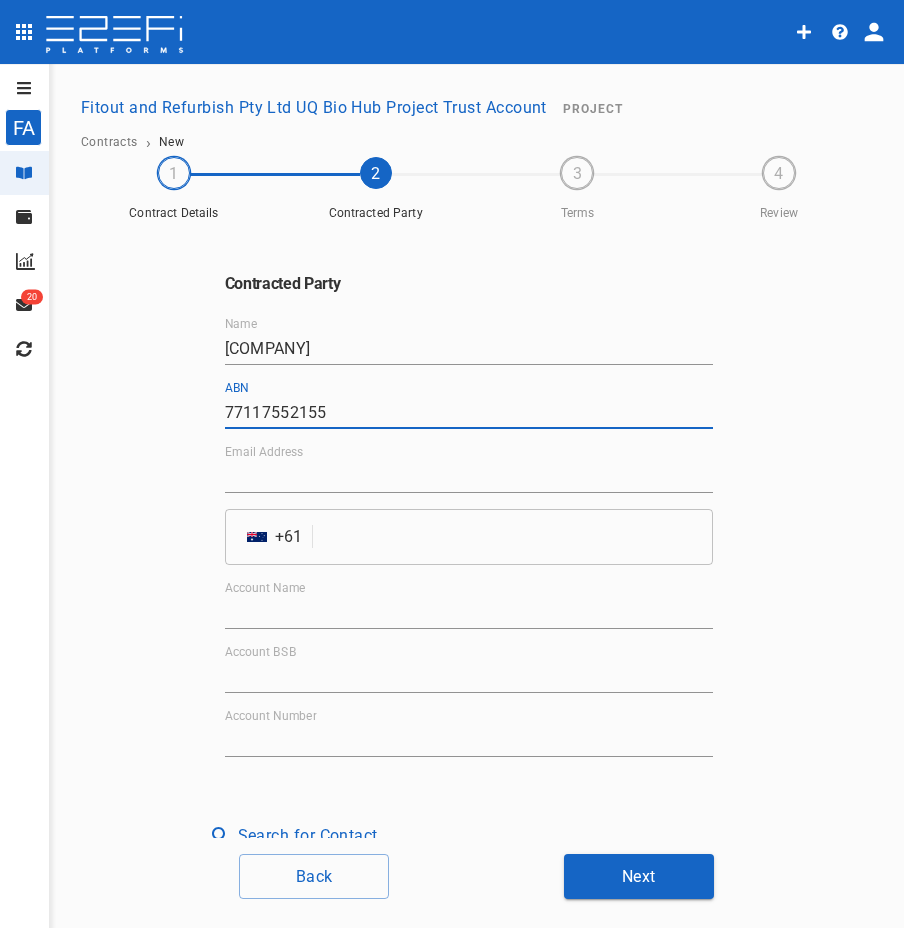 type on "77117552155" 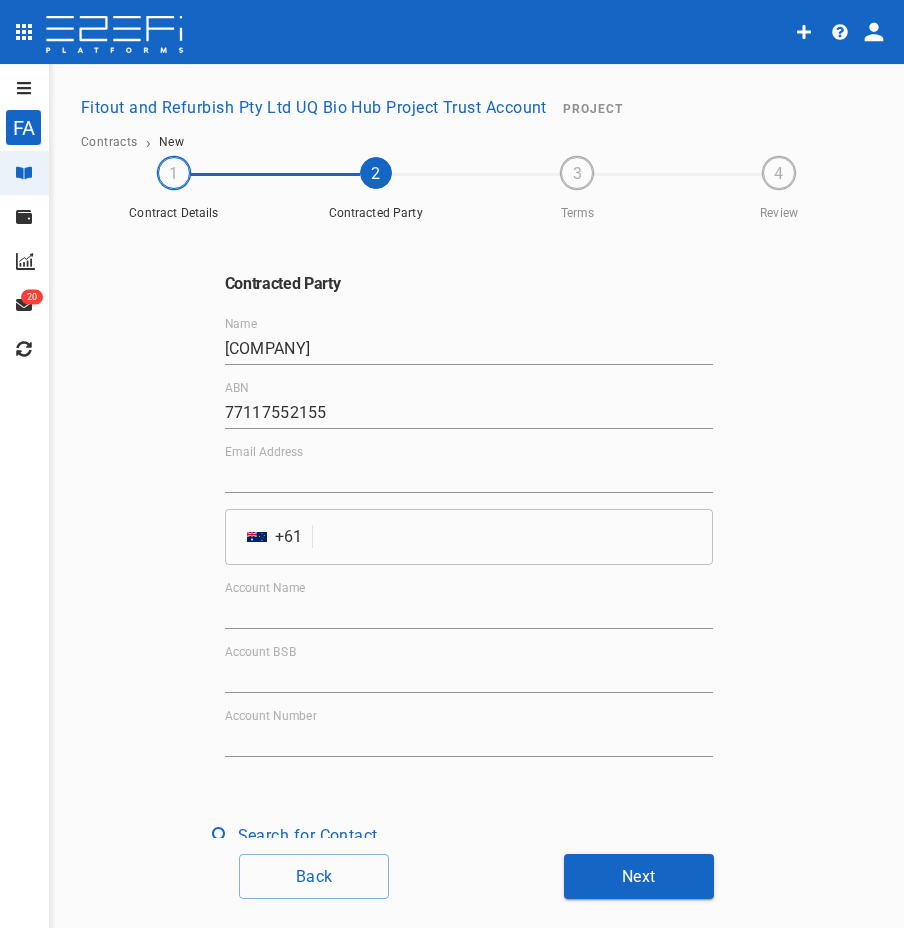 click on "Email Address" at bounding box center (469, 477) 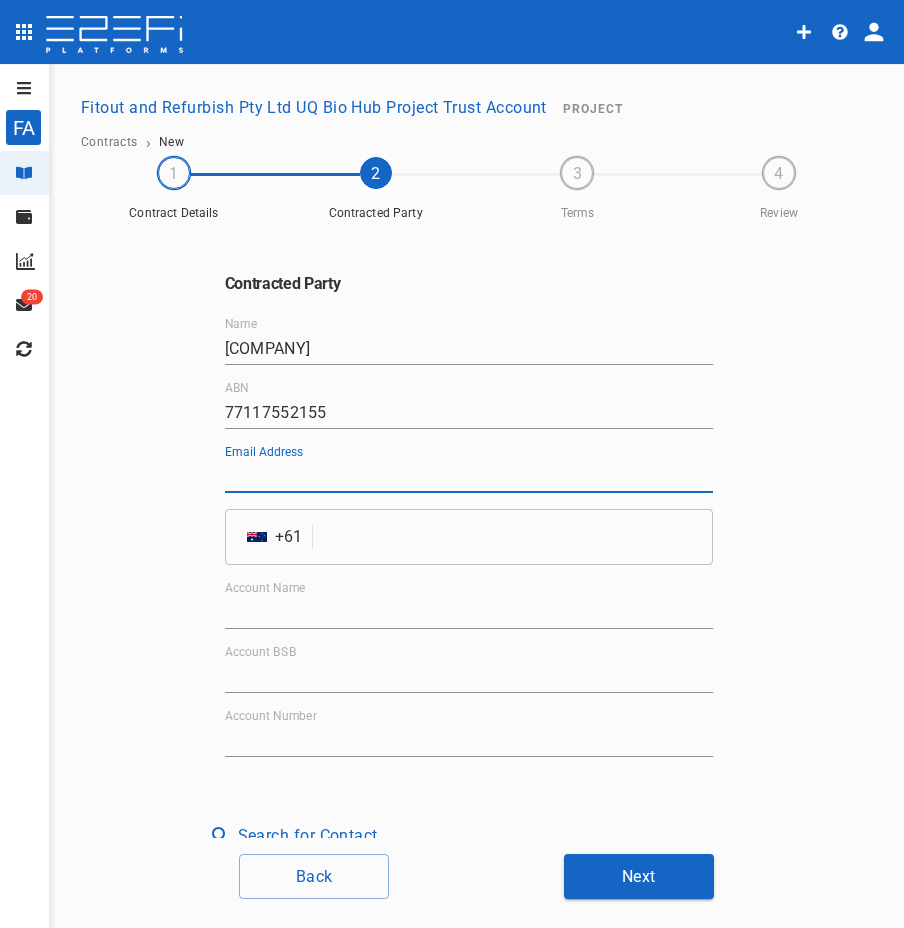 paste on "sales@[COMPANY].com.au" 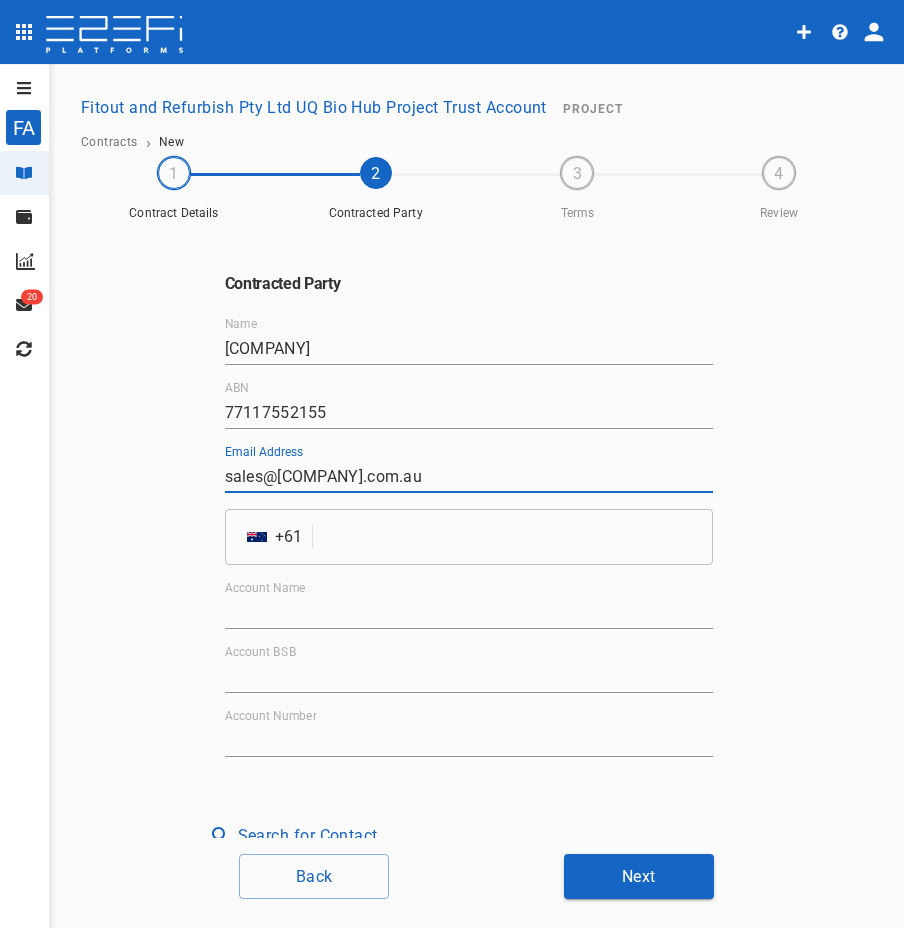 type on "sales@[COMPANY].com.au" 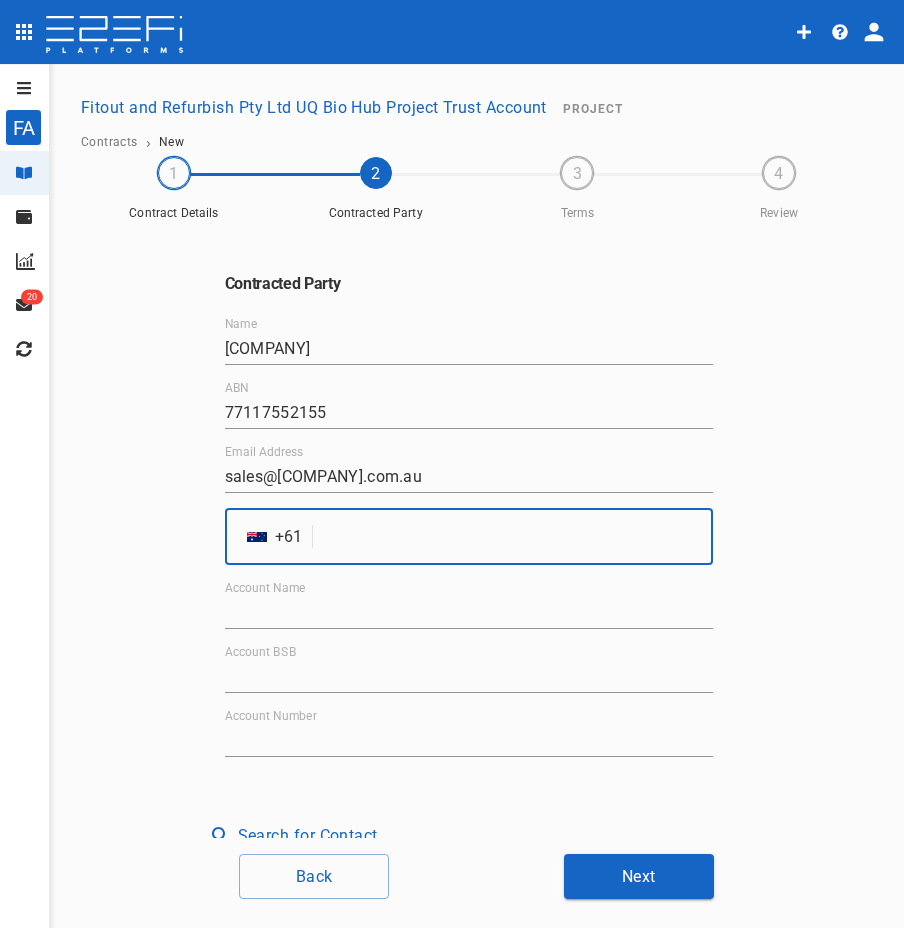 click at bounding box center [516, 537] 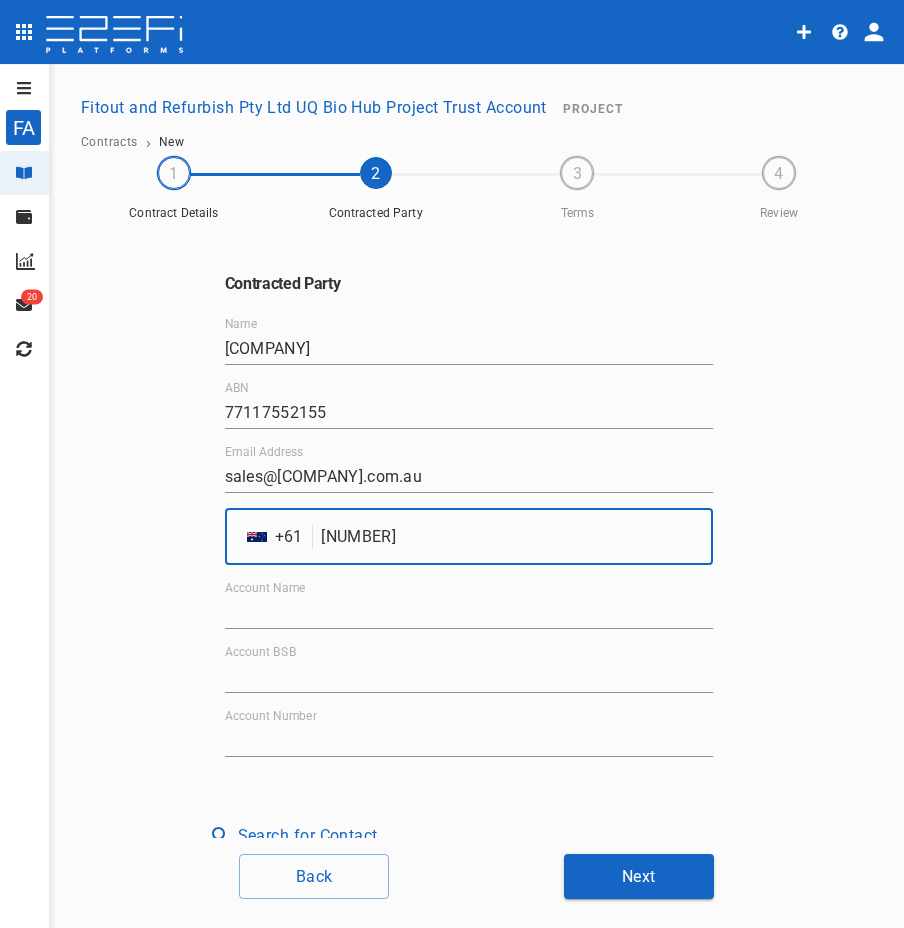 type on "[NUMBER]" 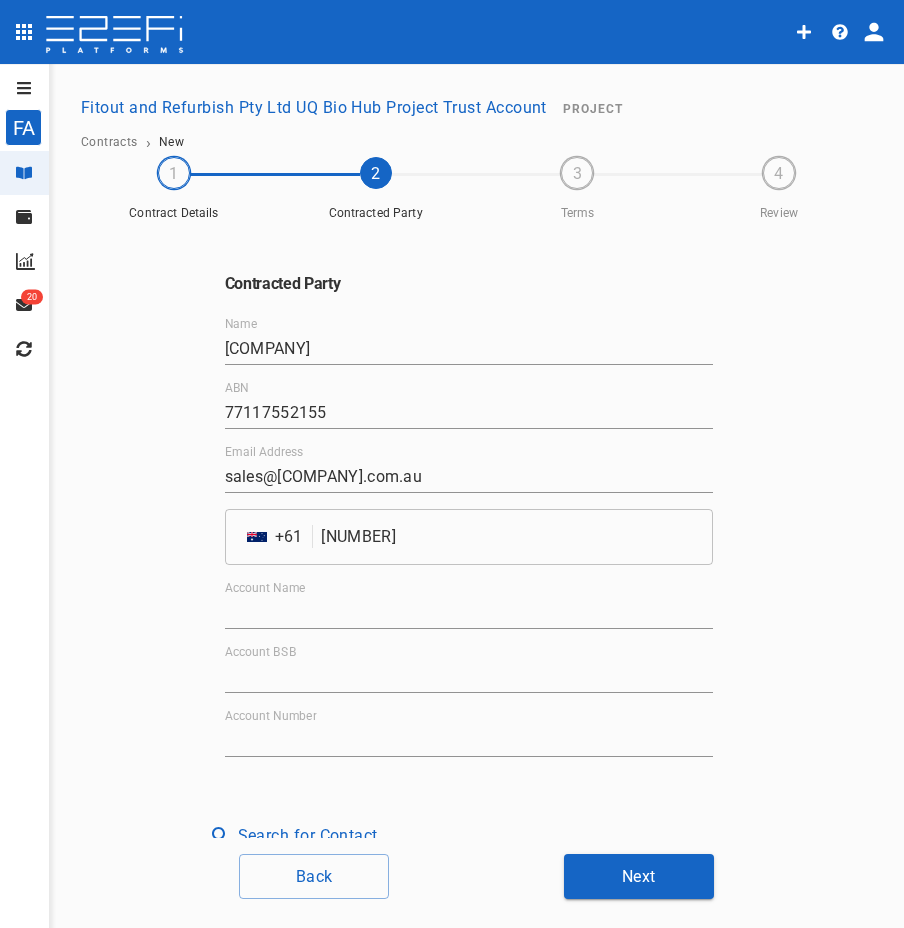 click on "Account Name" at bounding box center [469, 613] 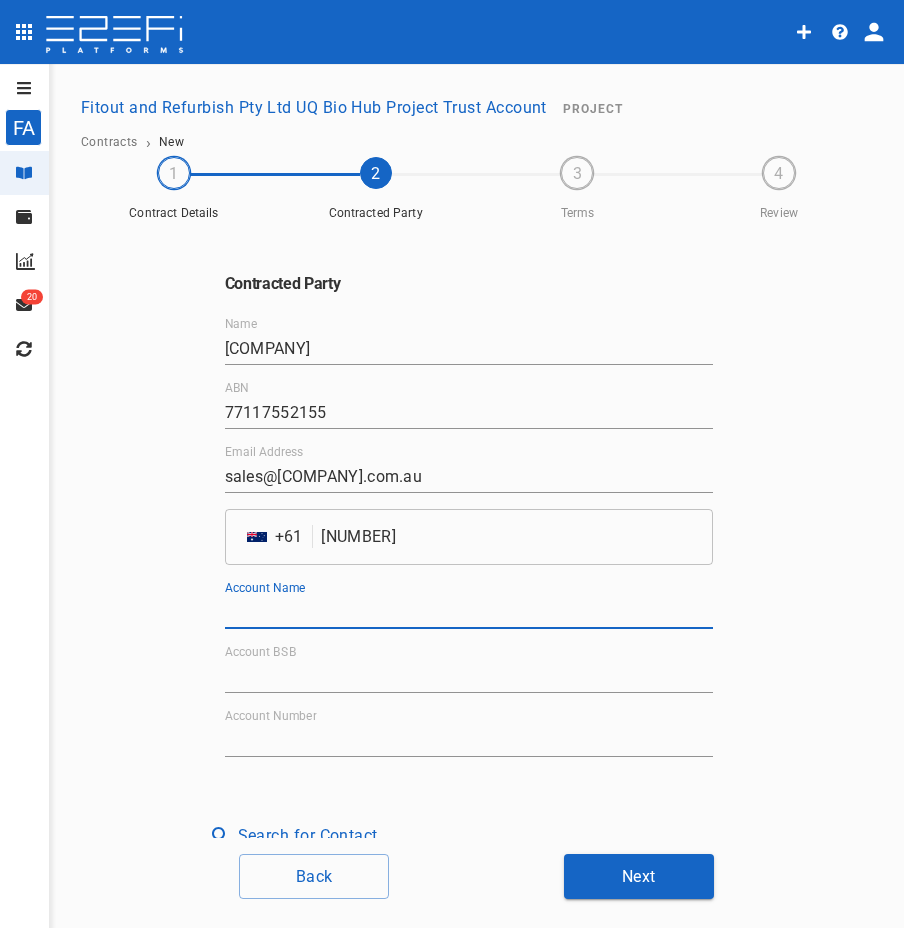 paste on "[COMPANY]" 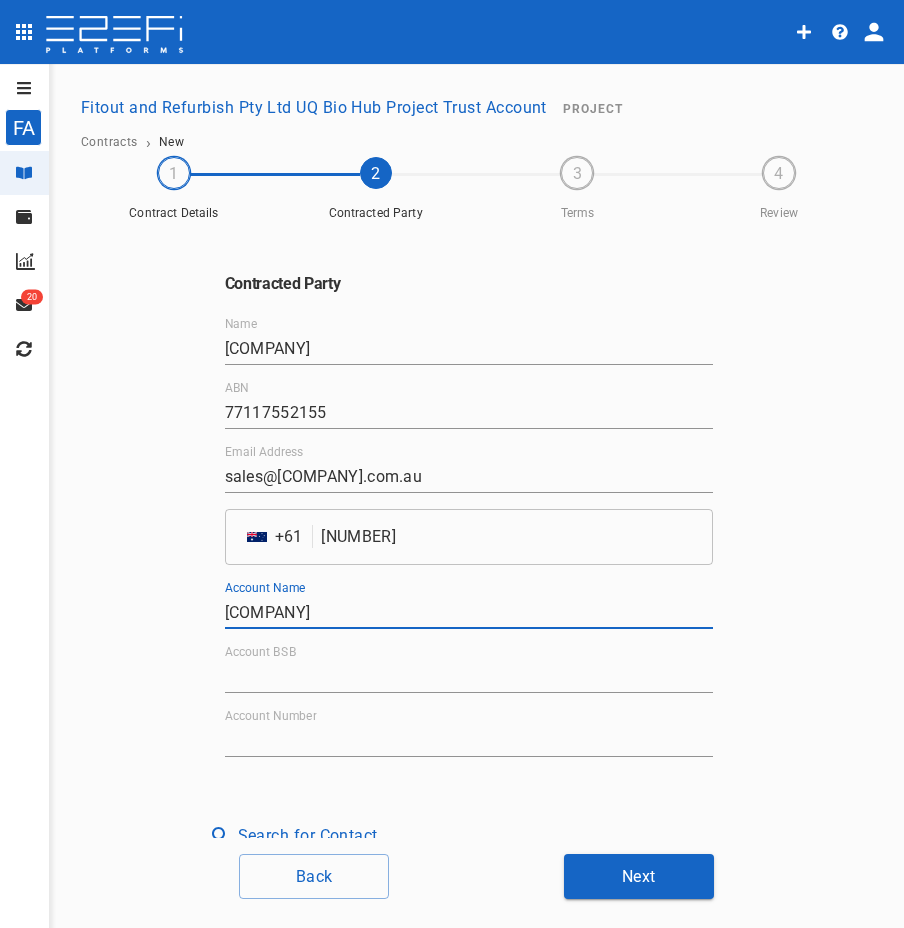 type on "[COMPANY]" 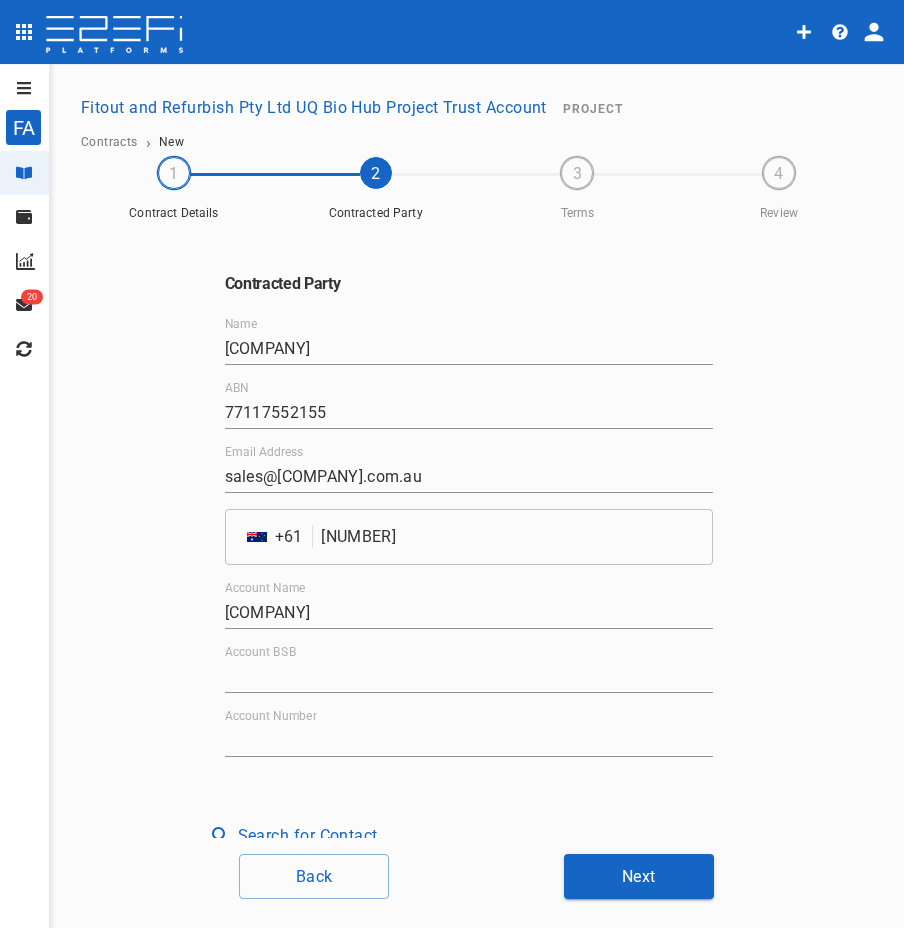 click on "Contracted Party Name Cre8 Sound Design ABN [PHONE] Email Address [EMAIL] AU [PHONE] Account Name Cre8 Sound Design Account BSB Account Number" at bounding box center (469, 515) 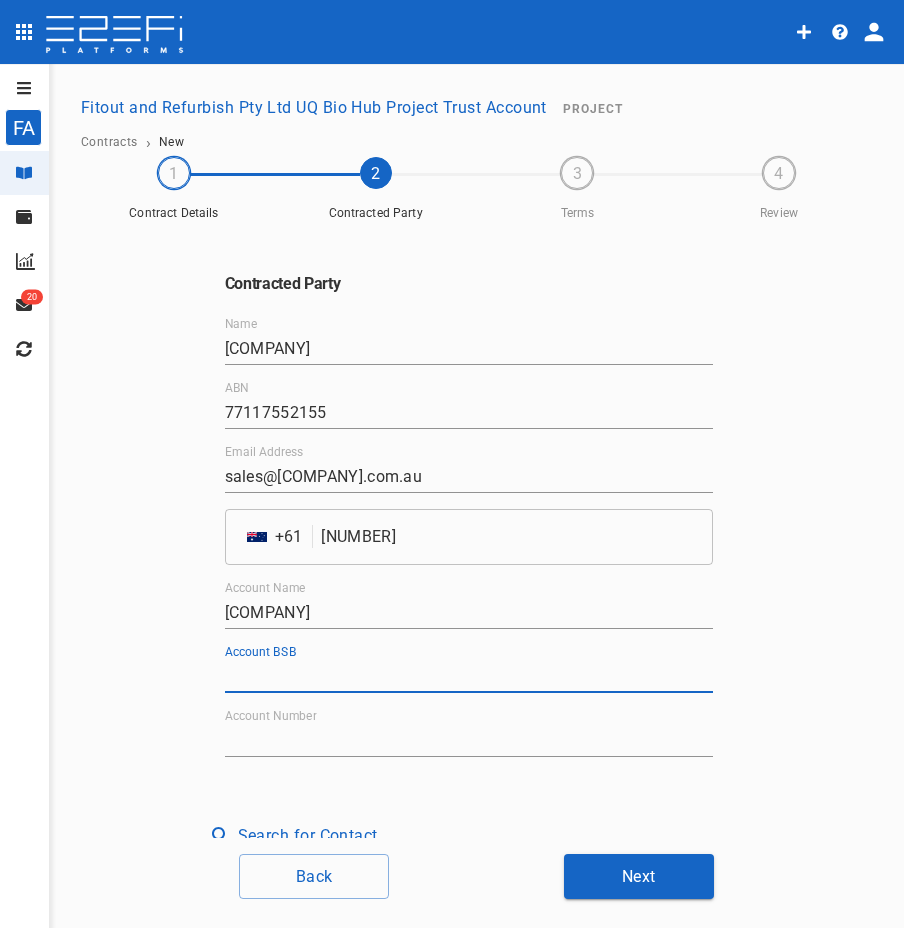 click on "Account BSB" at bounding box center (469, 677) 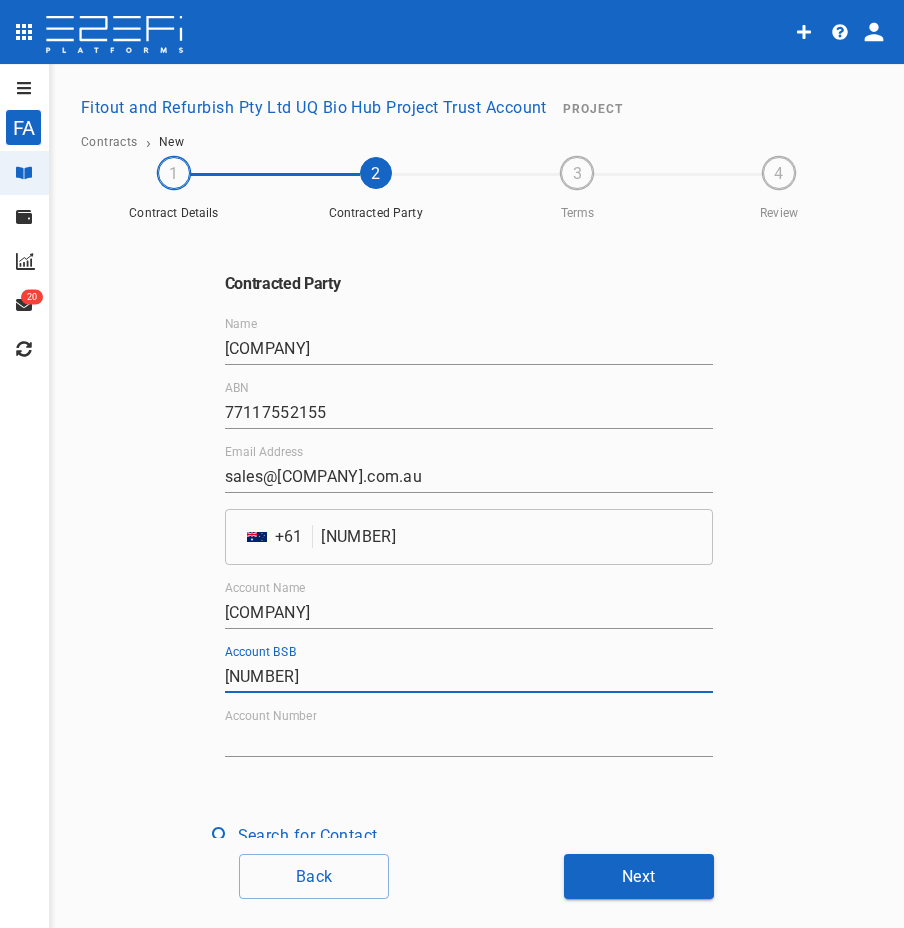 type on "[NUMBER]" 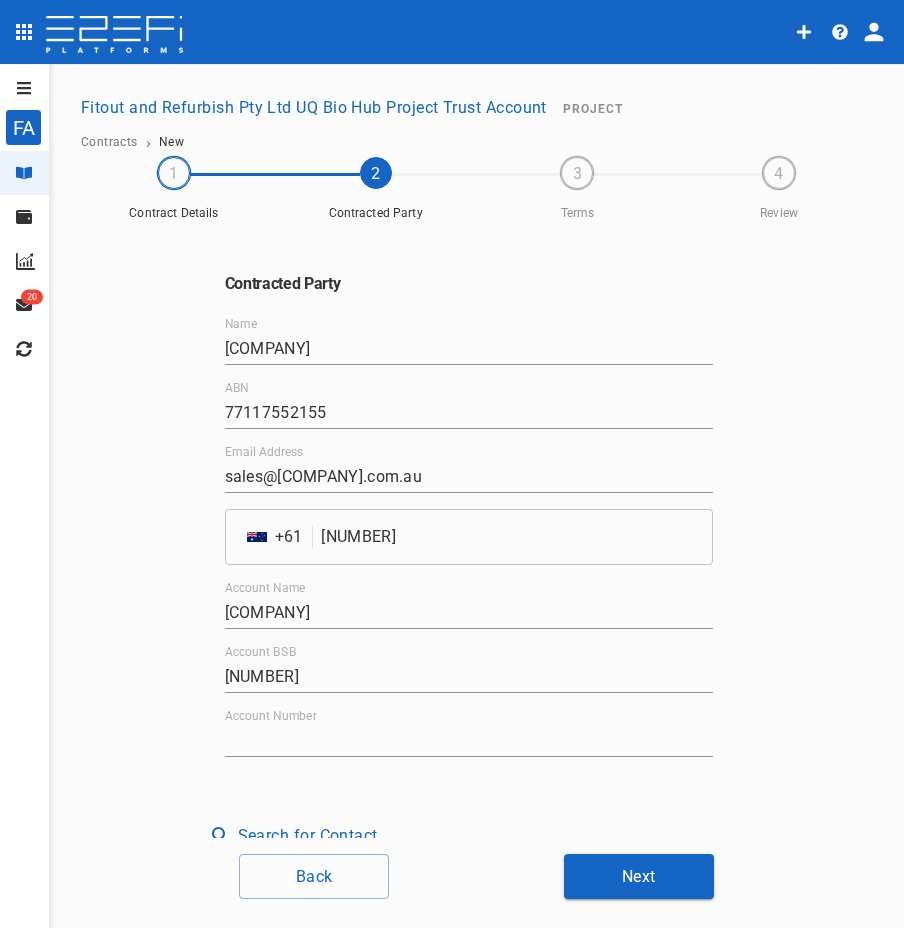 click on "Account Number" at bounding box center [469, 741] 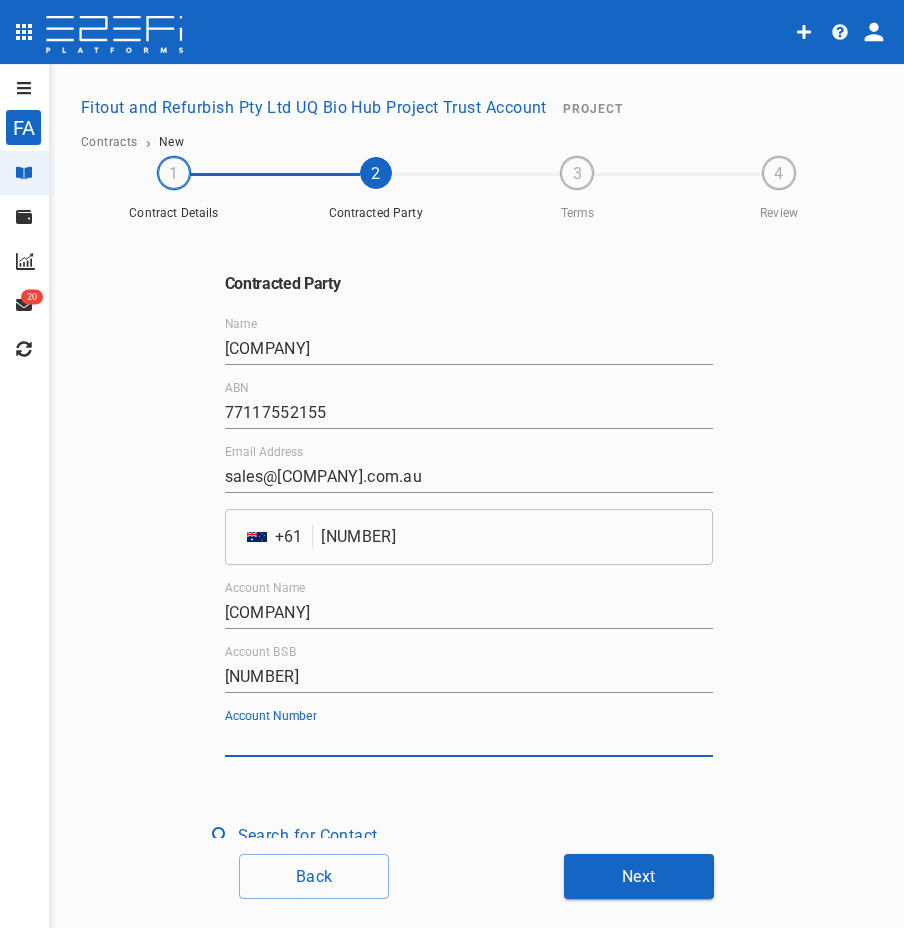 paste on "[NUMBER]" 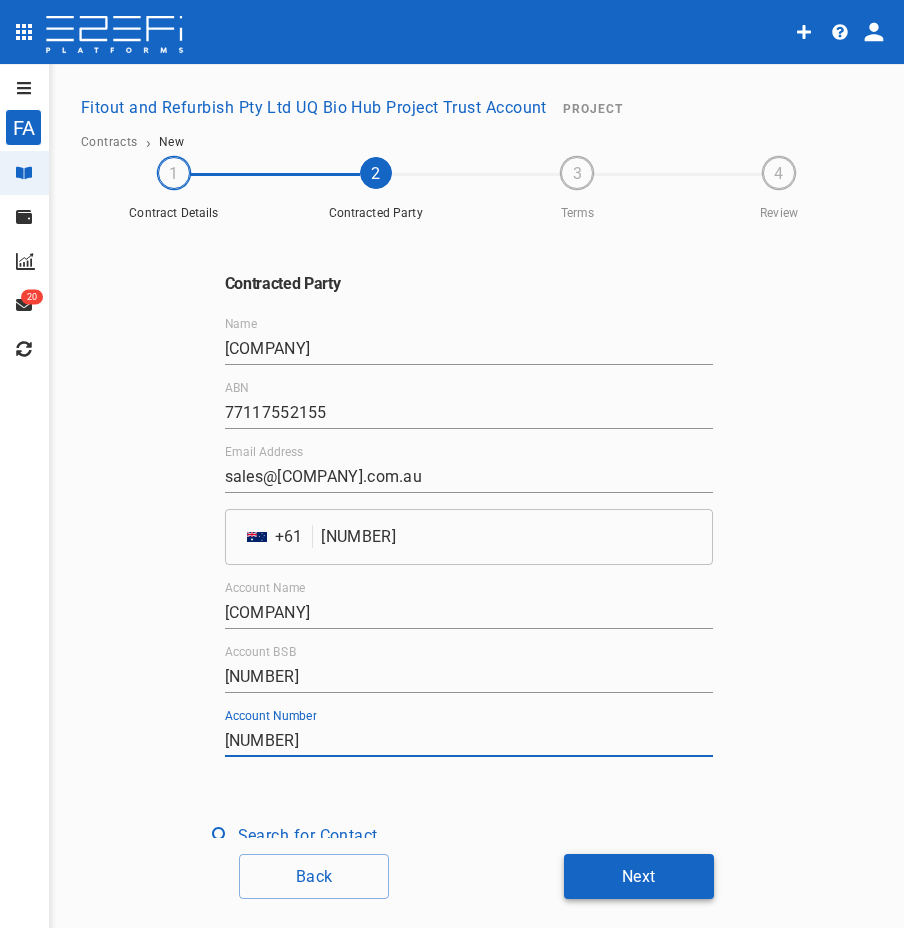 type on "[NUMBER]" 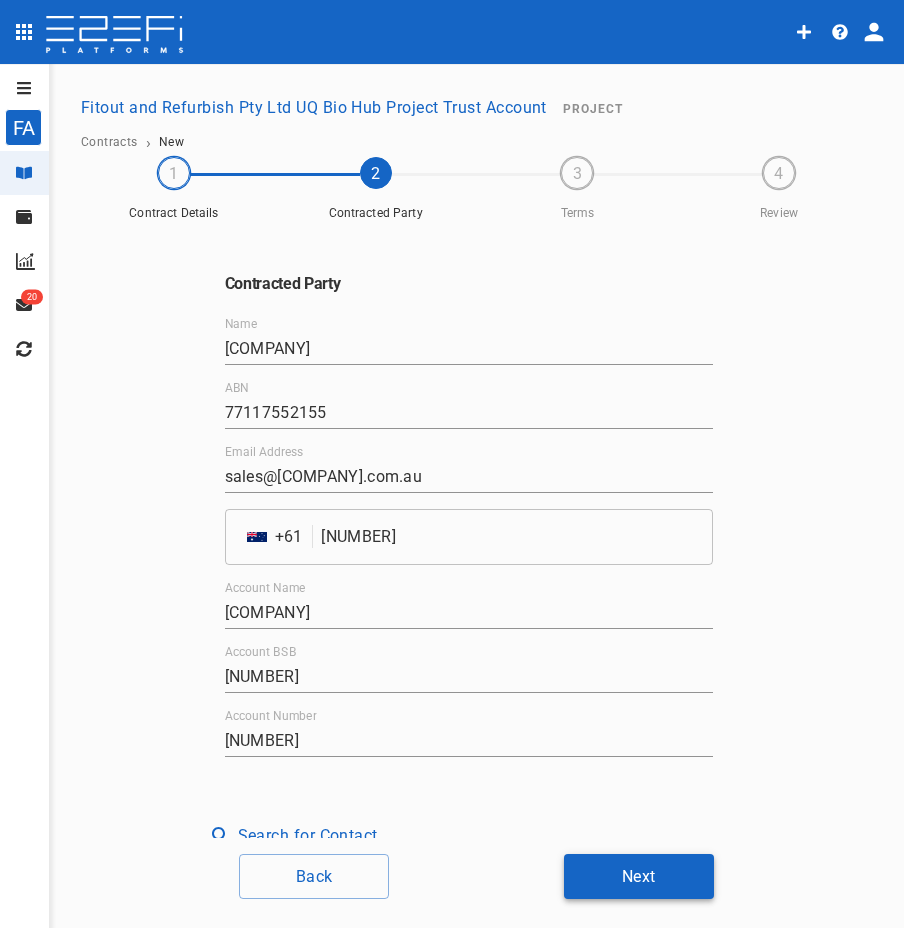 click on "Next" at bounding box center [639, 876] 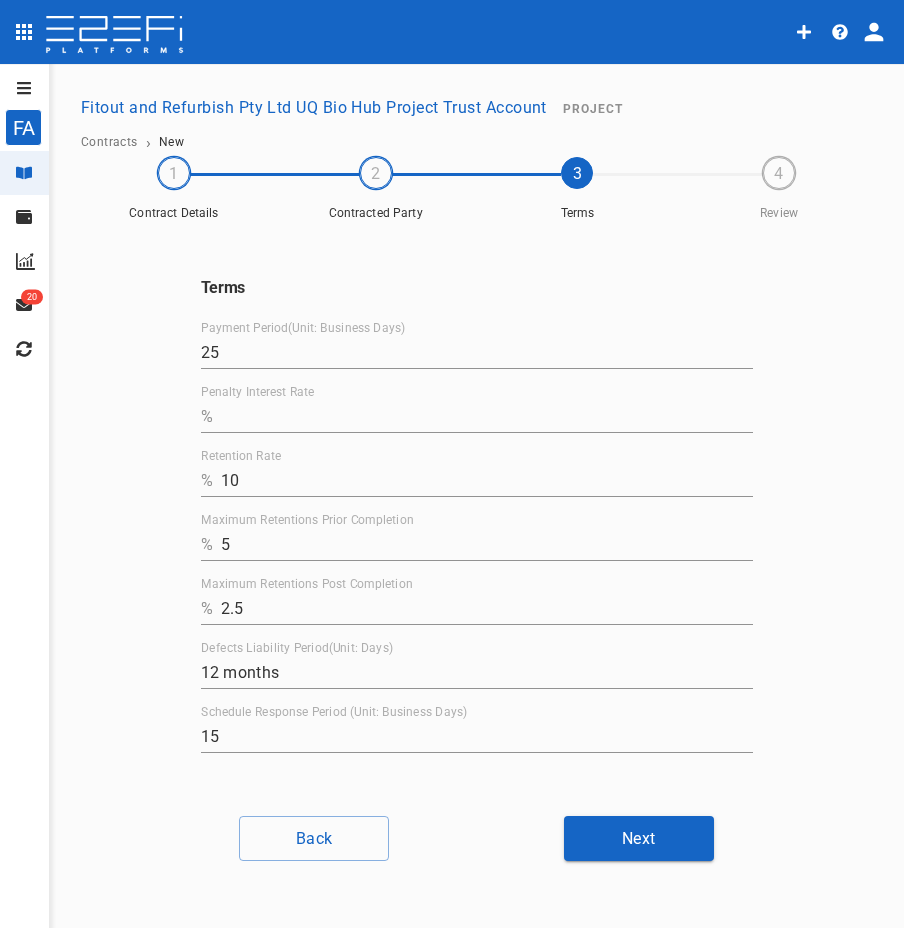 click on "Penalty Interest Rate" at bounding box center [487, 417] 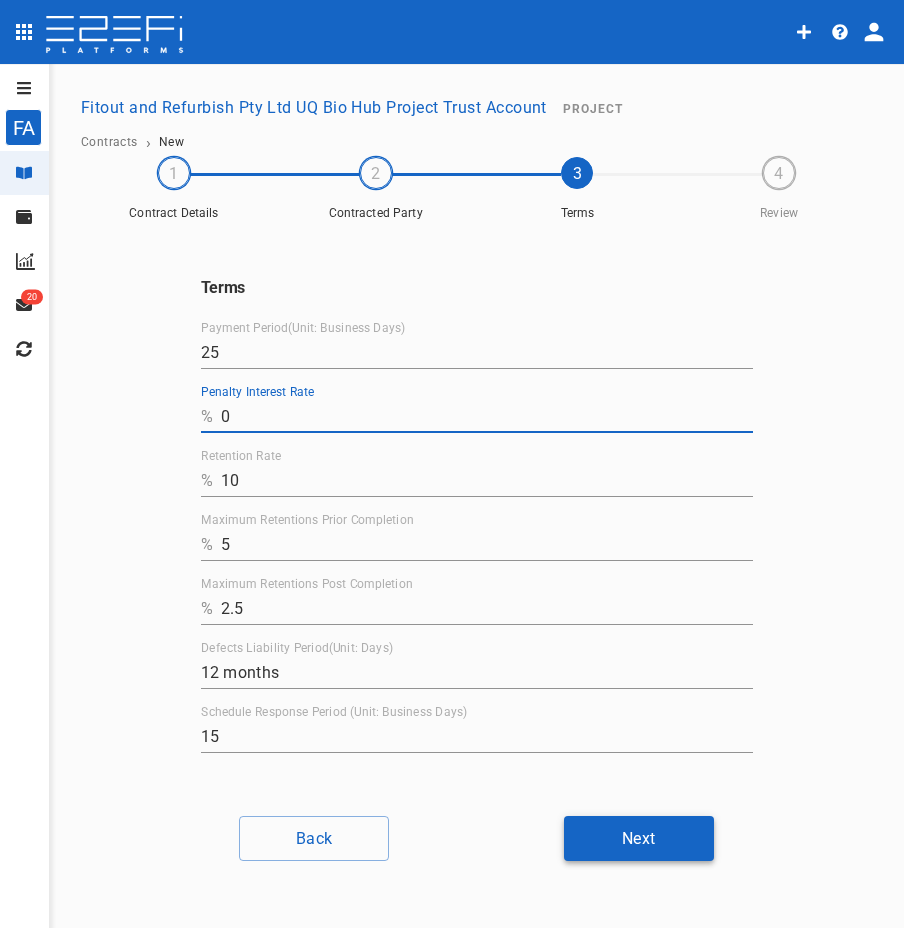 type on "0" 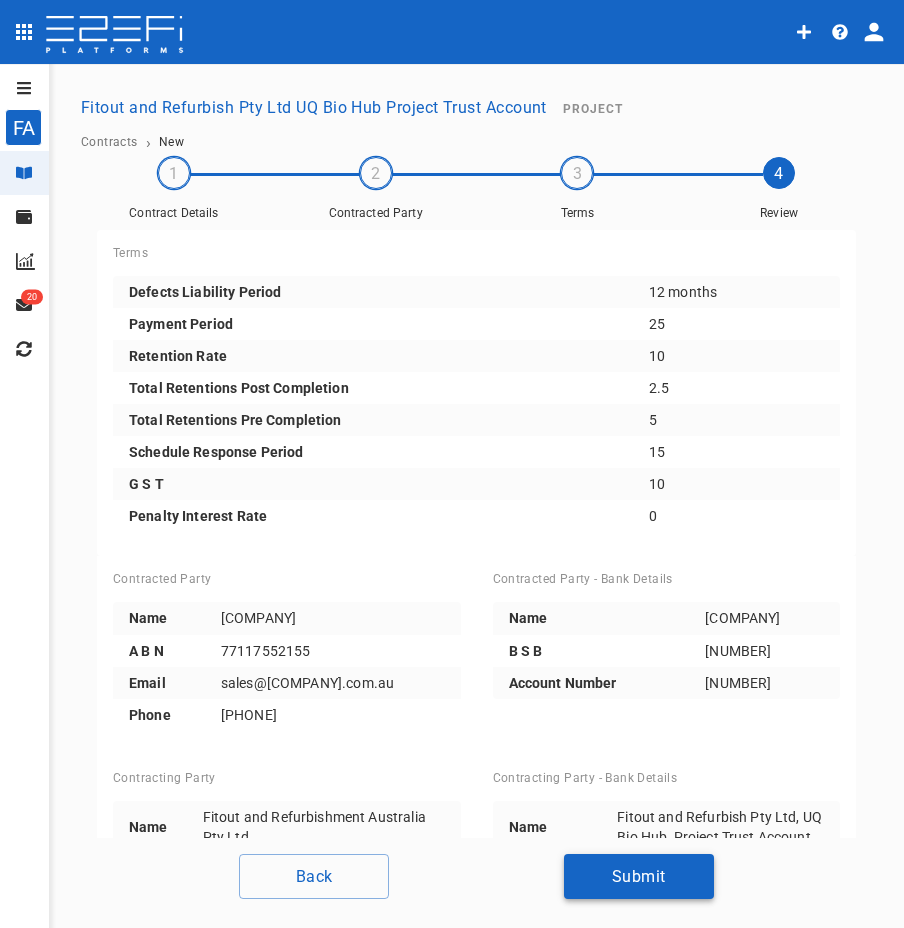 click on "Submit" at bounding box center [639, 876] 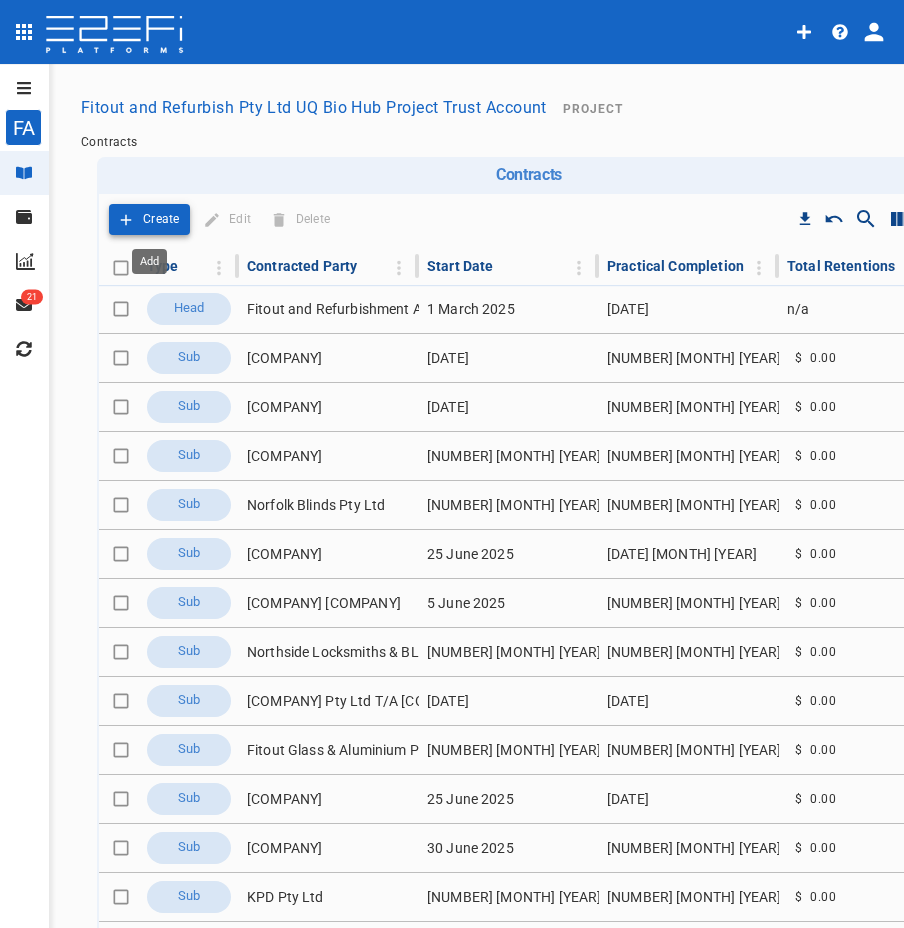 click on "Create" at bounding box center [161, 219] 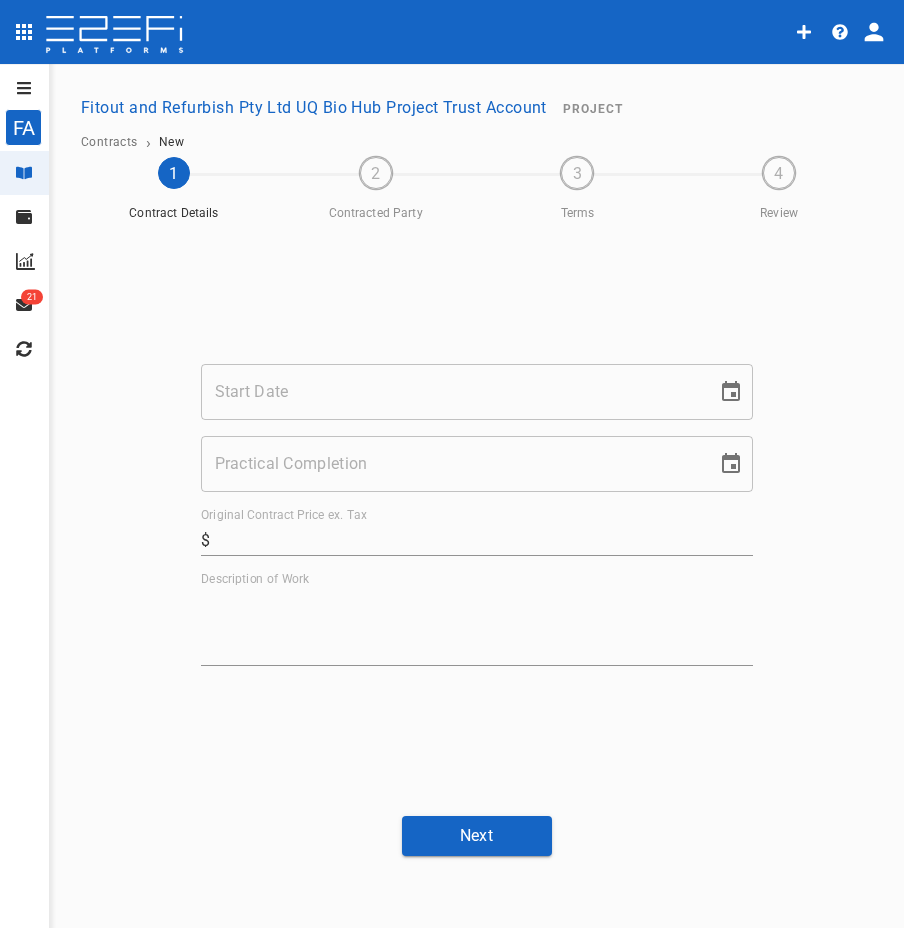 click on "Start Date" at bounding box center (452, 392) 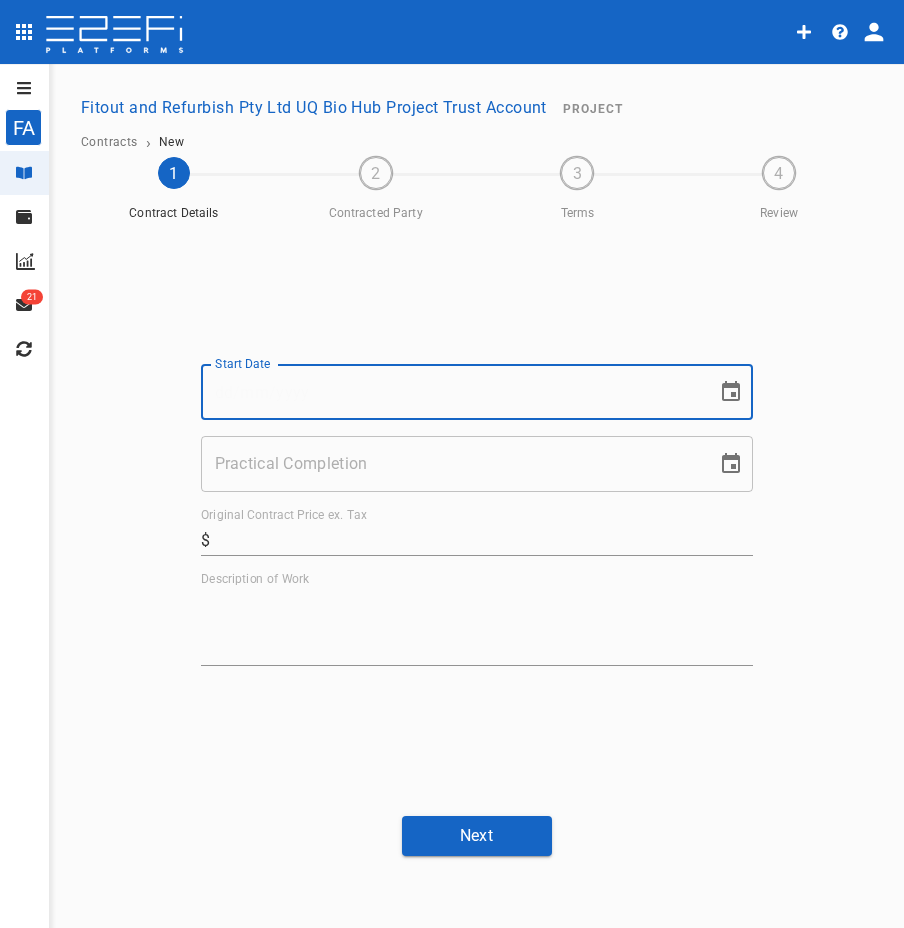 paste on "[NUMBER]/[NUMBER]/[YEAR]" 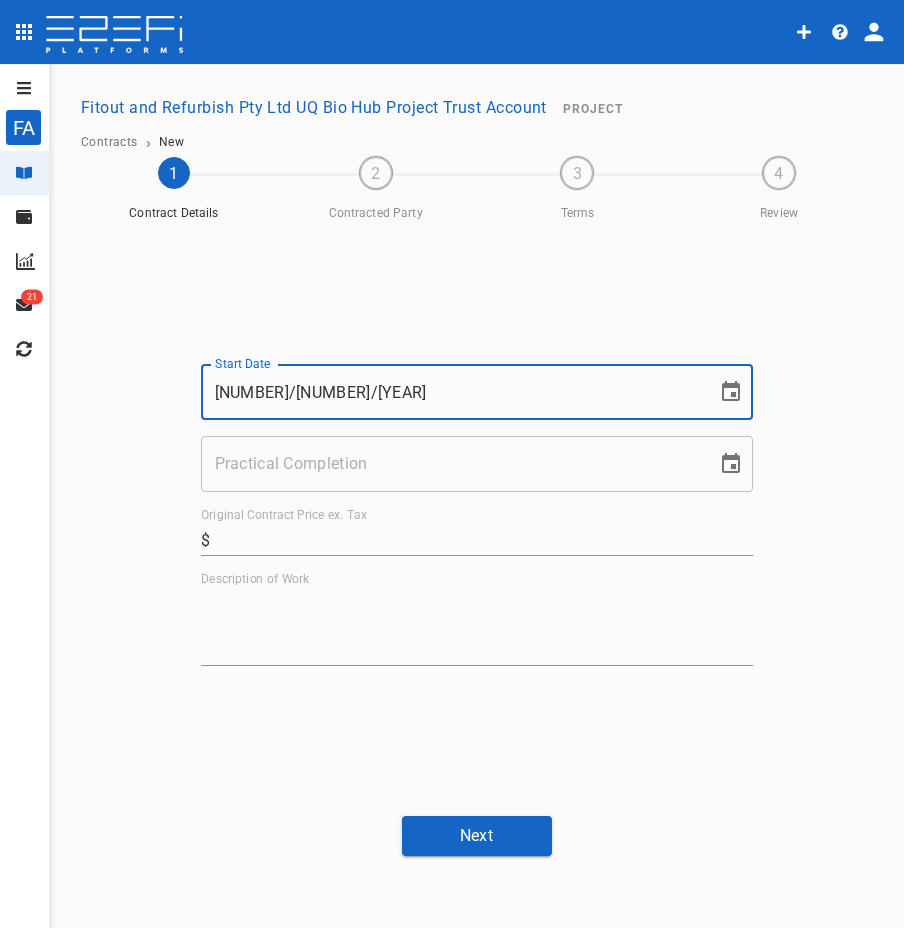 type on "[NUMBER]/[NUMBER]/[YEAR]" 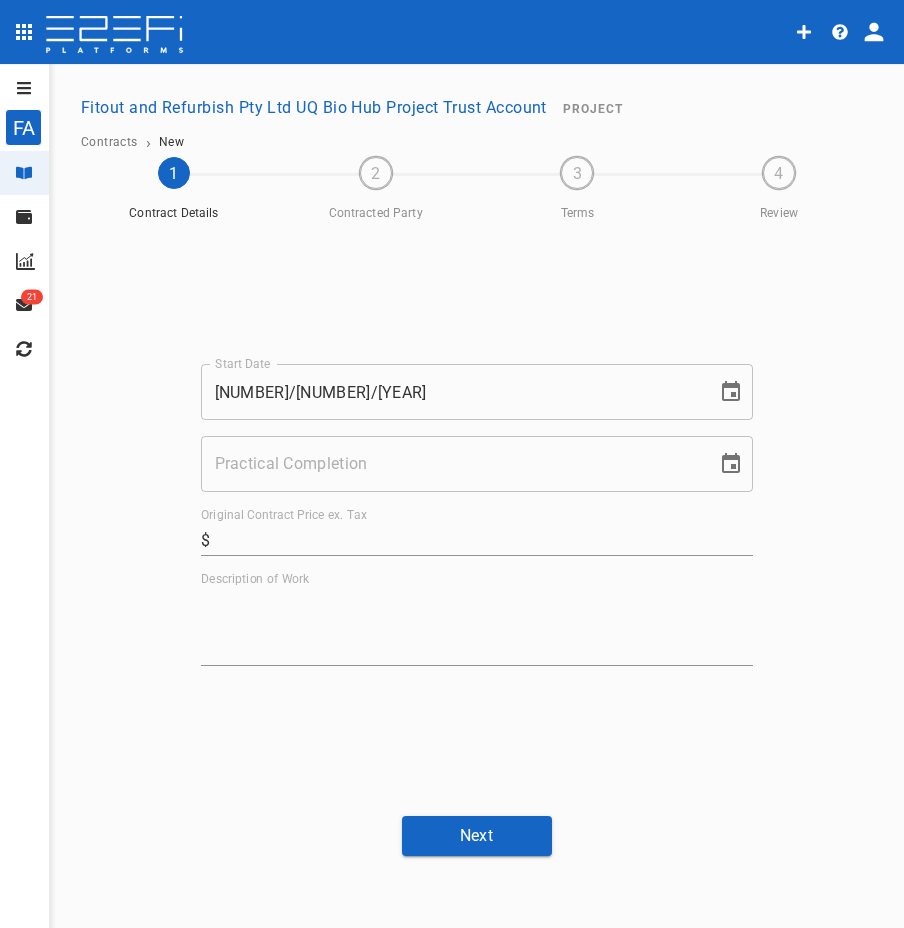 click on "Practical Completion" at bounding box center (452, 464) 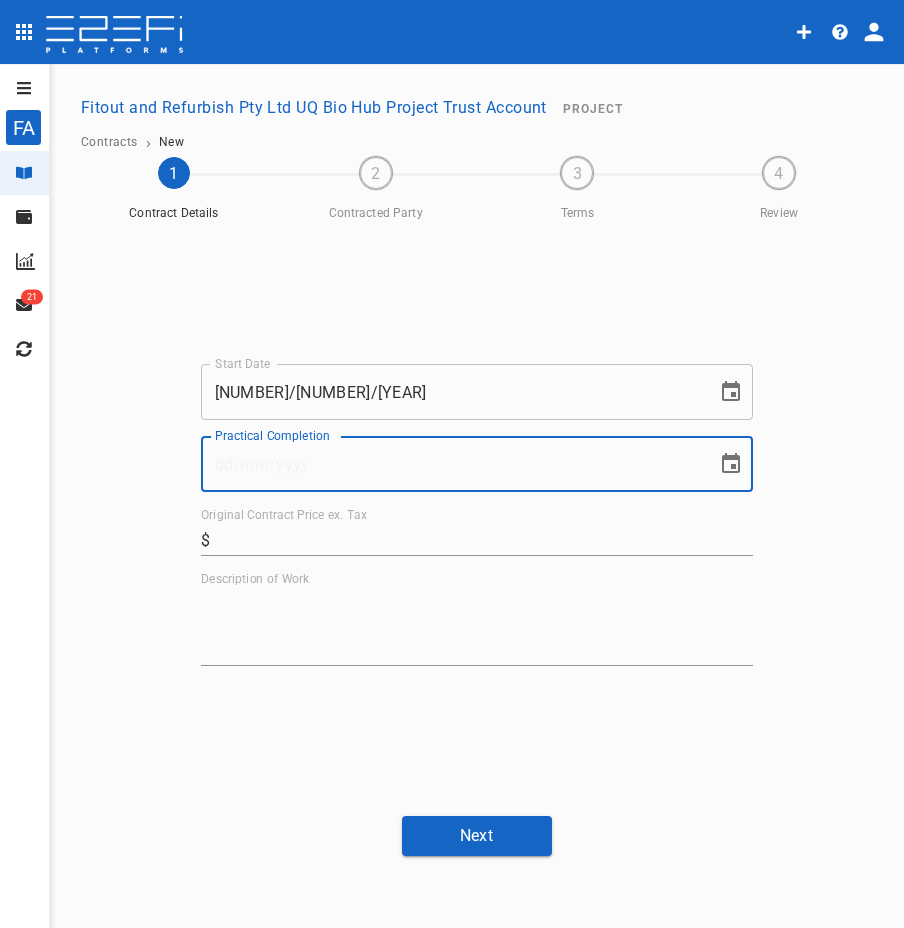 paste on "[NUMBER]/[NUMBER]/[YEAR]" 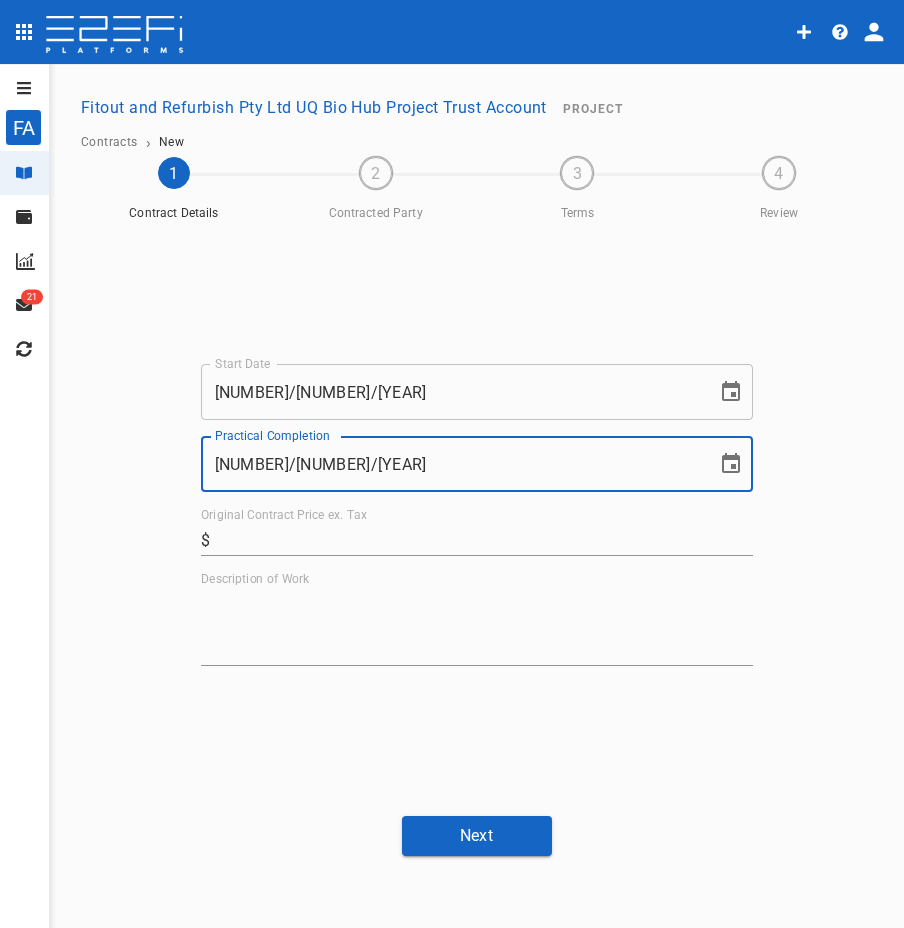 type on "[NUMBER]/[NUMBER]/[YEAR]" 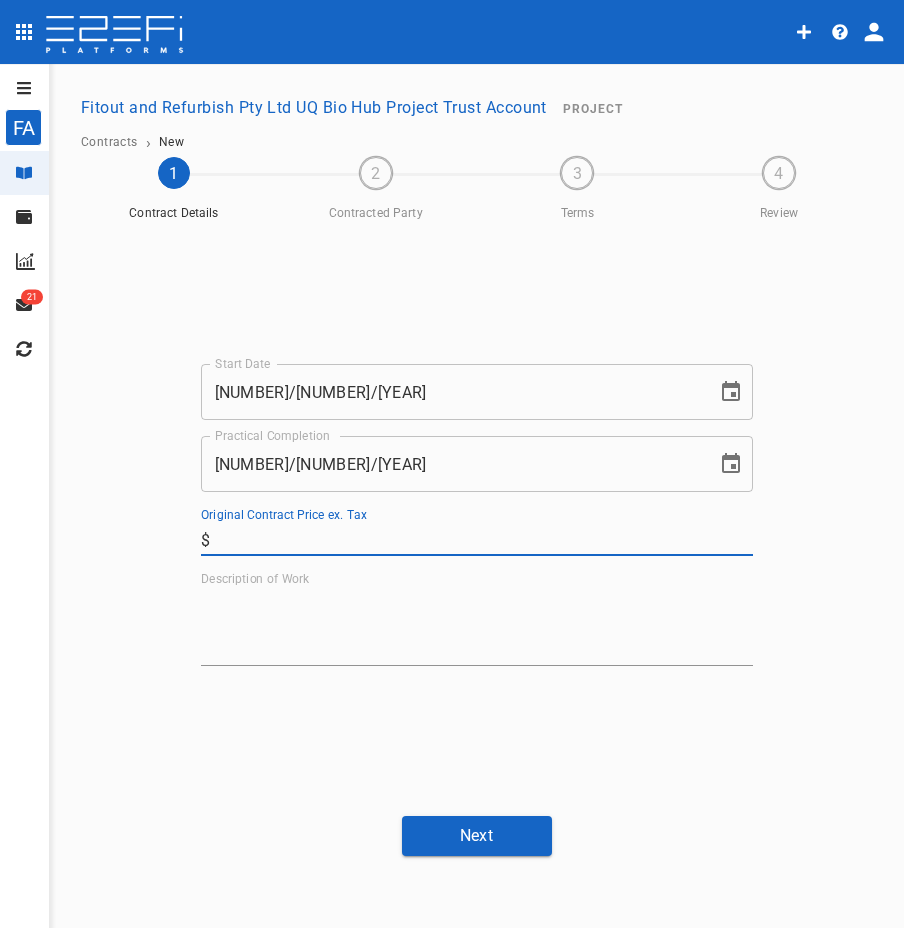 click on "Original Contract Price ex. Tax" at bounding box center (485, 540) 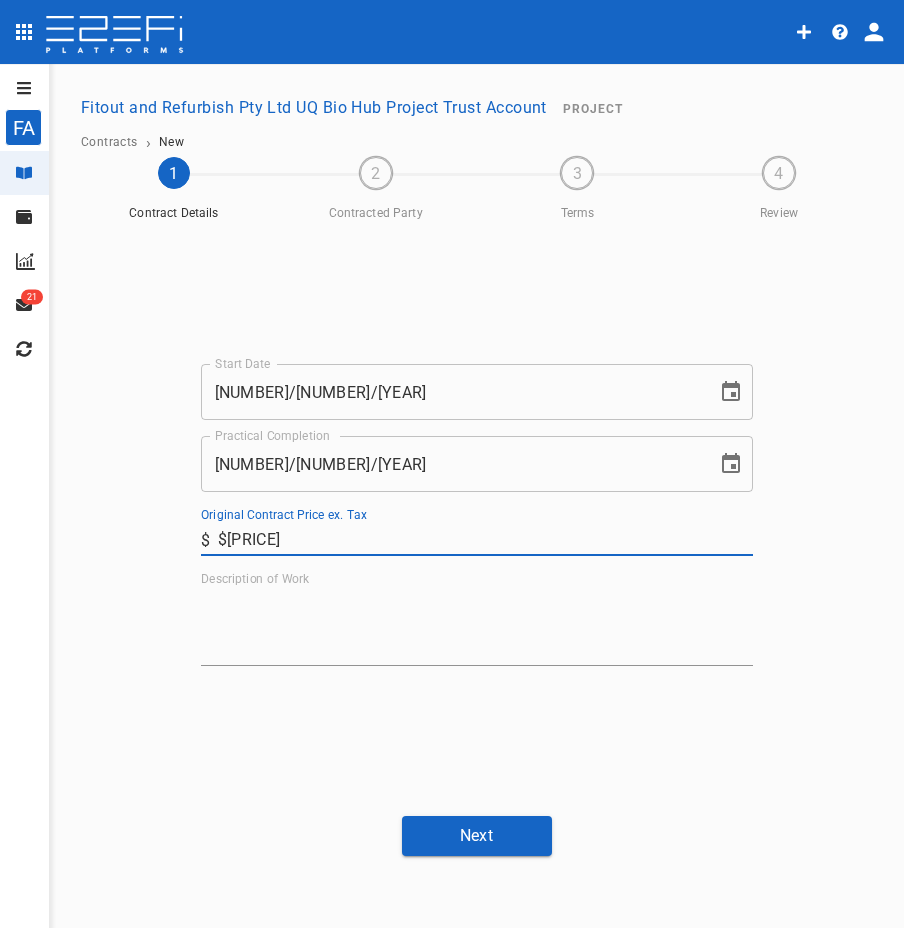type on "19,504" 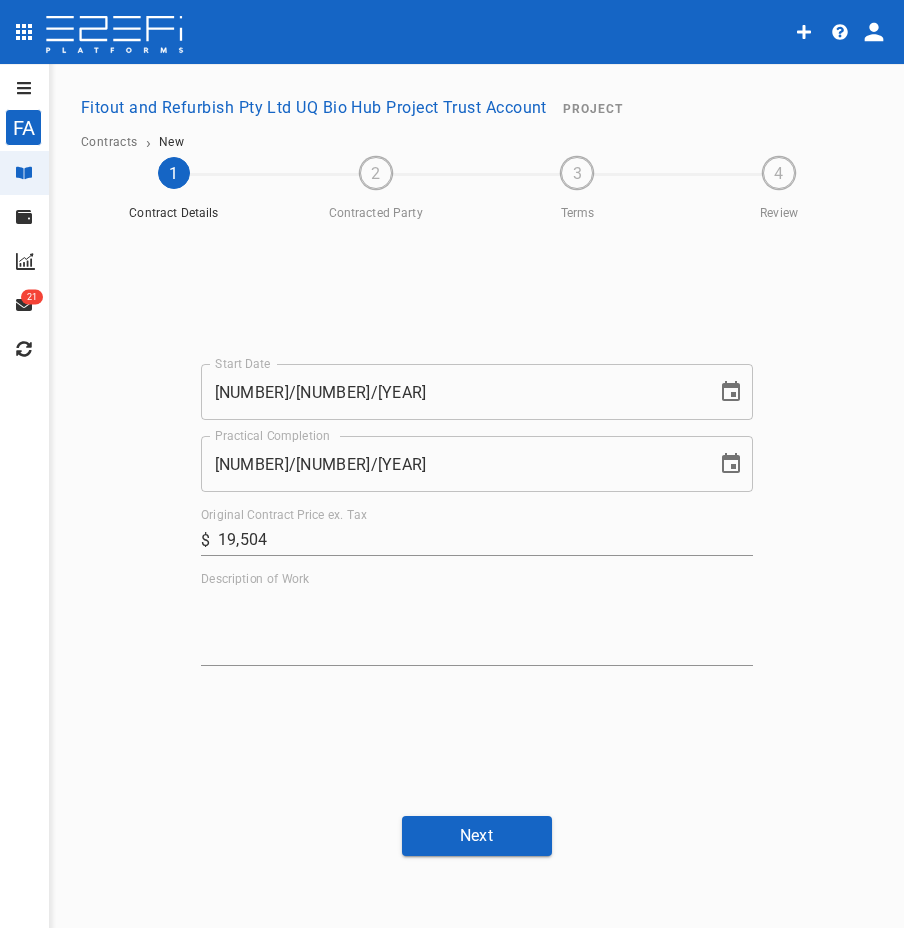click on "Description of Work" at bounding box center [477, 626] 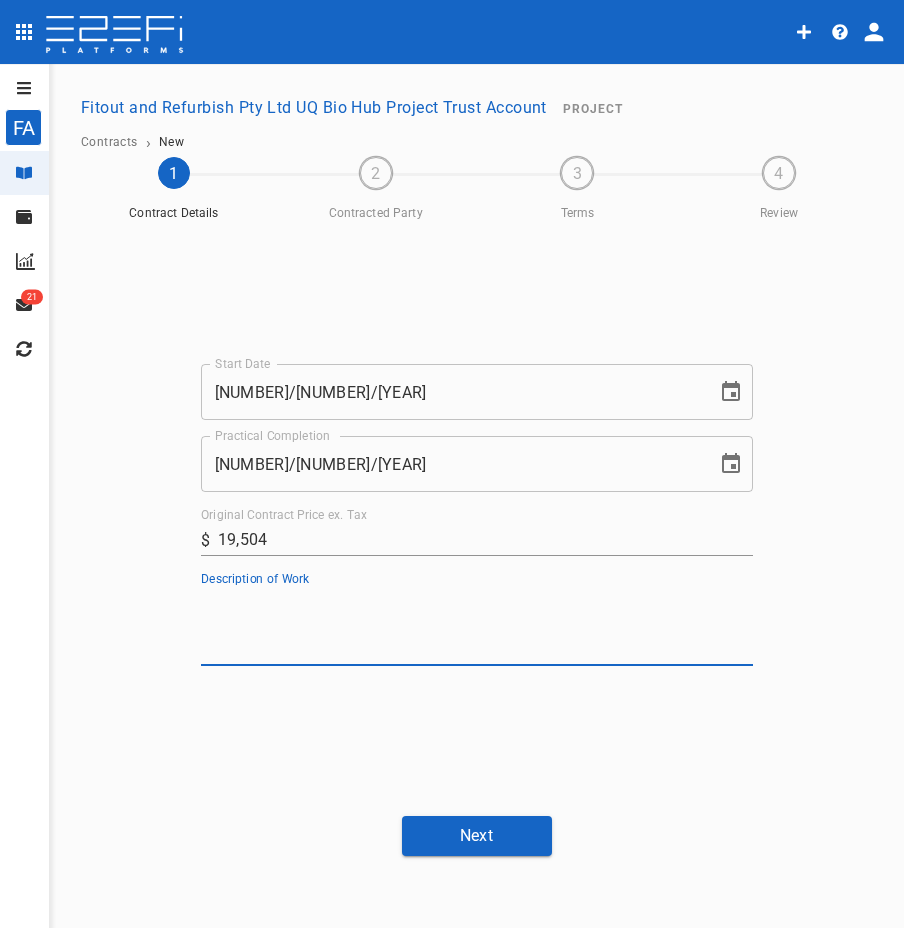 paste on "Supply & Install Lockers, as per Drawings and Specifications<p/>" 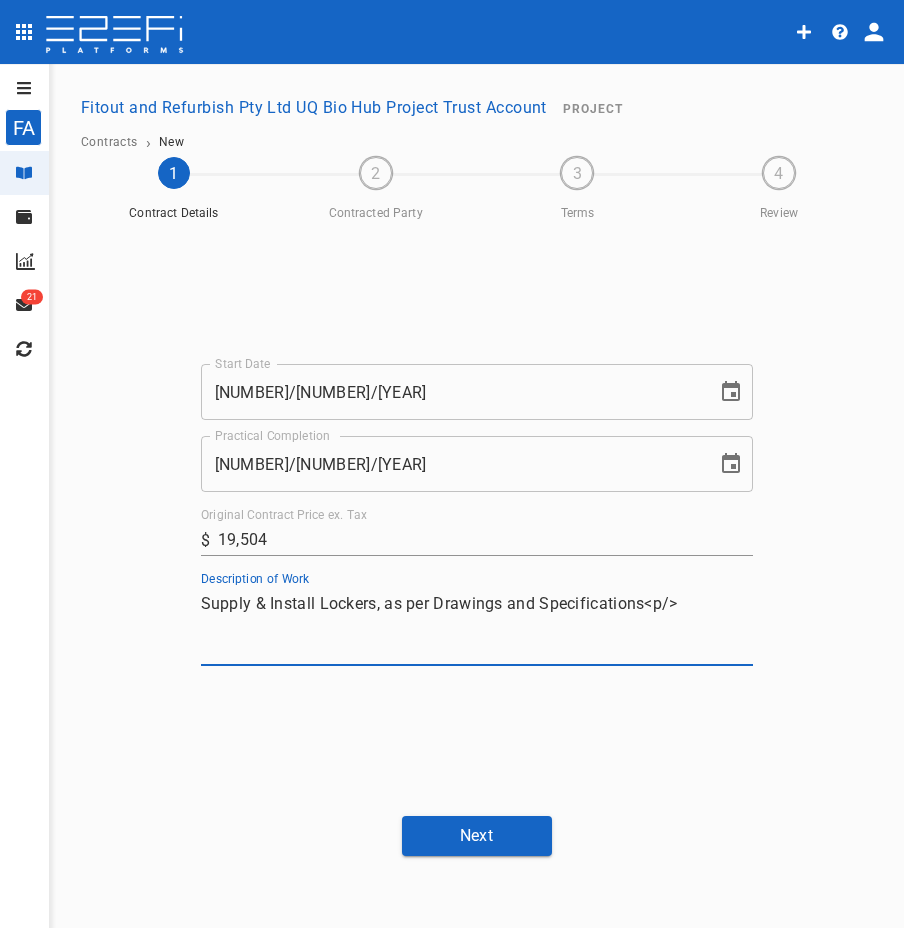 type on "Supply & Install Lockers, as per Drawings and Specifications<p/>" 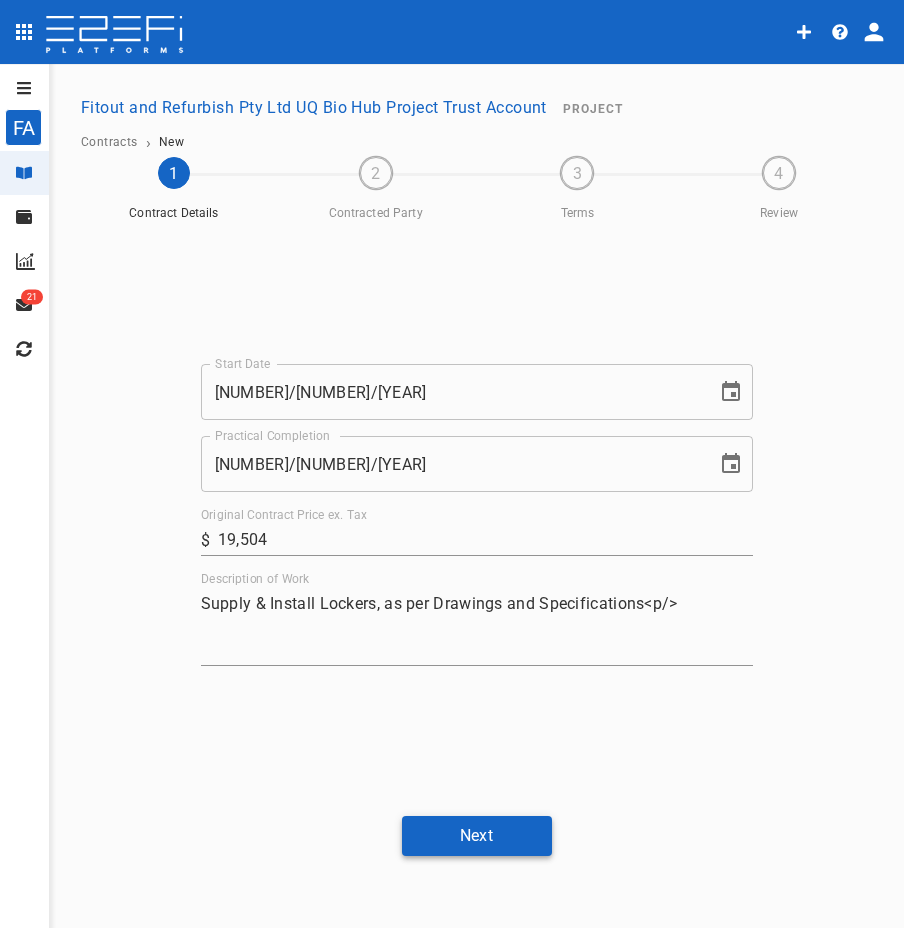 click on "Next" at bounding box center [477, 835] 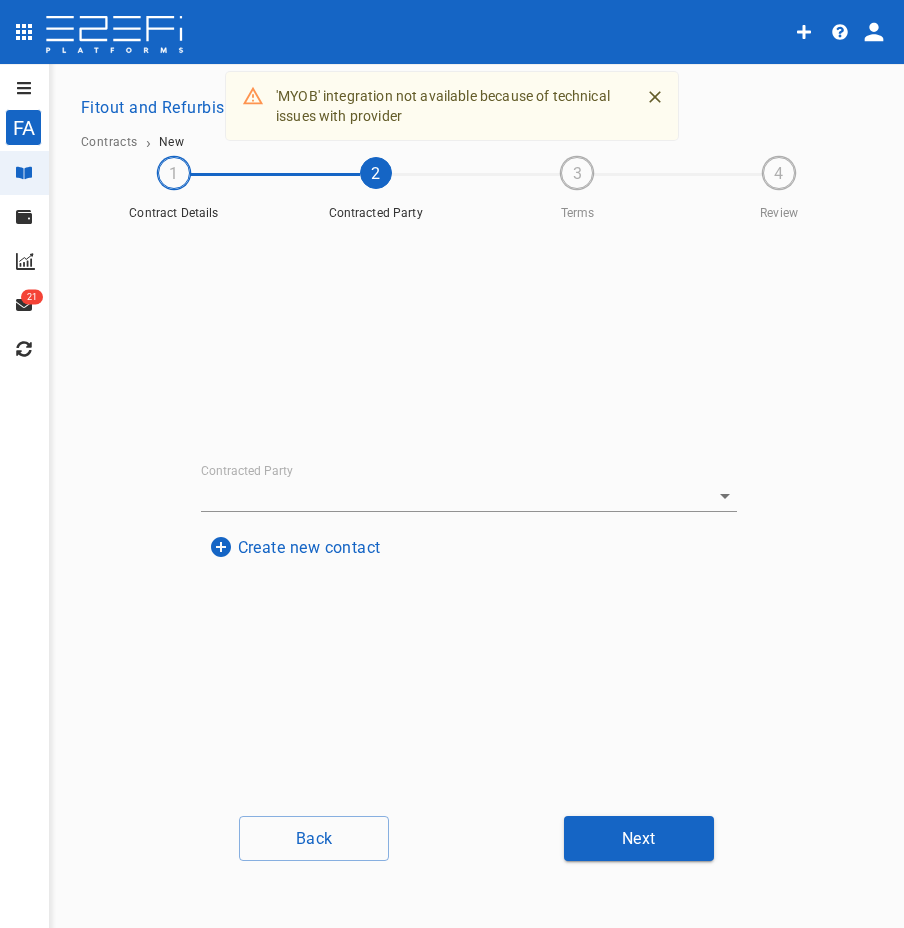 click on "Create new contact" at bounding box center [295, 547] 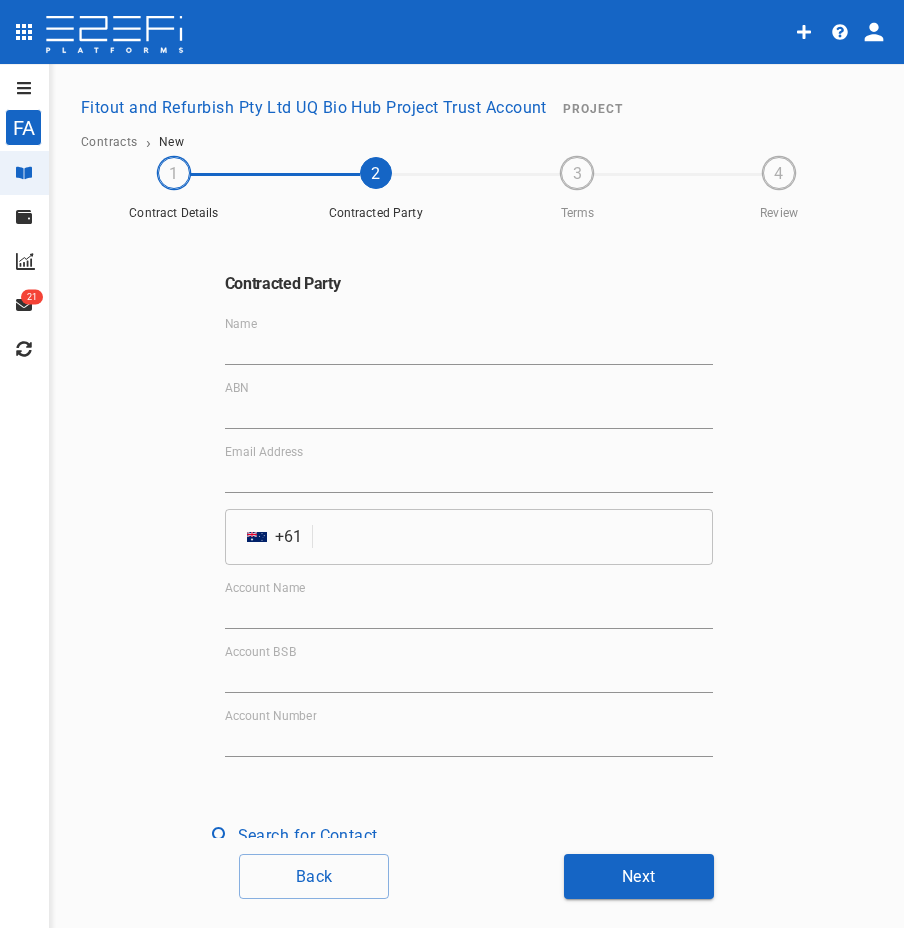 type 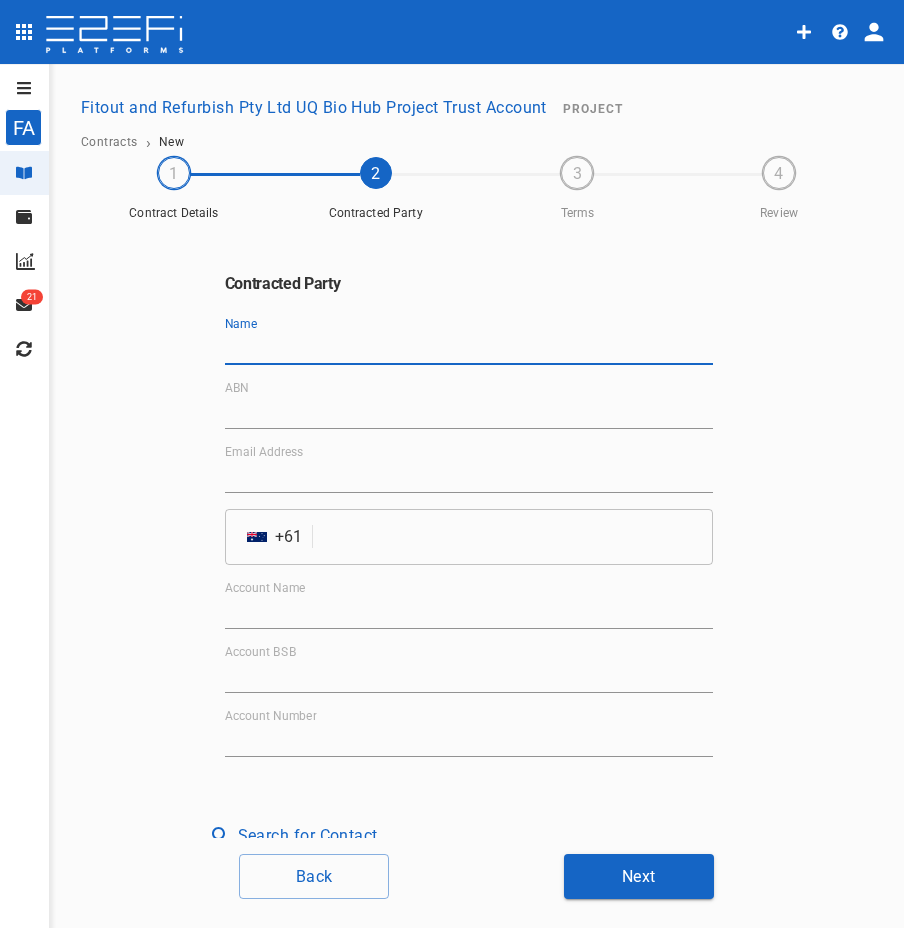 click on "Name" at bounding box center [469, 349] 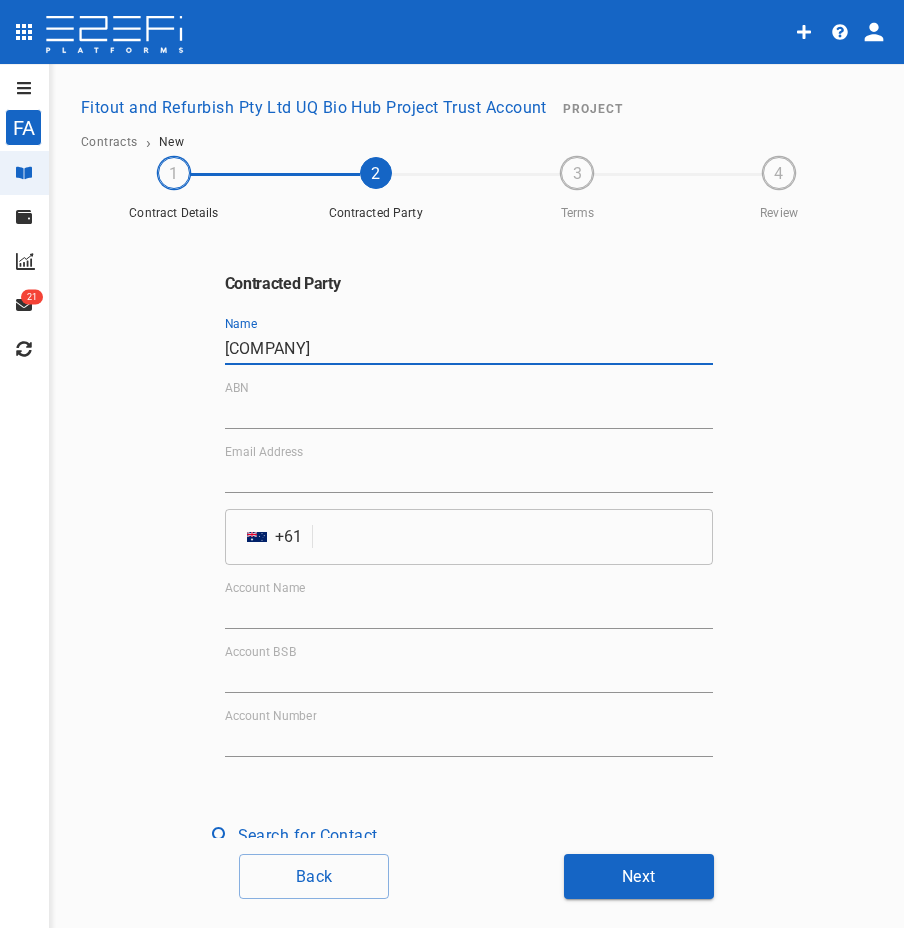 type on "[COMPANY]" 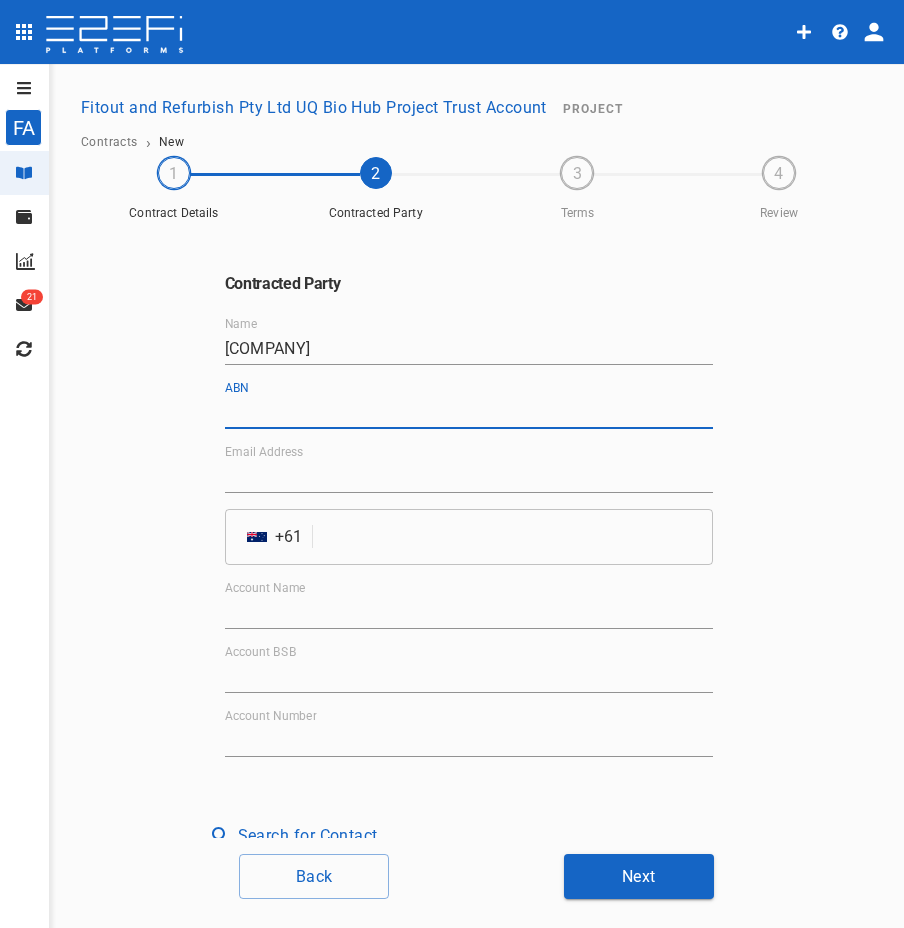 click on "ABN" at bounding box center (469, 413) 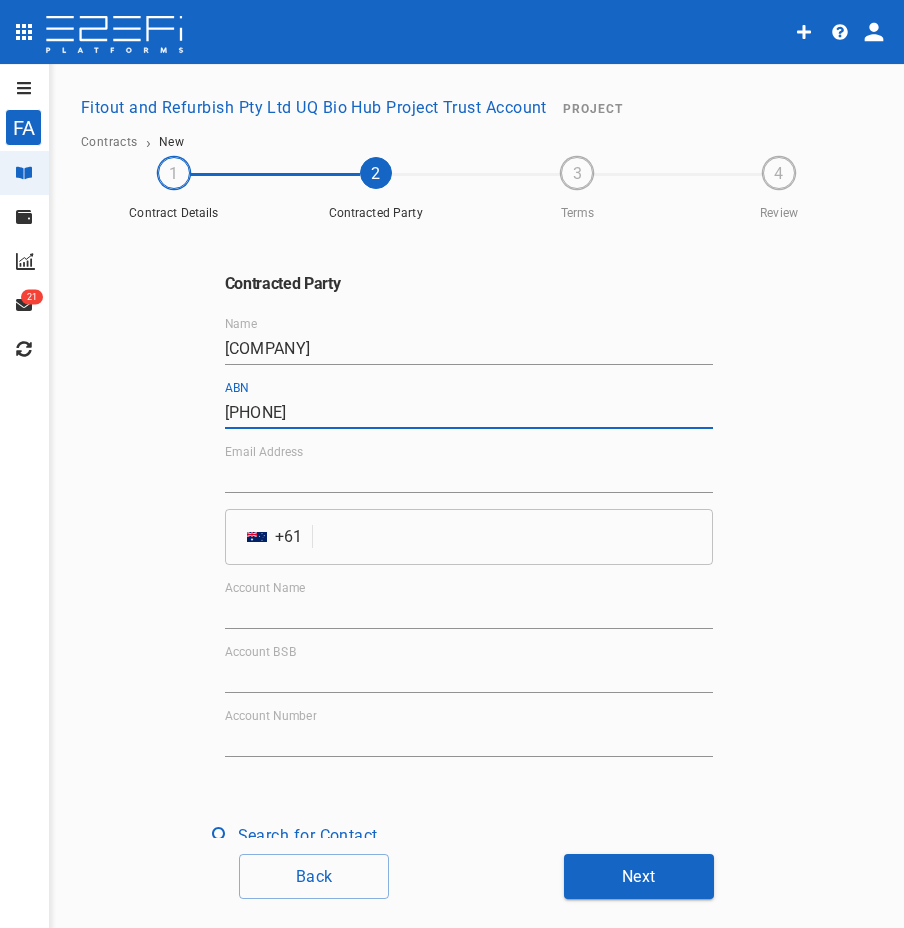 type on "[PHONE]" 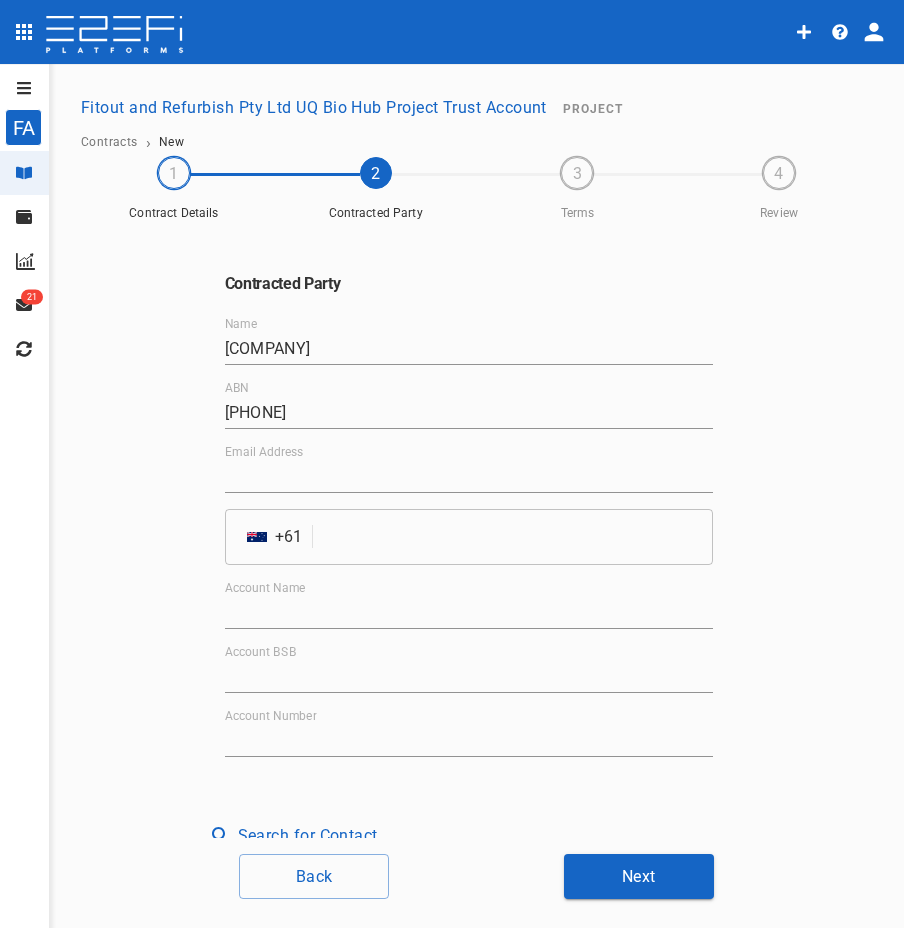 click on "Email Address" at bounding box center (469, 469) 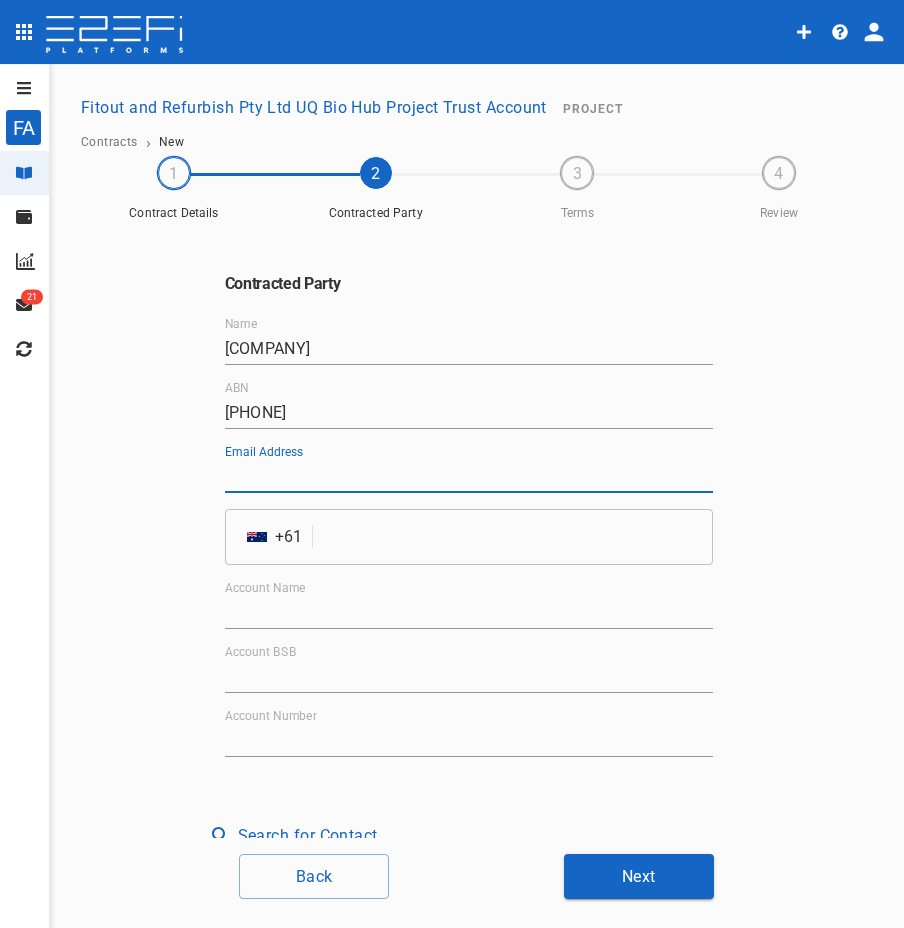 paste on "accounts@[COMPANY].com.au" 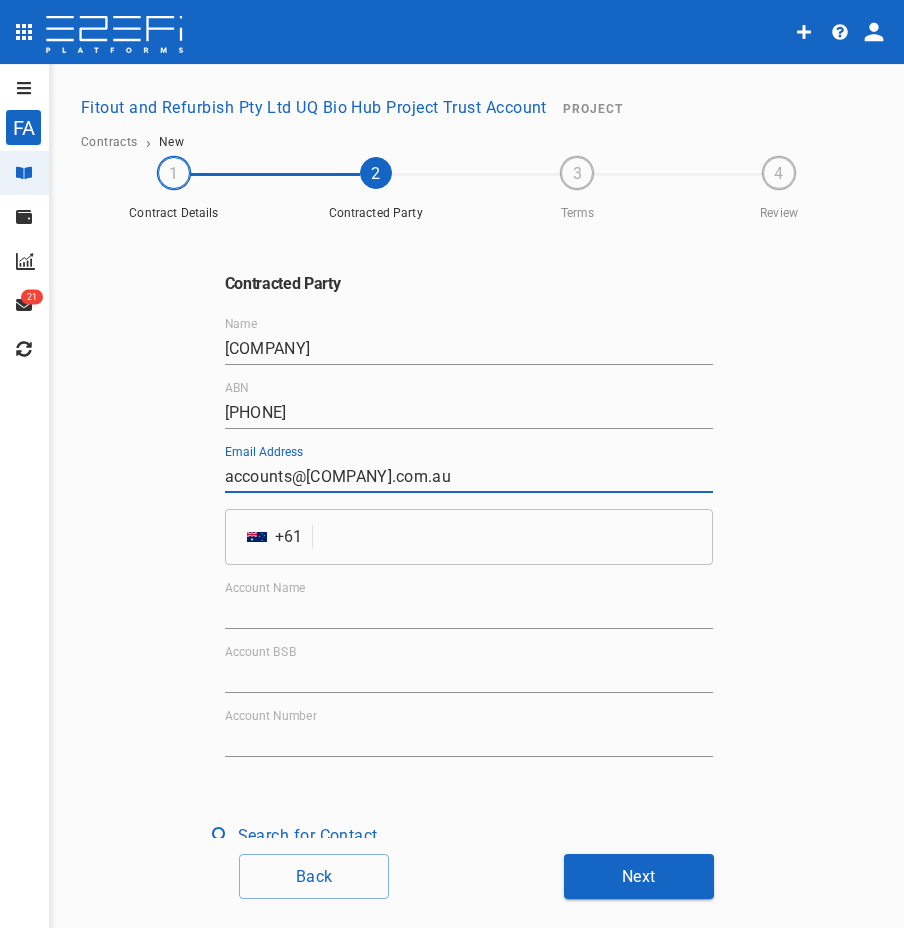 type on "accounts@[COMPANY].com.au" 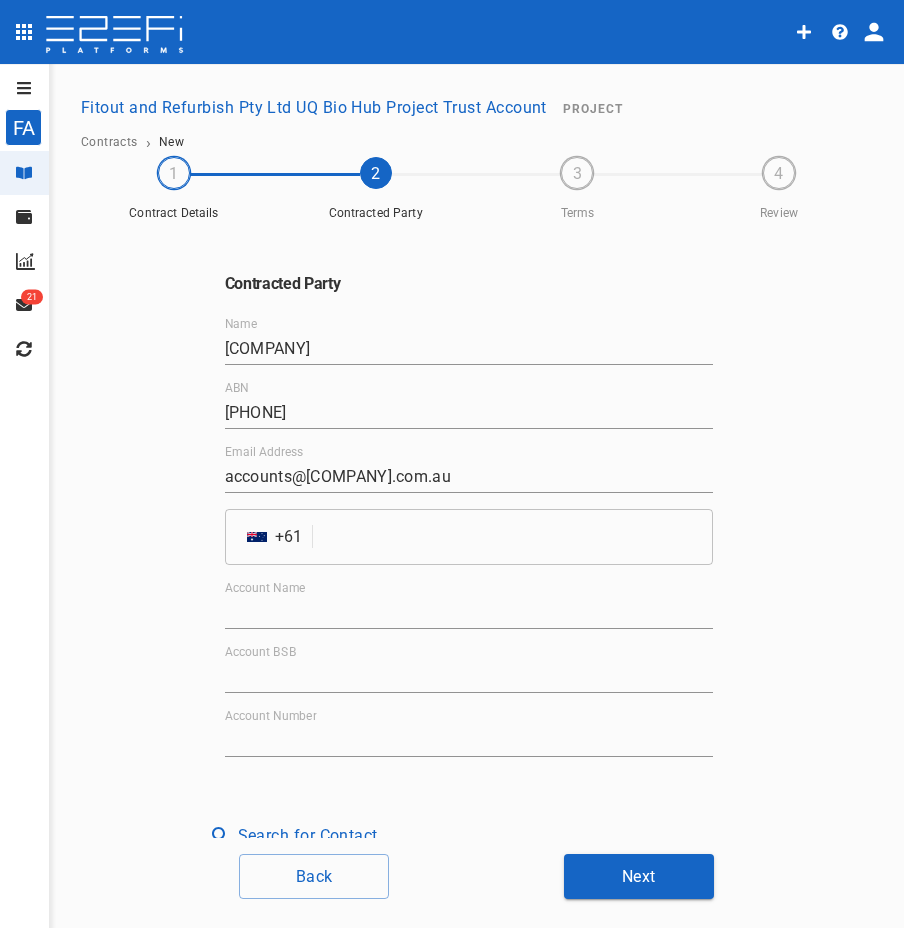 click at bounding box center [516, 537] 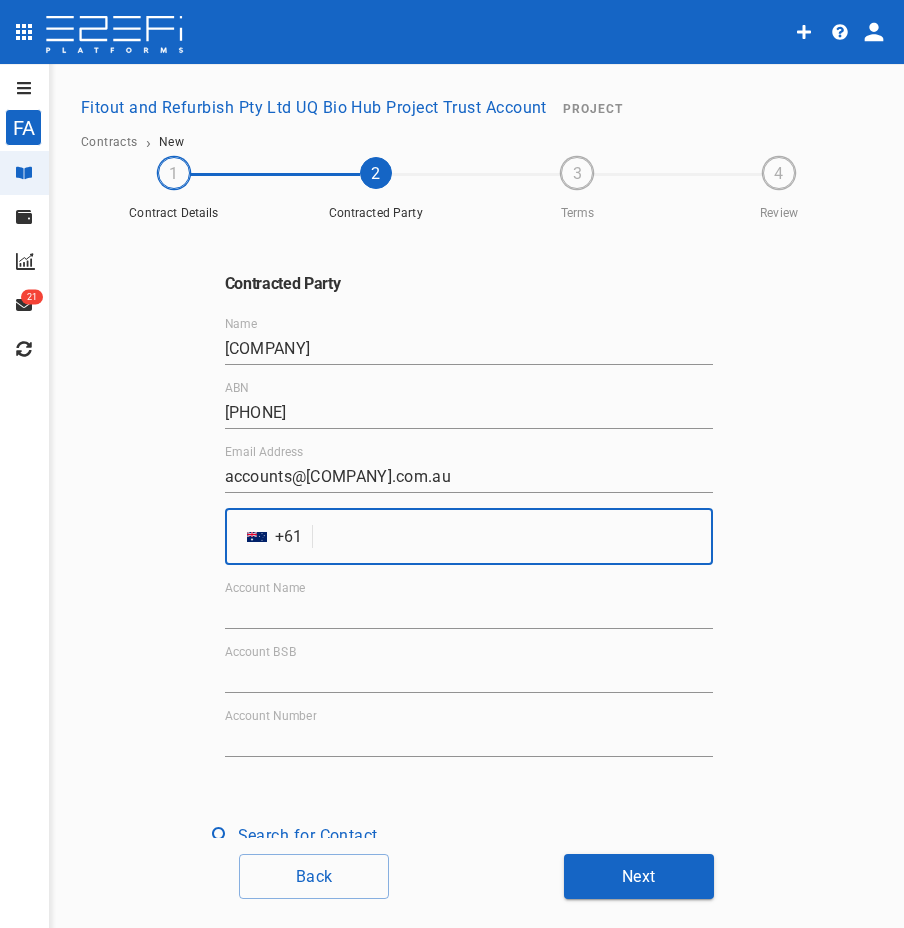 paste on "[PHONE]" 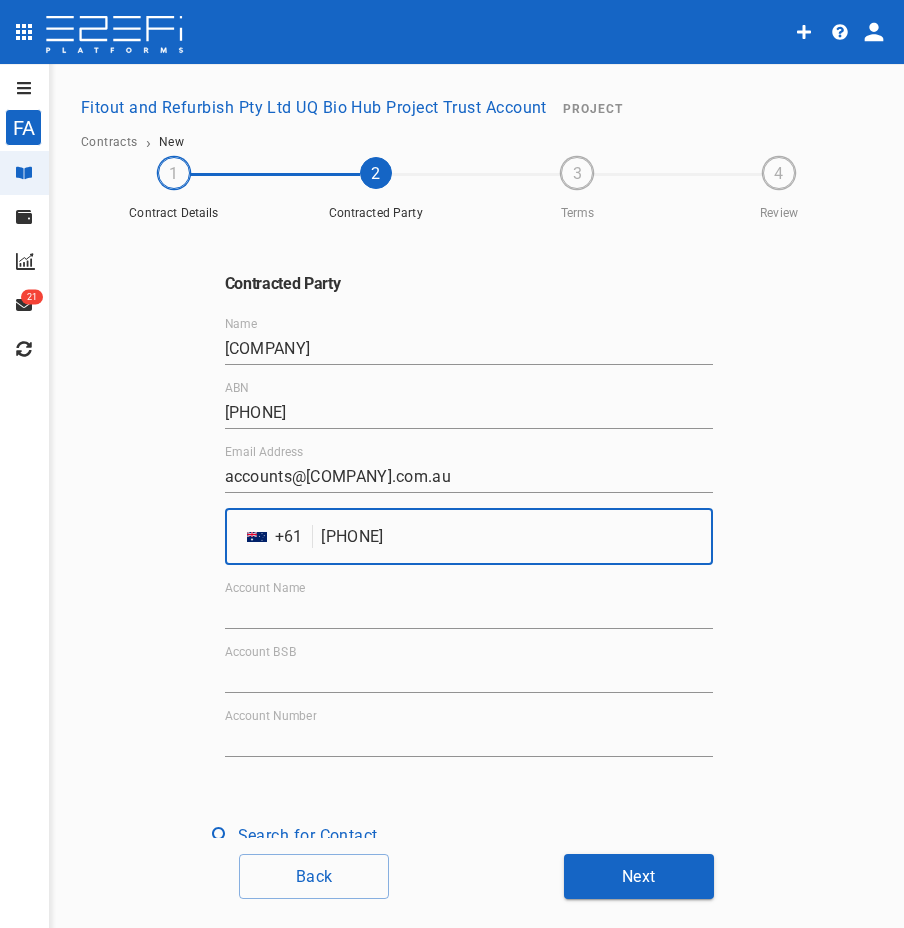 type on "[PHONE]" 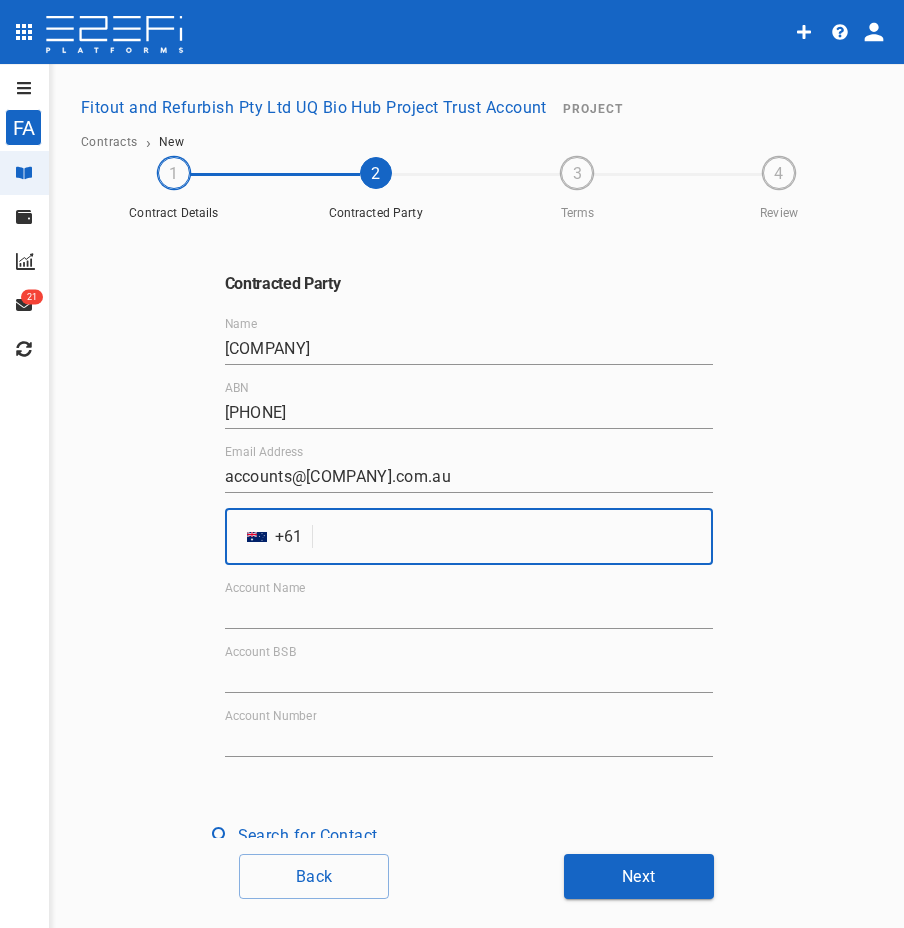 click at bounding box center (516, 537) 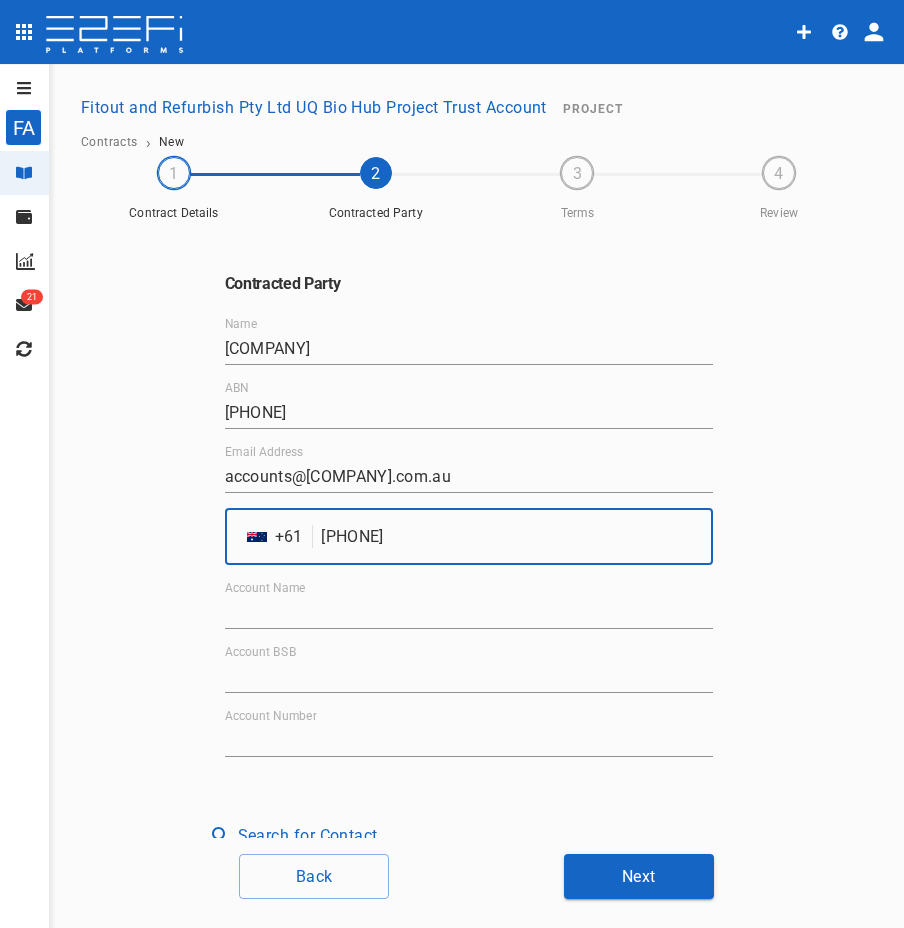 click on "[PHONE]" at bounding box center [516, 537] 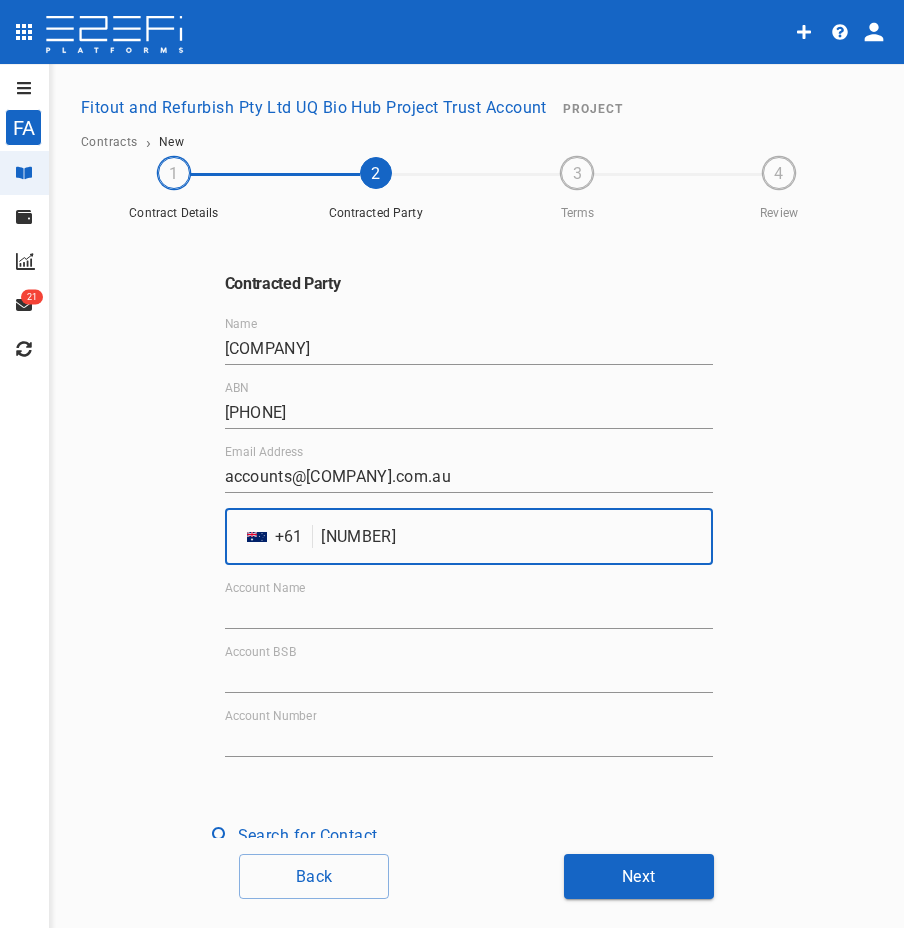 type on "[NUMBER]" 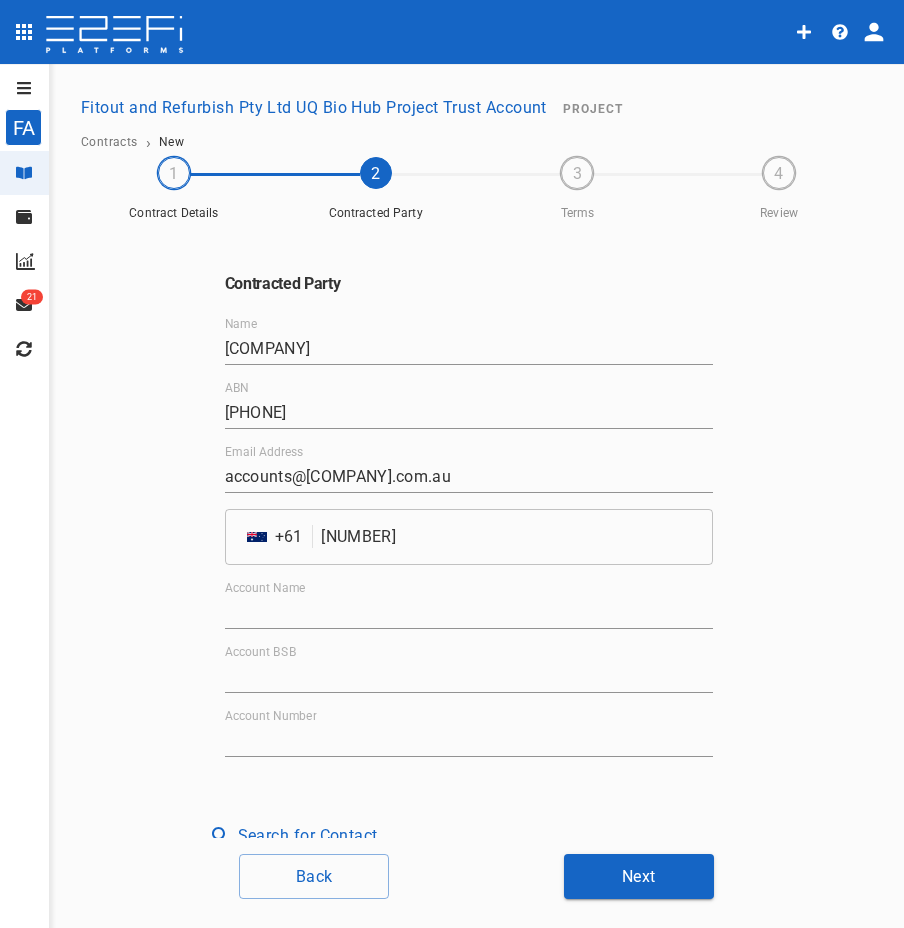 click on "Account Name" at bounding box center (469, 613) 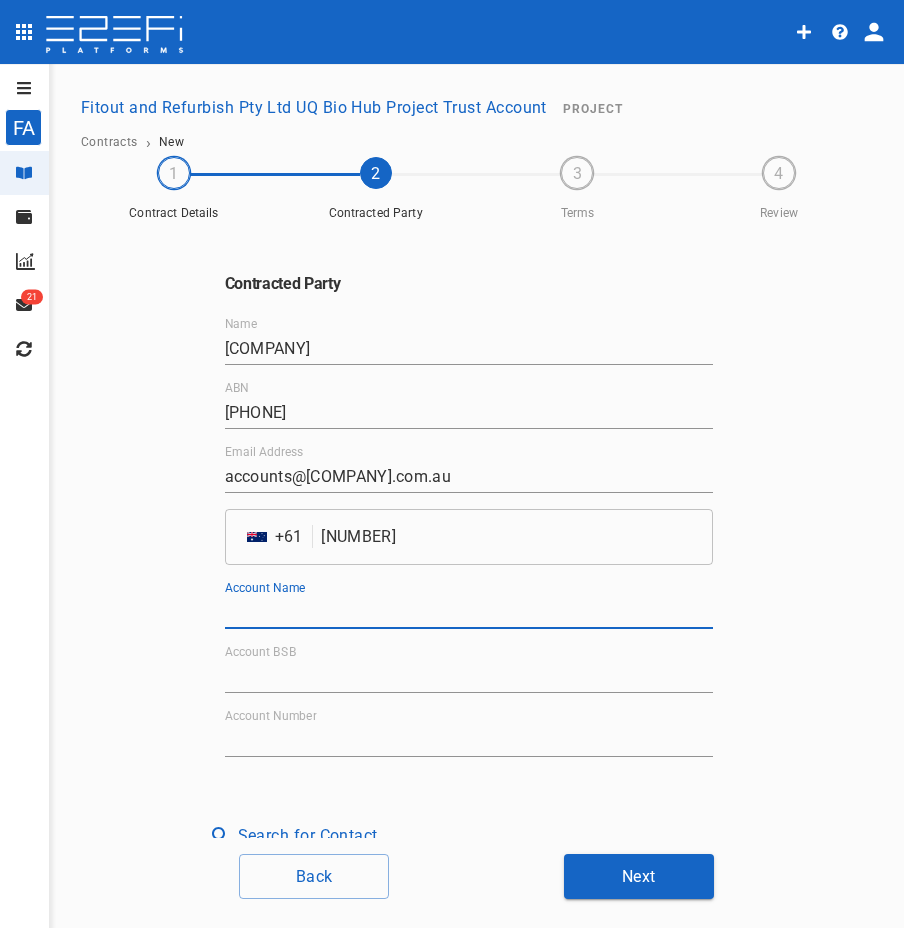 paste on "[COMPANY] Sales Pty. Ltd." 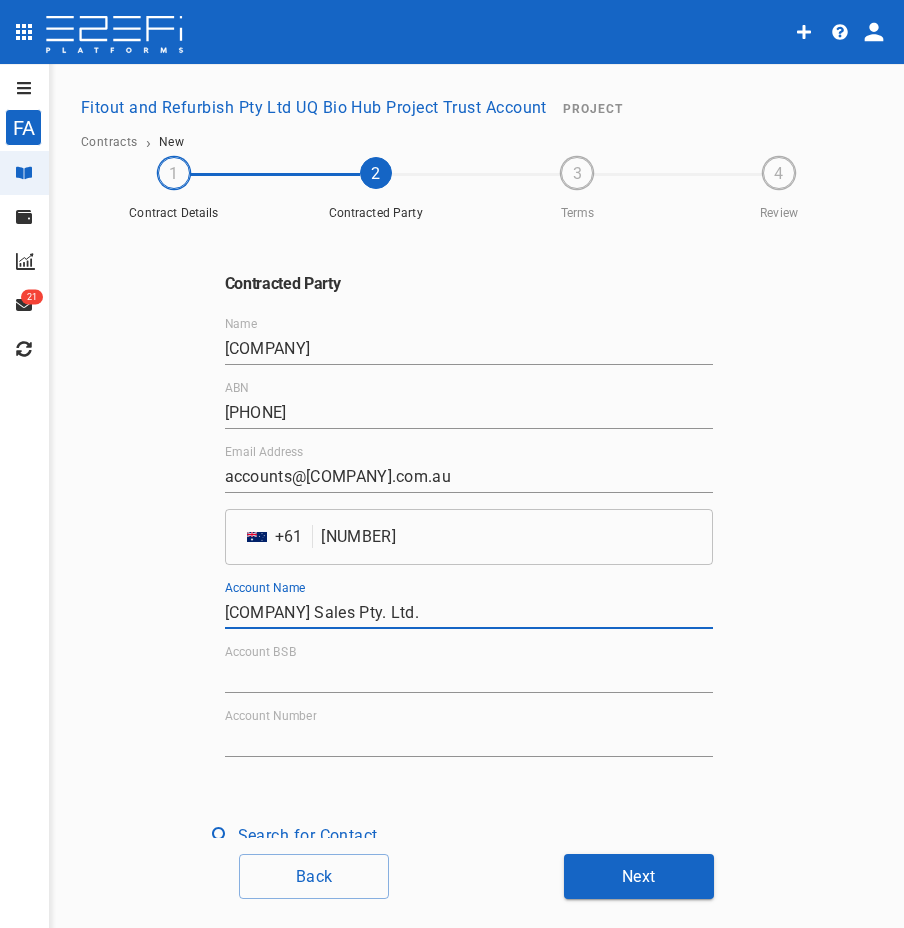 type on "[COMPANY] Sales Pty. Ltd." 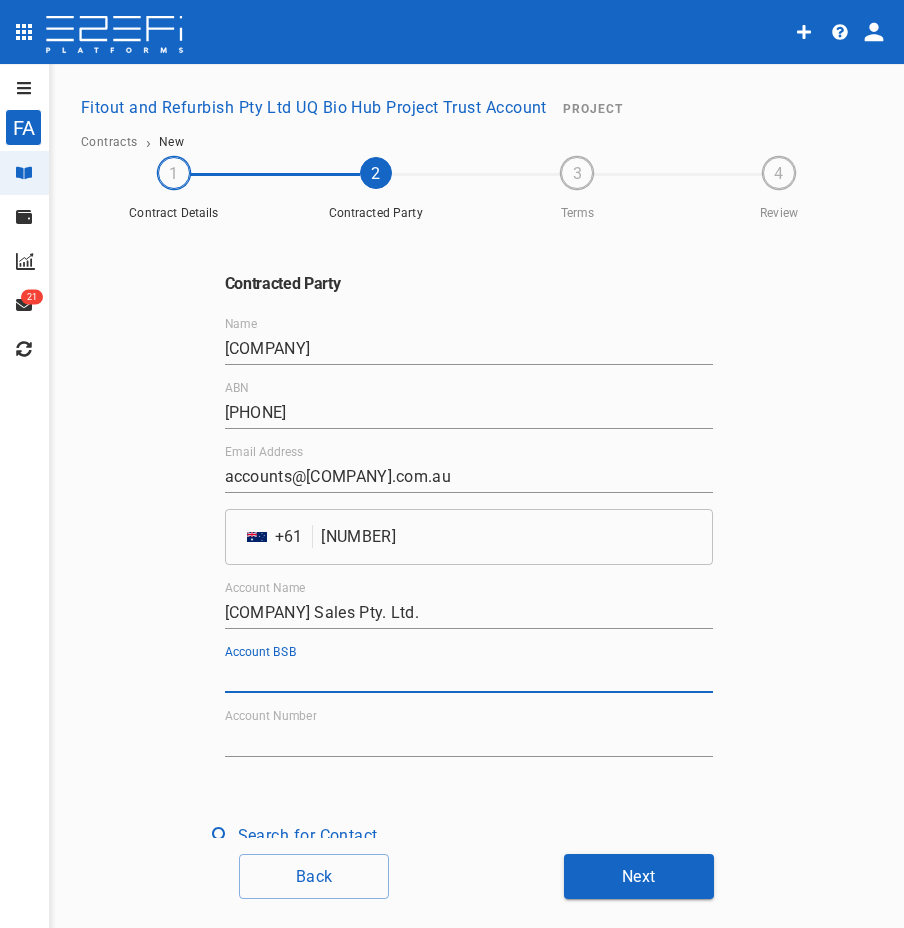 click on "Account BSB" at bounding box center (469, 677) 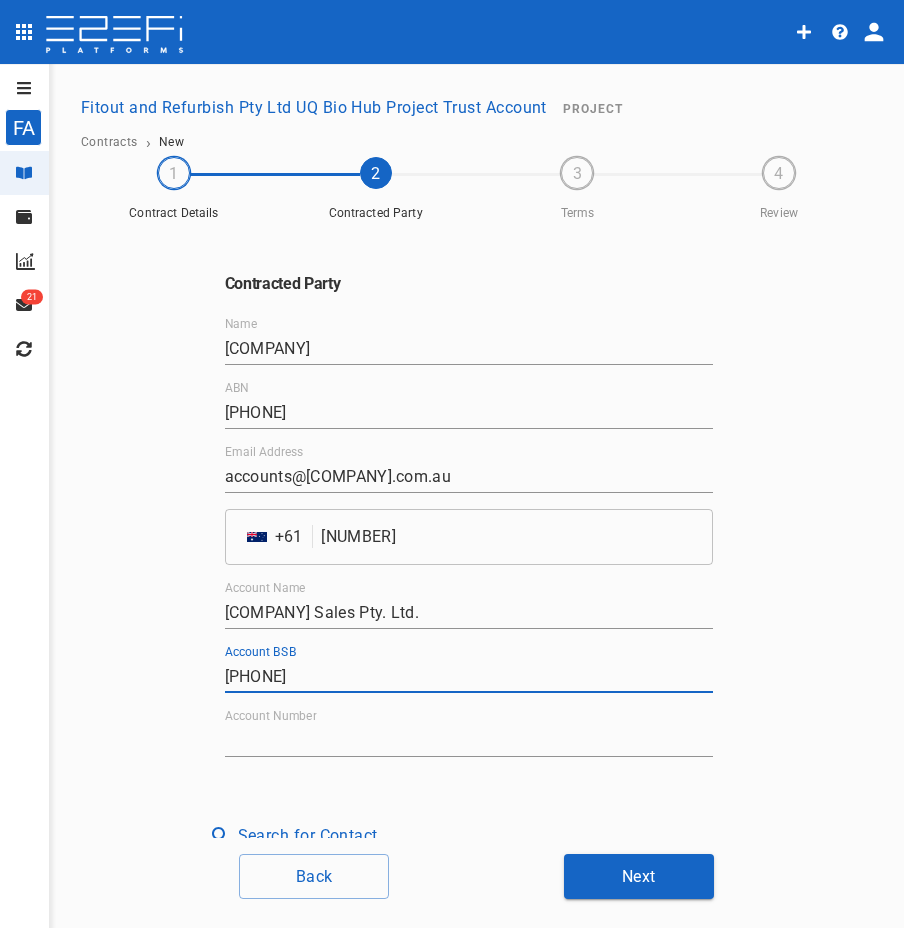 type on "[PHONE]" 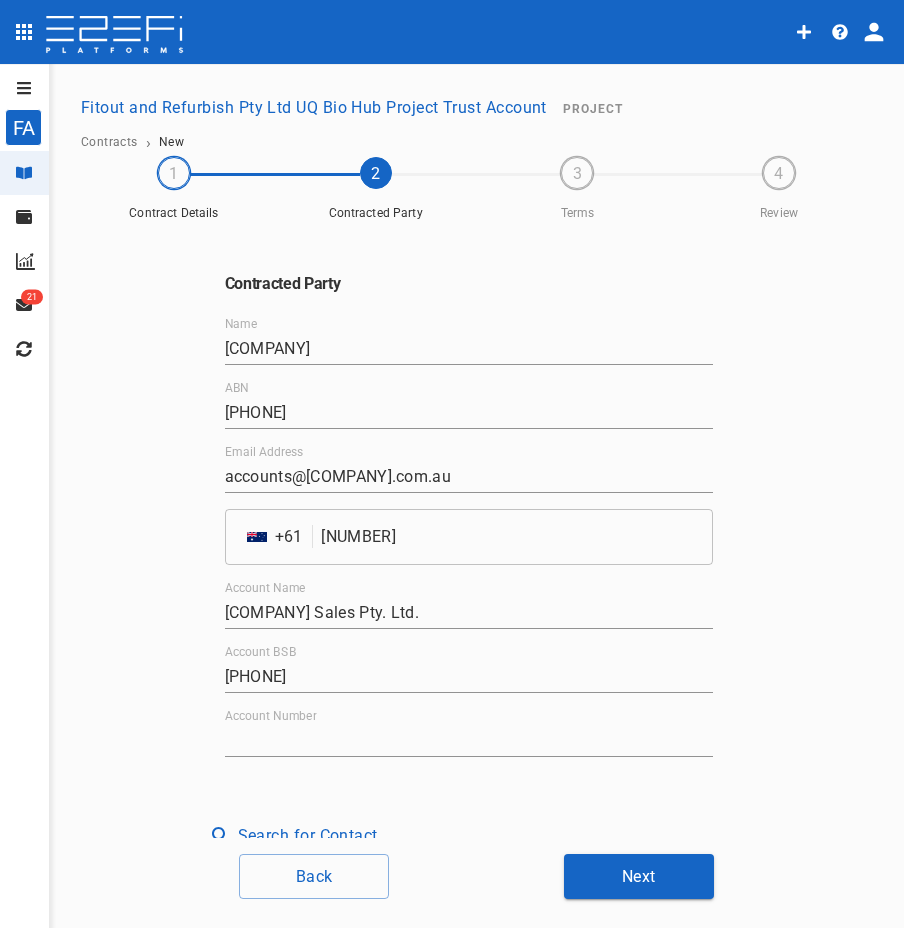 click on "Account Number" at bounding box center [469, 741] 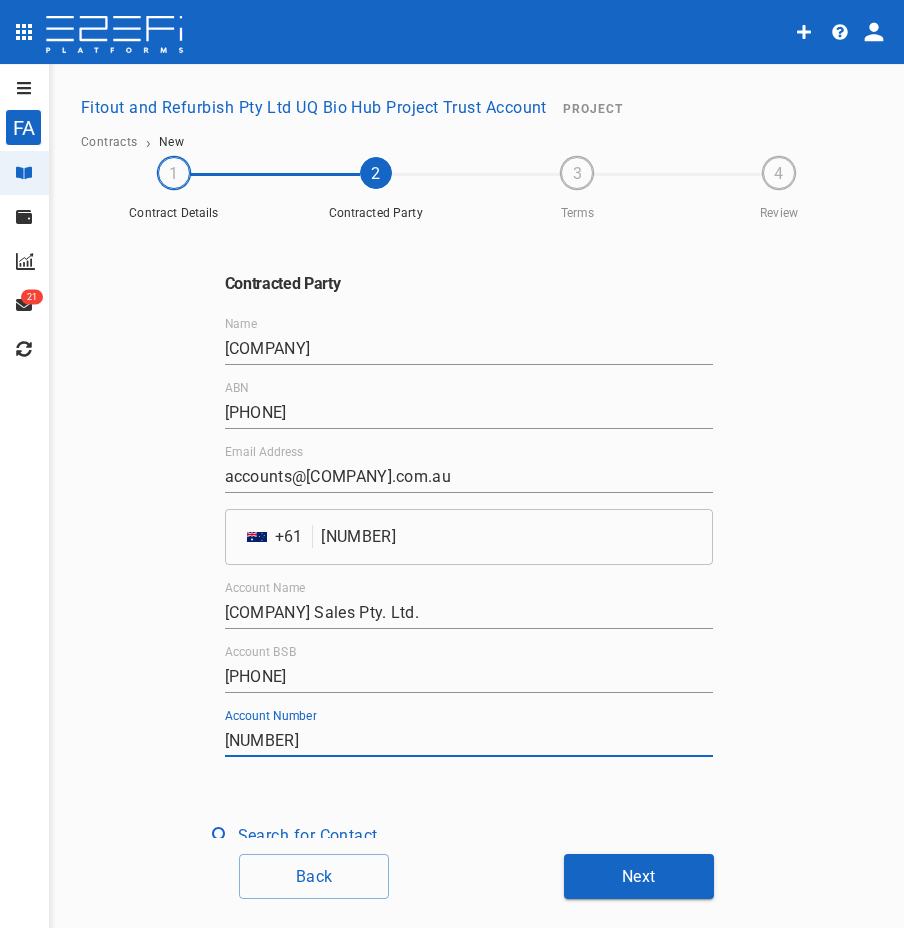 type on "[NUMBER]" 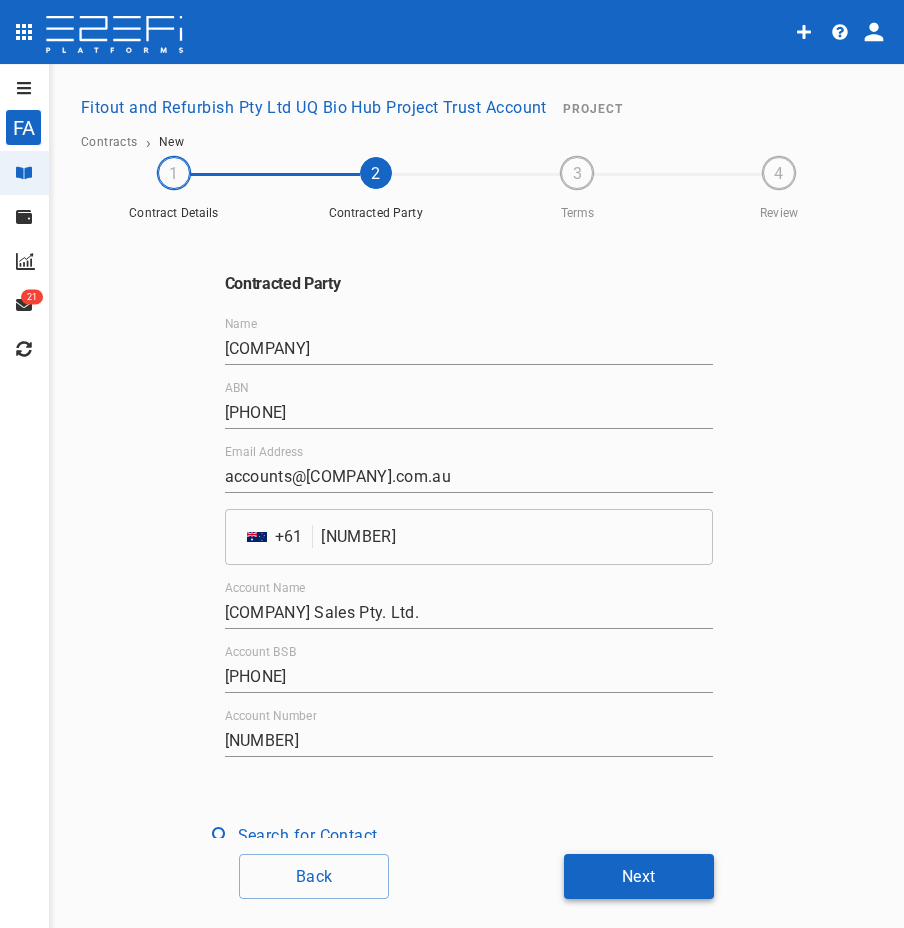 click on "Next" at bounding box center (639, 876) 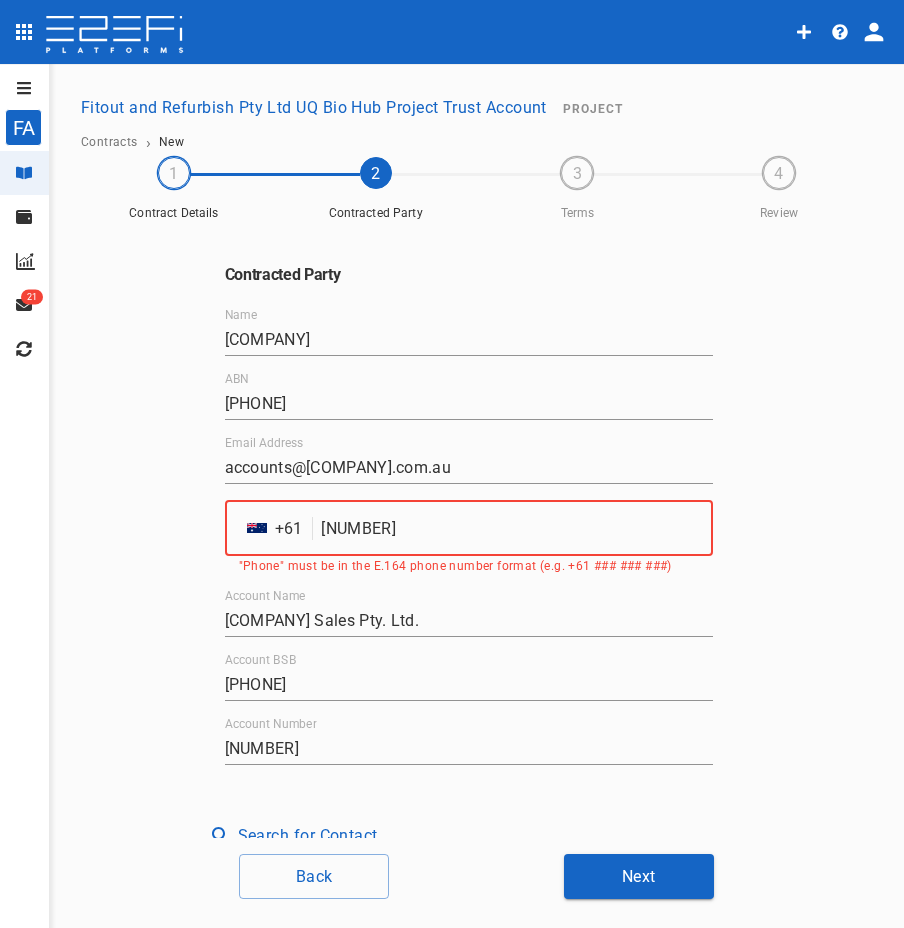 click on "[NUMBER]" at bounding box center (516, 528) 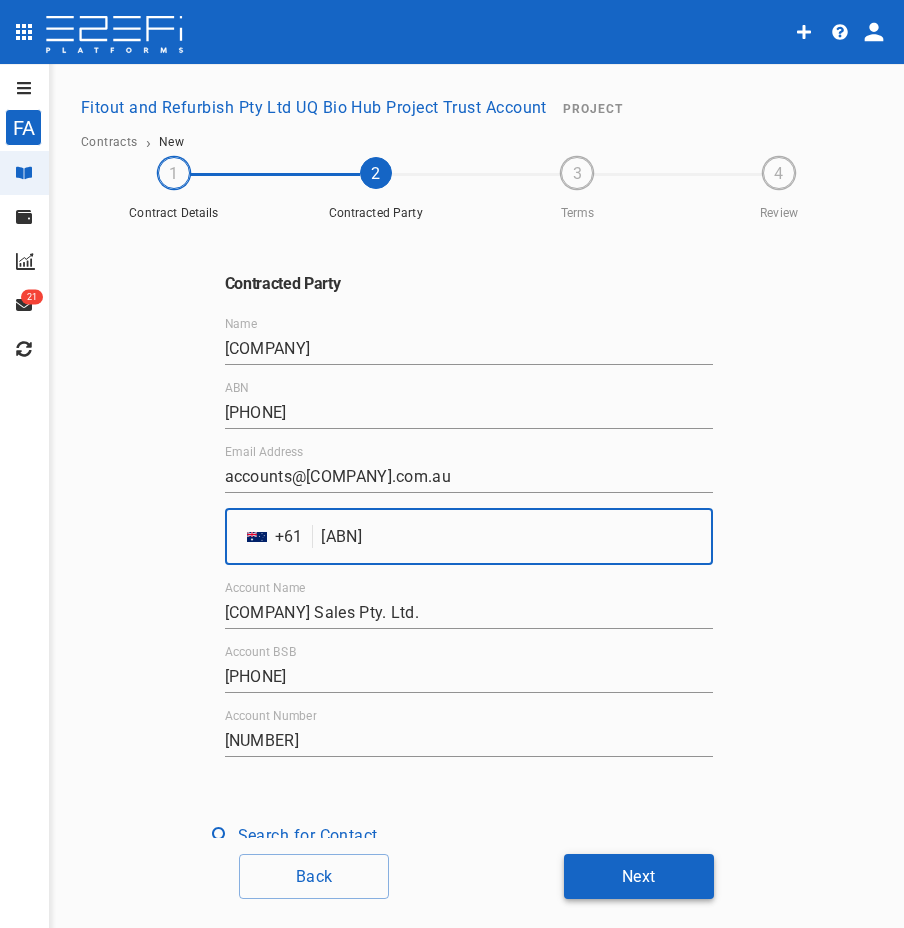 type on "[ABN]" 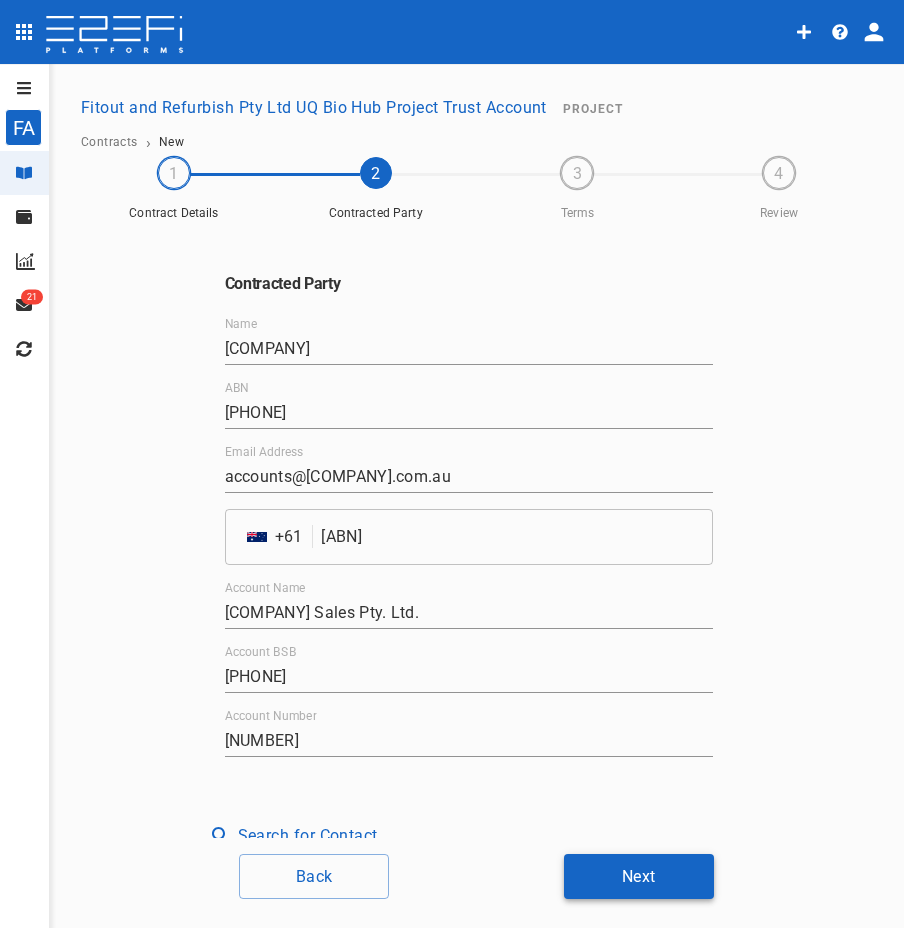 click on "Next" at bounding box center [639, 876] 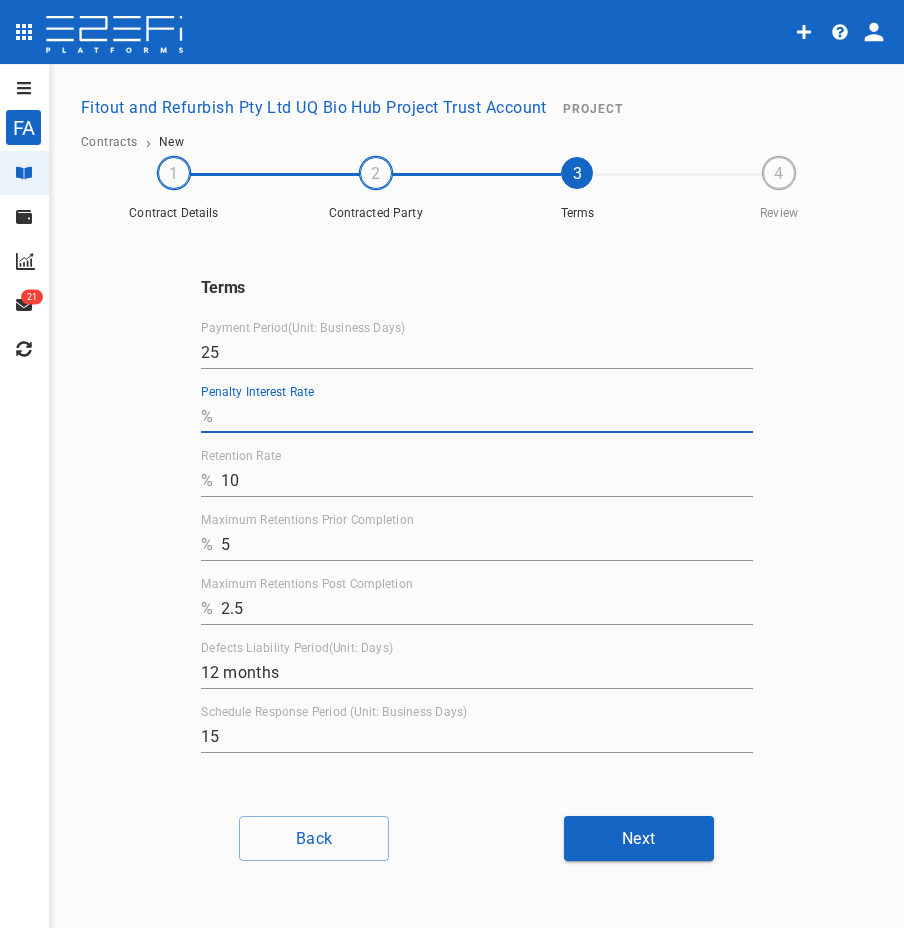 click on "Penalty Interest Rate" at bounding box center (487, 417) 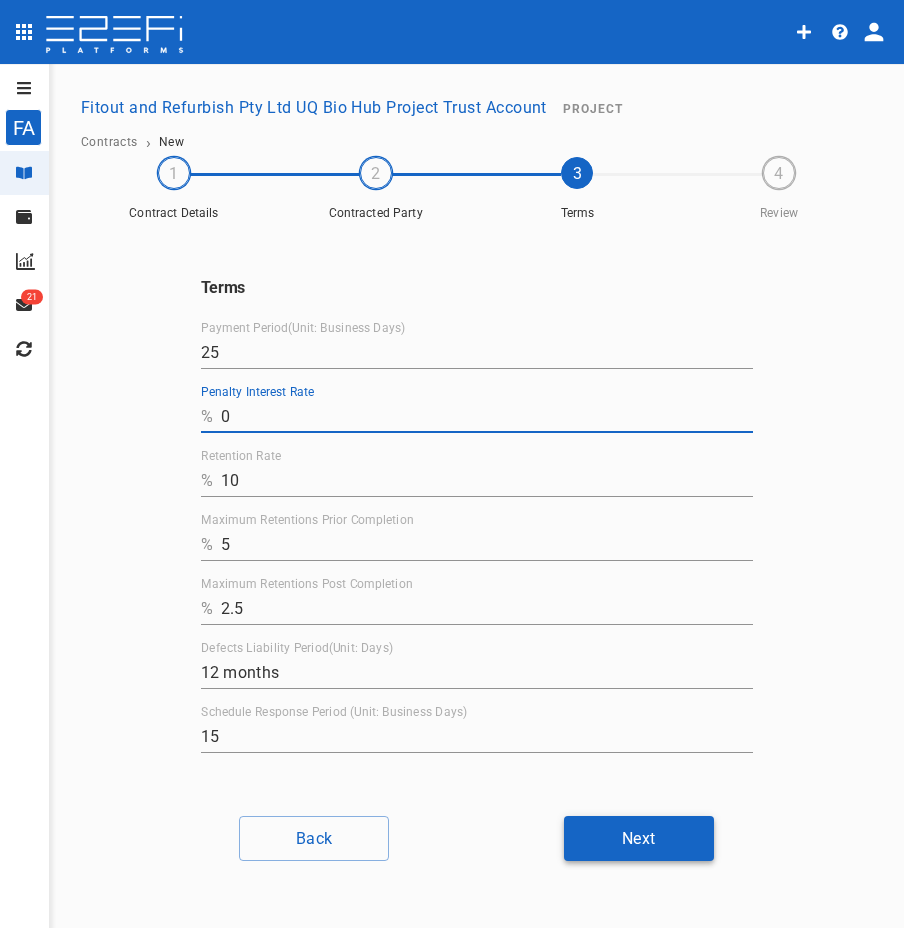type on "0" 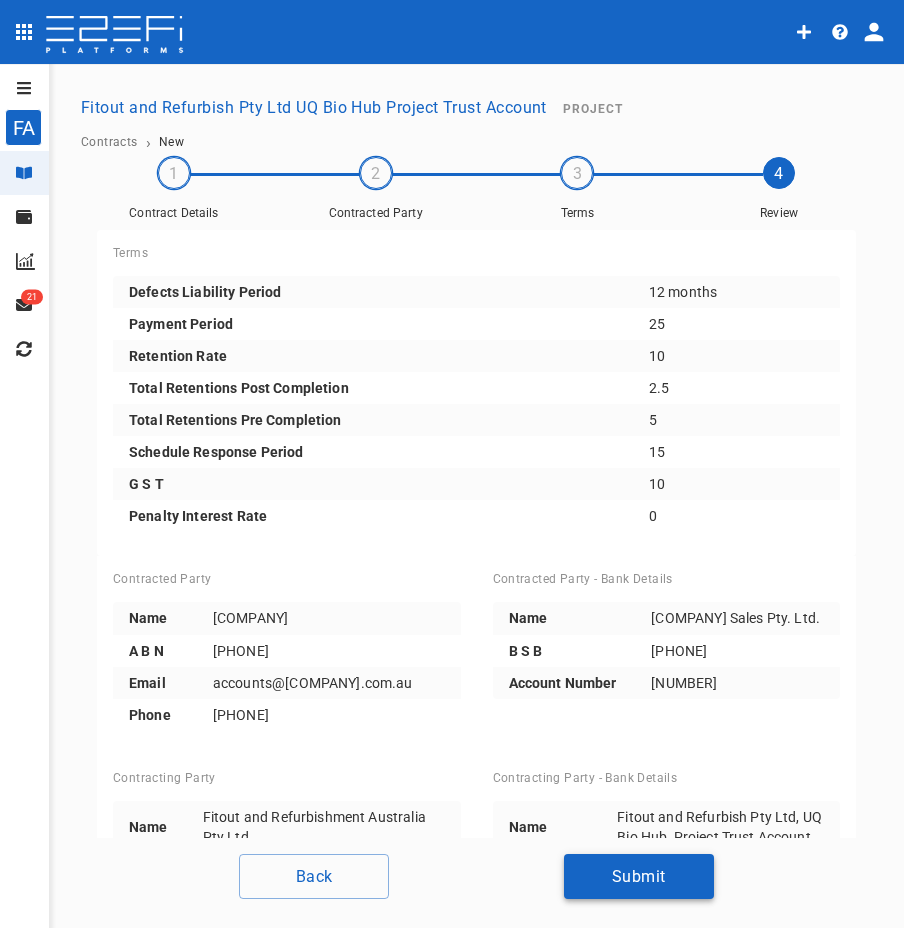 click on "Submit" at bounding box center [639, 876] 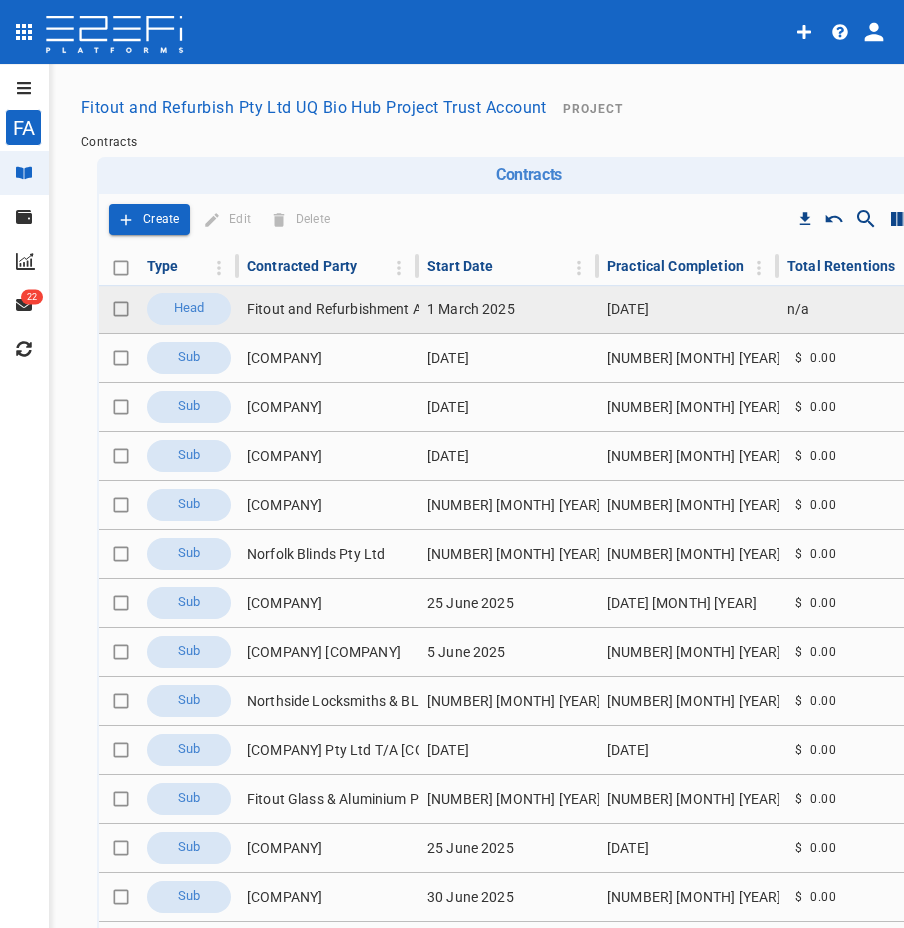 click on "Fitout and Refurbishment Australia Pty Ltd" at bounding box center [329, 309] 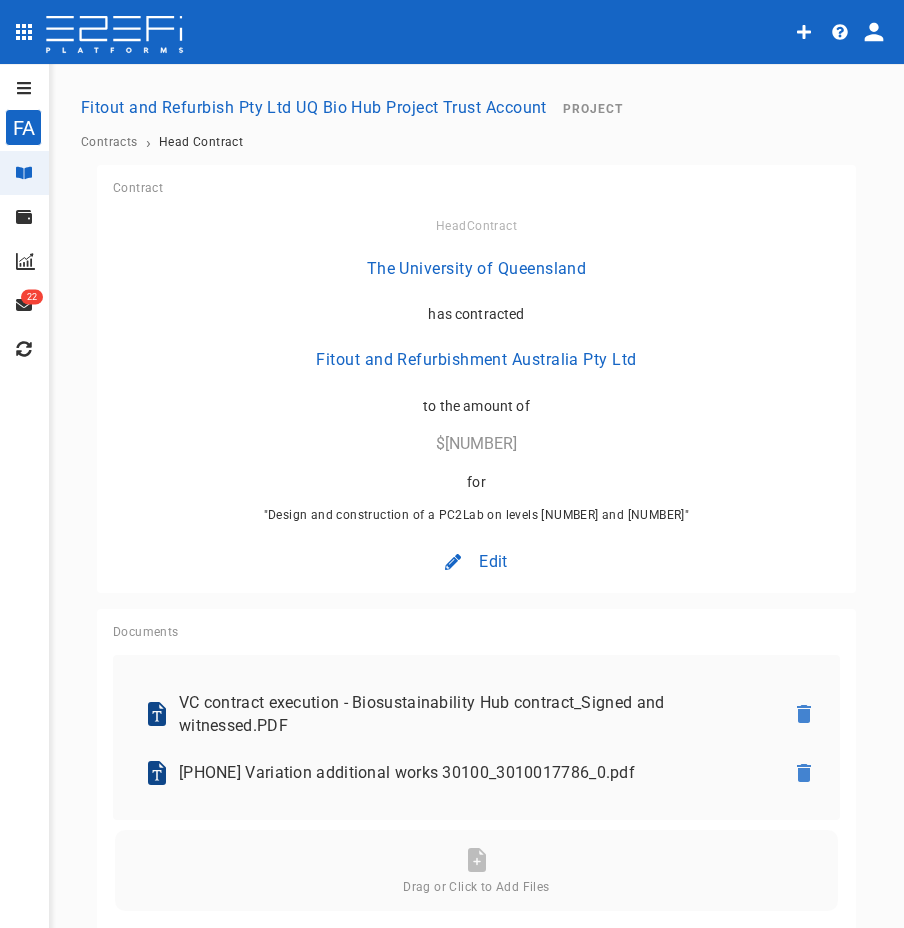 click at bounding box center (462, 562) 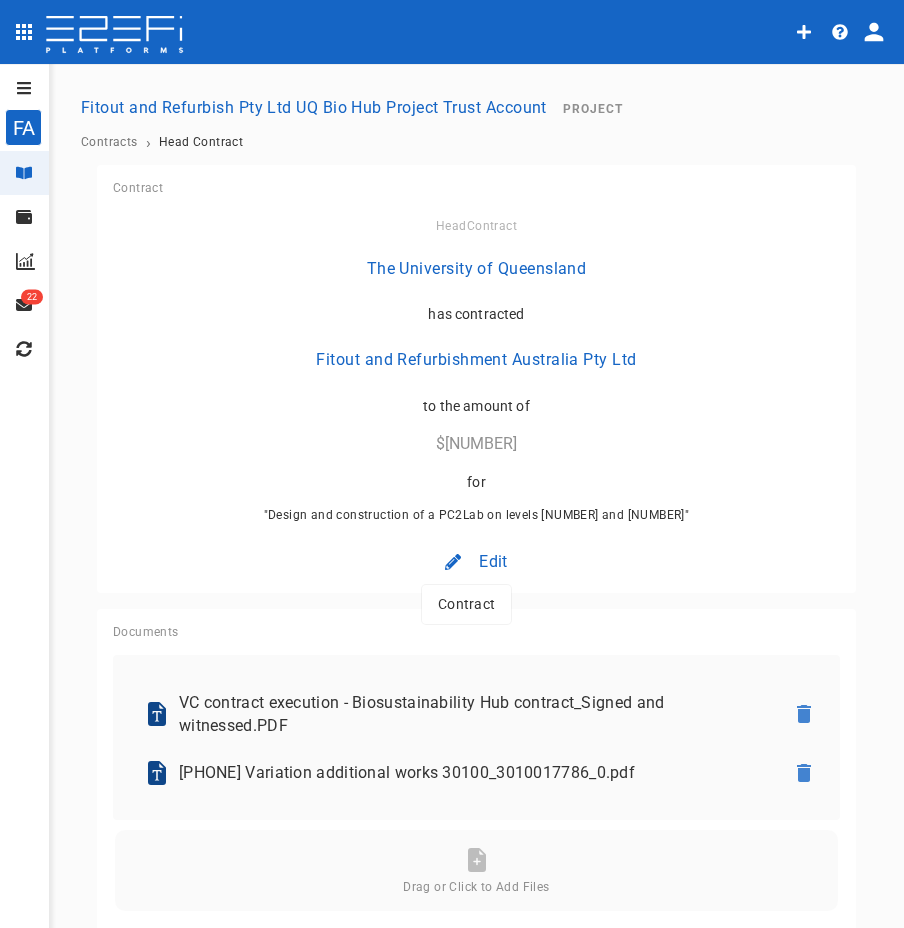 click on "Contract" at bounding box center (466, 604) 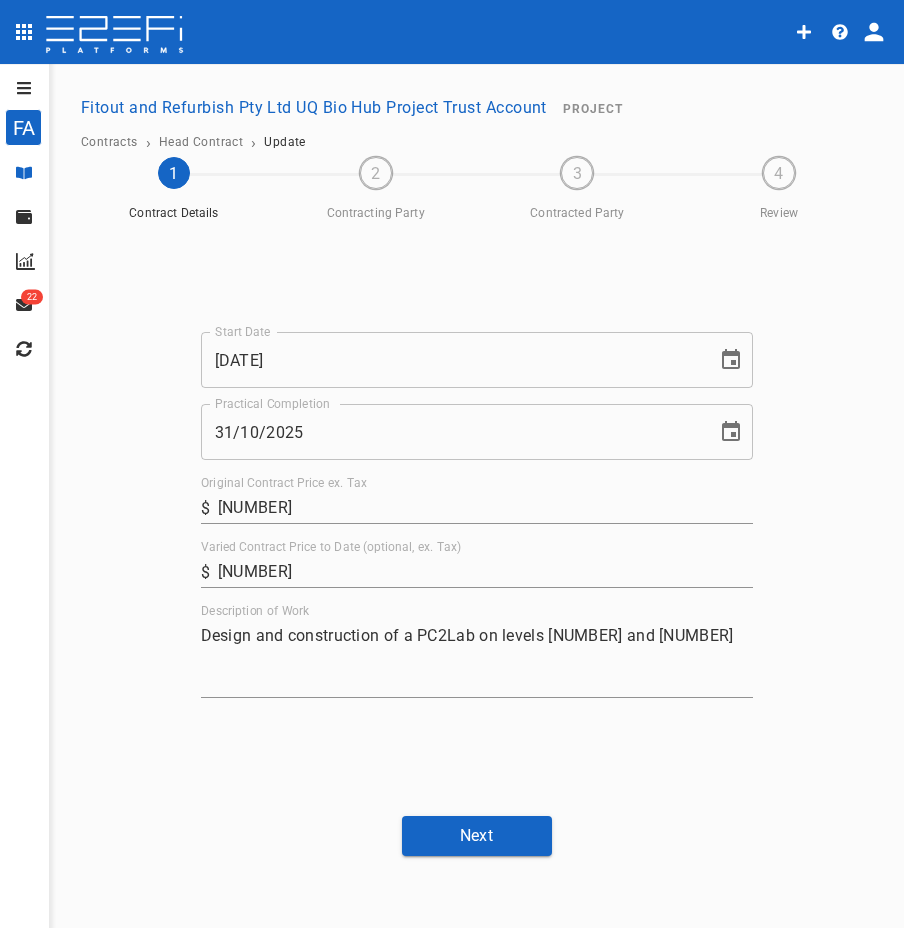 click 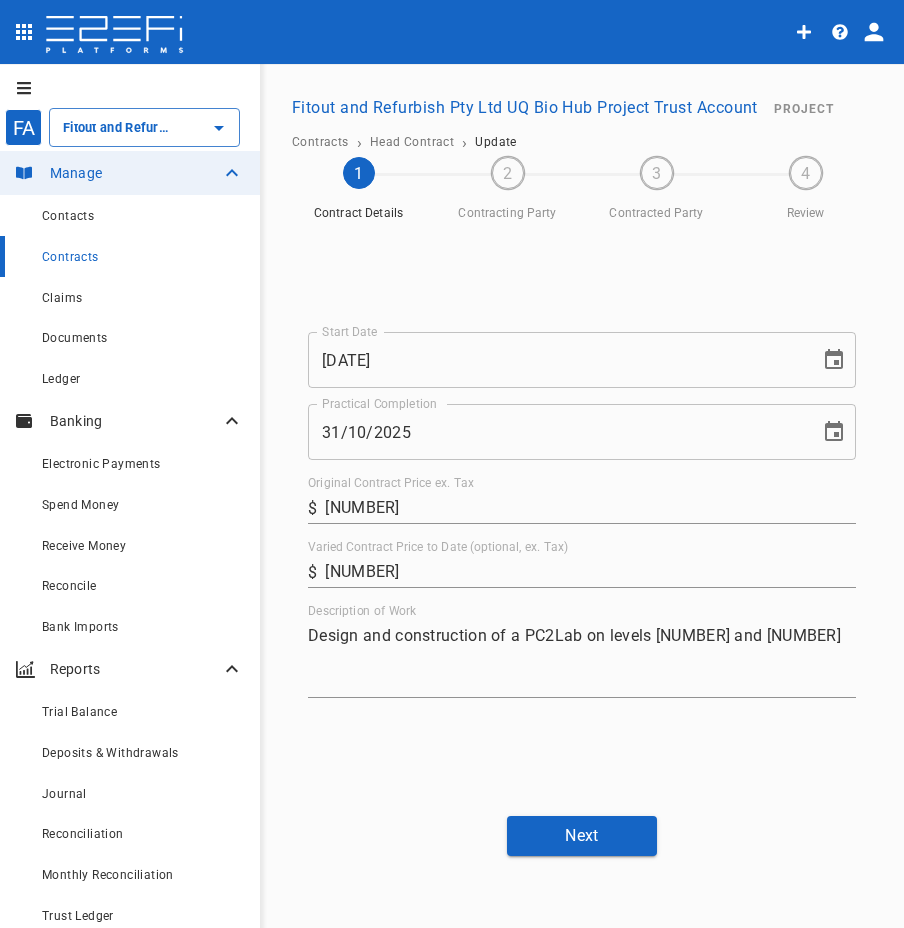 click on "Contracts" at bounding box center (70, 257) 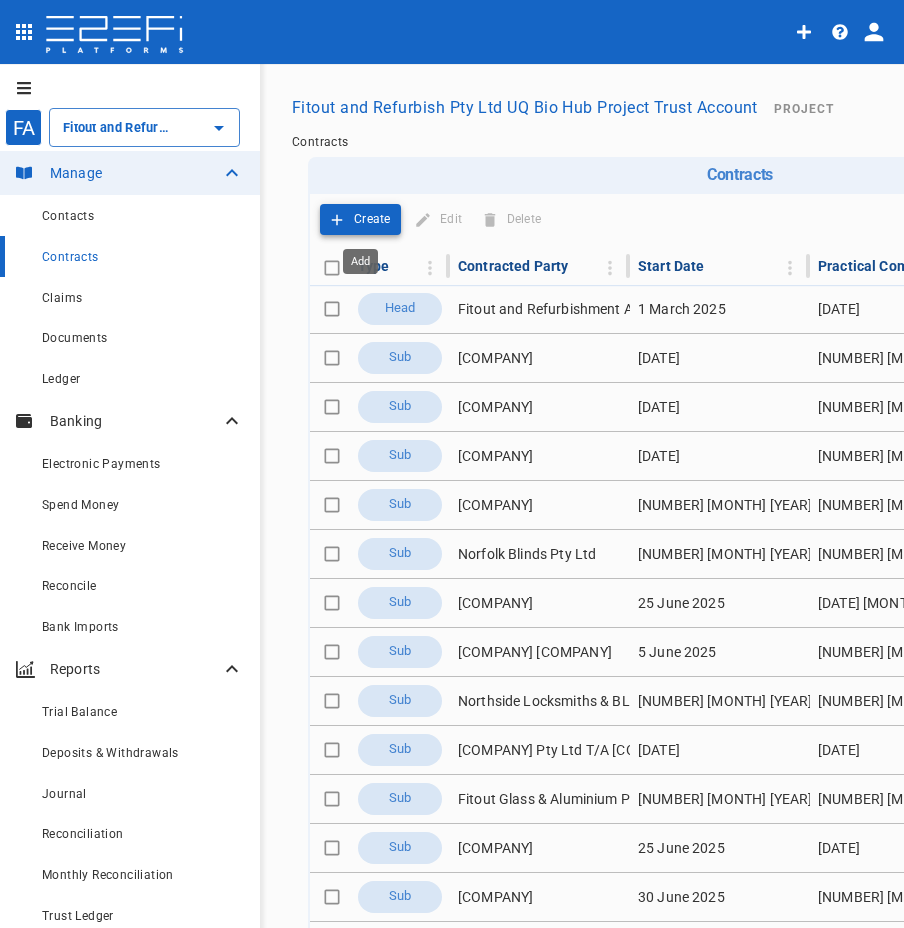 click on "Create" at bounding box center [372, 219] 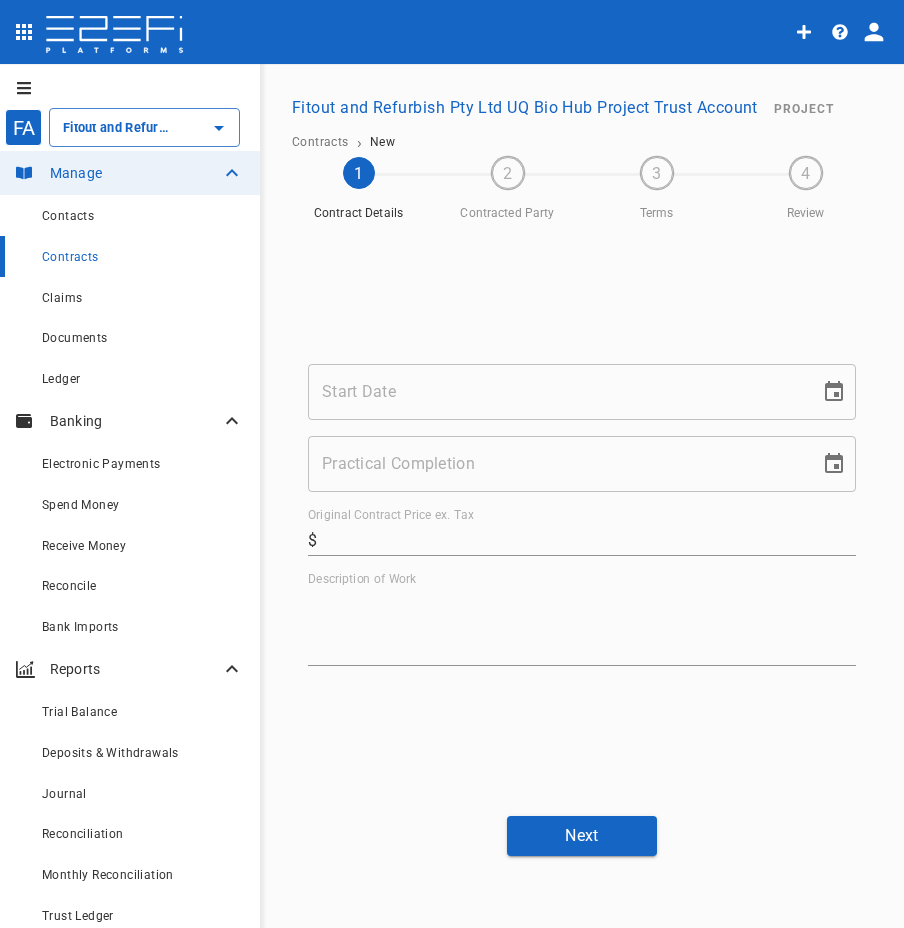 click 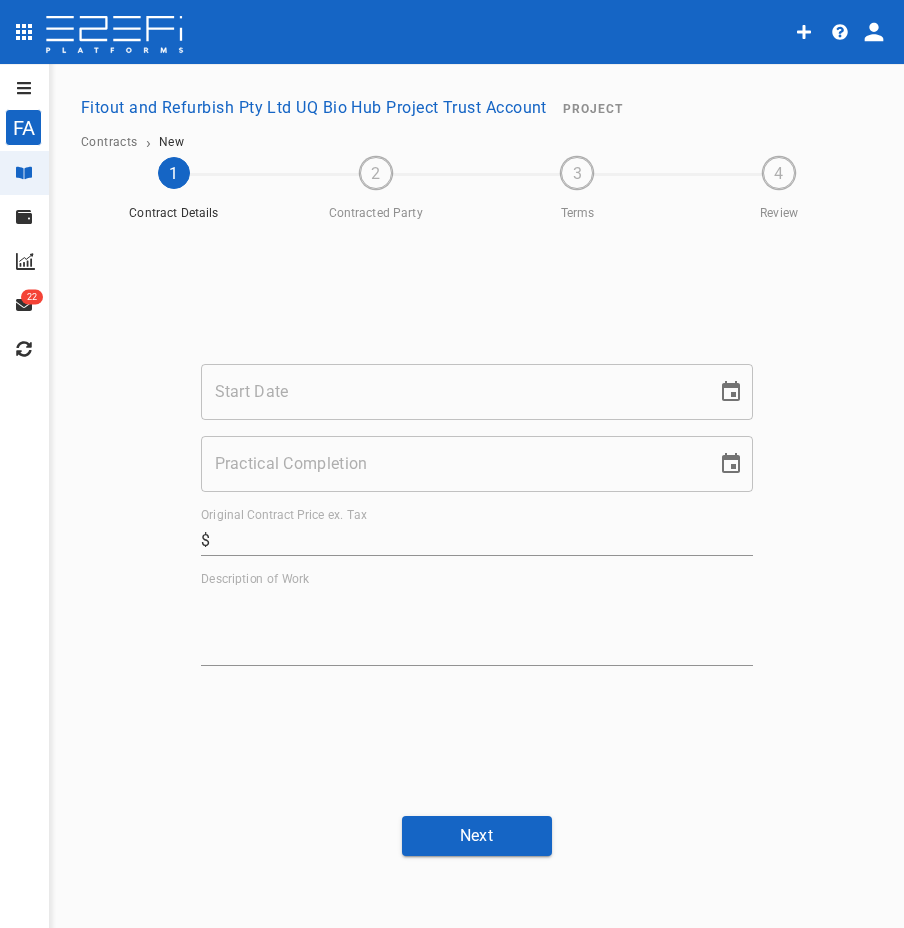 click on "Start Date" at bounding box center [452, 392] 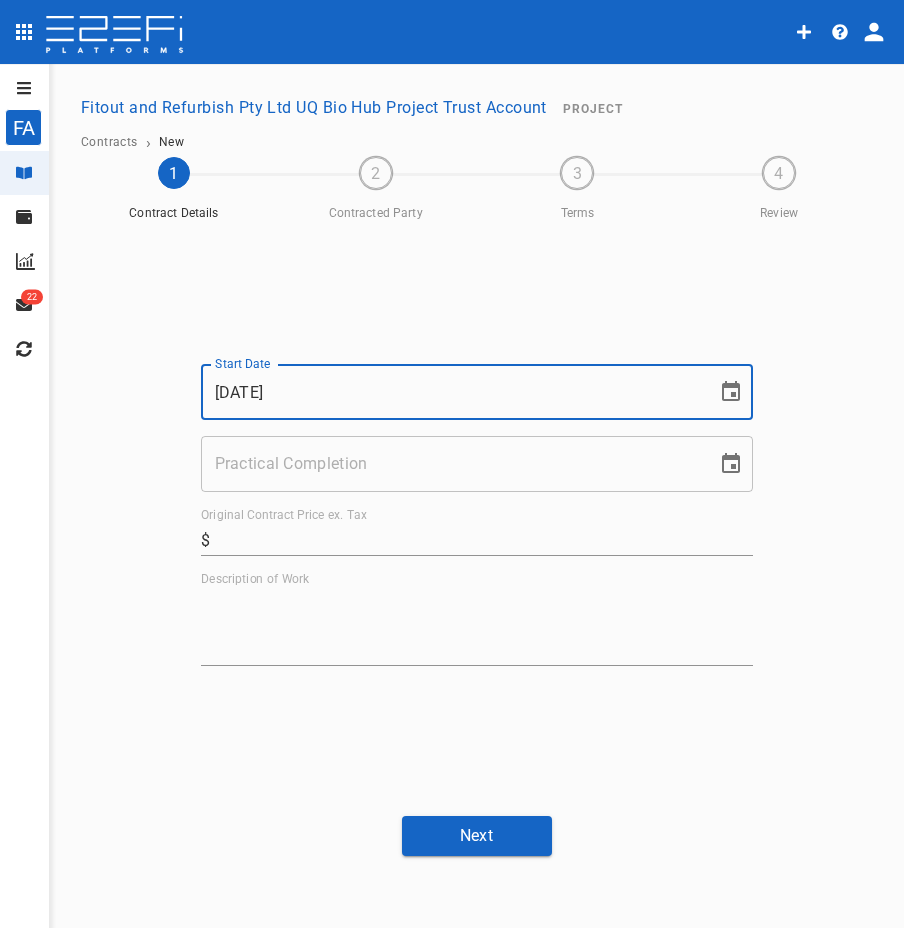 type on "[DATE]" 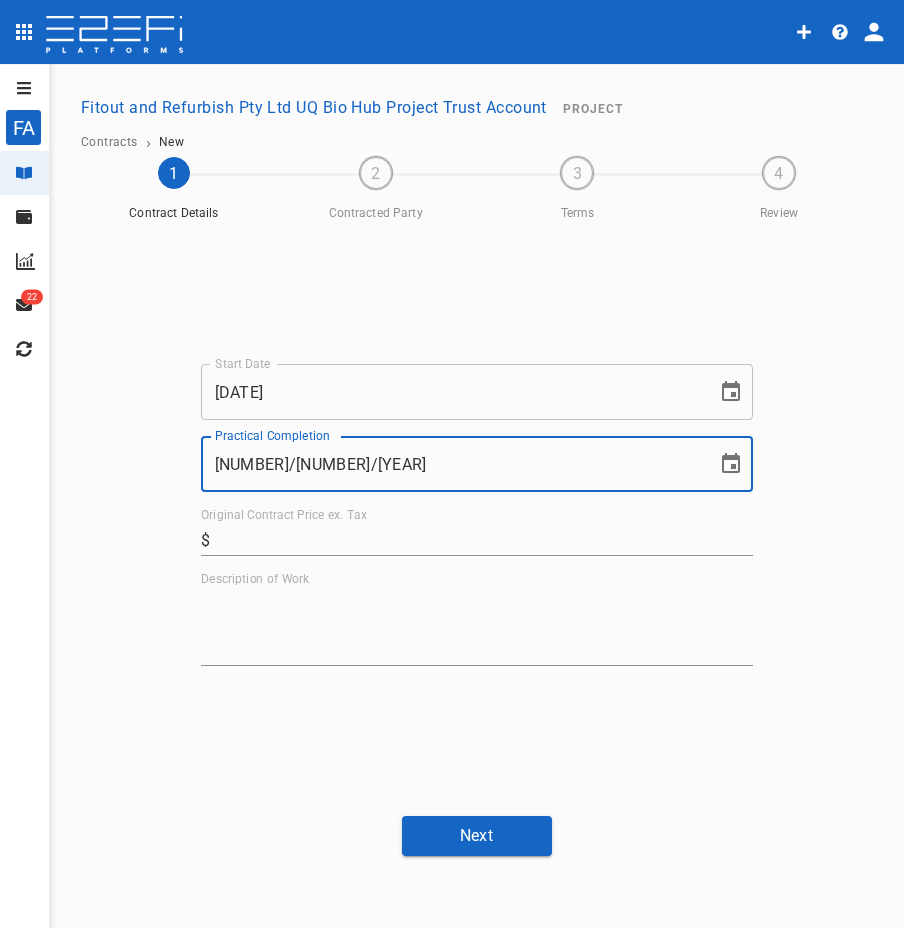 type on "[NUMBER]/[NUMBER]/[YEAR]" 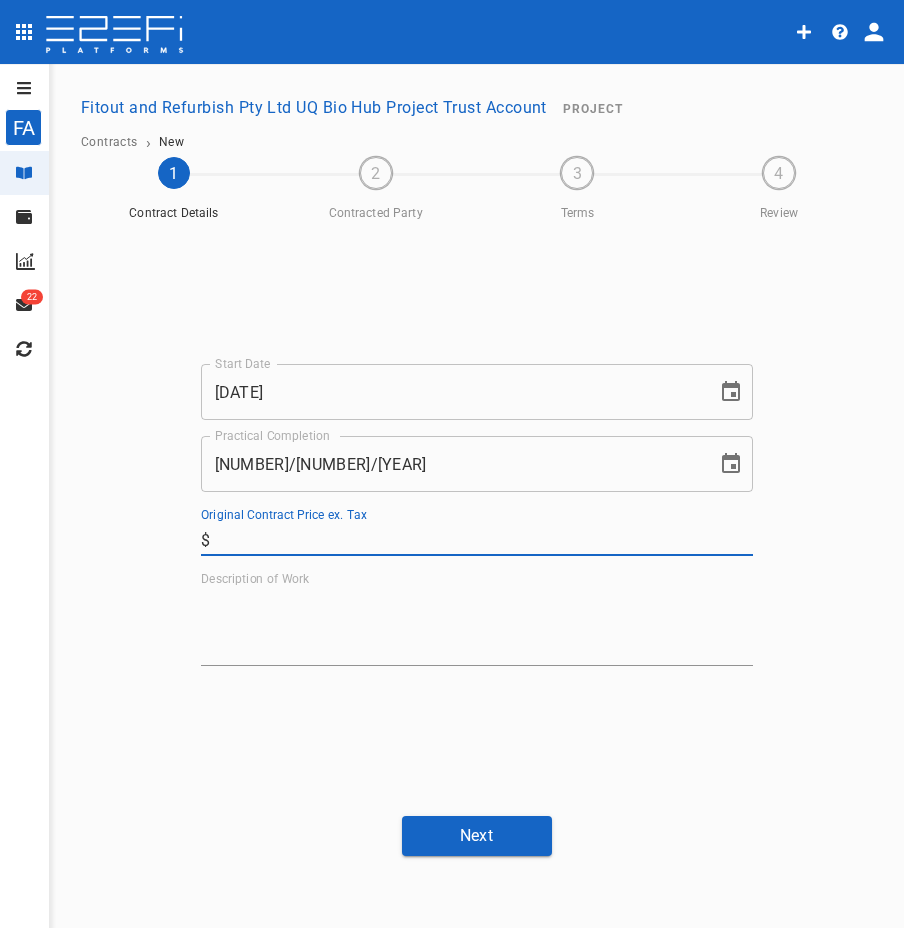 click on "Original Contract Price ex. Tax" at bounding box center (485, 540) 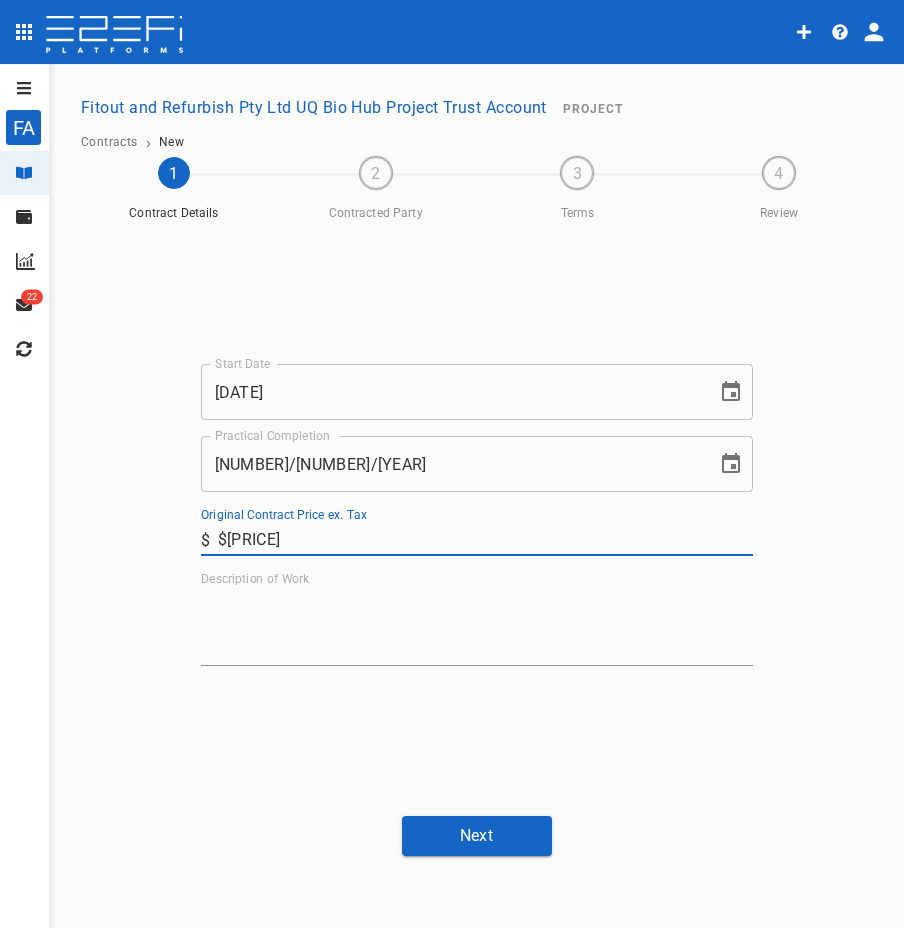 type on "$[PRICE]" 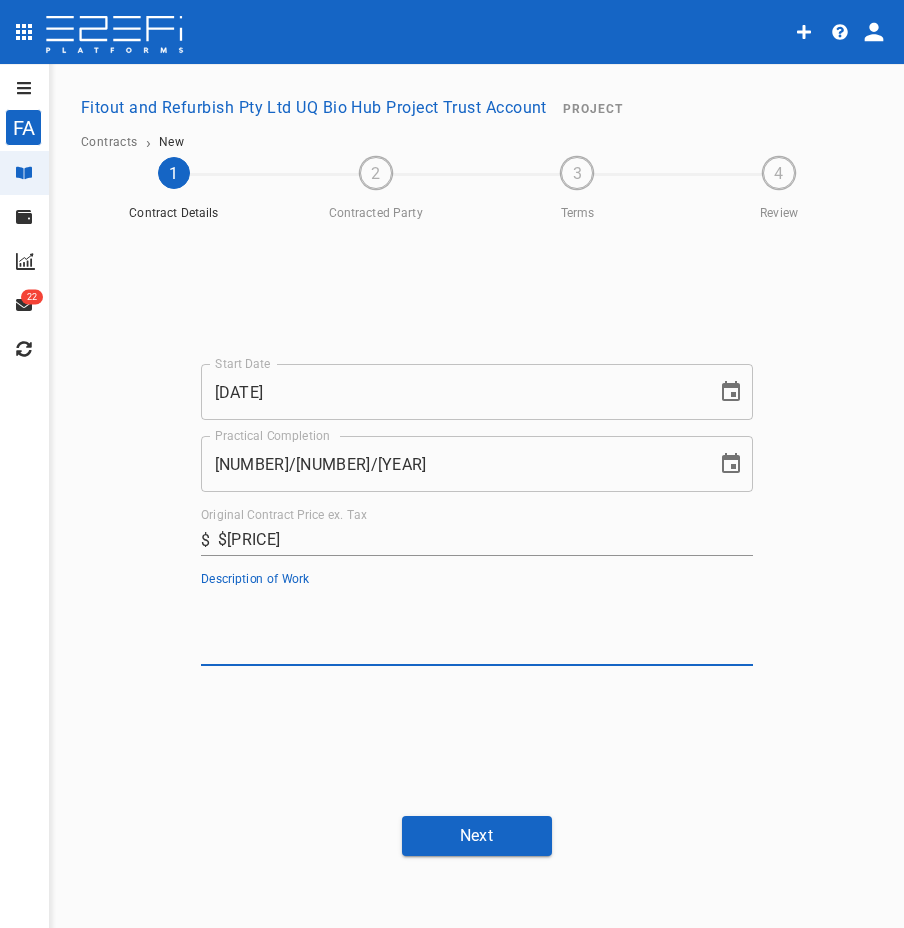 click on "Description of Work" at bounding box center (477, 626) 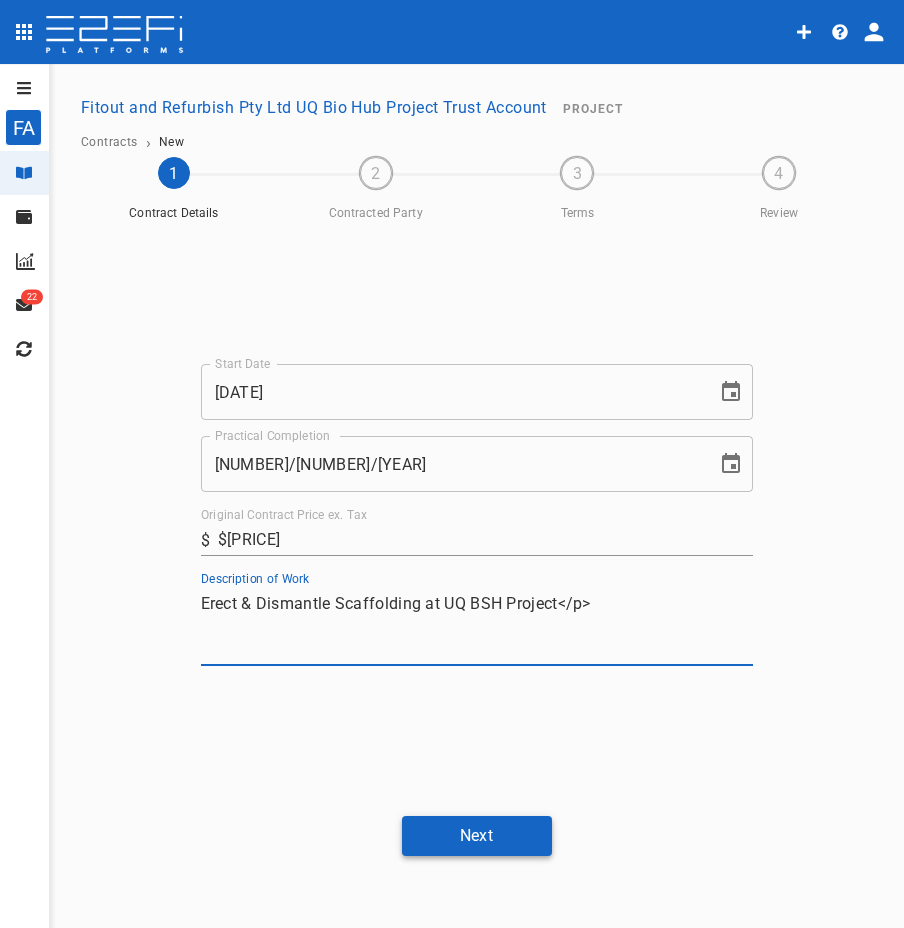 type on "Erect & Dismantle Scaffolding at UQ BSH Project</p>" 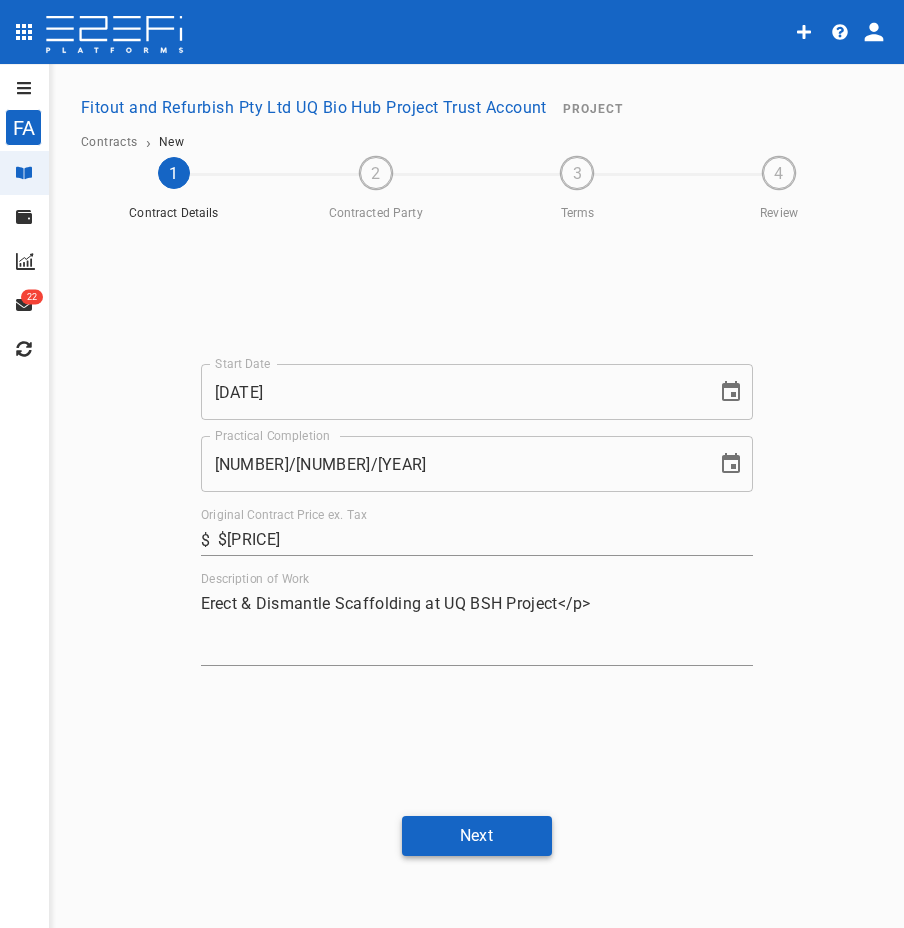 click on "Next" at bounding box center (477, 835) 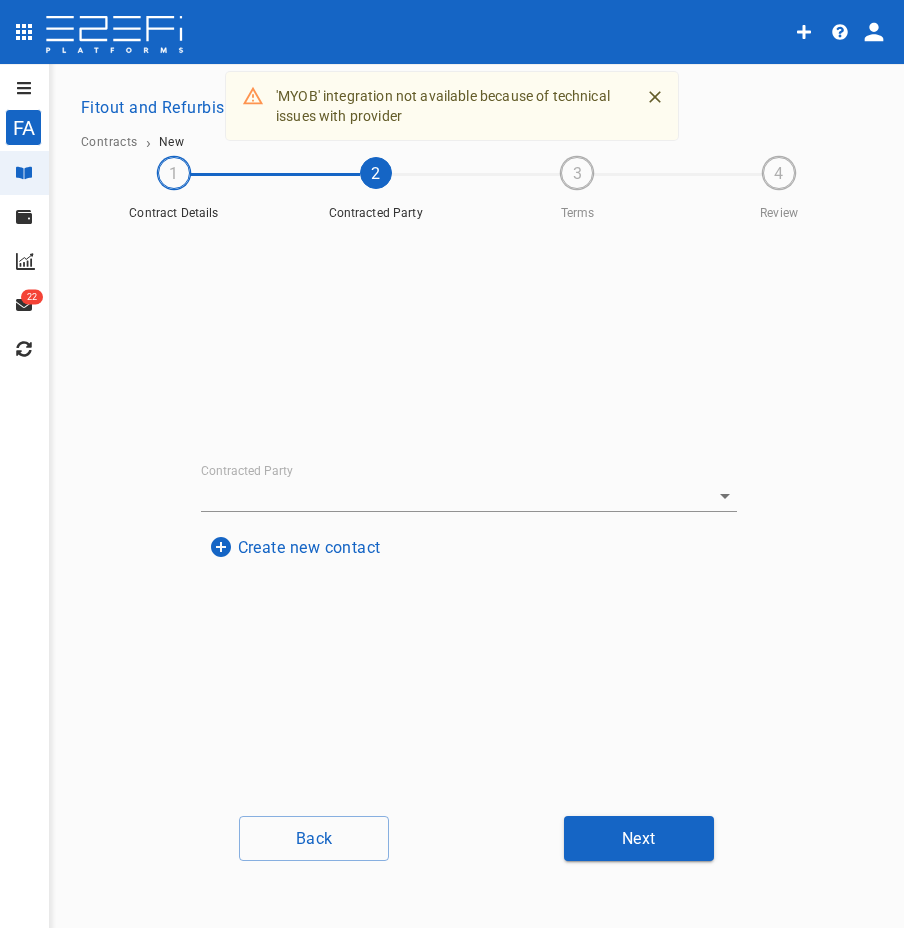 click on "Create new contact" at bounding box center (295, 547) 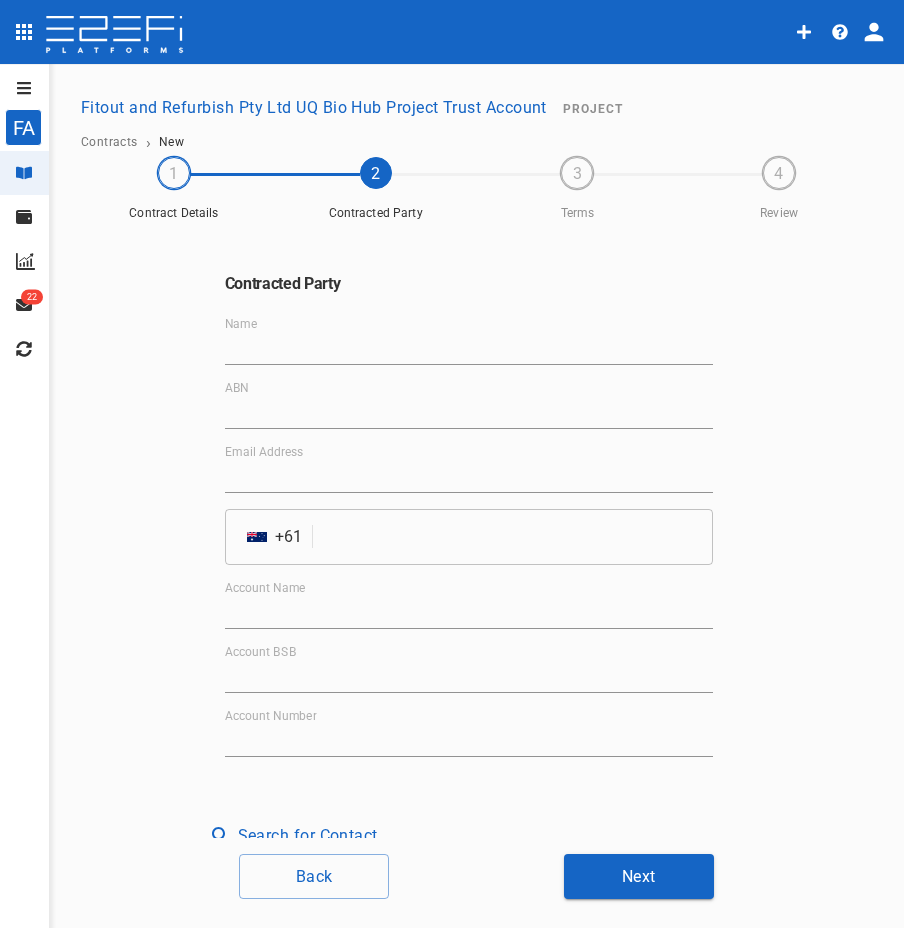 click on "Name" at bounding box center (469, 349) 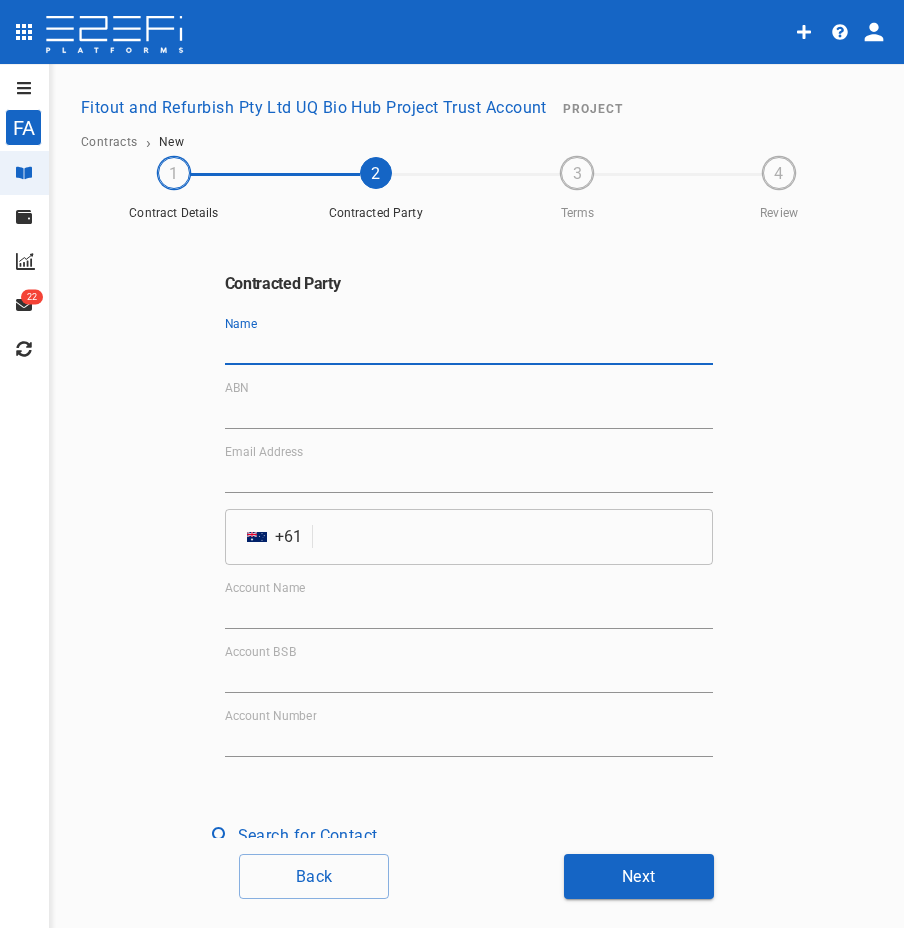 paste on "[COMPANY] Pty Ltd" 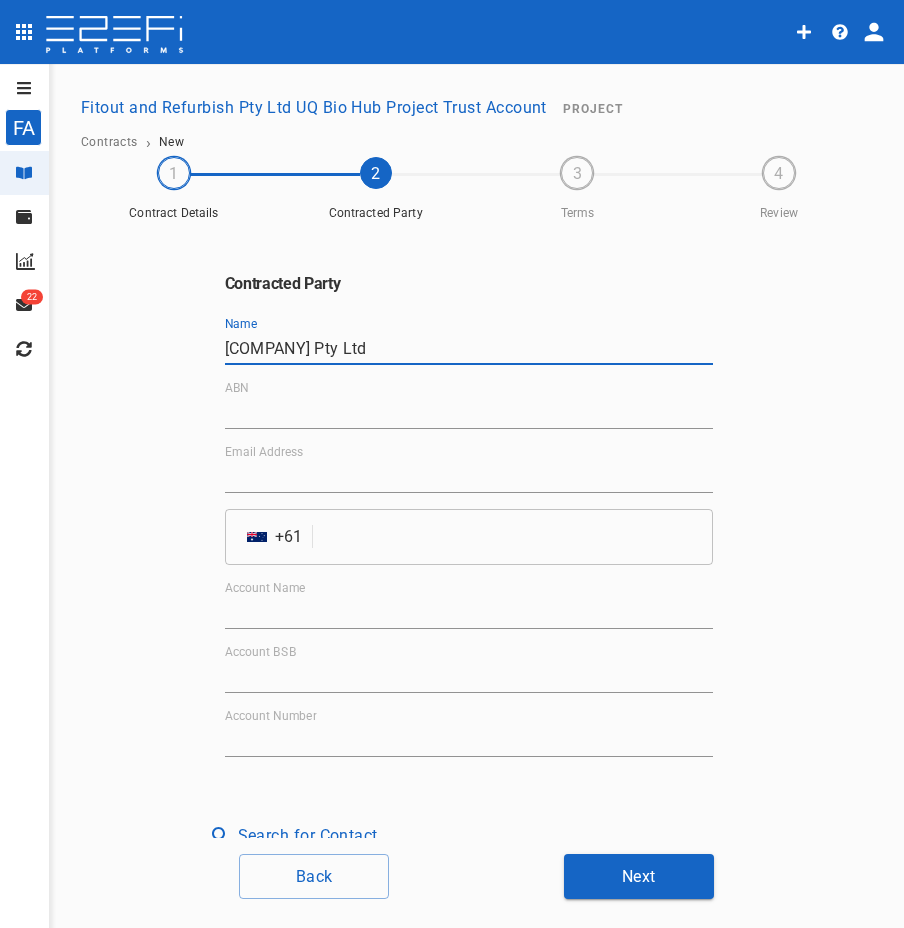 type on "[COMPANY] Pty Ltd" 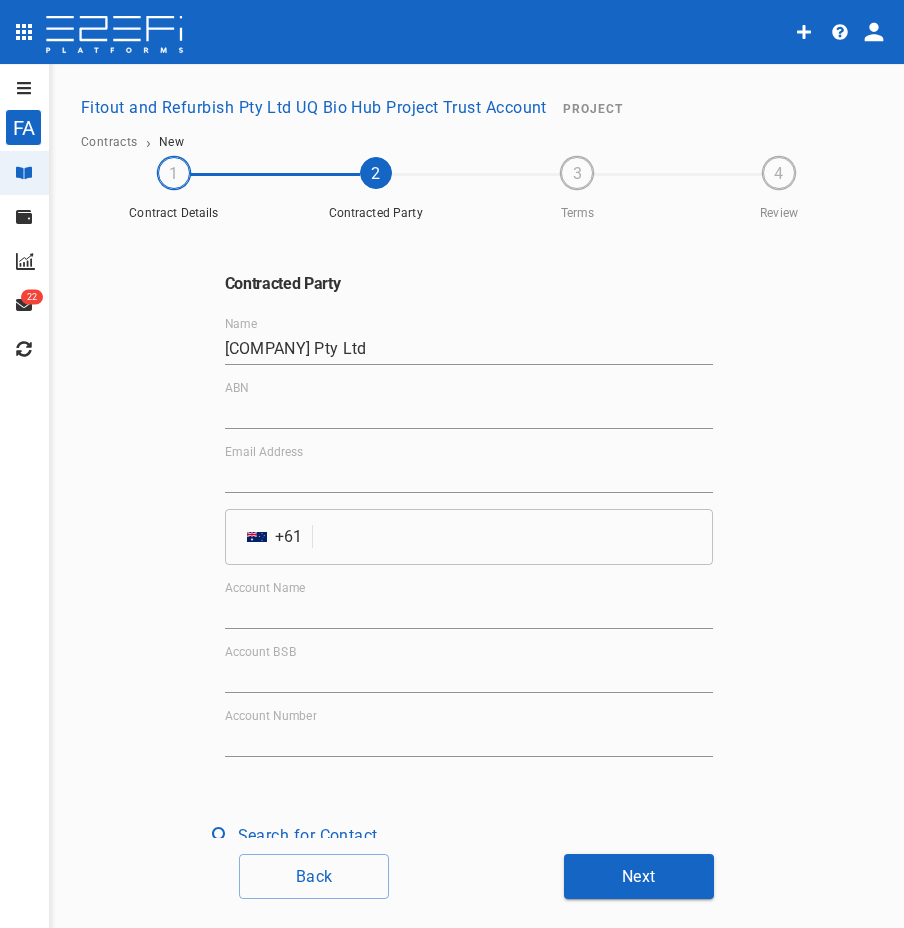 click on "ABN" at bounding box center (469, 413) 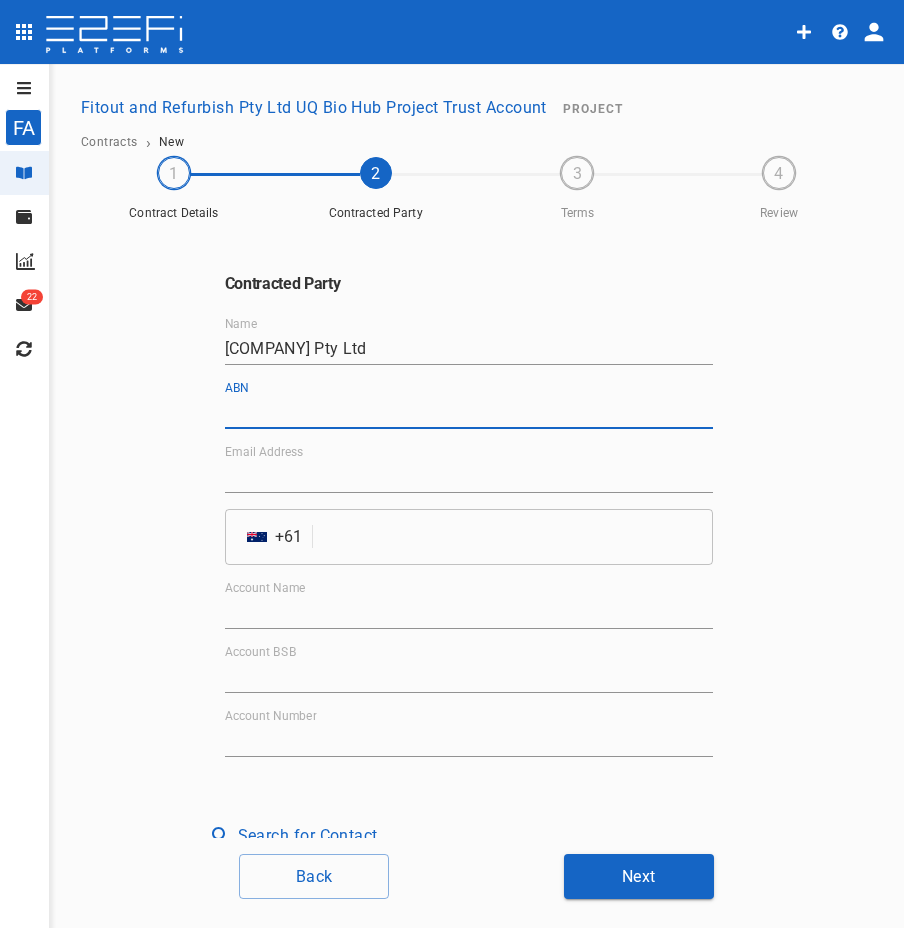 paste on "45169353164" 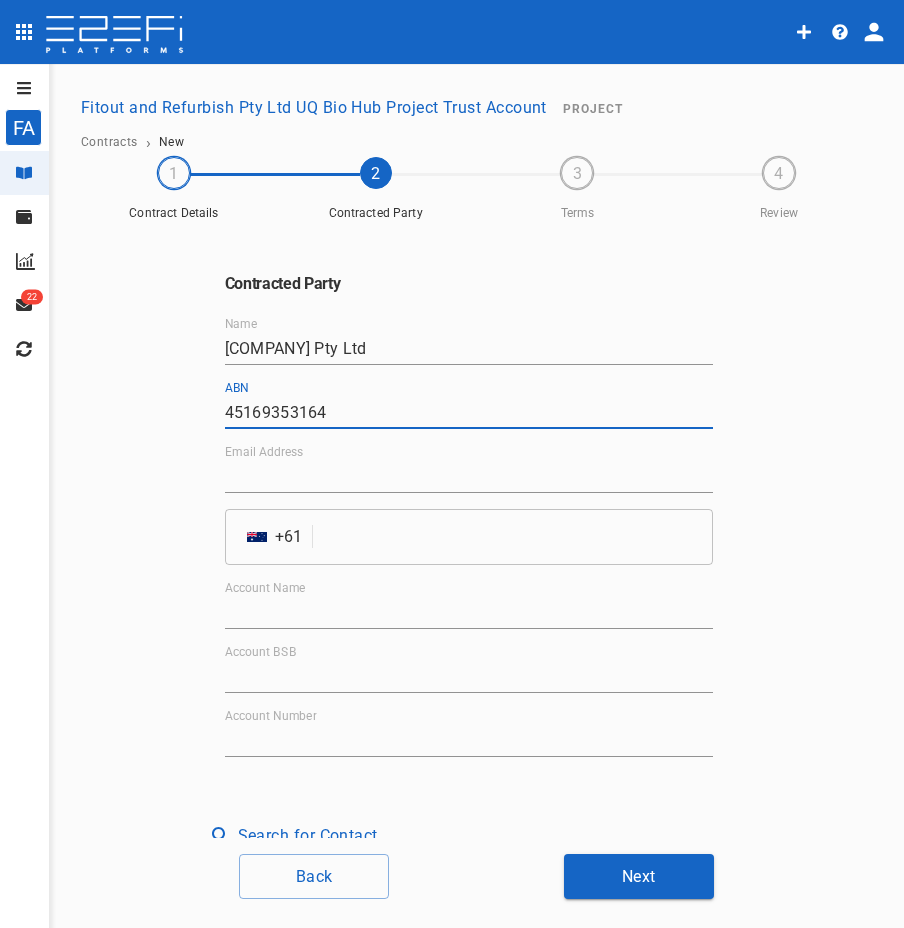 type on "45169353164" 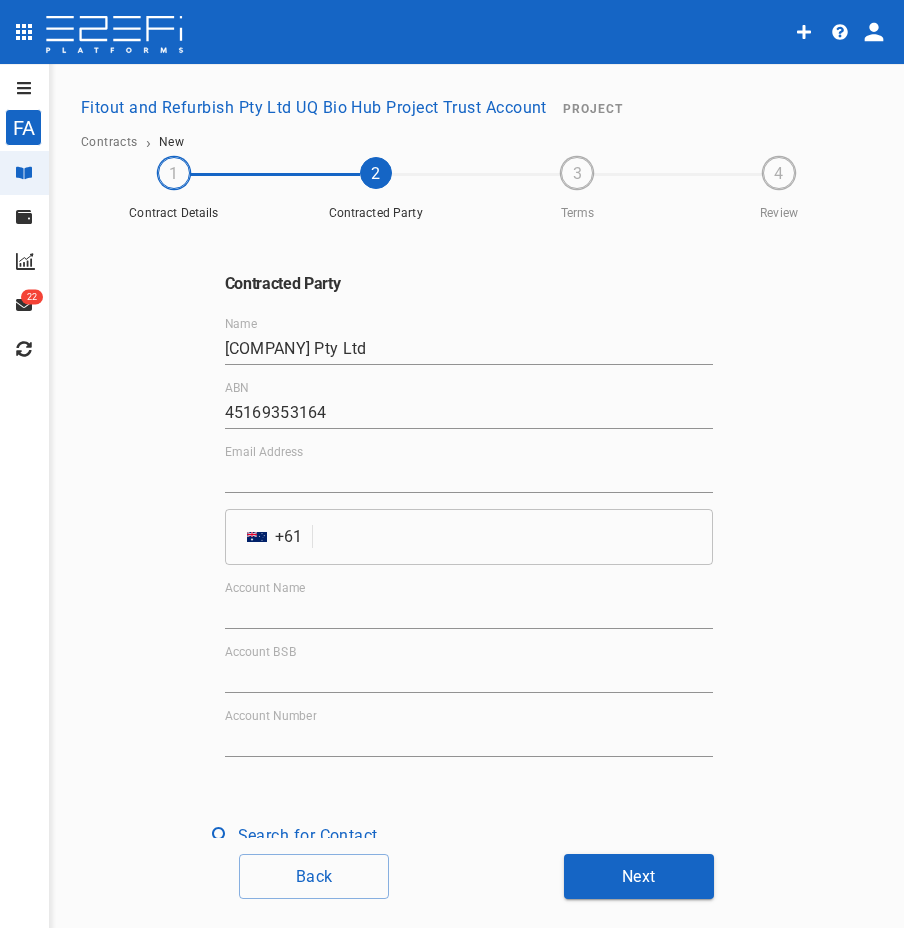 click on "Email Address" at bounding box center (469, 477) 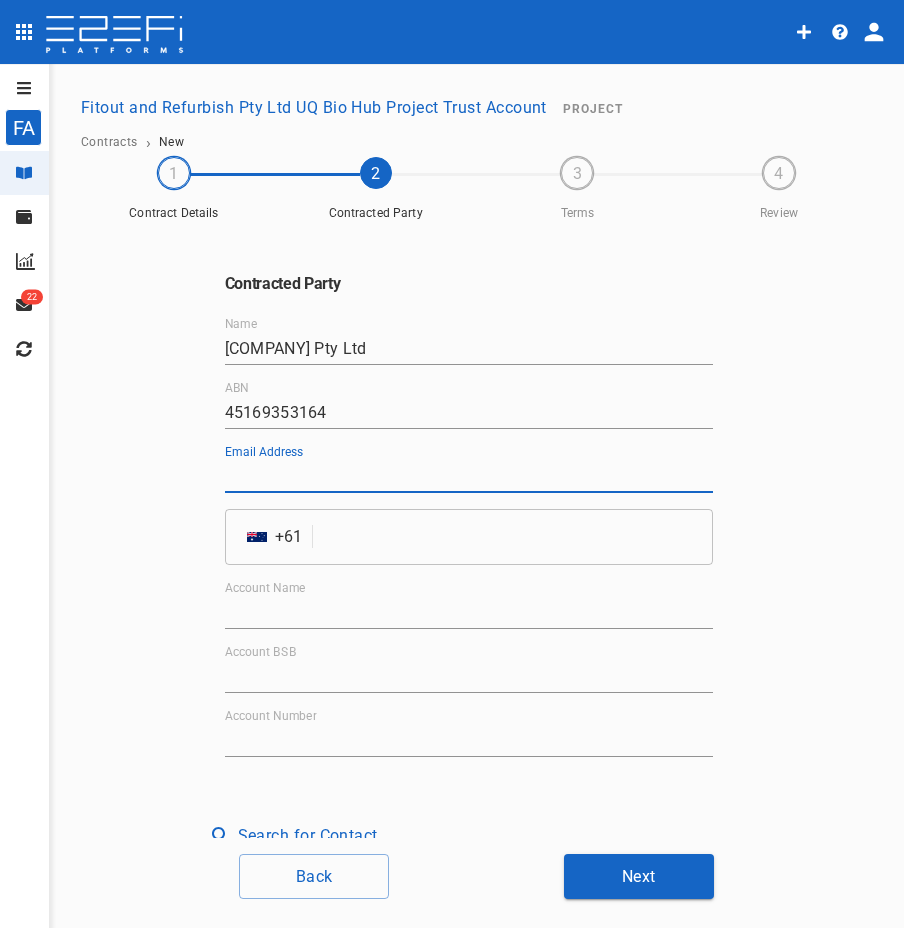 paste on "admin@[COMPANY].com.au" 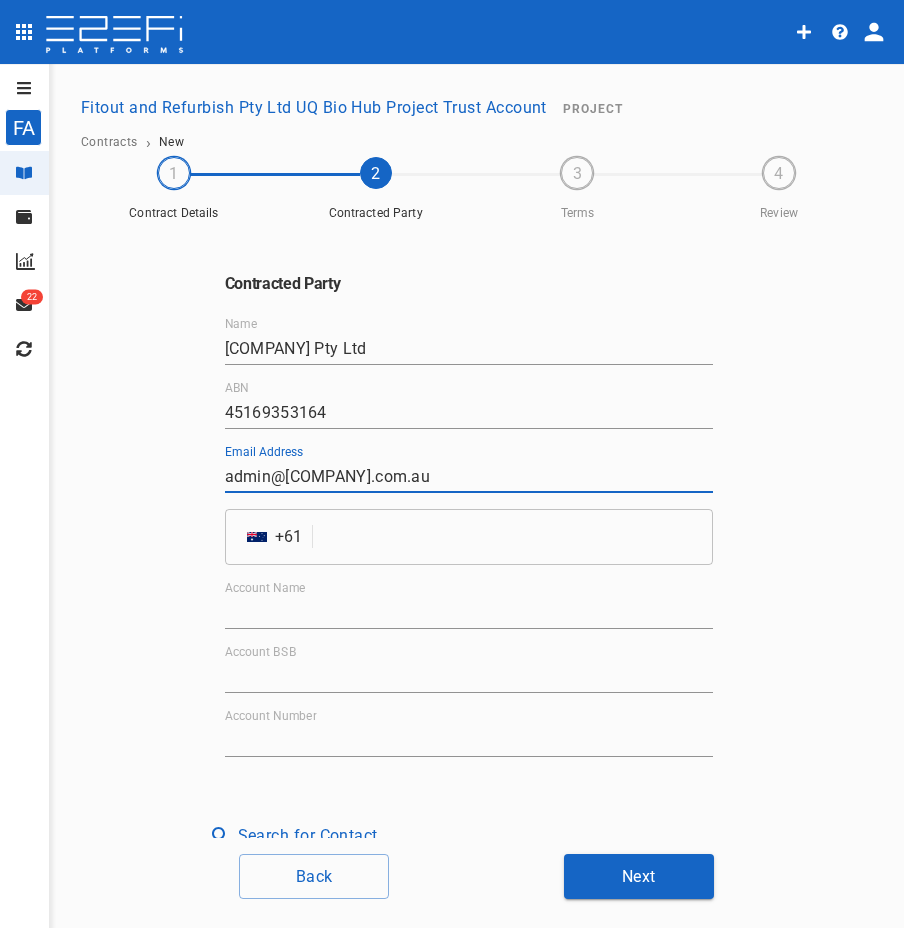 type on "admin@[COMPANY].com.au" 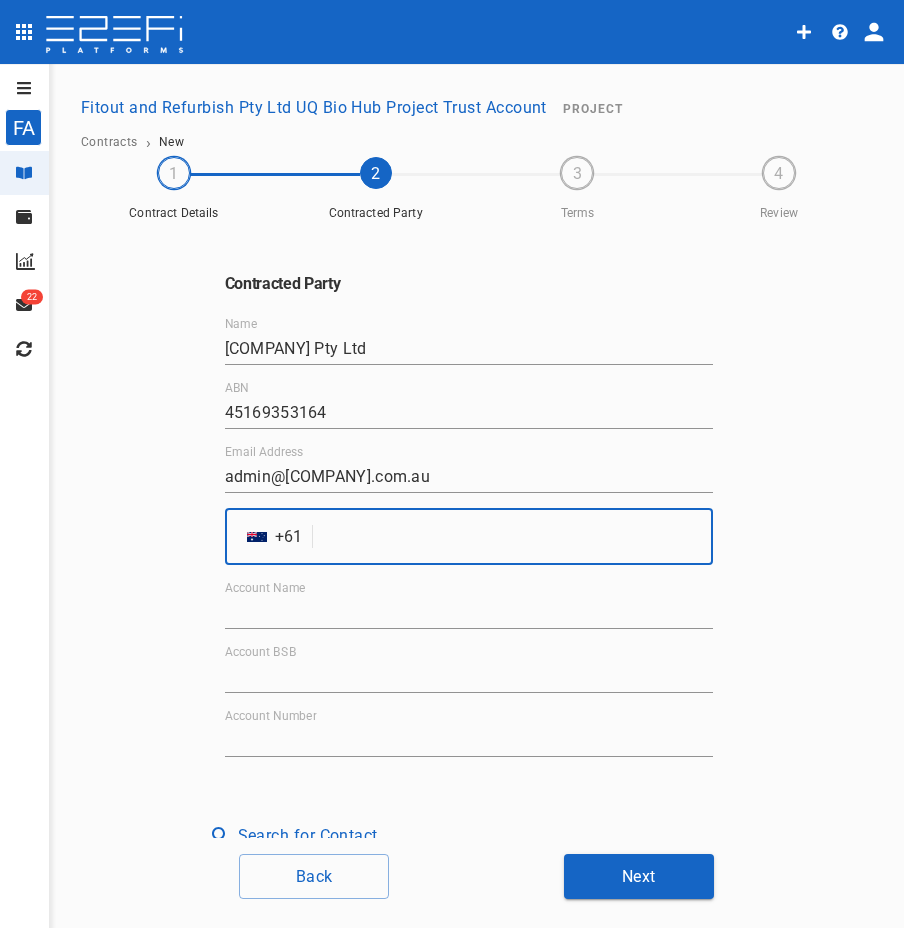click at bounding box center [516, 537] 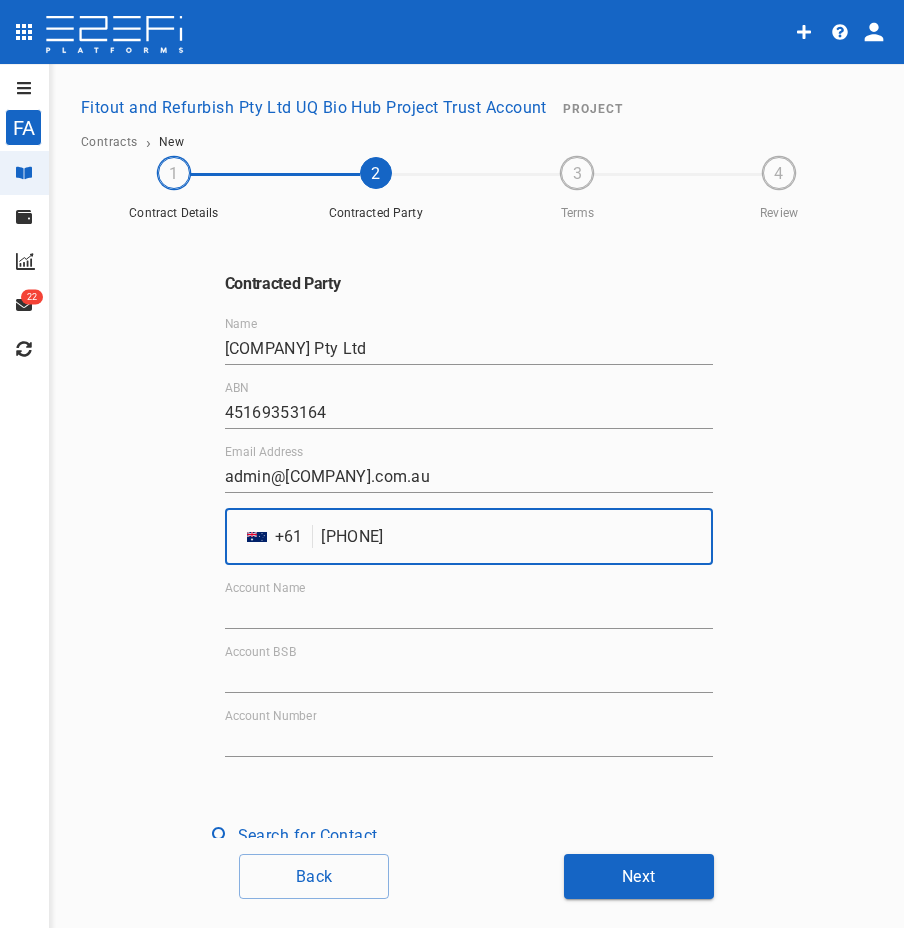 type on "[PHONE]" 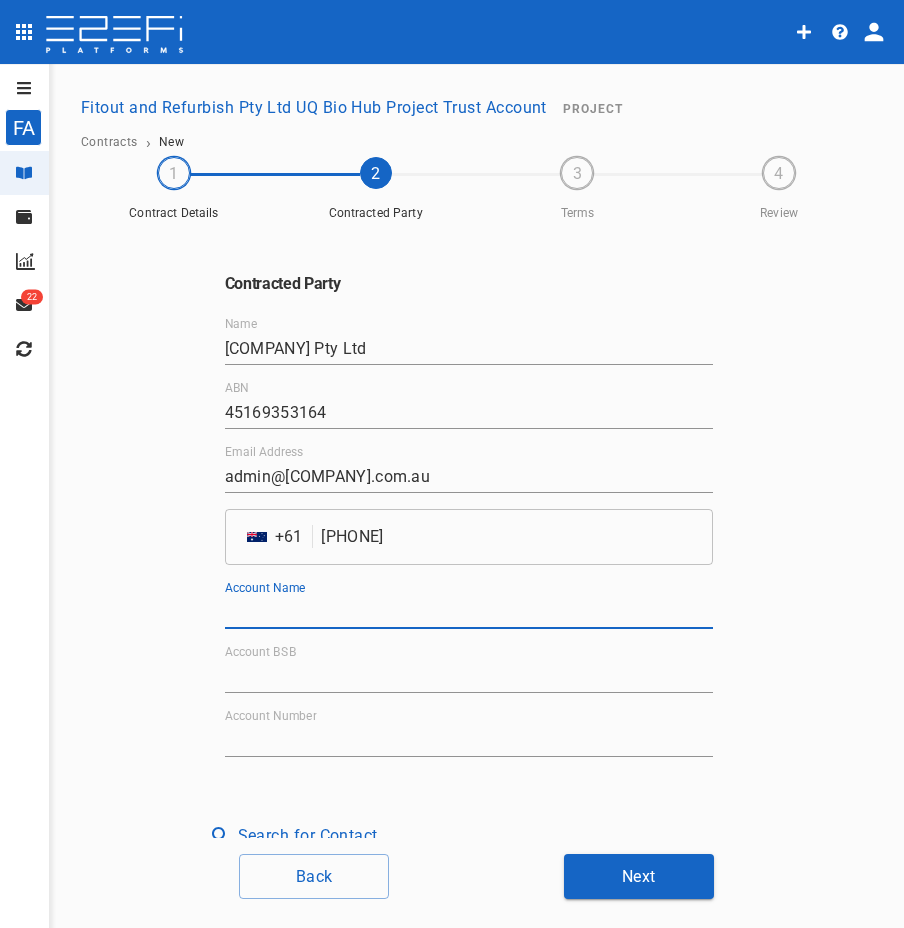 click on "Account Name" at bounding box center [469, 613] 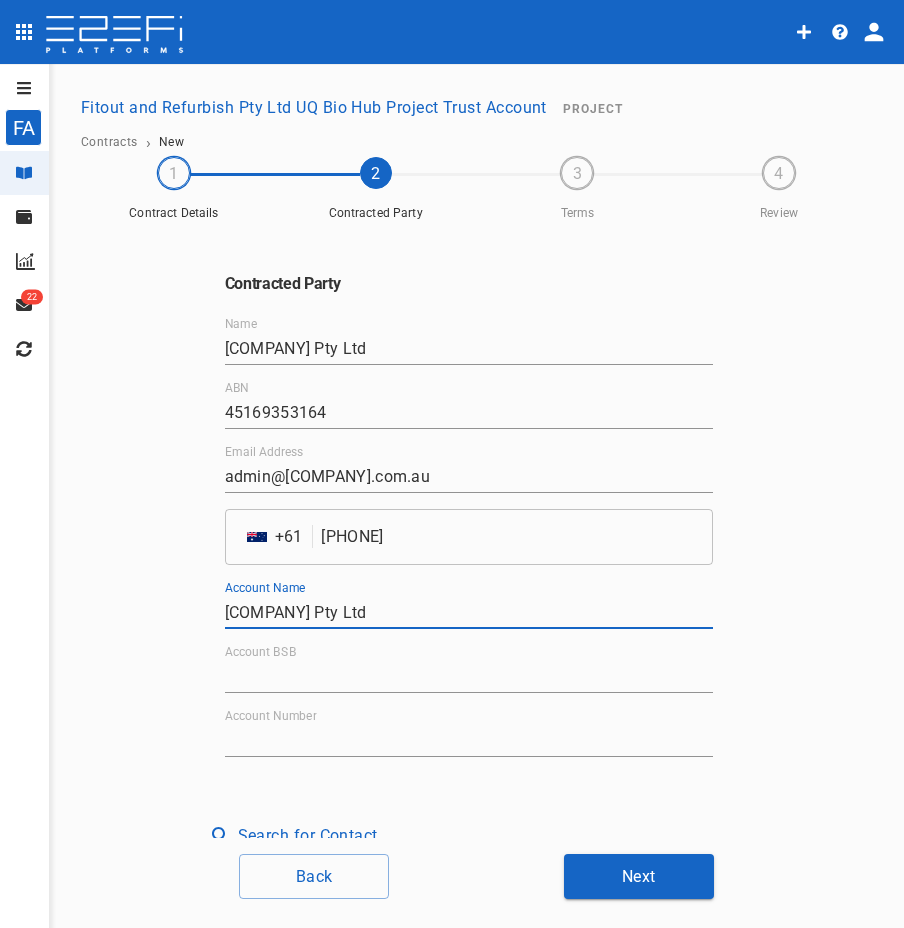 type on "[COMPANY] Pty Ltd" 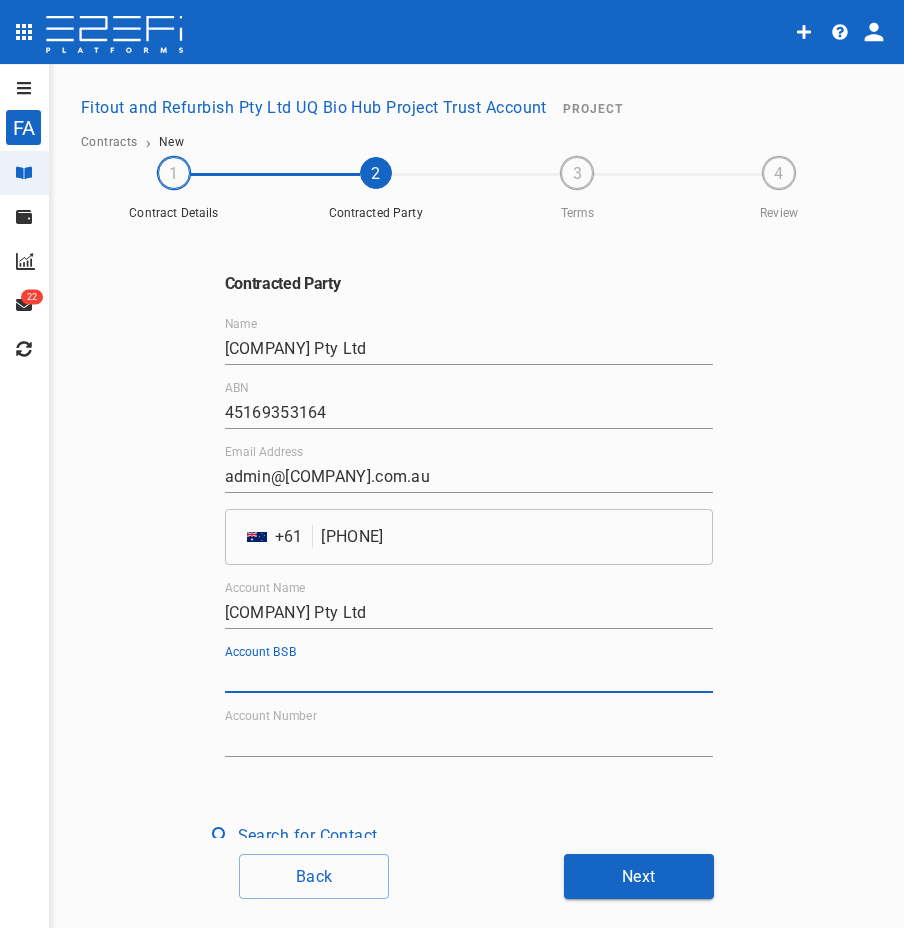 click on "Account BSB" at bounding box center (469, 677) 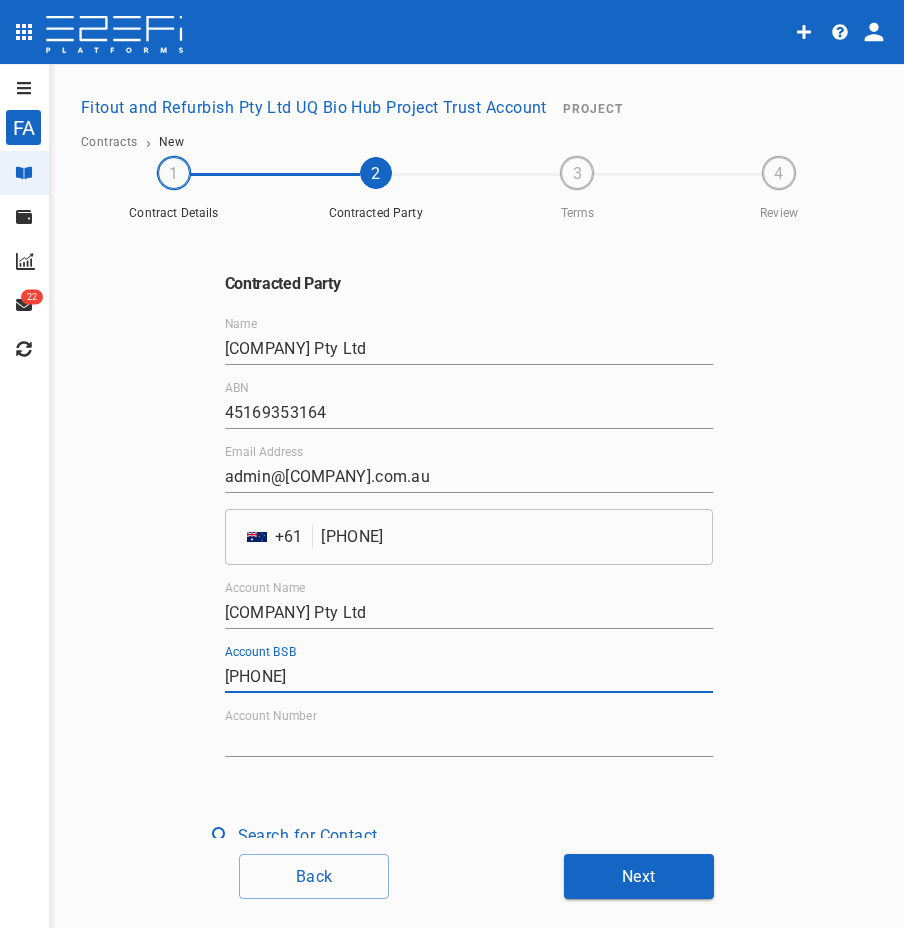 type on "[PHONE]" 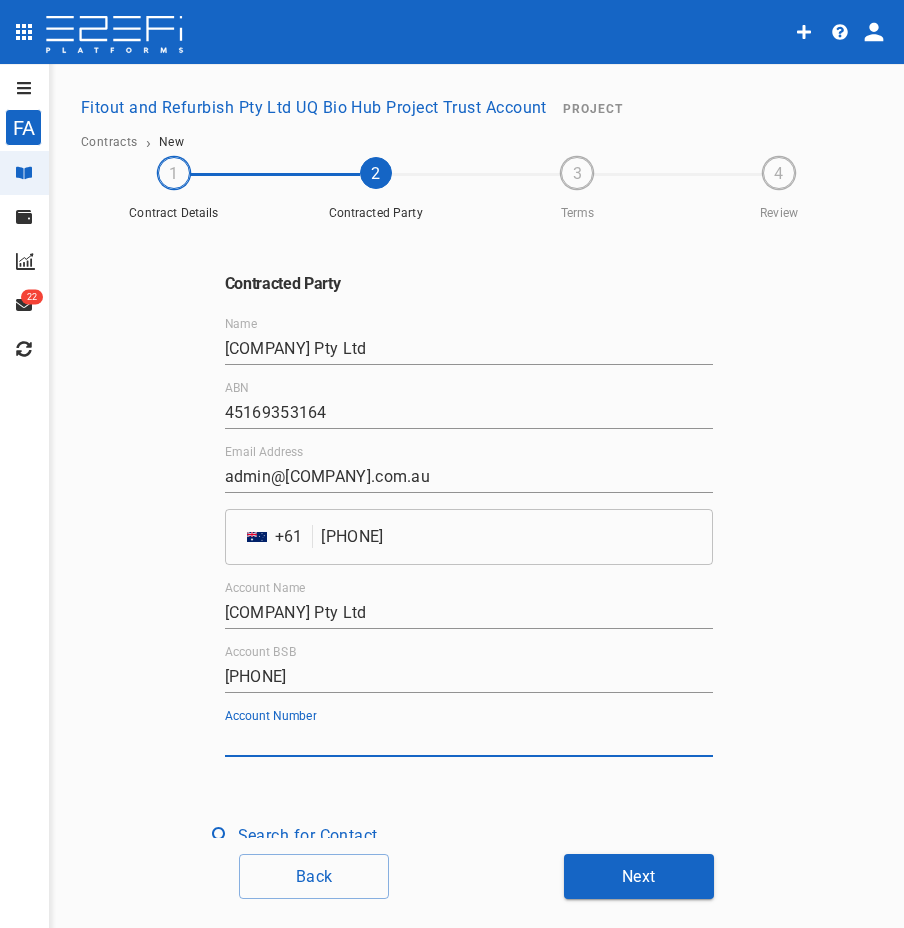 click on "Account Number" at bounding box center [469, 741] 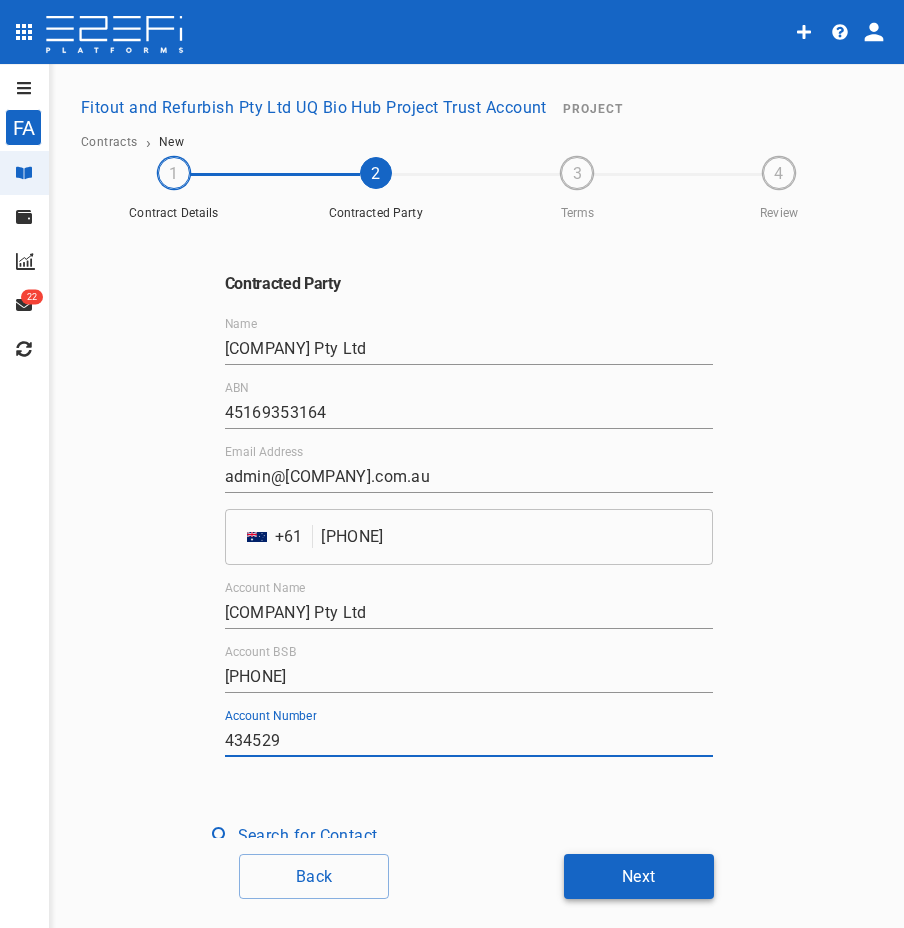 type on "434529" 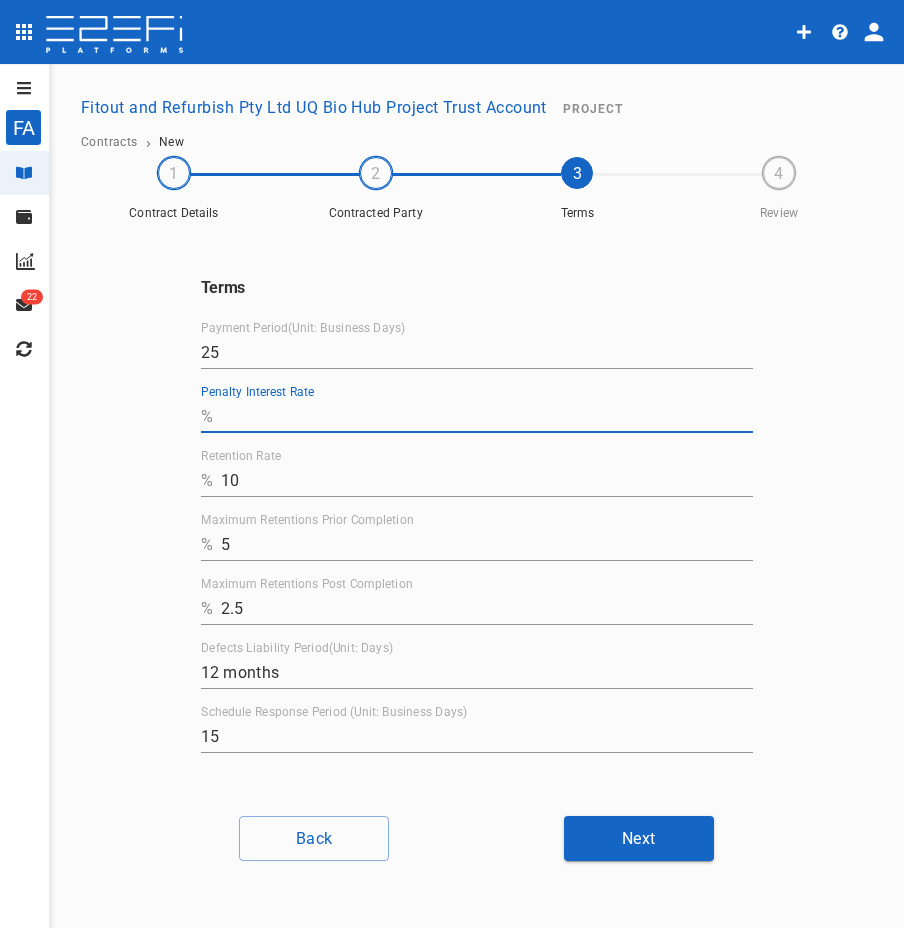 click on "Penalty Interest Rate" at bounding box center (487, 417) 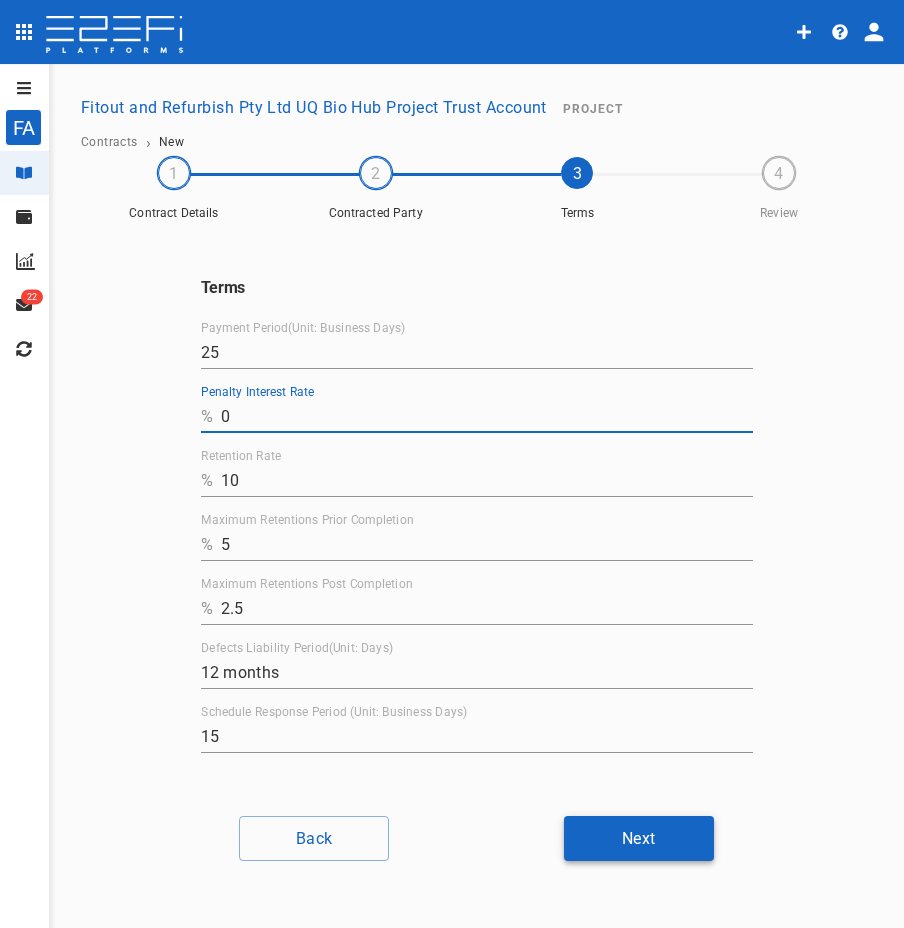 type on "0" 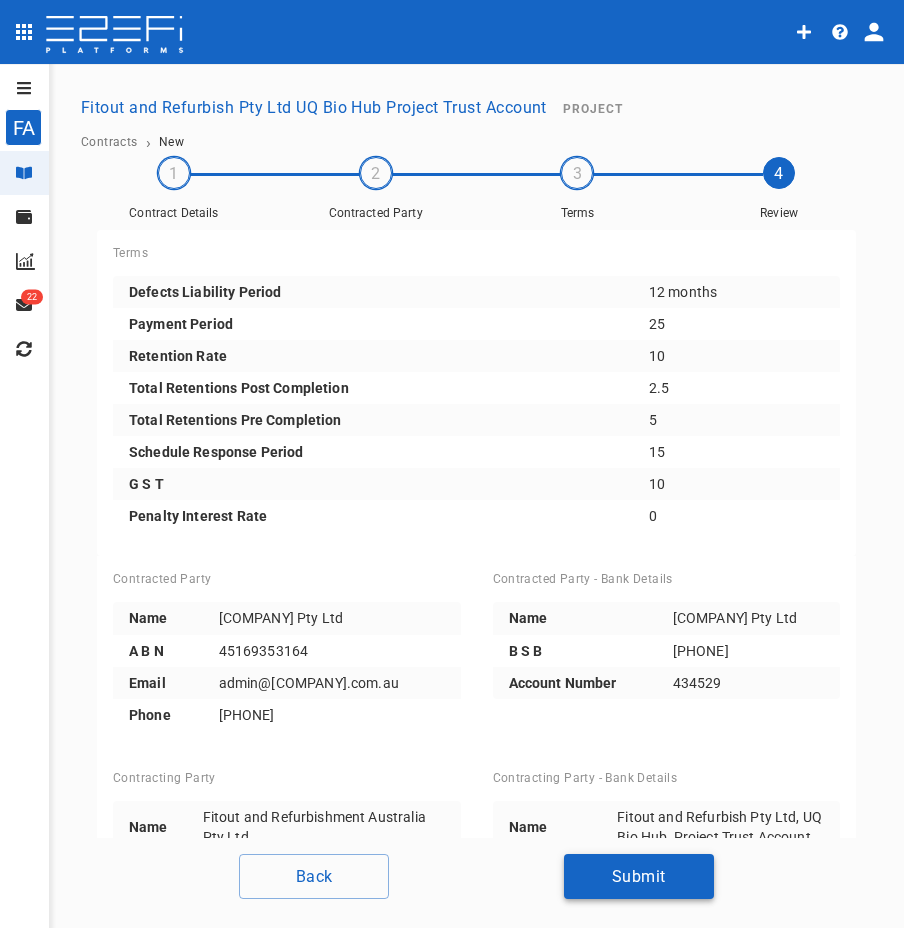 click on "Submit" at bounding box center [639, 876] 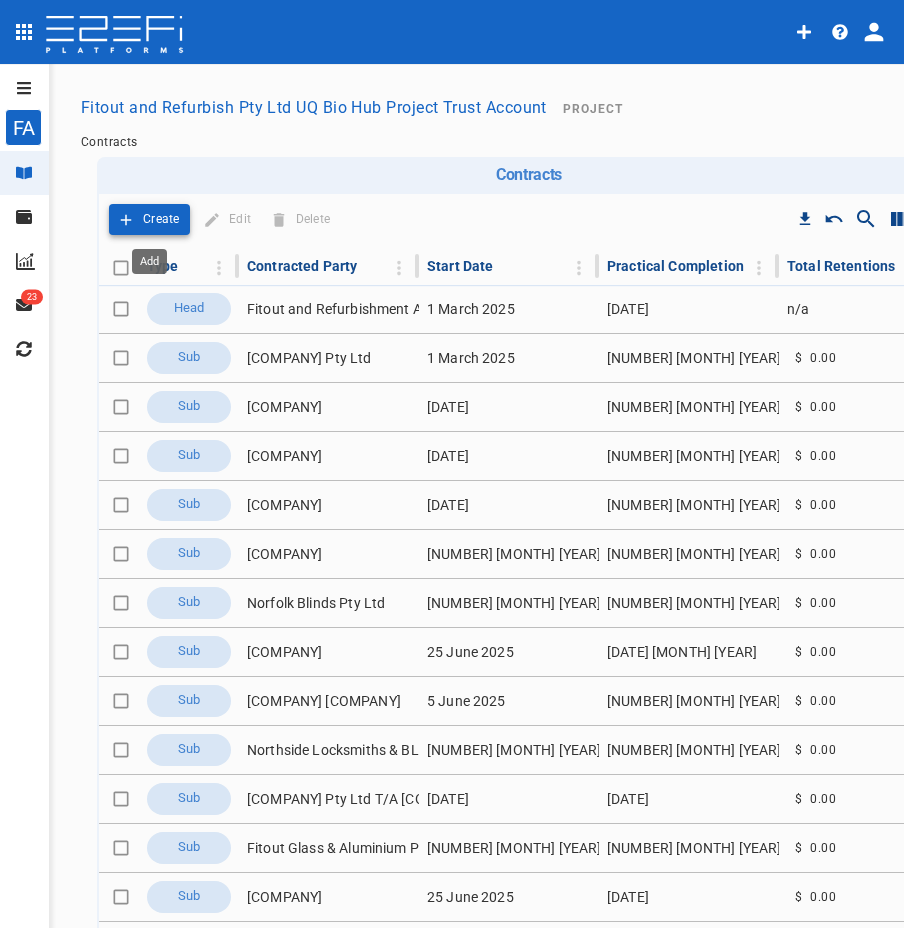 click on "Create" at bounding box center (161, 219) 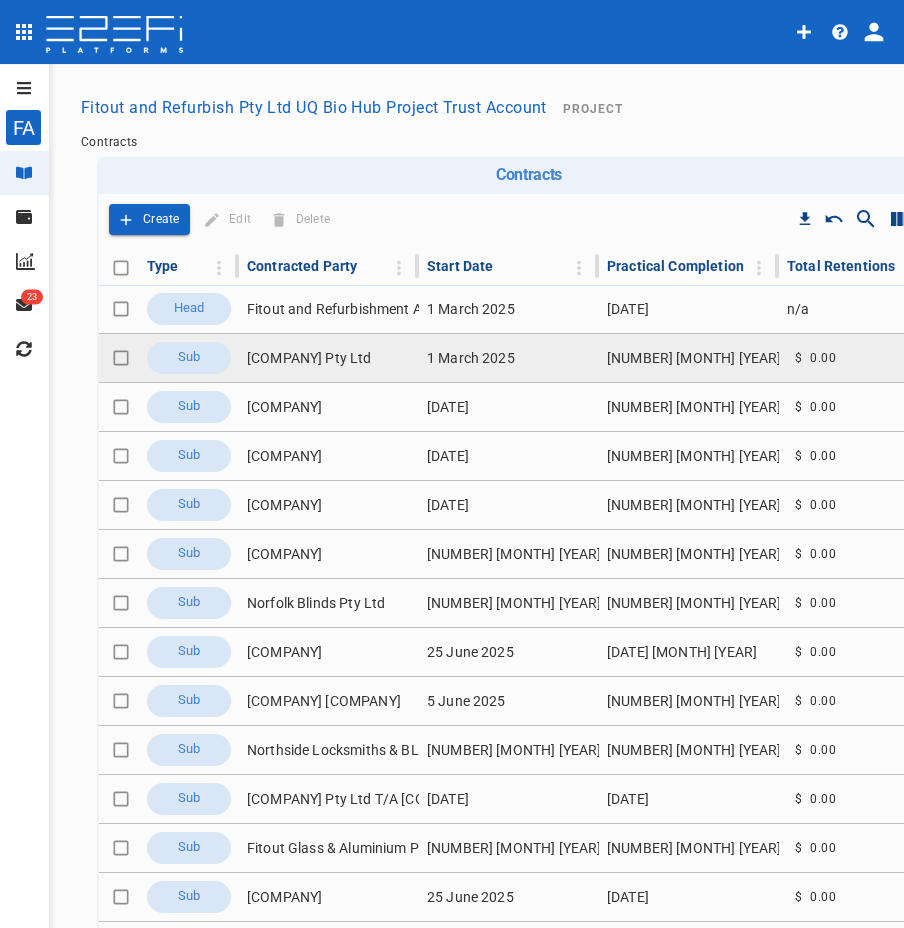 click on "[COMPANY] Pty Ltd" at bounding box center (329, 358) 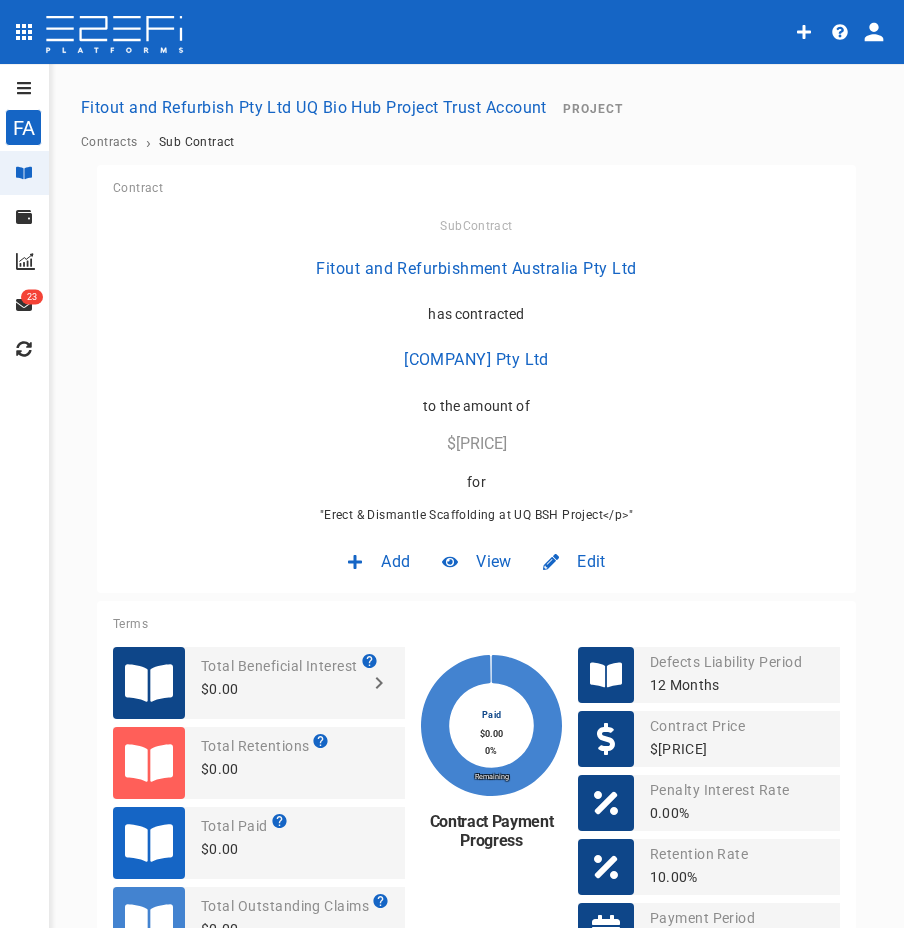 click on "Edit" at bounding box center (591, 561) 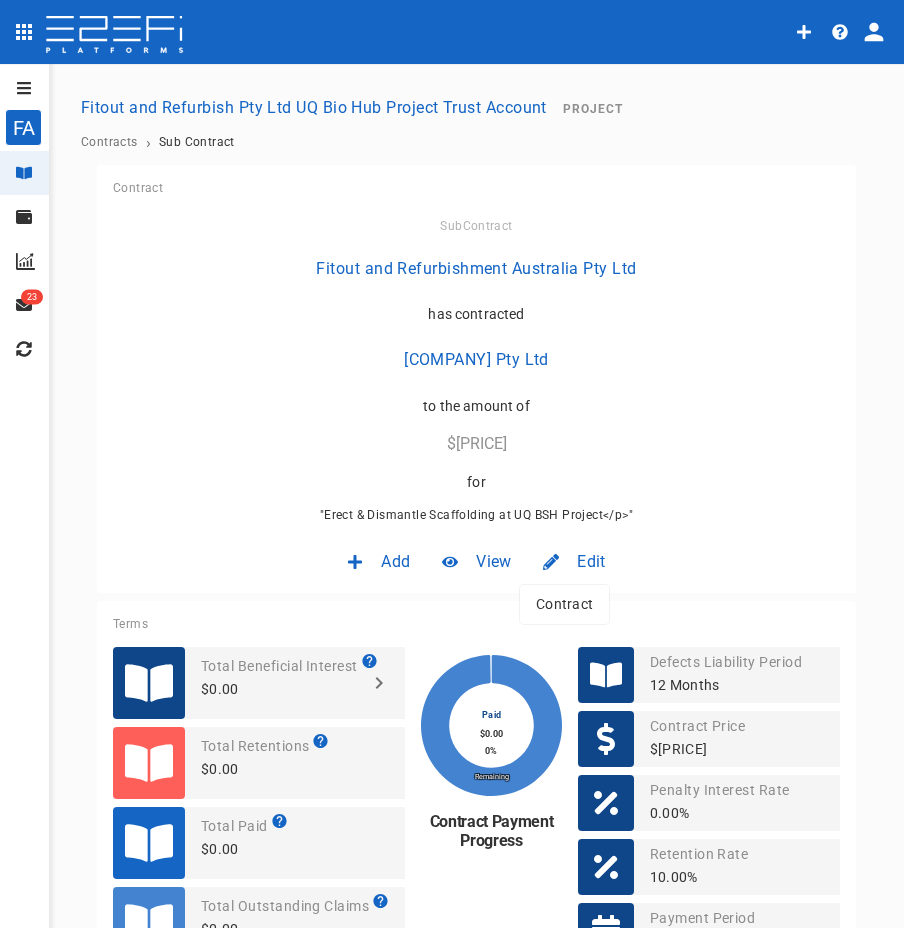 click on "Contract" at bounding box center (564, 604) 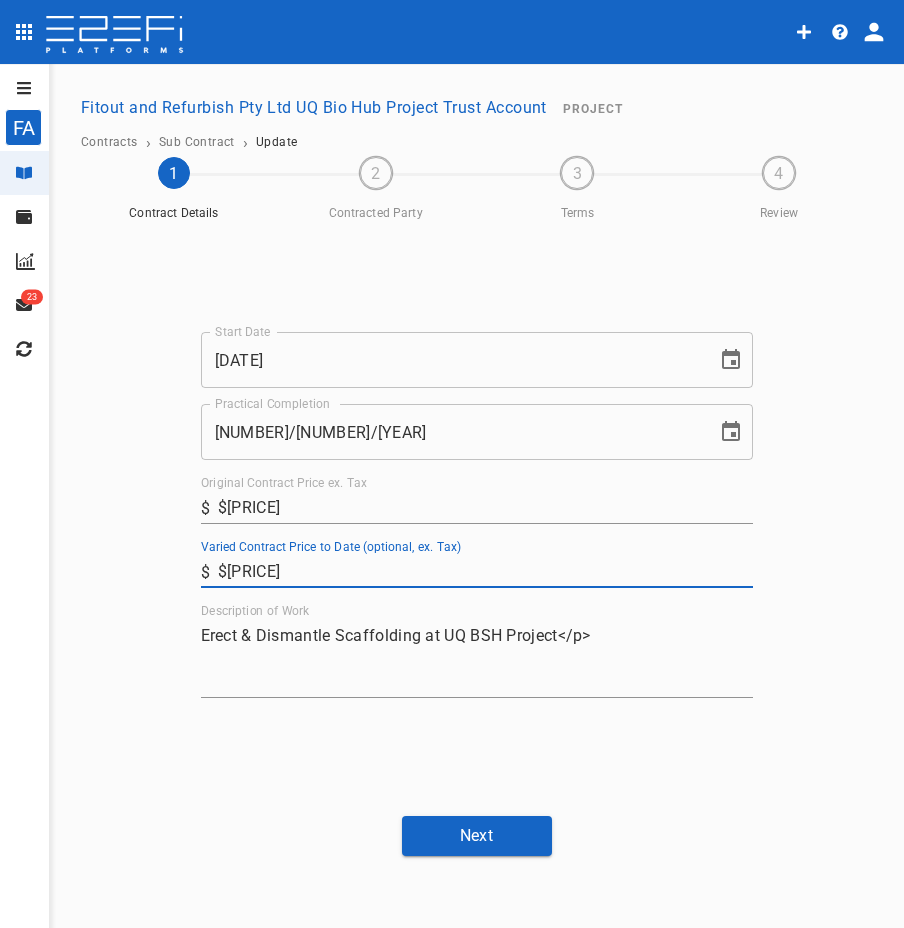 drag, startPoint x: 281, startPoint y: 576, endPoint x: 168, endPoint y: 561, distance: 113.99123 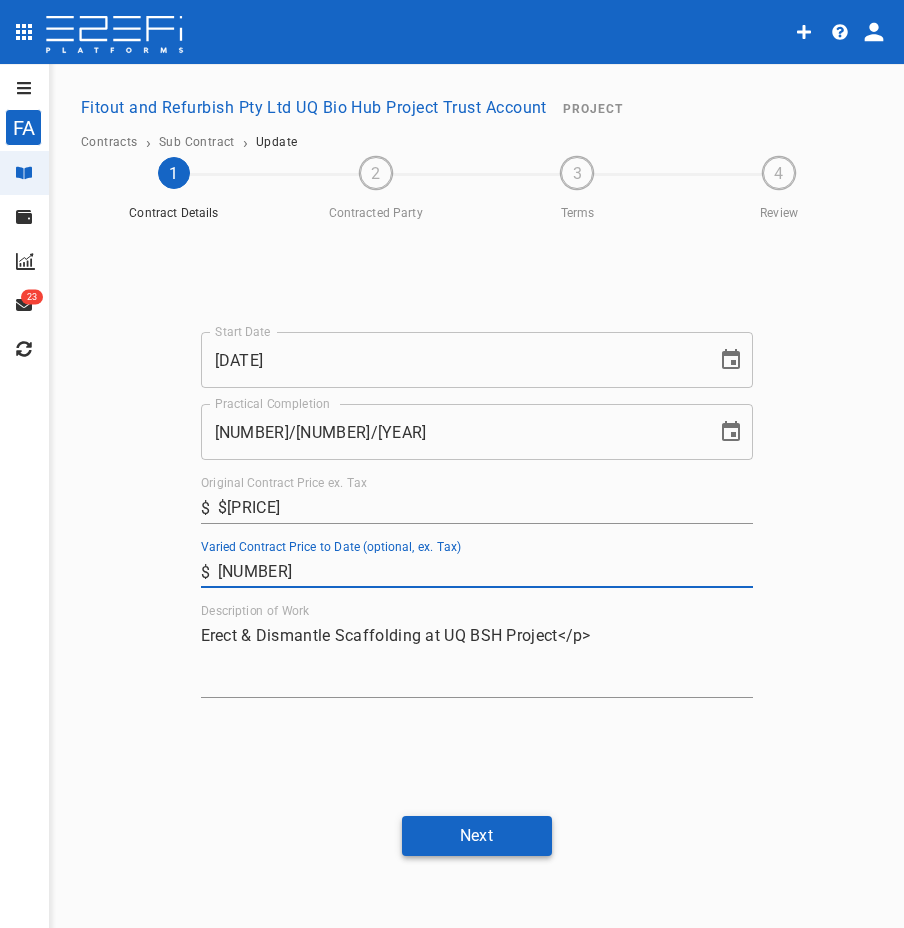 type on "[NUMBER]" 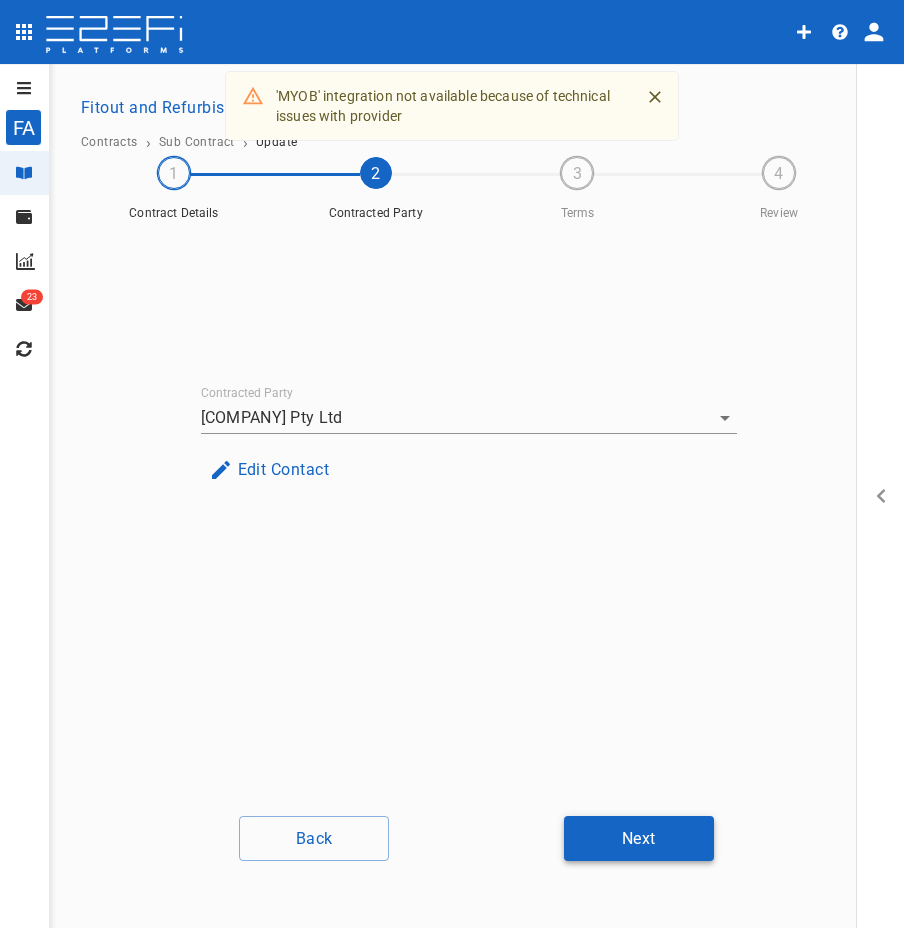 click on "Next" at bounding box center [639, 838] 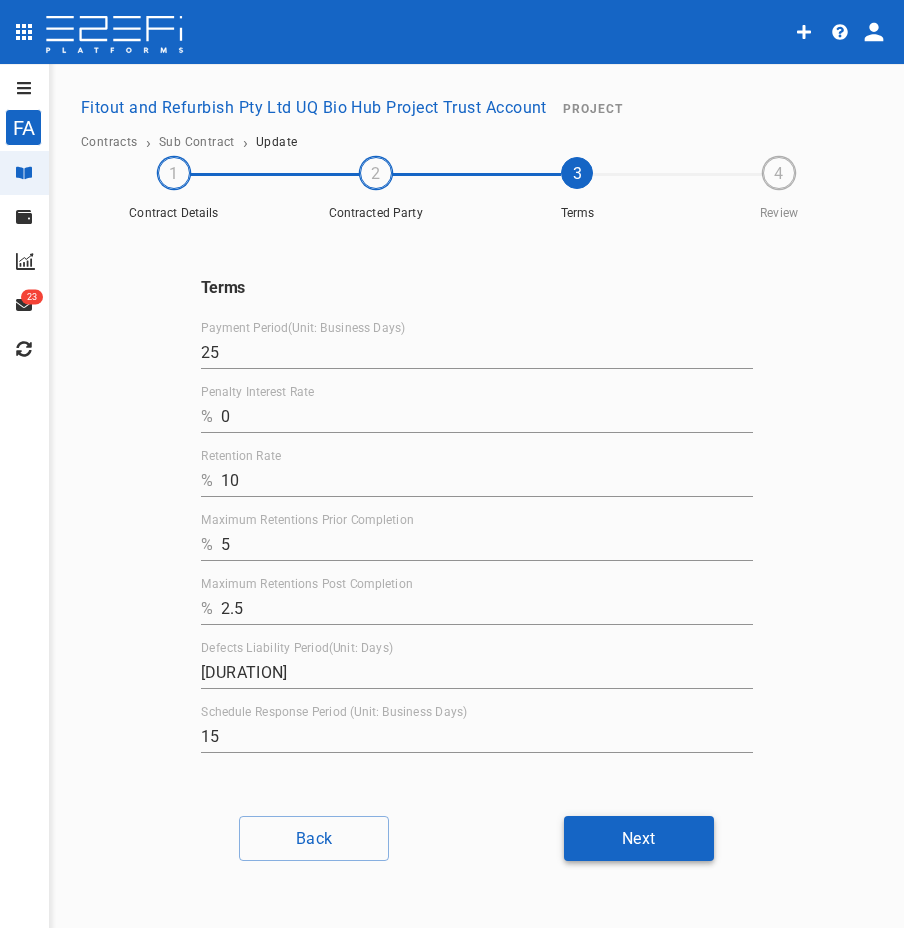 click on "Next" at bounding box center [639, 838] 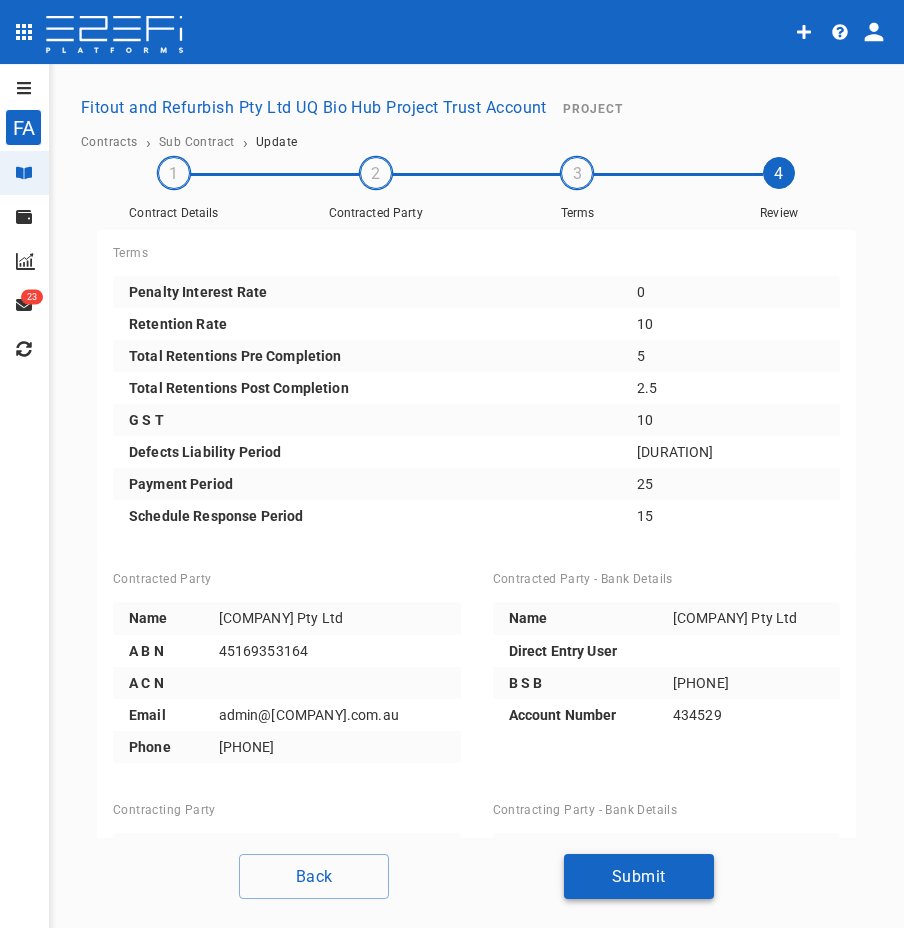 click on "Submit" at bounding box center [639, 876] 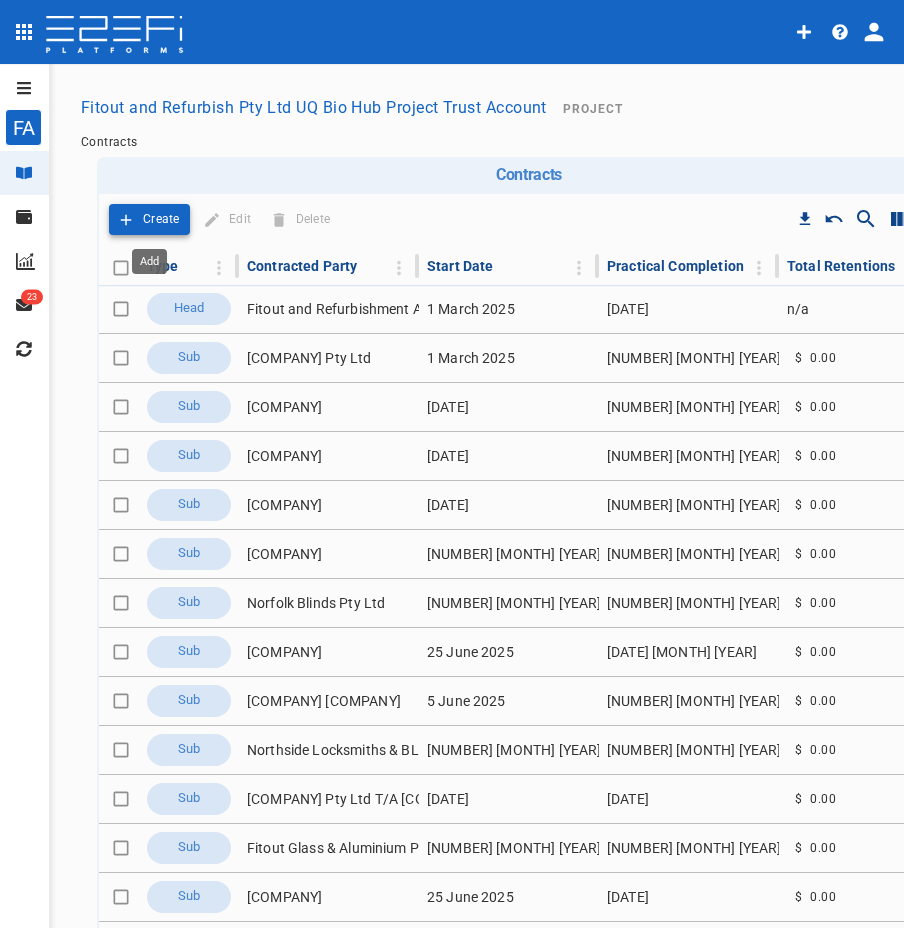click on "Create" at bounding box center [161, 219] 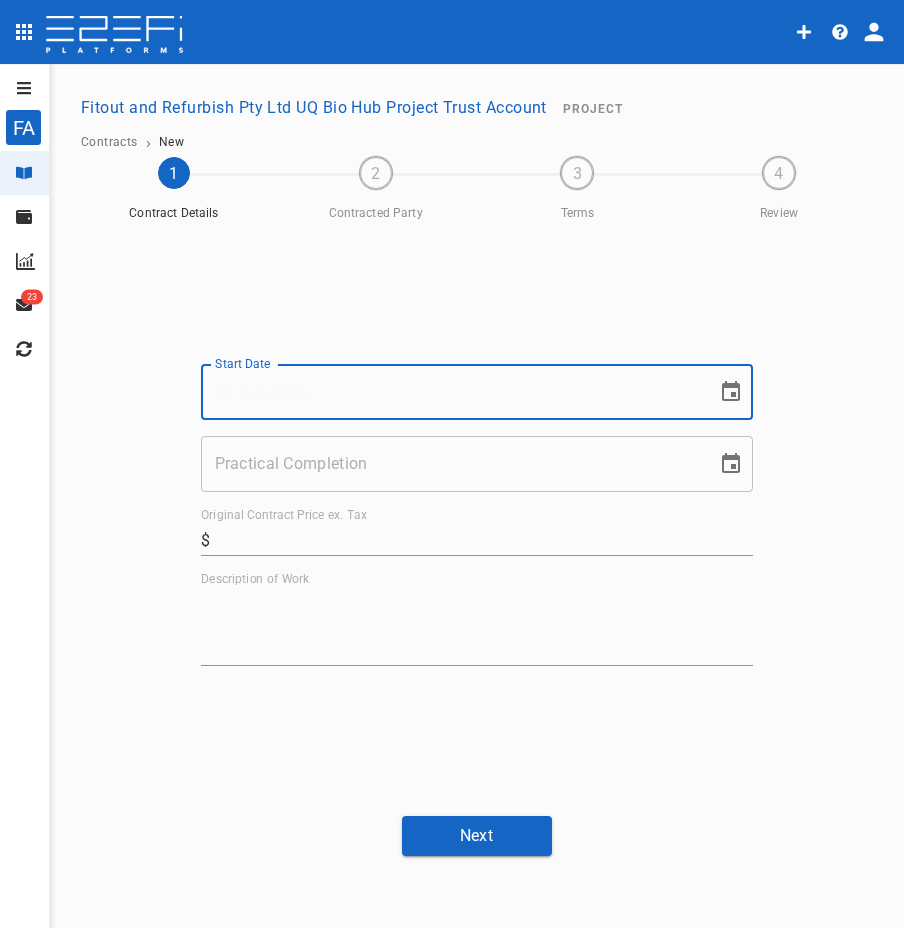 click on "Start Date" at bounding box center (452, 392) 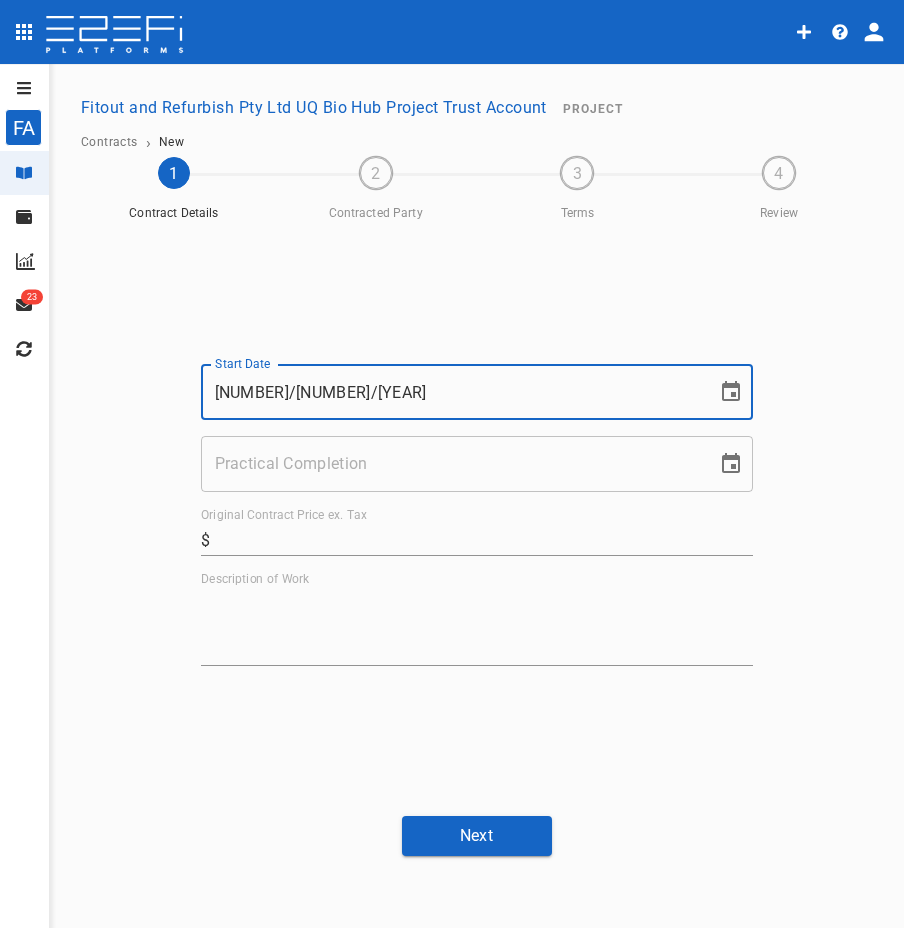 type on "[NUMBER]/[NUMBER]/[YEAR]" 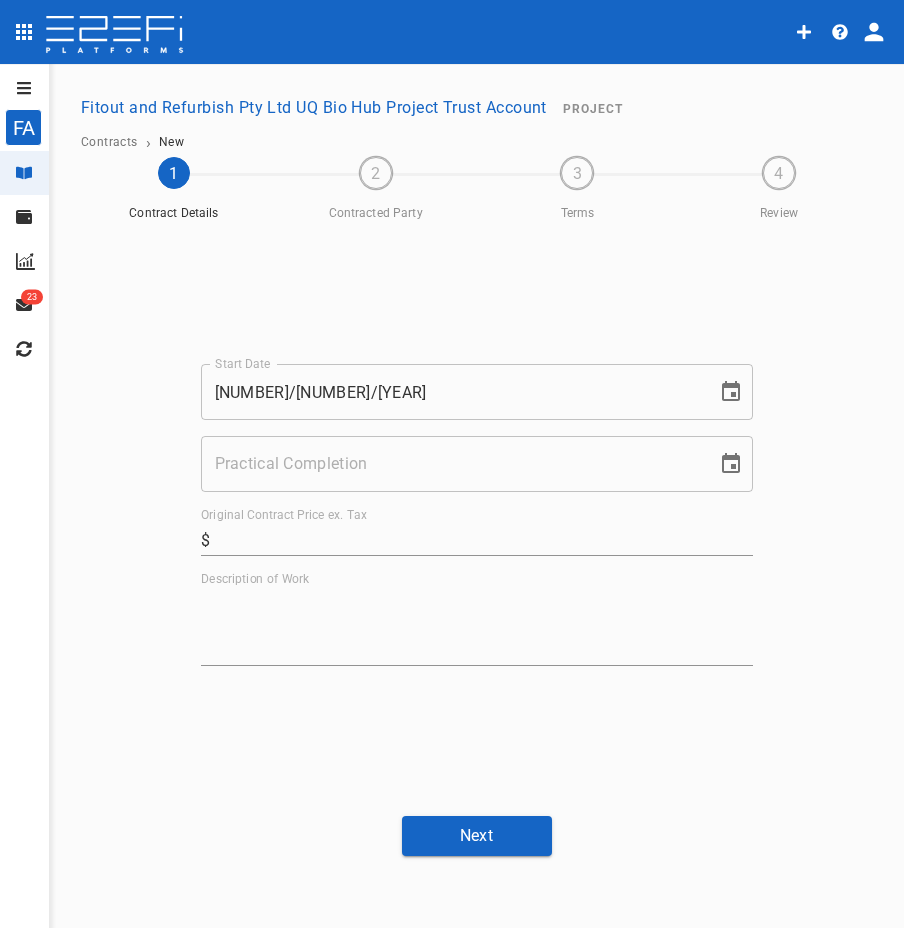 click on "Practical Completion" at bounding box center [452, 464] 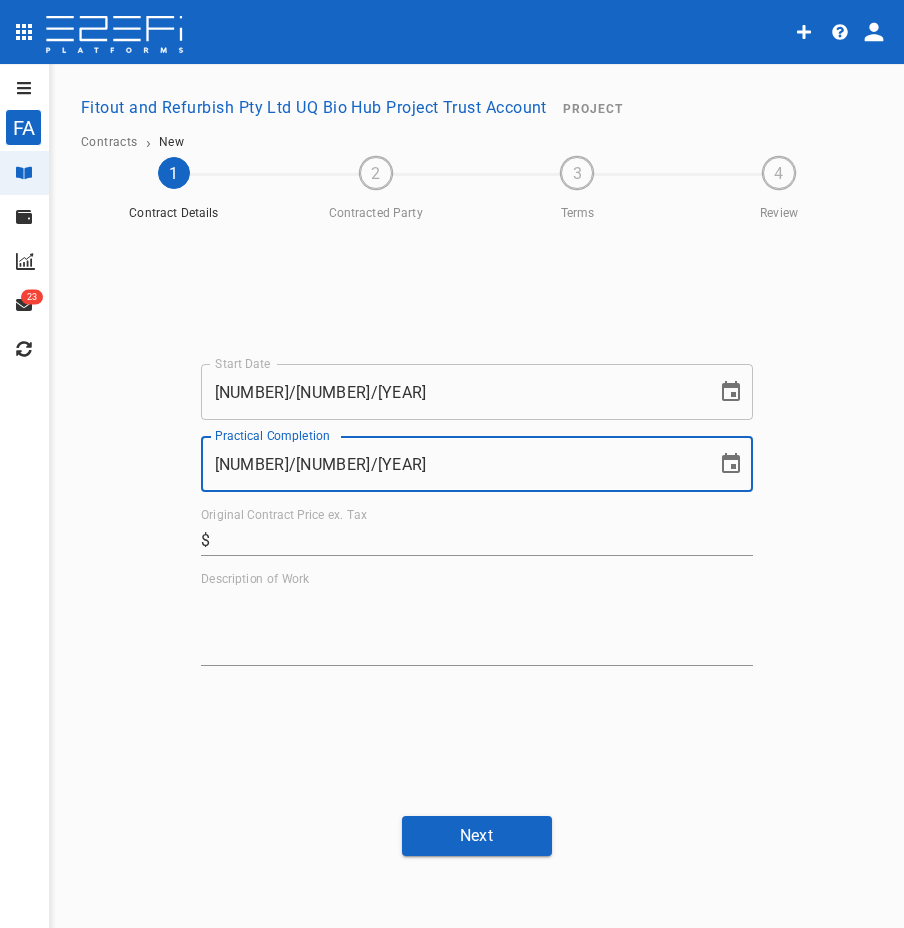 type on "[NUMBER]/[NUMBER]/[YEAR]" 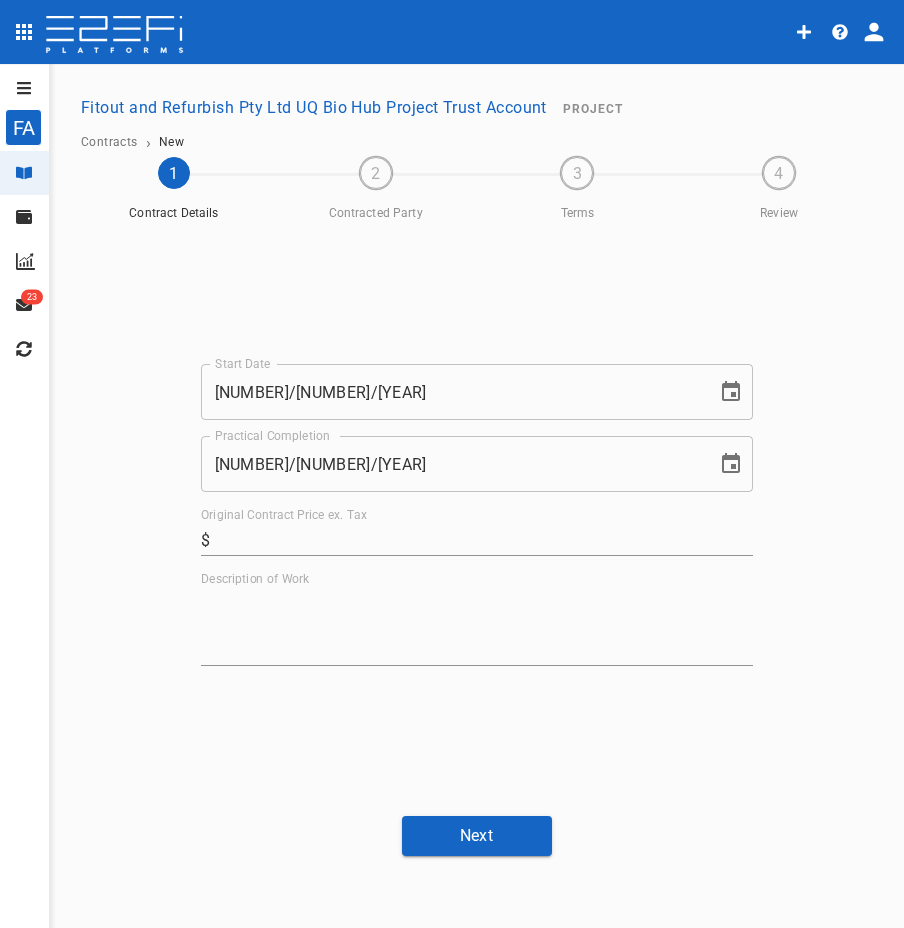 click on "Original Contract Price ex. Tax" at bounding box center [485, 540] 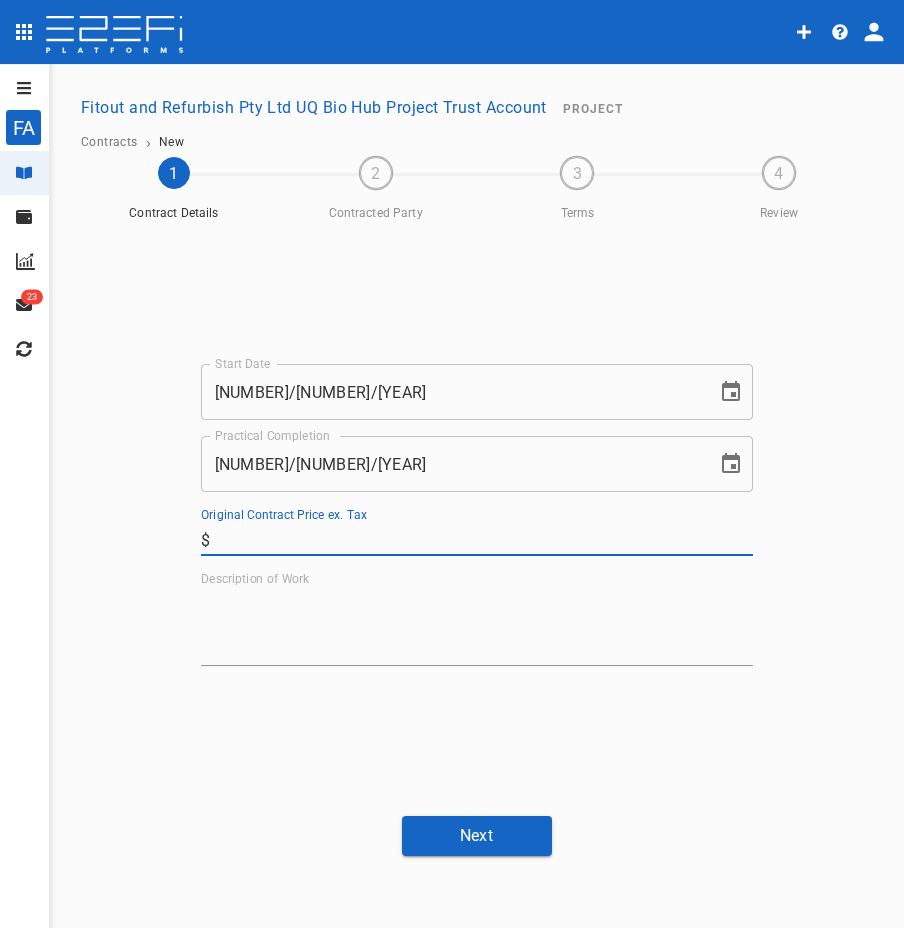 paste on "[NUMBER]" 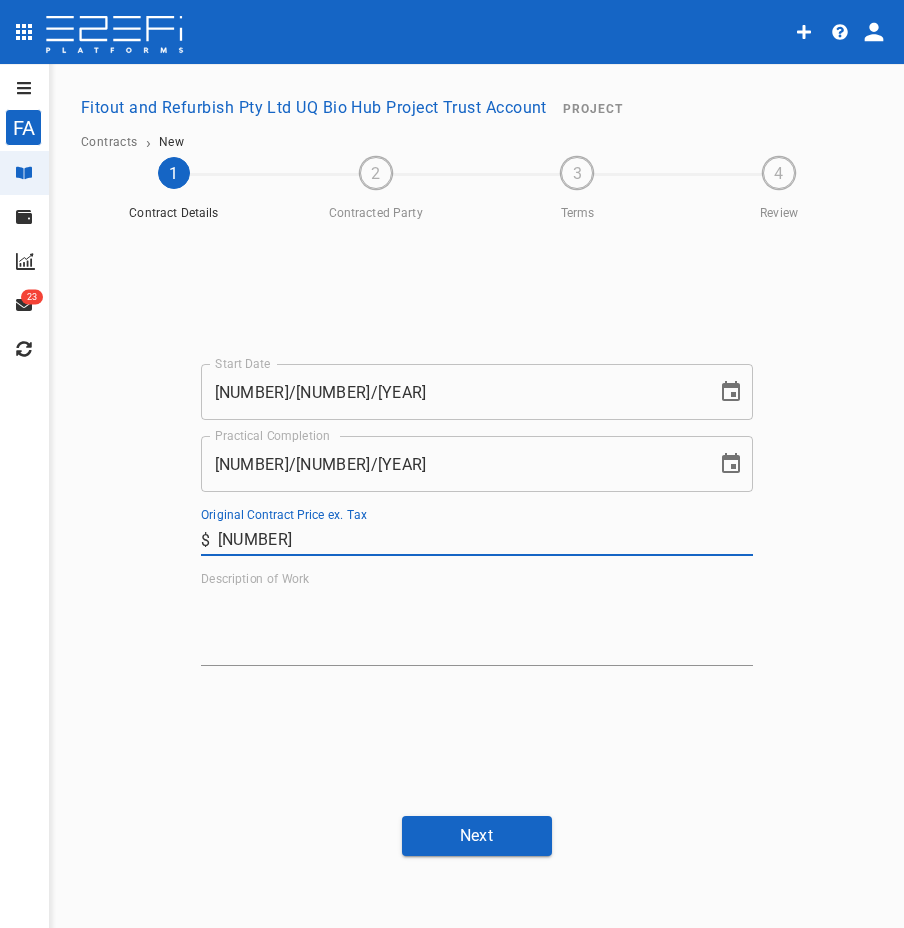 type on "[NUMBER]" 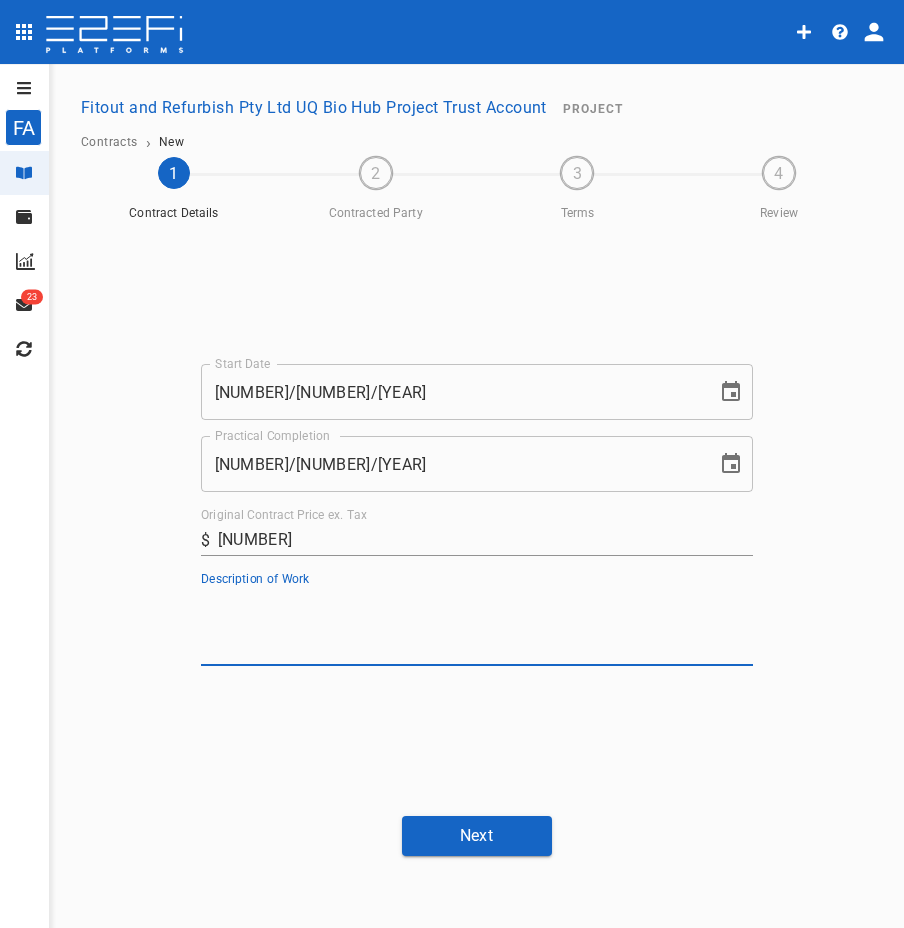 click on "Description of Work" at bounding box center [477, 626] 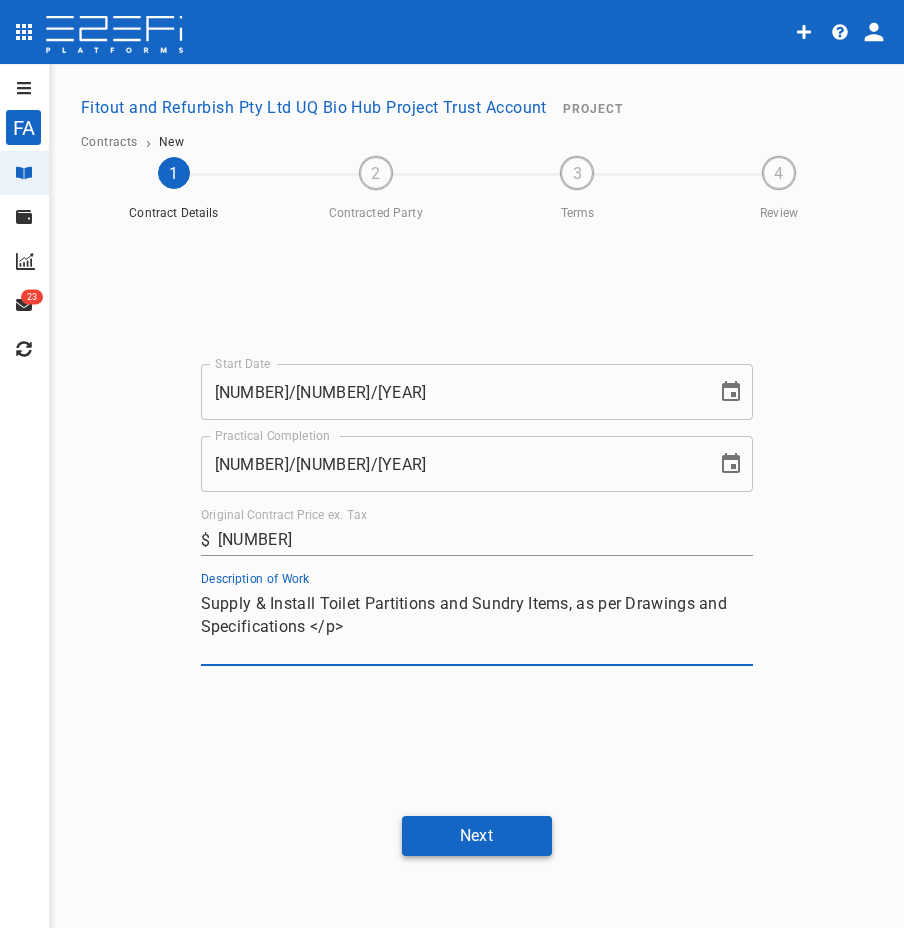 type on "Supply & Install Toilet Partitions and Sundry Items, as per Drawings and Specifications </p>" 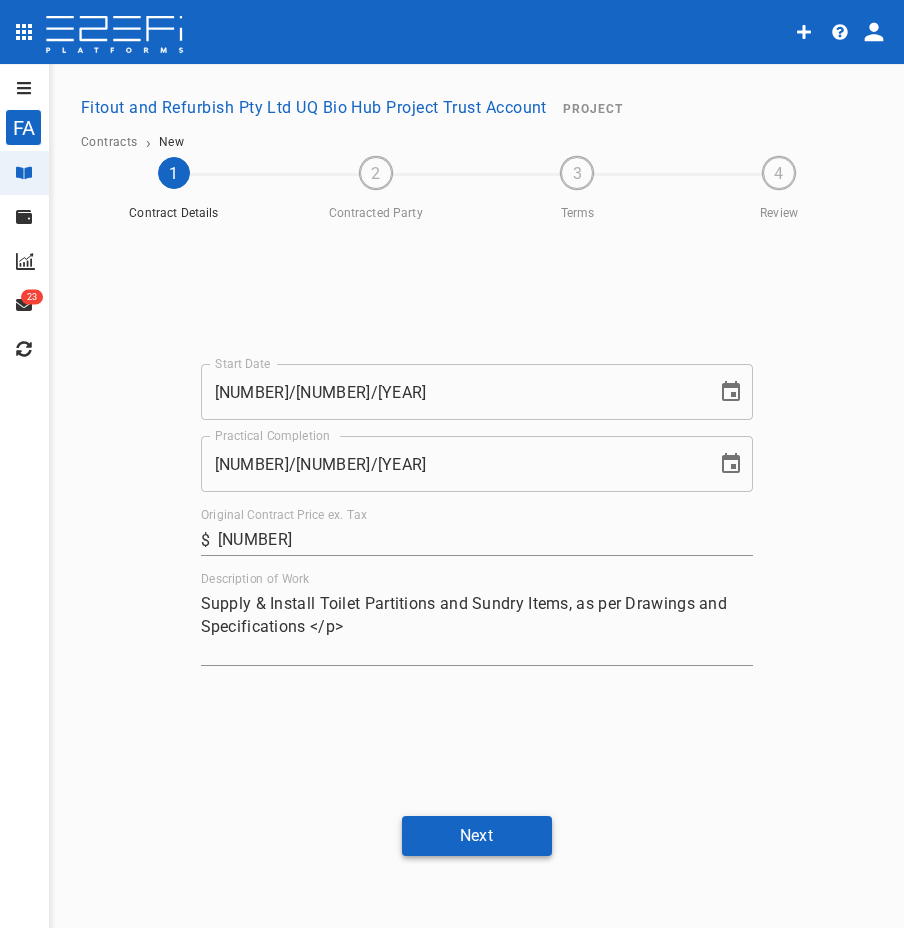 click on "Next" at bounding box center (477, 835) 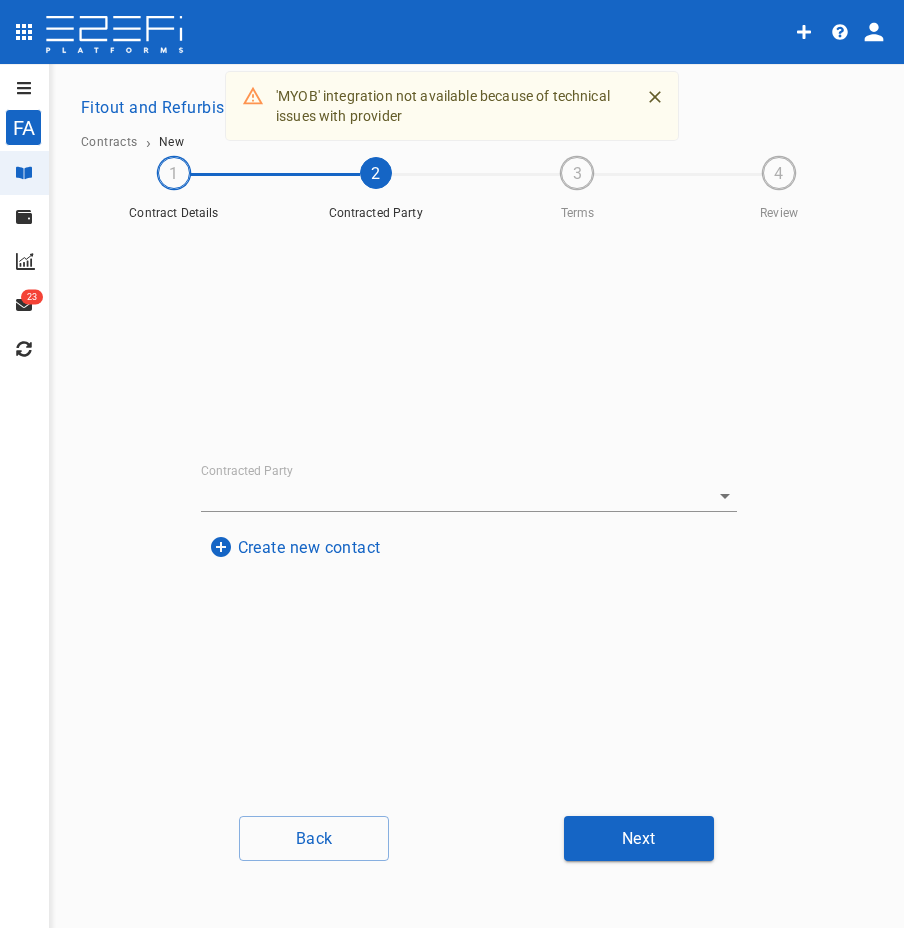click on "Create new contact" at bounding box center [295, 547] 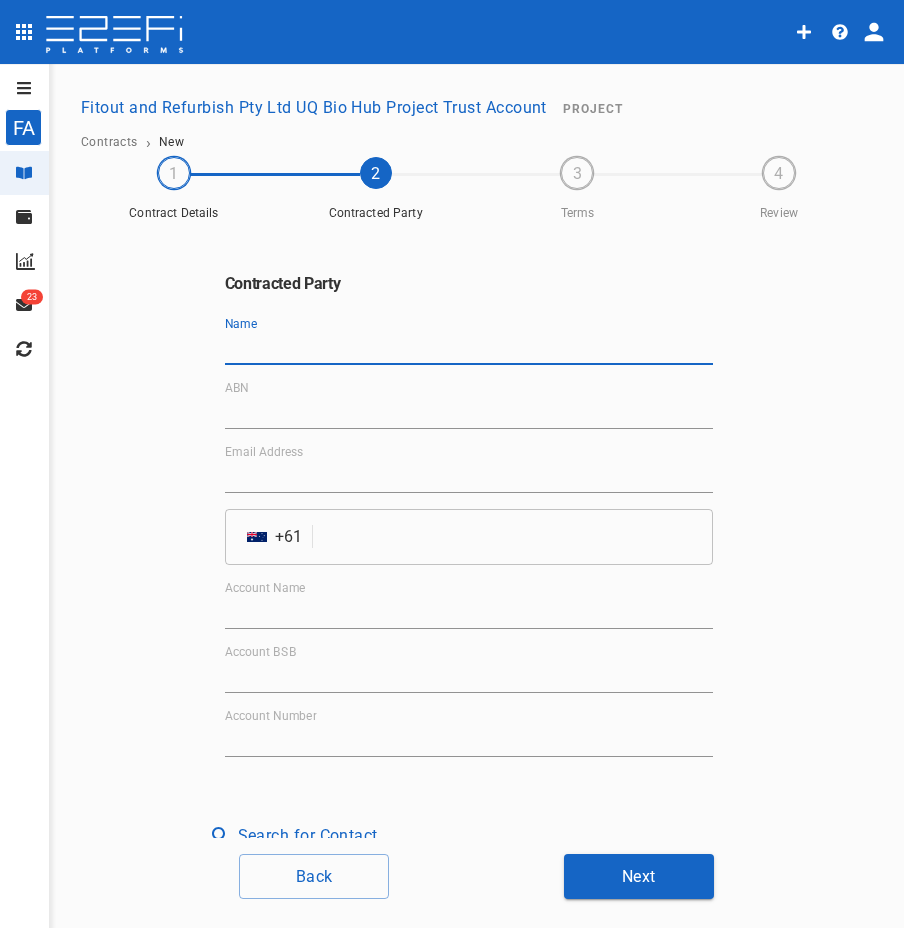 click on "Name" at bounding box center (469, 349) 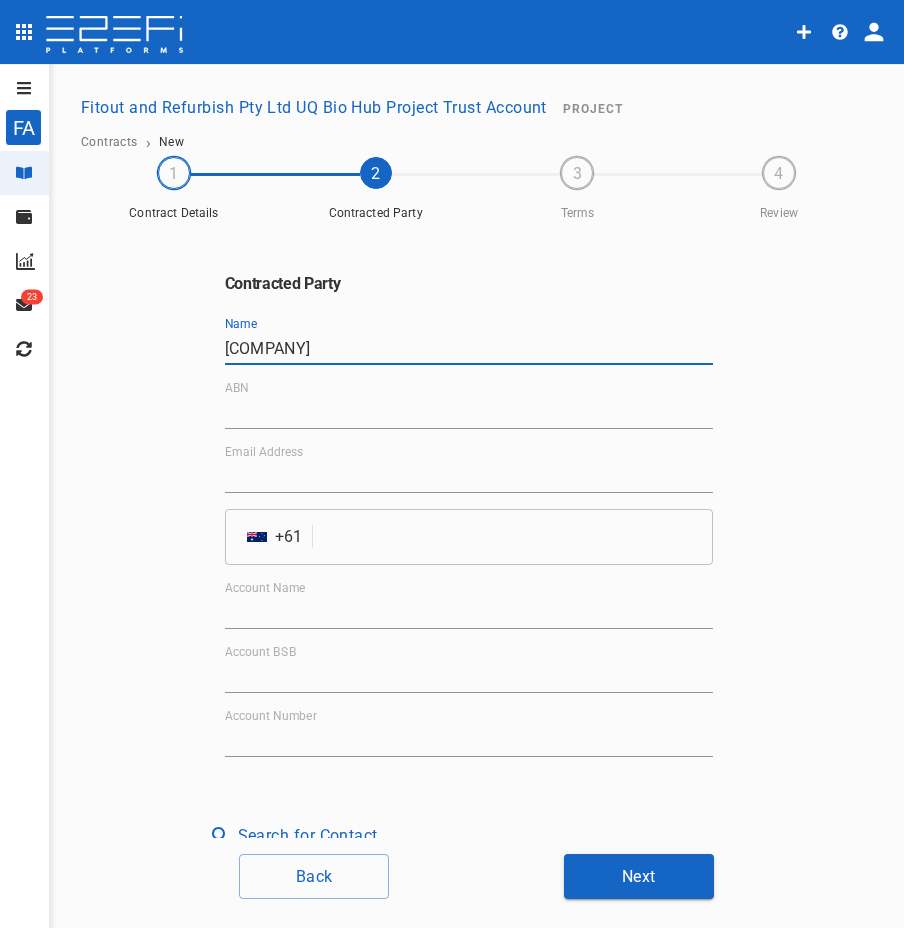 type on "[COMPANY]" 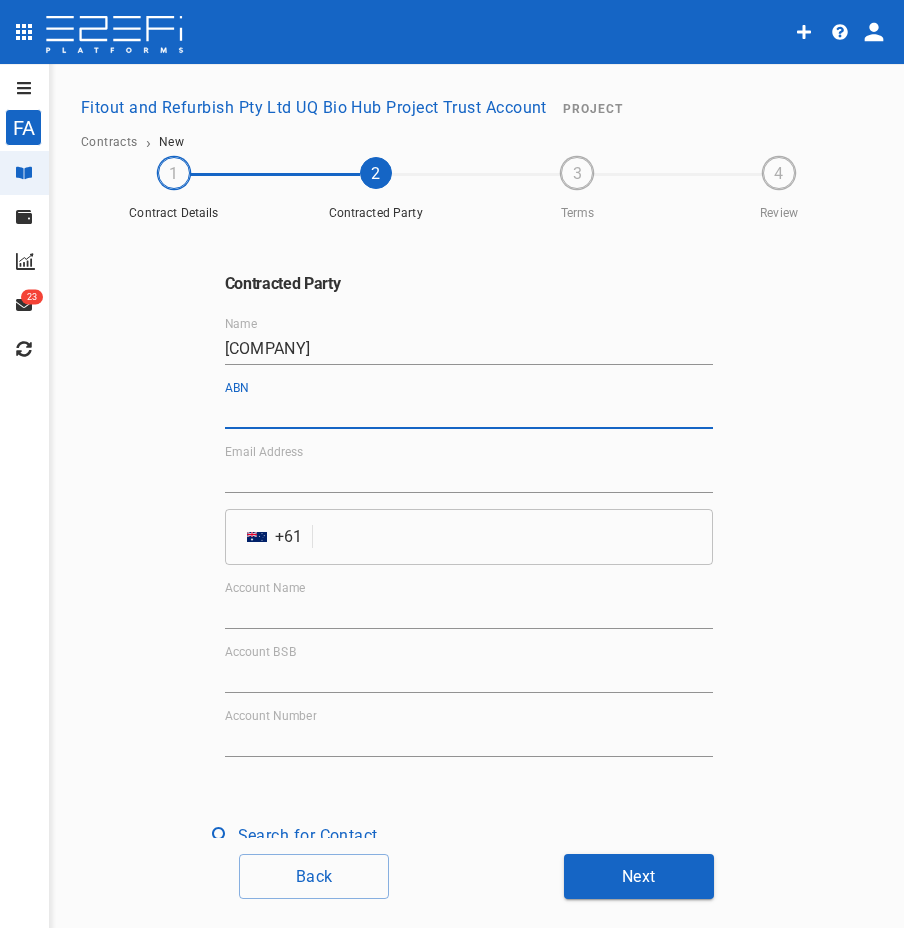 click on "ABN" at bounding box center [469, 413] 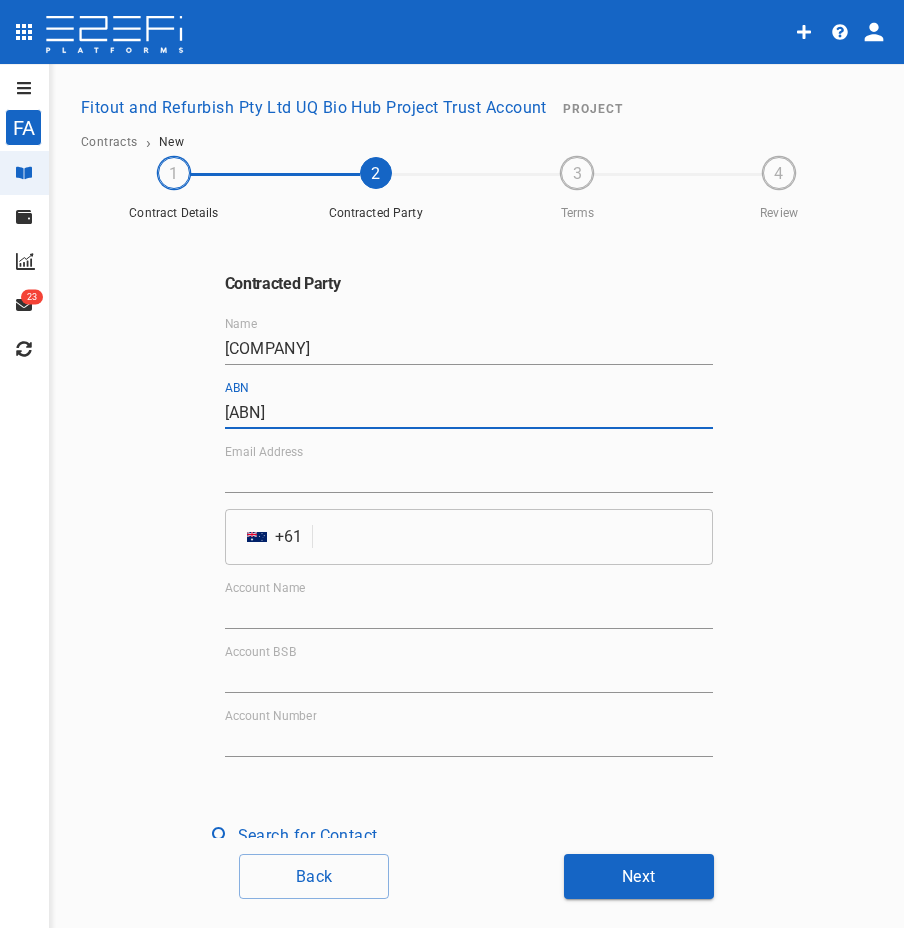 type on "[ABN]" 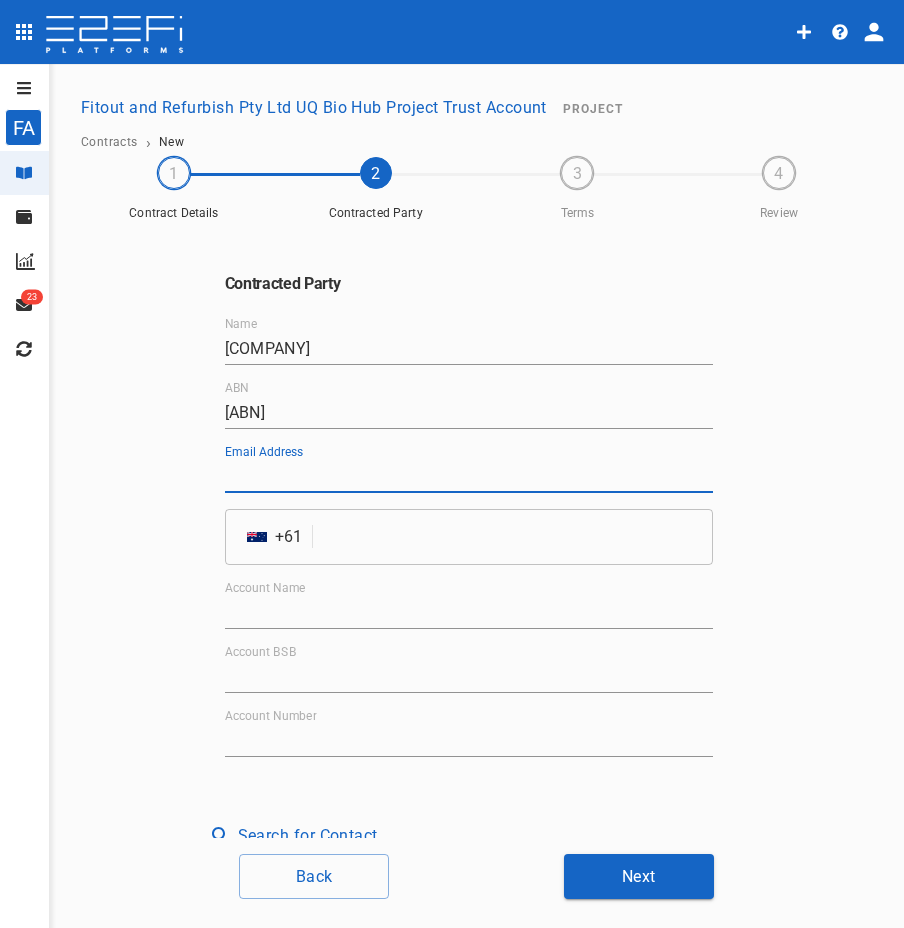 click on "Email Address" at bounding box center (469, 477) 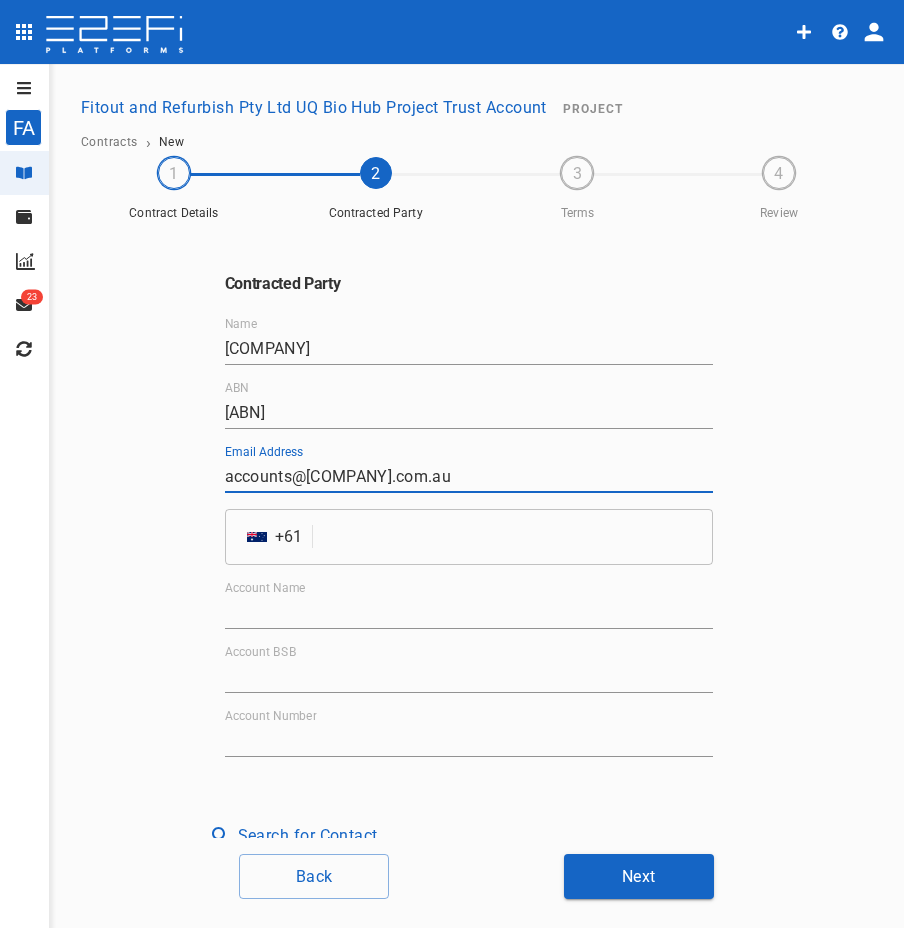 type on "accounts@[COMPANY].com.au" 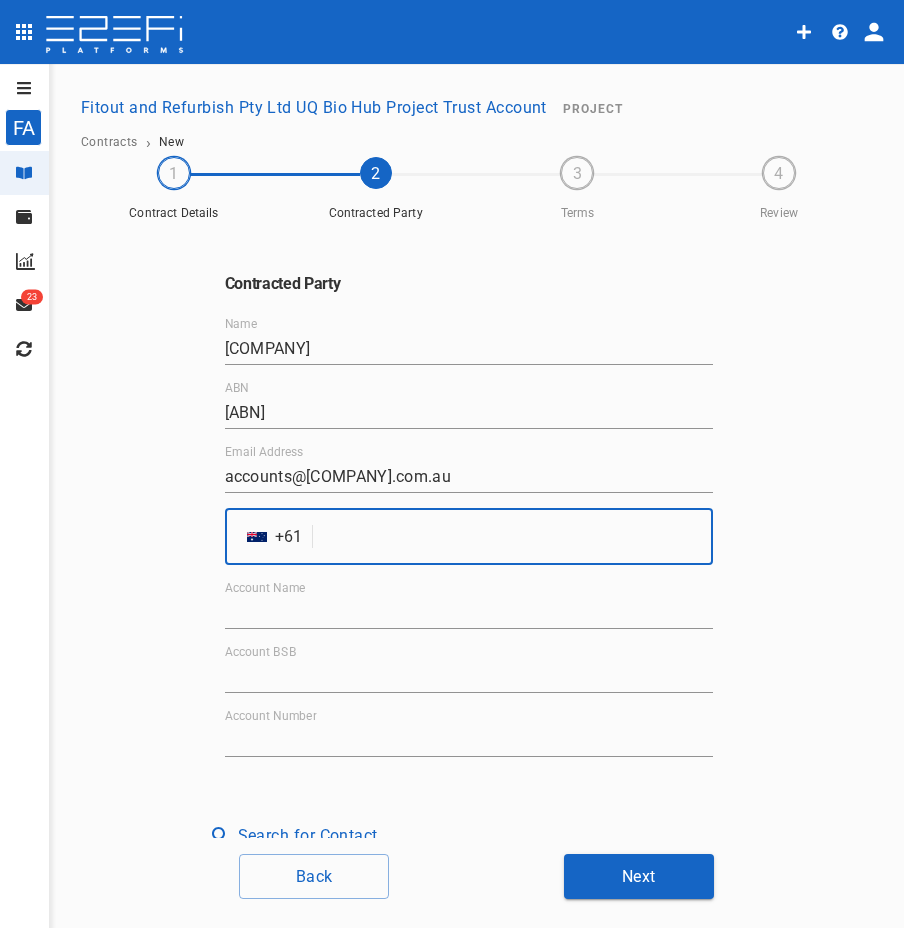 paste on "[PHONE]" 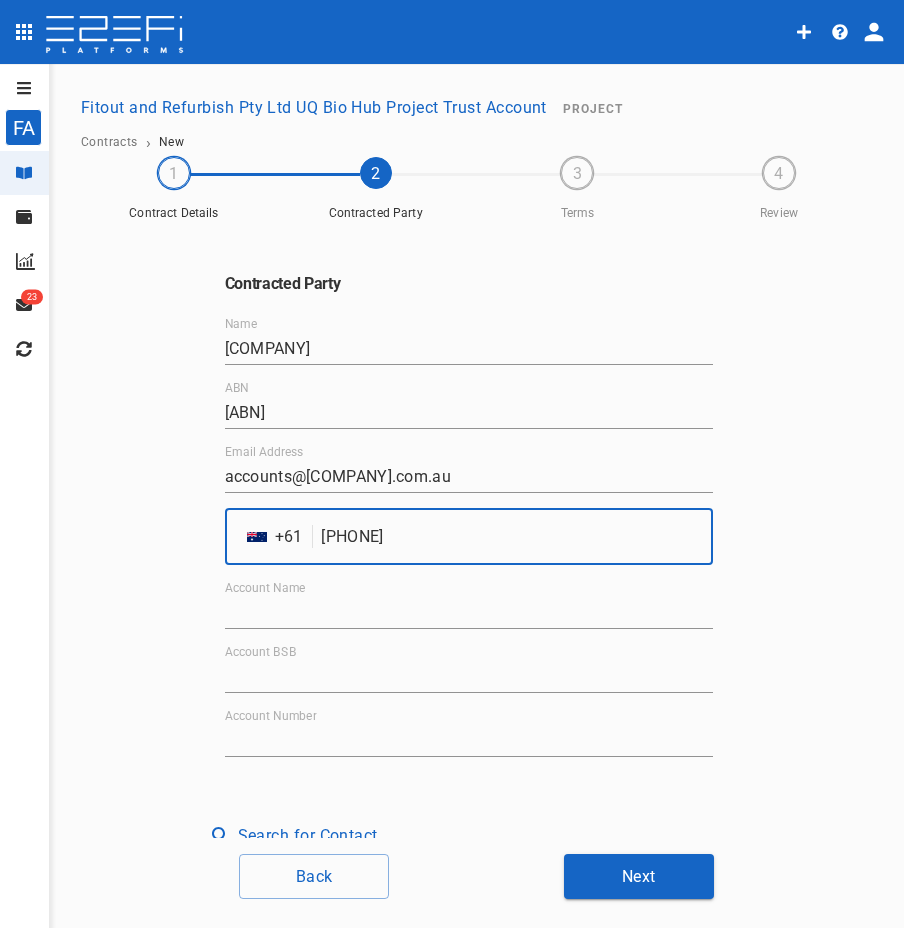 type on "[PHONE]" 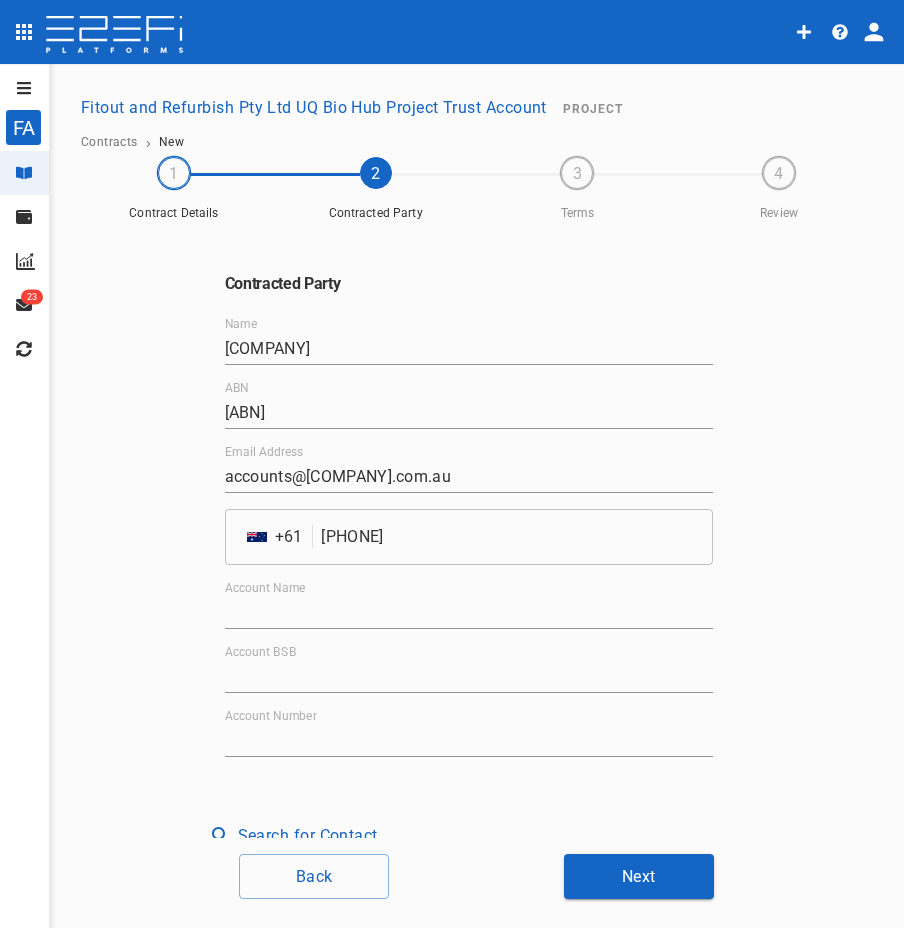 drag, startPoint x: 361, startPoint y: 607, endPoint x: 282, endPoint y: 615, distance: 79.40403 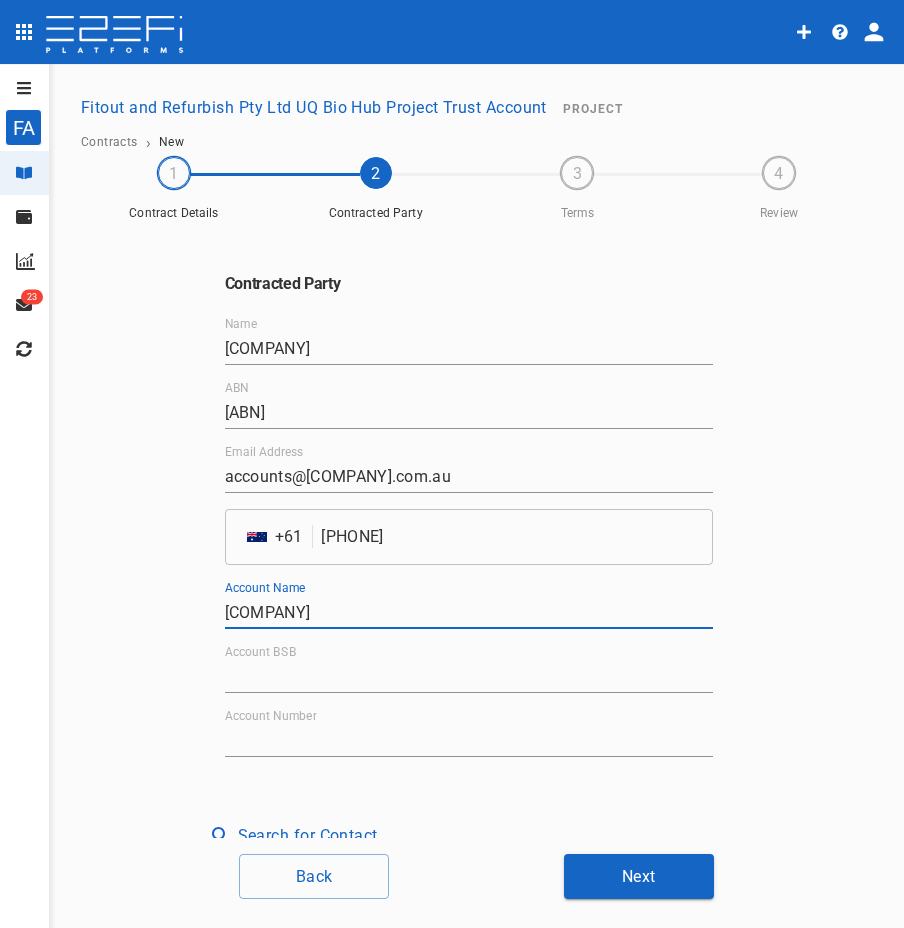 type on "[COMPANY]" 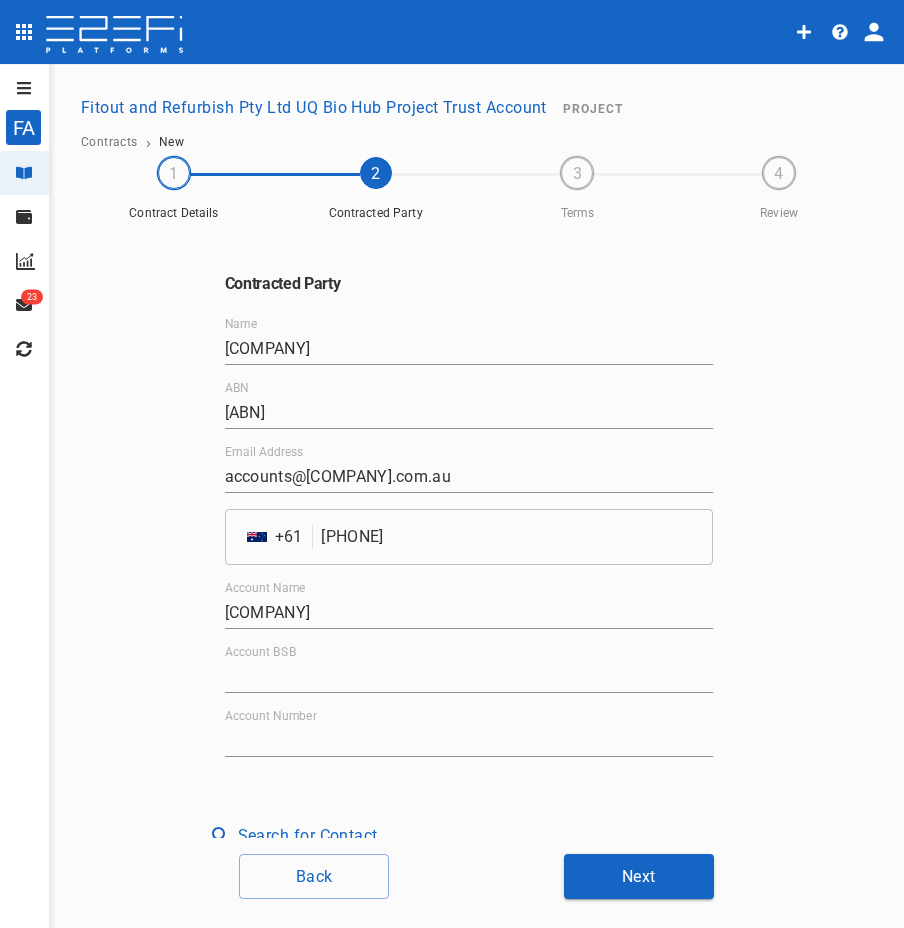 click on "Account BSB" at bounding box center [469, 677] 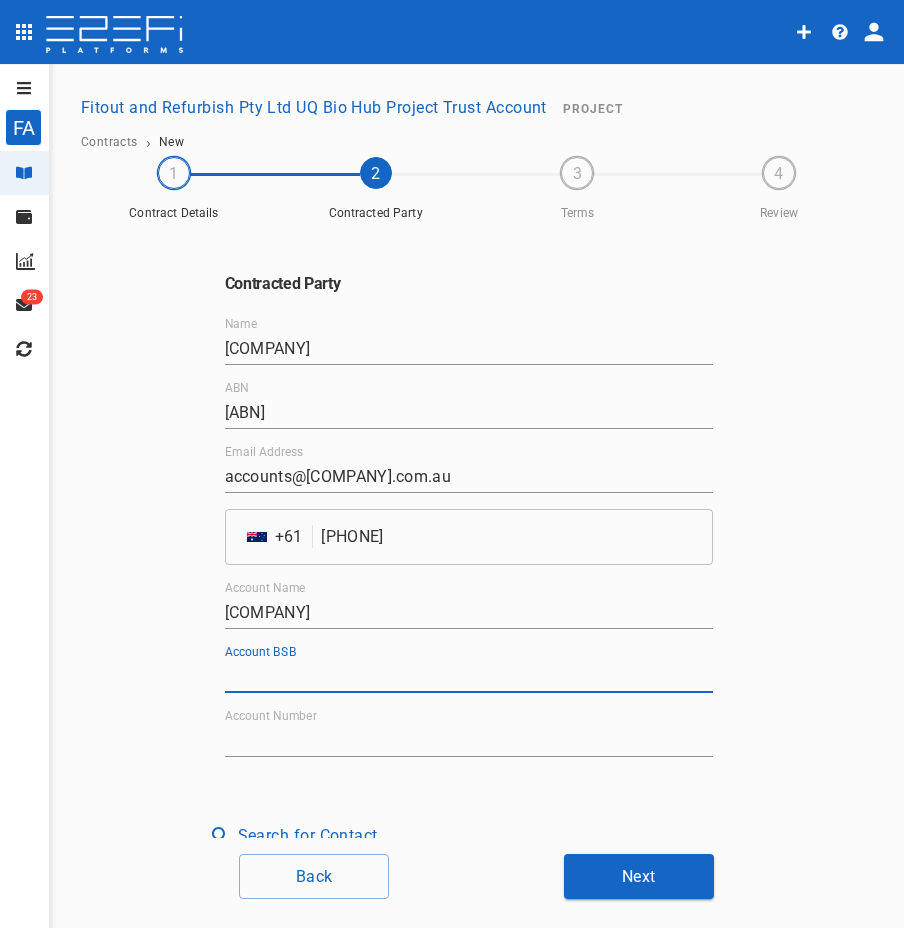 paste on "[PHONE]" 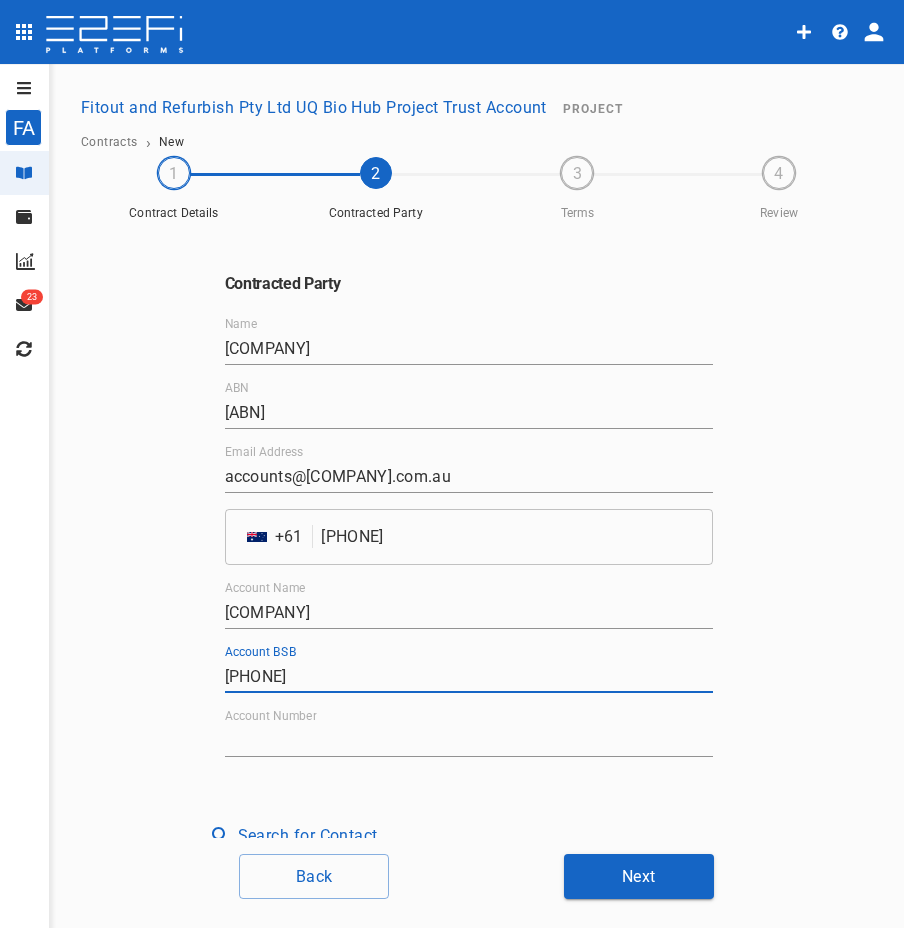 type on "[PHONE]" 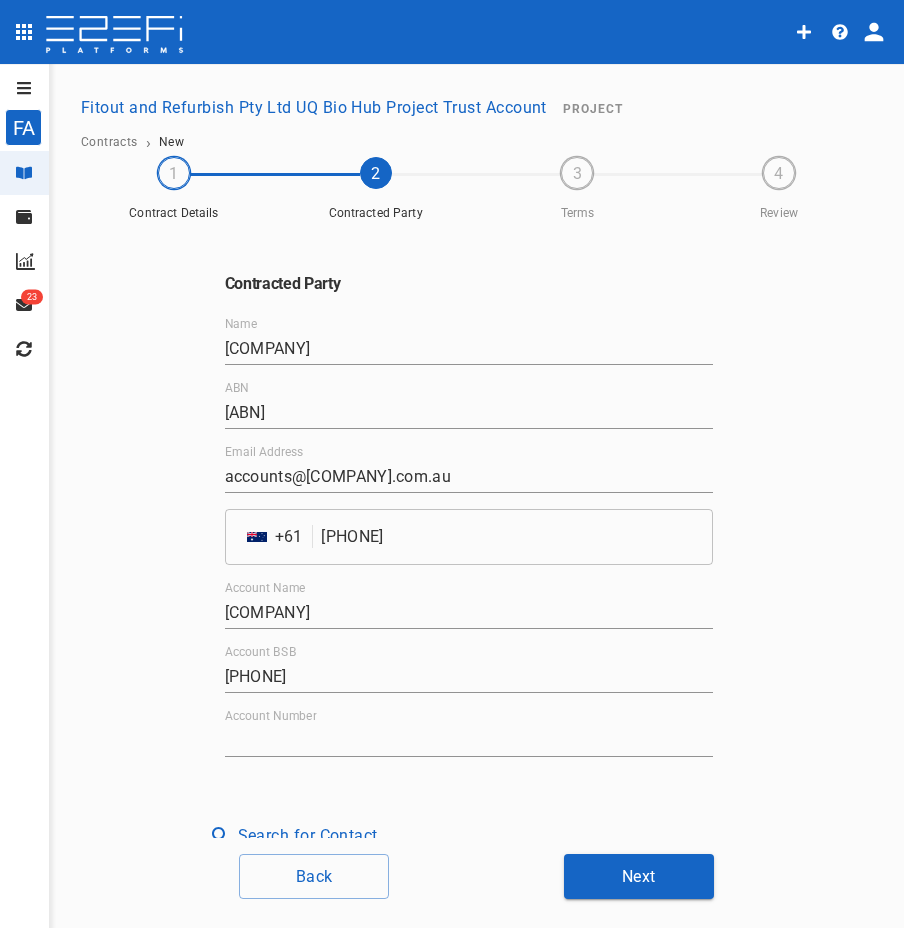 click on "Account Number" at bounding box center [469, 741] 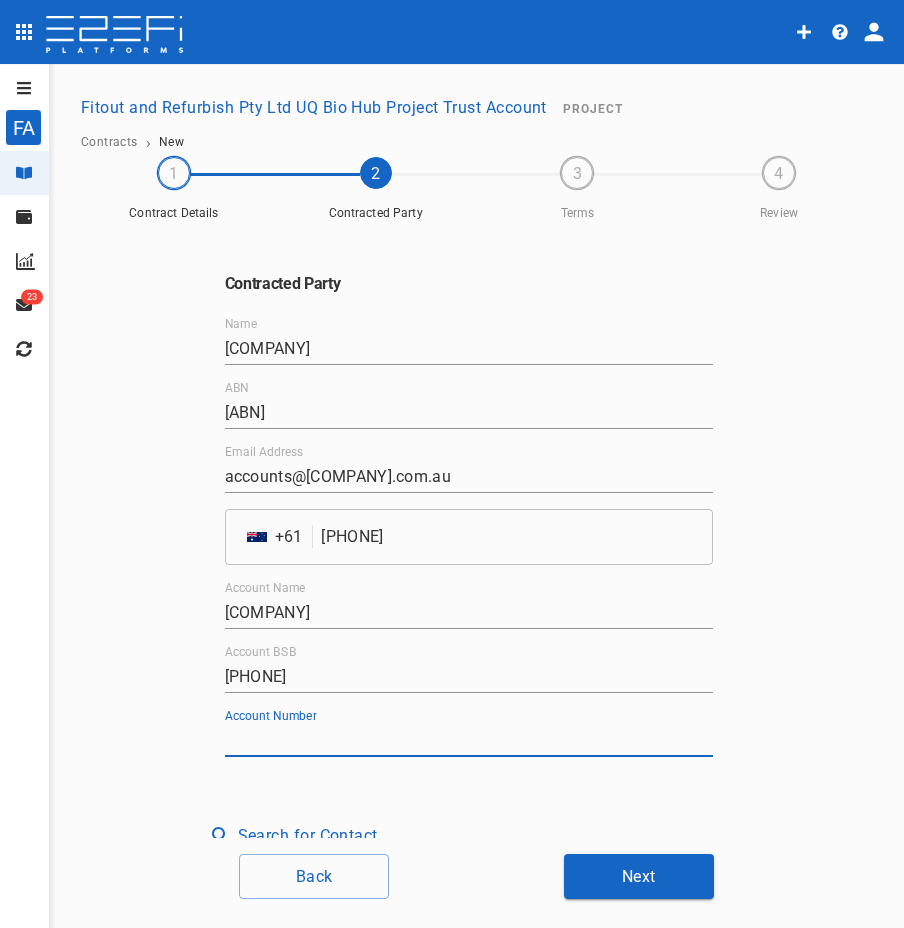 paste on "[NUMBER]" 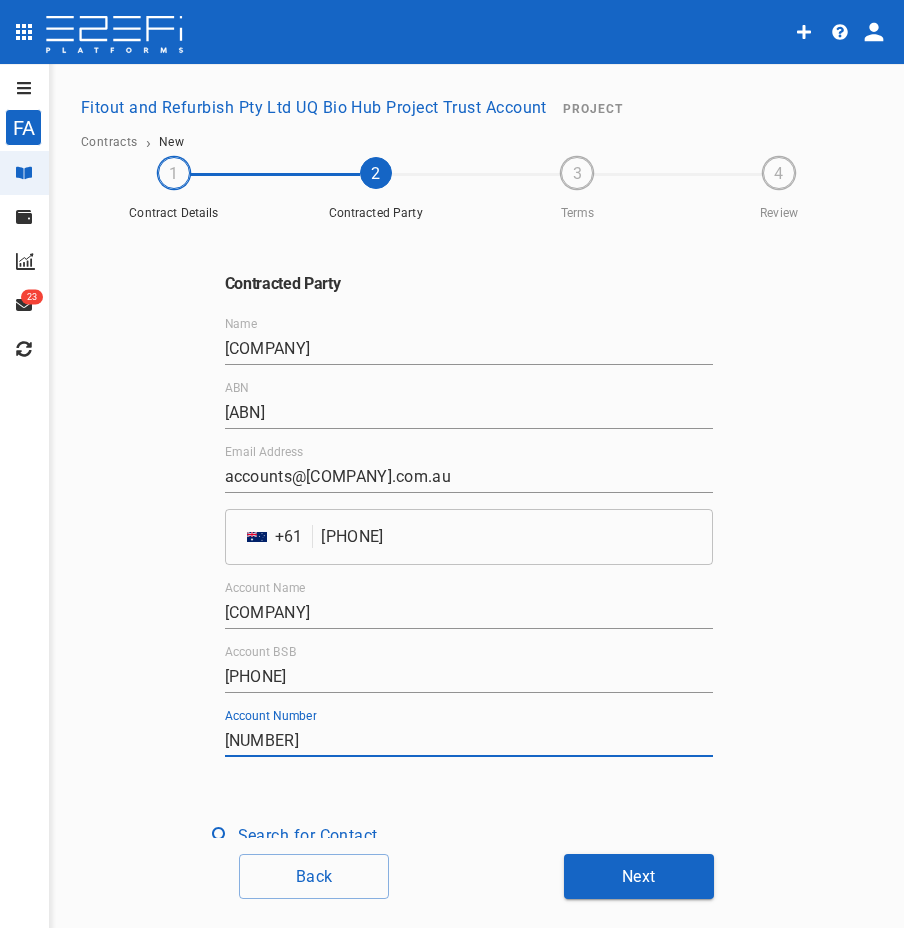 type on "[NUMBER]" 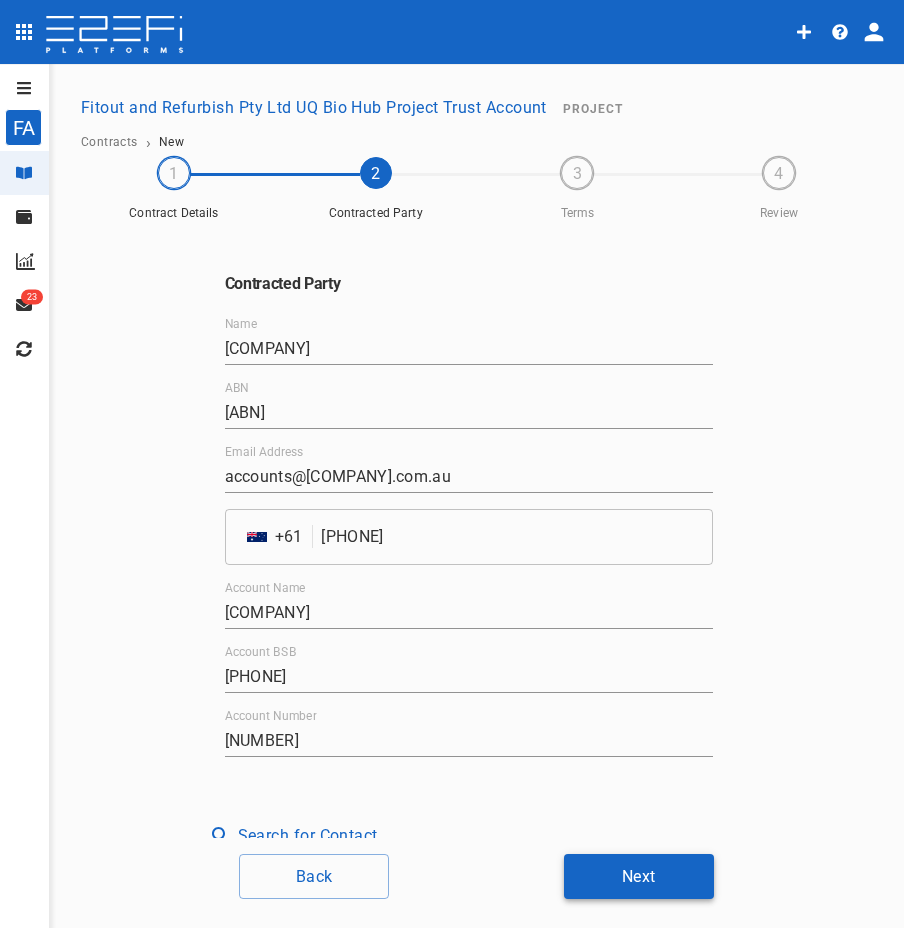 click on "Next" at bounding box center [639, 876] 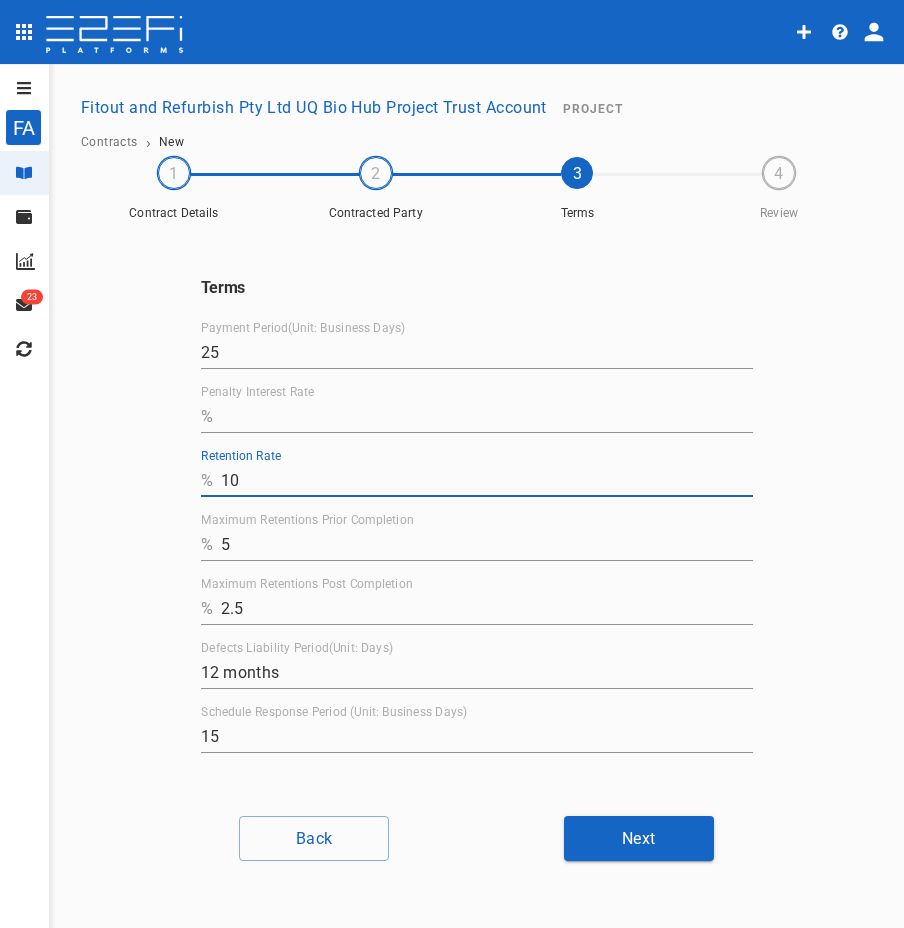drag, startPoint x: 307, startPoint y: 477, endPoint x: 171, endPoint y: 482, distance: 136.09187 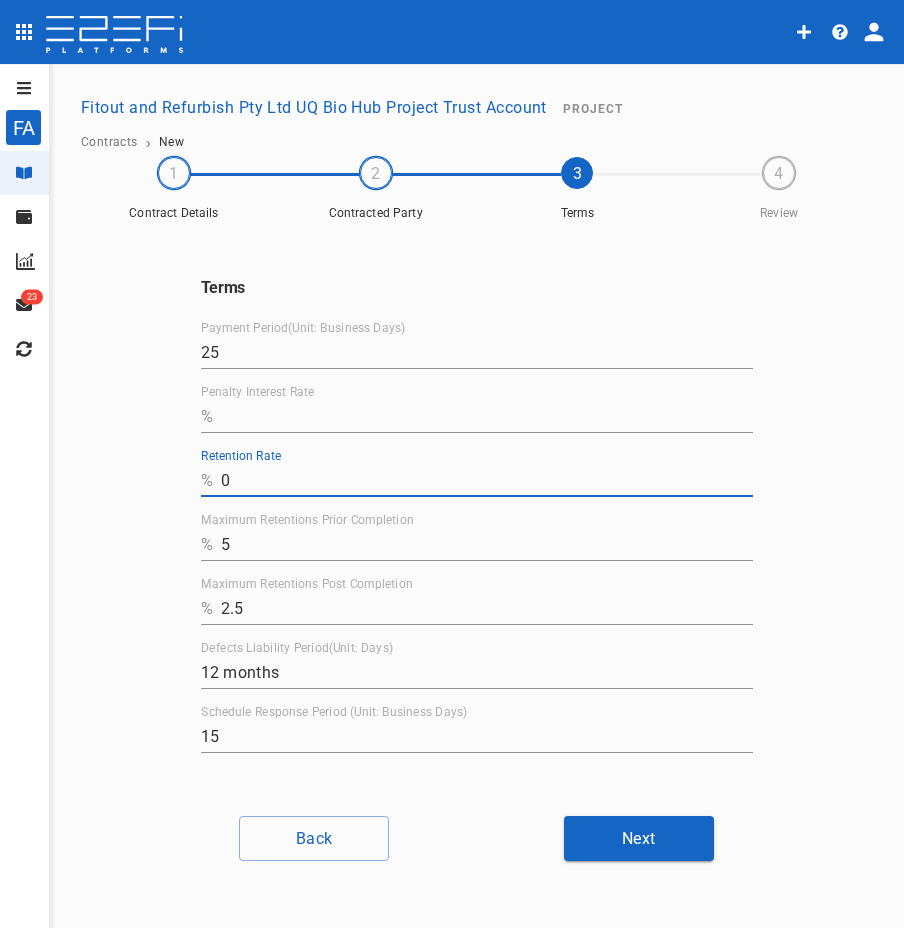 type on "0" 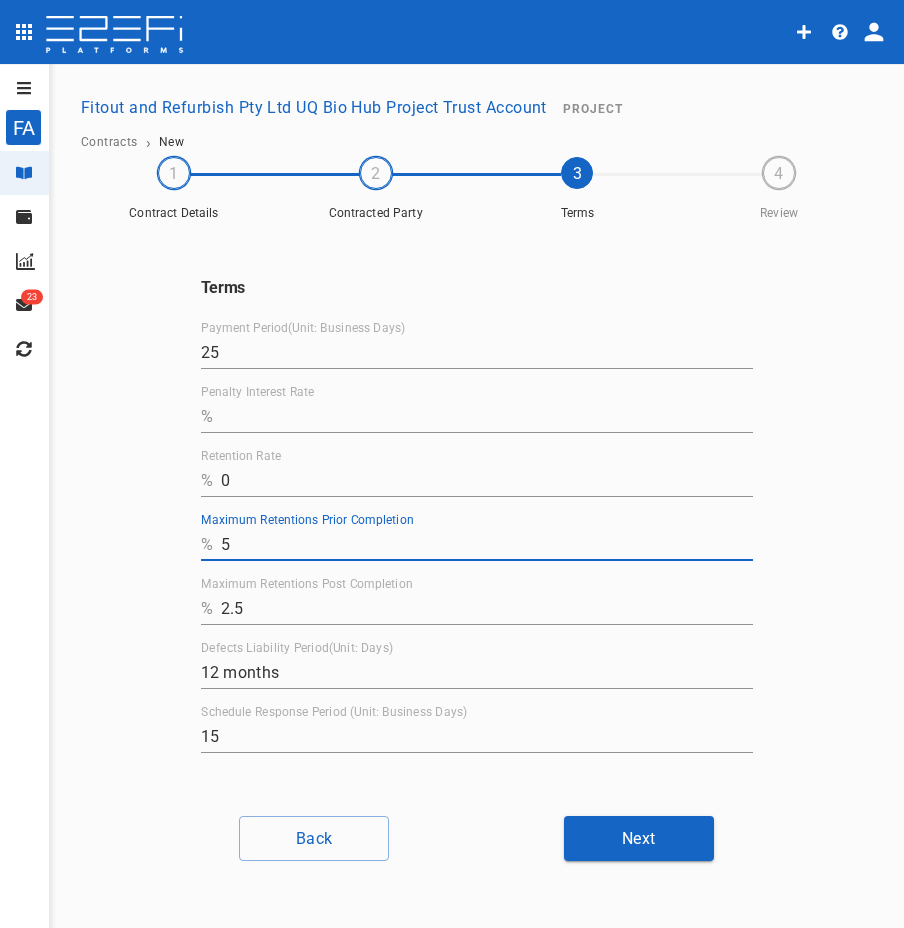drag, startPoint x: 292, startPoint y: 553, endPoint x: 195, endPoint y: 553, distance: 97 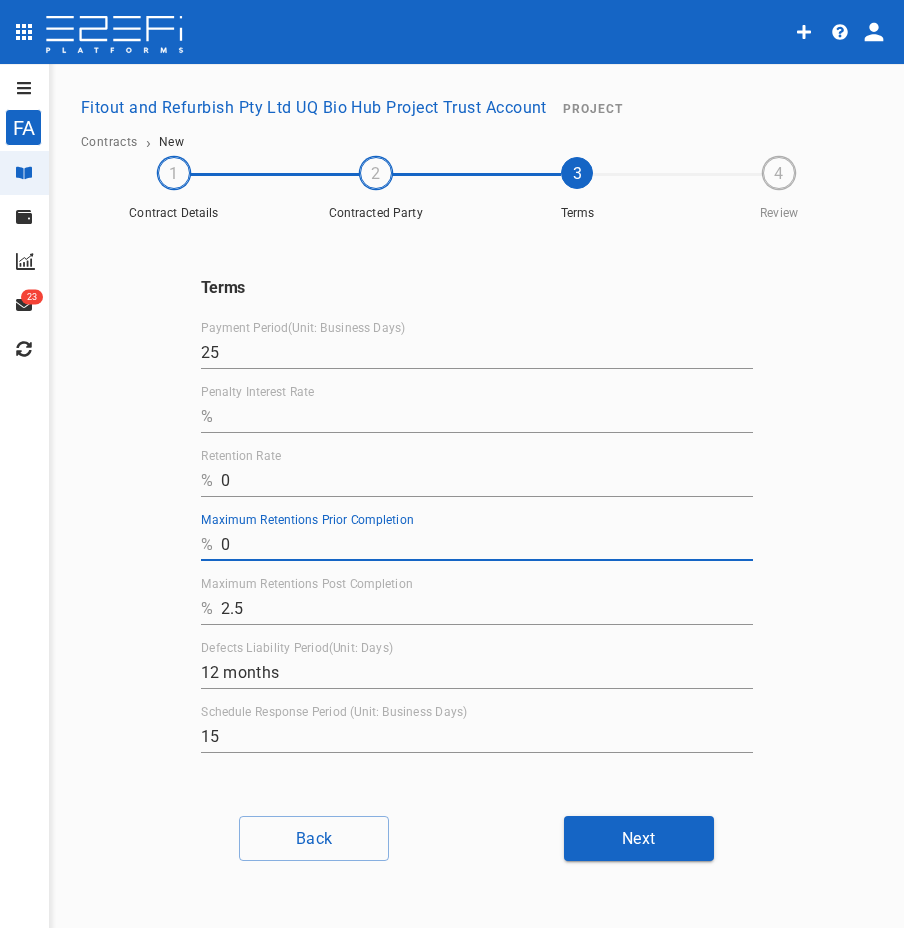 type on "0" 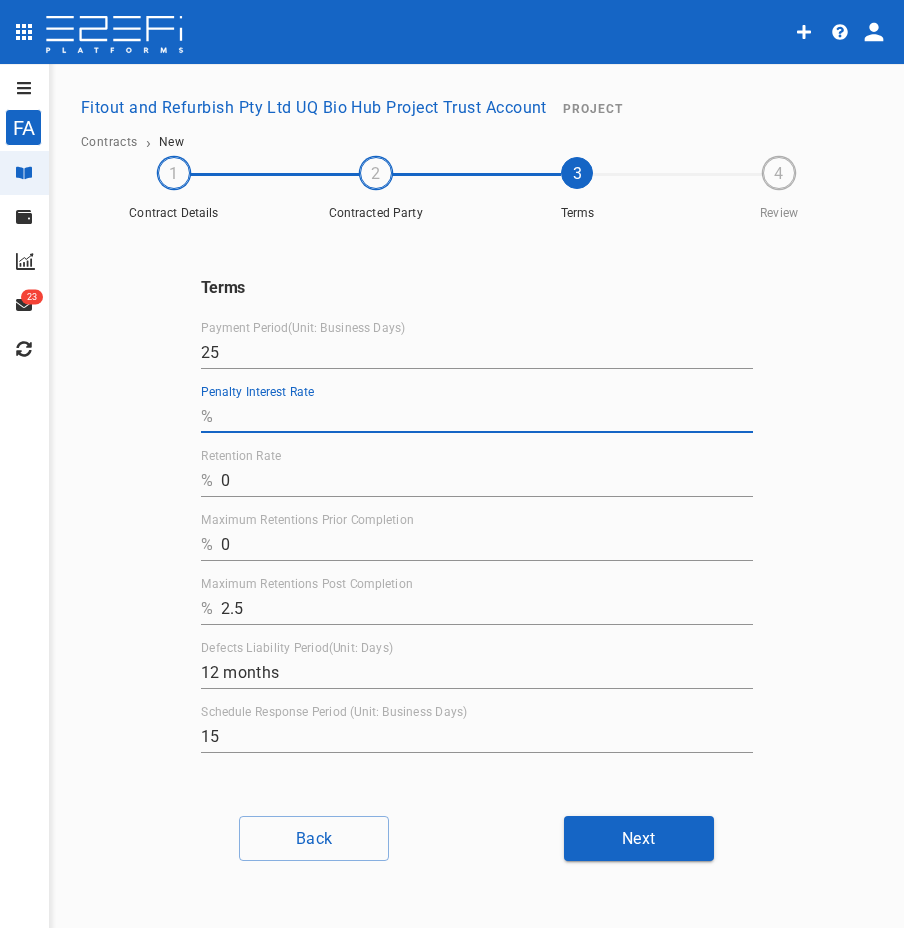 click on "Penalty Interest Rate" at bounding box center [487, 417] 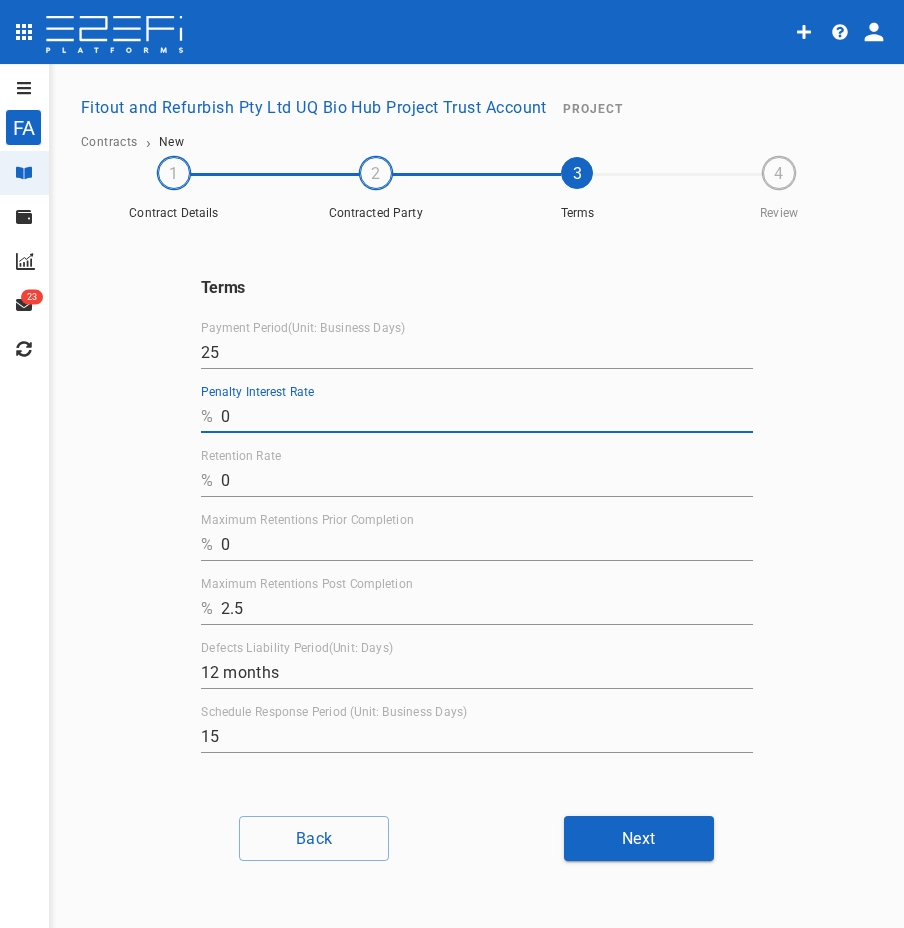 type on "0" 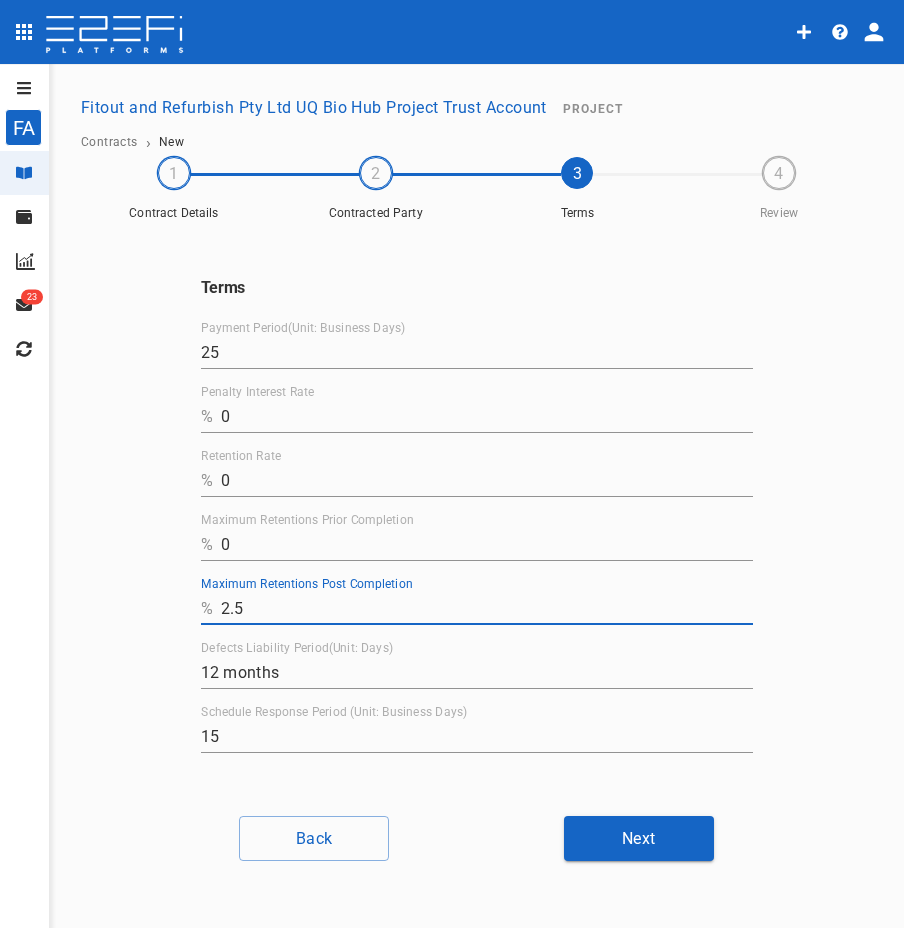 drag, startPoint x: 328, startPoint y: 620, endPoint x: 140, endPoint y: 617, distance: 188.02394 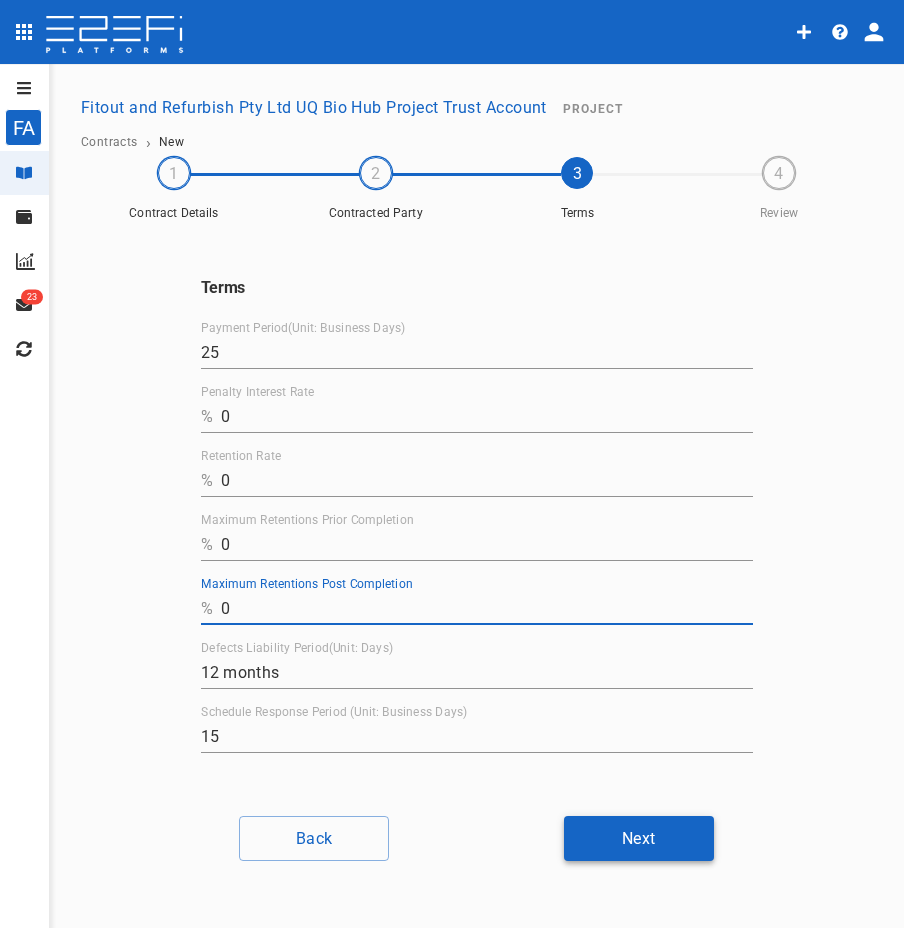 type on "0" 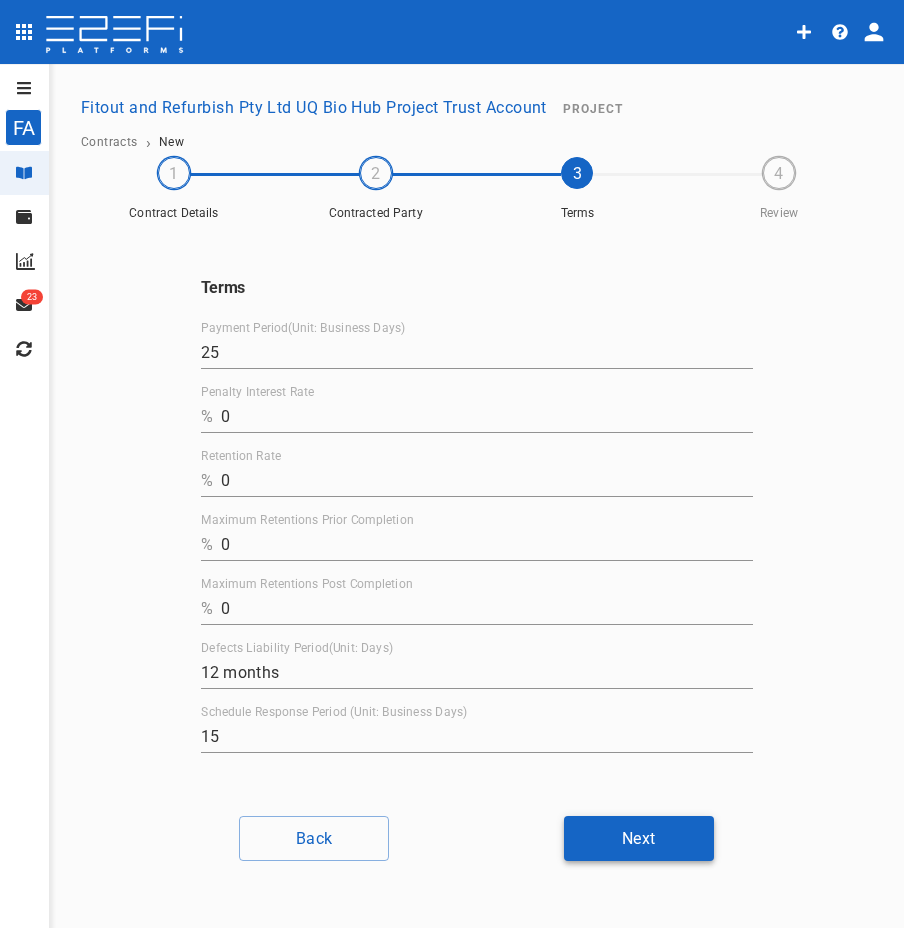 click on "Next" at bounding box center (639, 838) 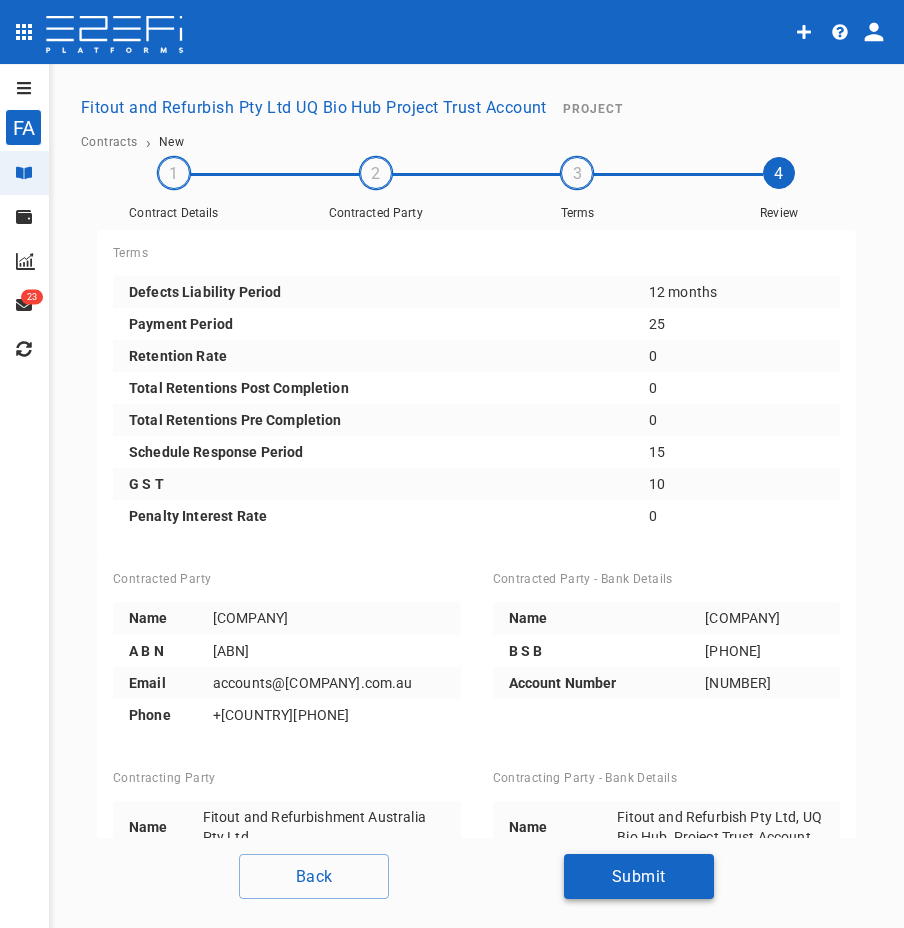 click on "Submit" at bounding box center [639, 876] 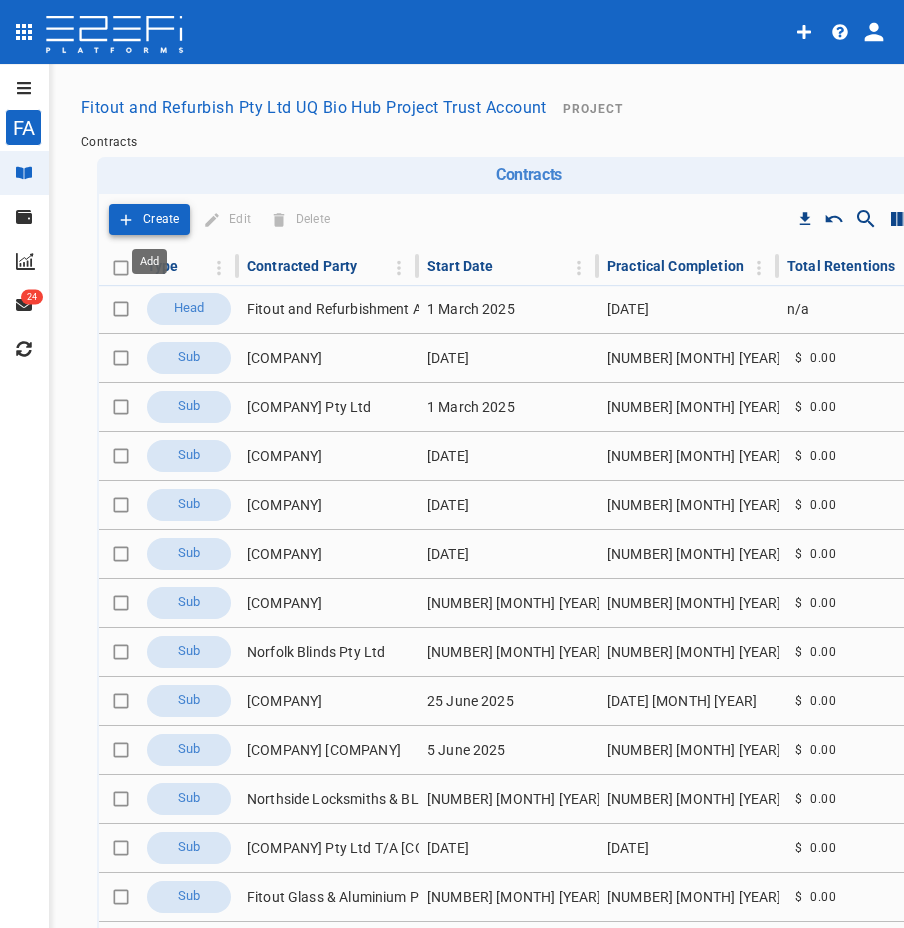 click on "Create" at bounding box center (161, 219) 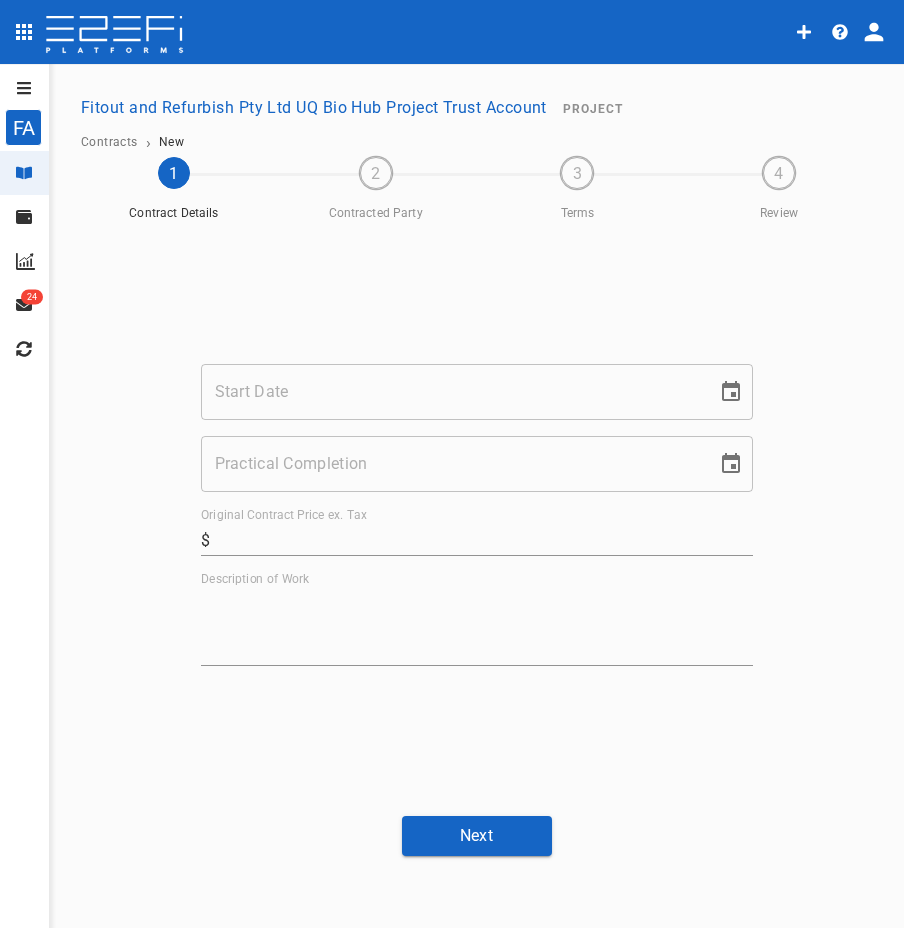 click on "Start Date" at bounding box center [452, 392] 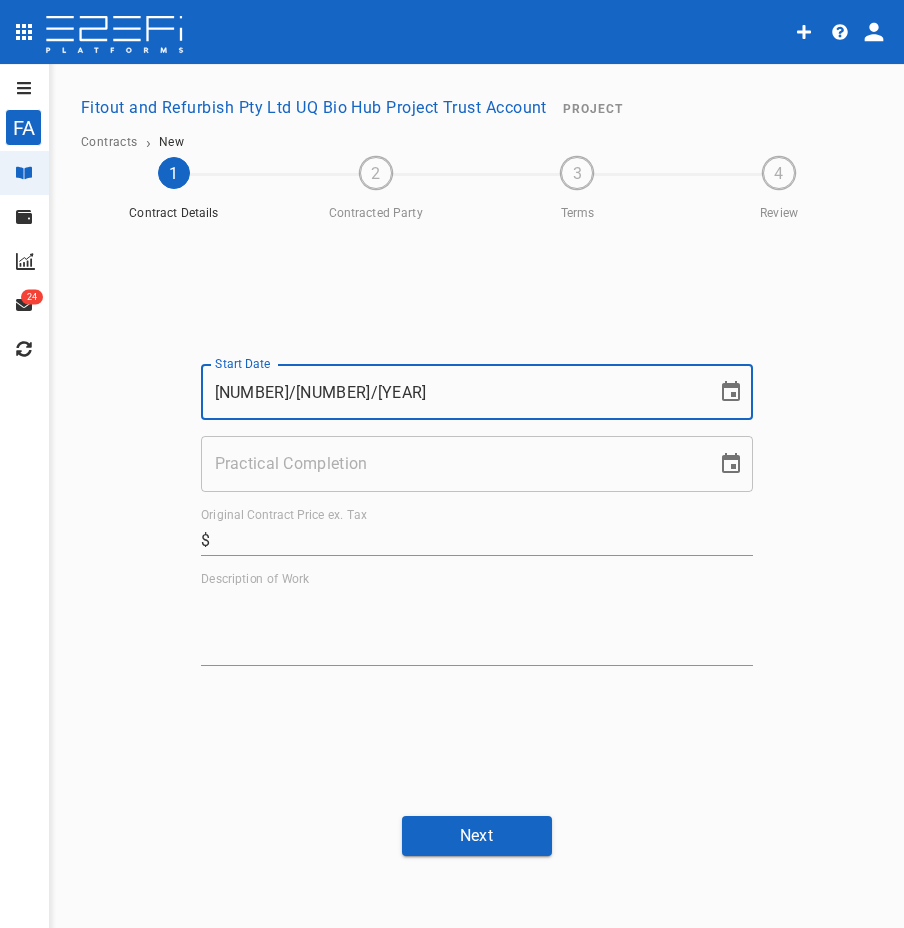 type on "[NUMBER]/[NUMBER]/[YEAR]" 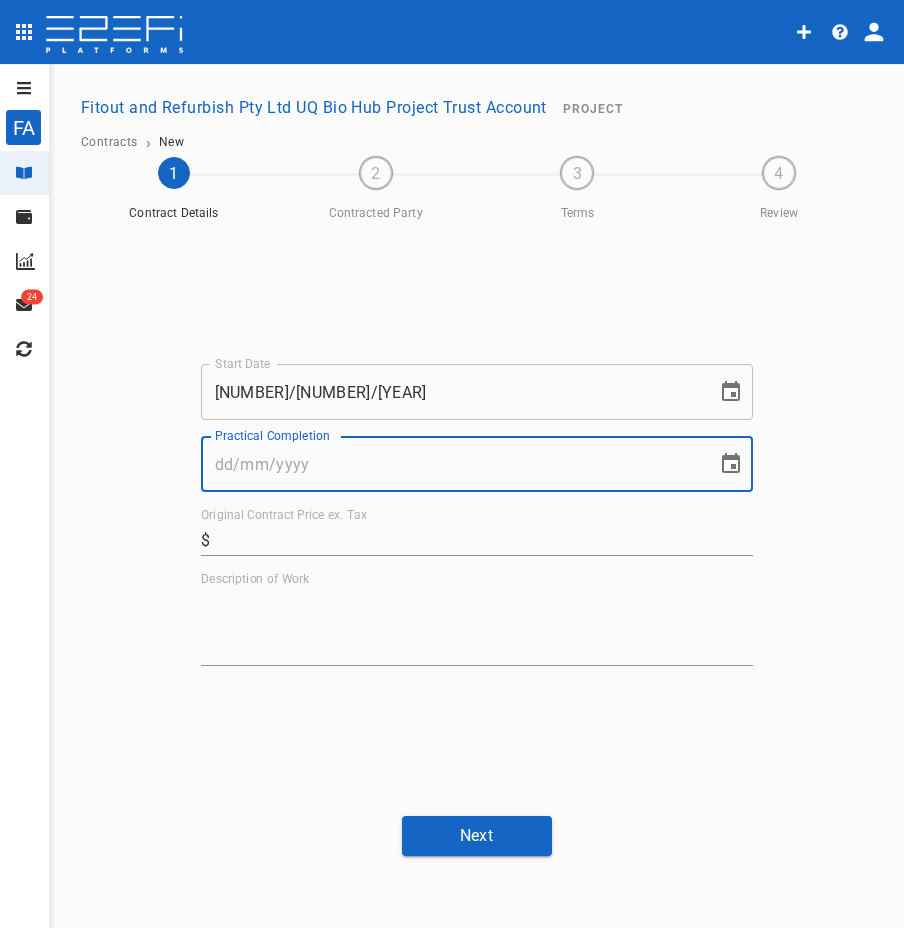 click on "Practical Completion" at bounding box center [452, 464] 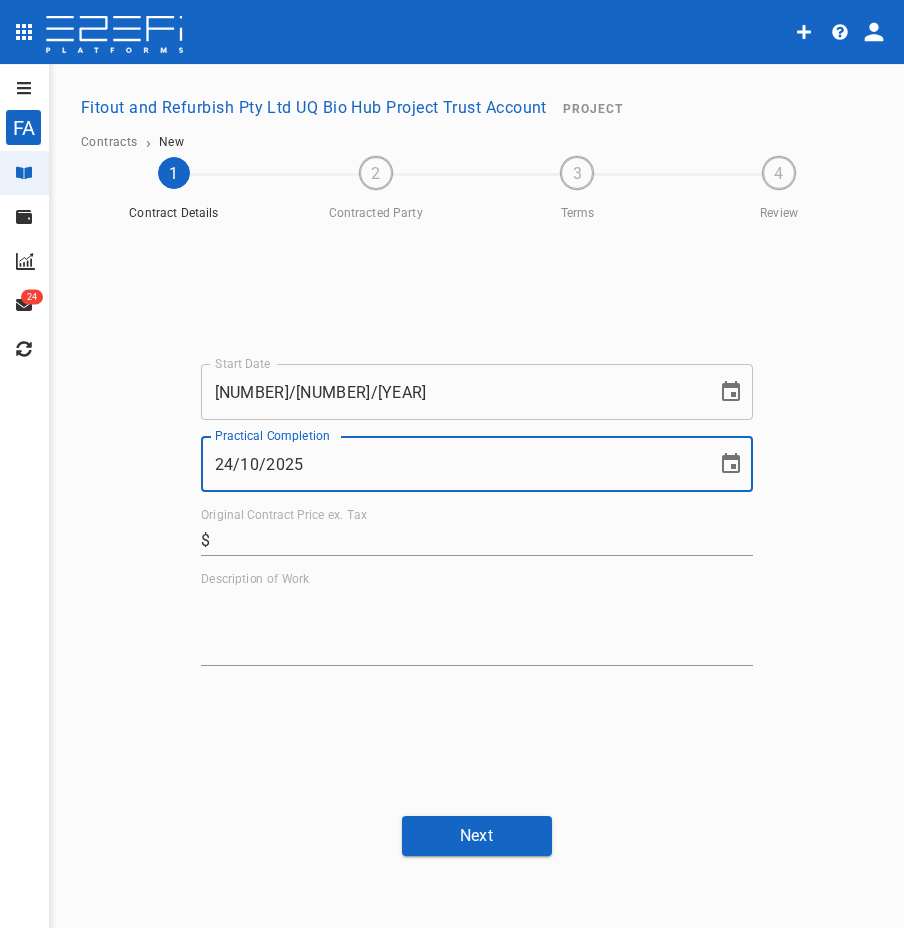 type on "24/10/2025" 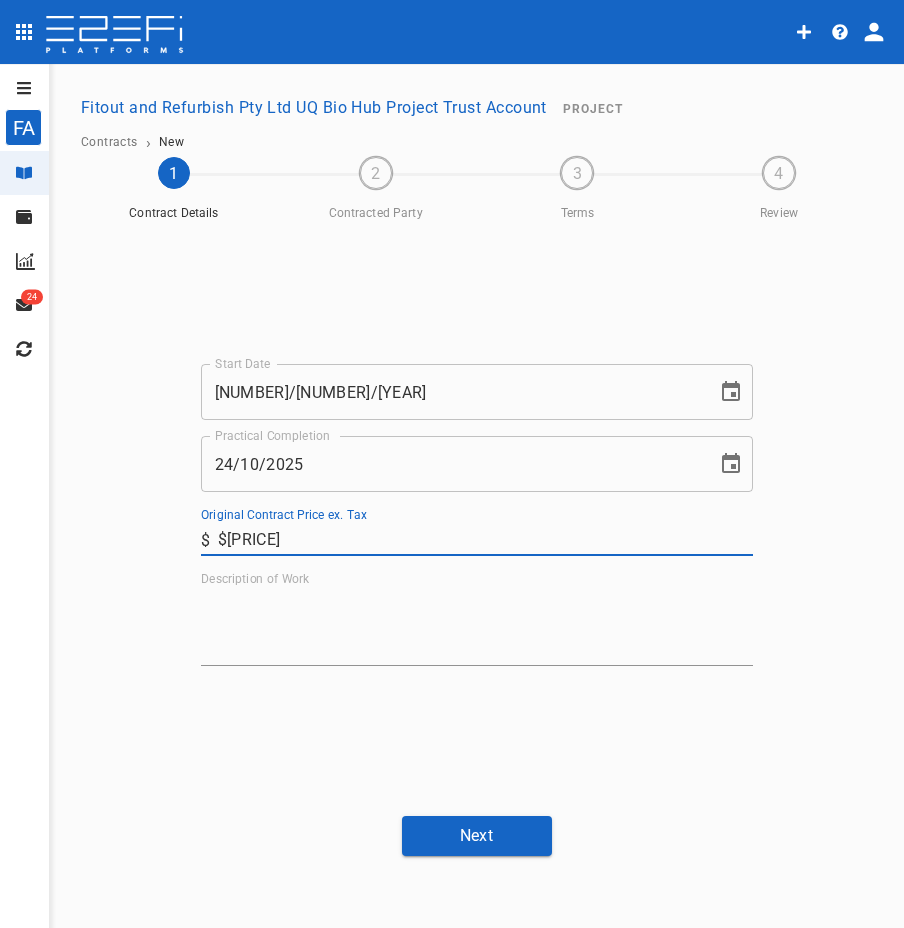 type on "$[PRICE]" 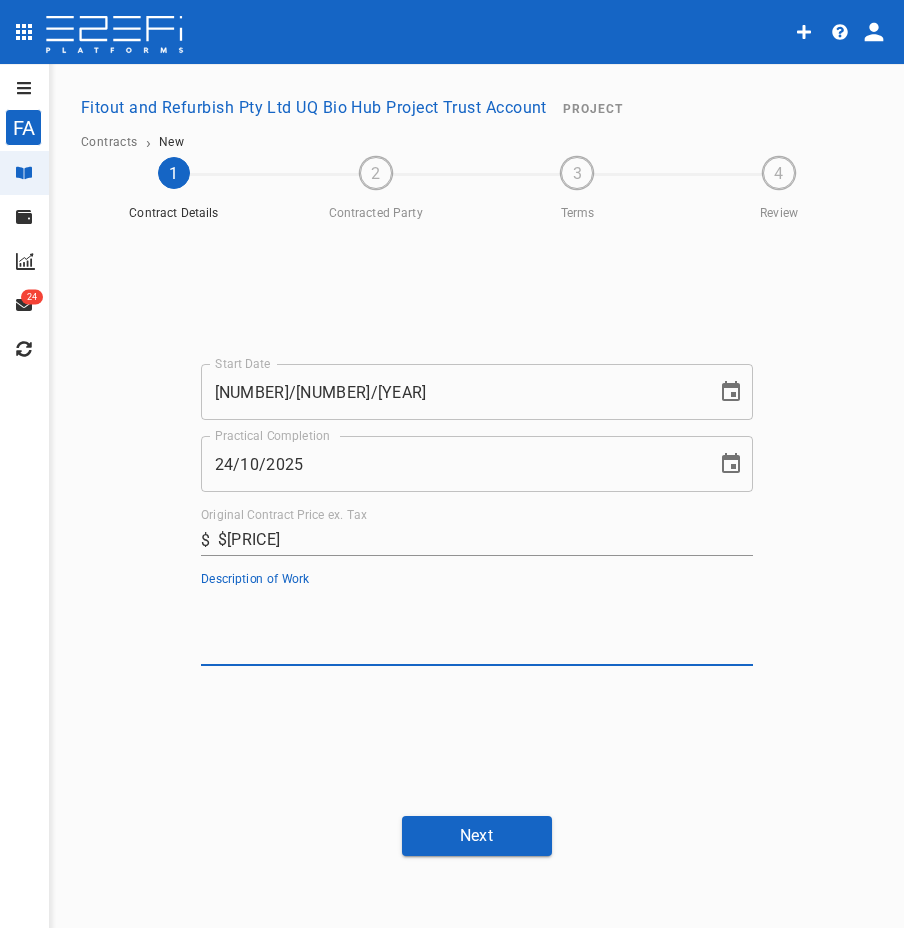 click on "Description of Work" at bounding box center (477, 626) 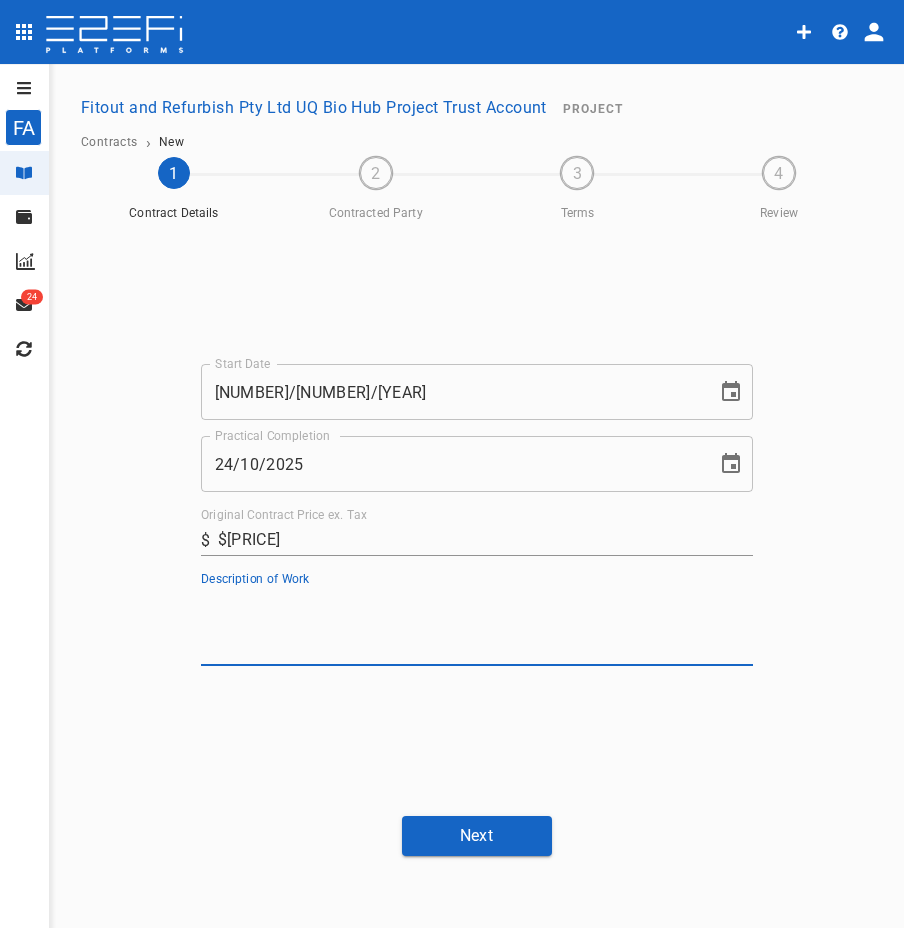 click on "Description of Work" at bounding box center [477, 626] 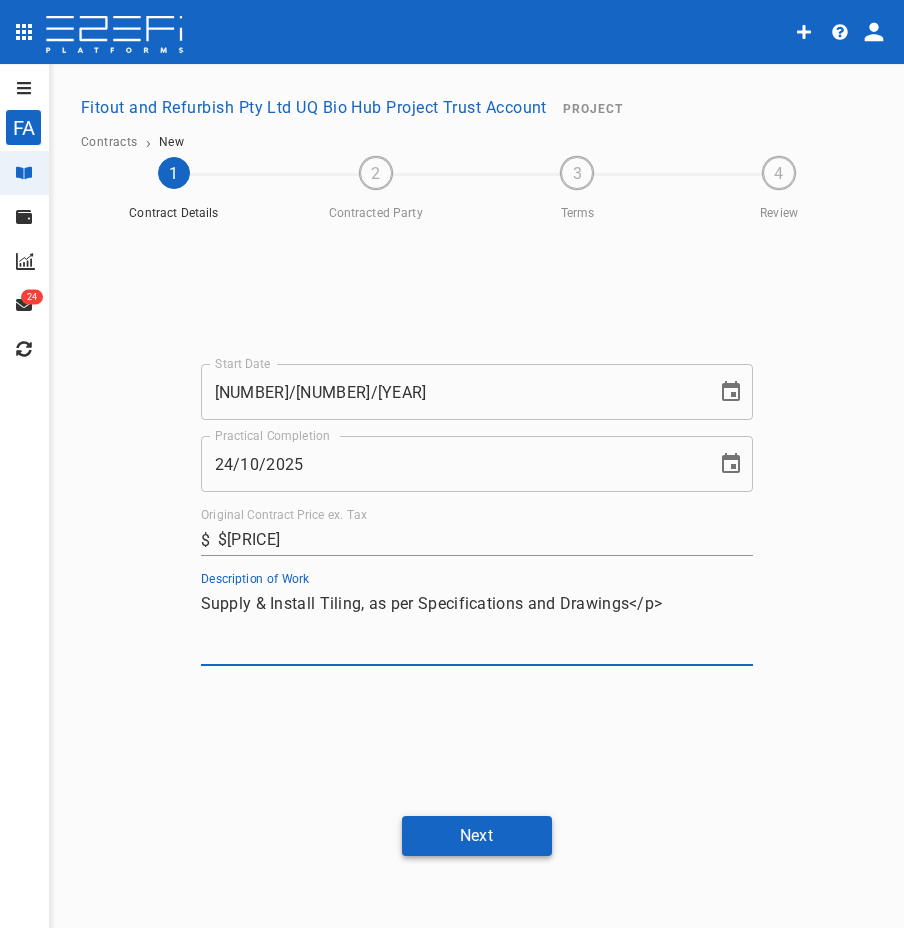 type on "Supply & Install Tiling, as per Specifications and Drawings</p>" 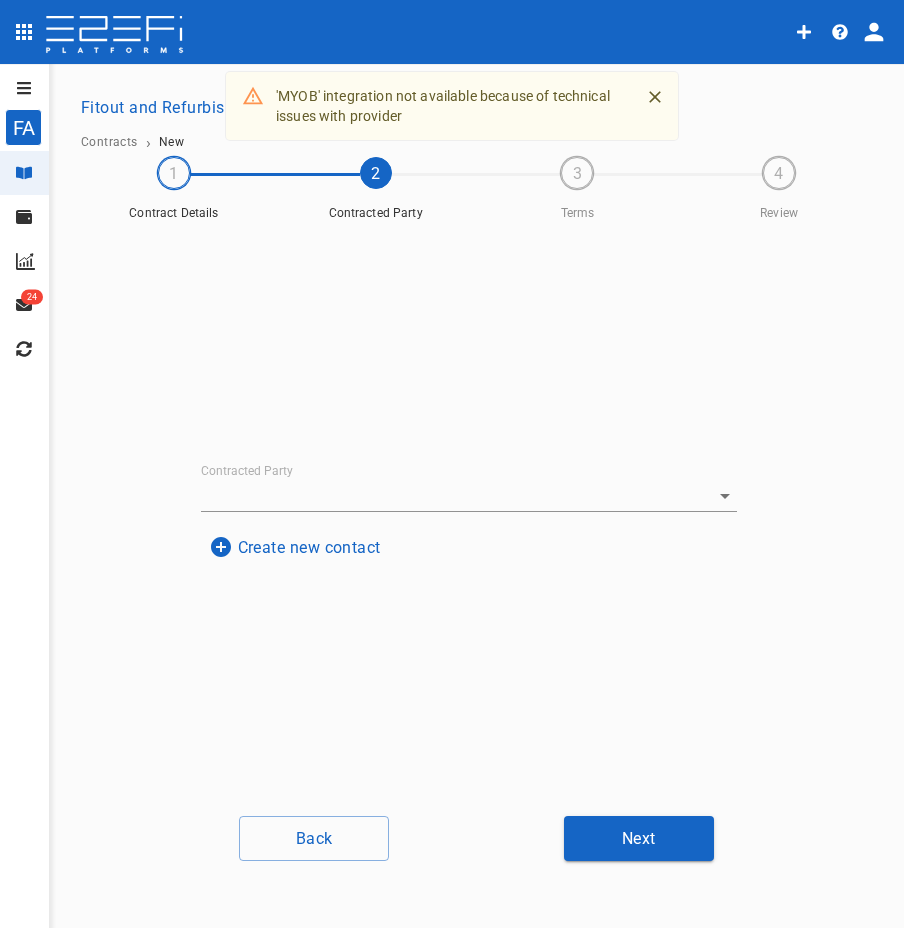 click on "Create new contact" at bounding box center (295, 547) 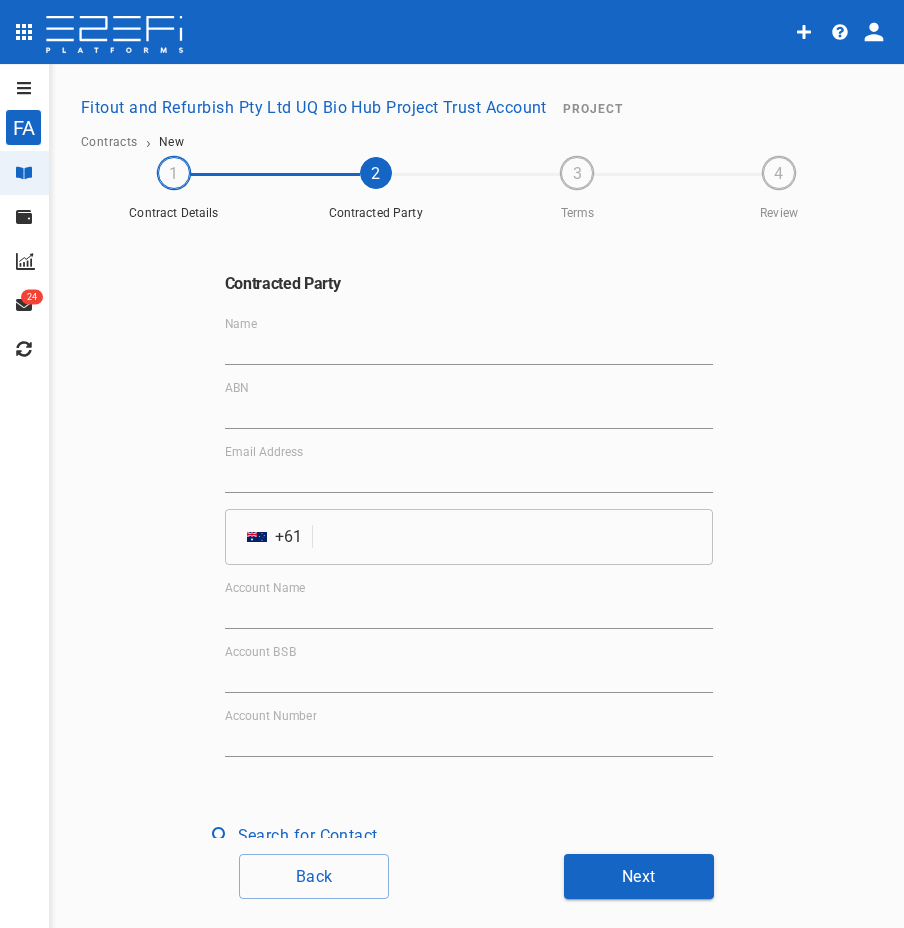 click on "Name" at bounding box center (469, 349) 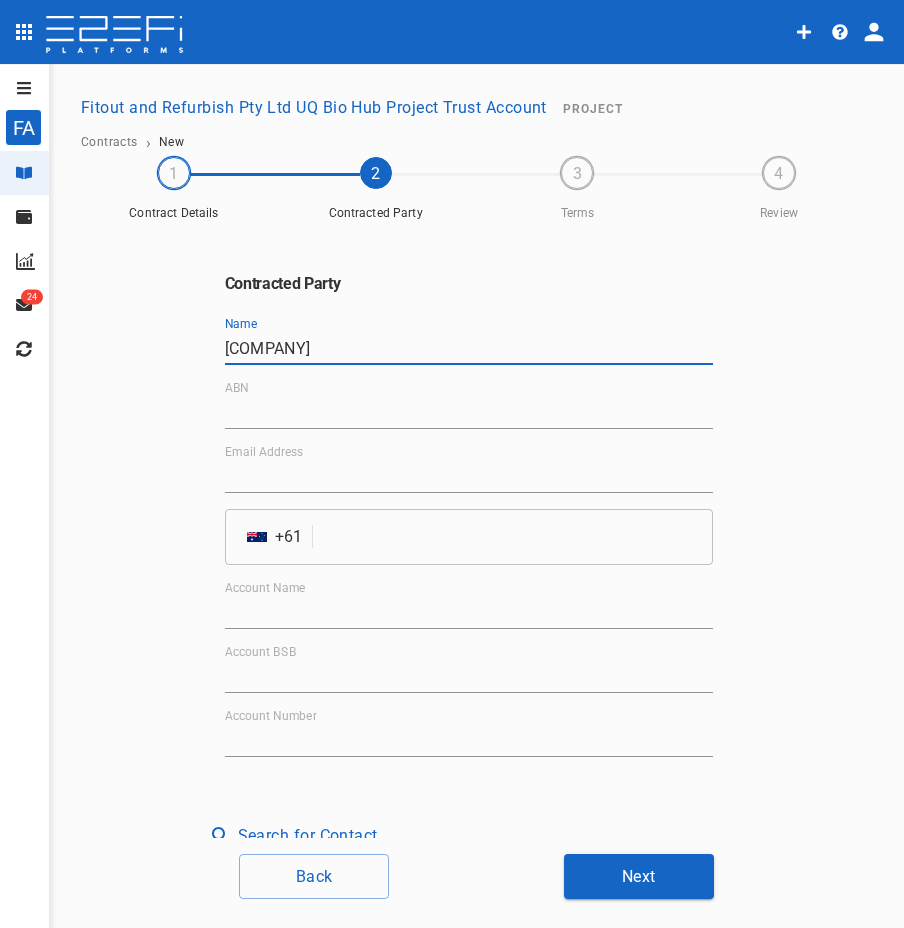 type on "[COMPANY]" 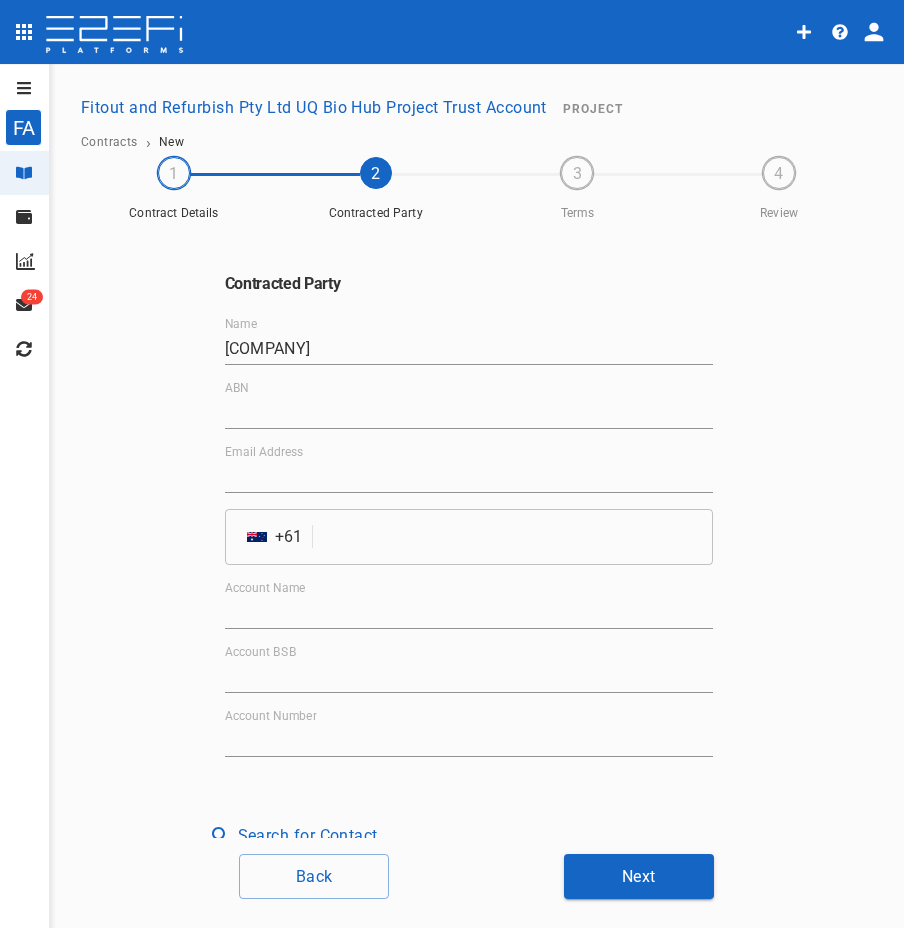click on "Name [COMPANY] ABN Email Address ​ AU [PHONE] Account Name Account BSB Account Number" at bounding box center [469, 537] 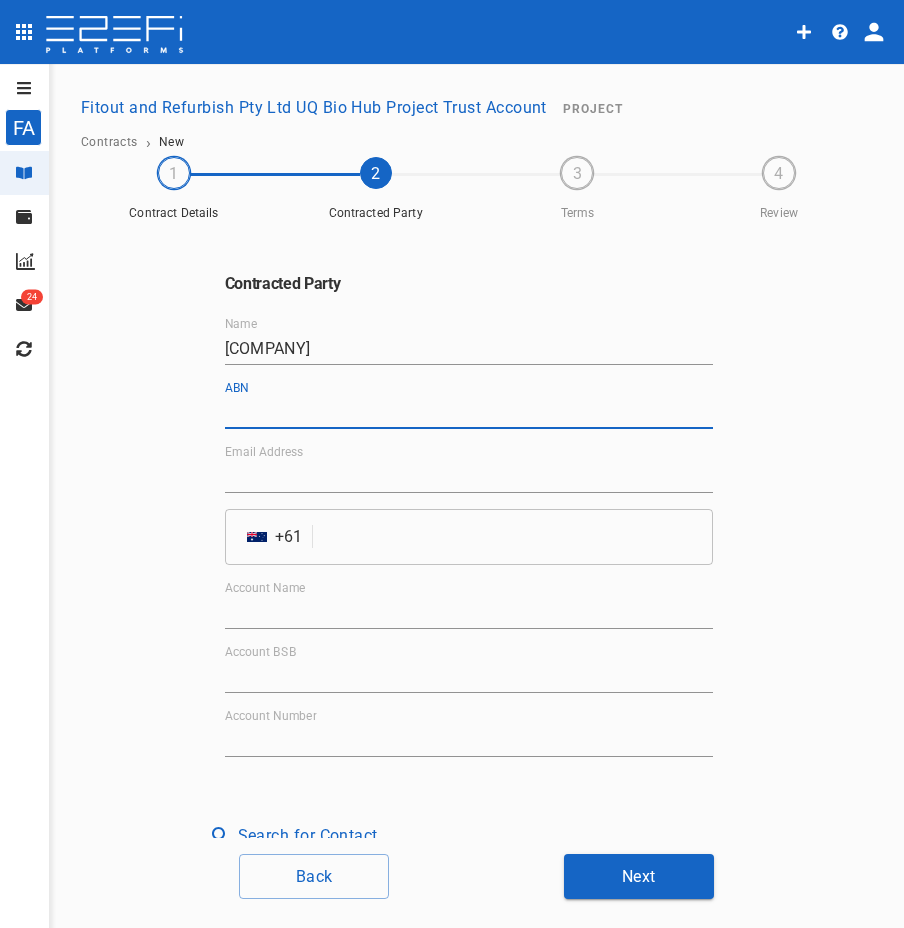 paste on "[ABN]" 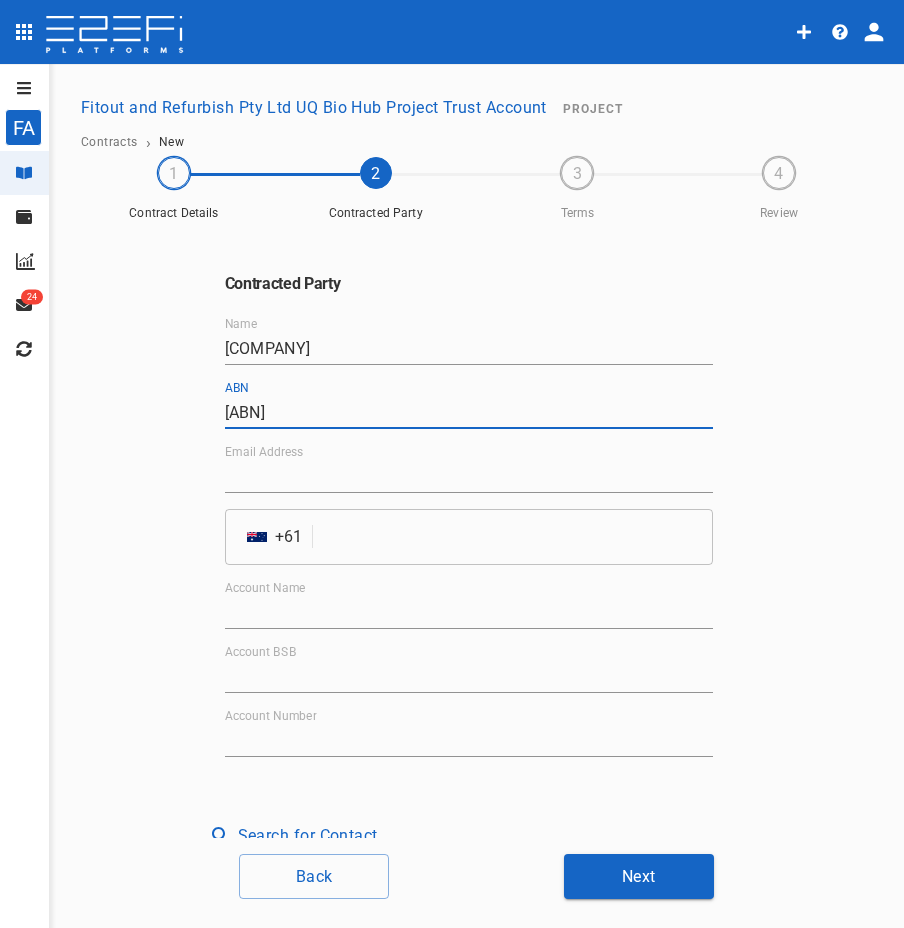 type on "[ABN]" 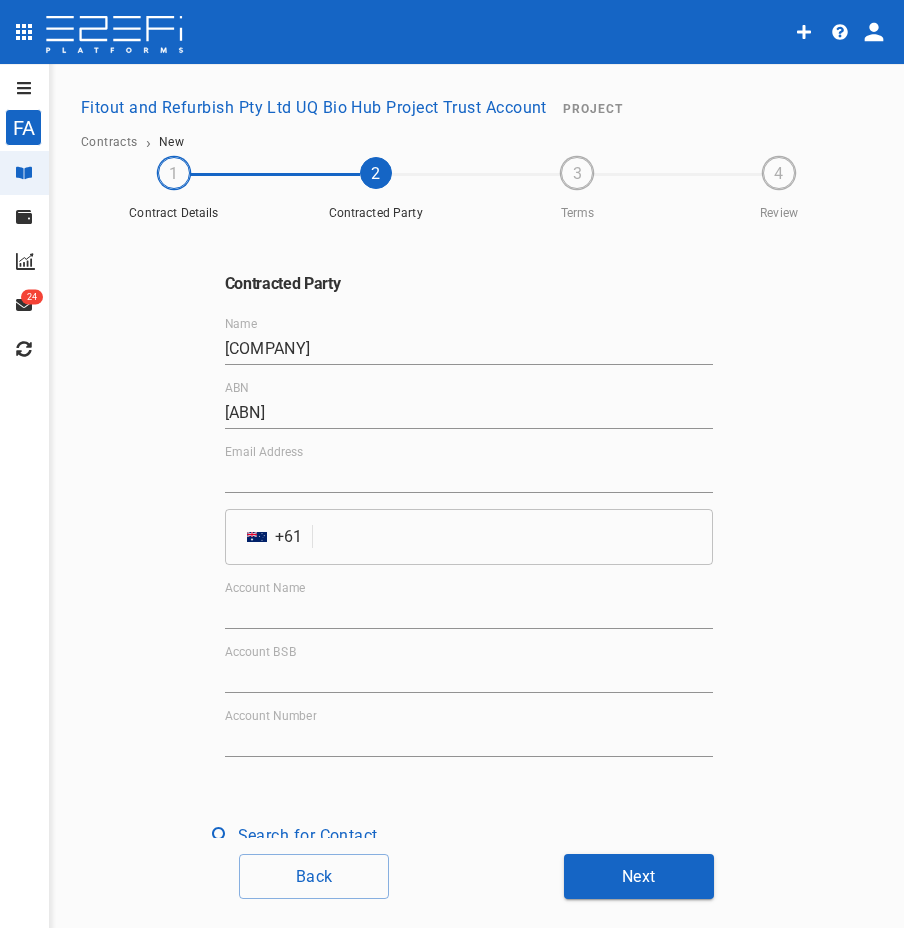 click on "Email Address" at bounding box center [469, 477] 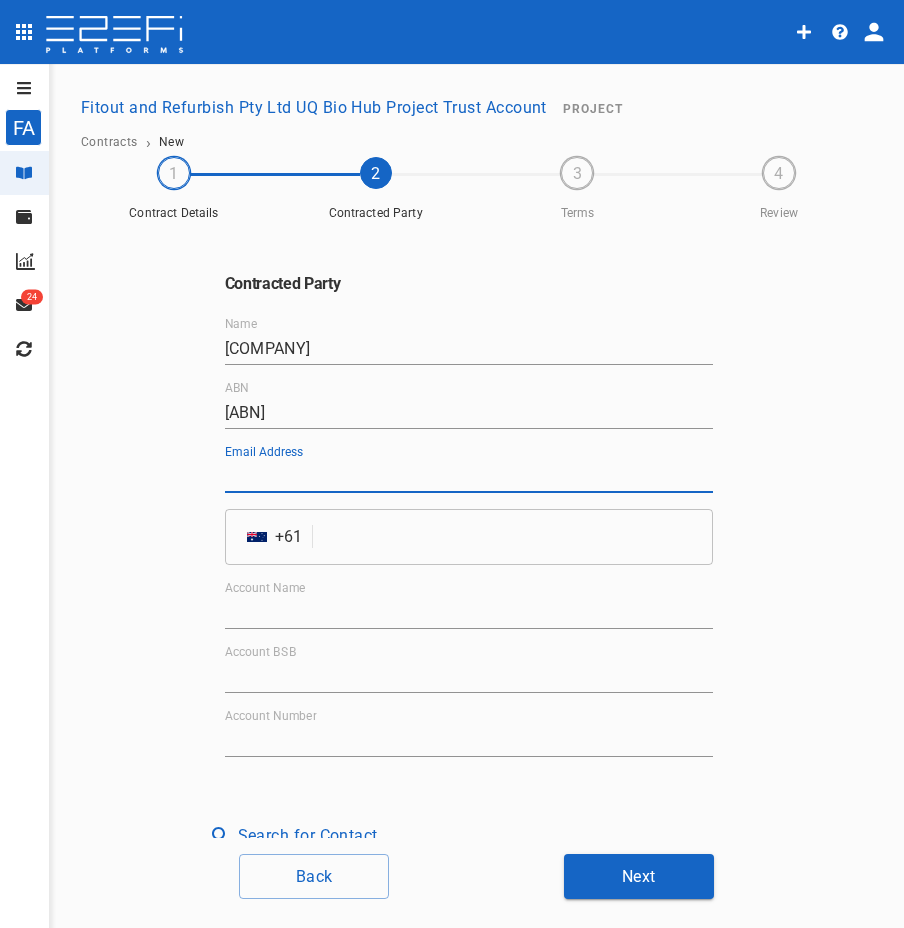 paste on "[EMAIL]" 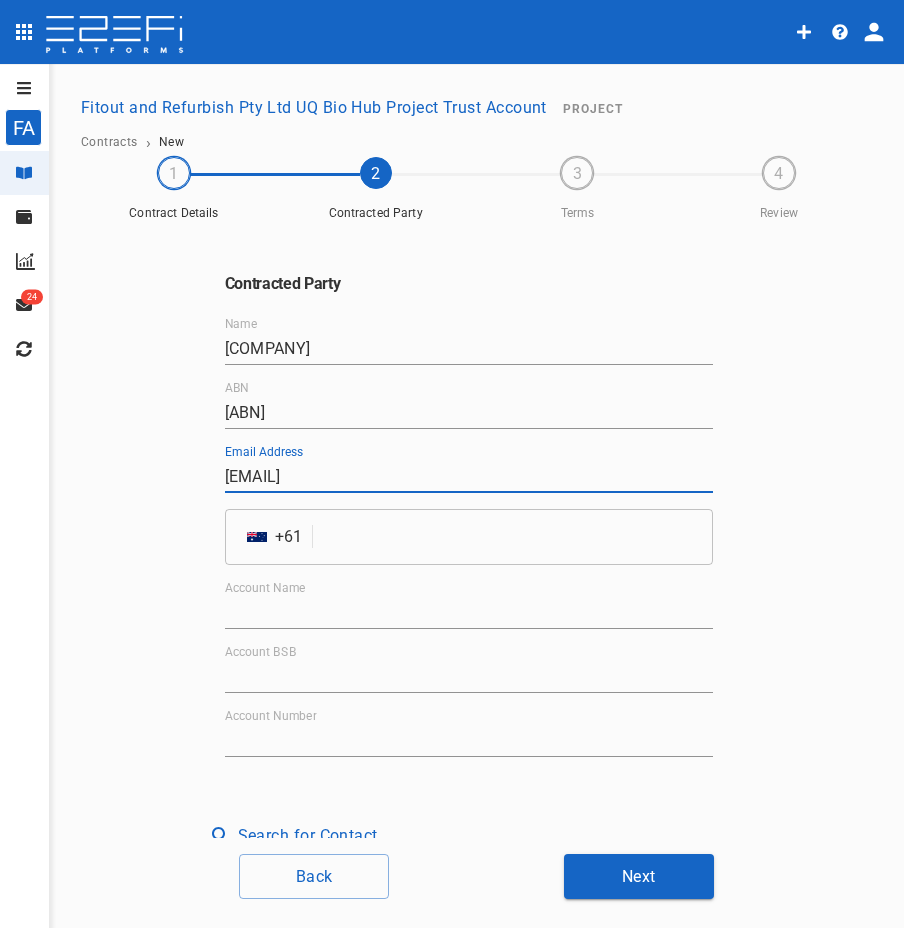 type on "[EMAIL]" 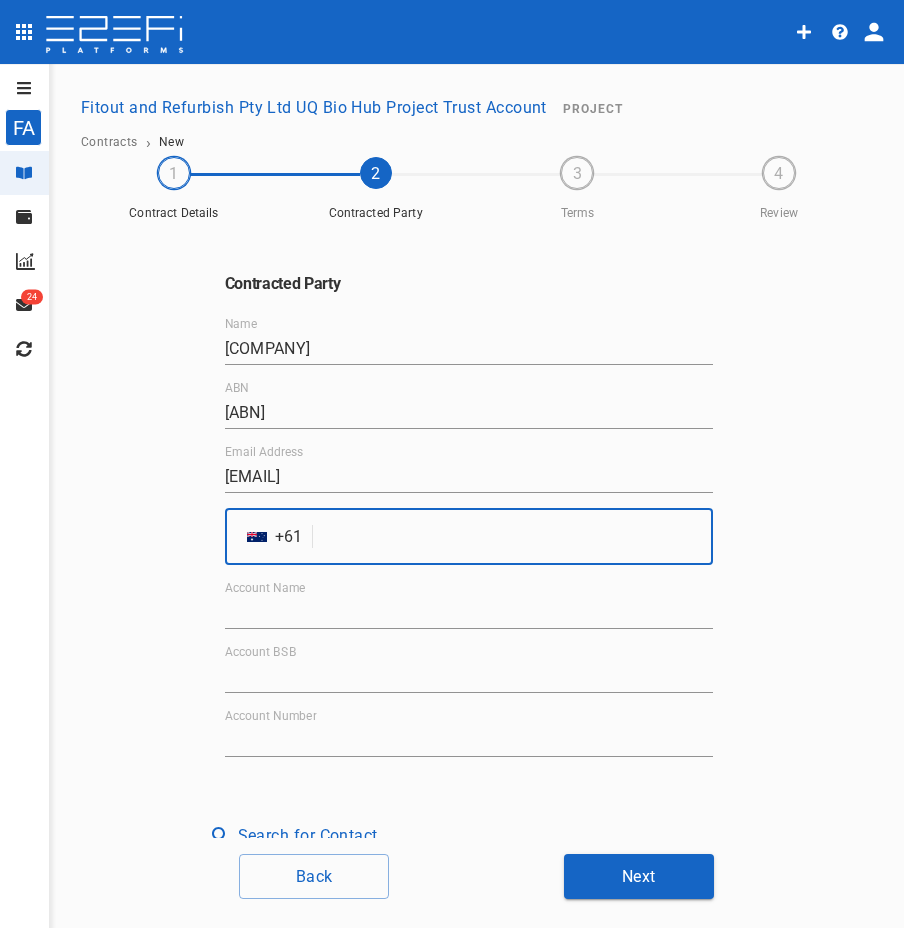 click at bounding box center [516, 537] 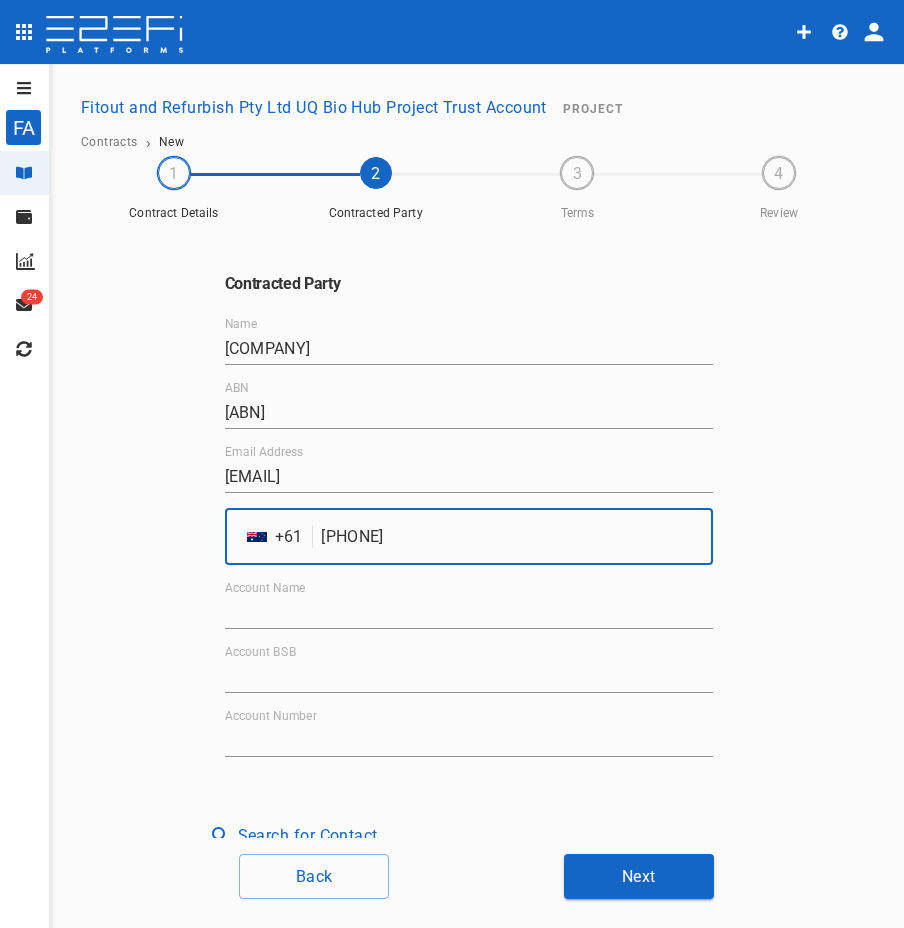 type on "[PHONE]" 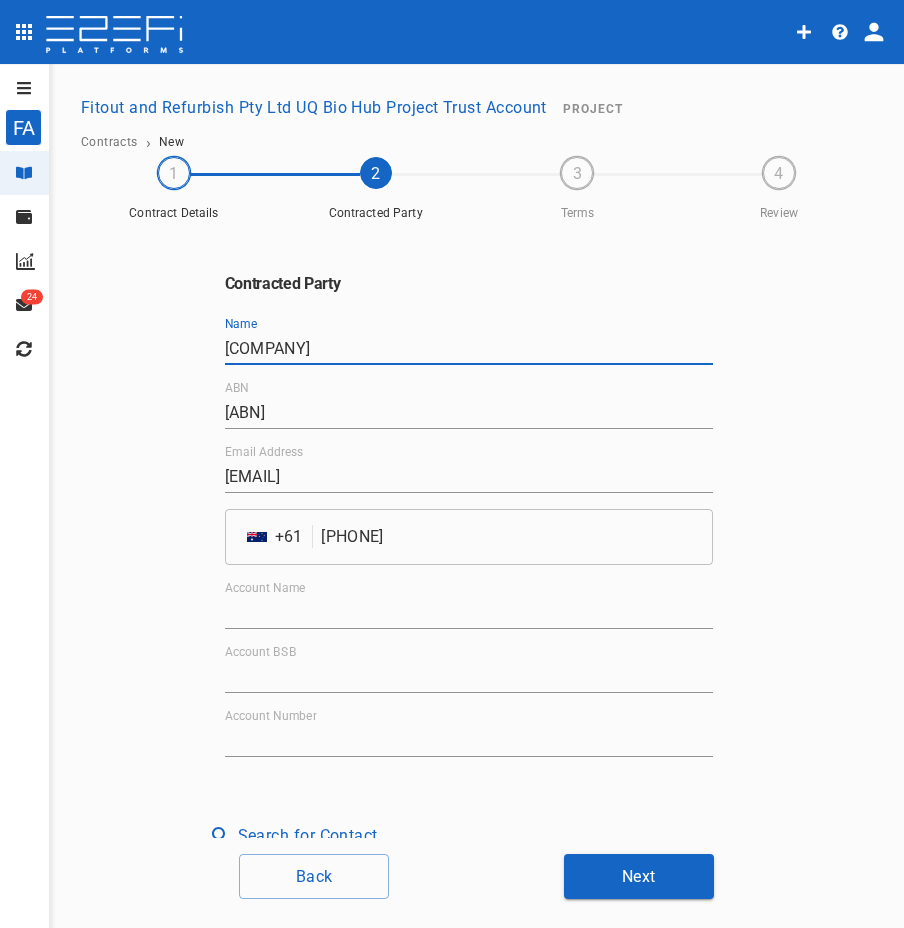 drag, startPoint x: 299, startPoint y: 354, endPoint x: 152, endPoint y: 351, distance: 147.03061 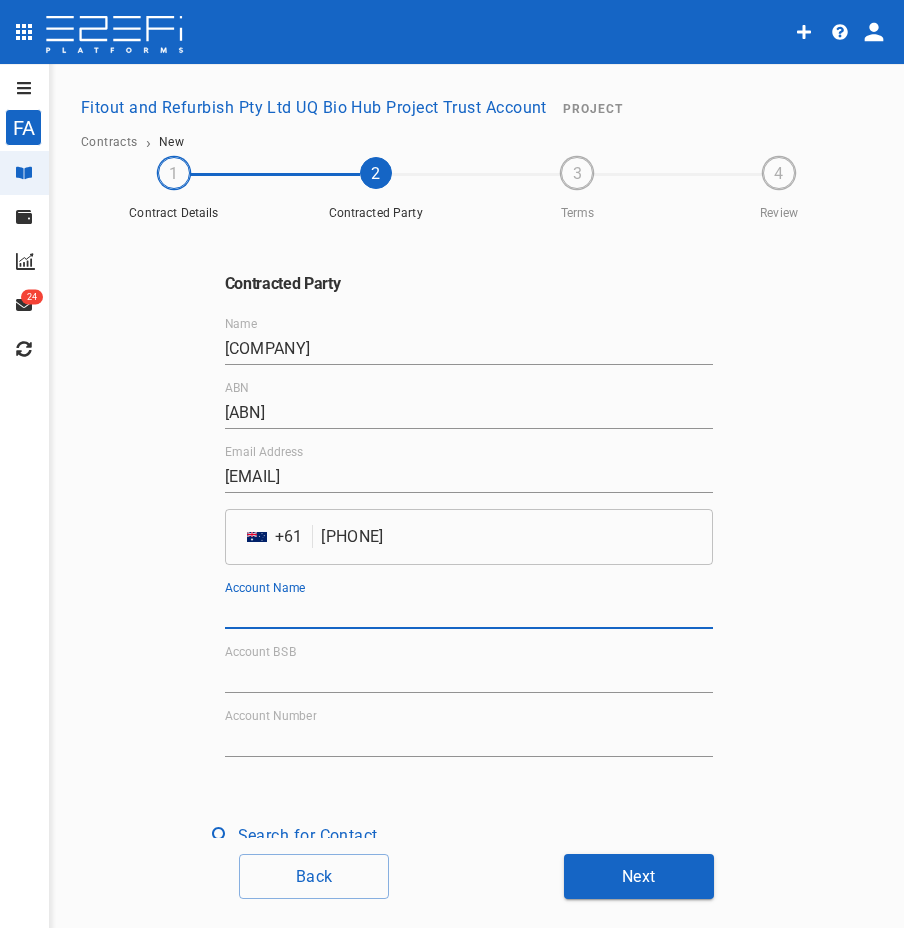 click on "Account Name" at bounding box center (469, 613) 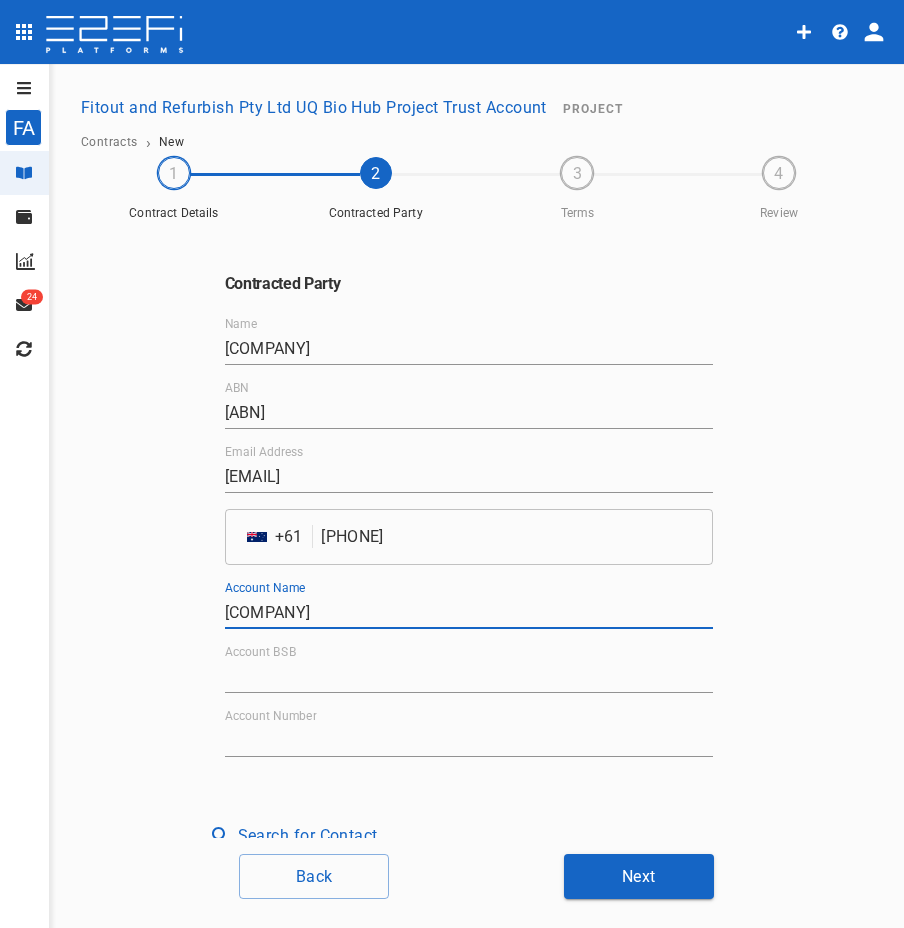 type on "[COMPANY]" 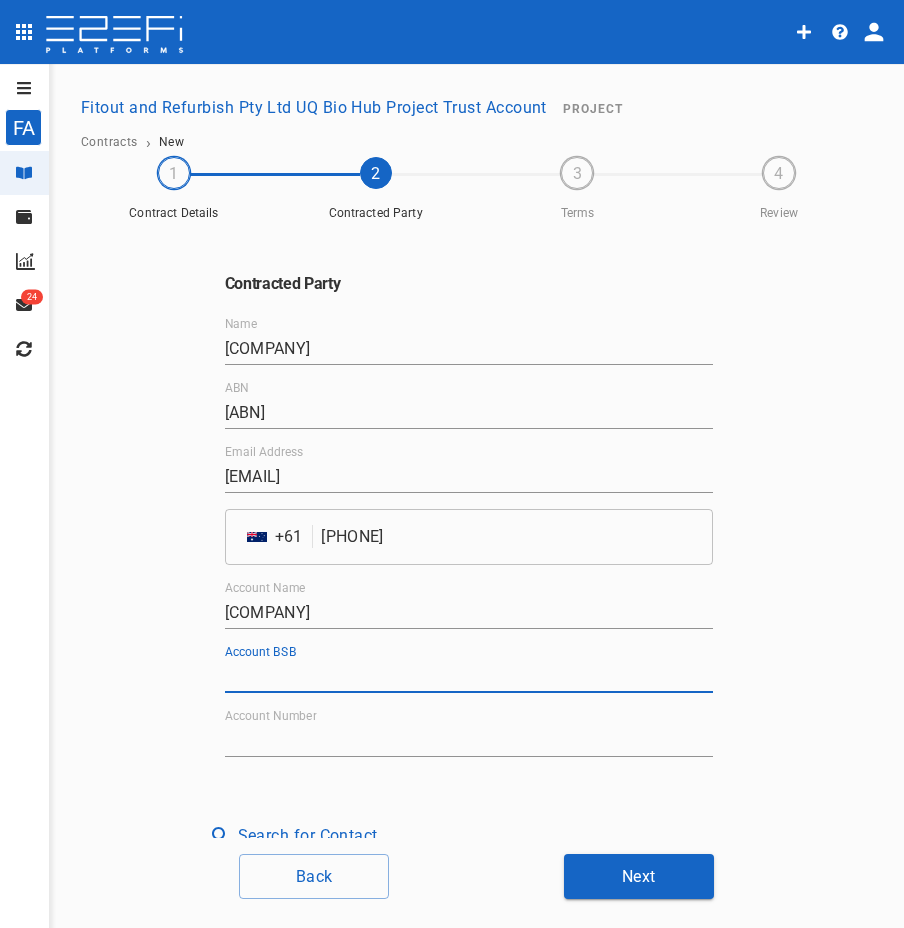 click on "Account BSB" at bounding box center [469, 677] 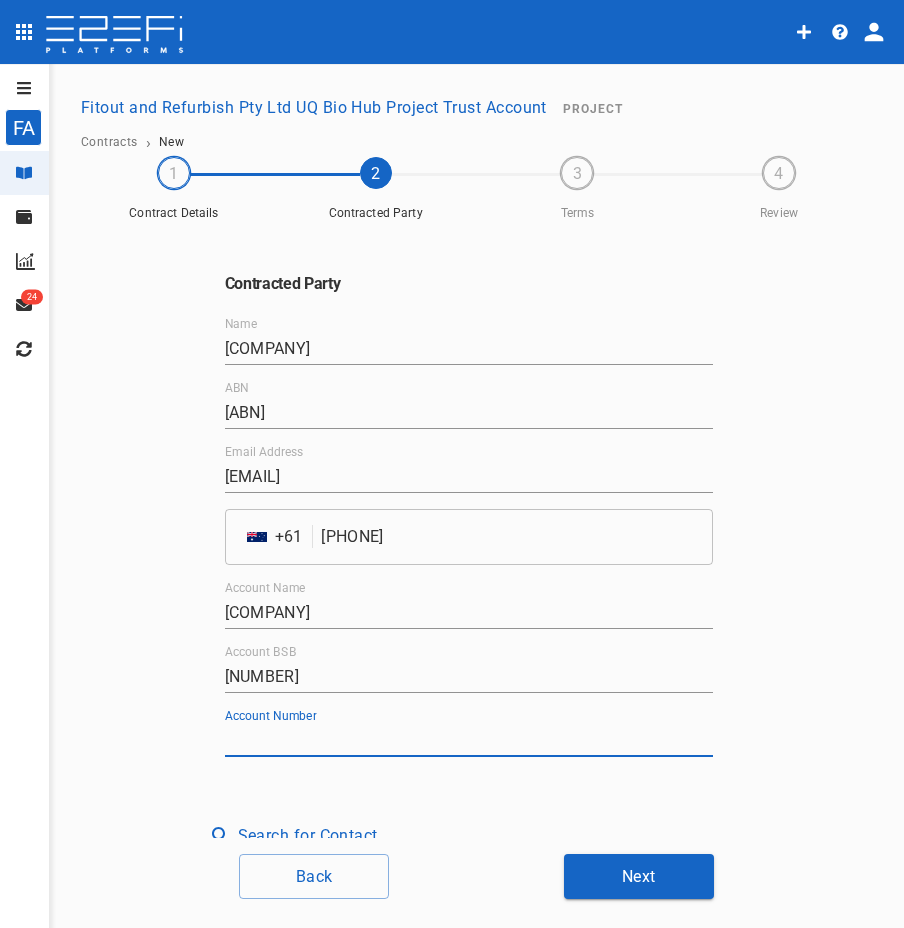 click on "Account Number" at bounding box center [469, 741] 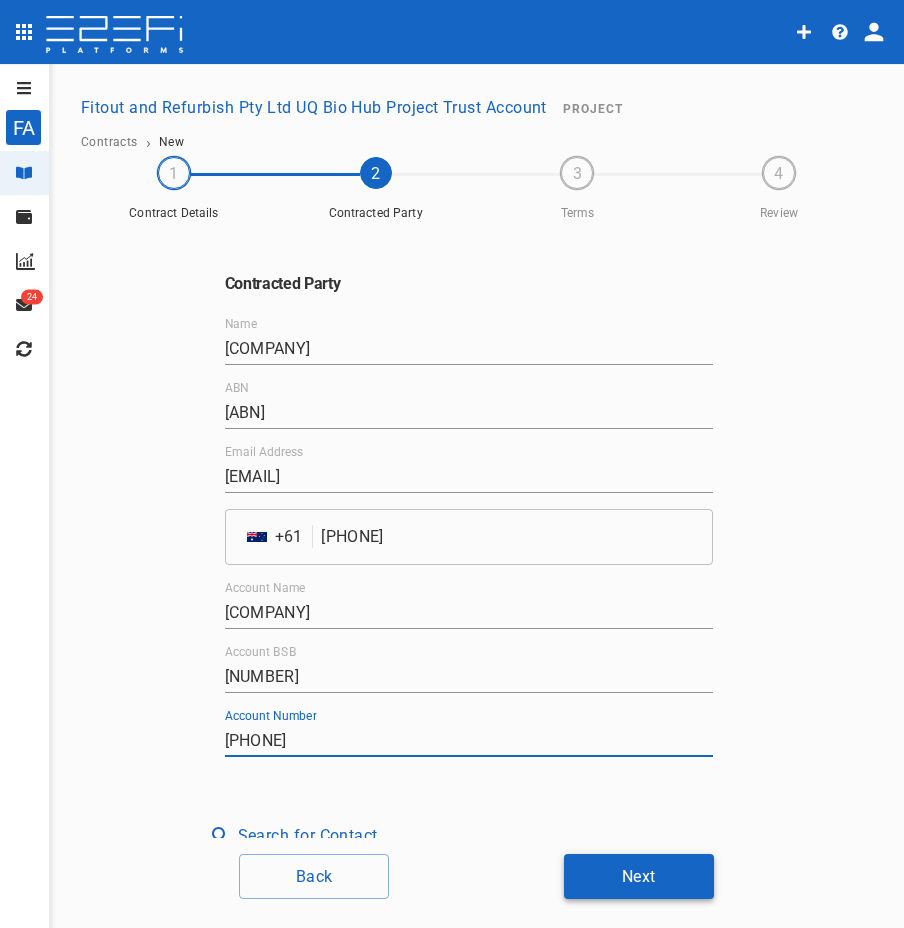 click on "Next" at bounding box center (639, 876) 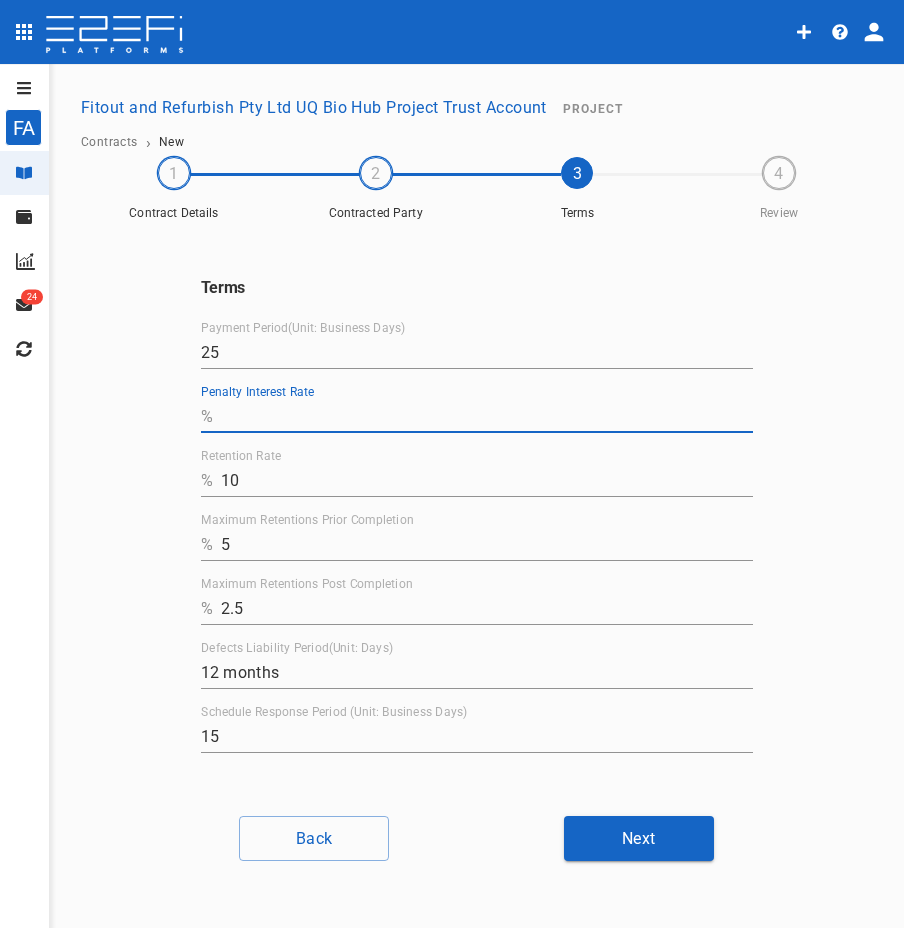 click on "Penalty Interest Rate" at bounding box center [487, 417] 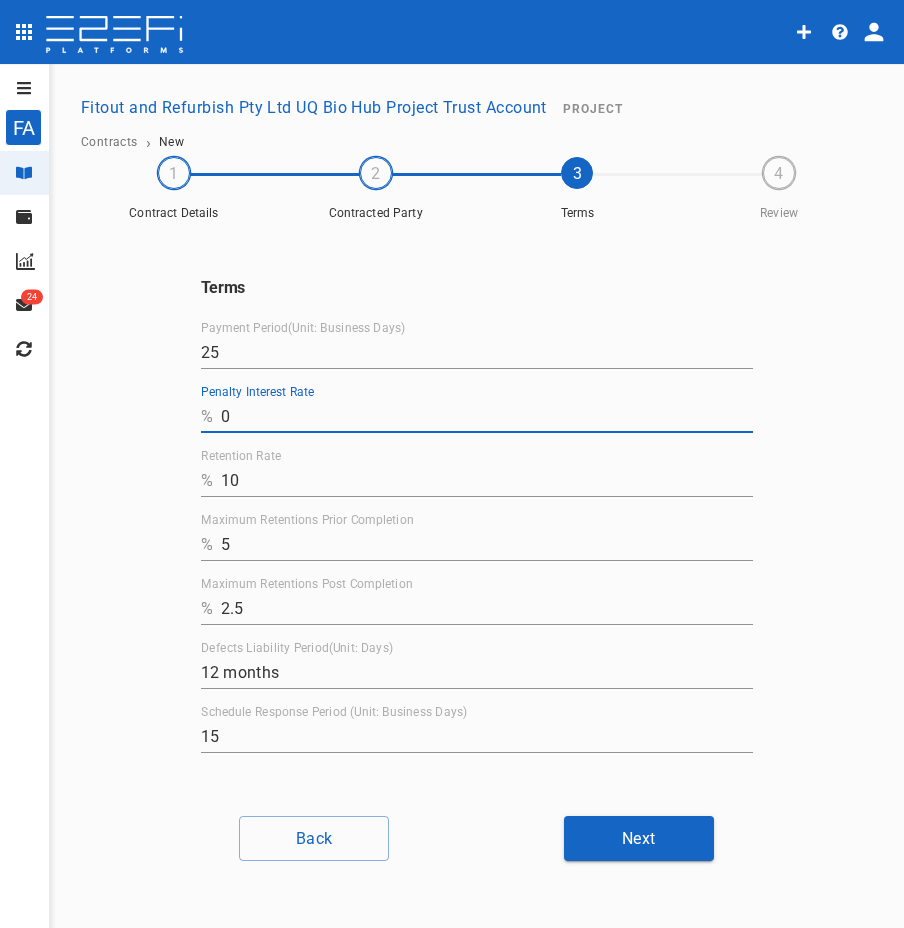 type on "0" 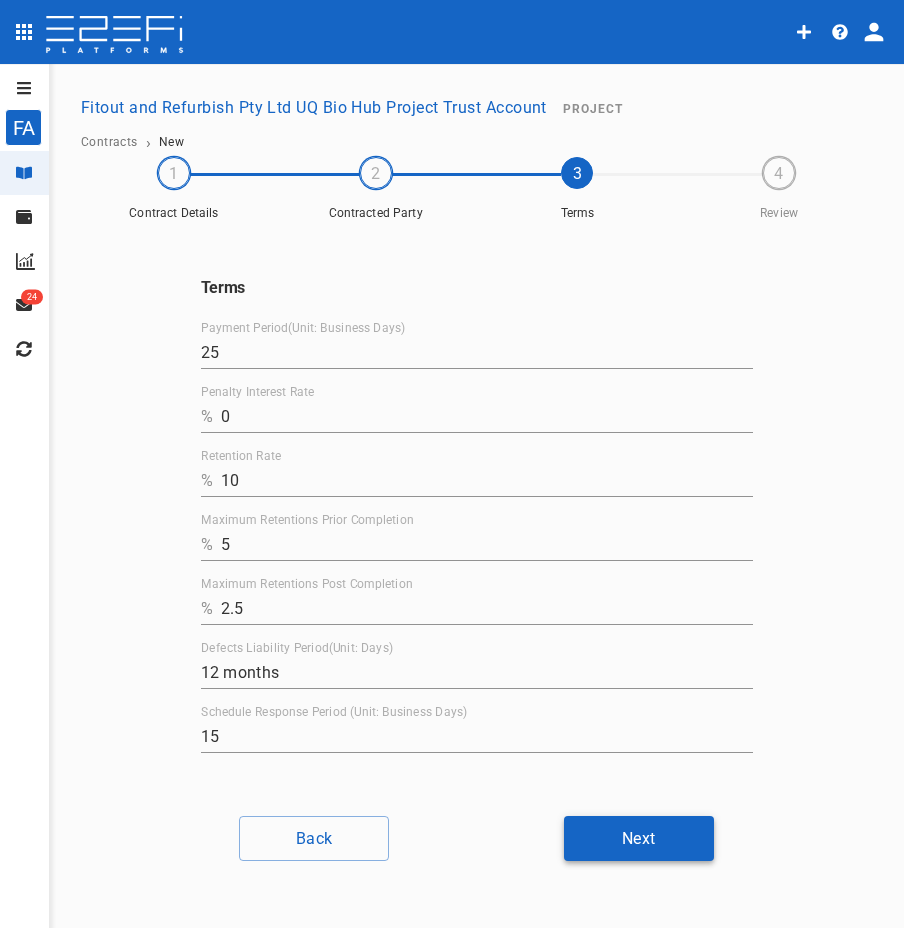 click on "Next" at bounding box center (639, 838) 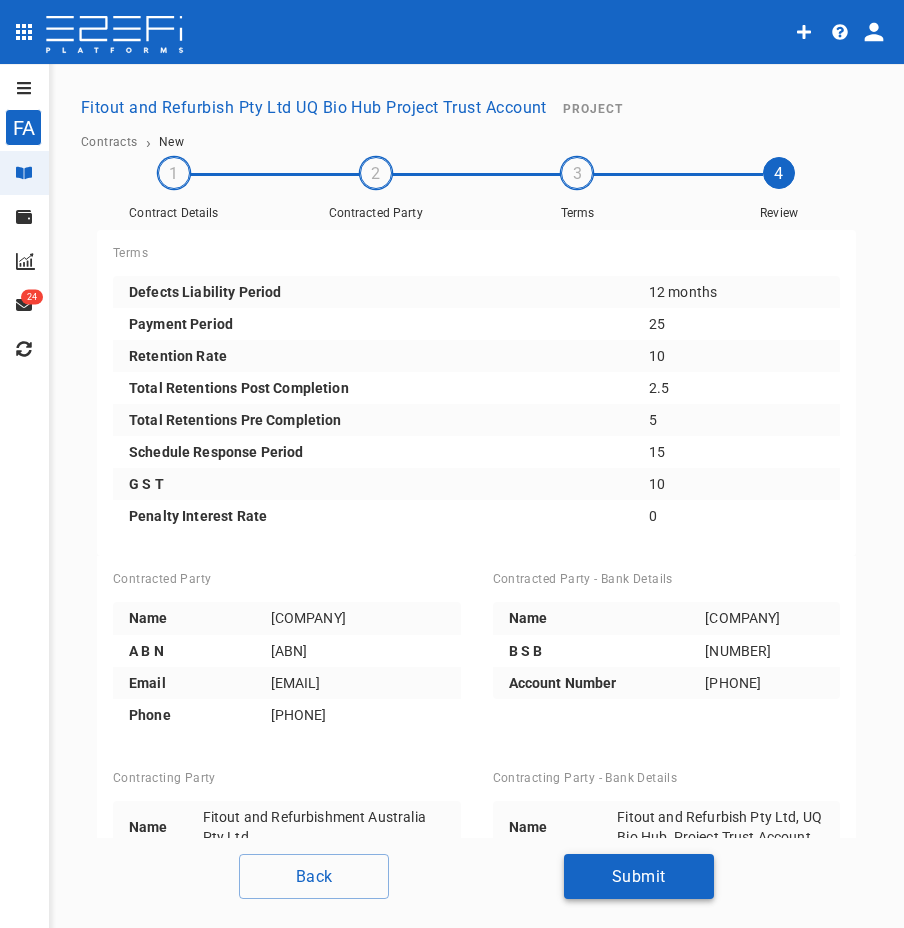 click on "Submit" at bounding box center (639, 876) 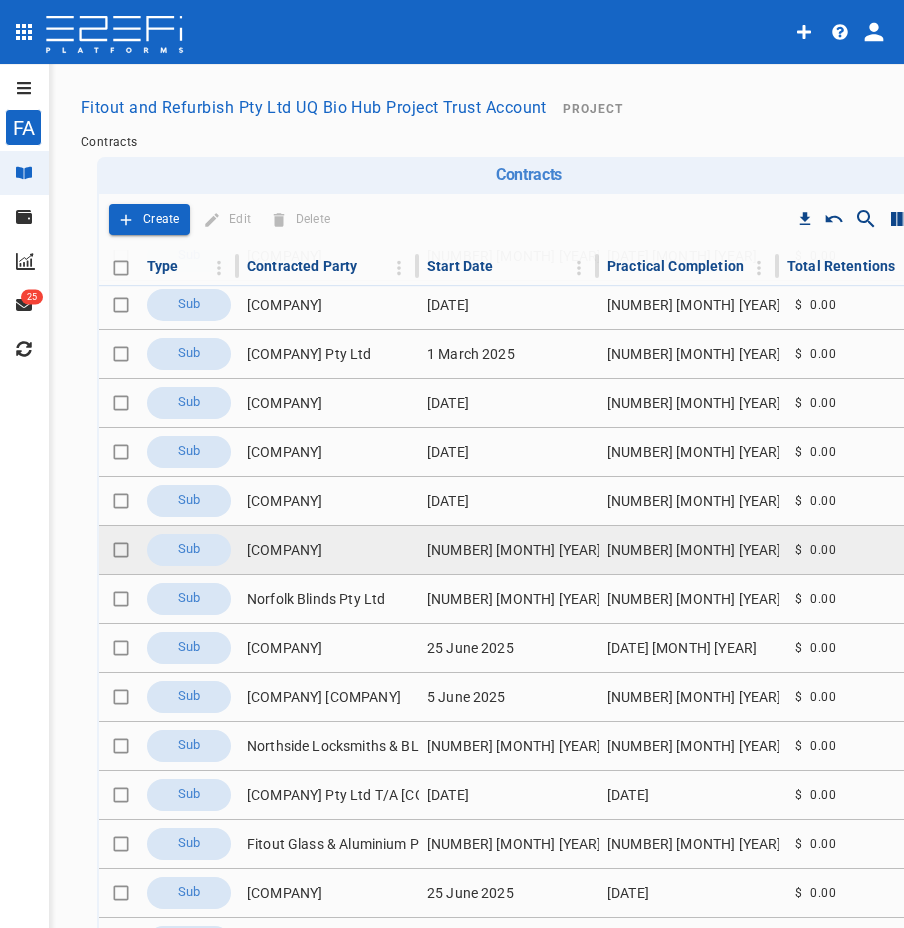 scroll, scrollTop: 198, scrollLeft: 0, axis: vertical 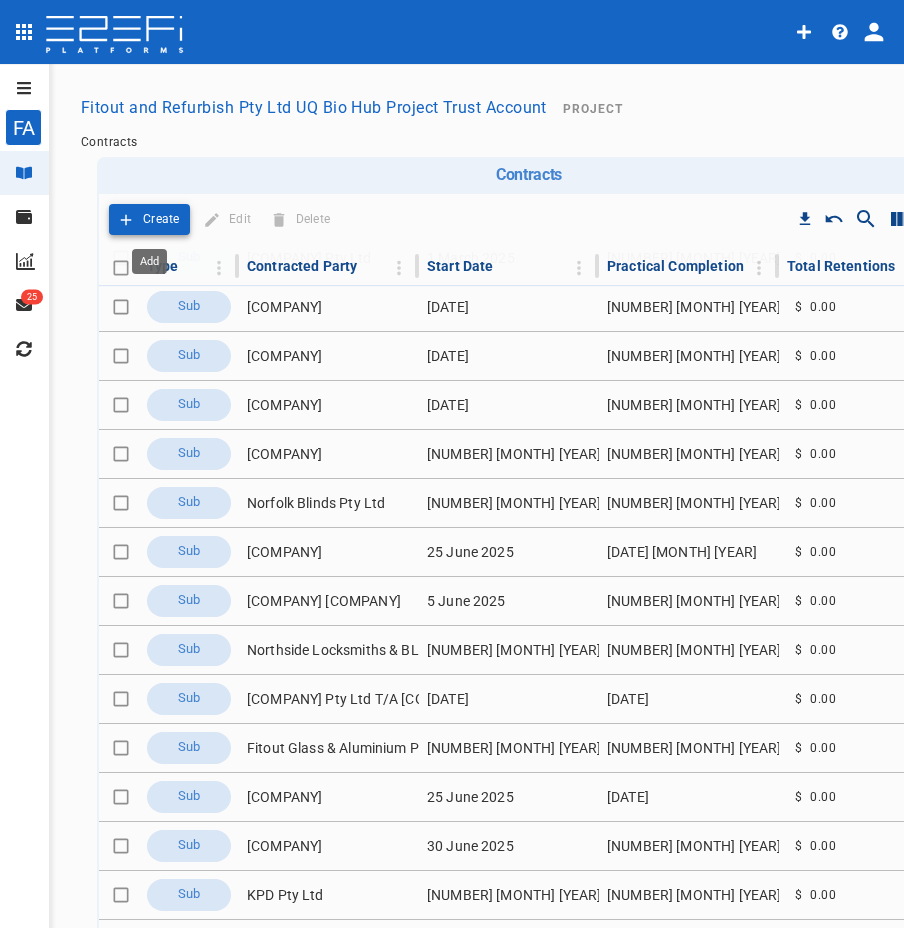 click on "Create" at bounding box center [161, 219] 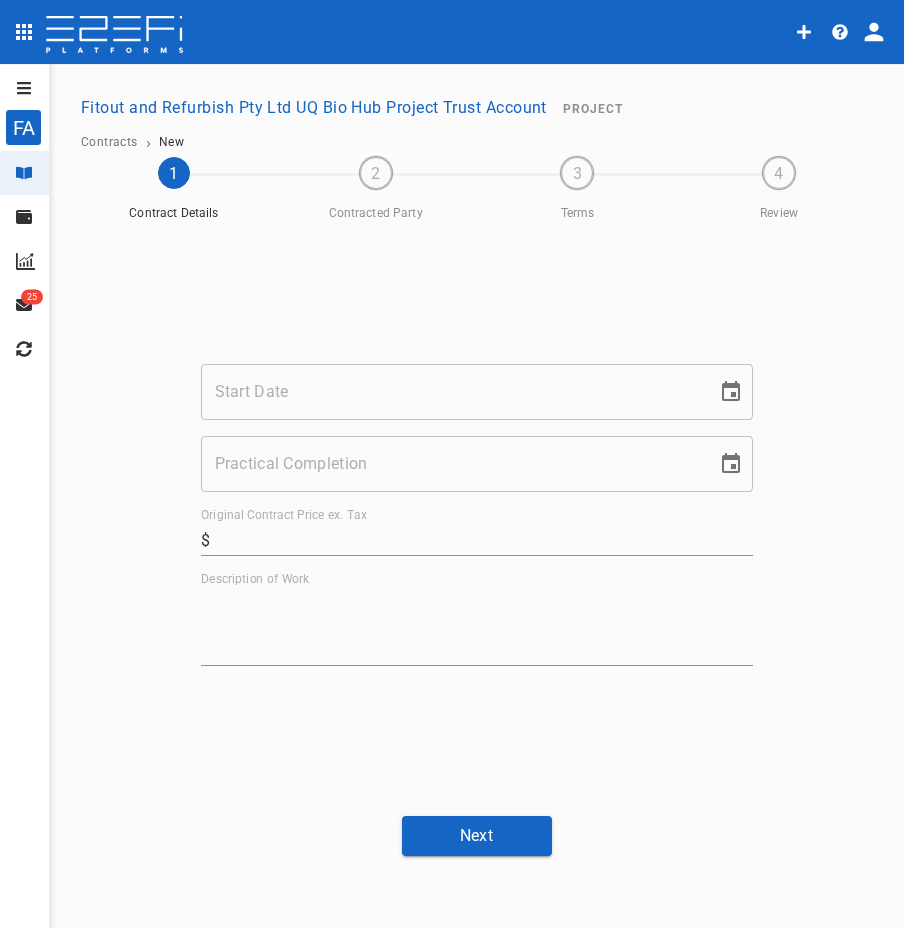 click on "Start Date" at bounding box center (452, 392) 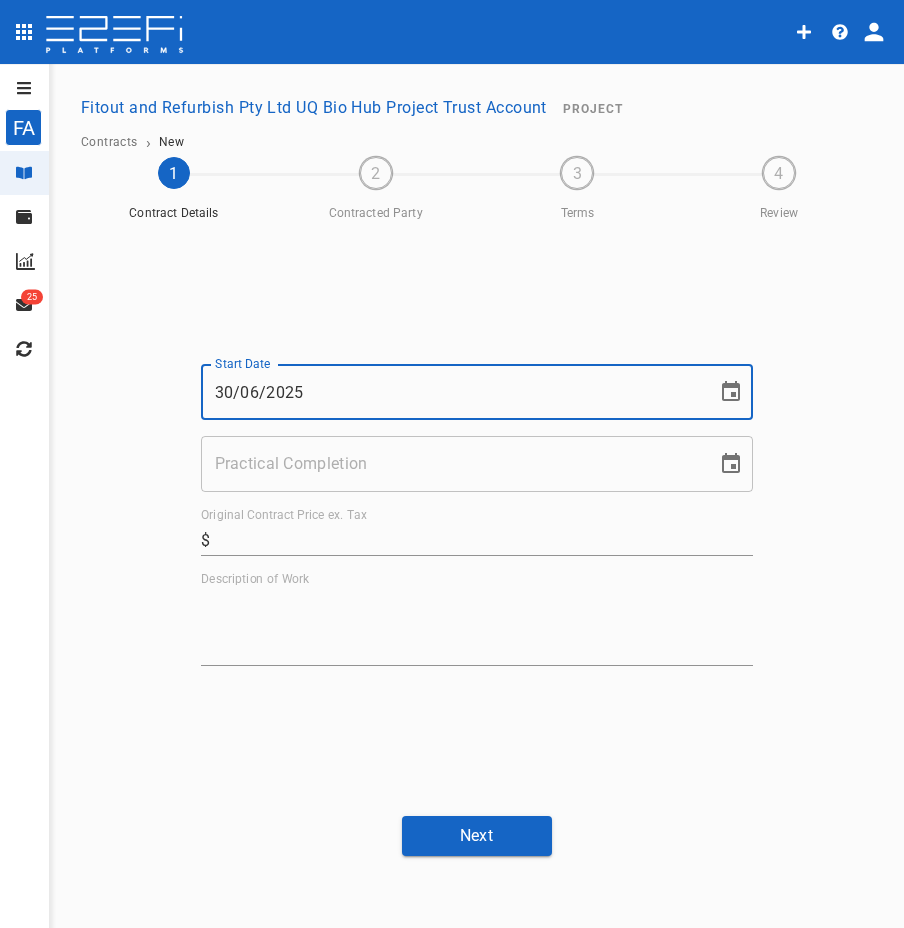 type on "30/06/2025" 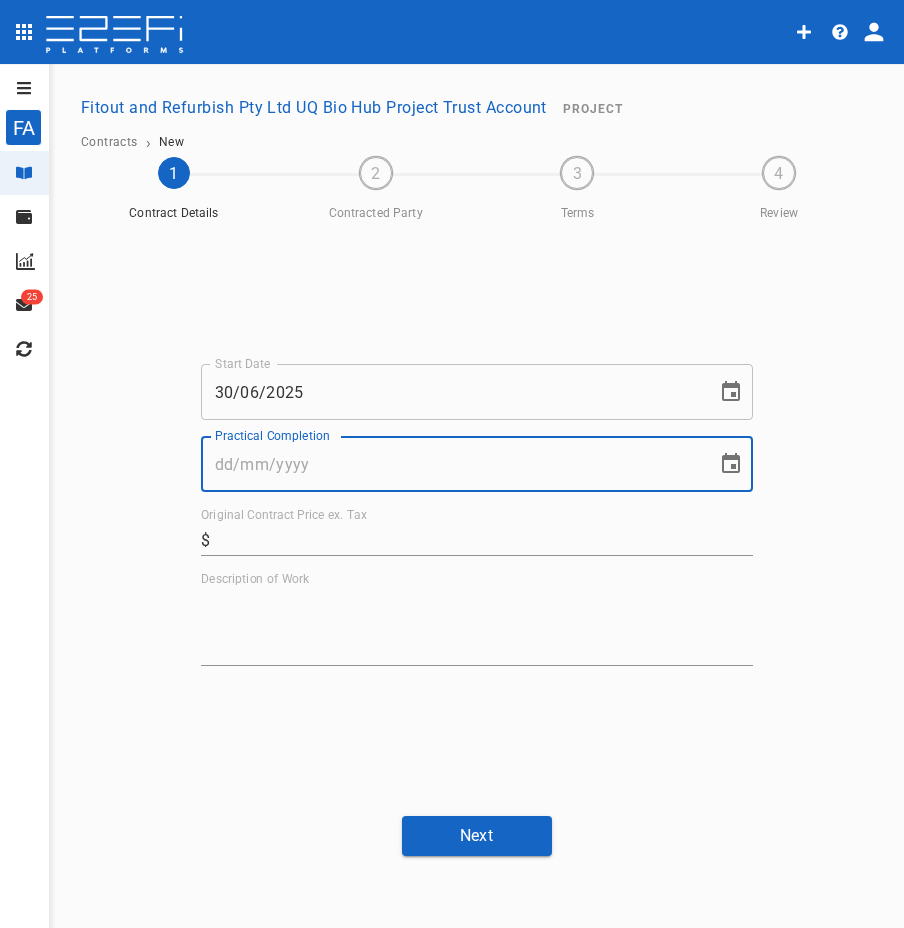 click on "Practical Completion" at bounding box center (452, 464) 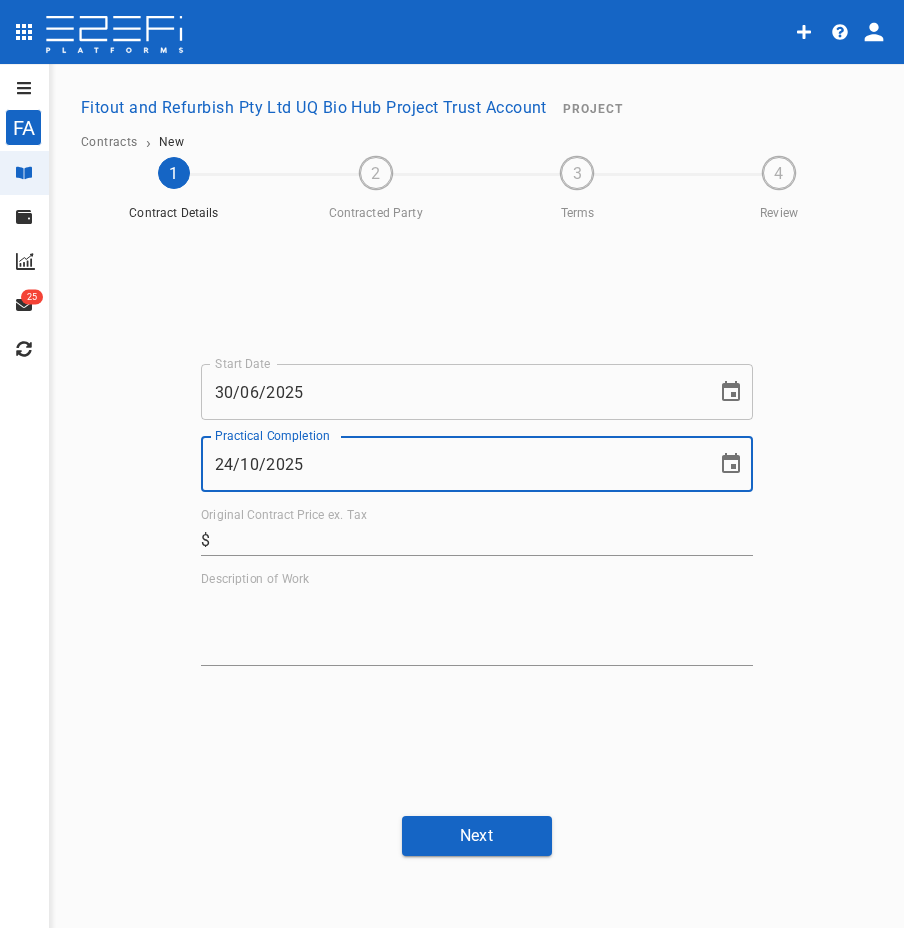 type on "24/10/2025" 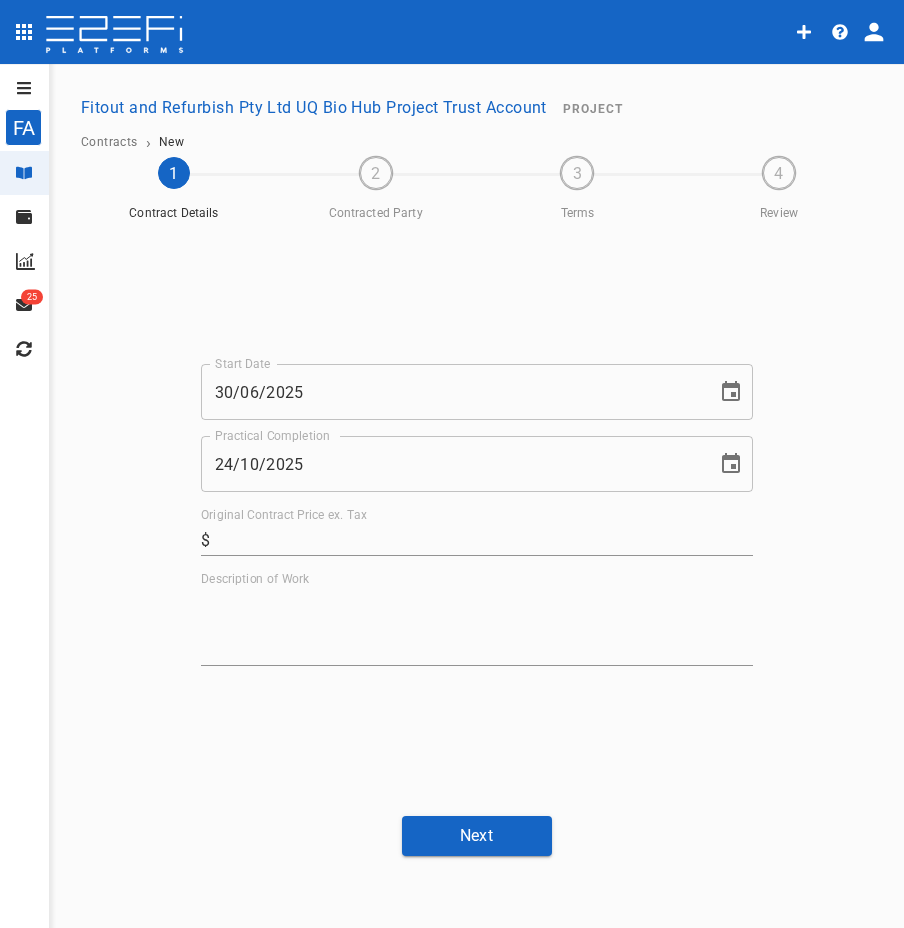 click on "$" at bounding box center [205, 540] 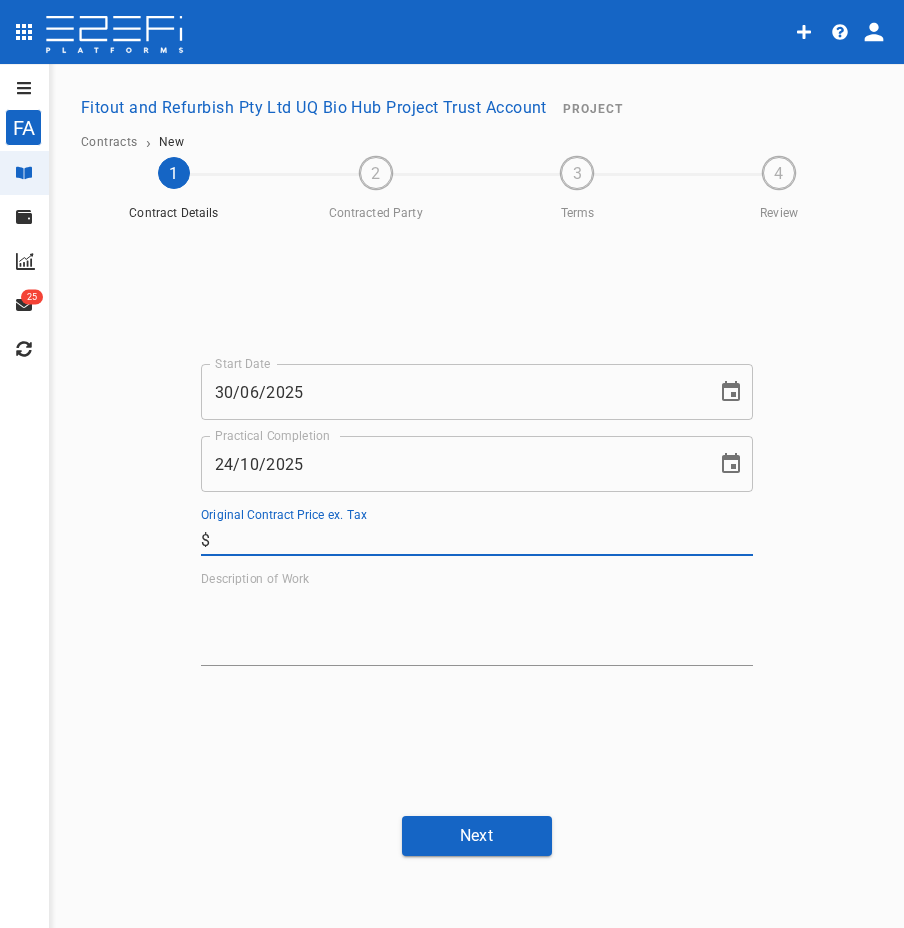 paste on "[NUMBER]" 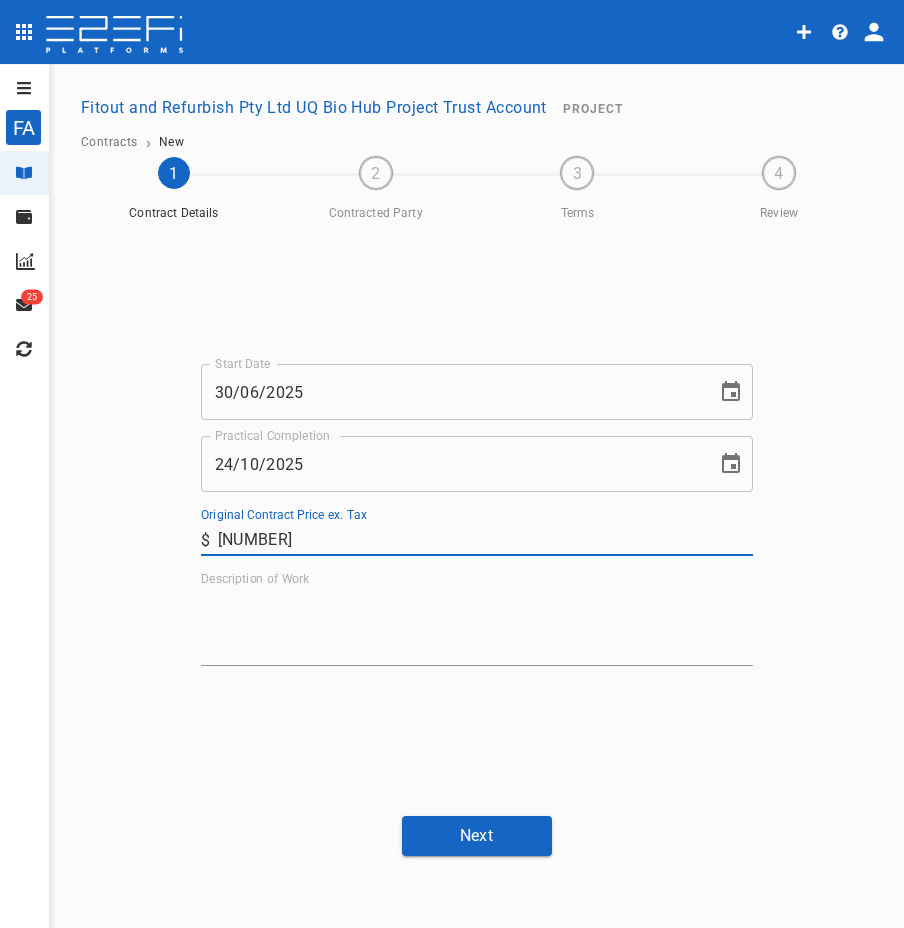 type on "13,580" 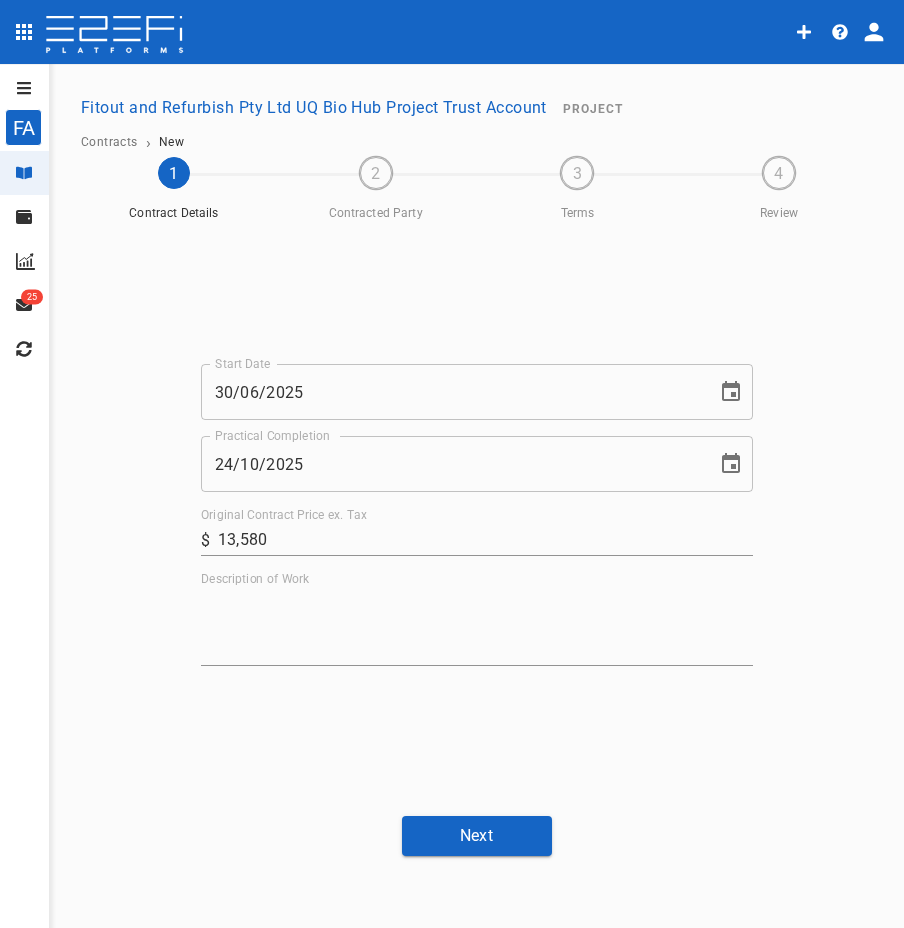 click on "Start Date [NUMBER]/[NUMBER]/[YEAR] Start Date Practical Completion [NUMBER]/[NUMBER]/[YEAR] Practical Completion Original Contract Price ex. Tax ​ $ [NUMBER] Description of Work x" at bounding box center (477, 515) 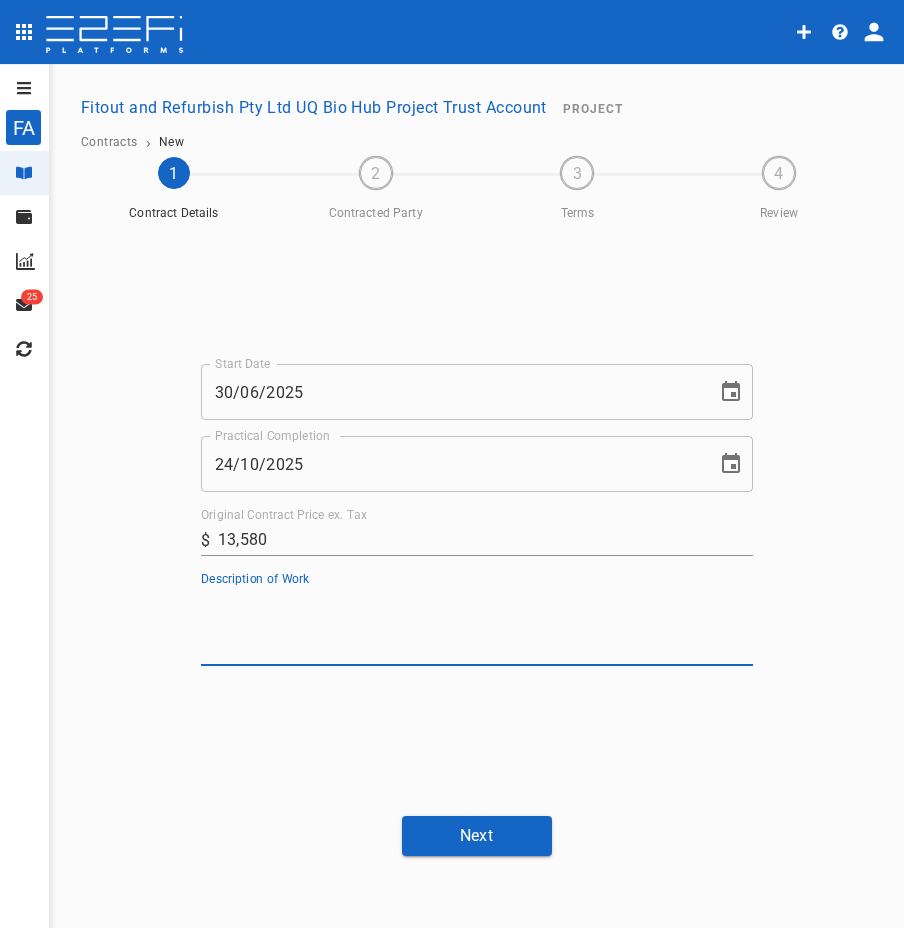 paste on "Supply &Install Bedding in the Wet Areas, Pilot Scale and Mechanical Room, as per specification and drawings. </p>" 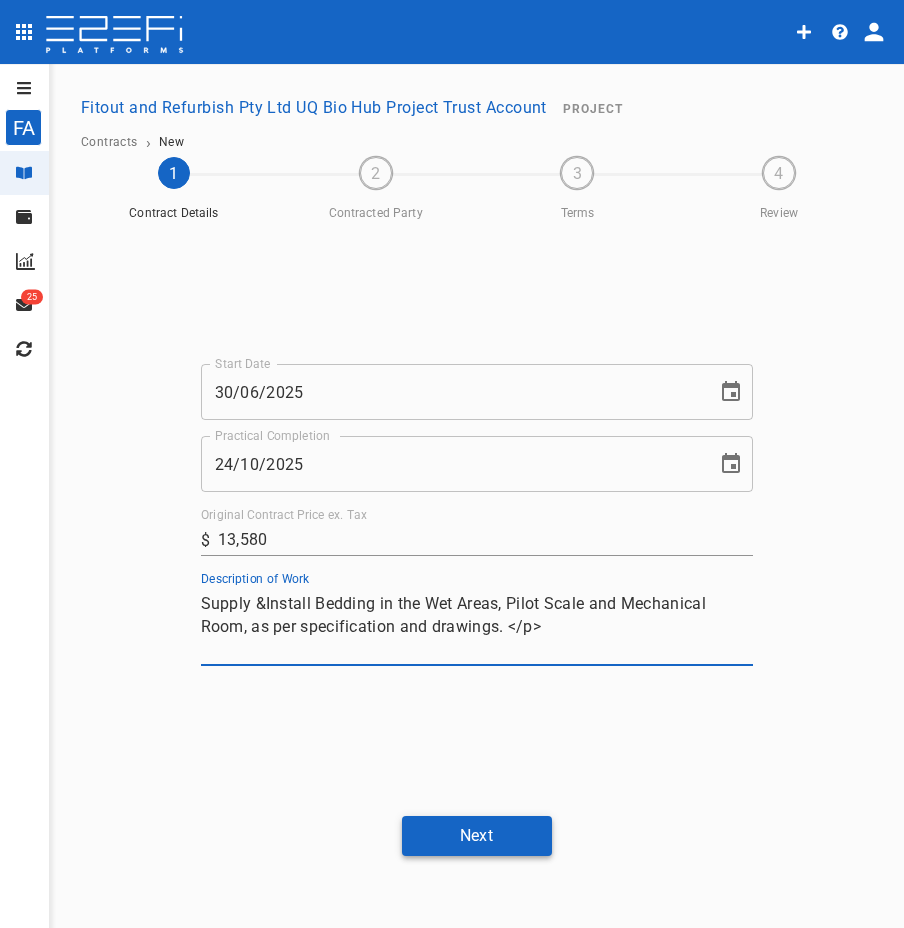 type on "Supply &Install Bedding in the Wet Areas, Pilot Scale and Mechanical Room, as per specification and drawings. </p>" 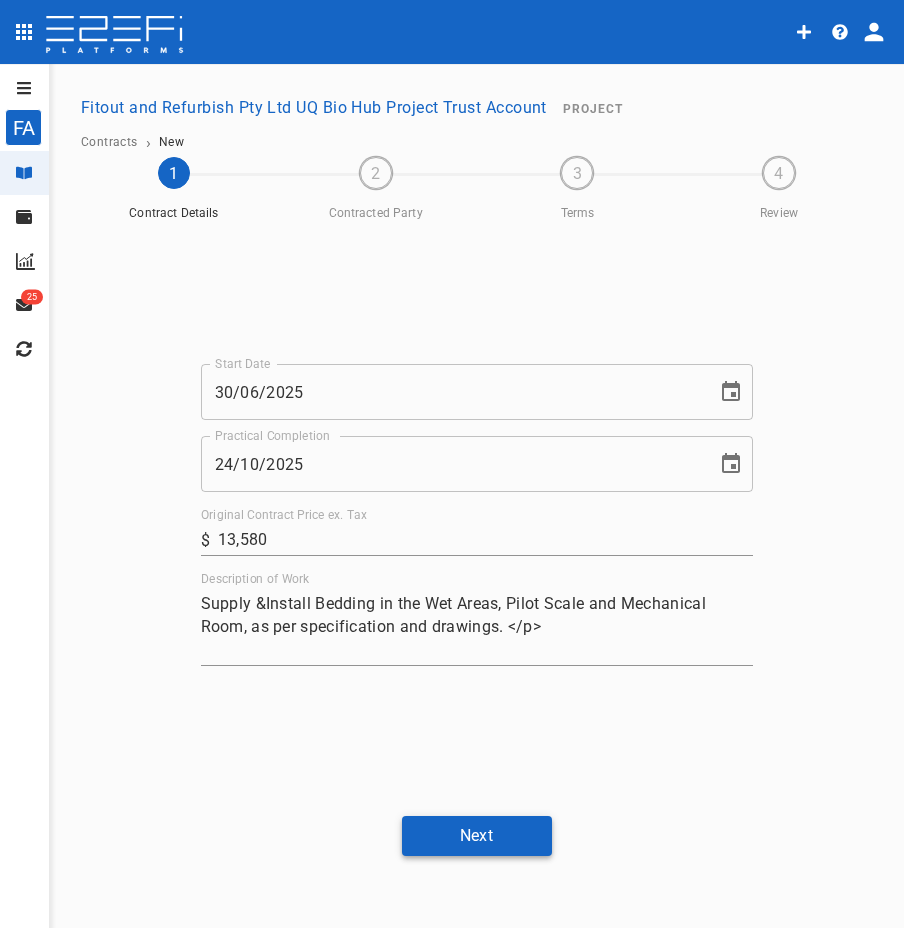 click on "Next" at bounding box center (477, 835) 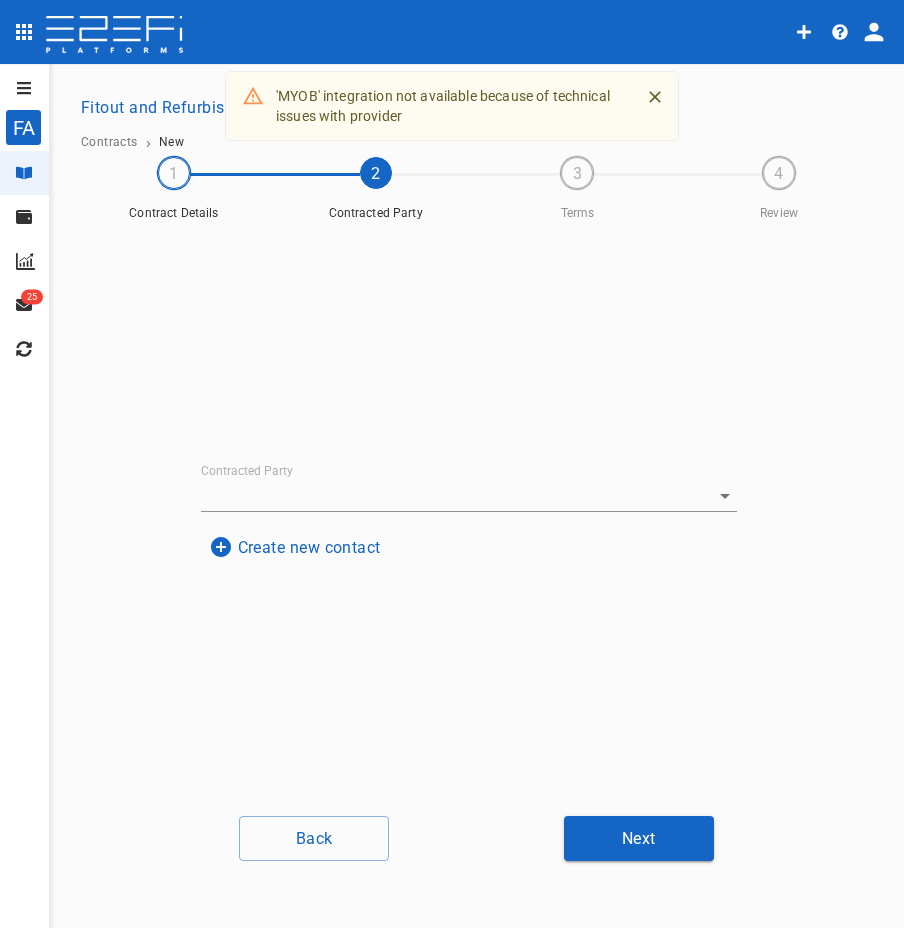 click on "Create new contact" at bounding box center [295, 547] 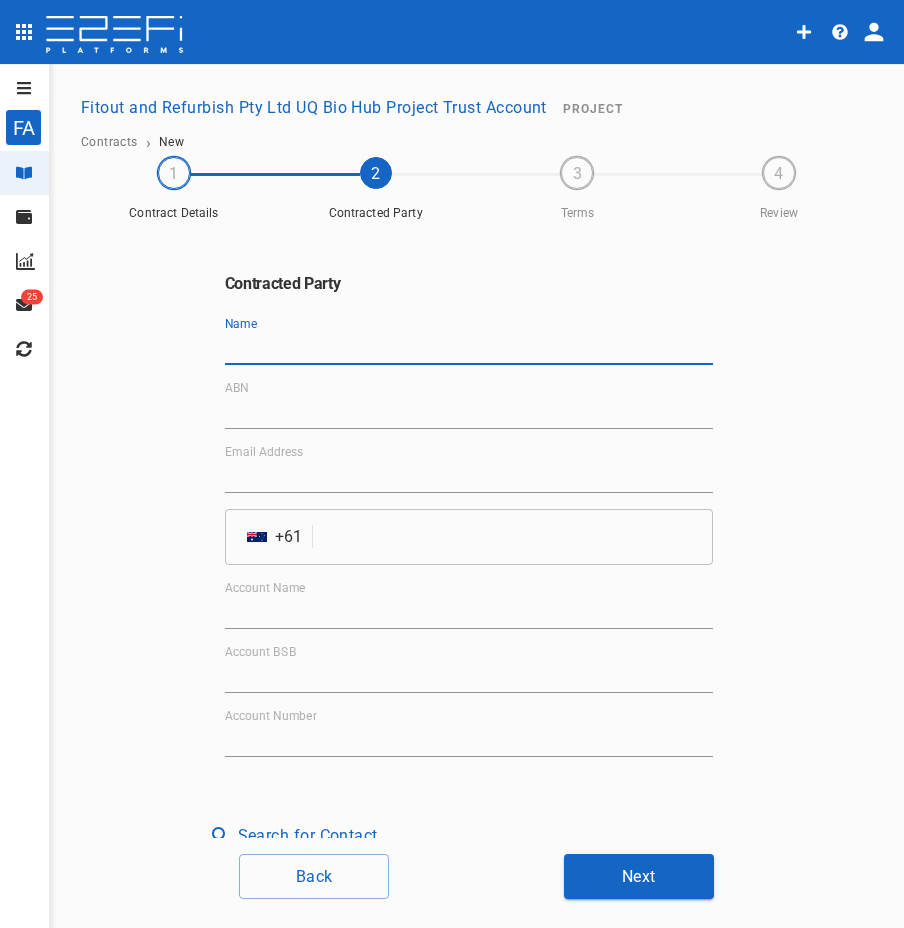click on "Name" at bounding box center (469, 349) 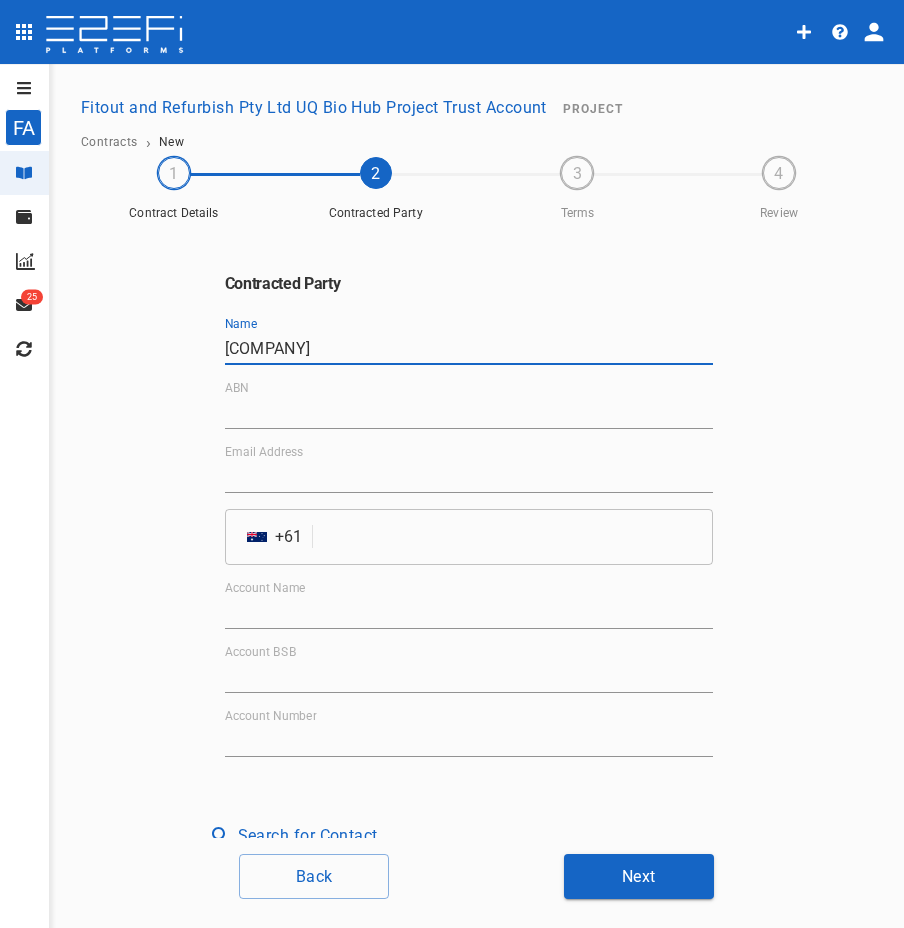 type on "[COMPANY]" 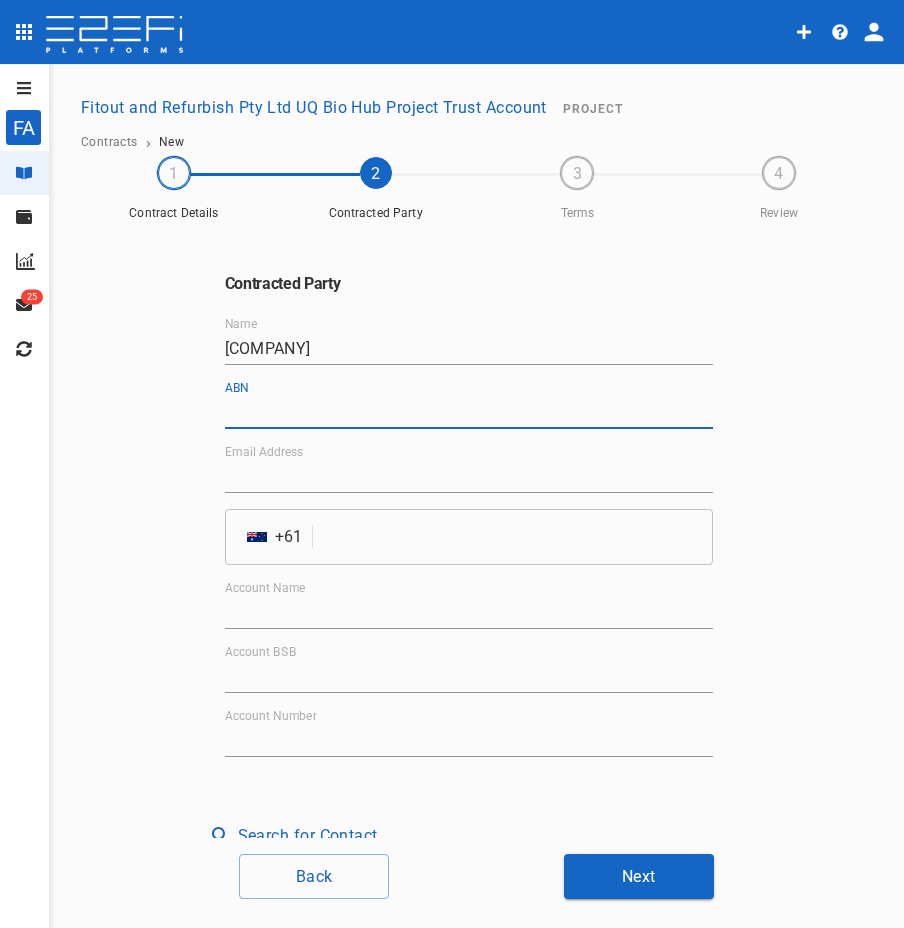 click on "ABN" at bounding box center (469, 413) 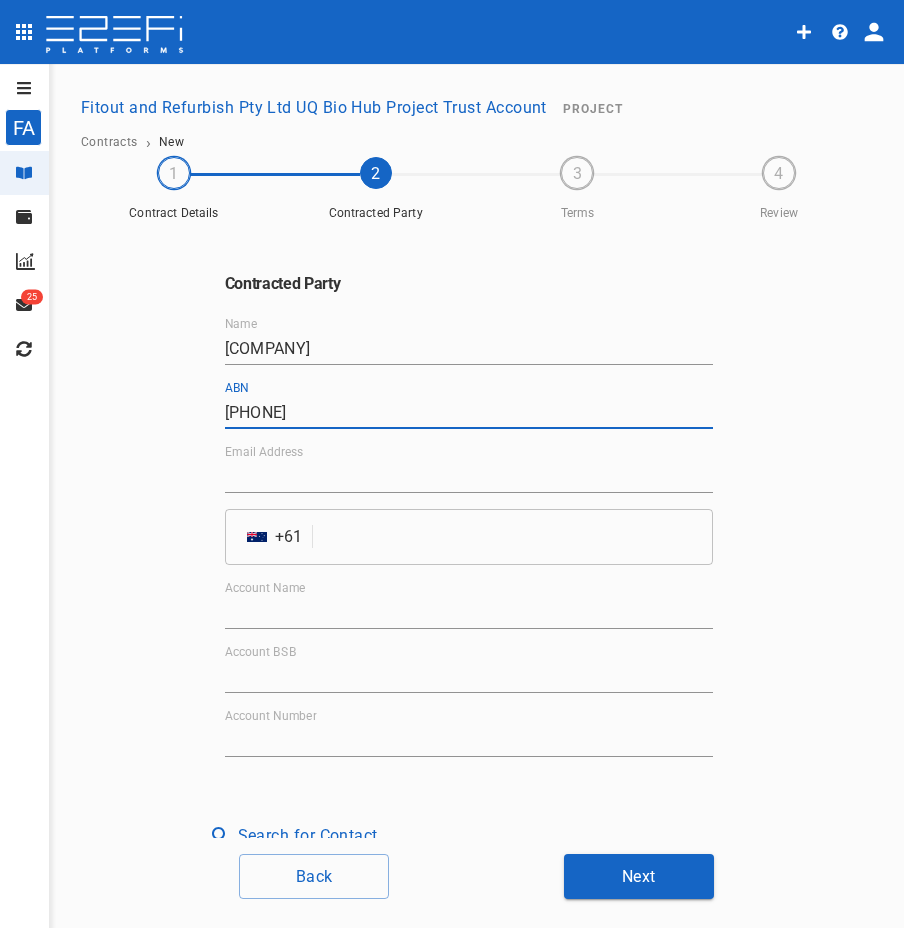 type on "[PHONE]" 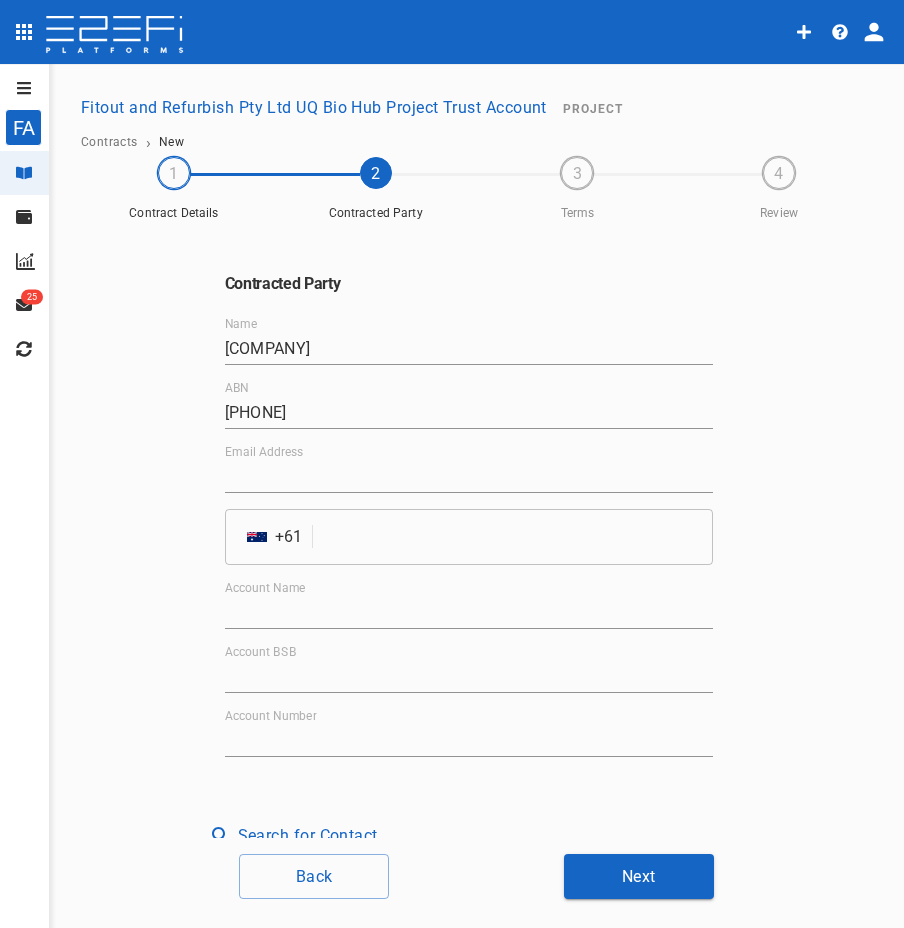 click on "Email Address" at bounding box center [469, 477] 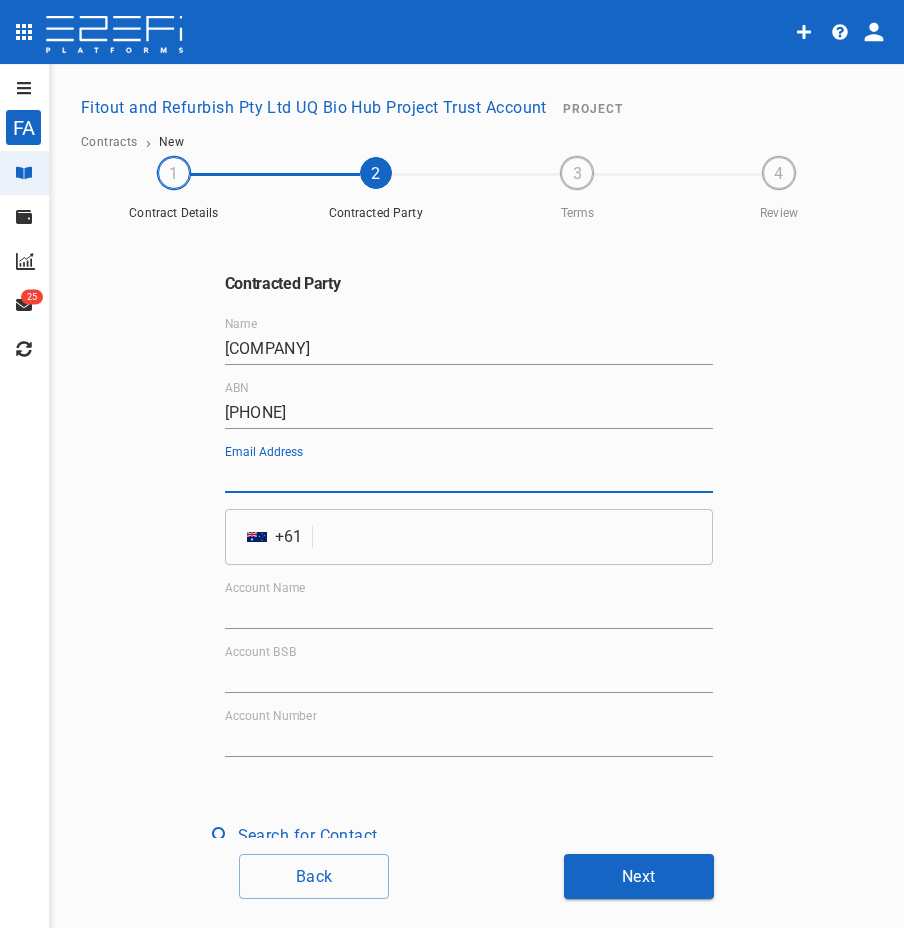 paste on "works@[COMPANY].com.au" 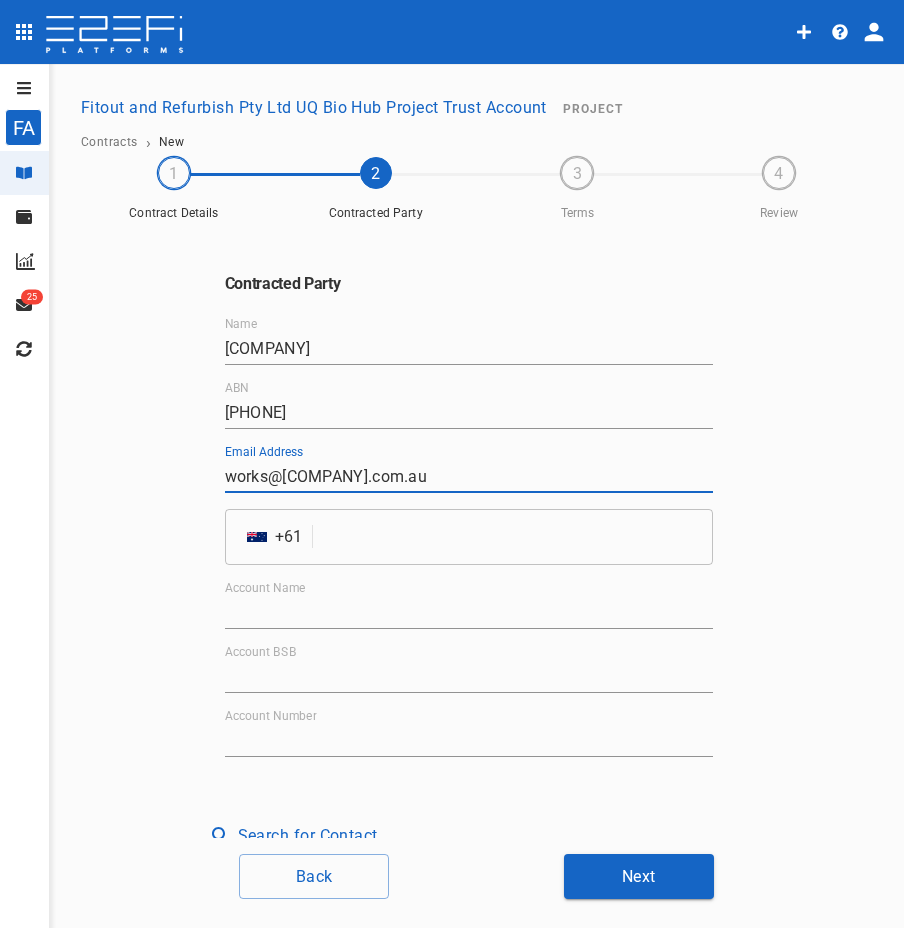 type on "works@[COMPANY].com.au" 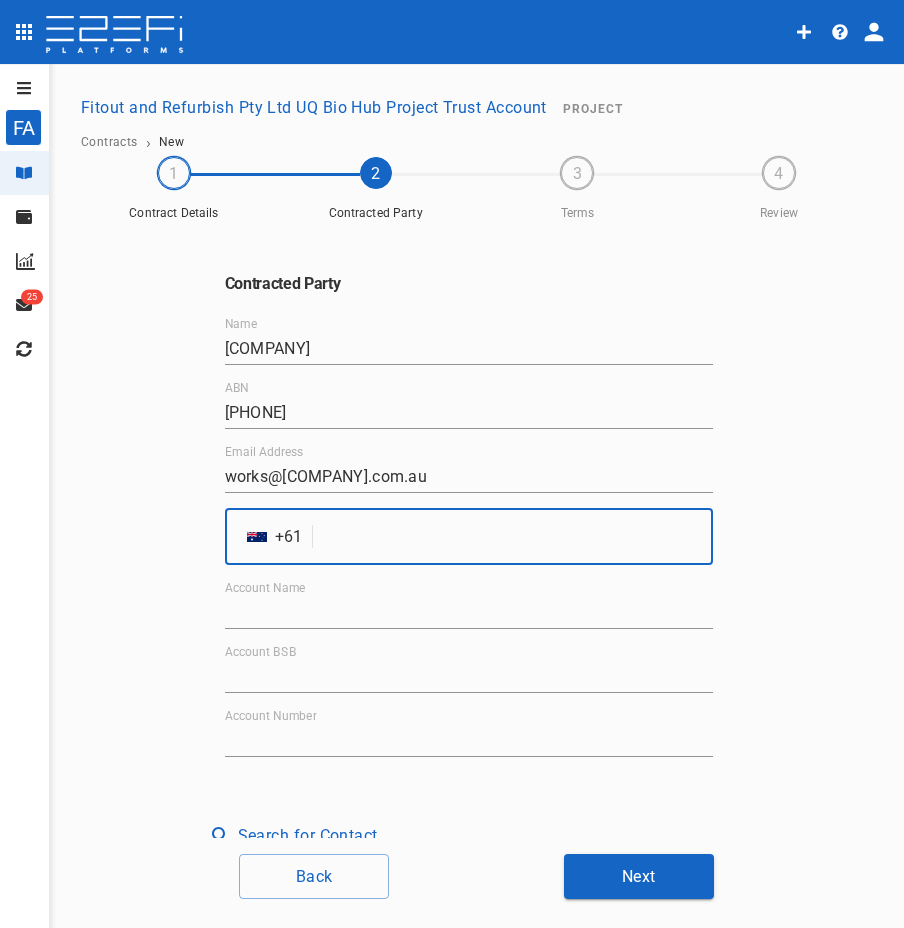click at bounding box center (516, 537) 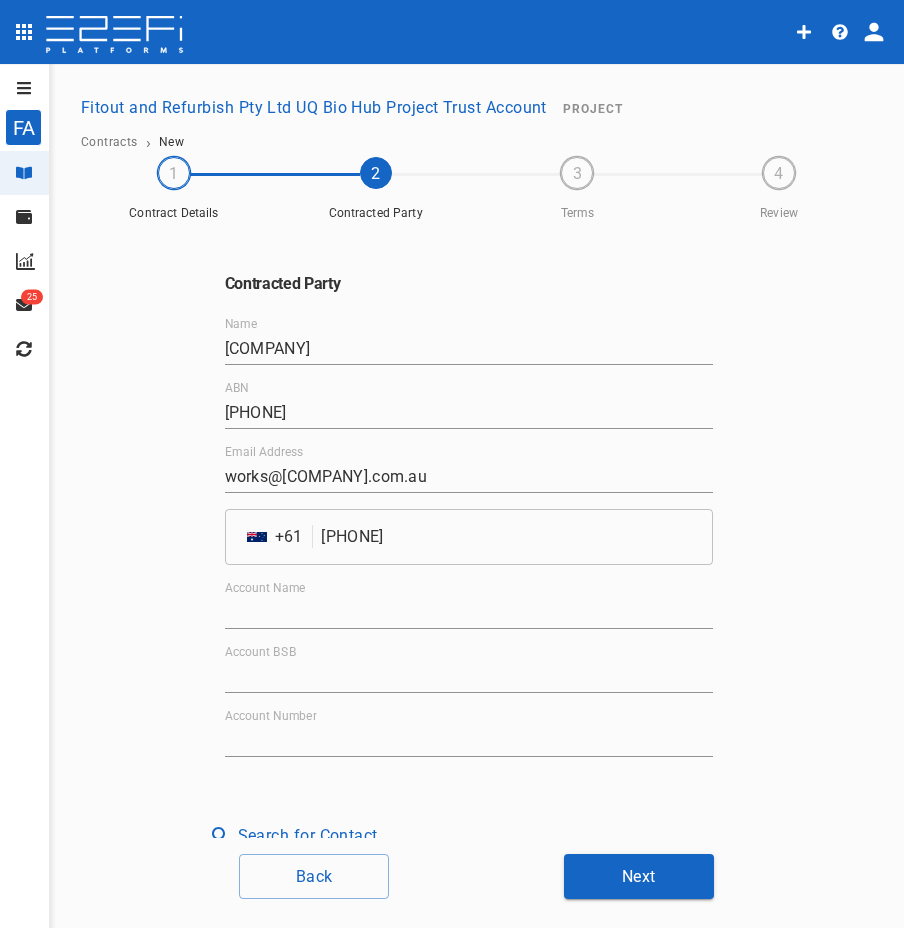 click on "Account Name" at bounding box center [469, 613] 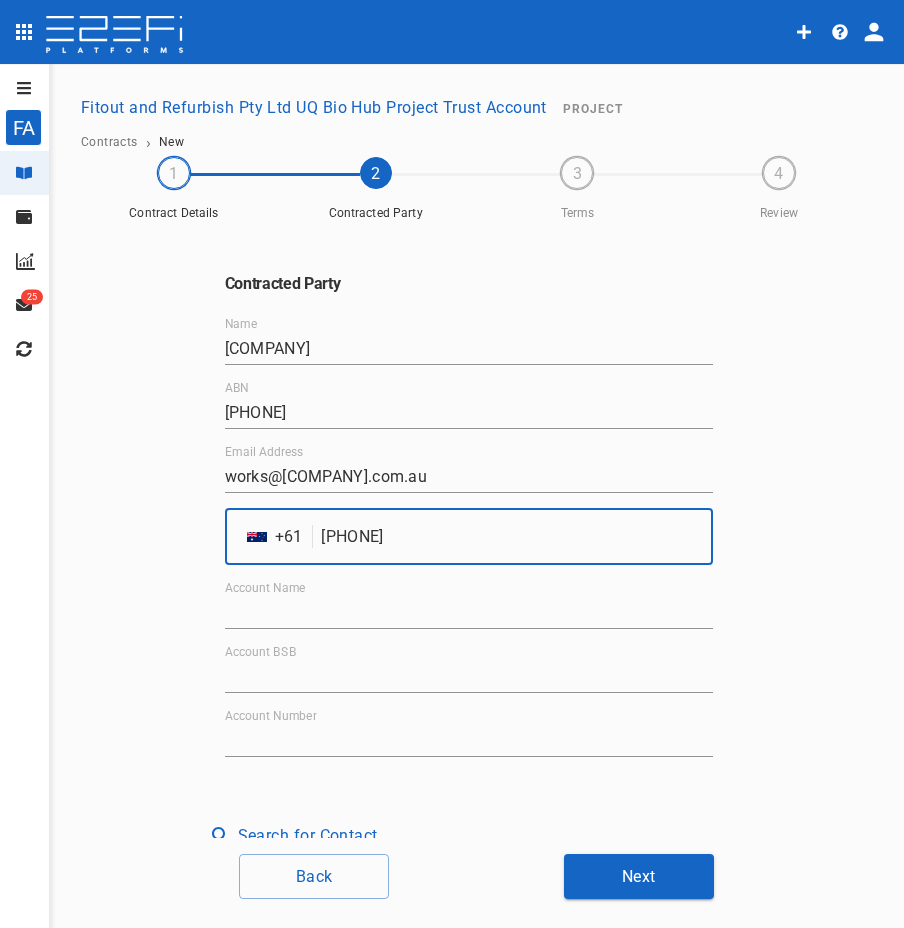type on "[PHONE]" 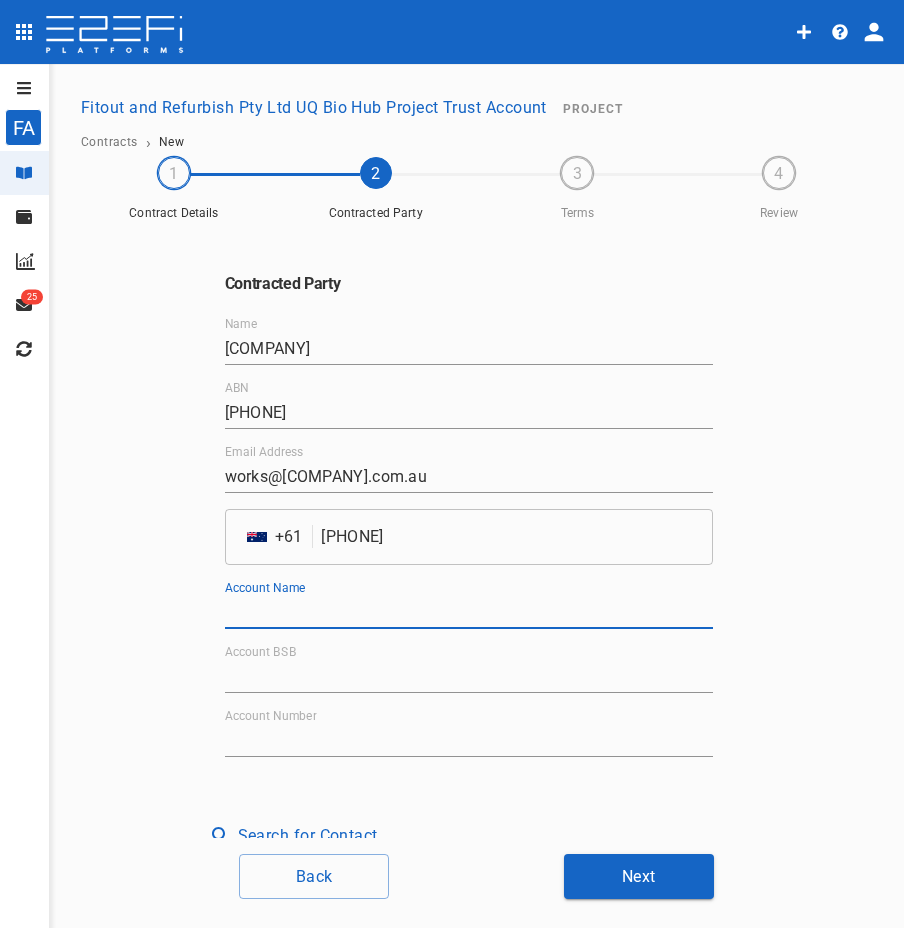 click on "Account Name" at bounding box center (469, 613) 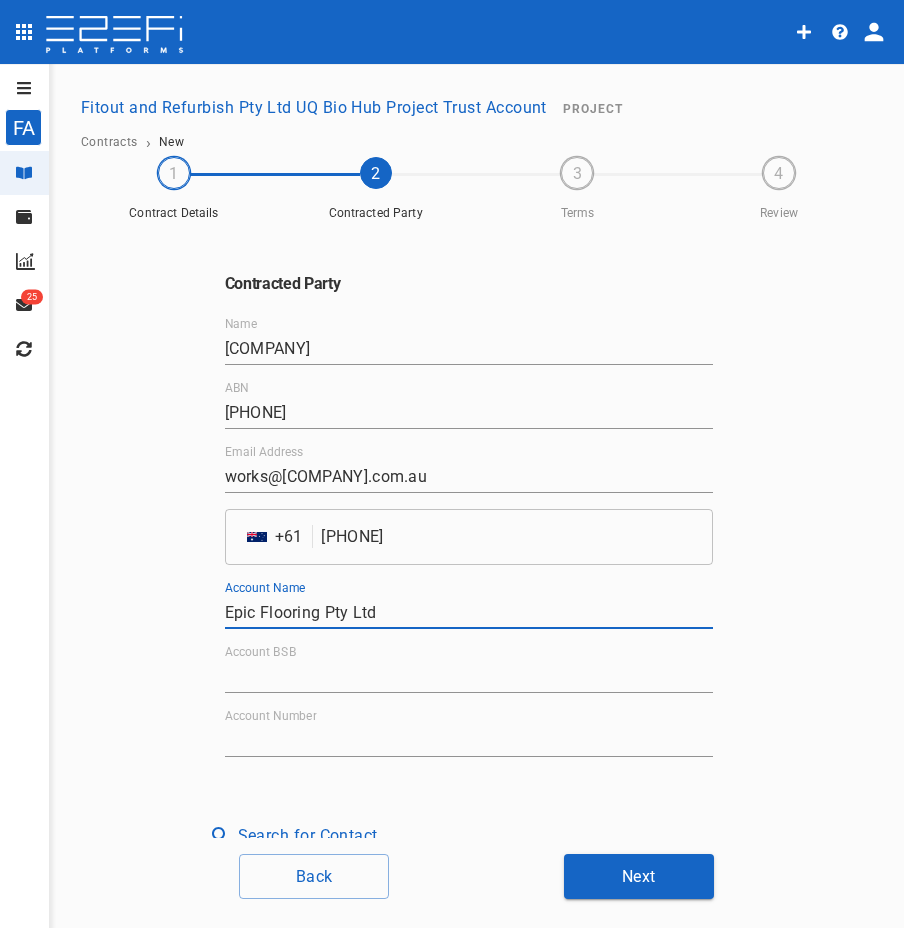 type on "Epic Flooring Pty Ltd" 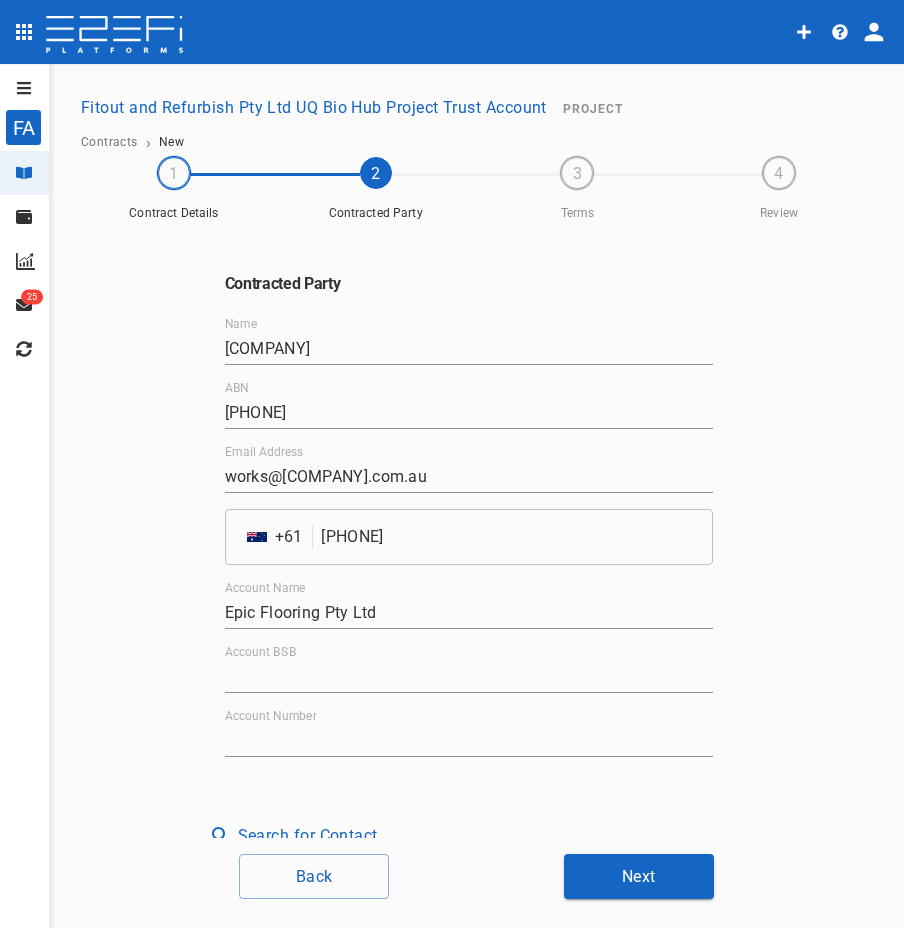 click on "Account BSB" at bounding box center [469, 677] 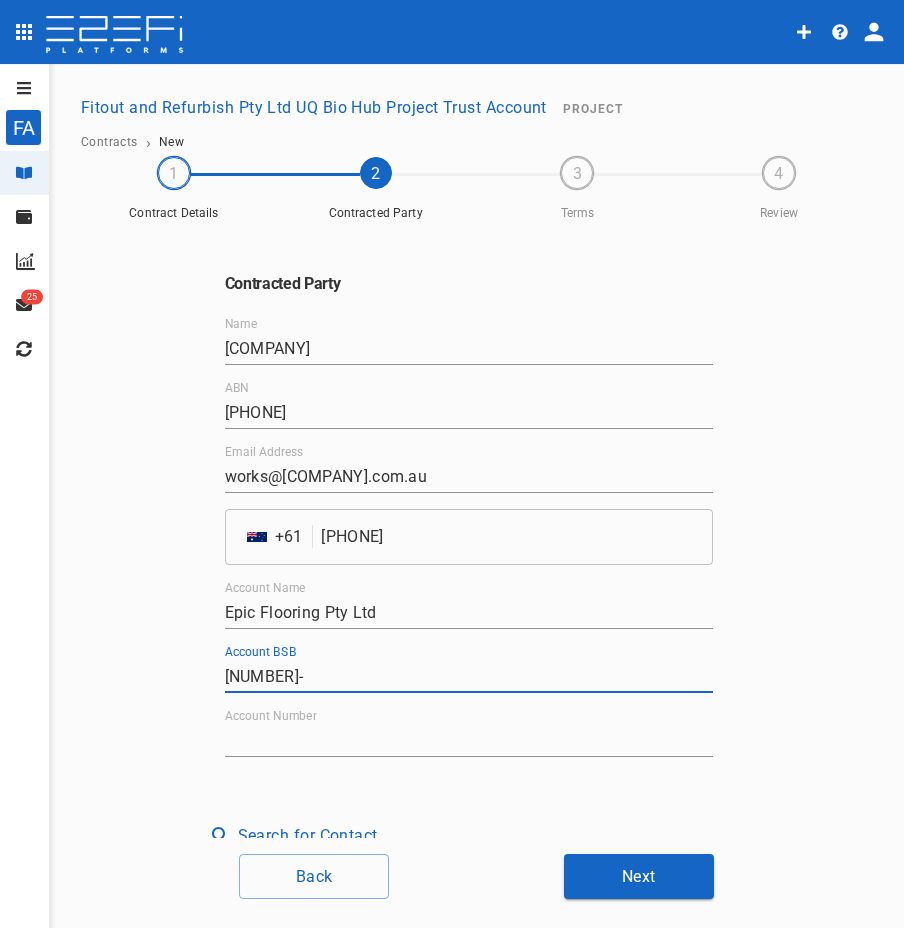 type on "[NUMBER]-" 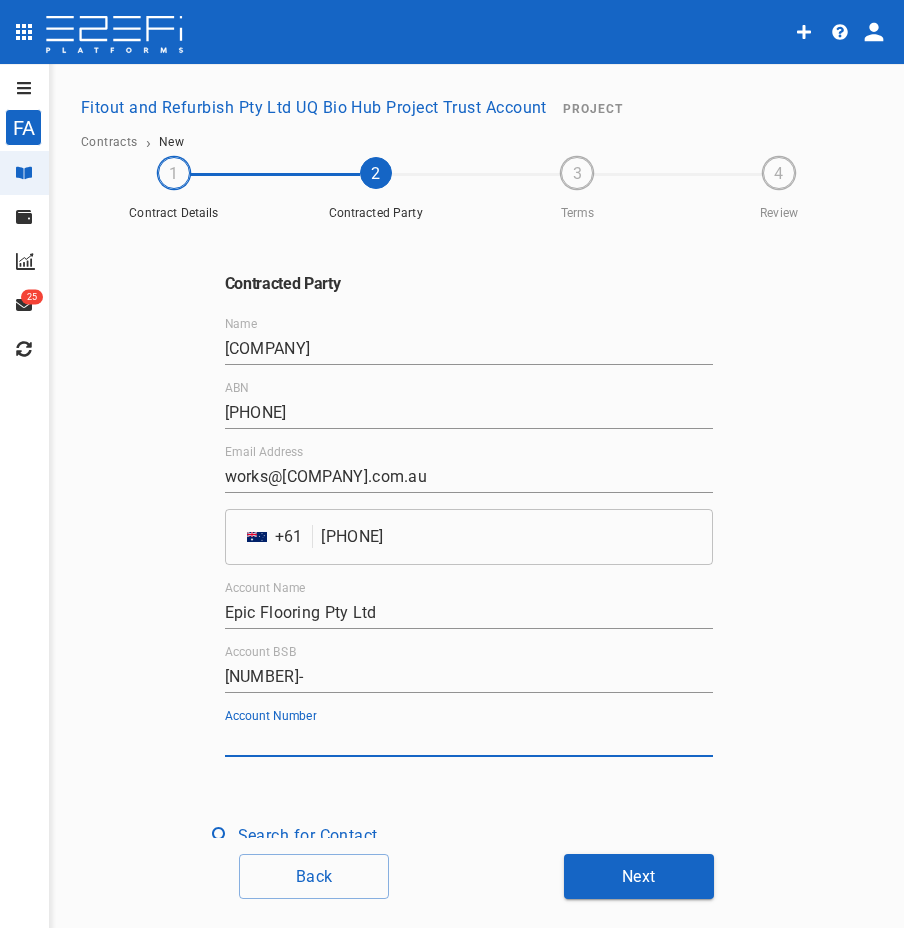 click on "Account Number" at bounding box center [469, 741] 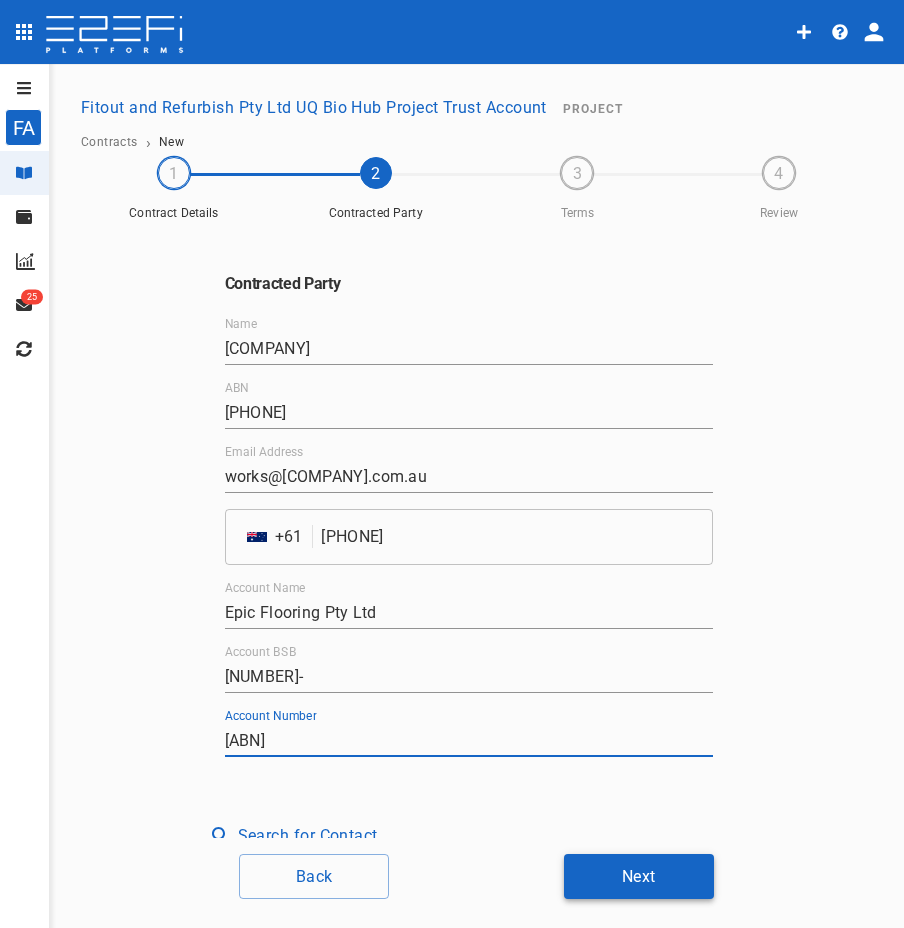 type on "[ABN]" 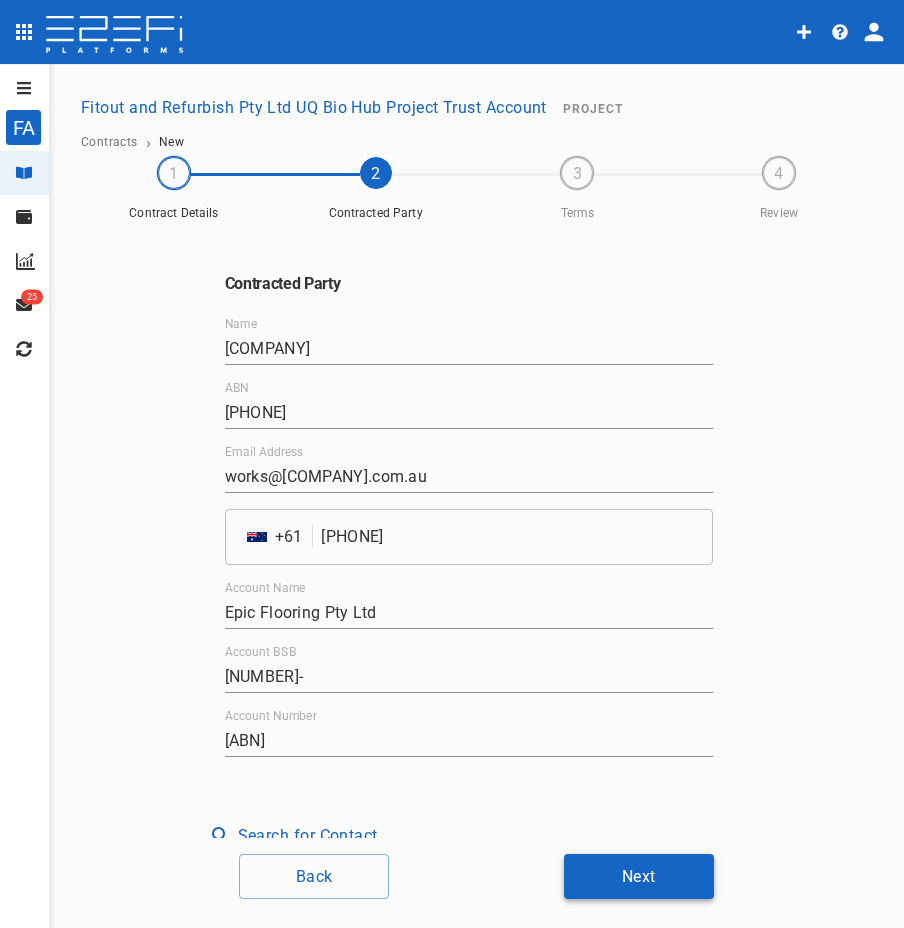 click on "Next" at bounding box center [639, 876] 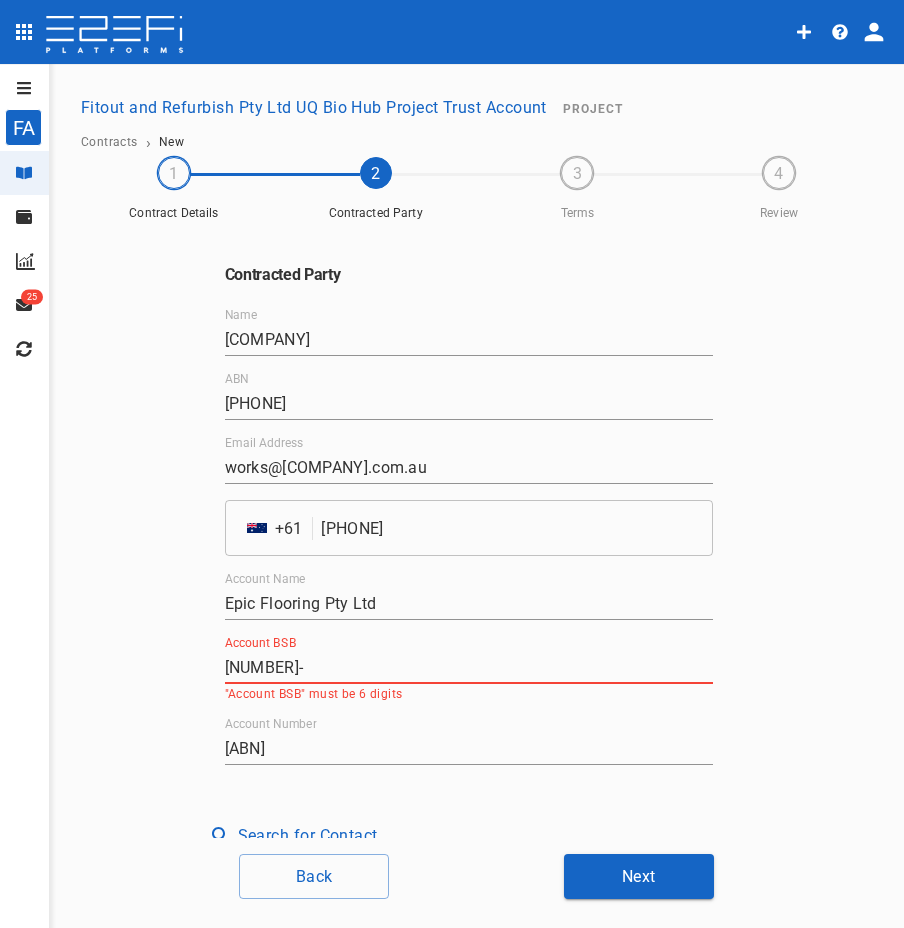 drag, startPoint x: 393, startPoint y: 678, endPoint x: 177, endPoint y: 667, distance: 216.2799 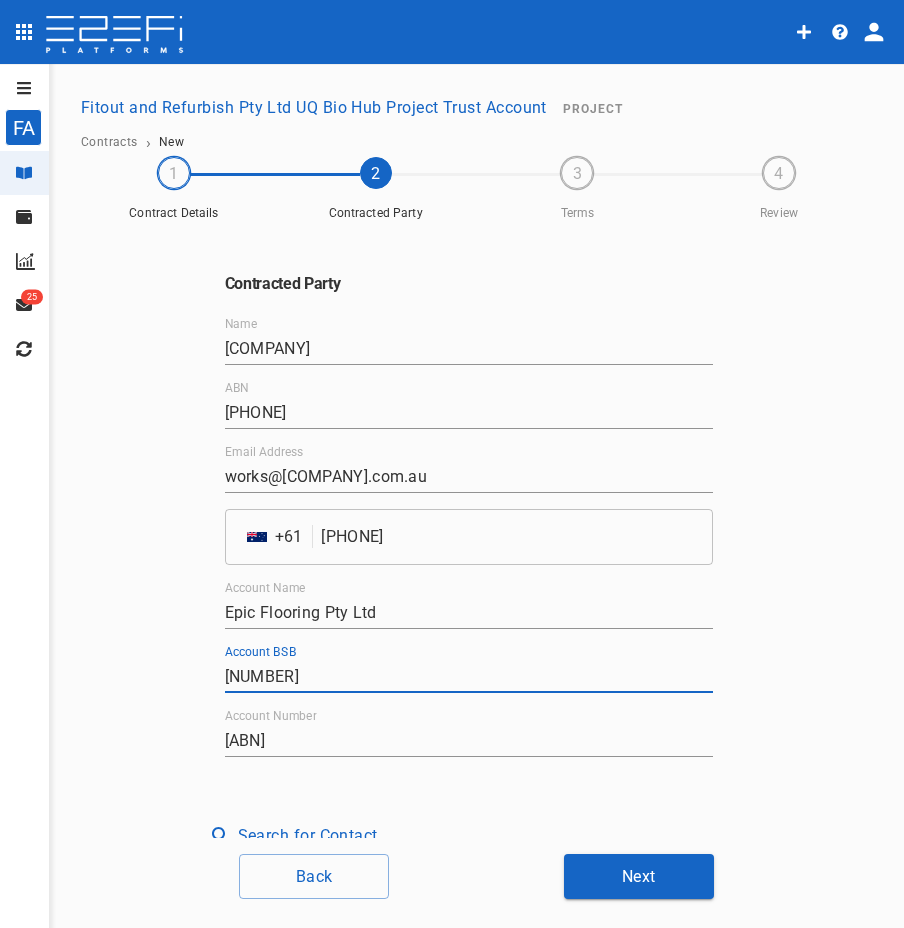 type on "[NUMBER]" 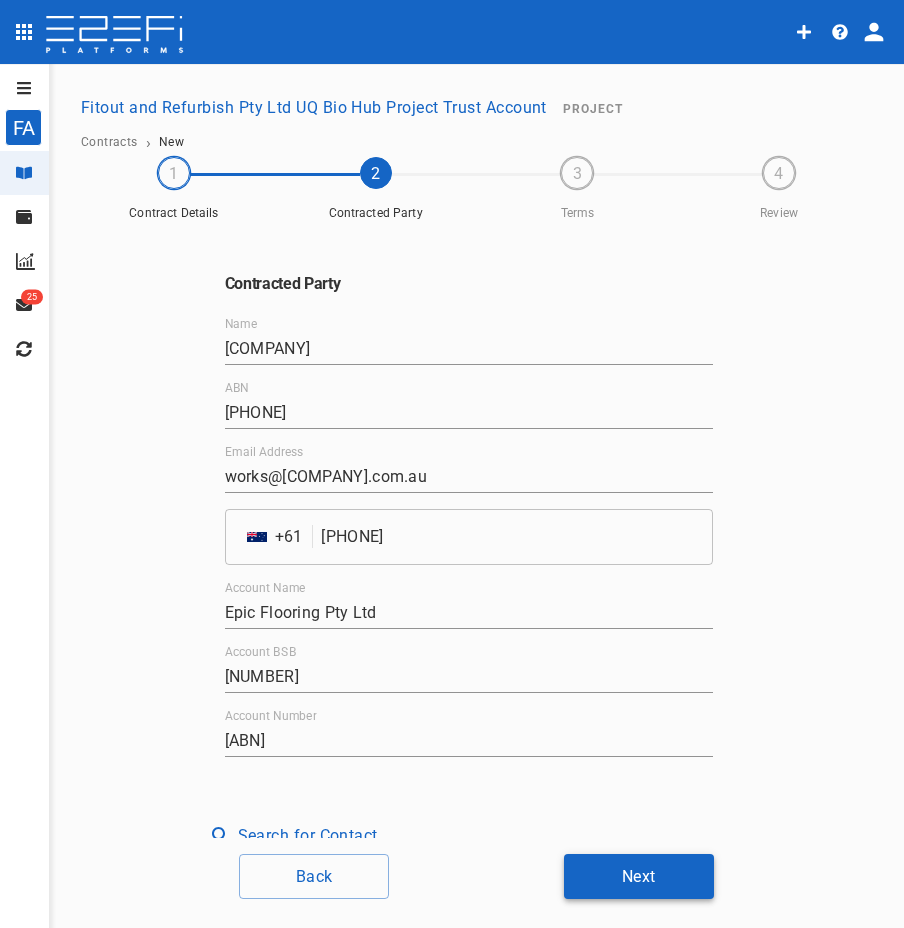 click on "Next" at bounding box center [639, 876] 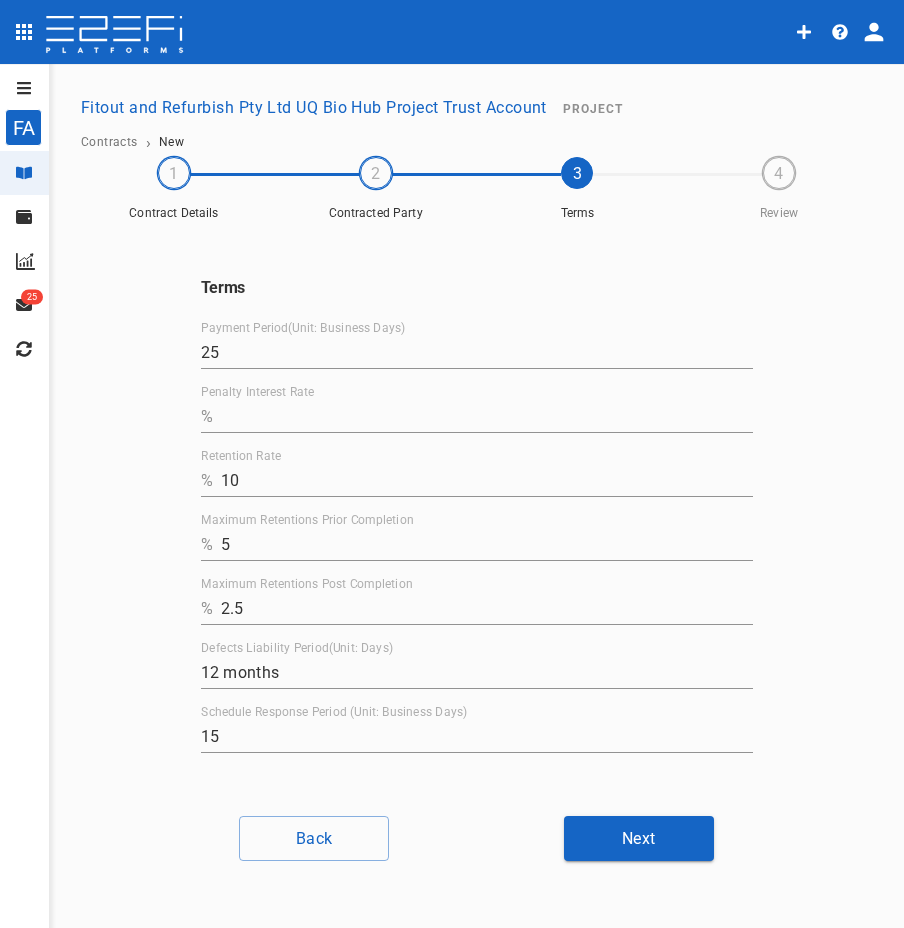 click on "Penalty Interest Rate" at bounding box center [487, 417] 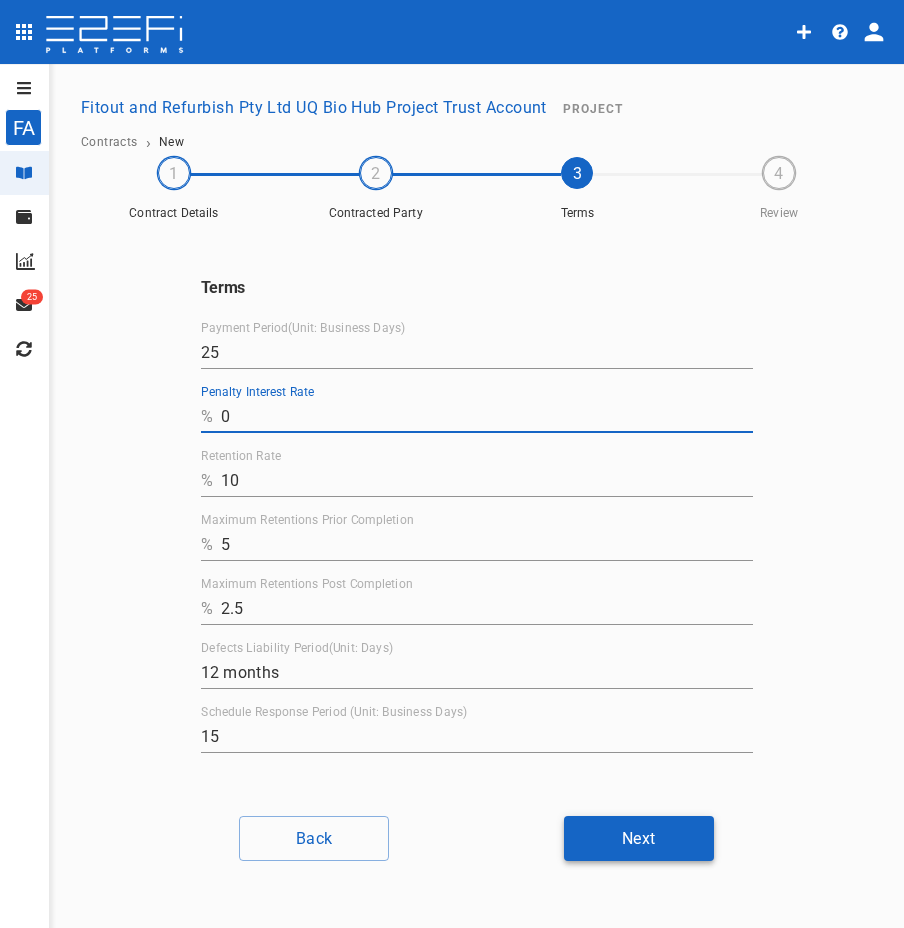type on "0" 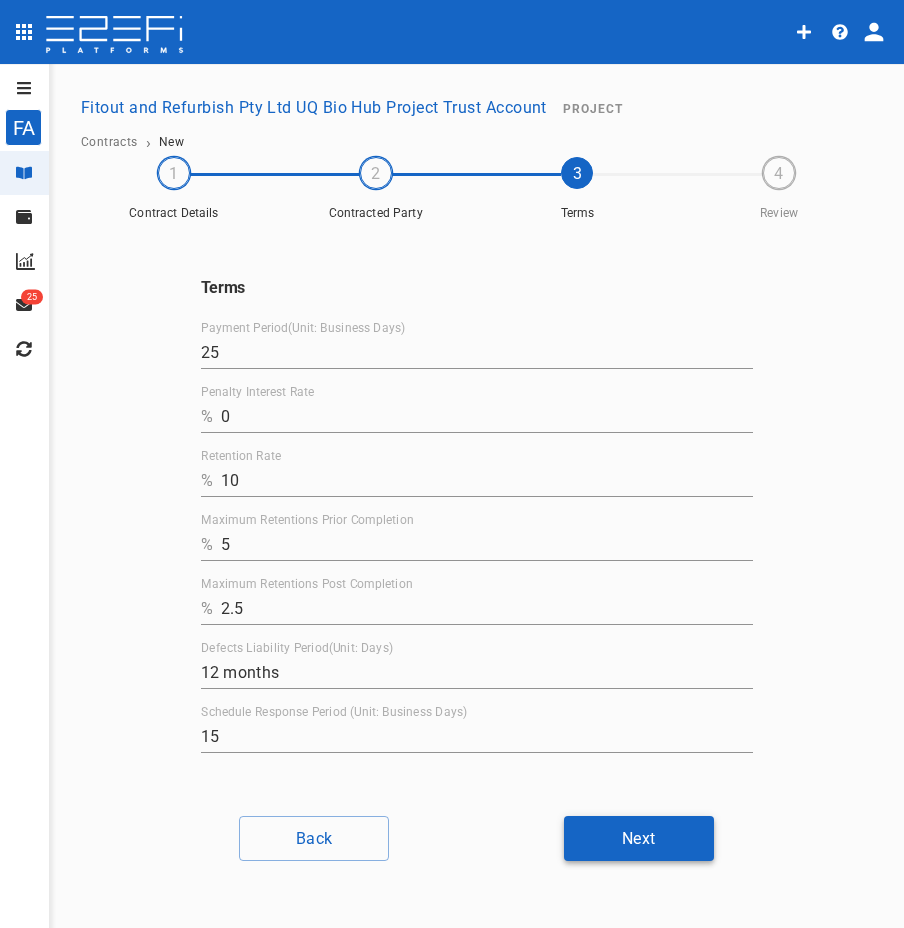 click on "Next" at bounding box center [639, 838] 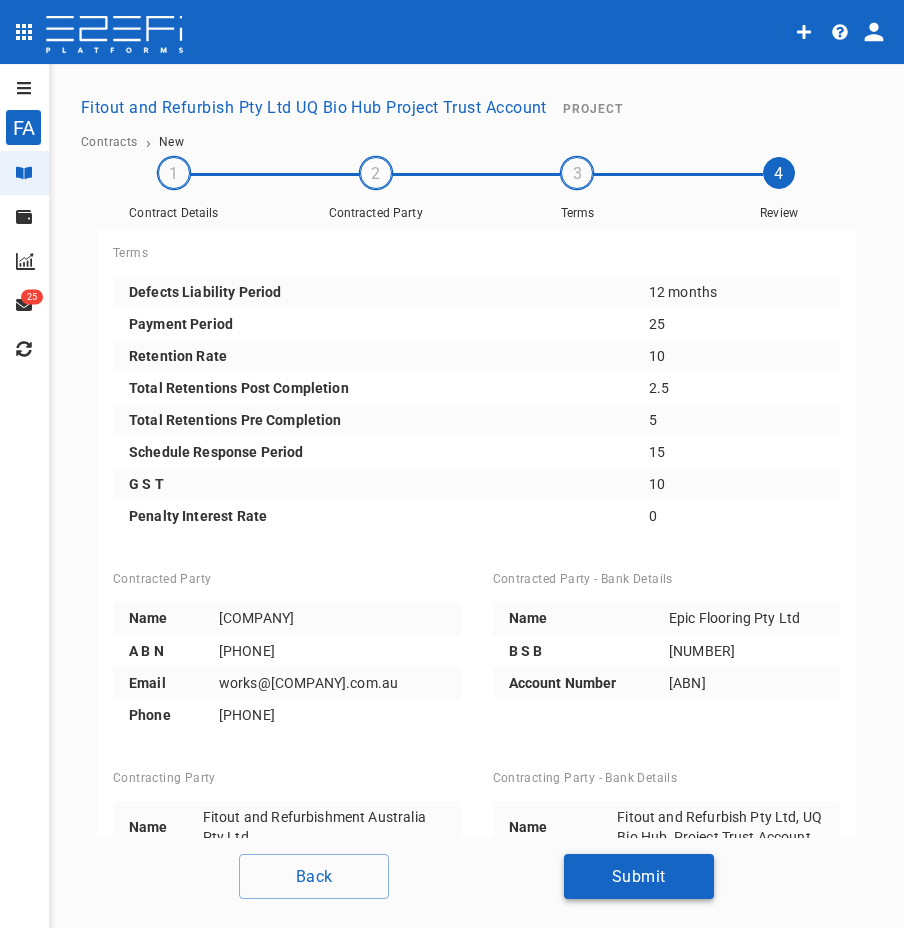 click on "Submit" at bounding box center (639, 876) 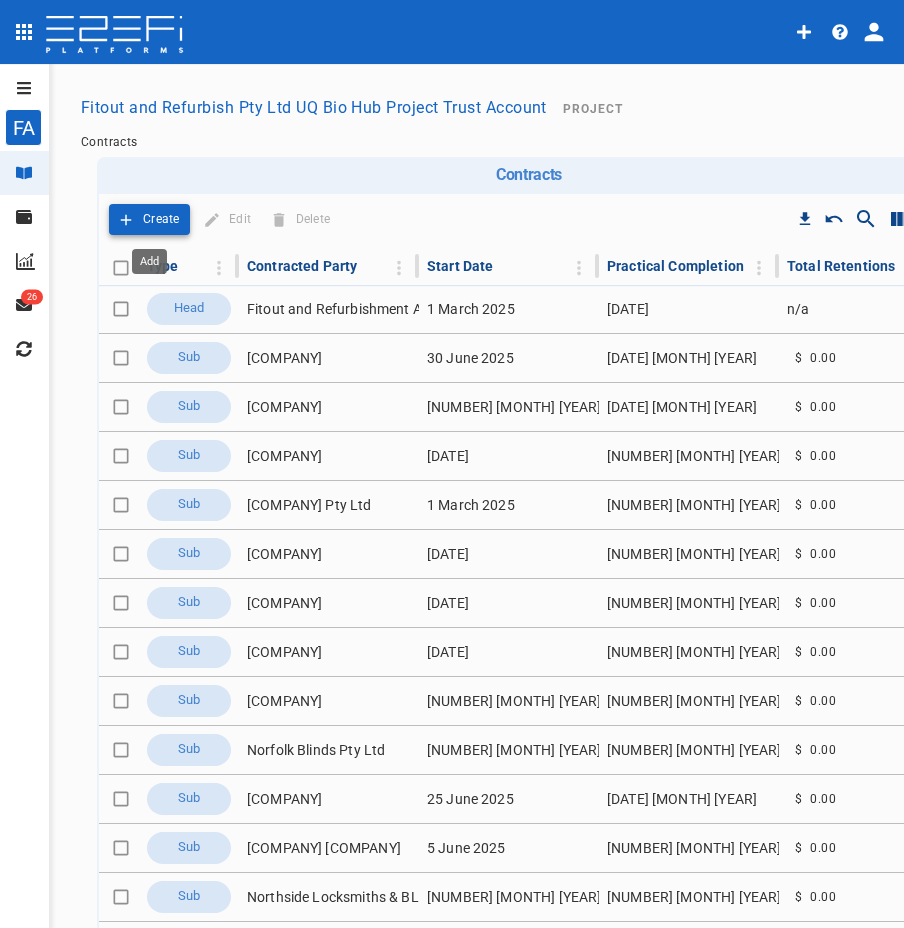 click on "Create" at bounding box center (161, 219) 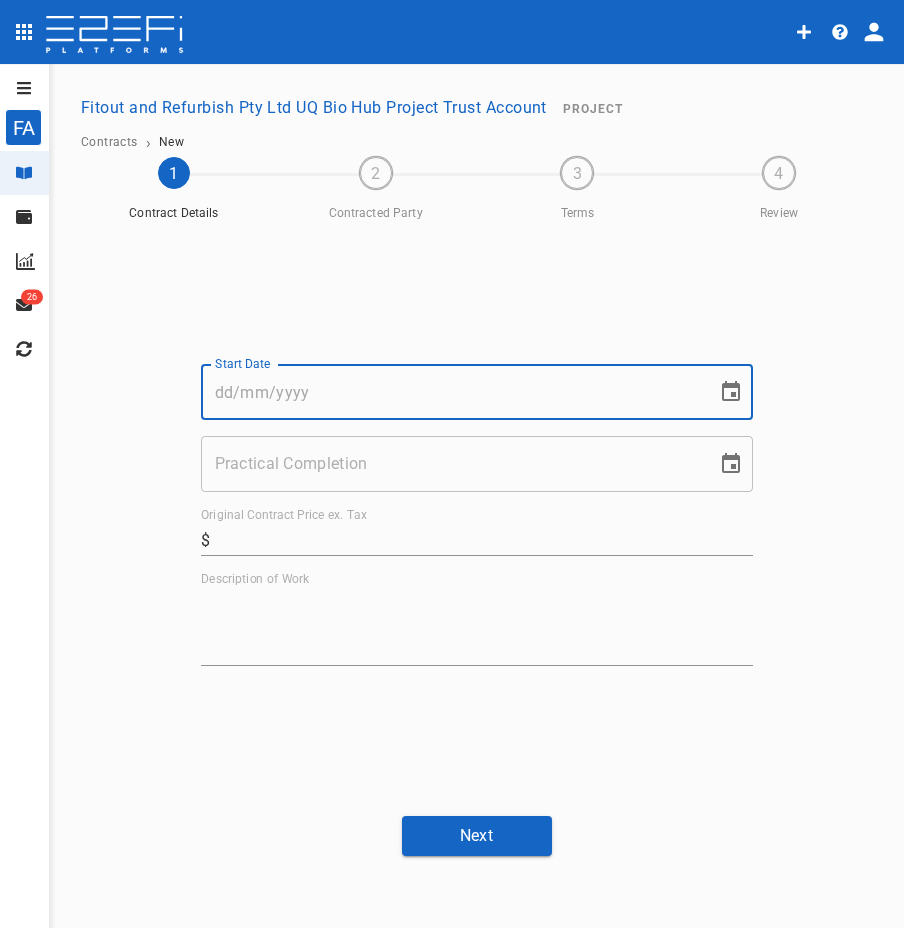 click on "Start Date" at bounding box center [452, 392] 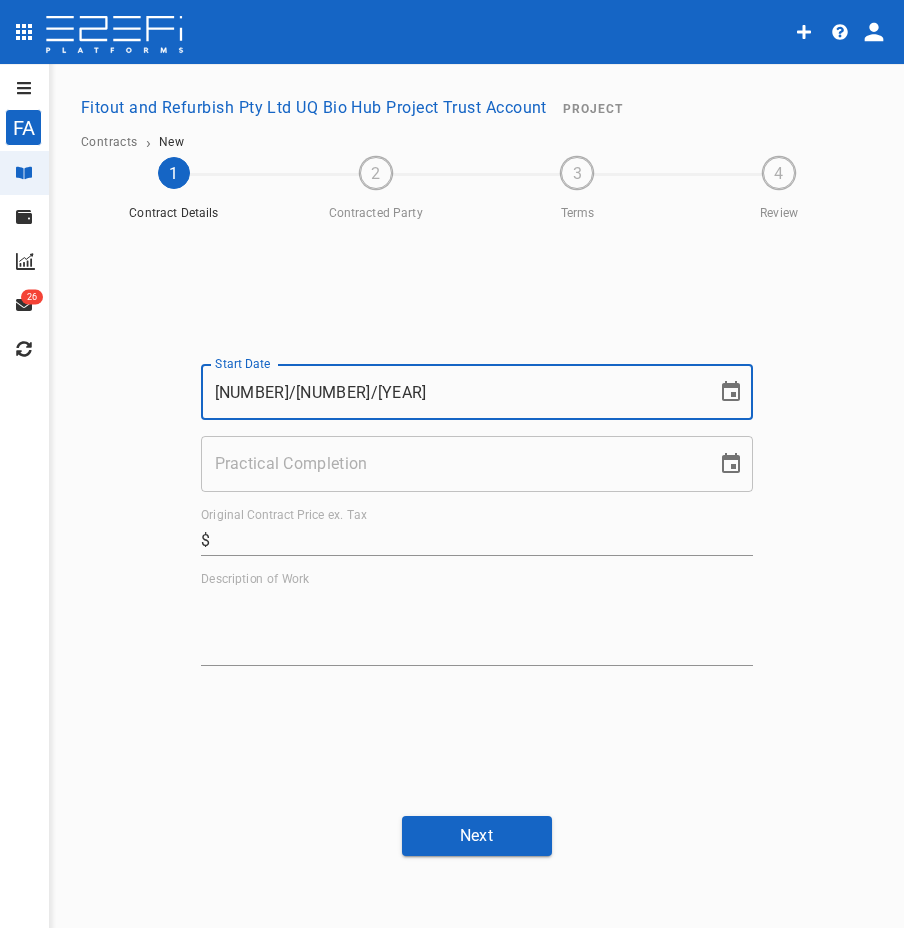 type on "[NUMBER]/[NUMBER]/[YEAR]" 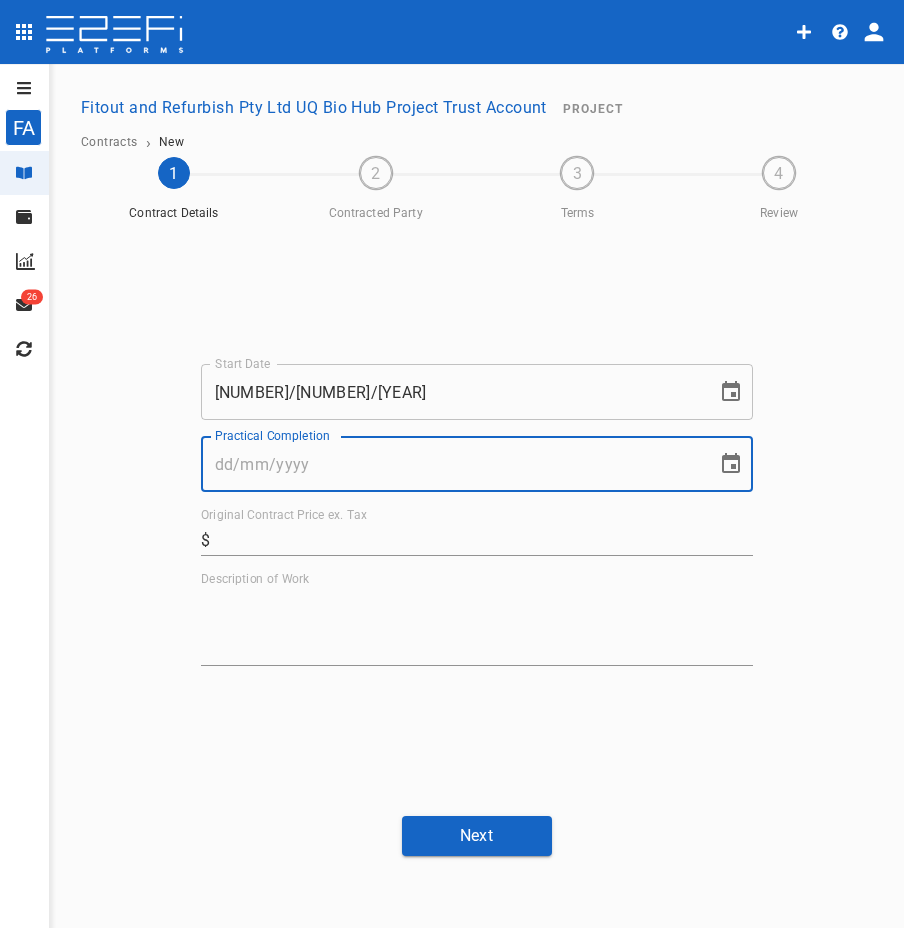 click on "Practical Completion" at bounding box center (452, 464) 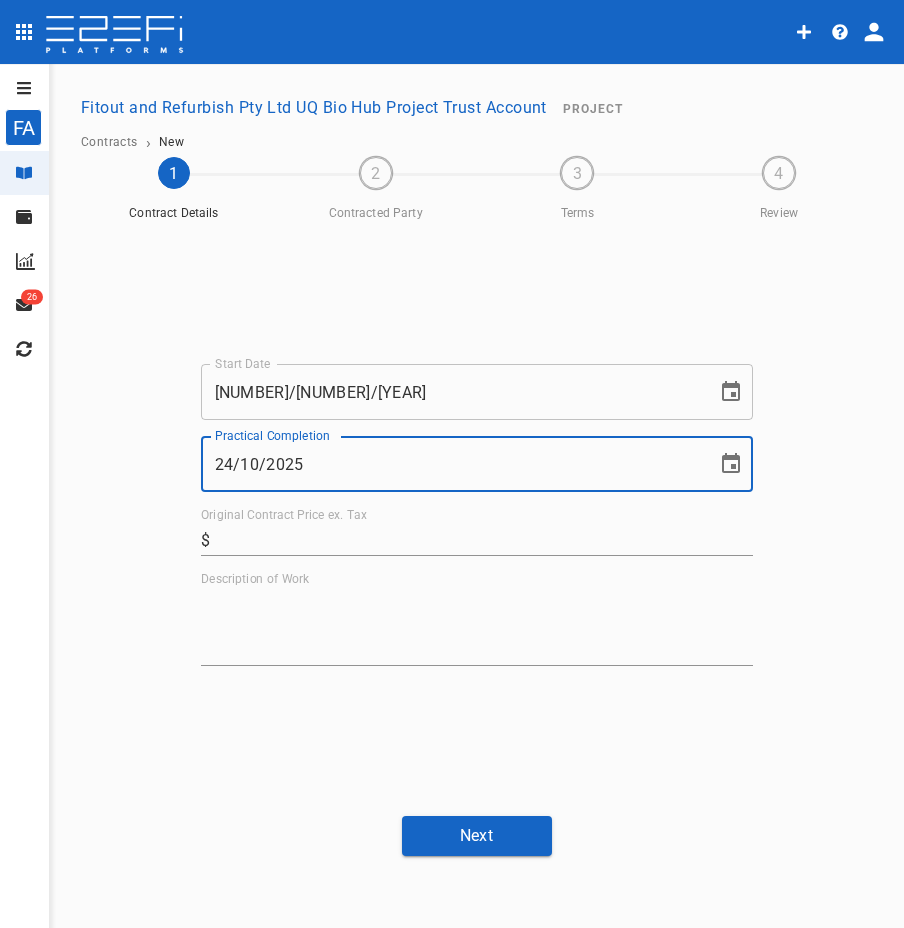 type on "24/10/2025" 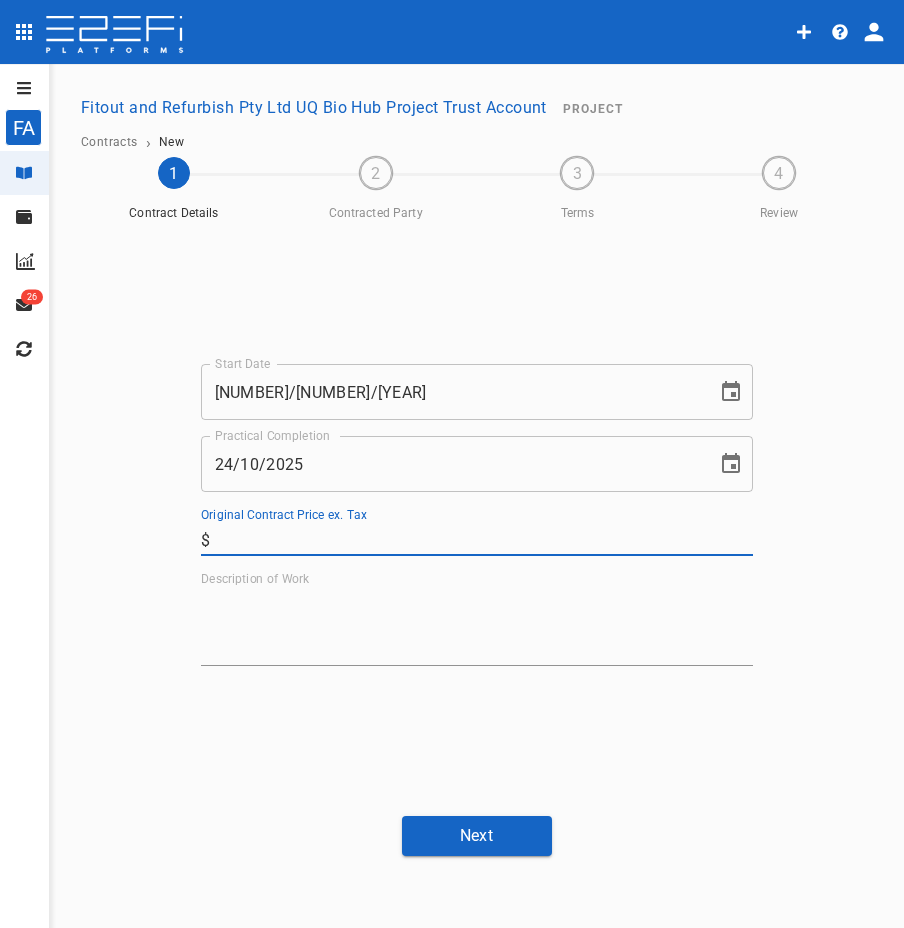 click on "Original Contract Price ex. Tax" at bounding box center [485, 540] 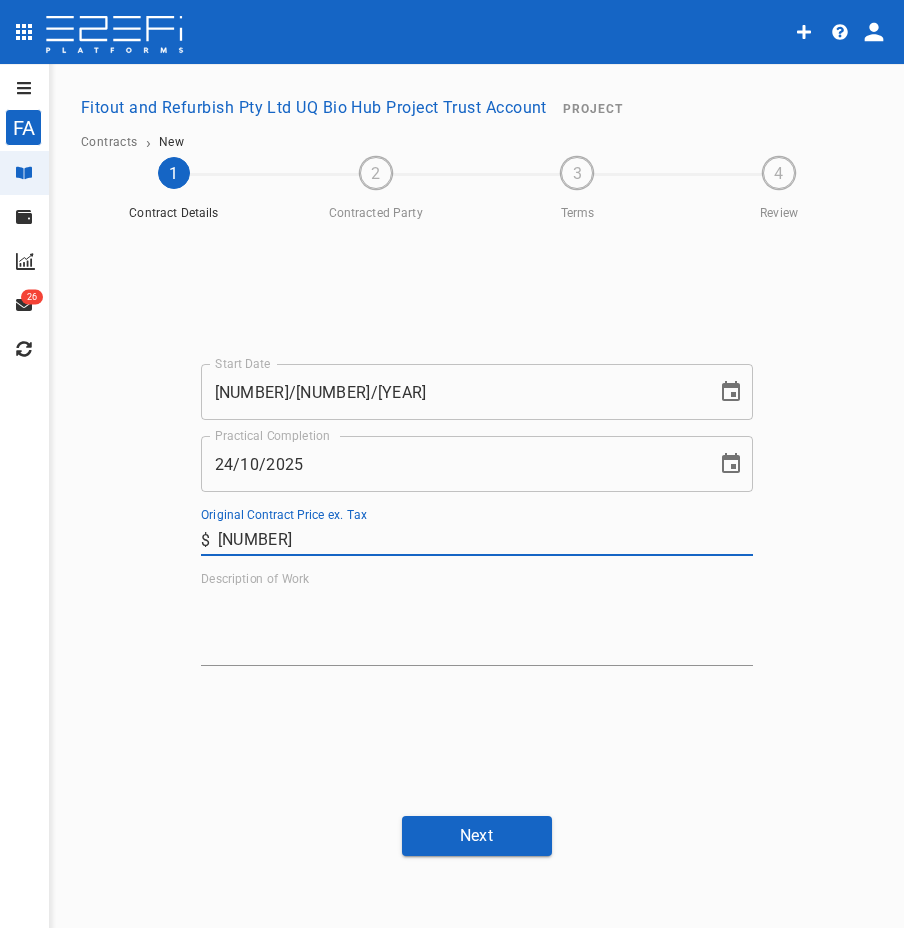 type on "13,102" 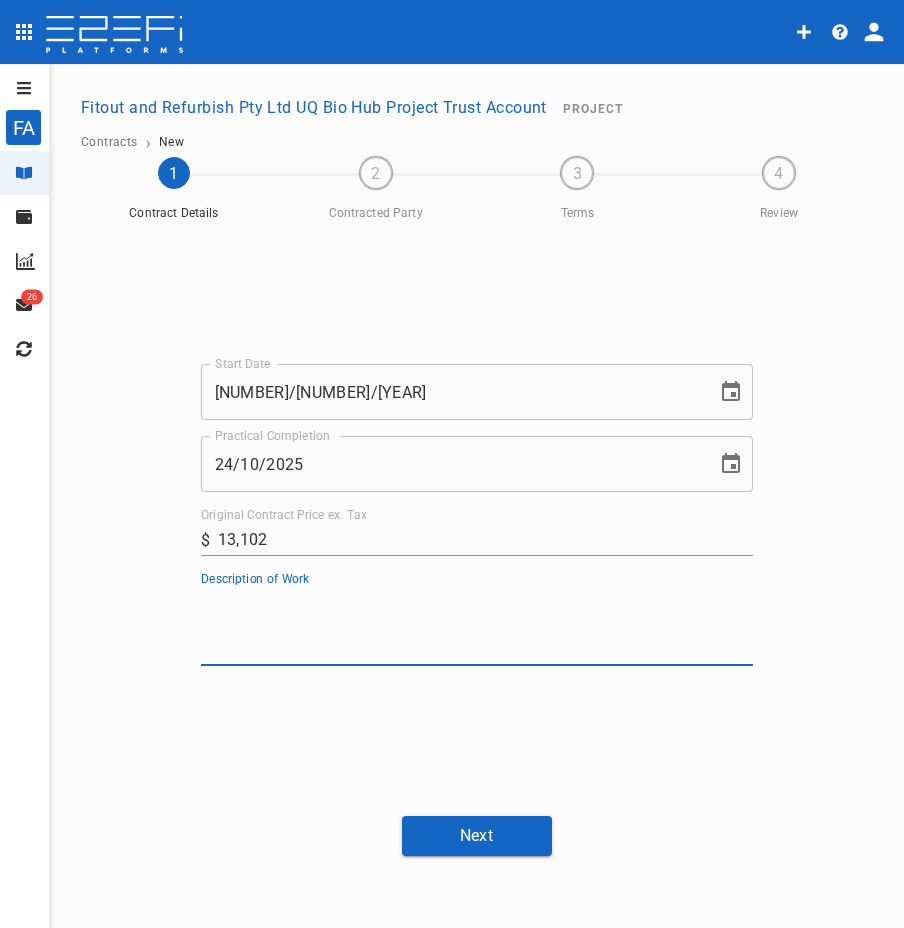 click on "Description of Work" at bounding box center [477, 626] 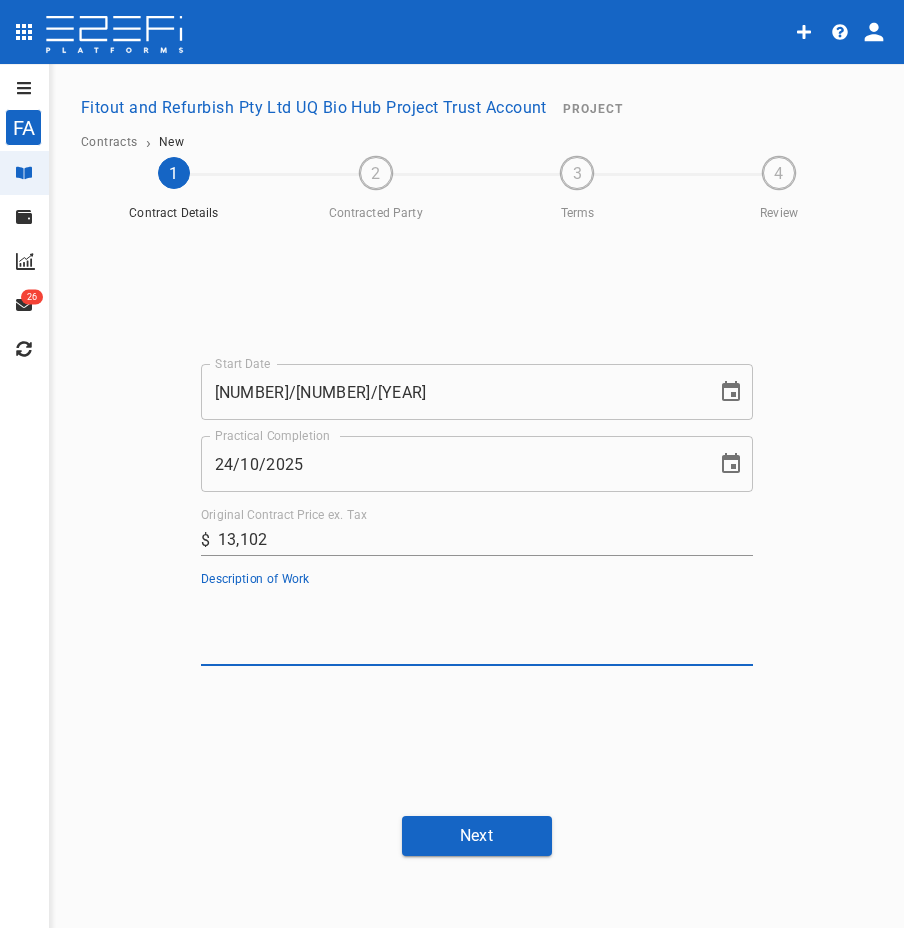 click on "Description of Work" at bounding box center [477, 626] 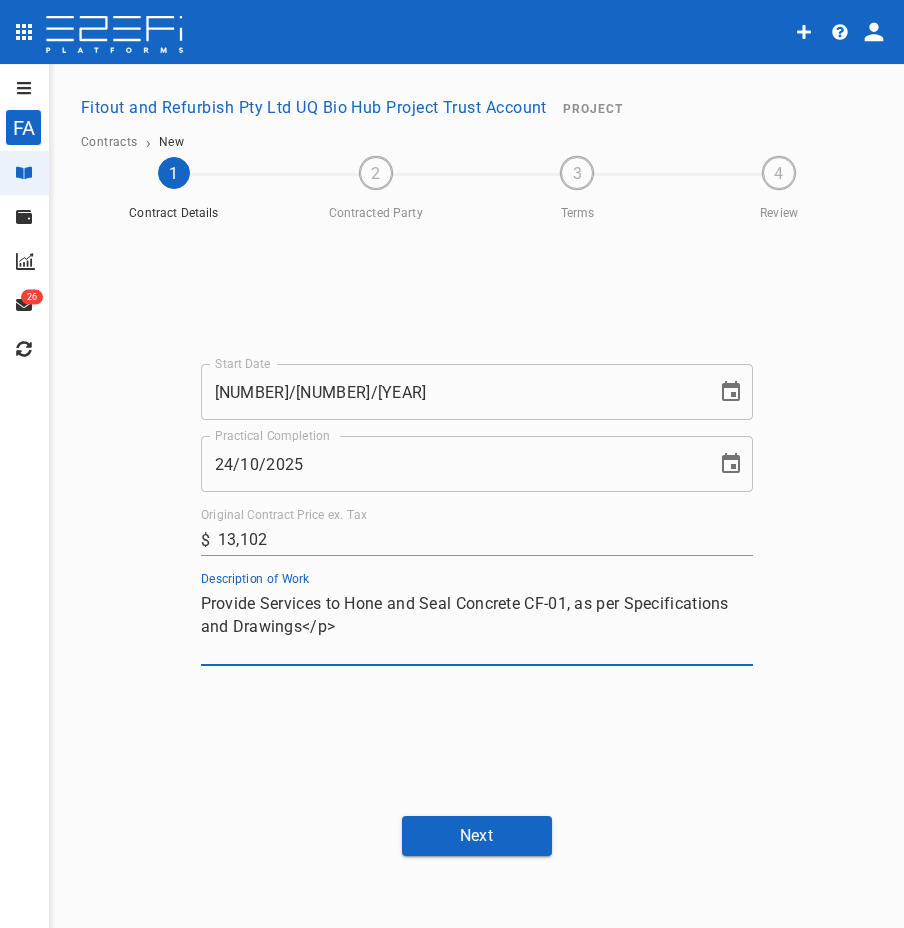 type on "Provide Services to Hone and Seal Concrete CF-01, as per Specifications and Drawings</p>" 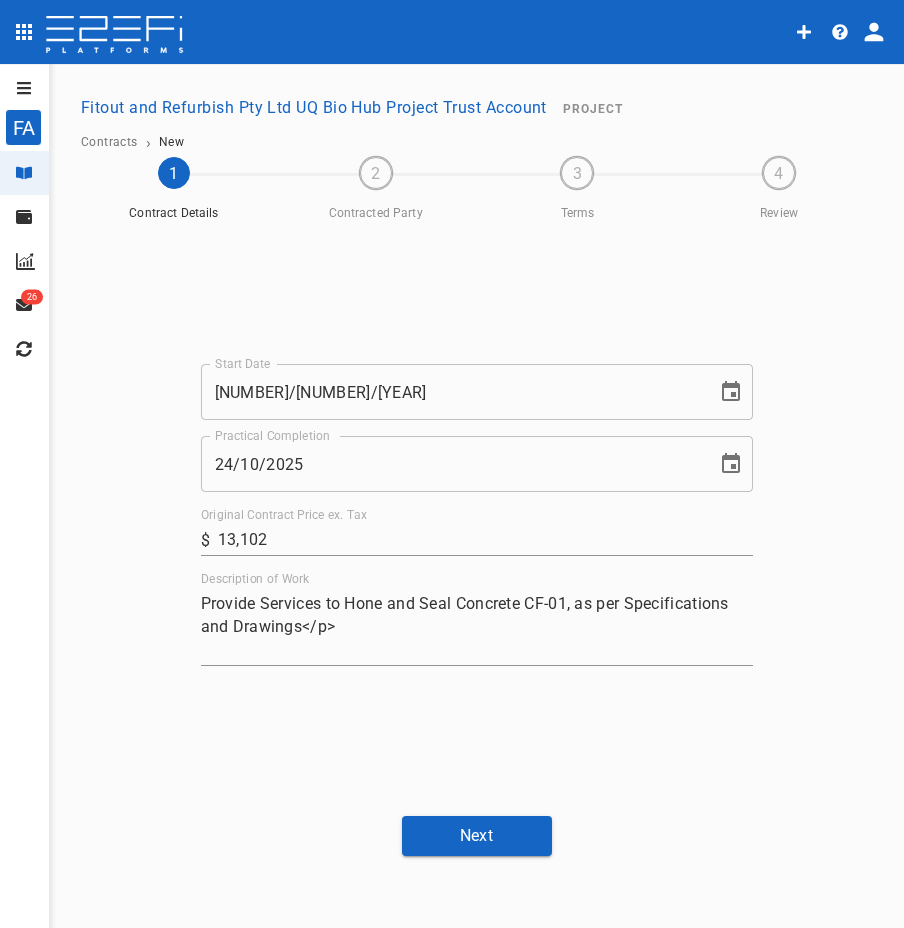 click on "Start Date [DATE] Start Date Practical Completion [DATE] Practical Completion Original Contract Price ex. Tax ​ $ [PRICE] Description of Work Provide Services to Hone and Seal Concrete CF-01, as per Specifications and Drawings<p/> x" at bounding box center [476, 515] 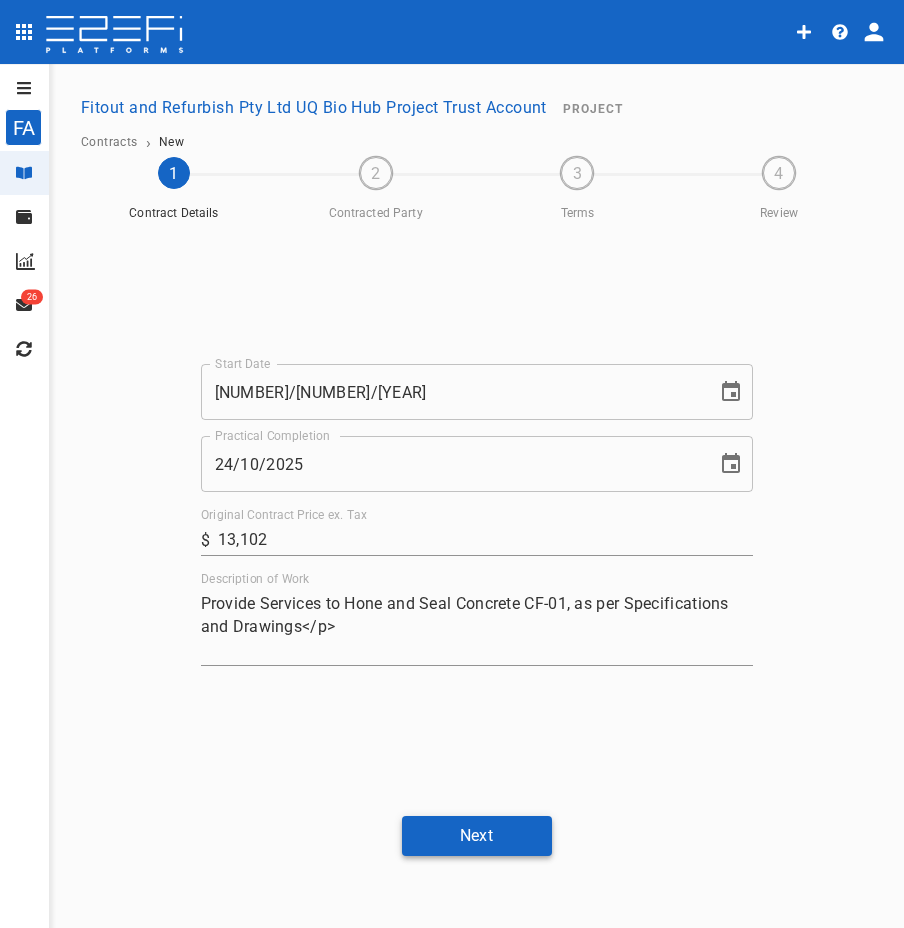 click on "Next" at bounding box center (477, 835) 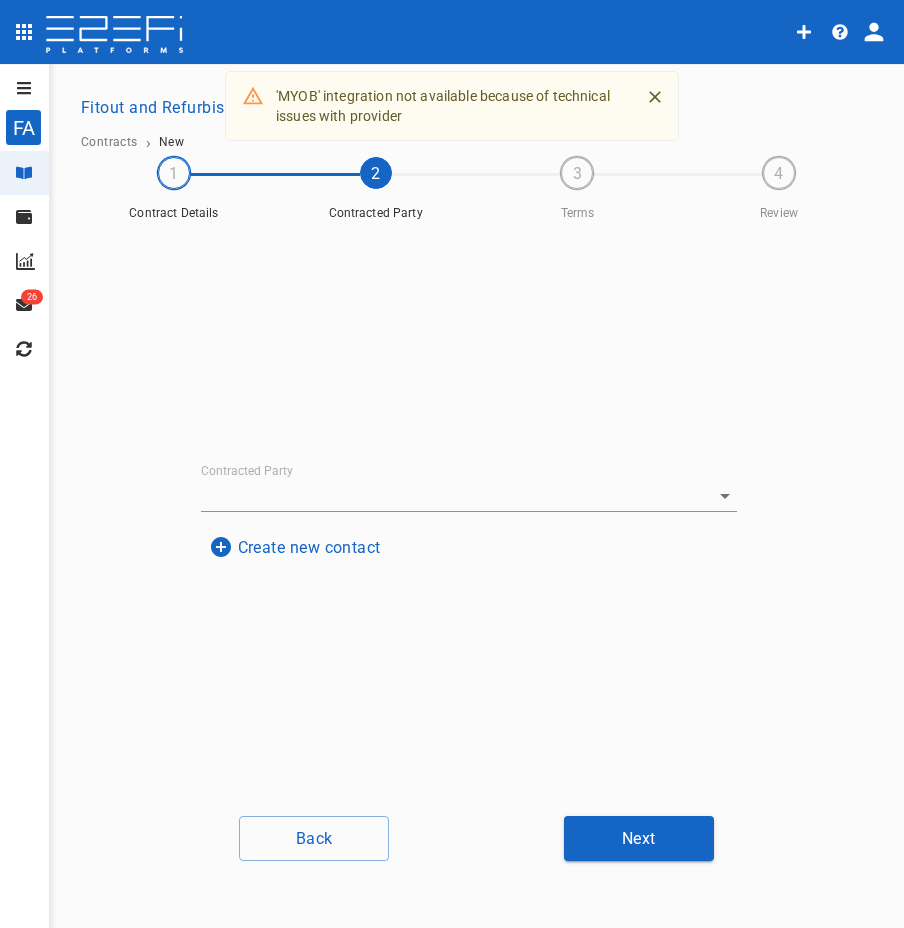 click on "Create new contact" at bounding box center (295, 547) 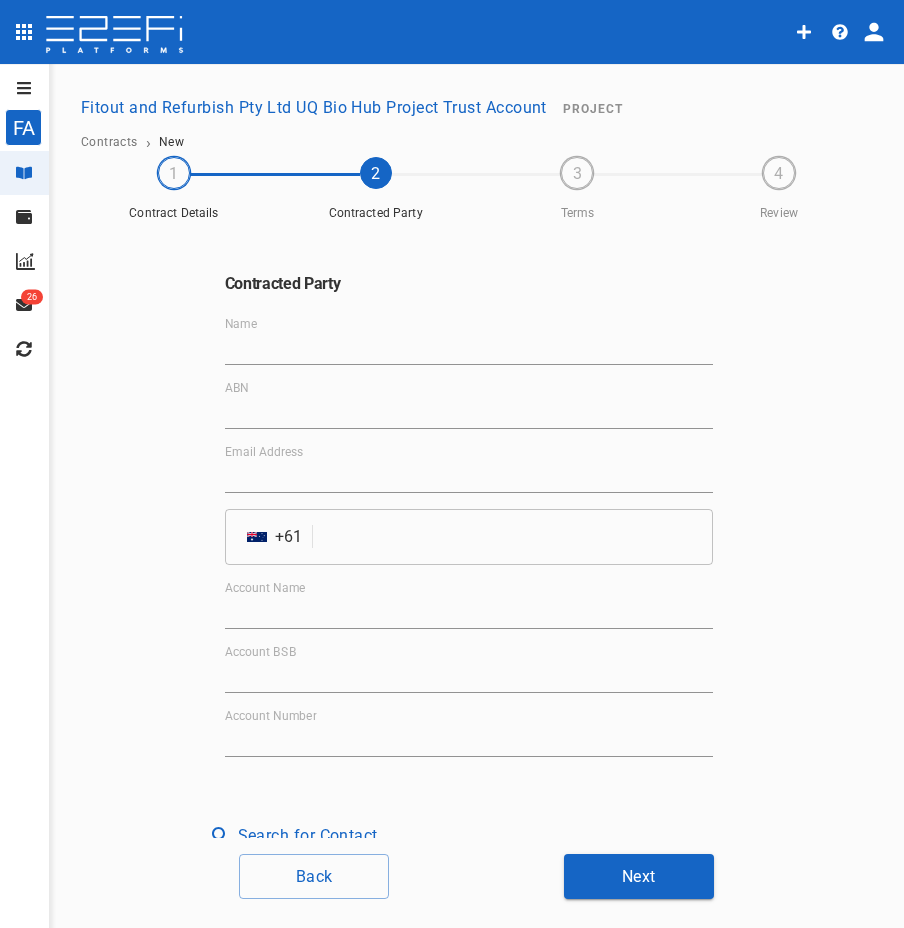 click on "Name" at bounding box center [469, 349] 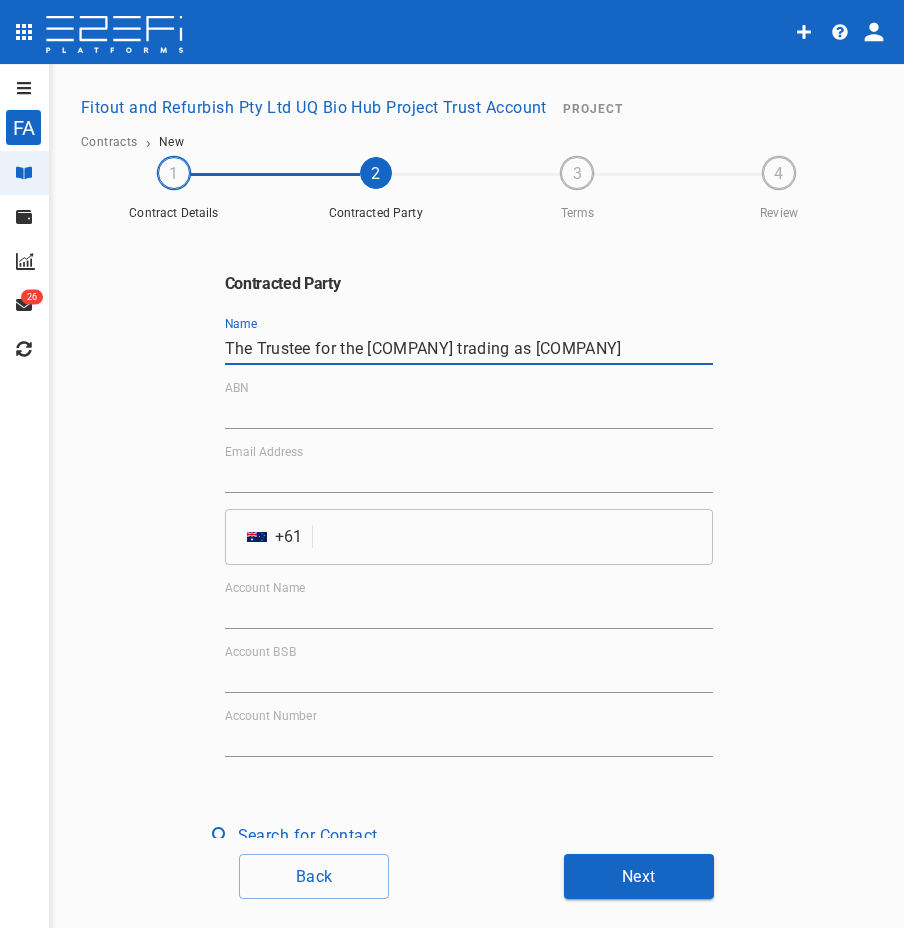scroll, scrollTop: 0, scrollLeft: 0, axis: both 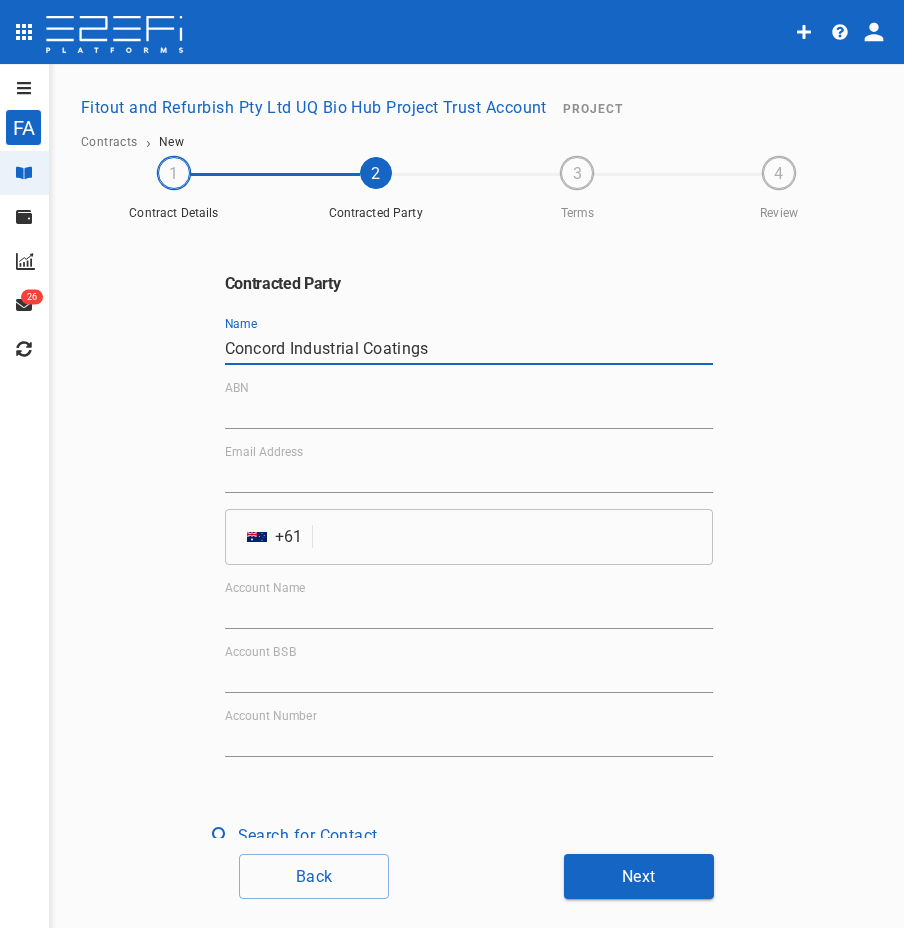 type on "Concord Industrial Coatings" 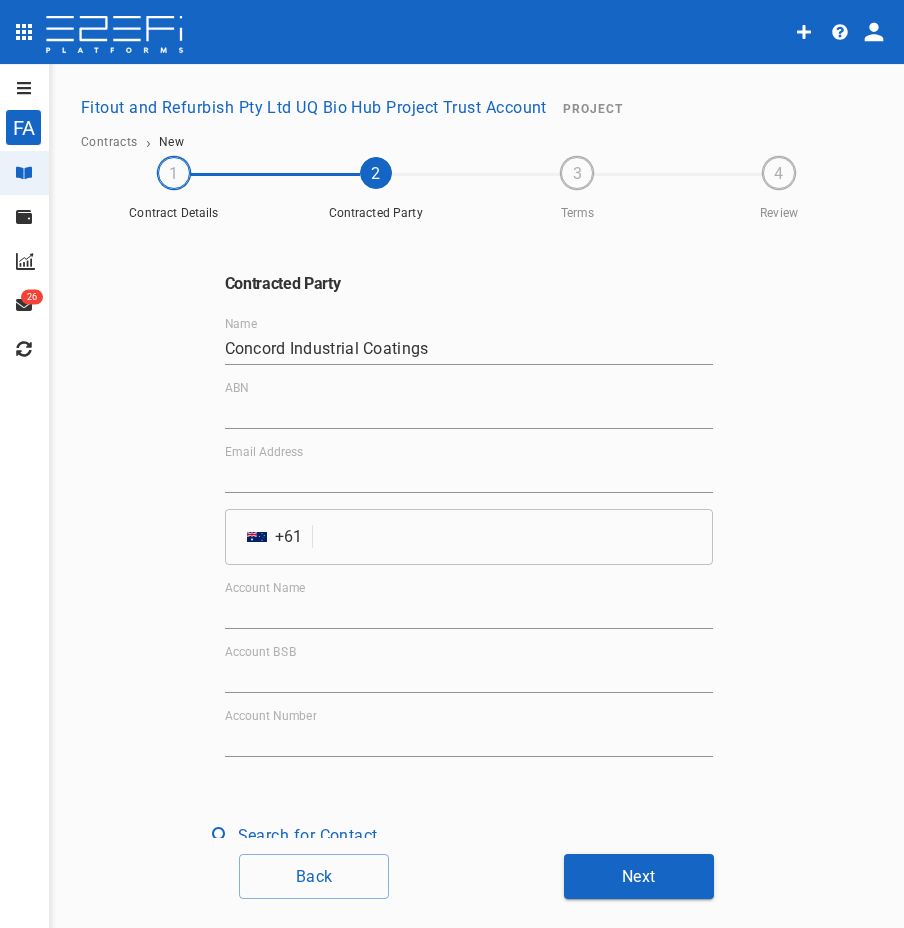 click on "ABN" at bounding box center [469, 413] 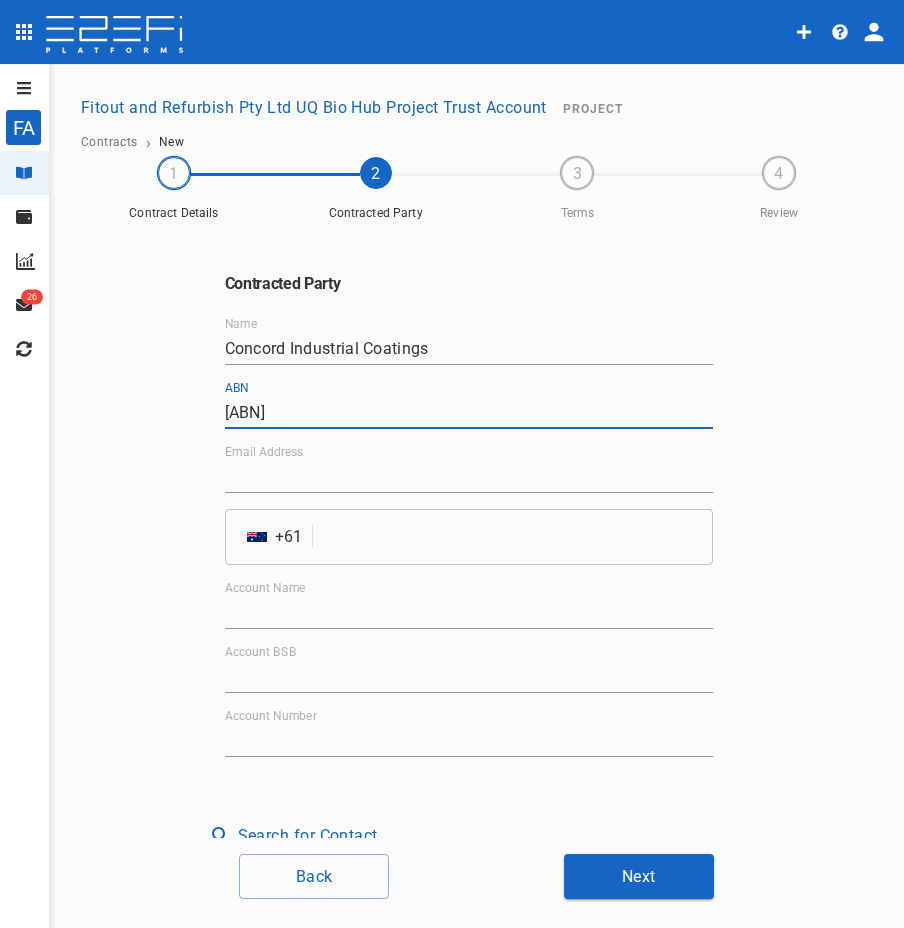 type on "[ABN]" 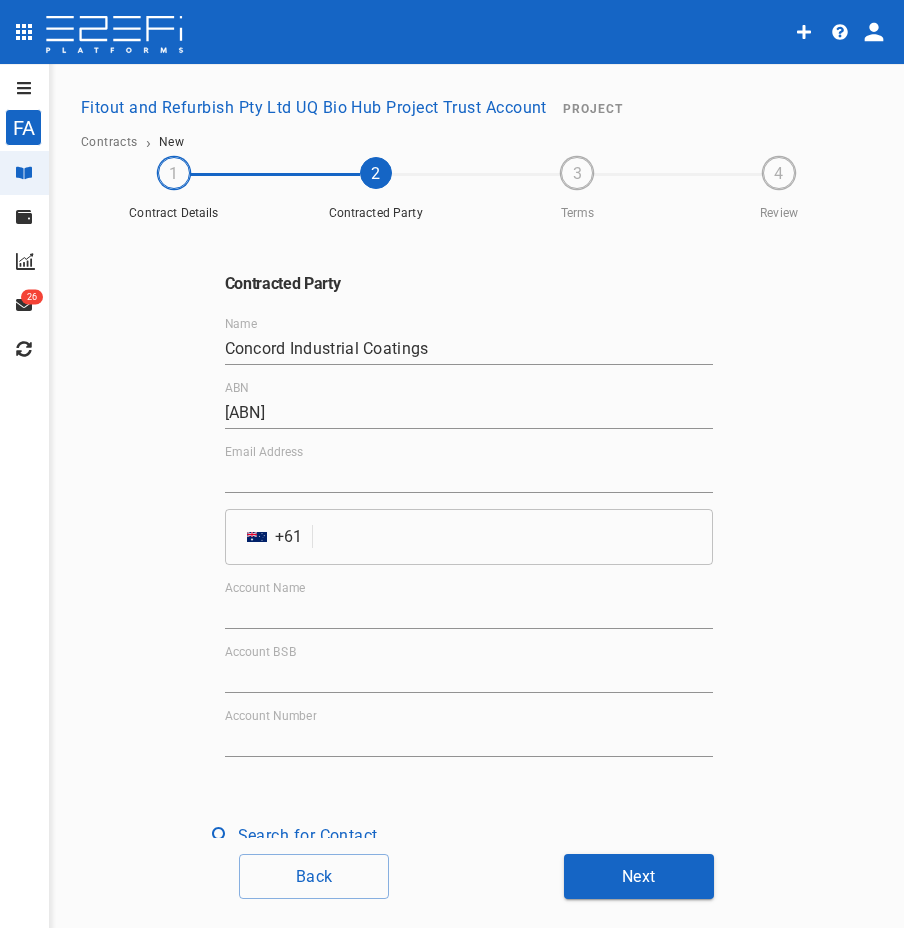 click on "Email Address" at bounding box center [469, 477] 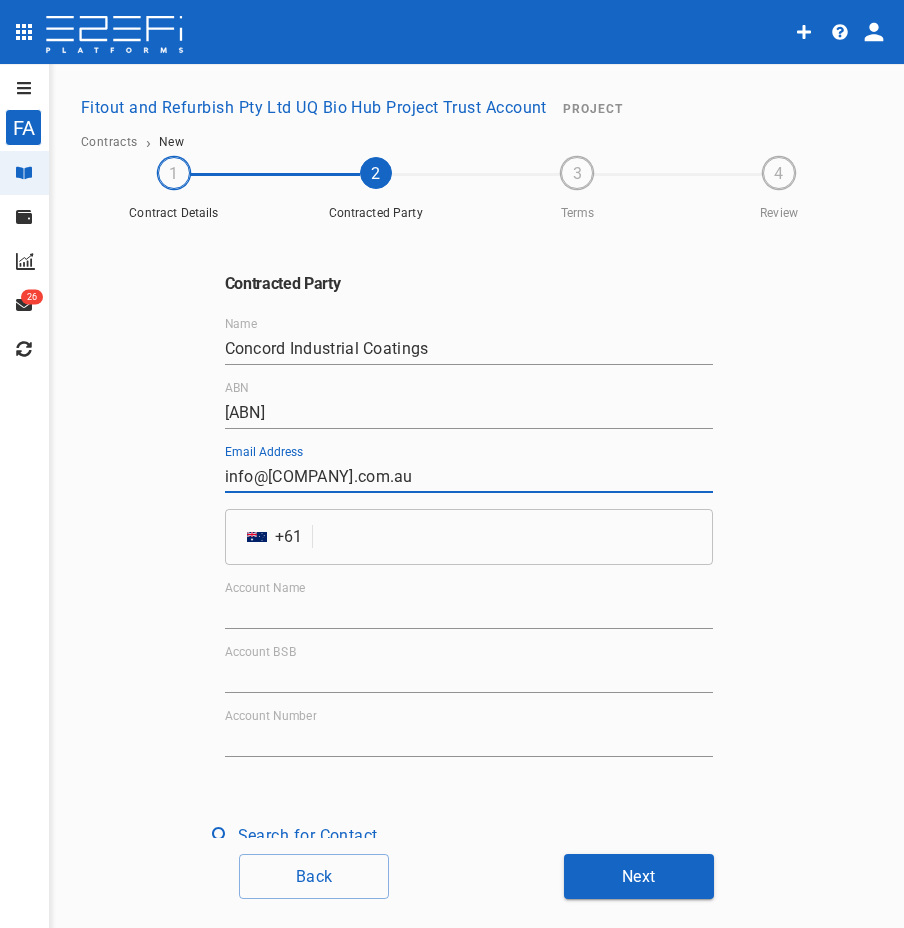 type on "info@[COMPANY].com.au" 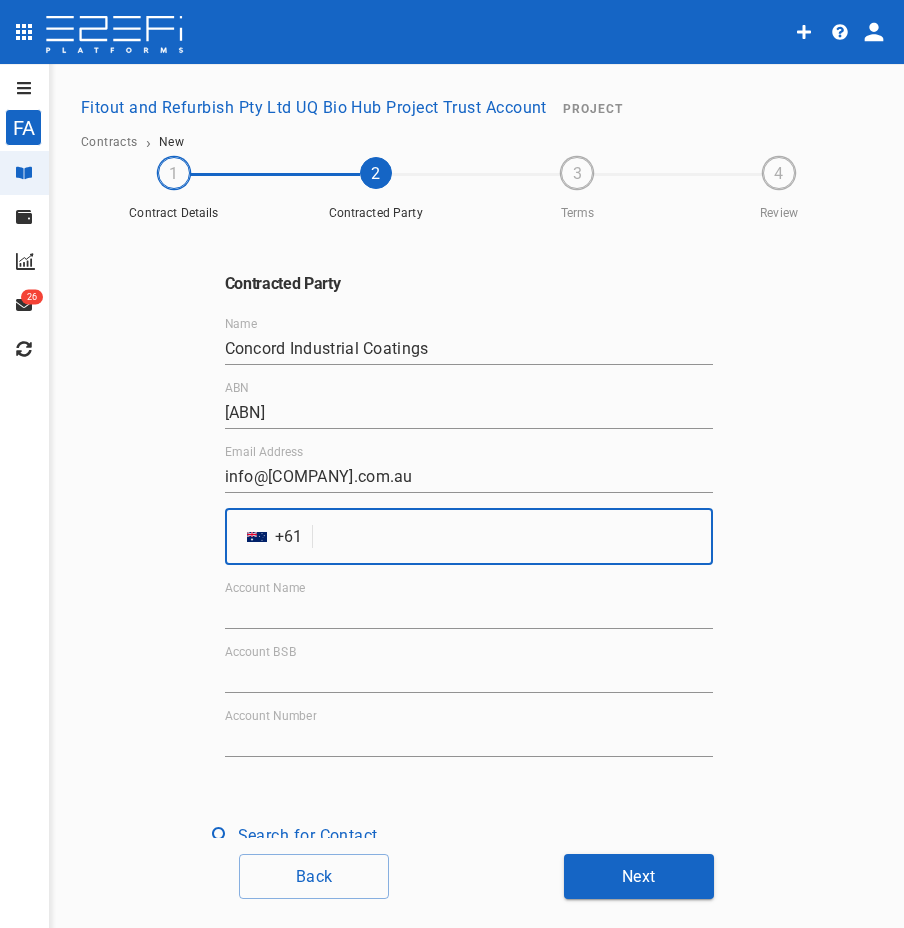 click at bounding box center (516, 537) 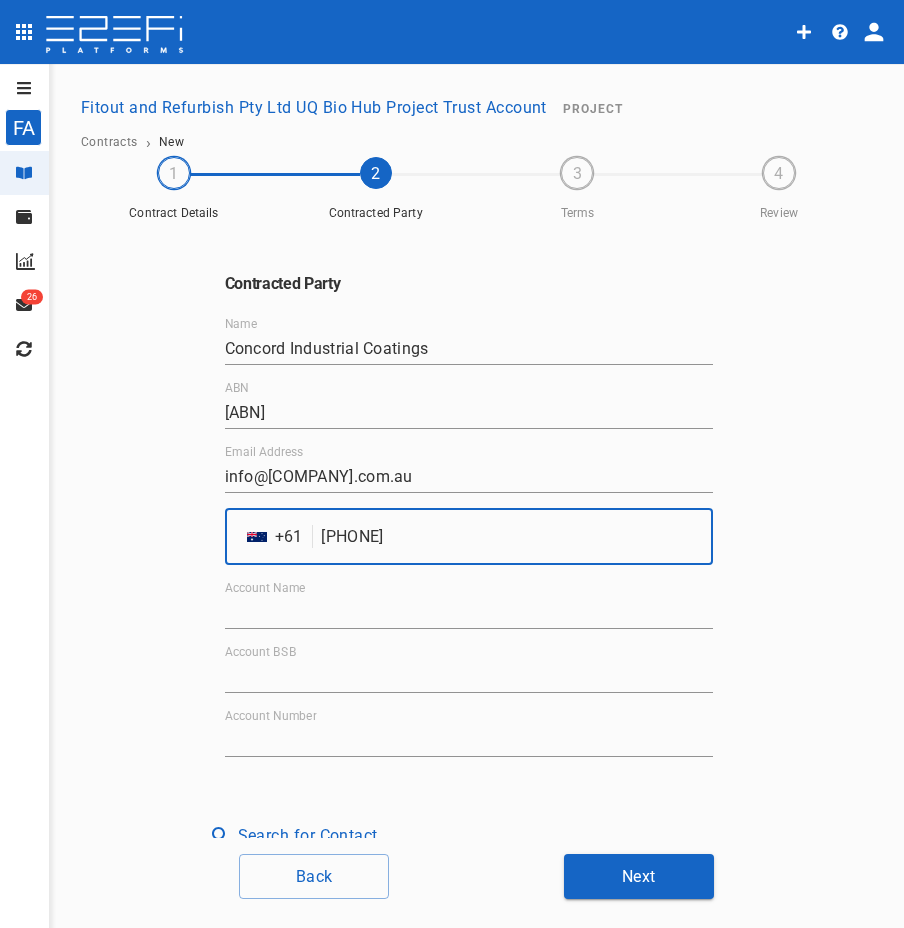 type on "[PHONE]" 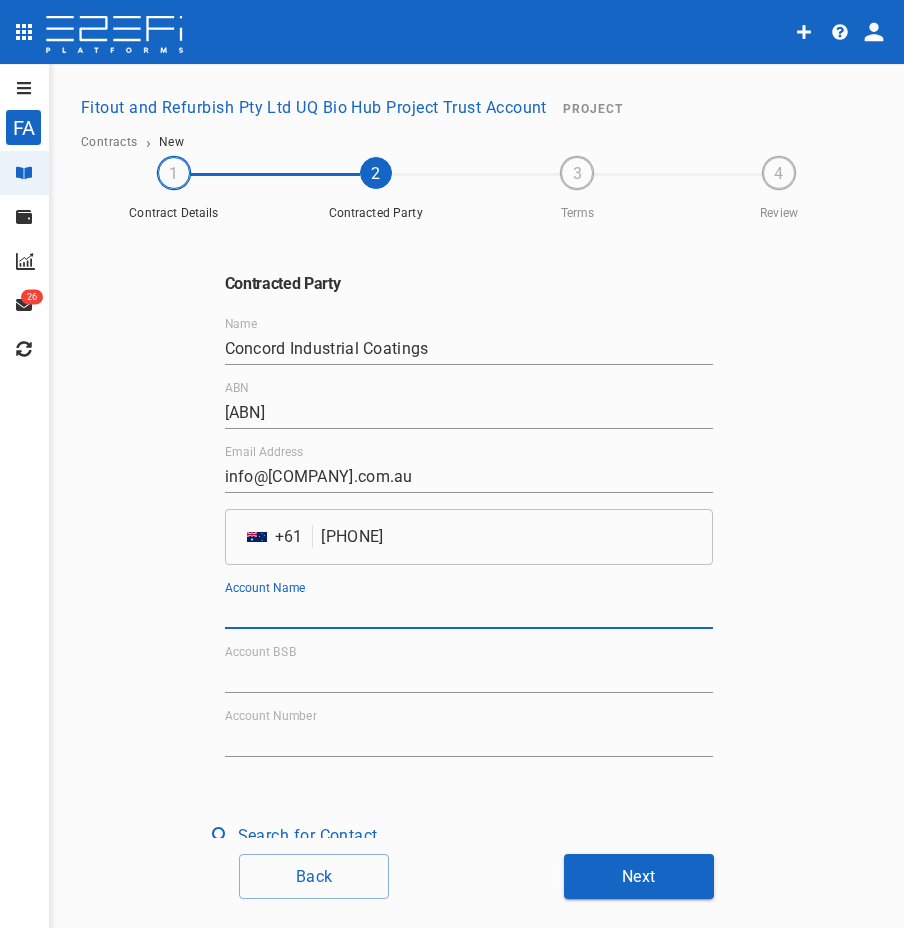 click on "Account Name" at bounding box center [469, 613] 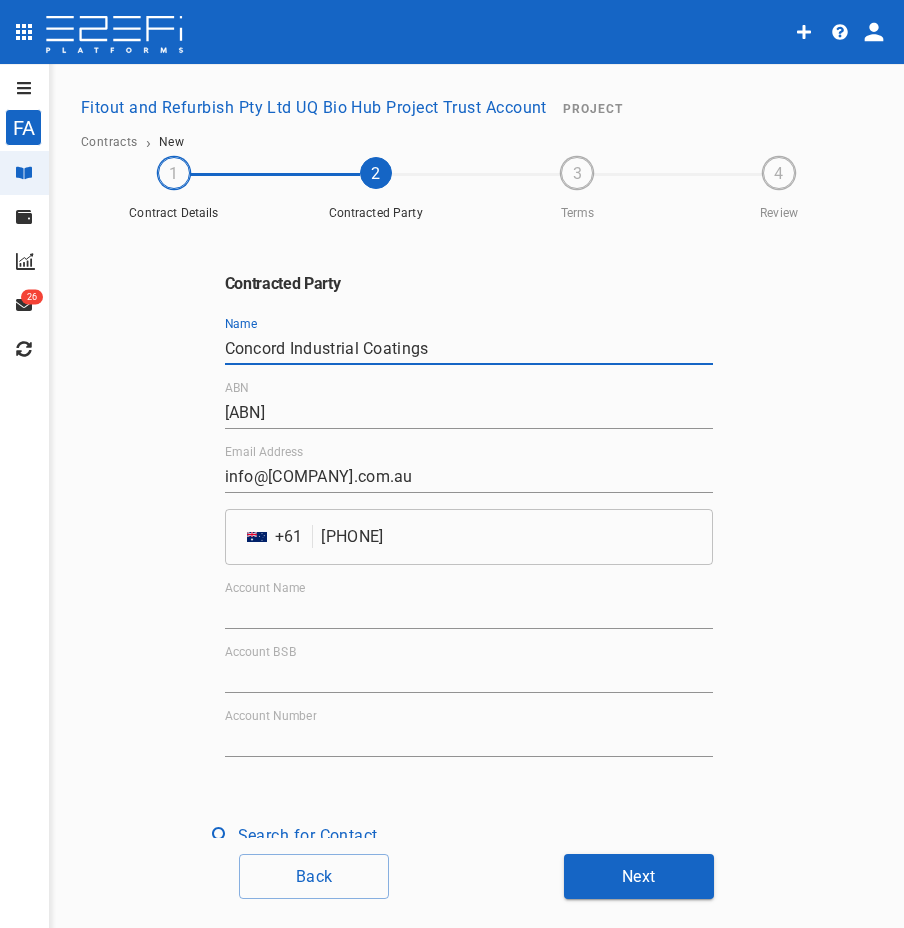 drag, startPoint x: 419, startPoint y: 344, endPoint x: 212, endPoint y: 362, distance: 207.78113 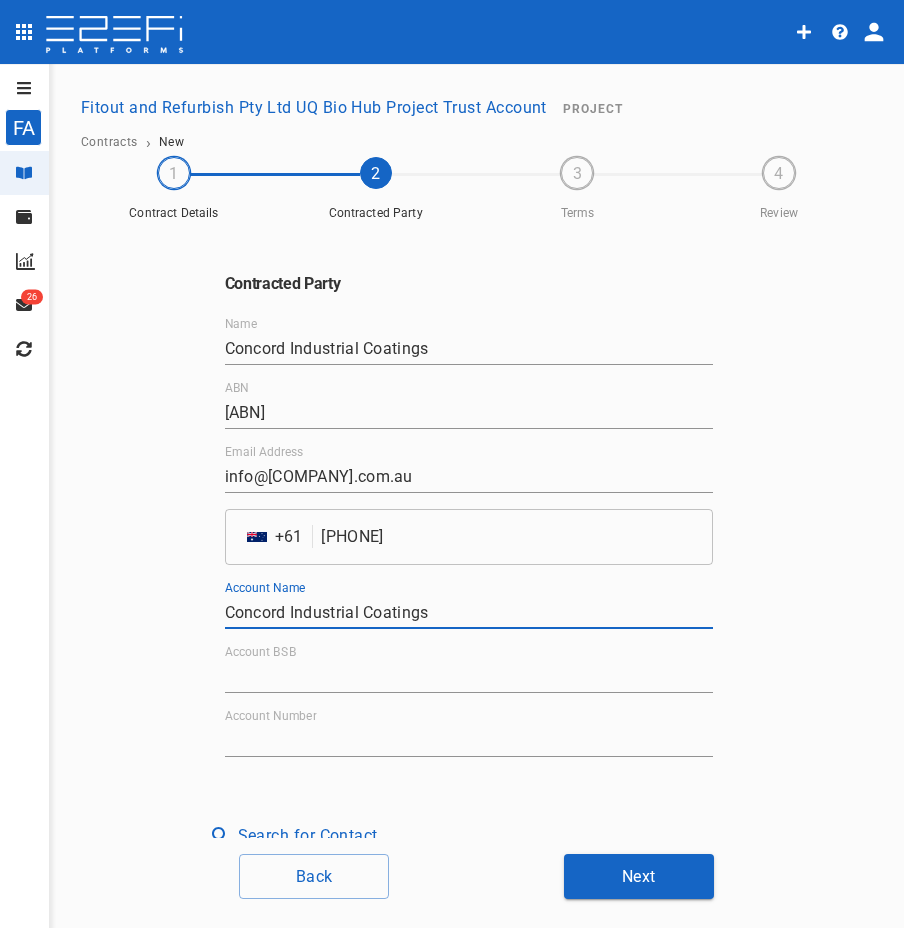 type on "Concord Industrial Coatings" 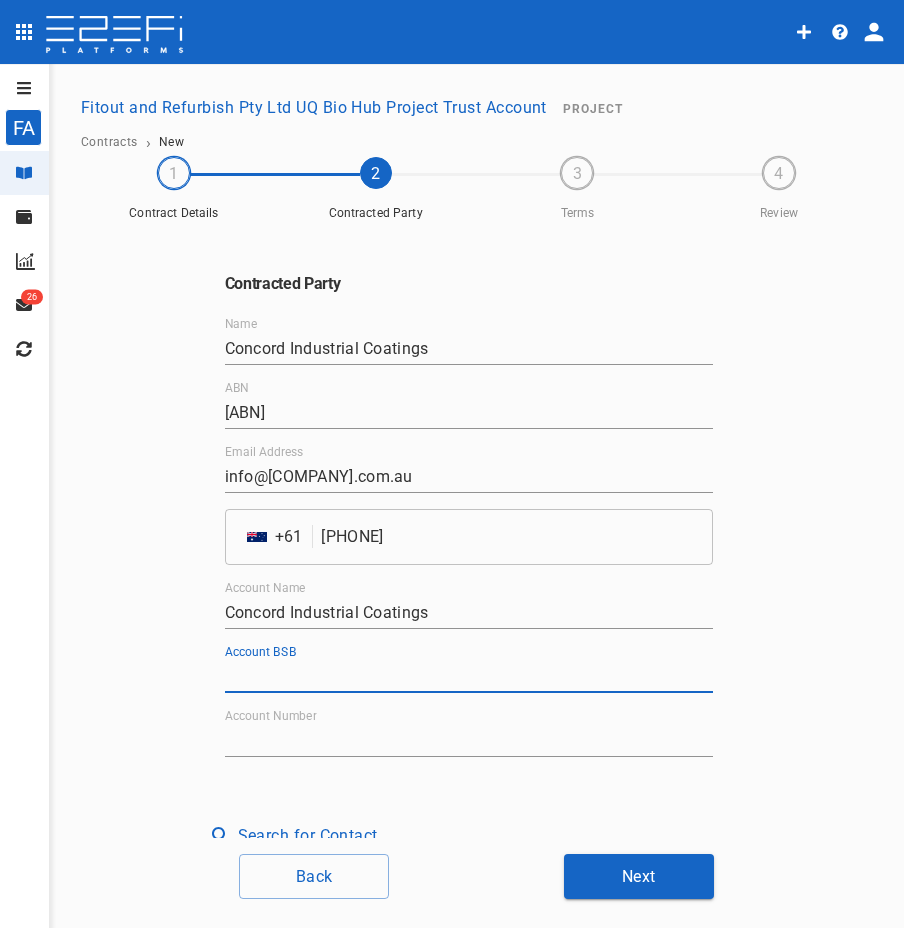 type on "[NUMBER]" 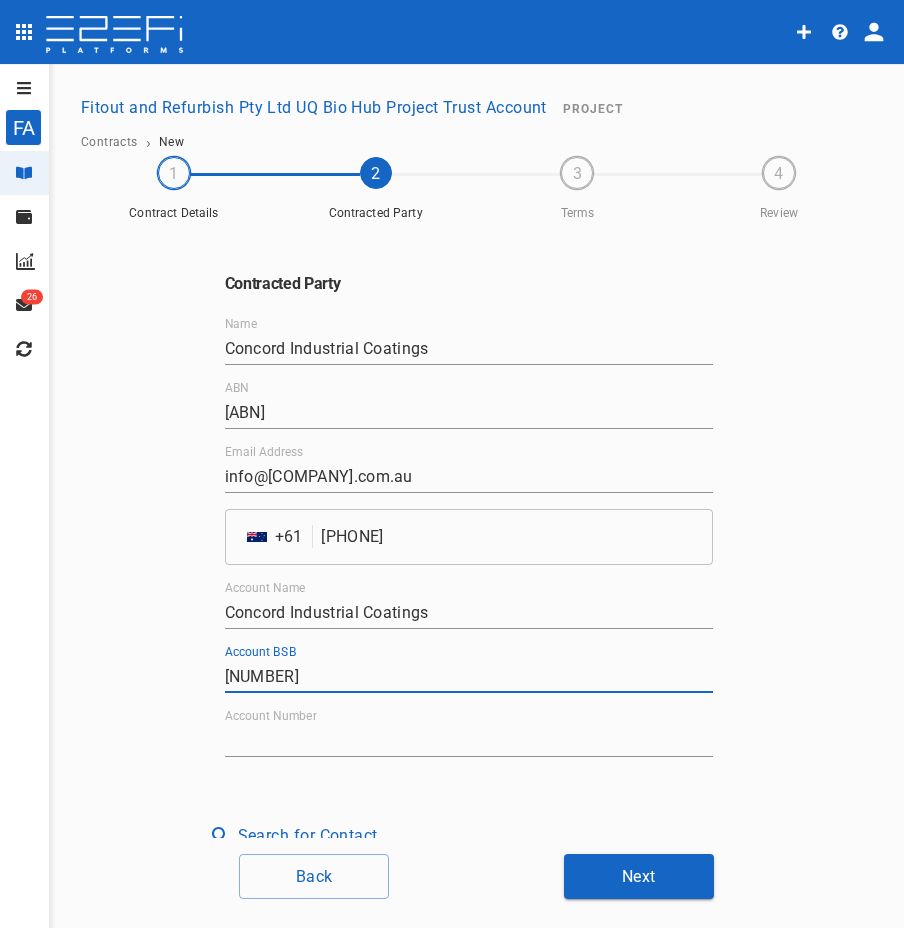 click on "Account Number" at bounding box center [469, 741] 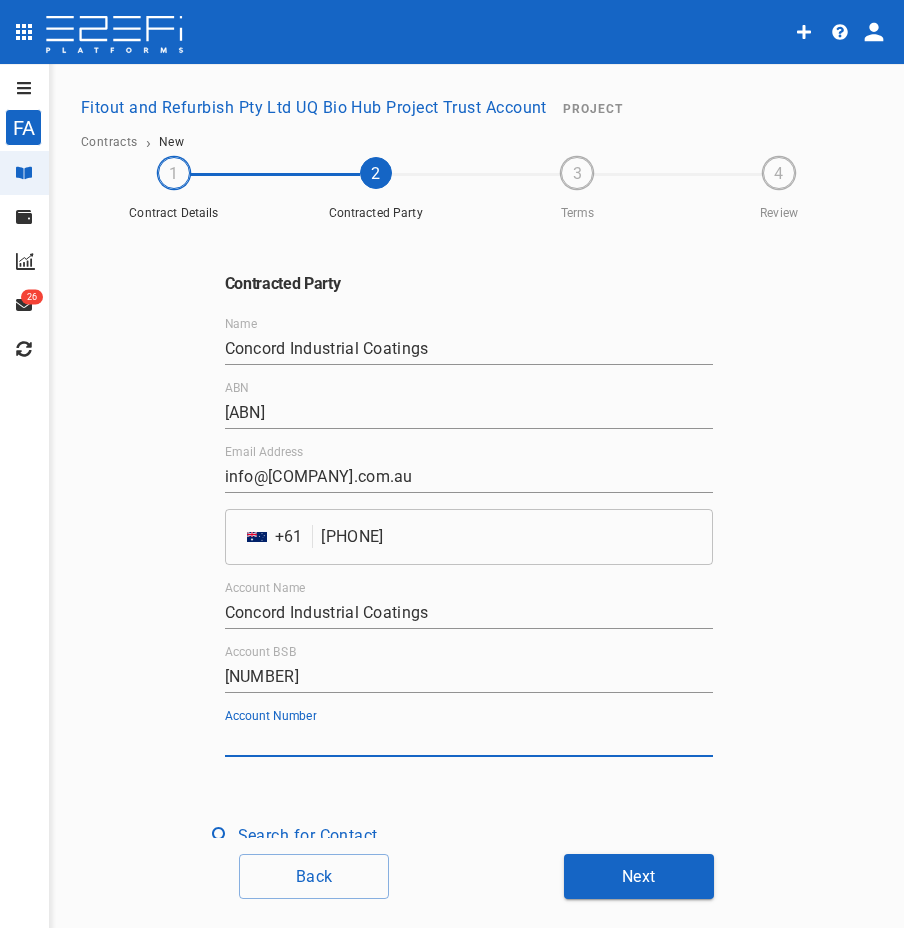 type on "[PHONE]" 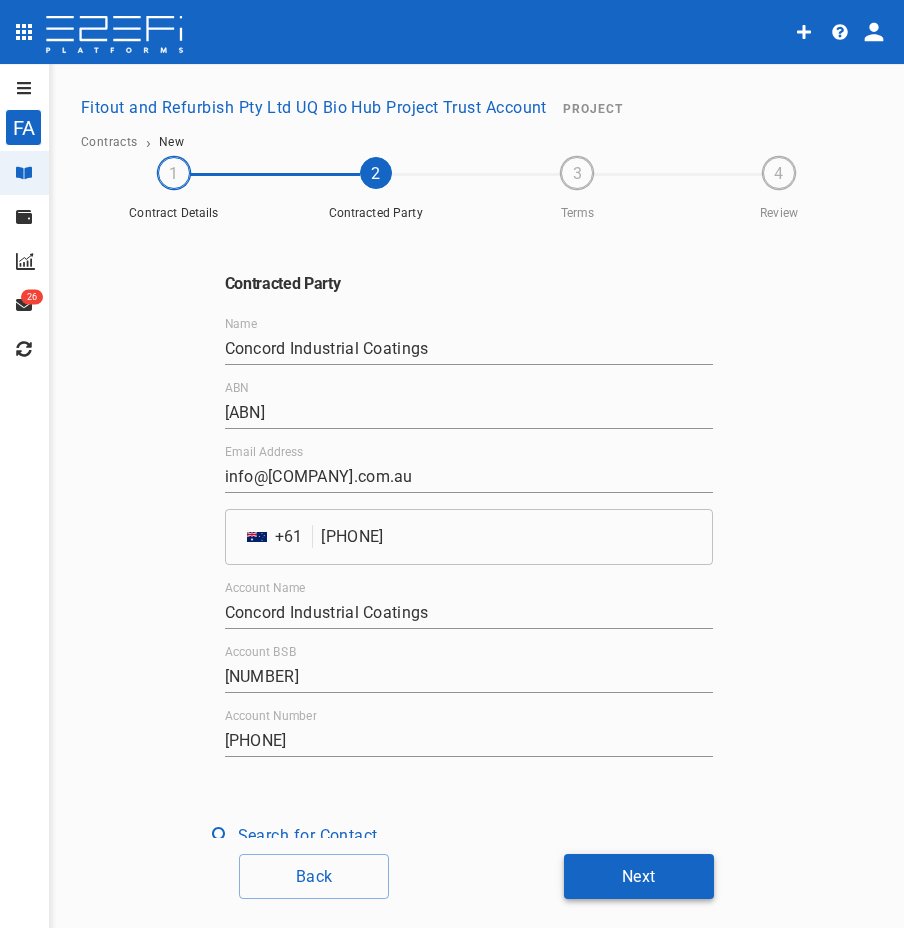 click on "Next" at bounding box center [639, 876] 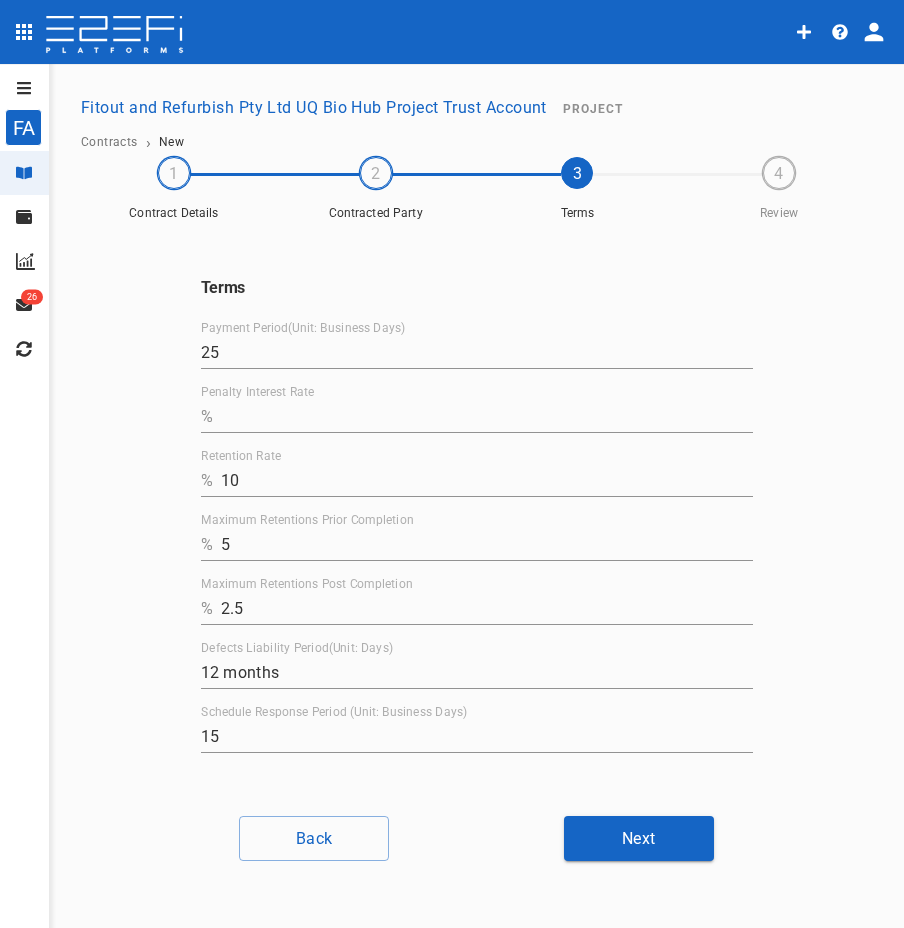 click on "Penalty Interest Rate" at bounding box center [487, 417] 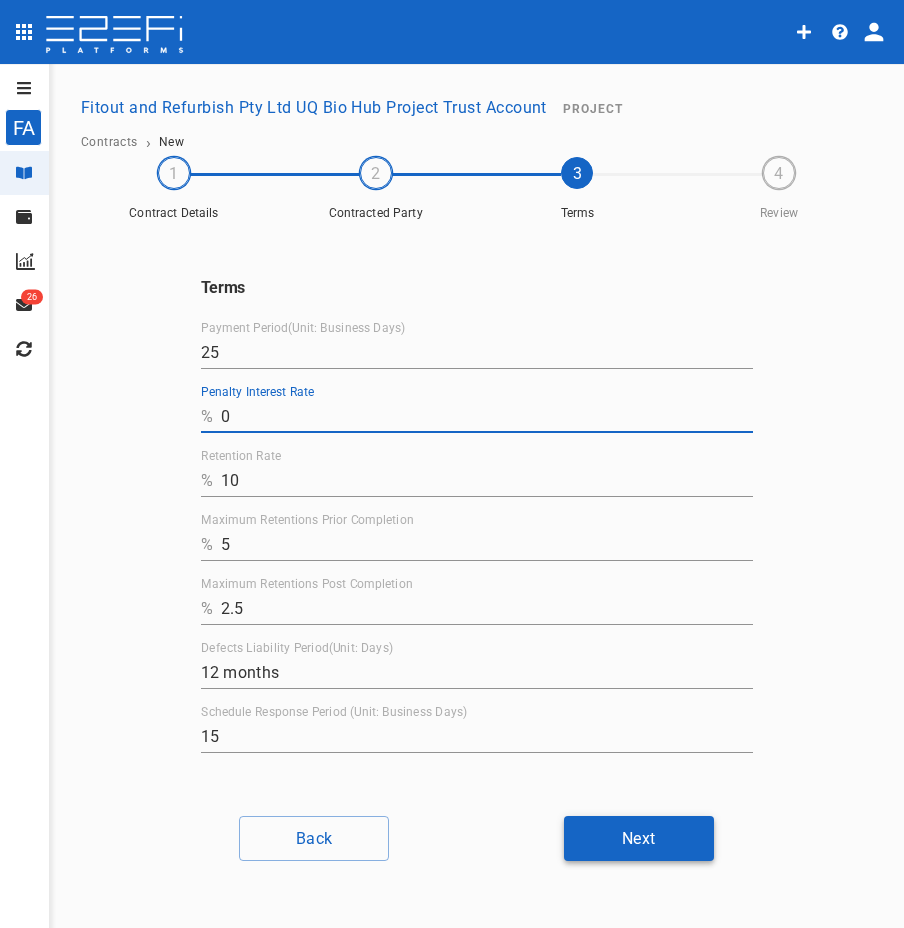type on "0" 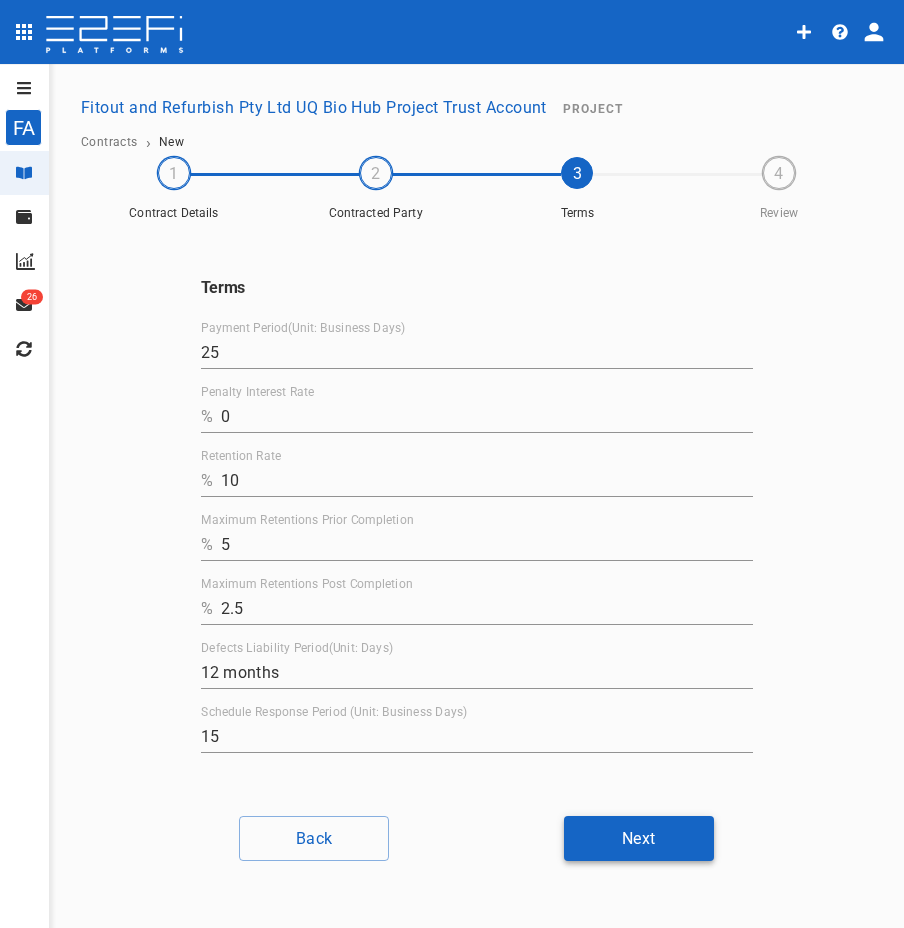click on "Next" at bounding box center [639, 838] 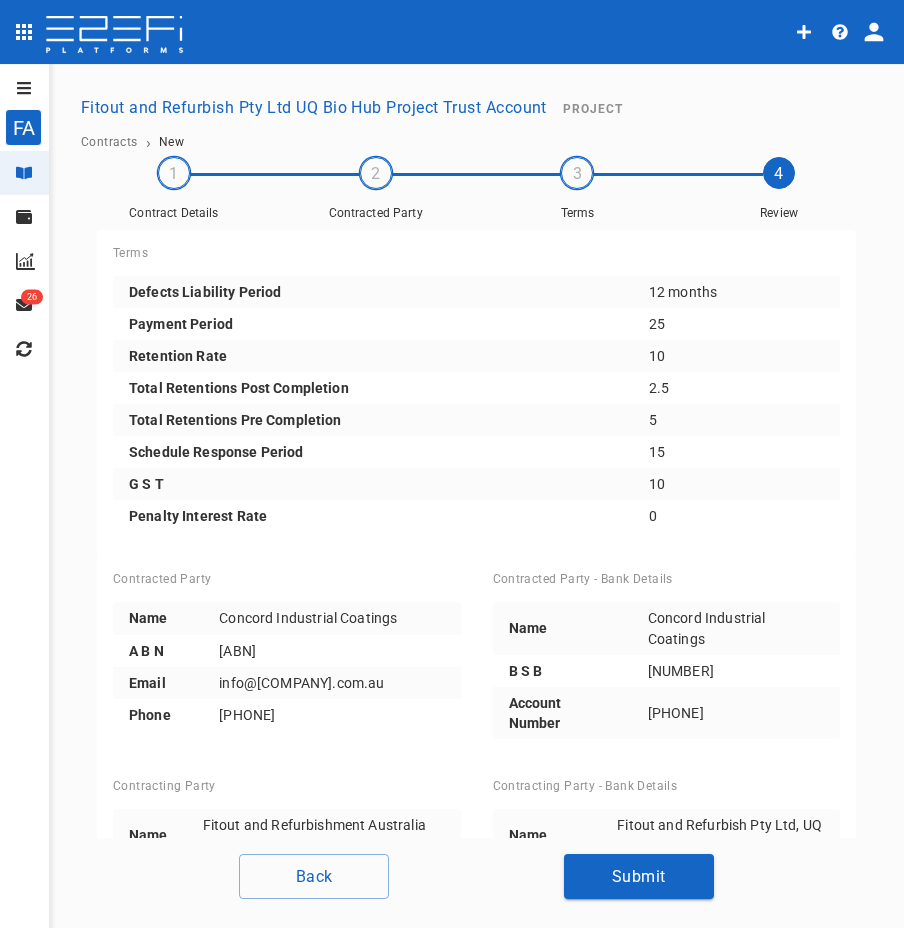 click on "Name" at bounding box center (547, 835) 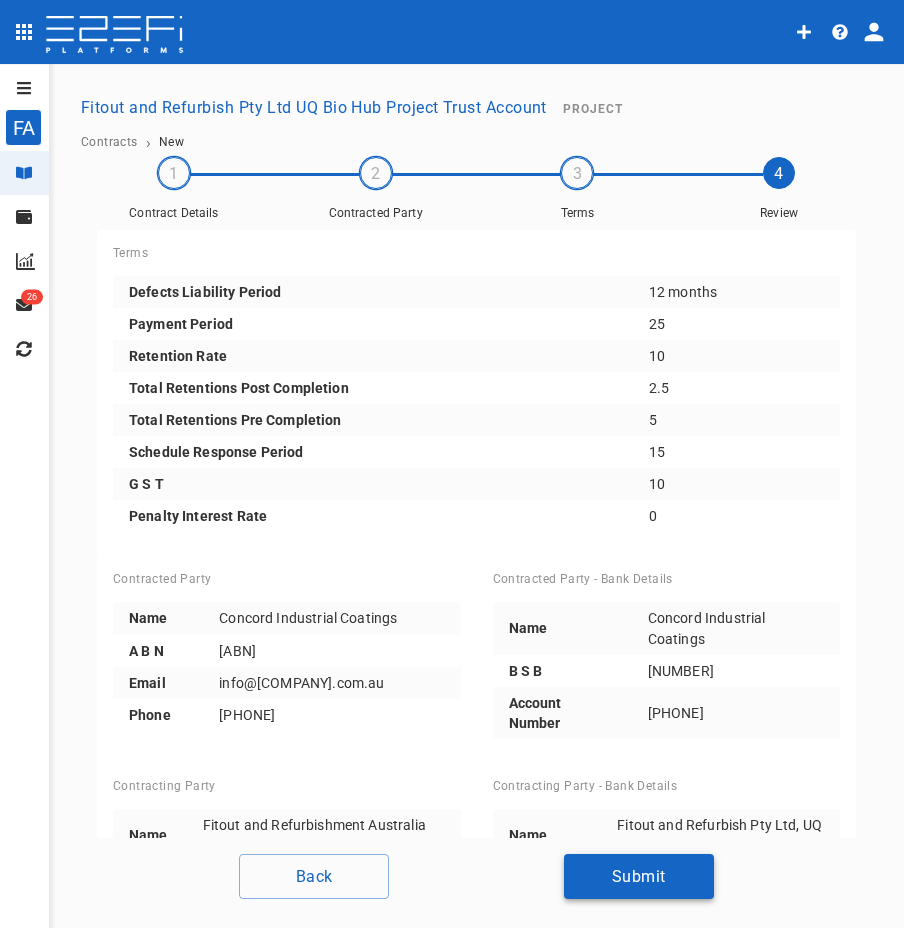 click on "Submit" at bounding box center [639, 876] 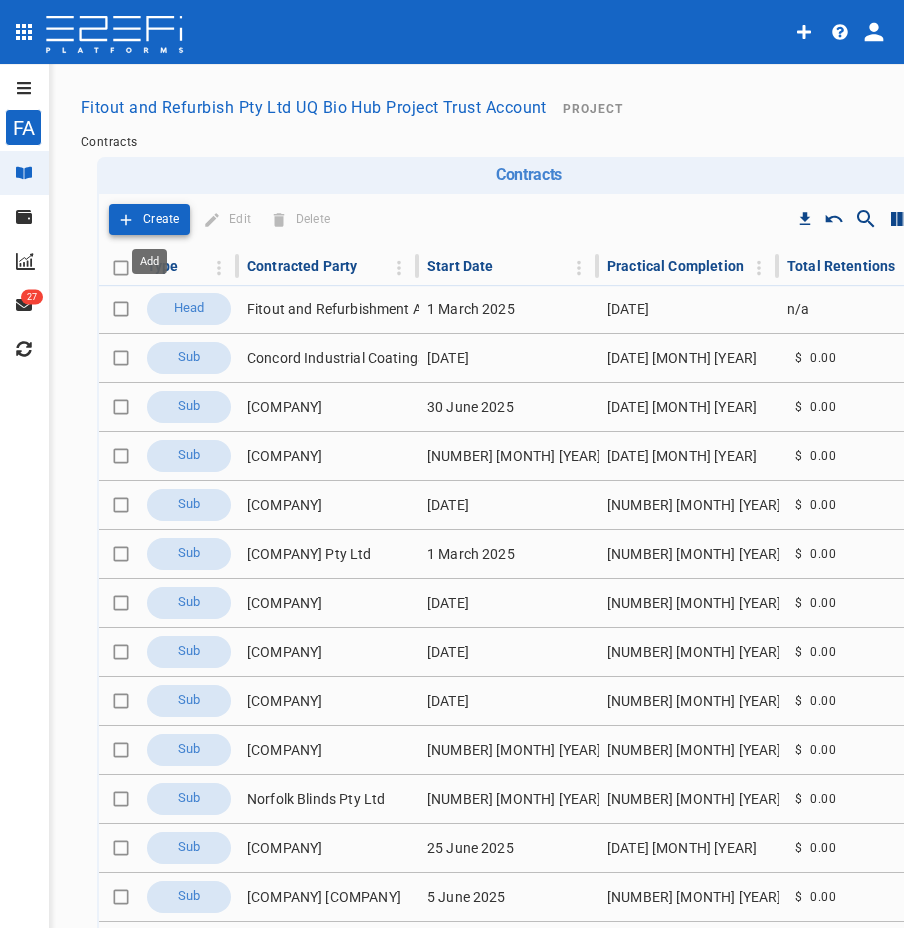 click on "Create" at bounding box center [161, 219] 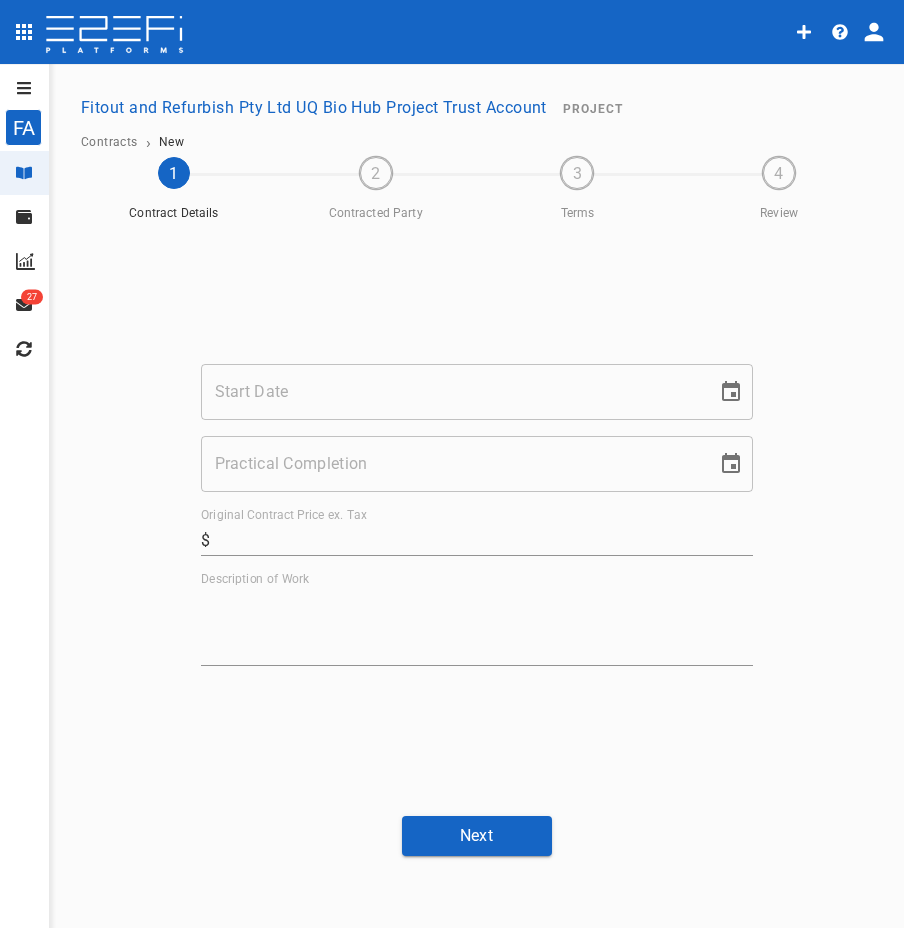 type on "Fitout and Refurbish Pty Ltd UQ Bio Hub Project Trust Account" 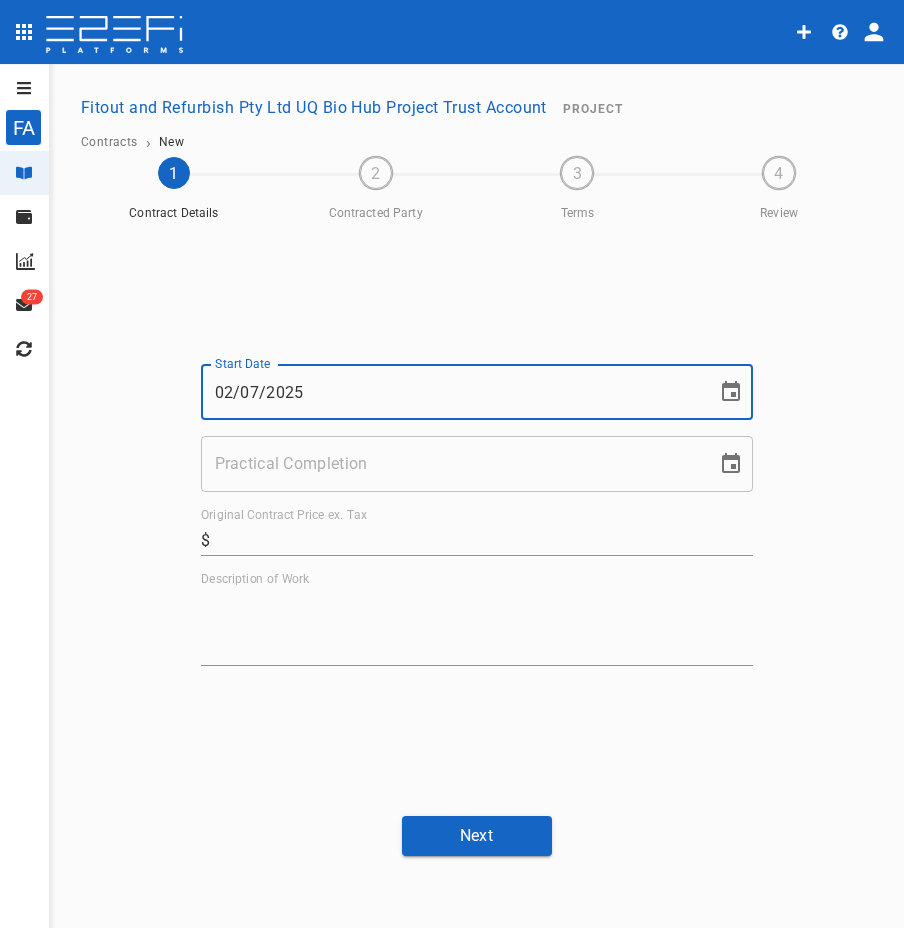 type on "02/07/2025" 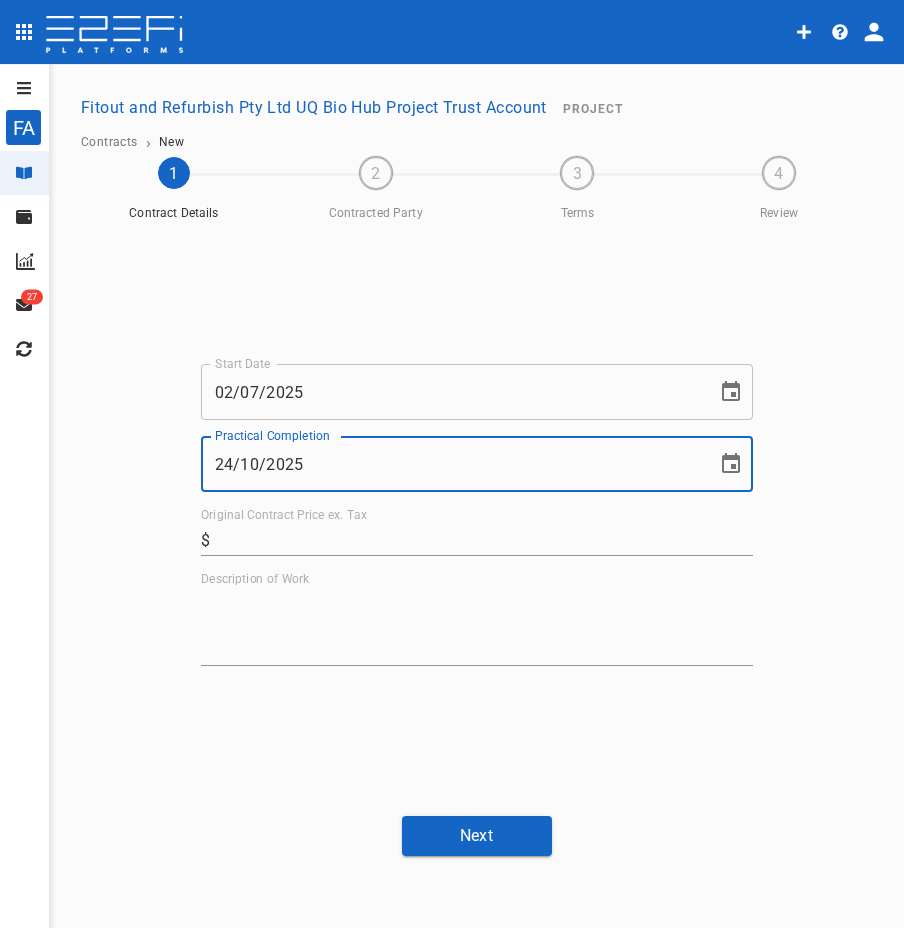 type on "24/10/2025" 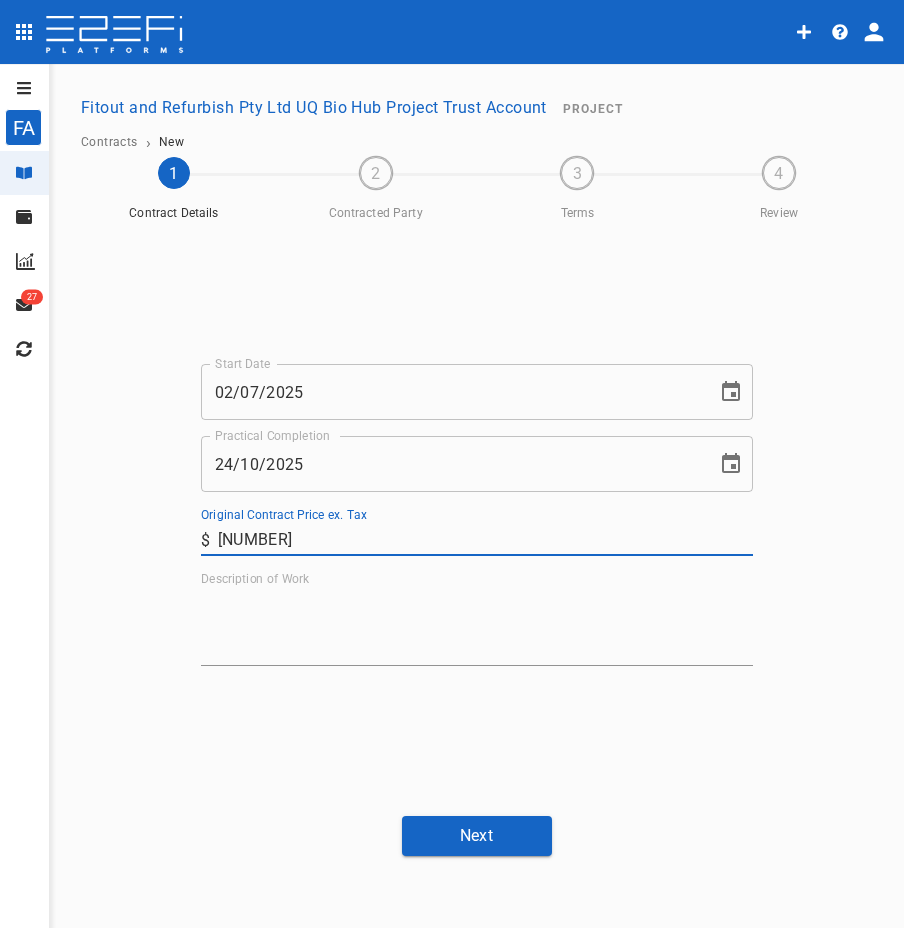 type on "[NUMBER]" 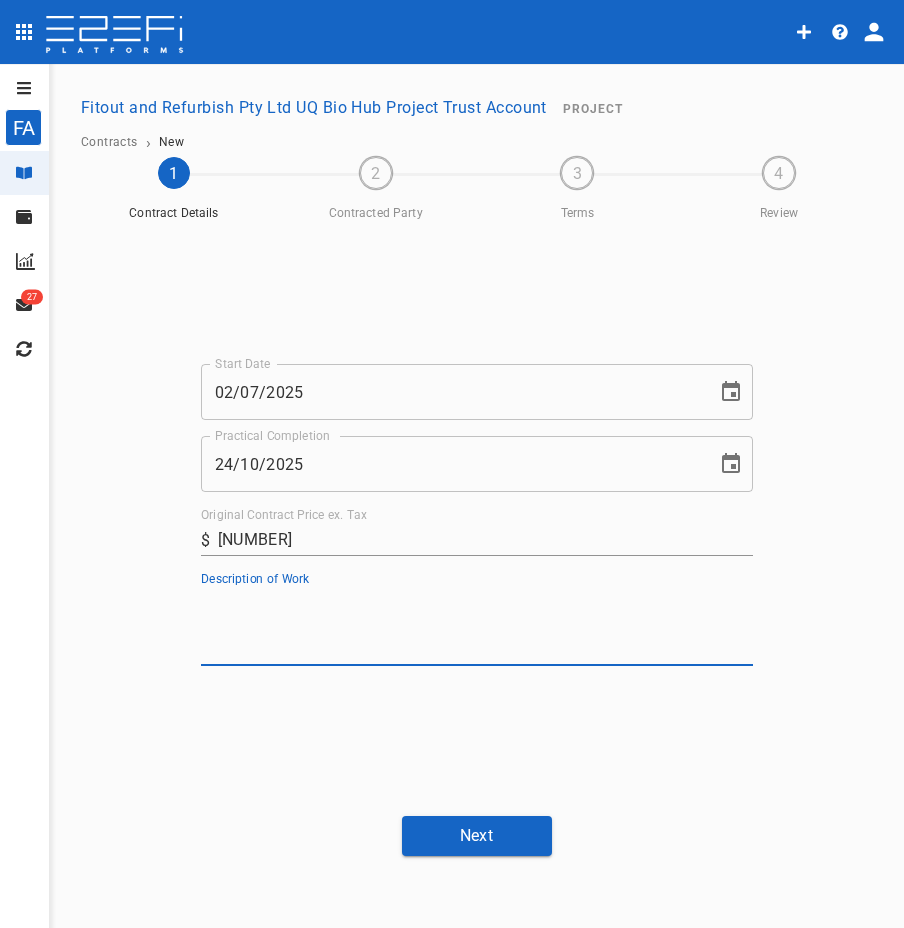 click on "Description of Work" at bounding box center (477, 626) 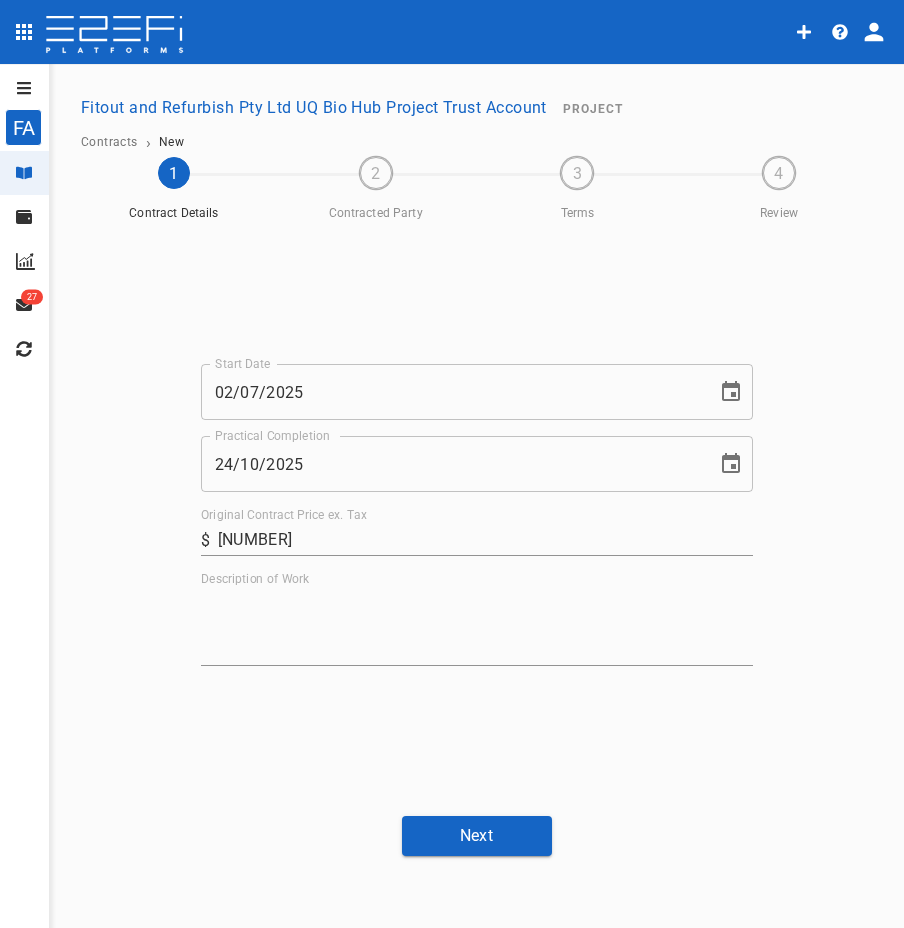 click on "Description of Work" at bounding box center [477, 626] 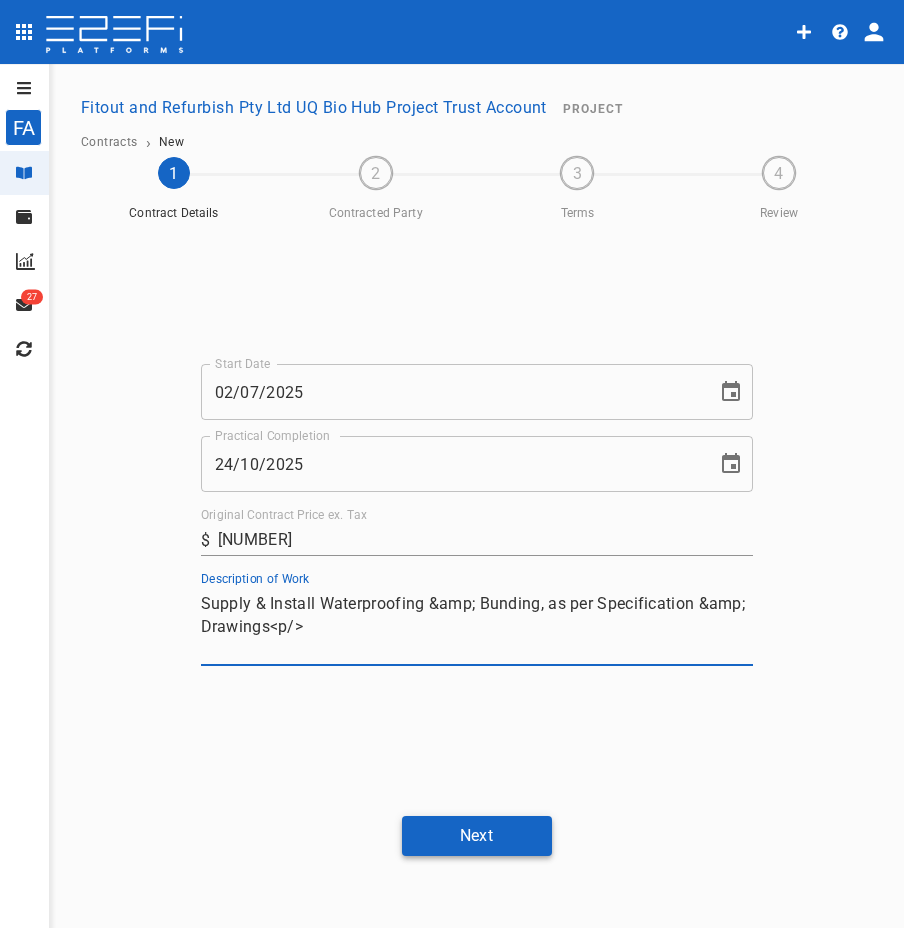 type on "Supply & Install Waterproofing &amp; Bunding, as per Specification &amp; Drawings<p/>" 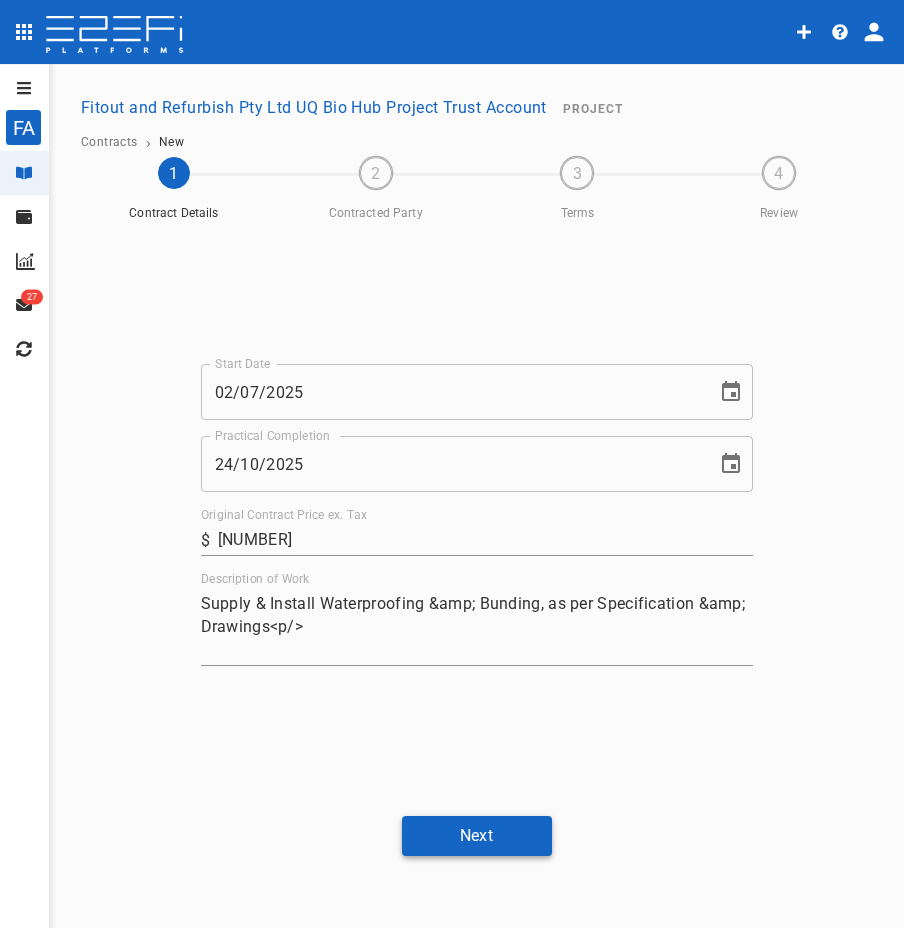 click on "Next" at bounding box center (477, 835) 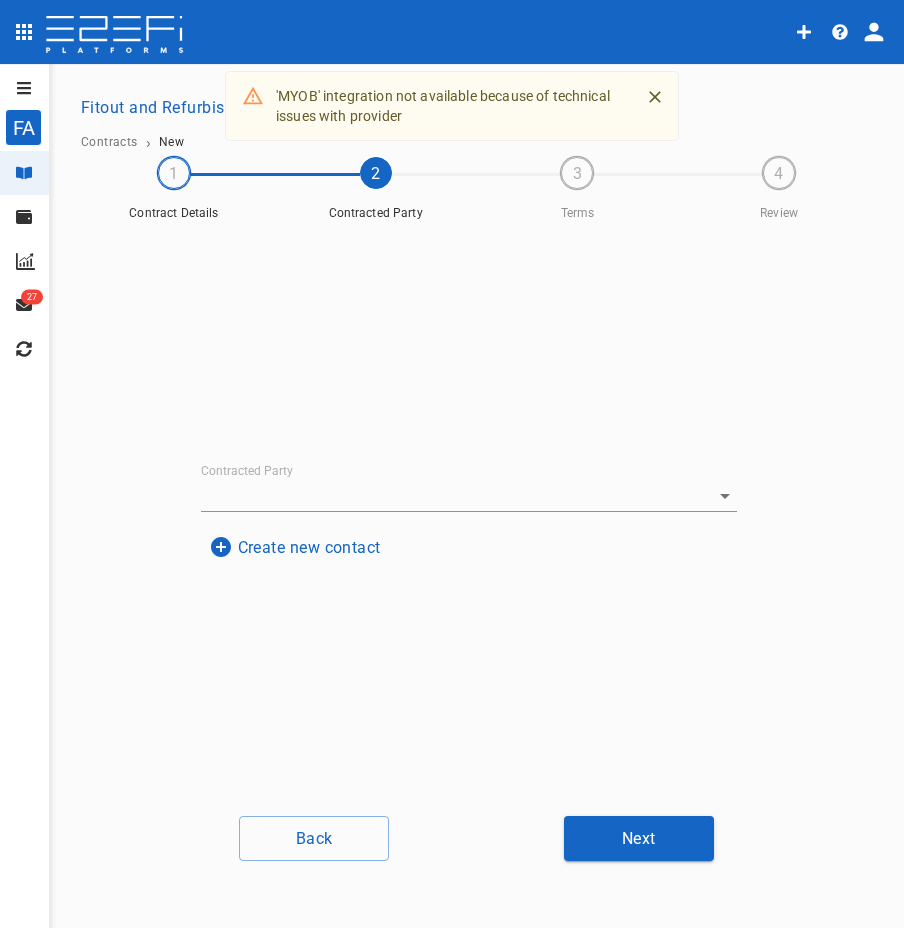 click on "Create new contact" at bounding box center [295, 547] 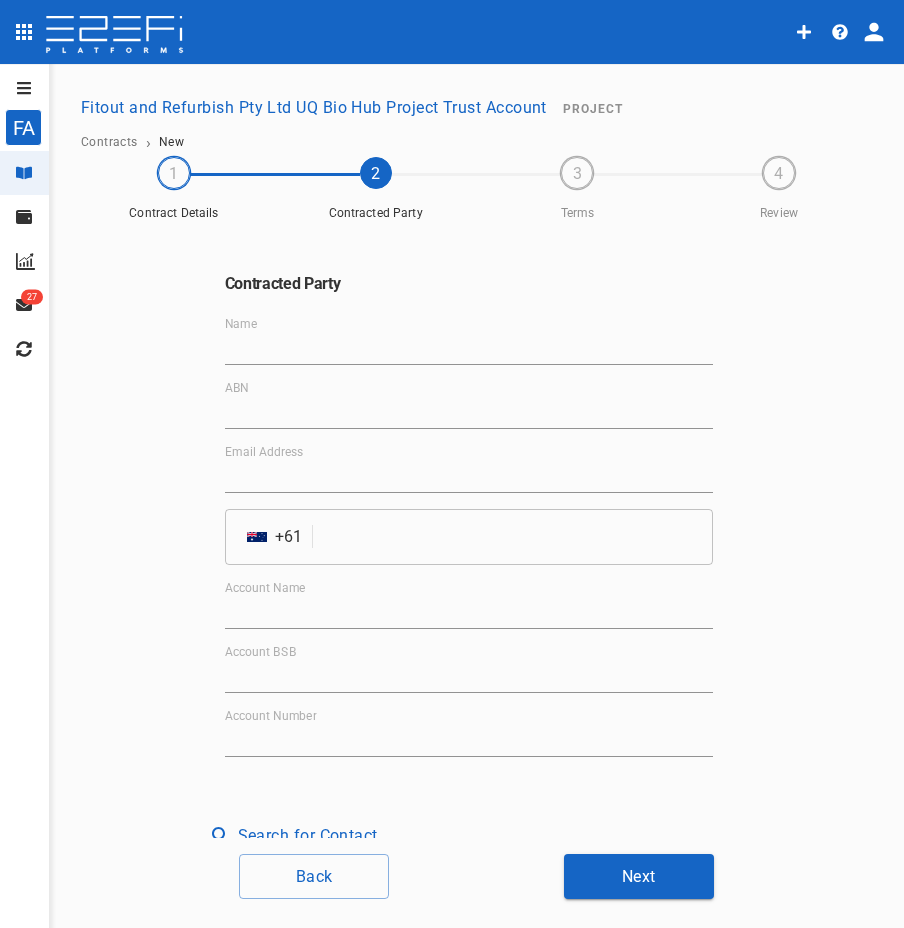 click on "Name" at bounding box center [469, 349] 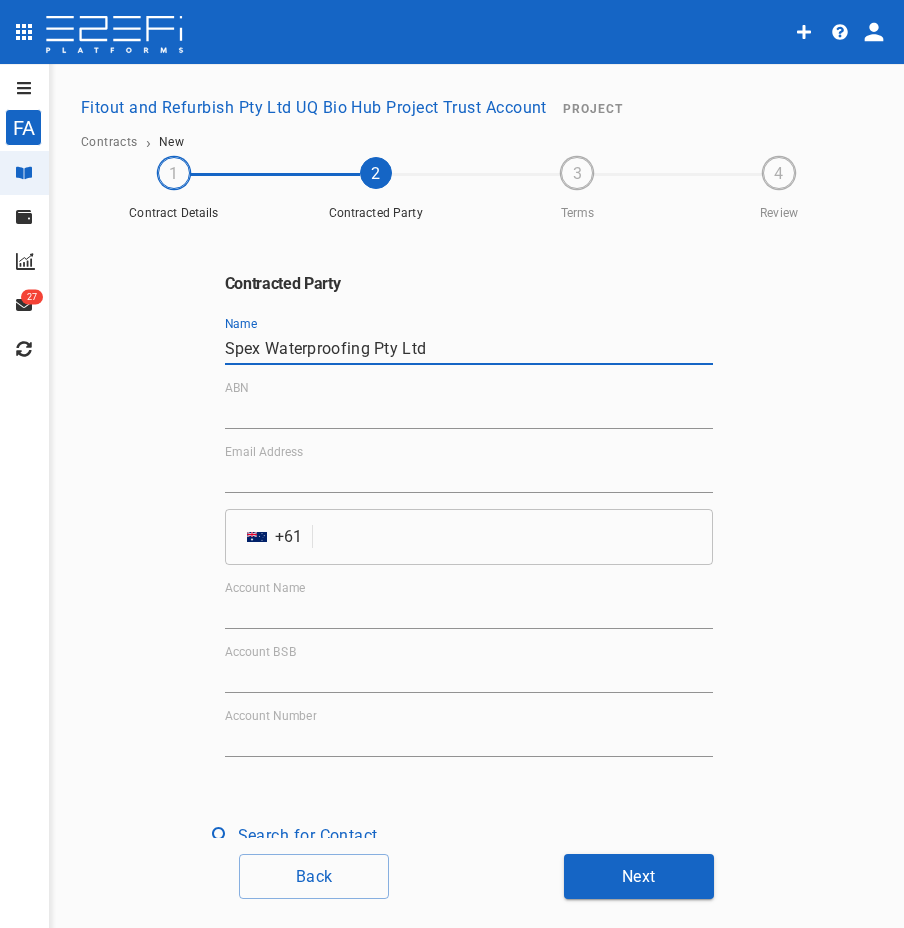 type on "Spex Waterproofing Pty Ltd" 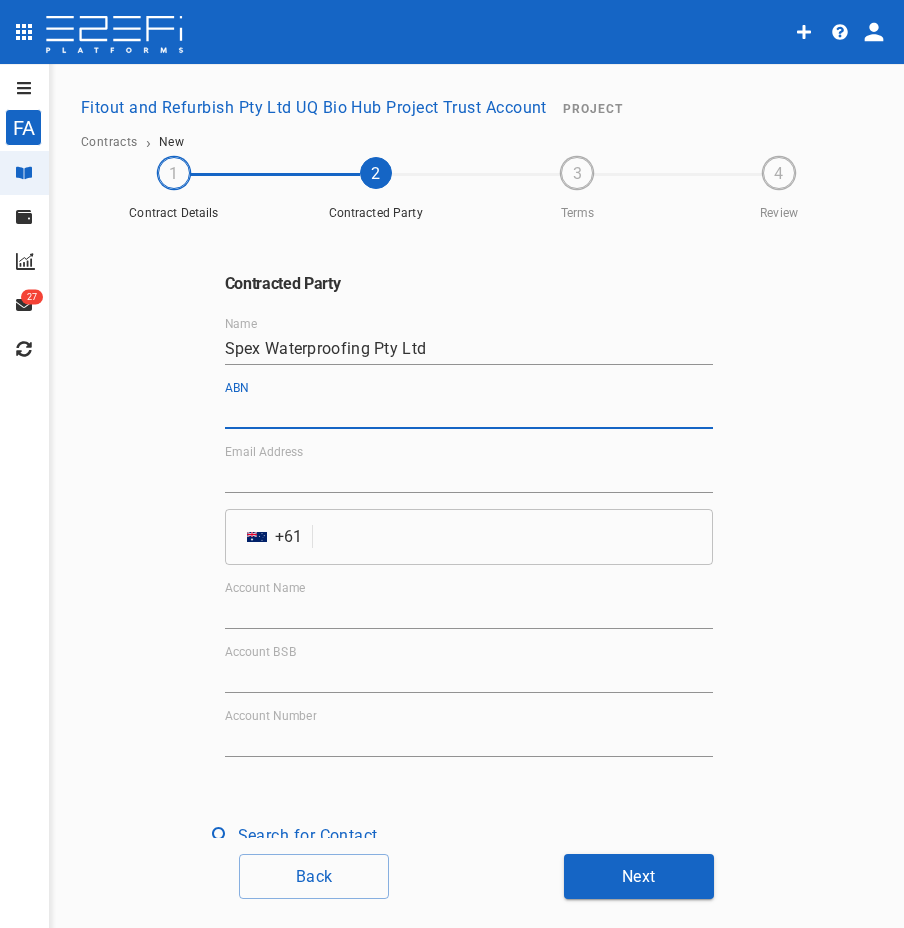 click on "ABN" at bounding box center (469, 413) 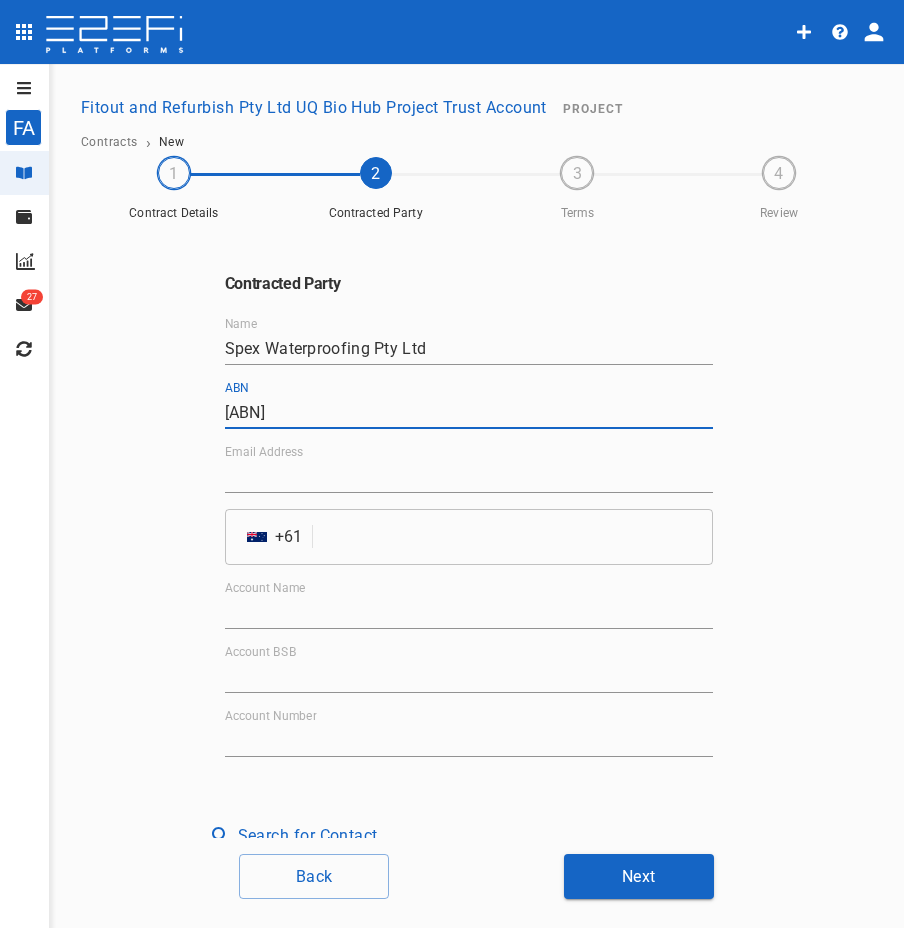 type on "[ABN]" 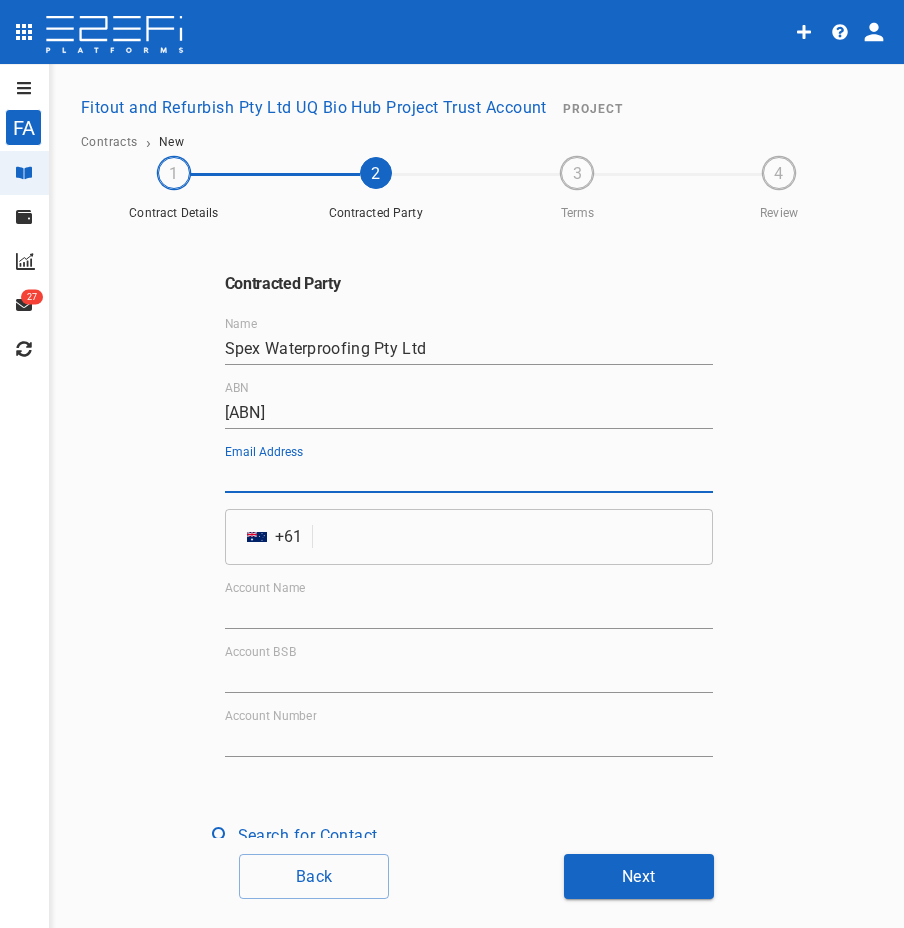 click on "Email Address" at bounding box center [469, 477] 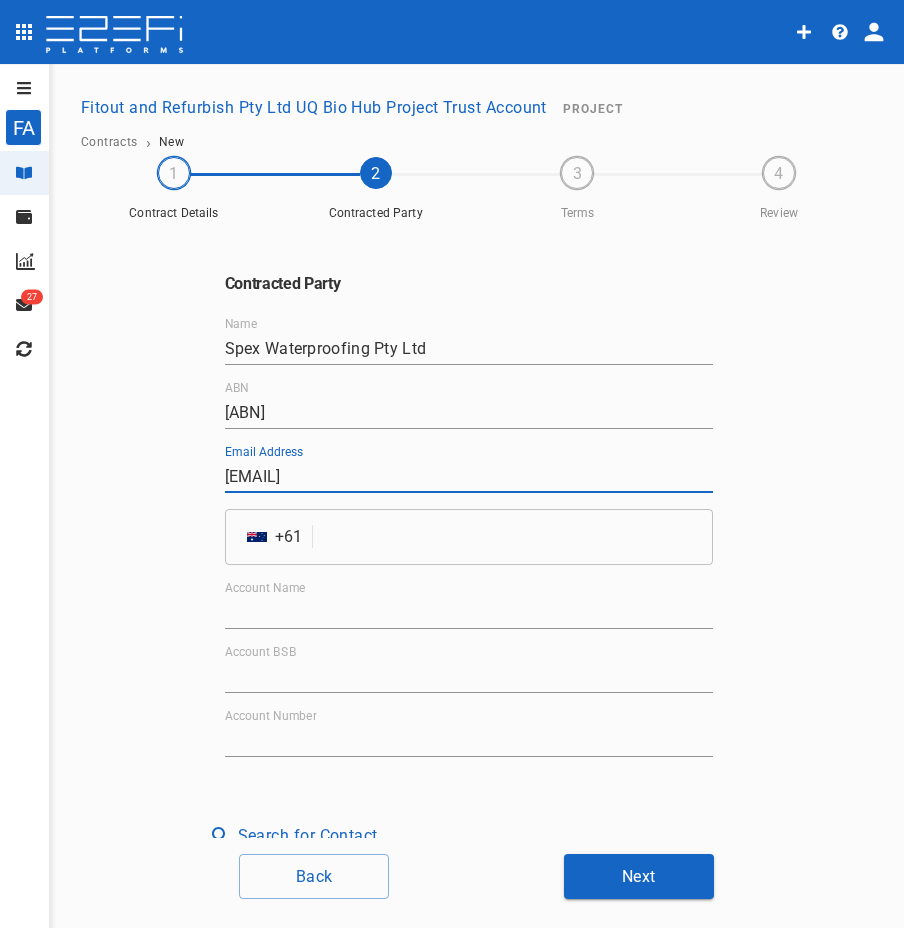 type on "[EMAIL]" 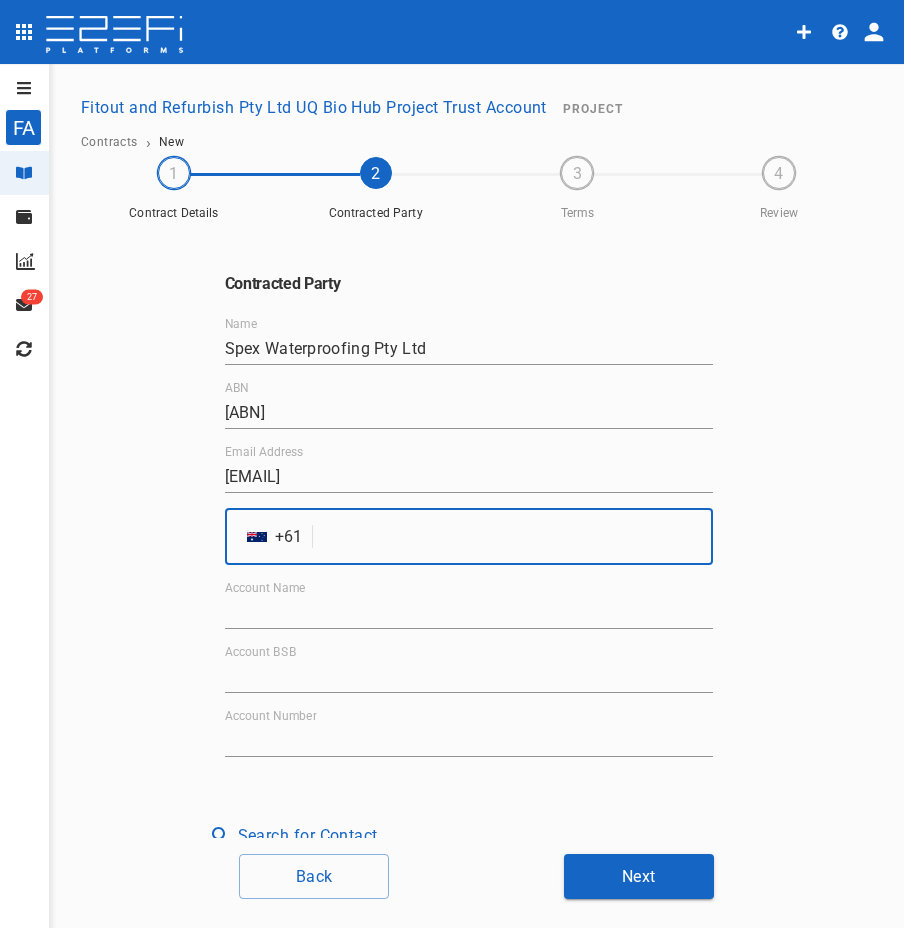 click at bounding box center (516, 537) 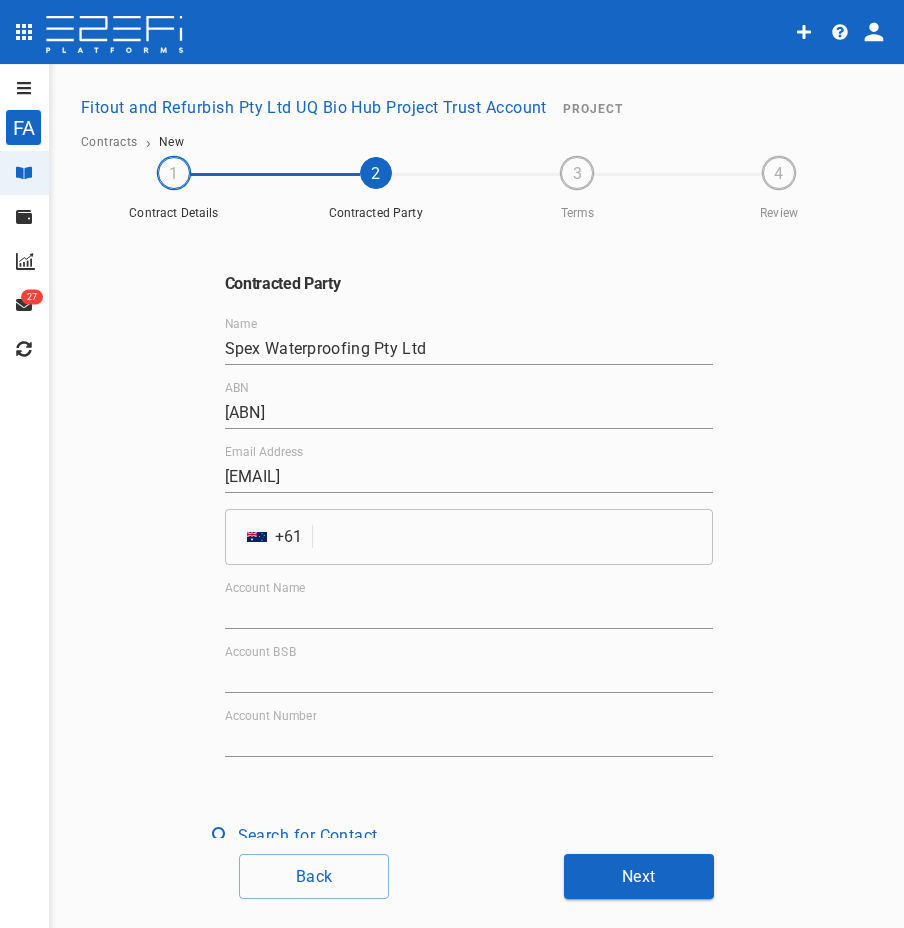 click at bounding box center (516, 537) 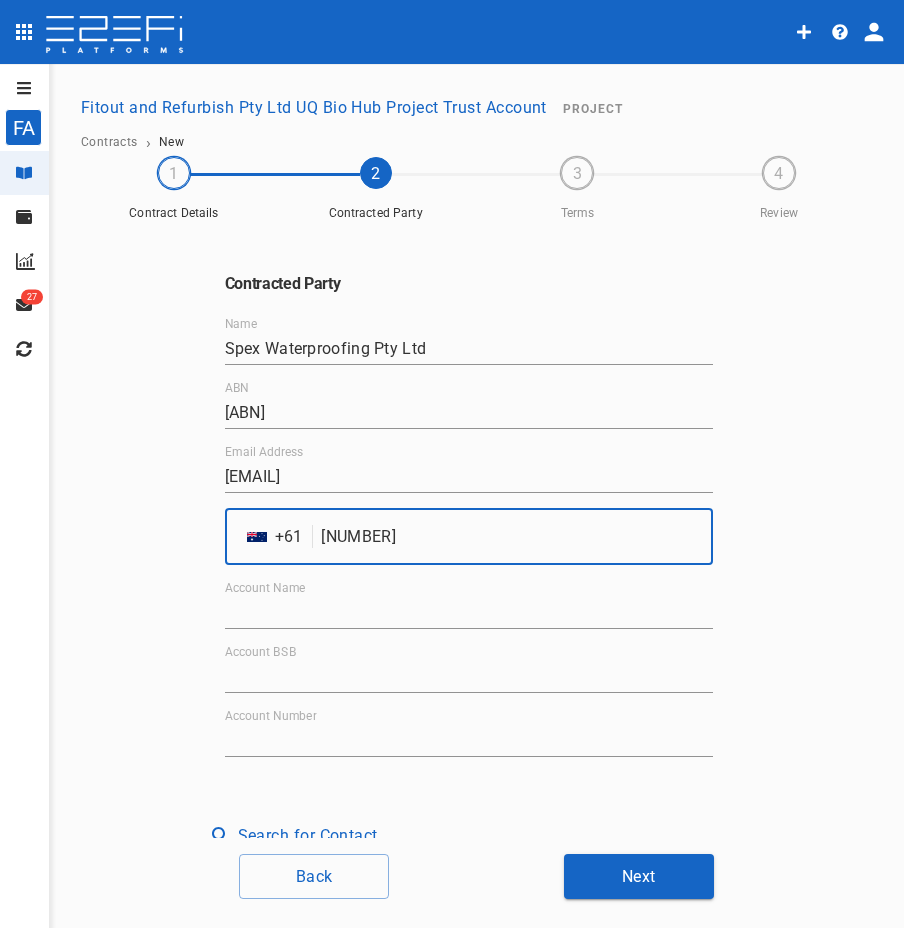 click on "Account Name" at bounding box center [469, 613] 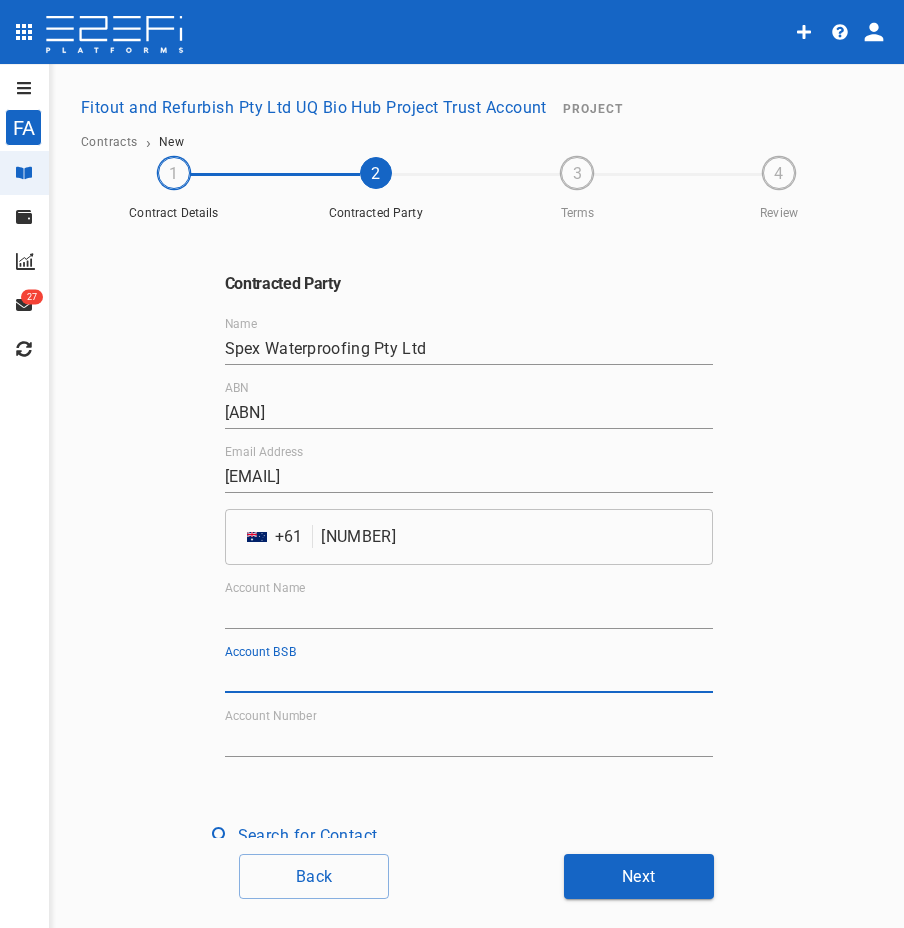 click on "Account BSB" at bounding box center [469, 677] 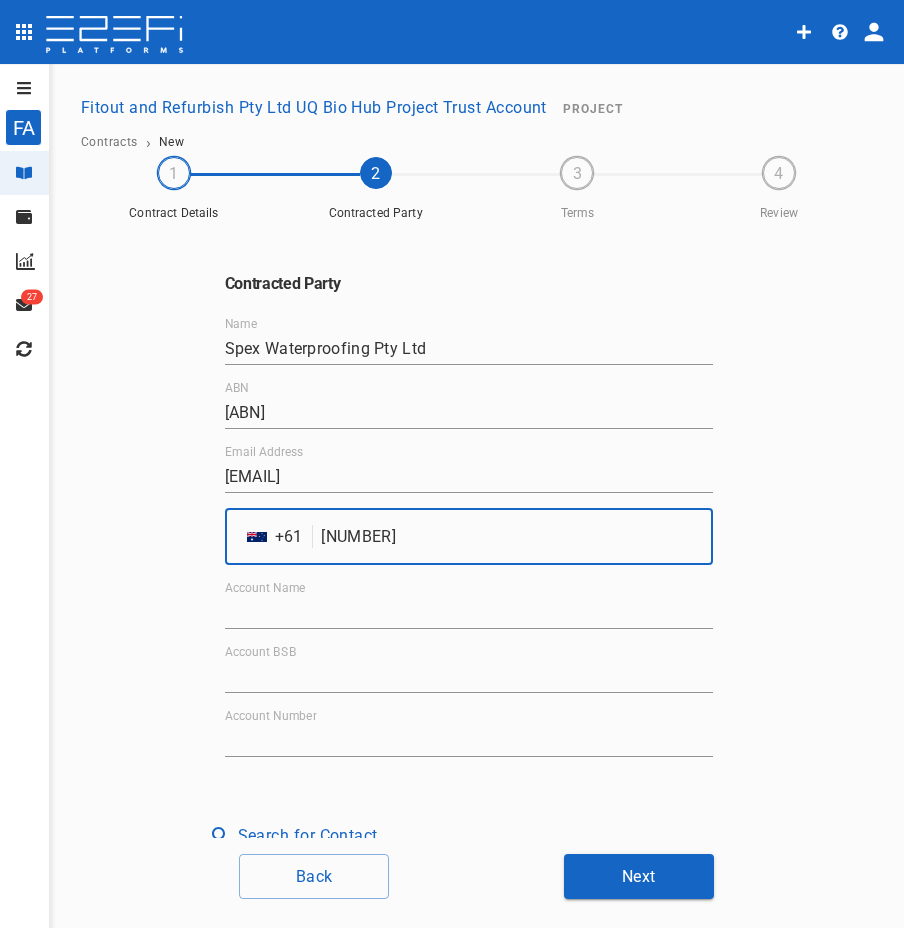 drag, startPoint x: 388, startPoint y: 542, endPoint x: 232, endPoint y: 539, distance: 156.02884 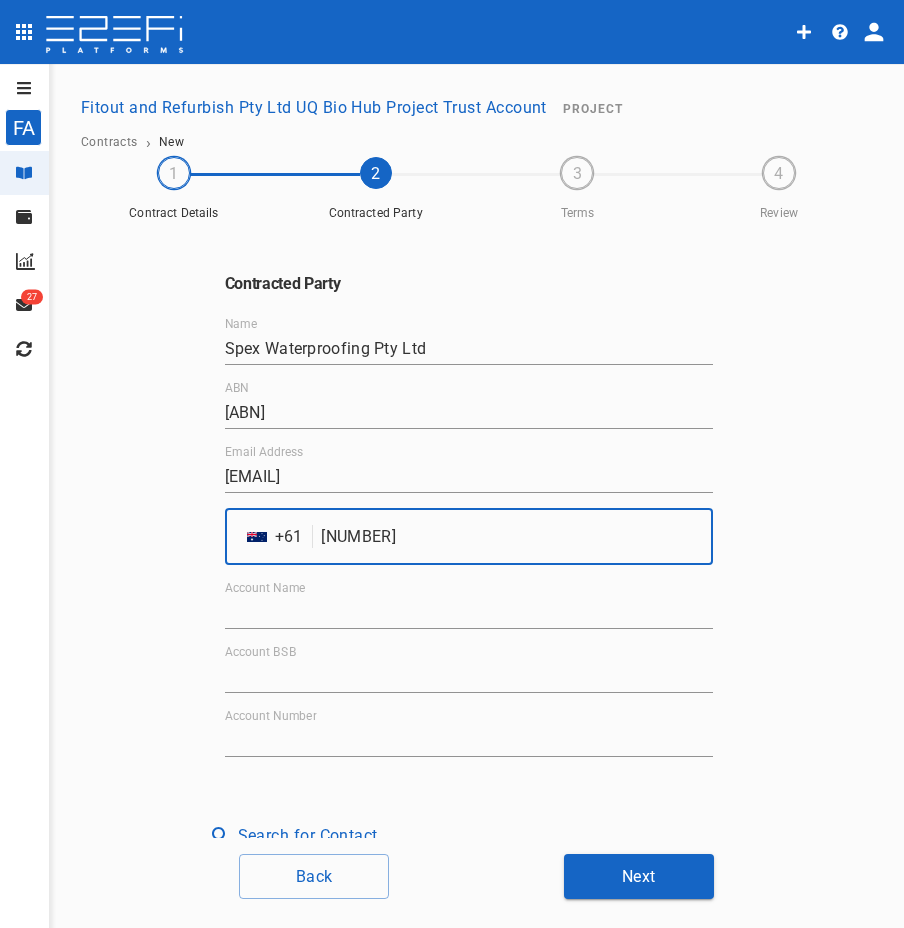 click on "[NUMBER]" at bounding box center [516, 537] 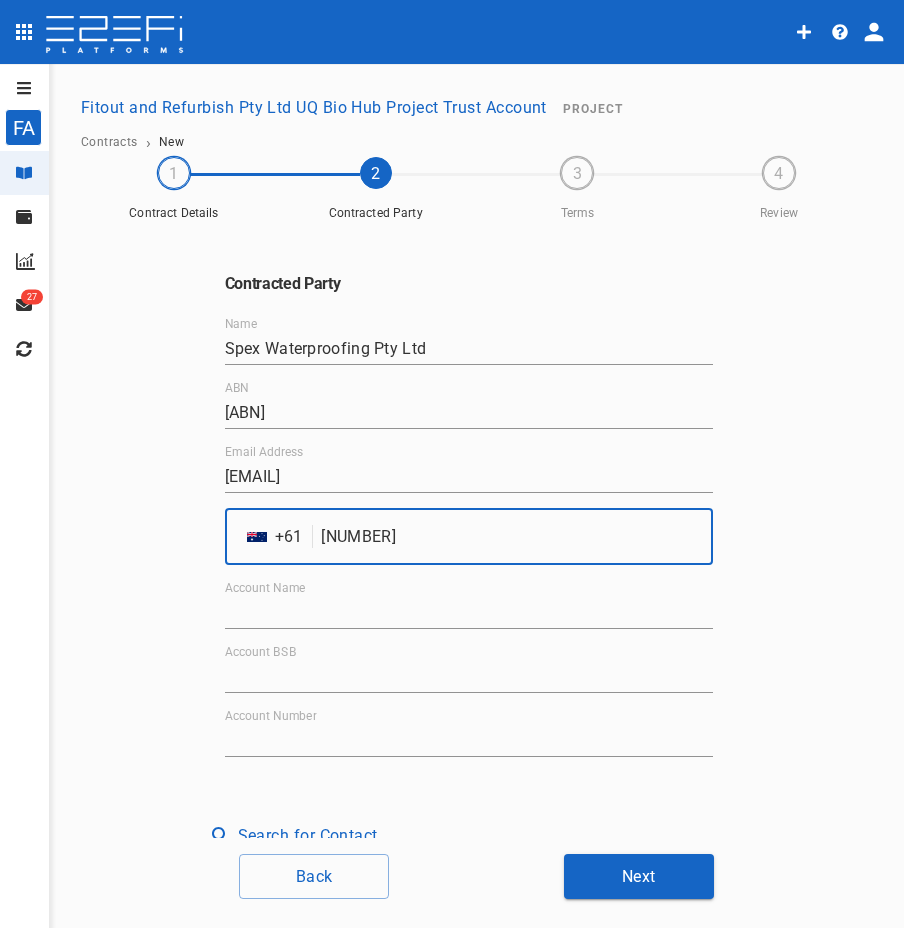 drag, startPoint x: 474, startPoint y: 342, endPoint x: 152, endPoint y: 342, distance: 322 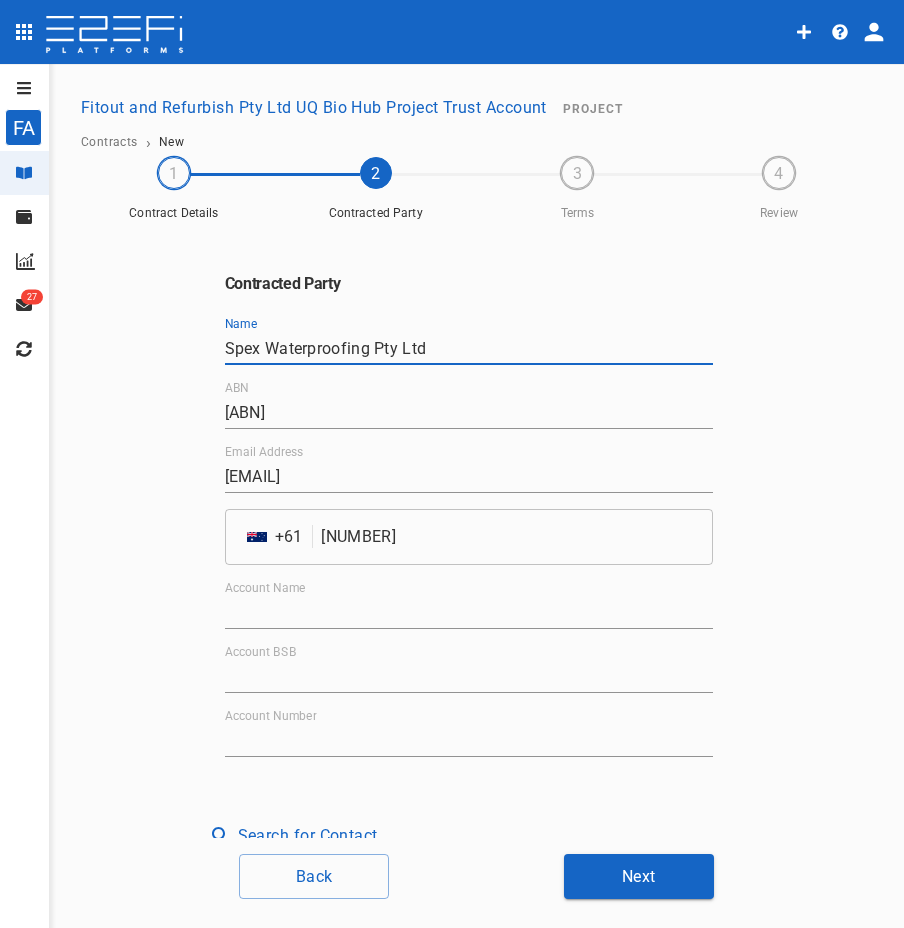 drag, startPoint x: 461, startPoint y: 343, endPoint x: 147, endPoint y: 325, distance: 314.5155 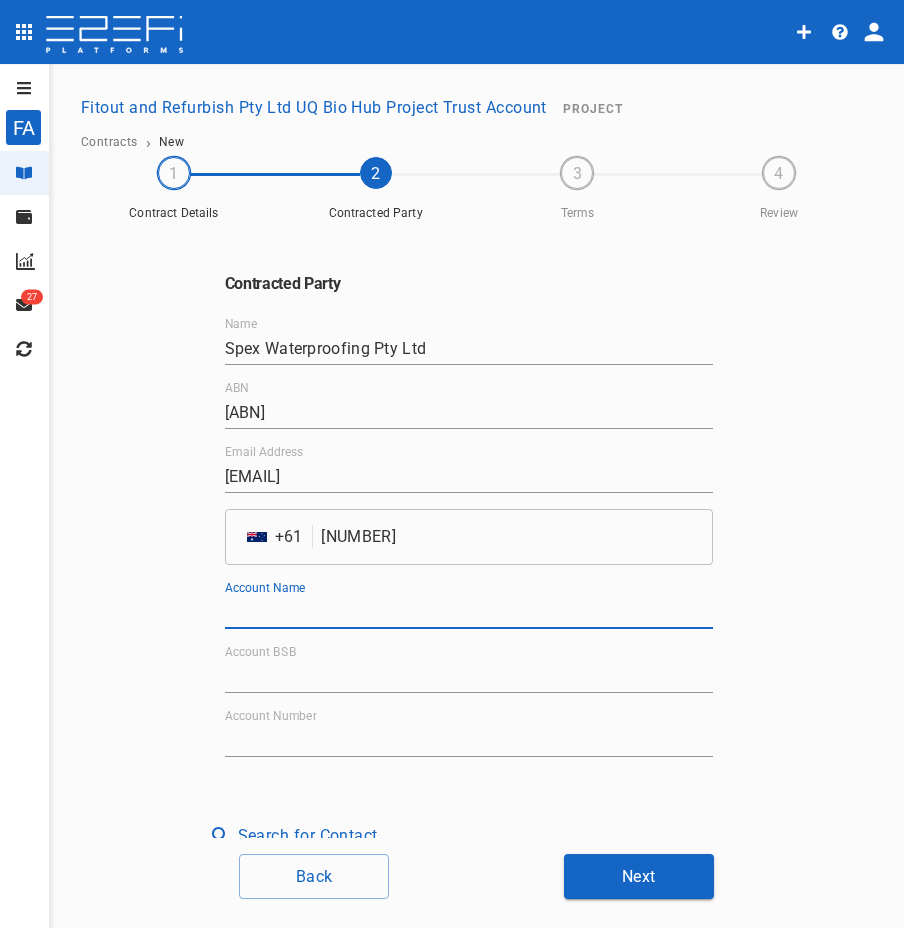 click on "Account Name" at bounding box center [469, 613] 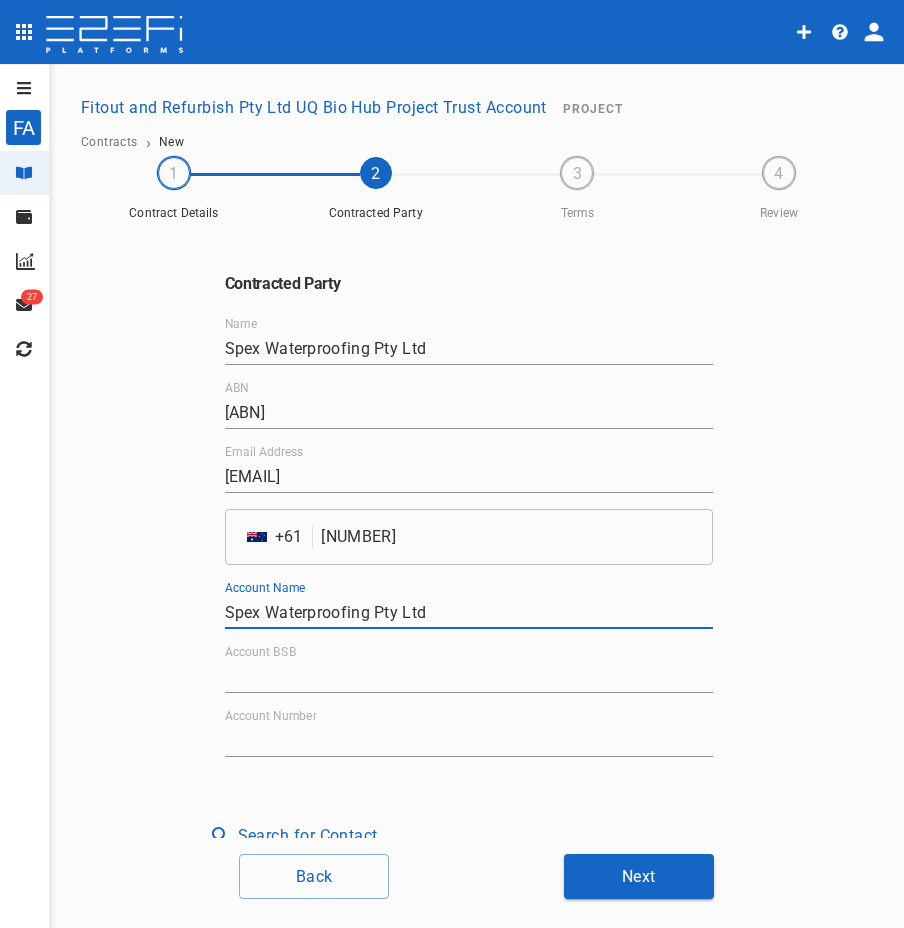 type on "Spex Waterproofing Pty Ltd" 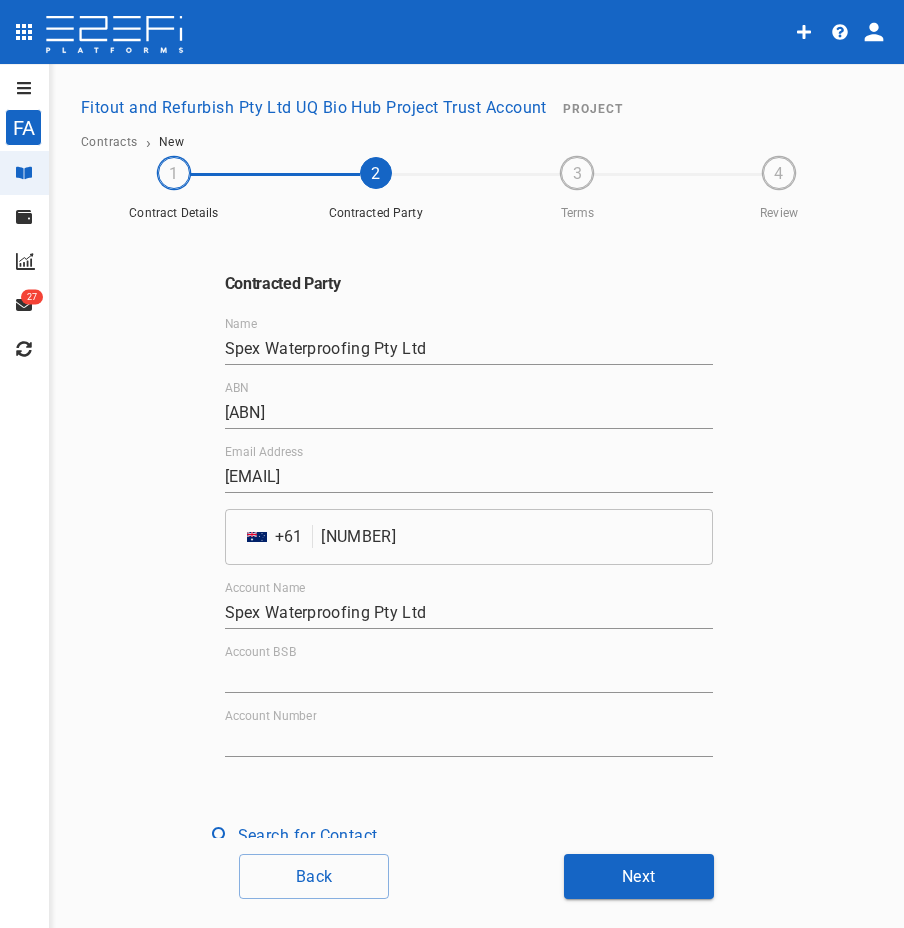 click on "Account BSB" at bounding box center (469, 677) 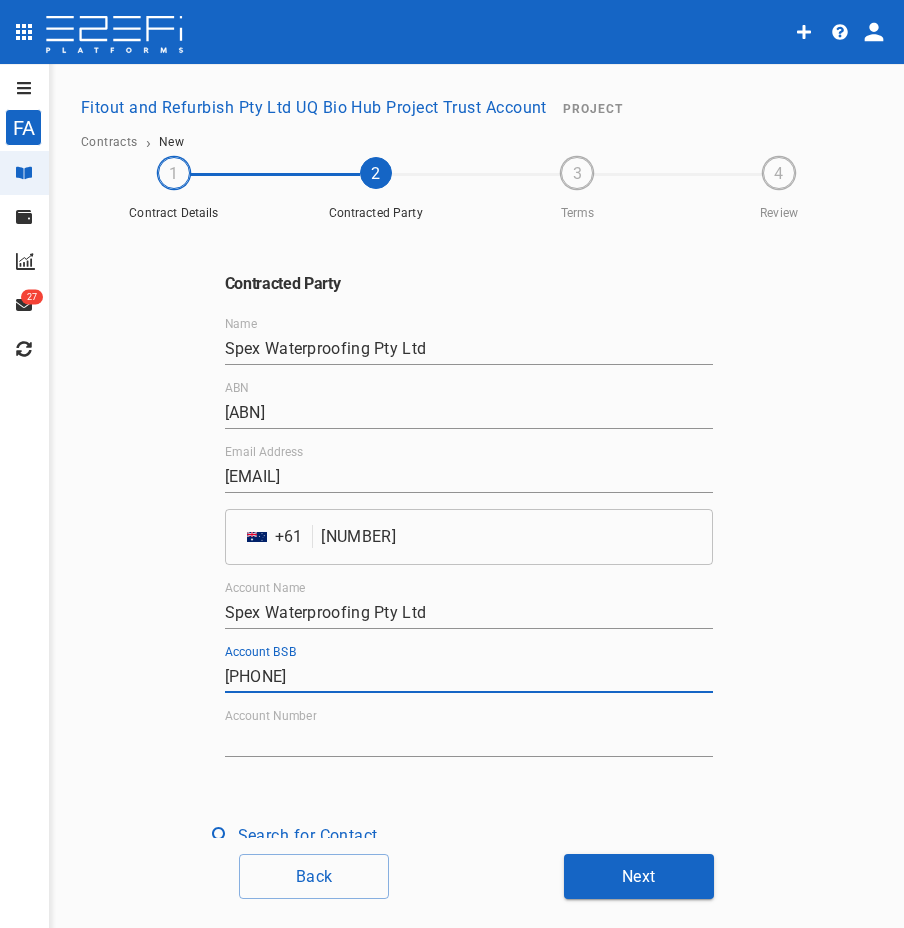 type on "[PHONE]" 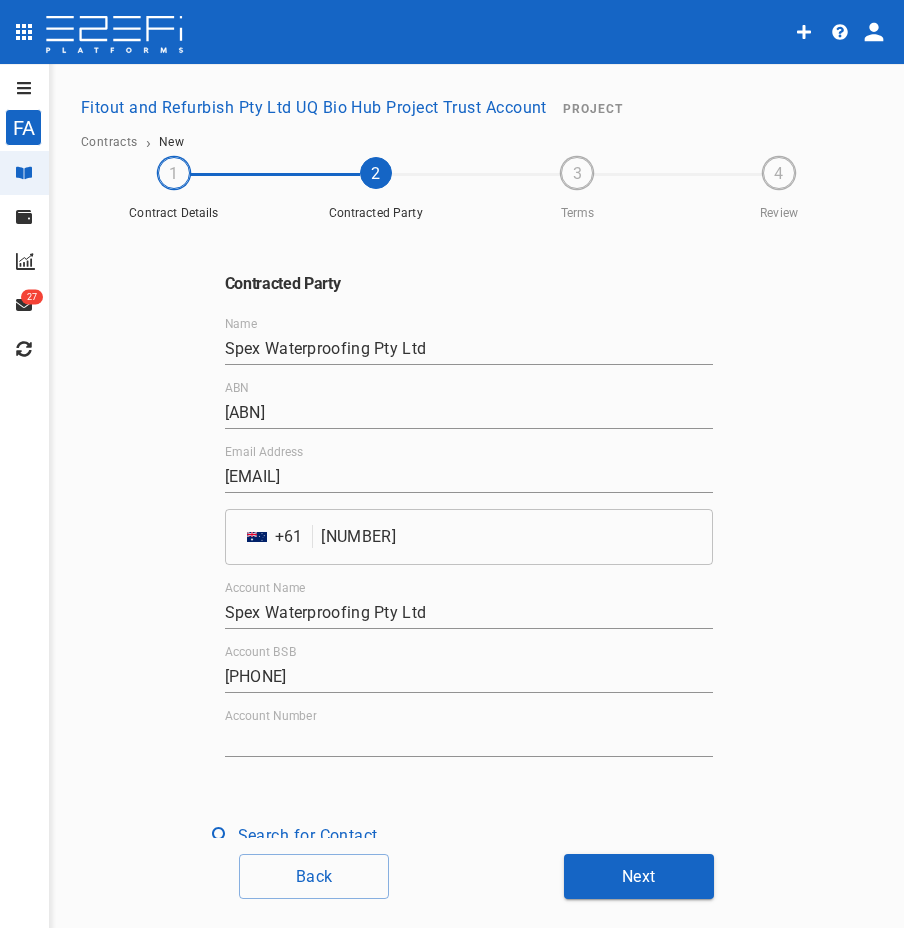 click on "Account Number" at bounding box center [469, 741] 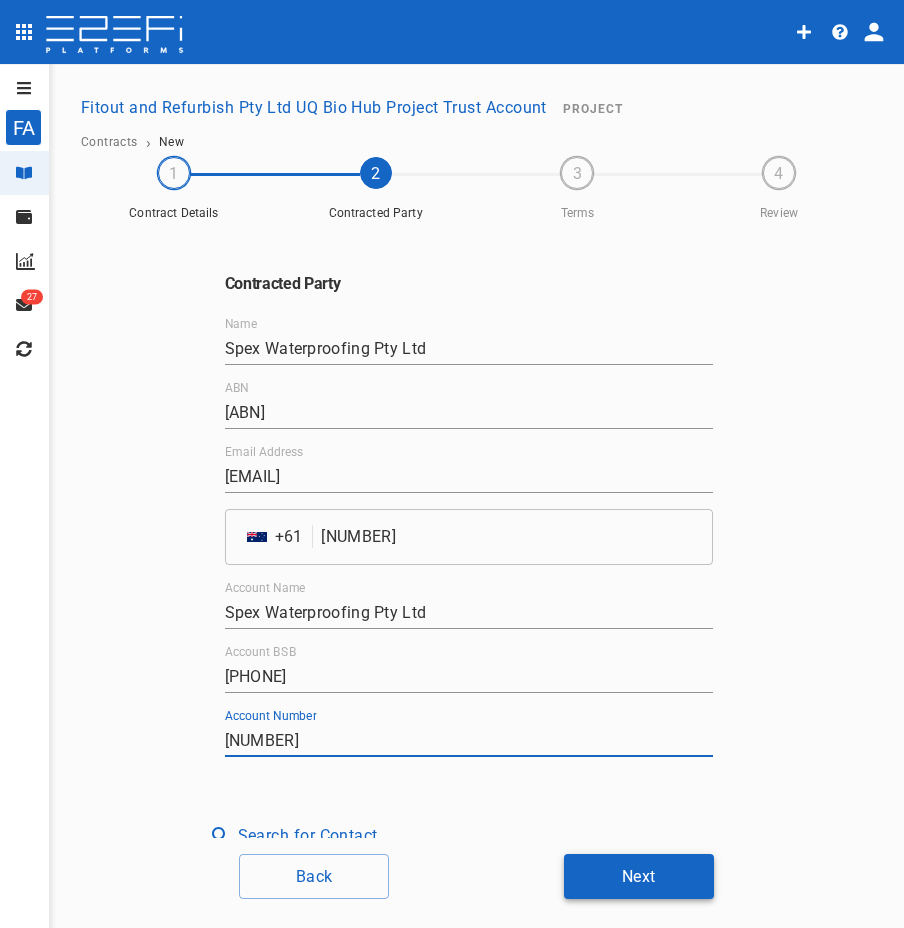 type on "[NUMBER]" 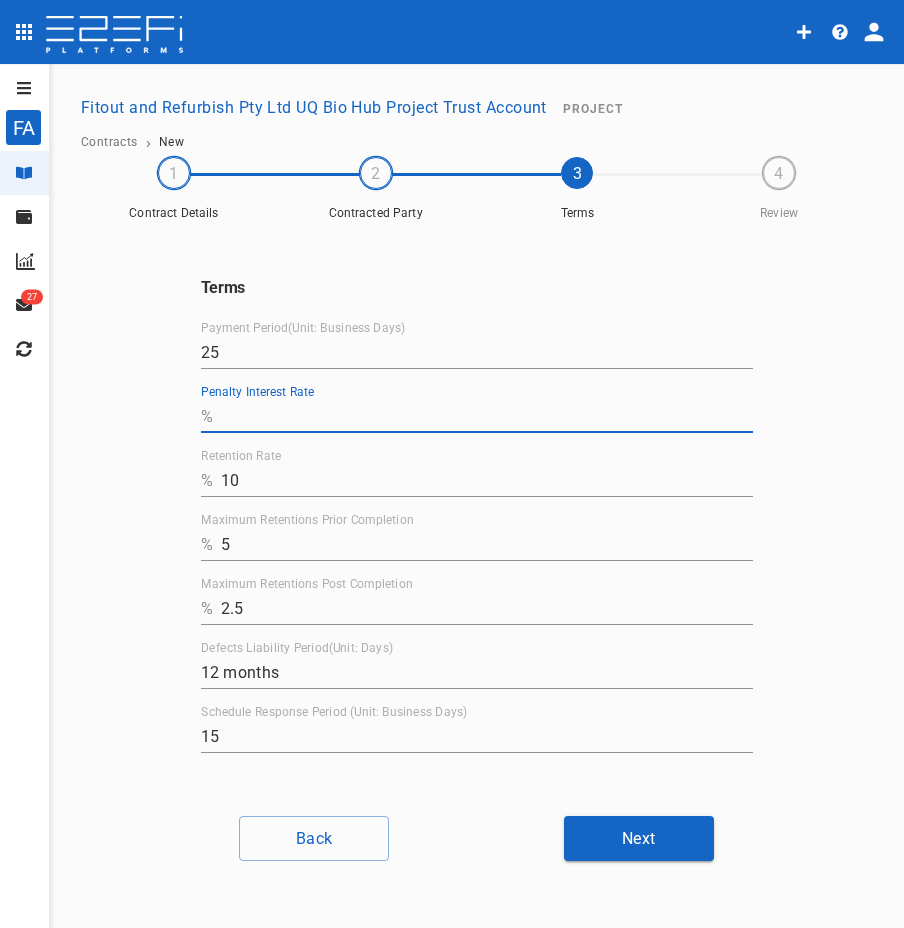 click on "Penalty Interest Rate" at bounding box center (487, 417) 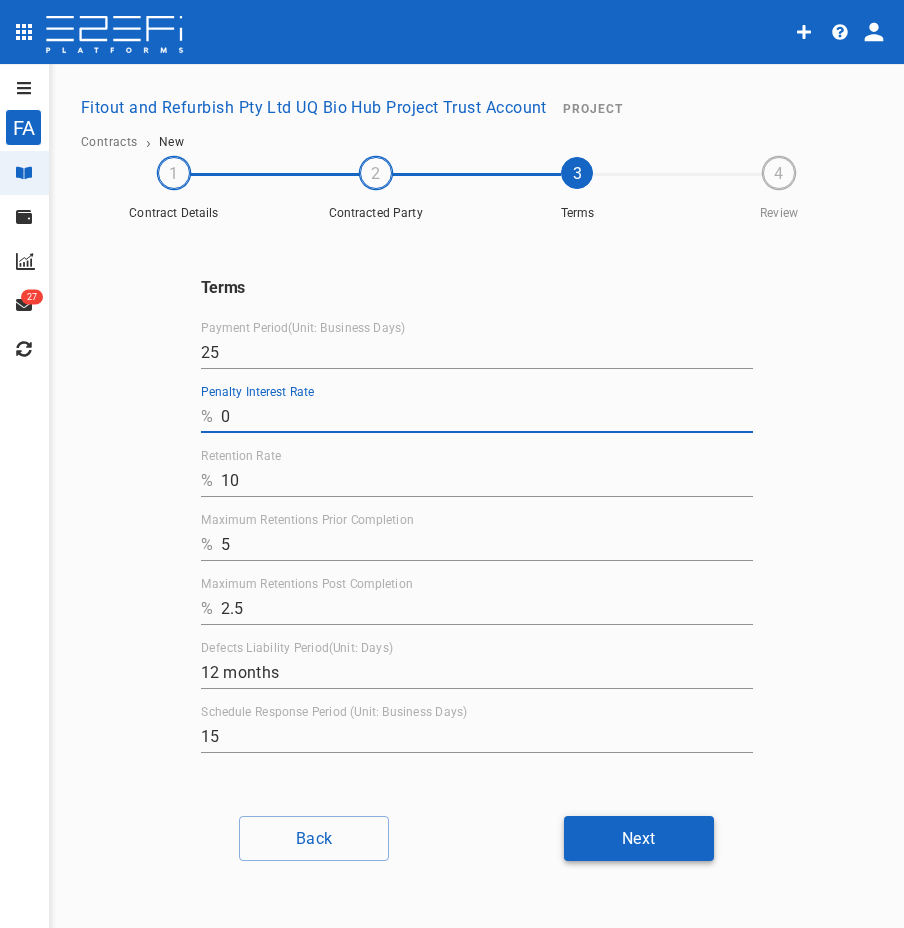 type on "0" 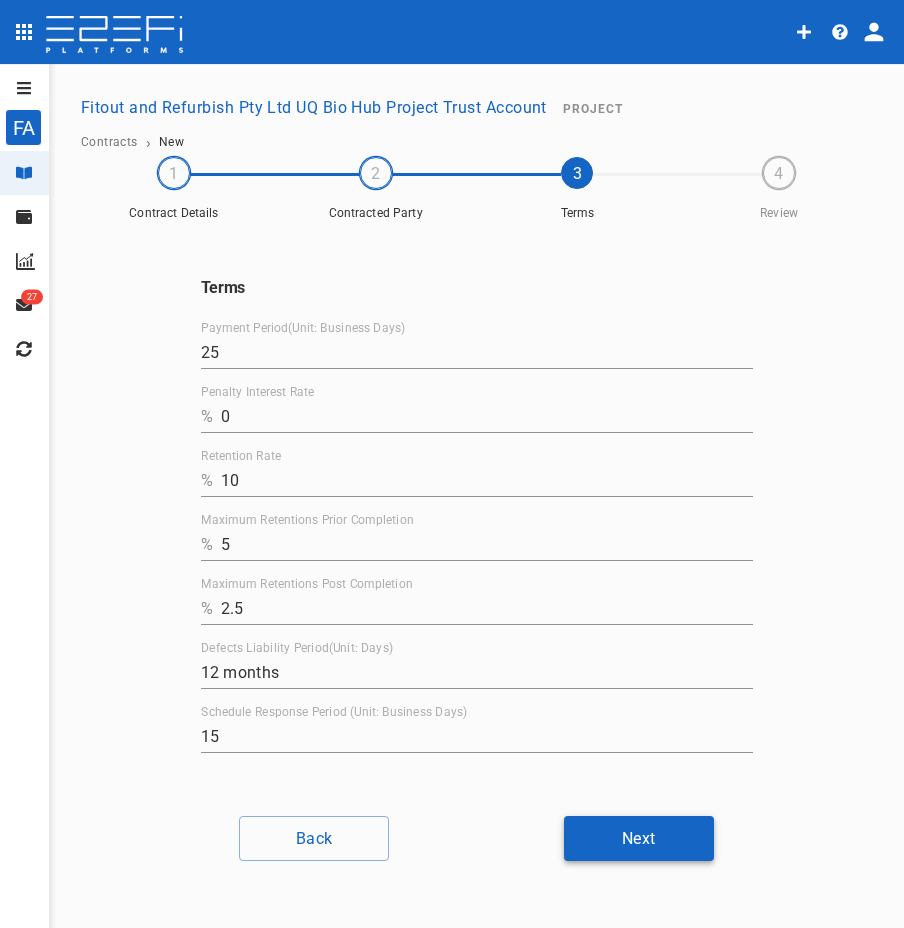 click on "Next" at bounding box center [639, 838] 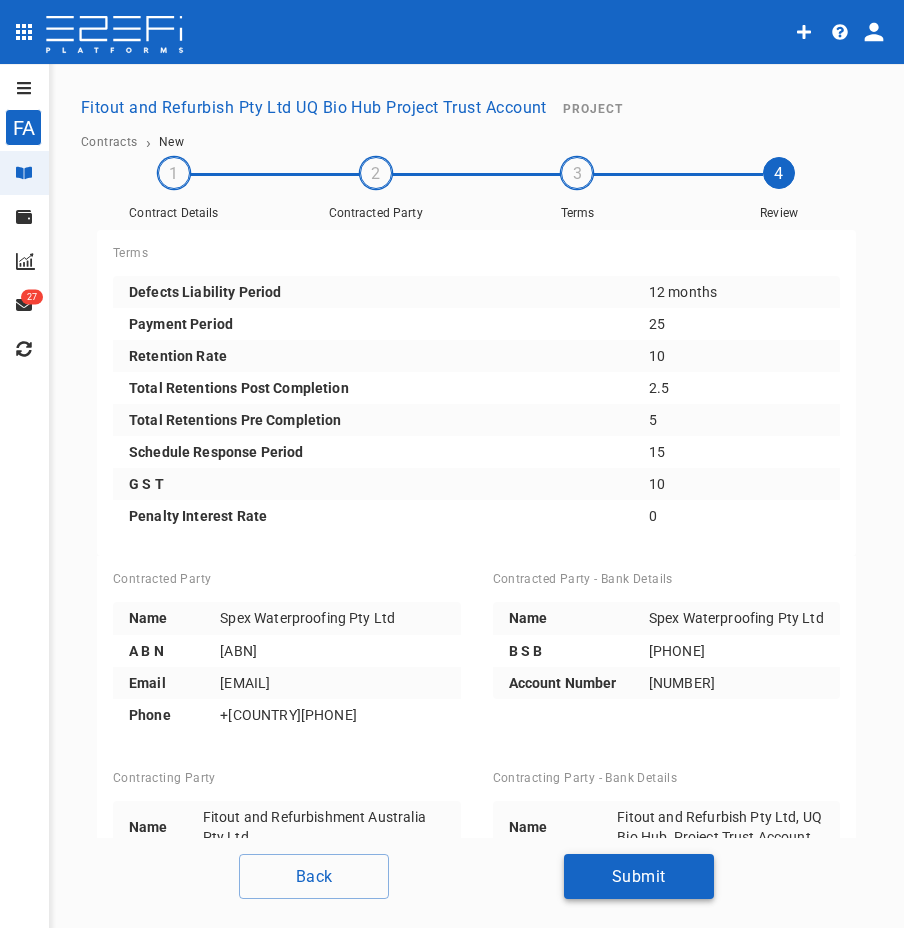 click on "Submit" at bounding box center [639, 876] 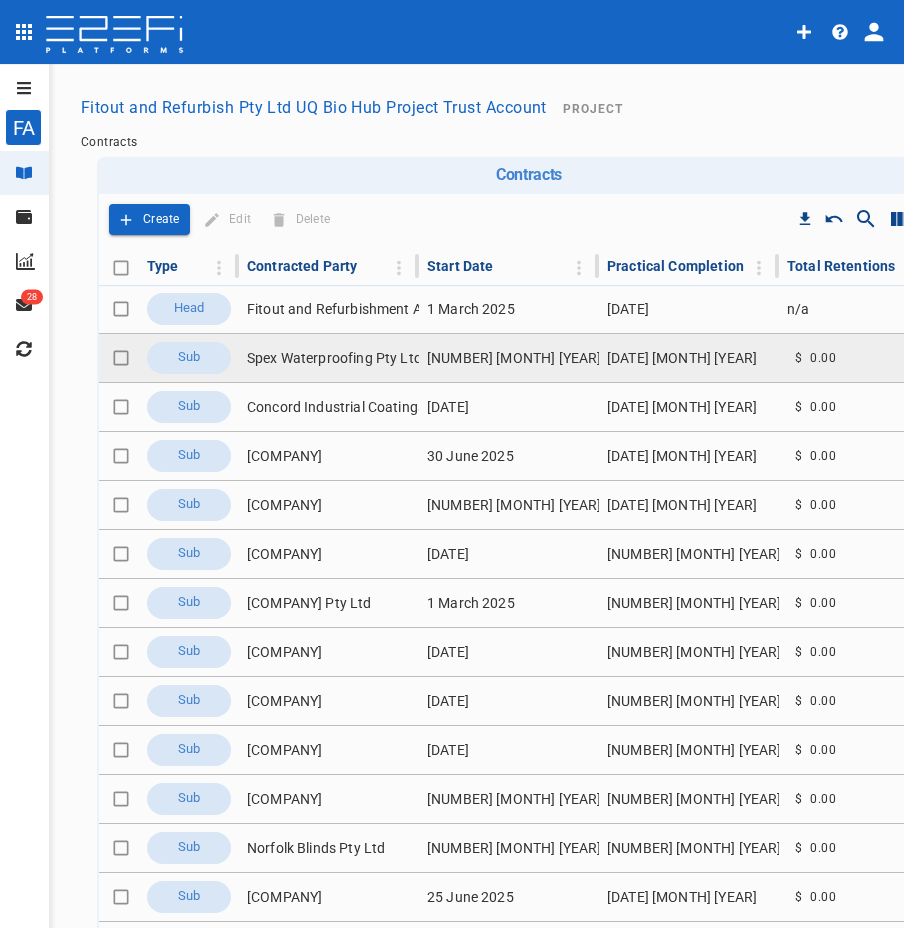 click on "Spex Waterproofing Pty Ltd" at bounding box center (329, 358) 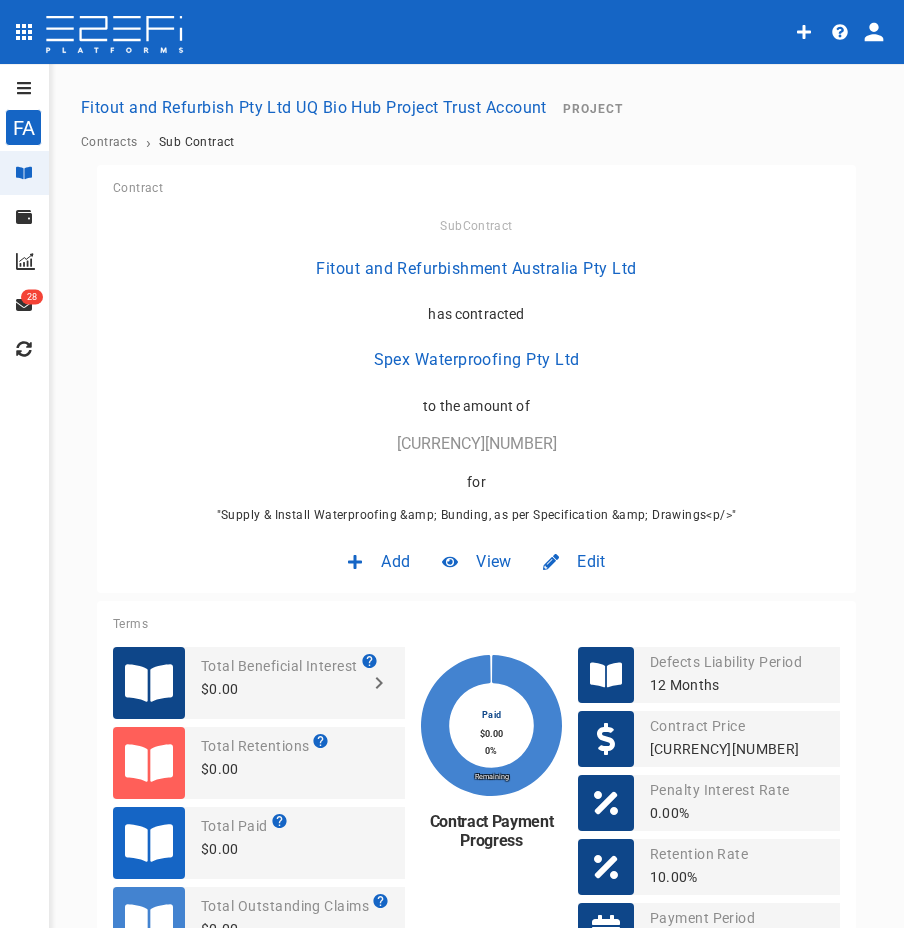 click on "Edit" at bounding box center [574, 561] 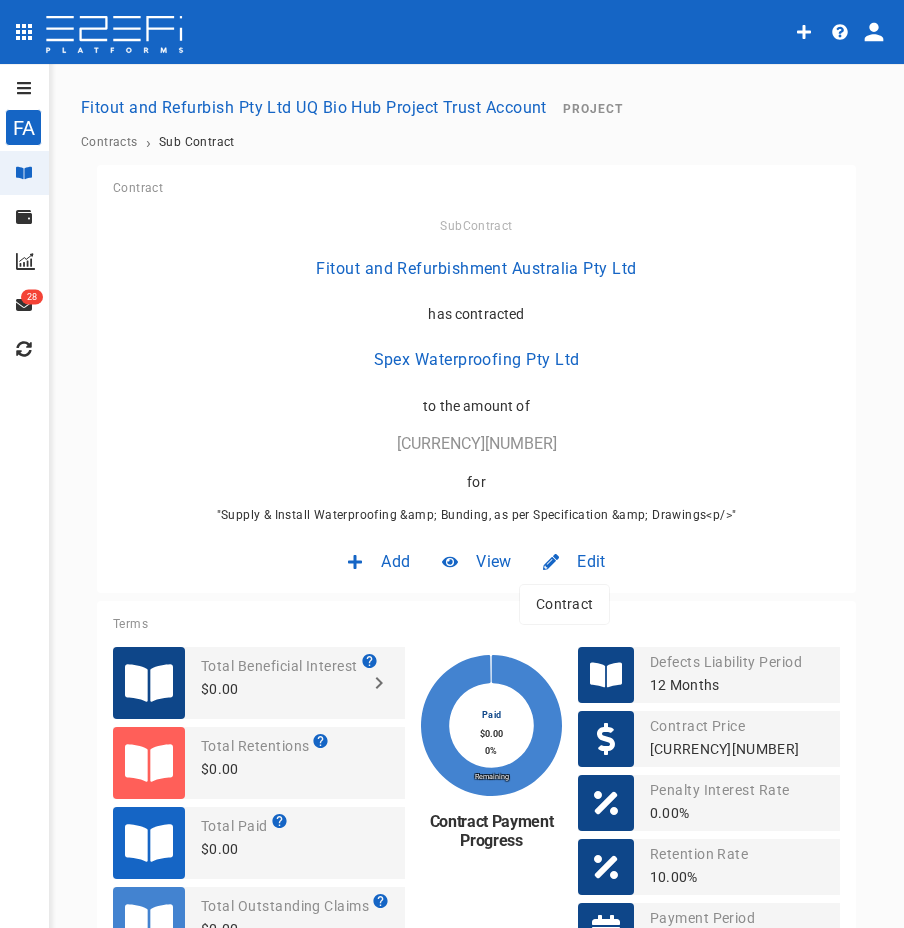 click on "Contract" at bounding box center [564, 604] 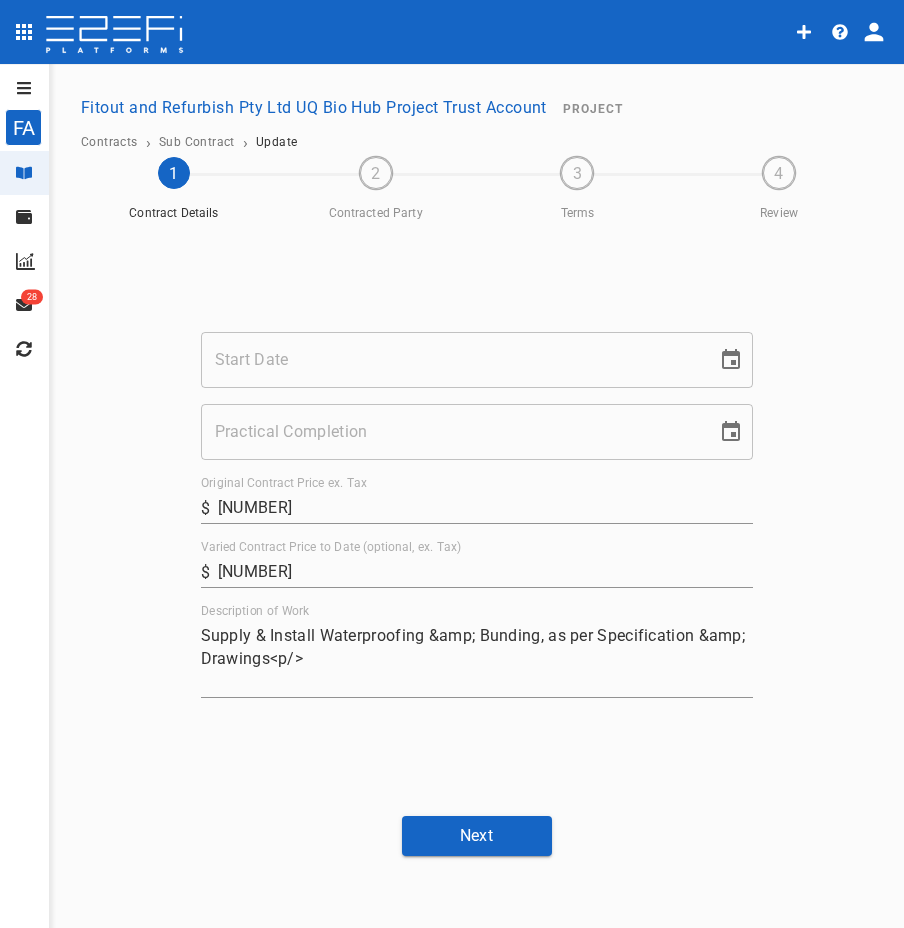 type on "02/07/2025" 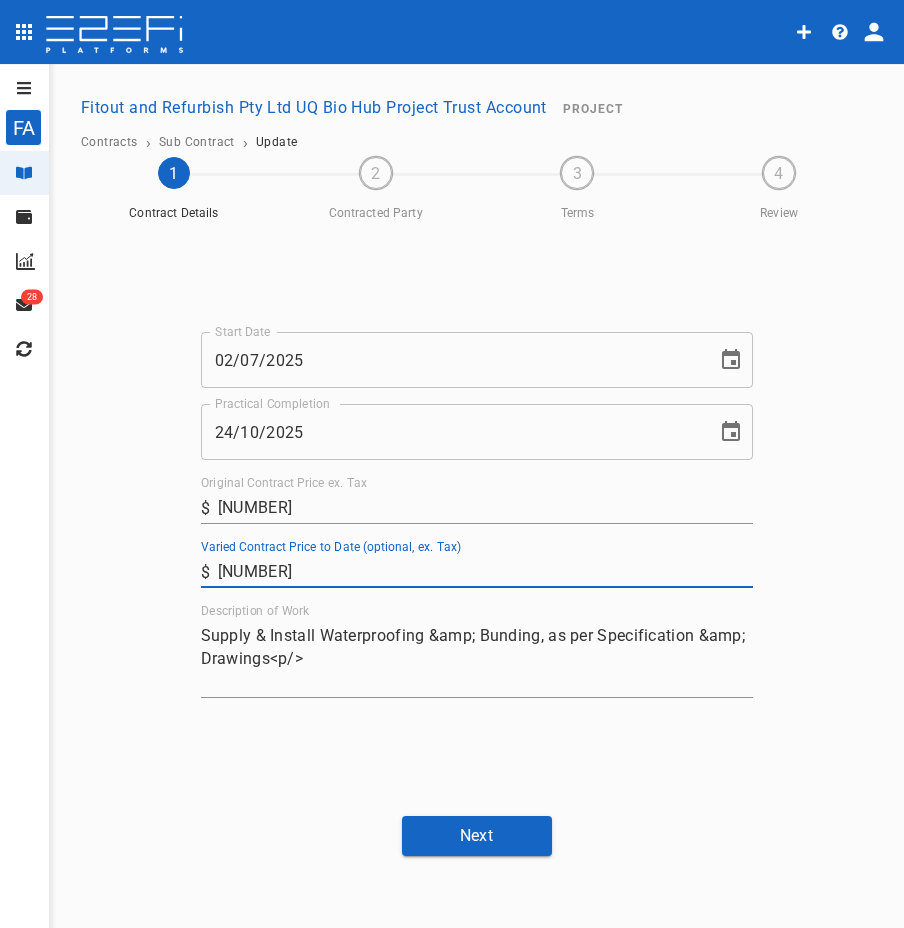 drag, startPoint x: 376, startPoint y: 579, endPoint x: 240, endPoint y: 586, distance: 136.18002 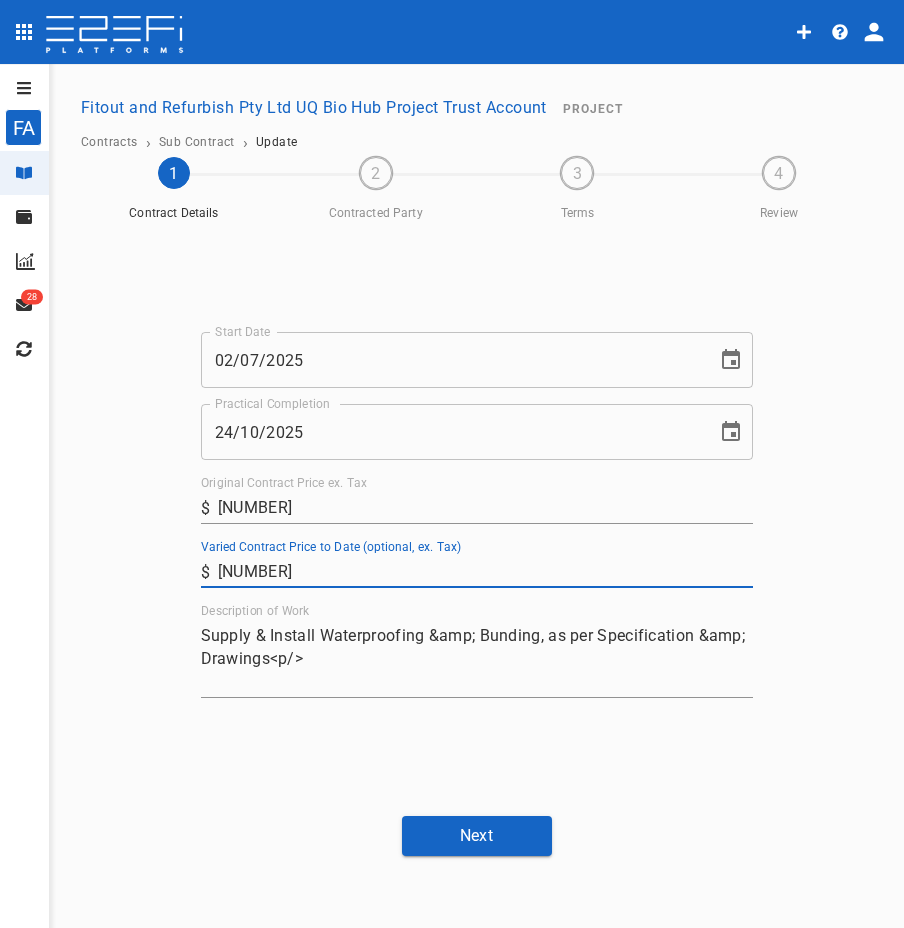 drag, startPoint x: 306, startPoint y: 567, endPoint x: 127, endPoint y: 568, distance: 179.00279 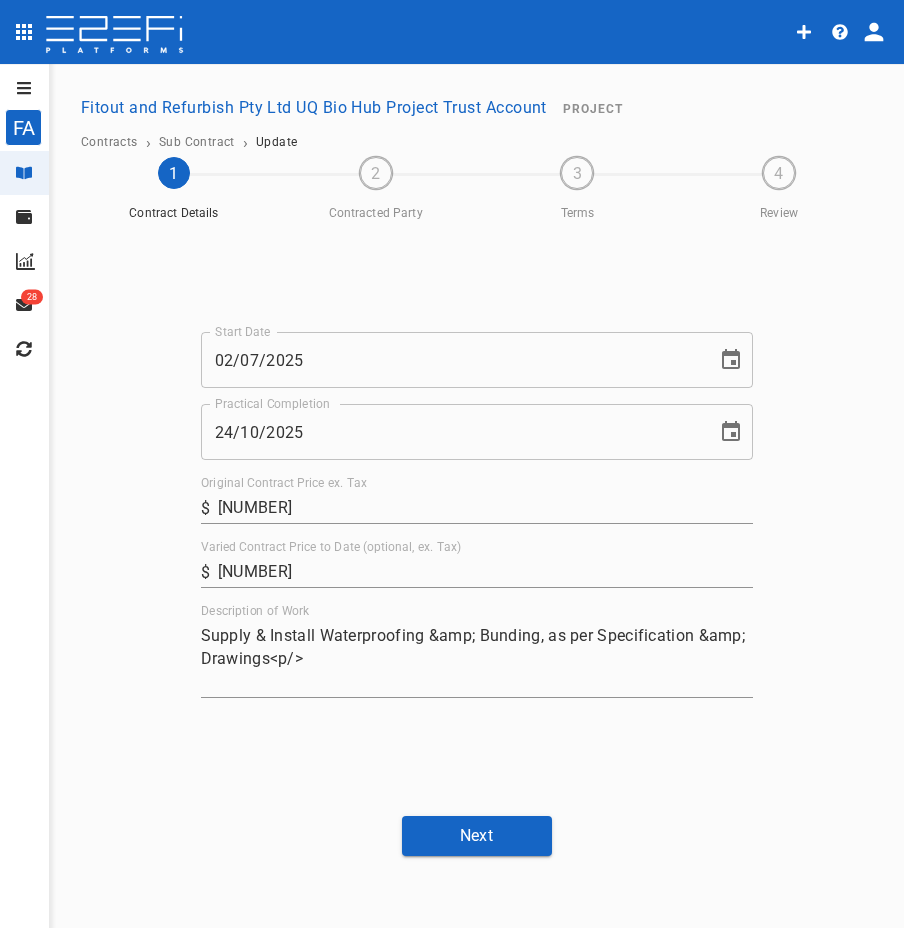 click on "Supply & Install Waterproofing &amp; Bunding, as per Specification &amp; Drawings</p> x" at bounding box center [477, 659] 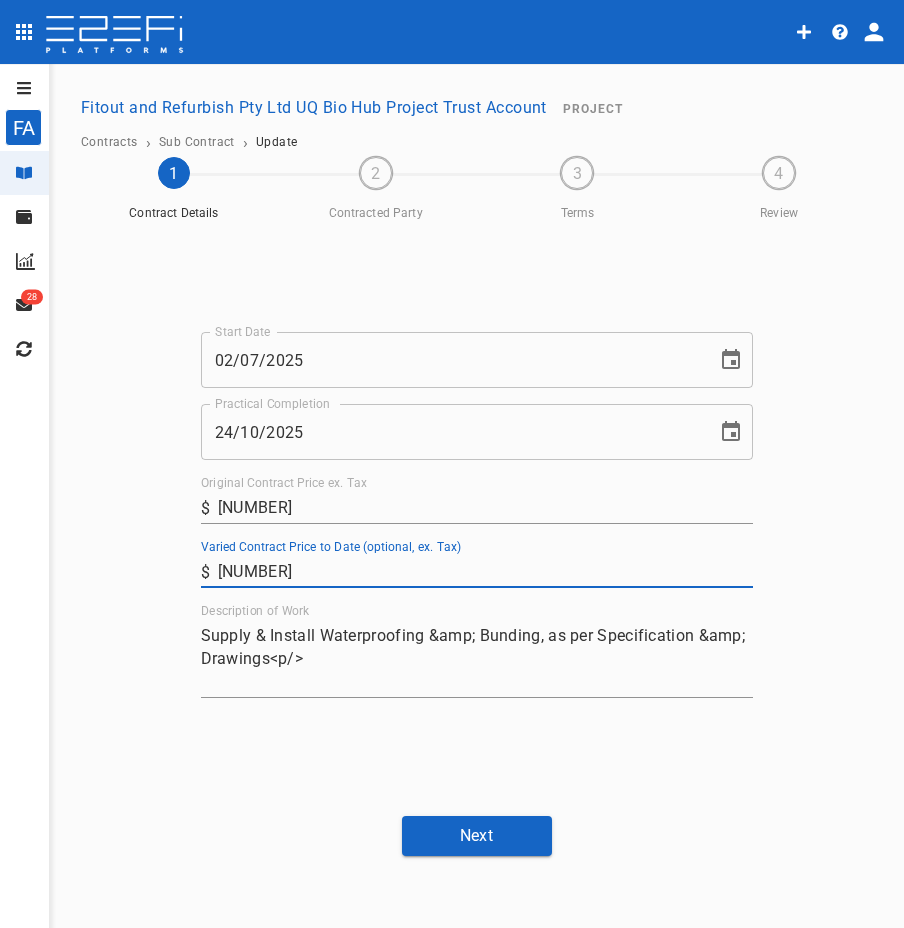 drag, startPoint x: 322, startPoint y: 576, endPoint x: 127, endPoint y: 582, distance: 195.09229 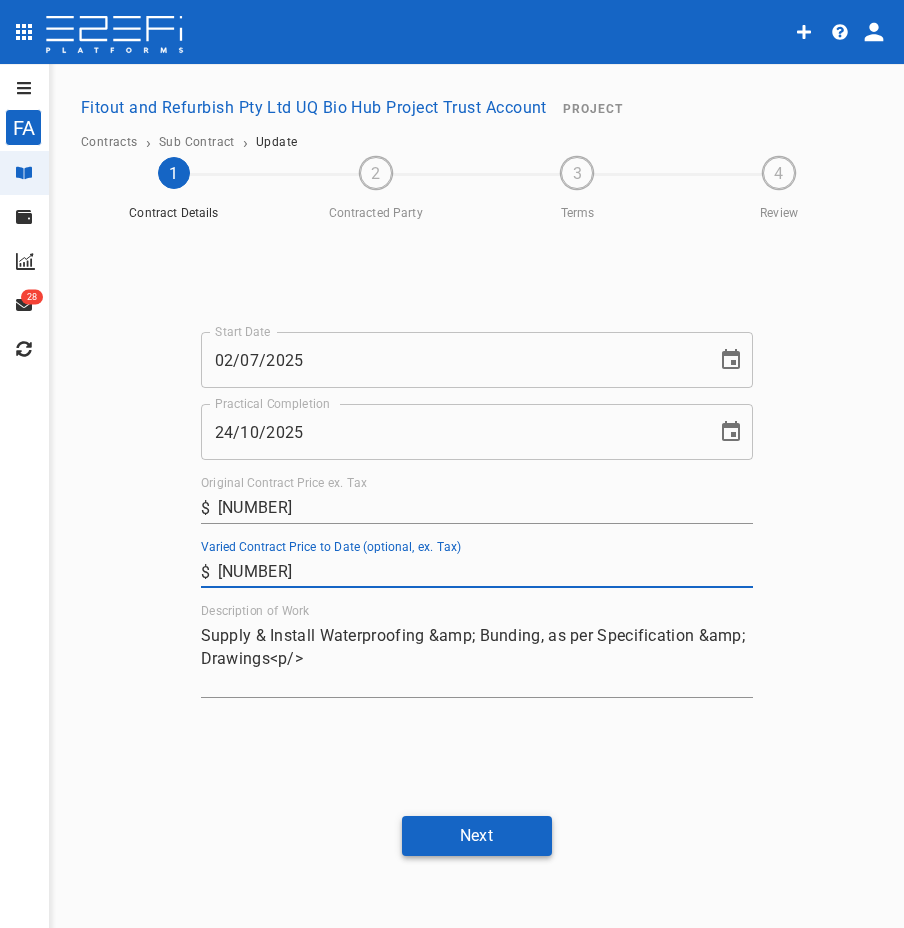 type on "[NUMBER]" 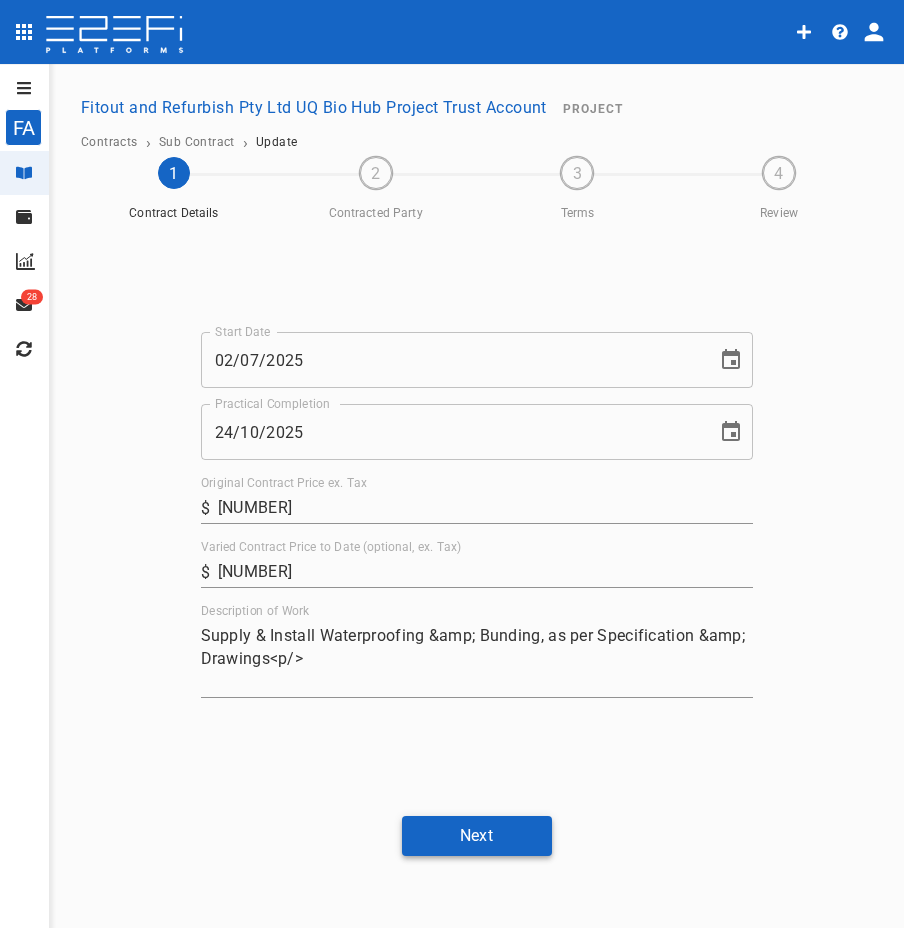 click on "Next" at bounding box center (477, 835) 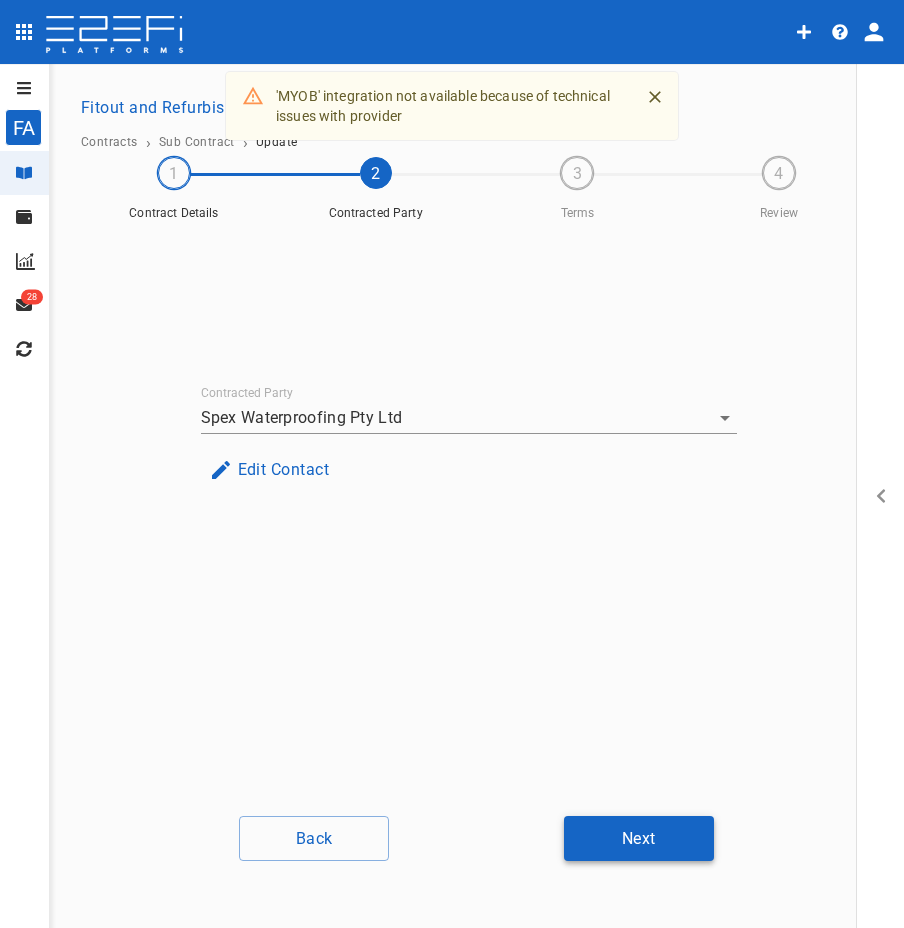 click on "Next" at bounding box center (639, 838) 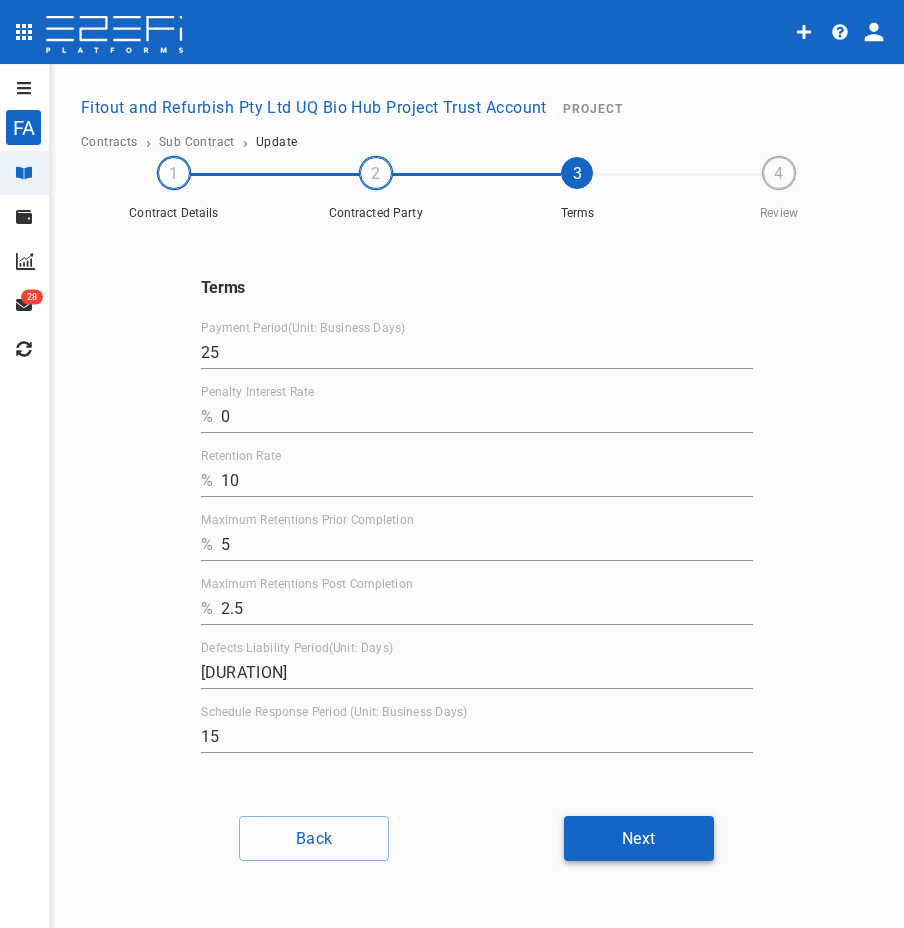 click on "Next" at bounding box center (639, 838) 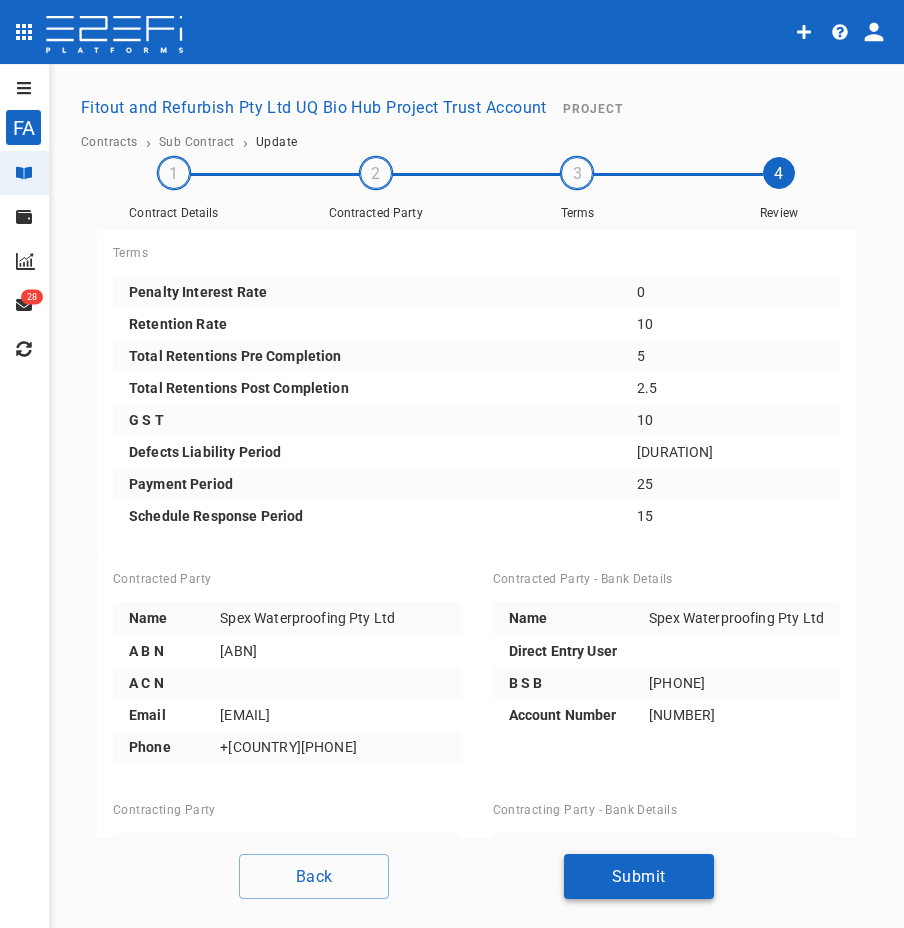 click on "Submit" at bounding box center [639, 876] 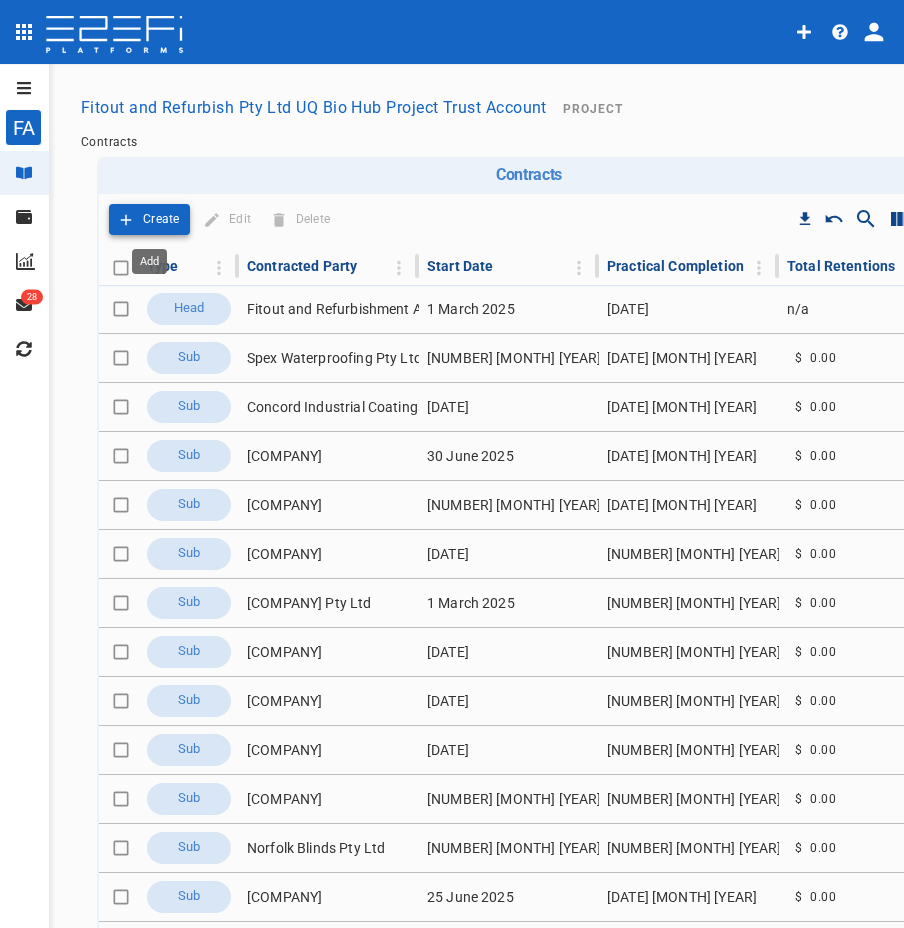 click on "Create" at bounding box center [161, 219] 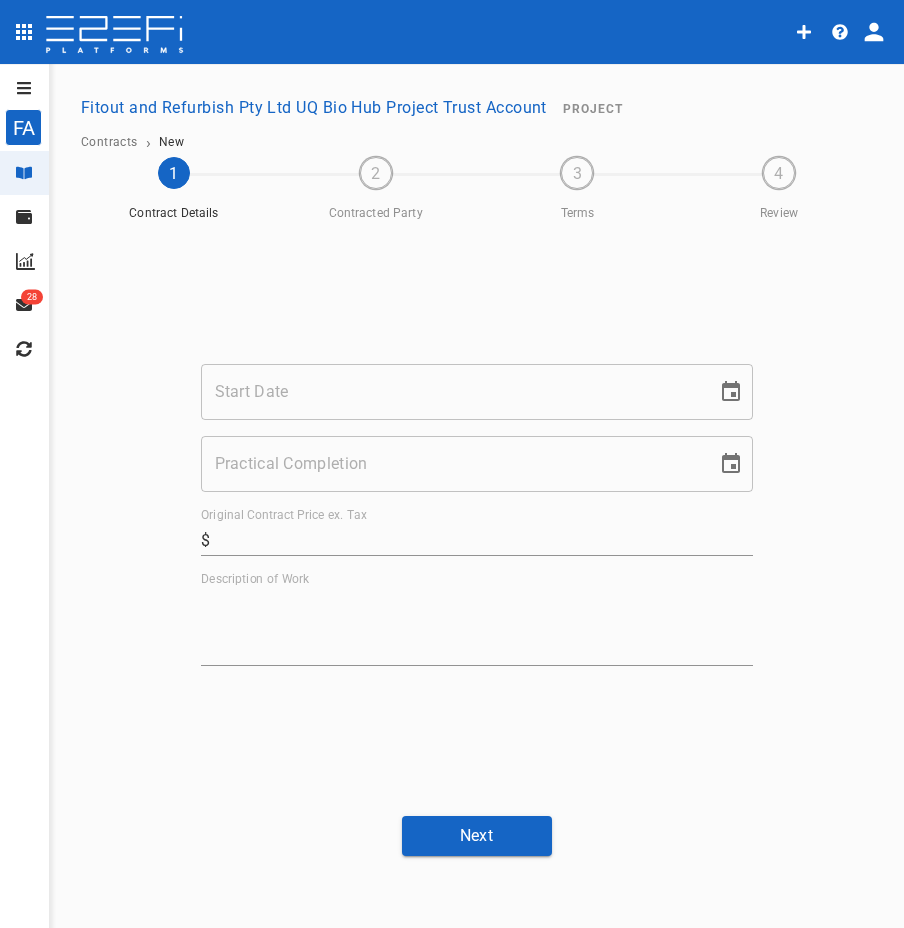 click on "Start Date" at bounding box center [452, 392] 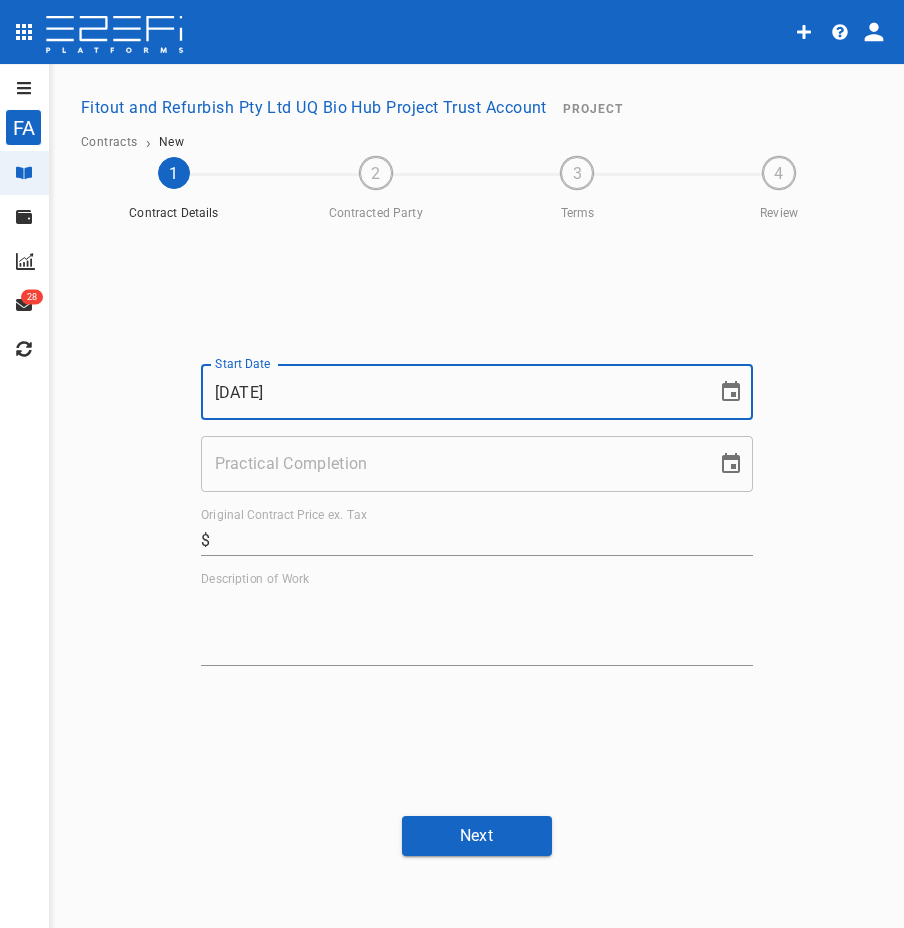 type on "[DATE]" 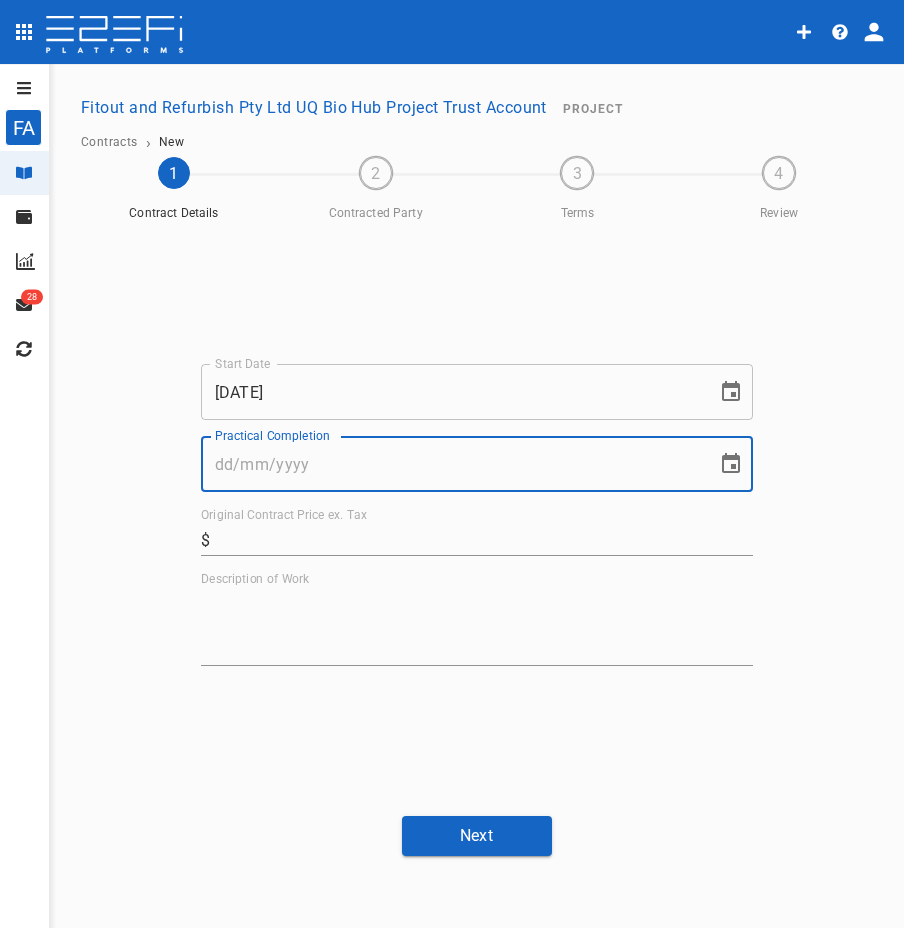 click on "Practical Completion" at bounding box center (452, 464) 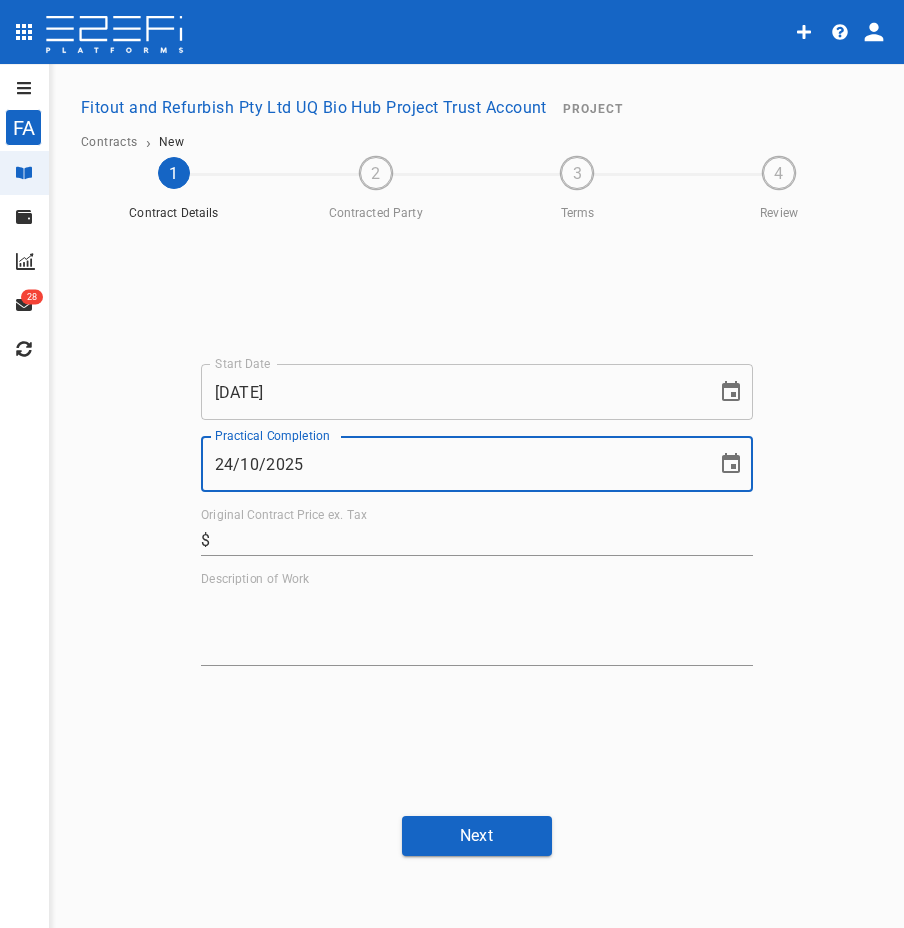 type on "24/10/2025" 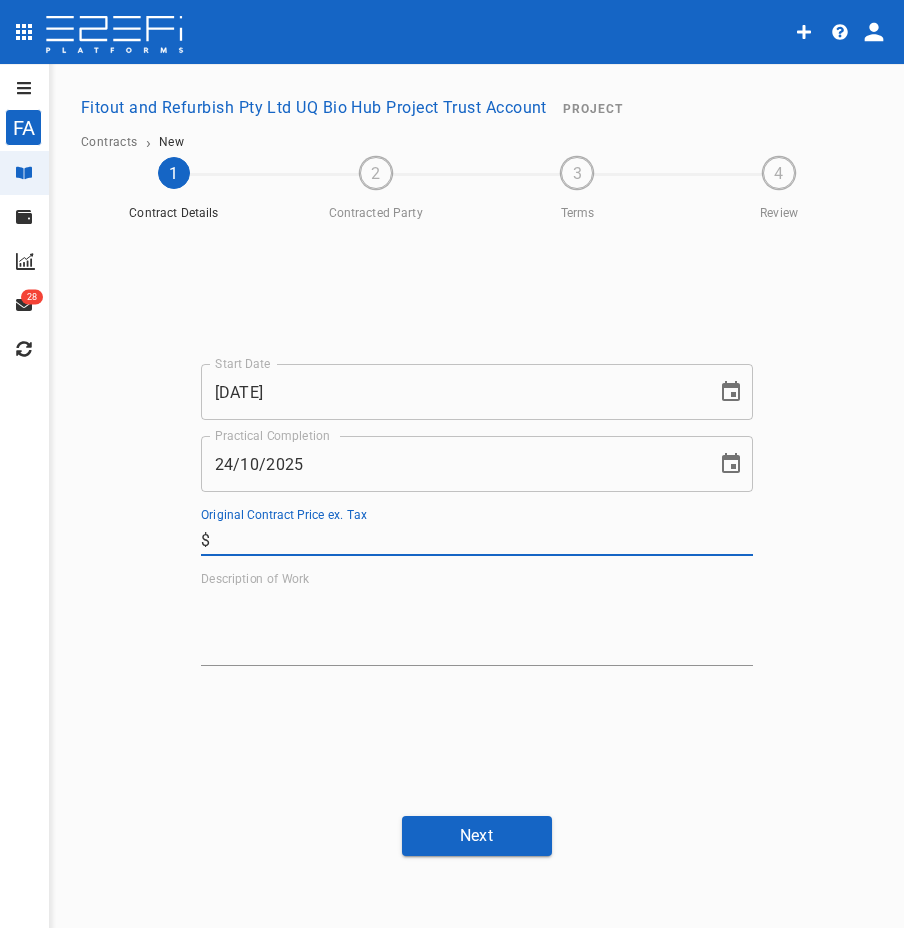 click on "Original Contract Price ex. Tax" at bounding box center [485, 540] 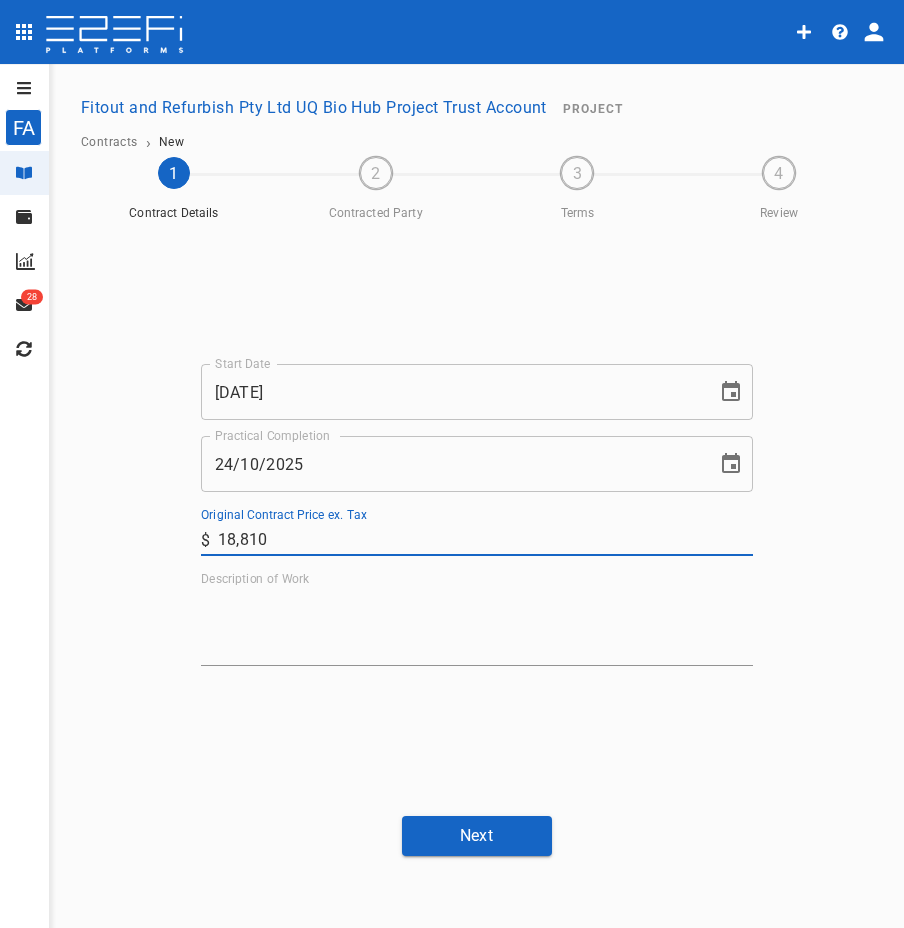 type on "18,810" 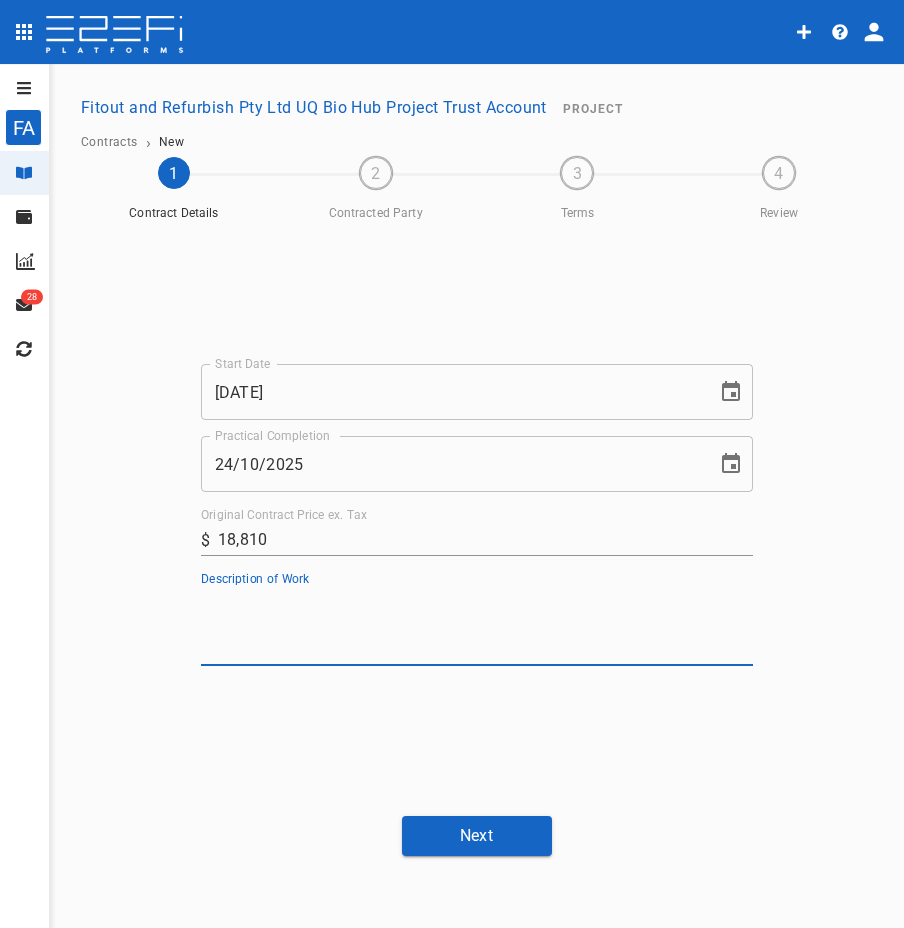 click on "Description of Work" at bounding box center (477, 626) 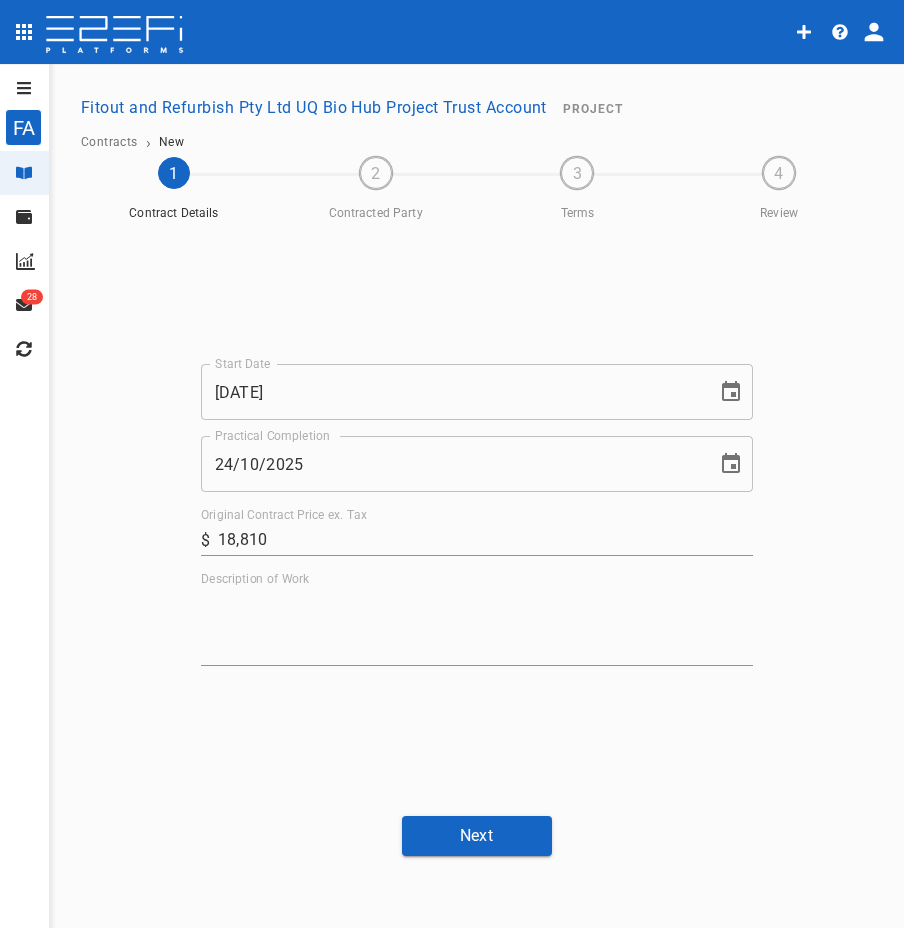click on "Description of Work" at bounding box center [477, 626] 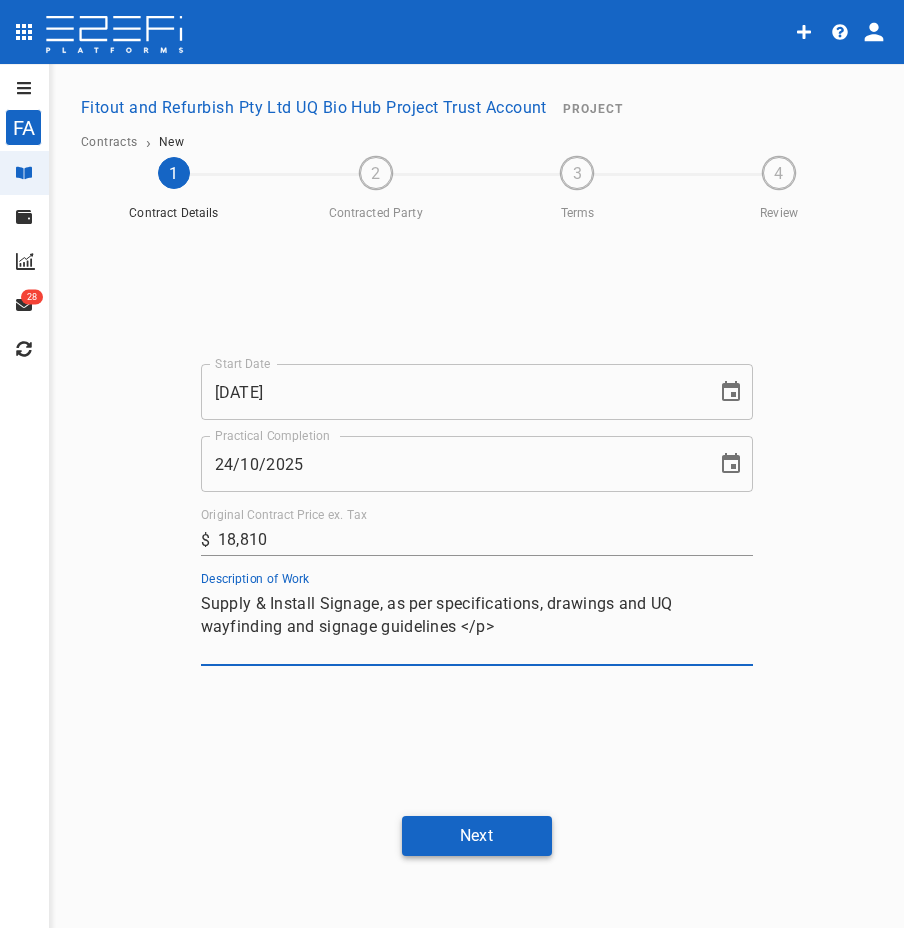 type on "Supply & Install Signage, as per specifications, drawings and UQ wayfinding and signage guidelines </p>" 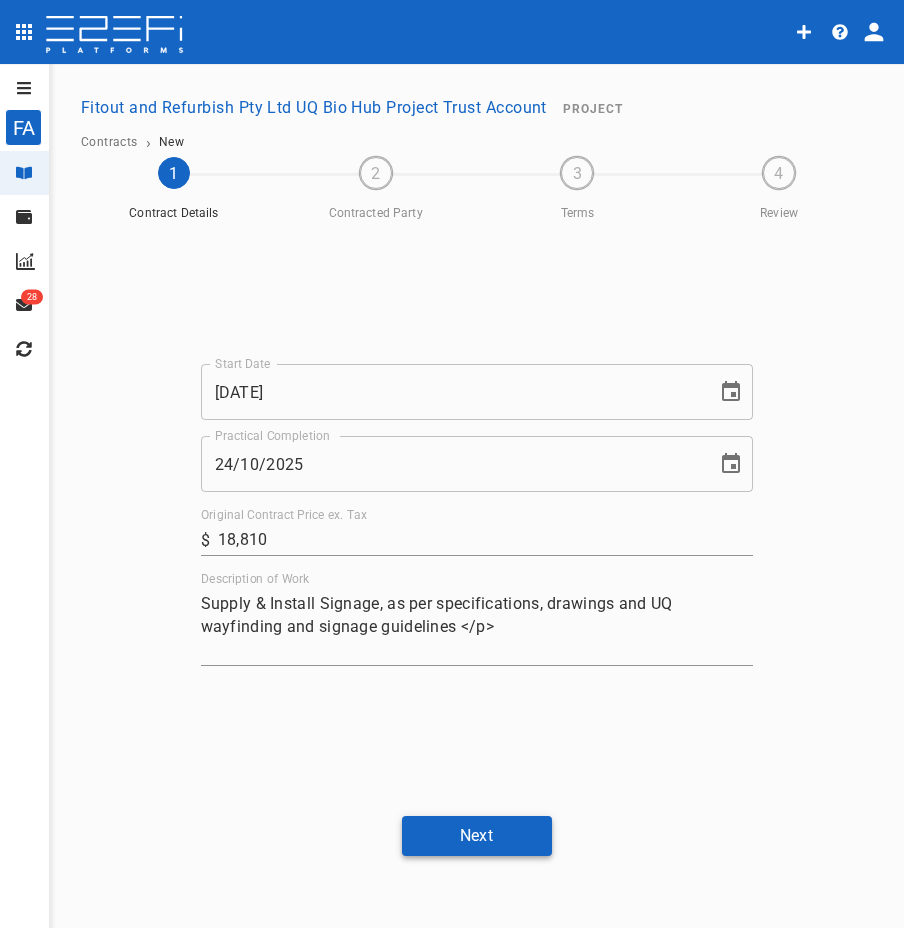 click on "Next" at bounding box center (477, 835) 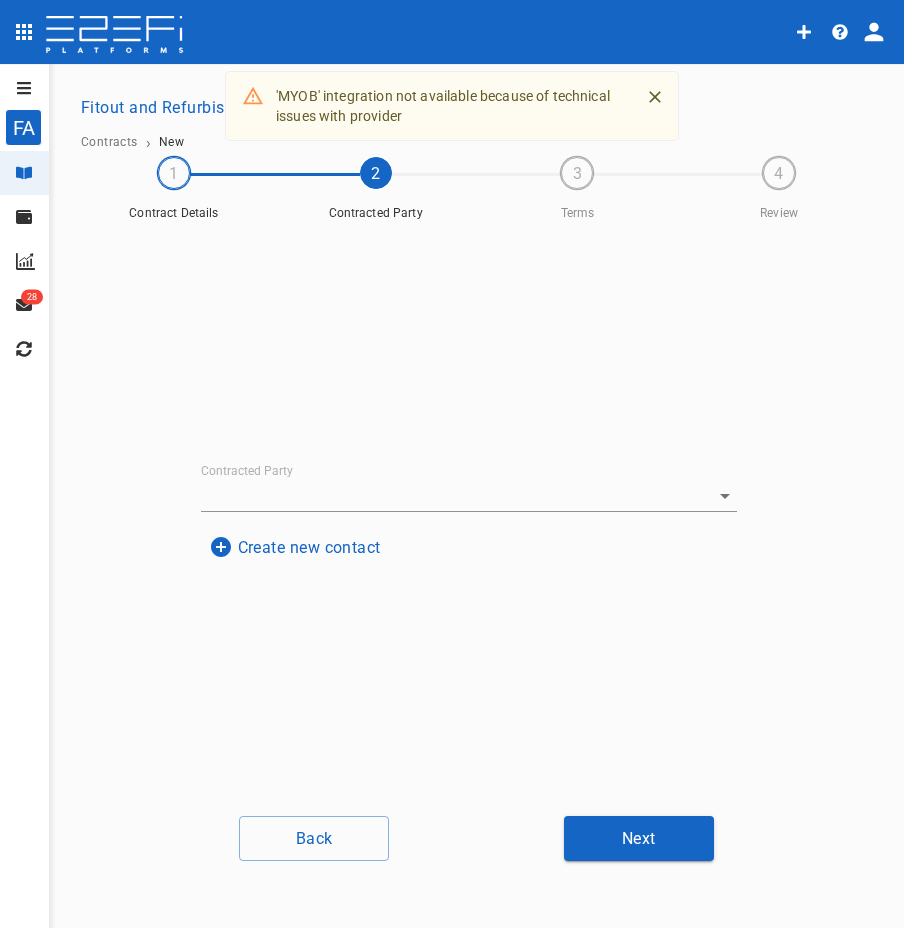click on "Create new contact" at bounding box center [295, 547] 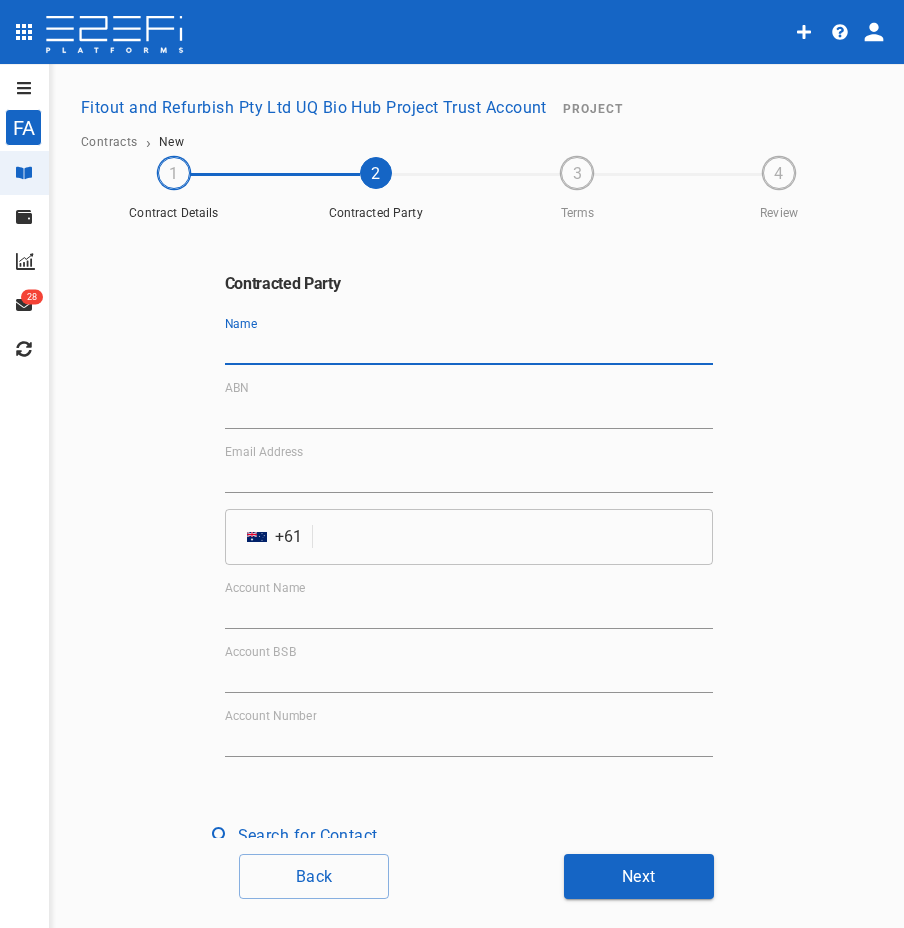 click on "Name" at bounding box center [469, 349] 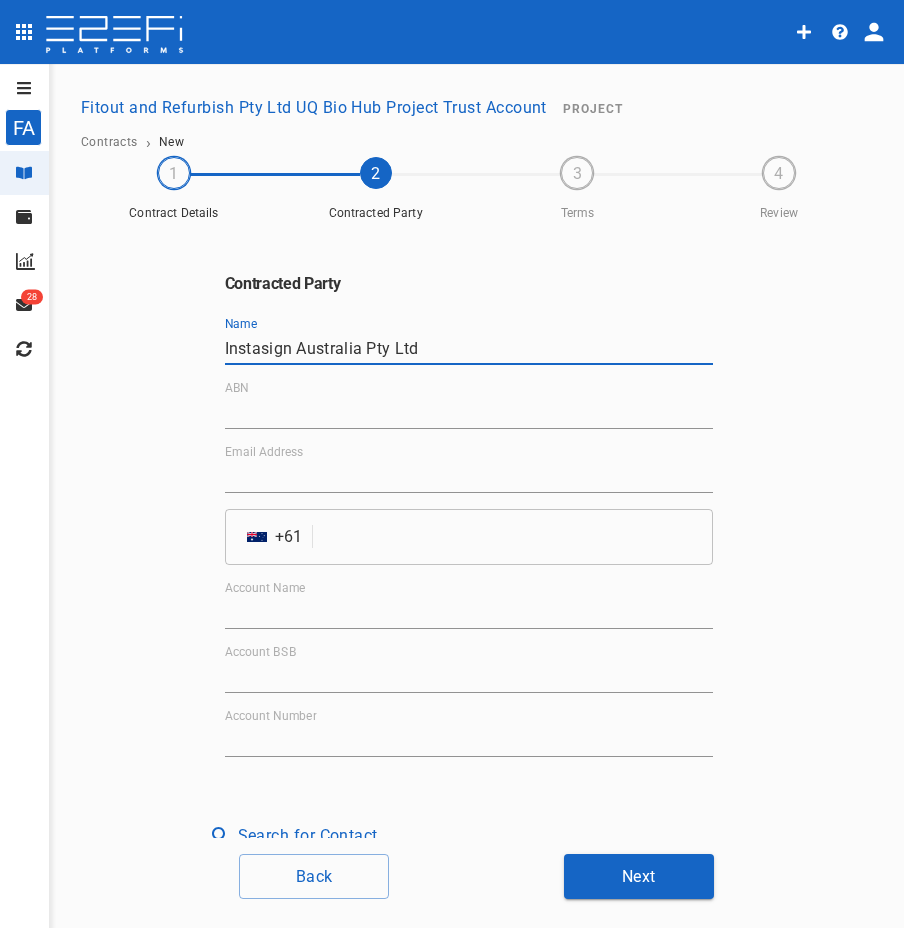 type on "Instasign Australia Pty Ltd" 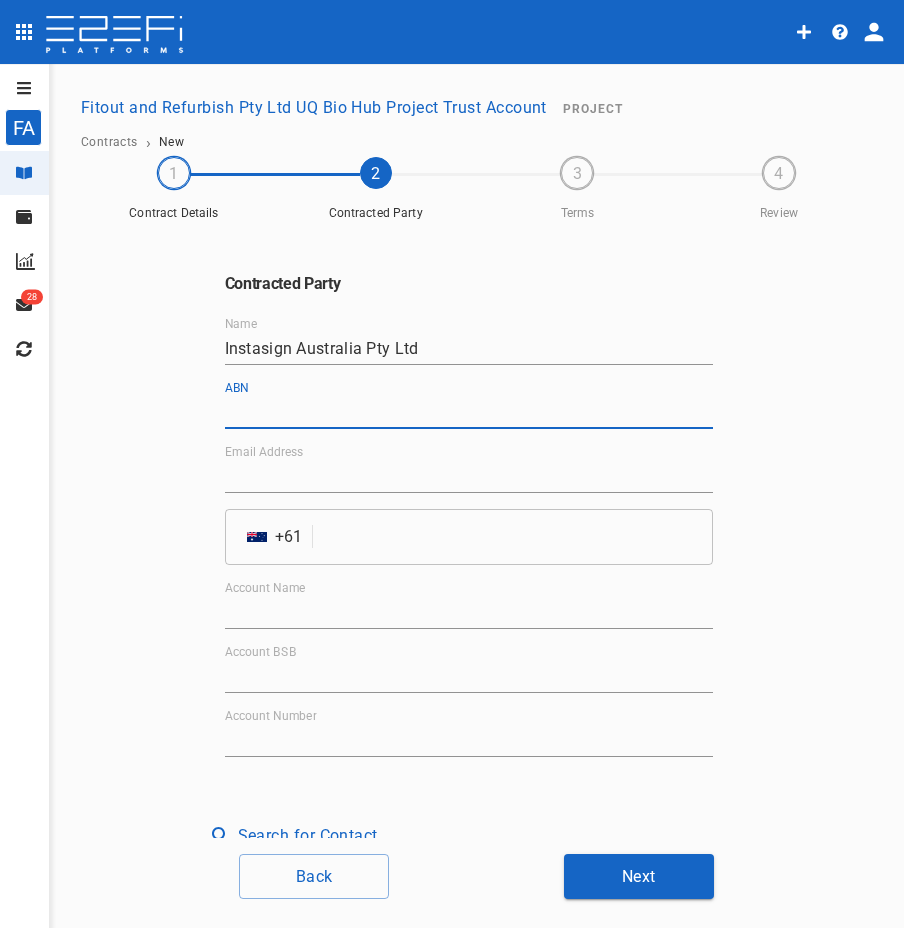 click on "ABN" at bounding box center (469, 413) 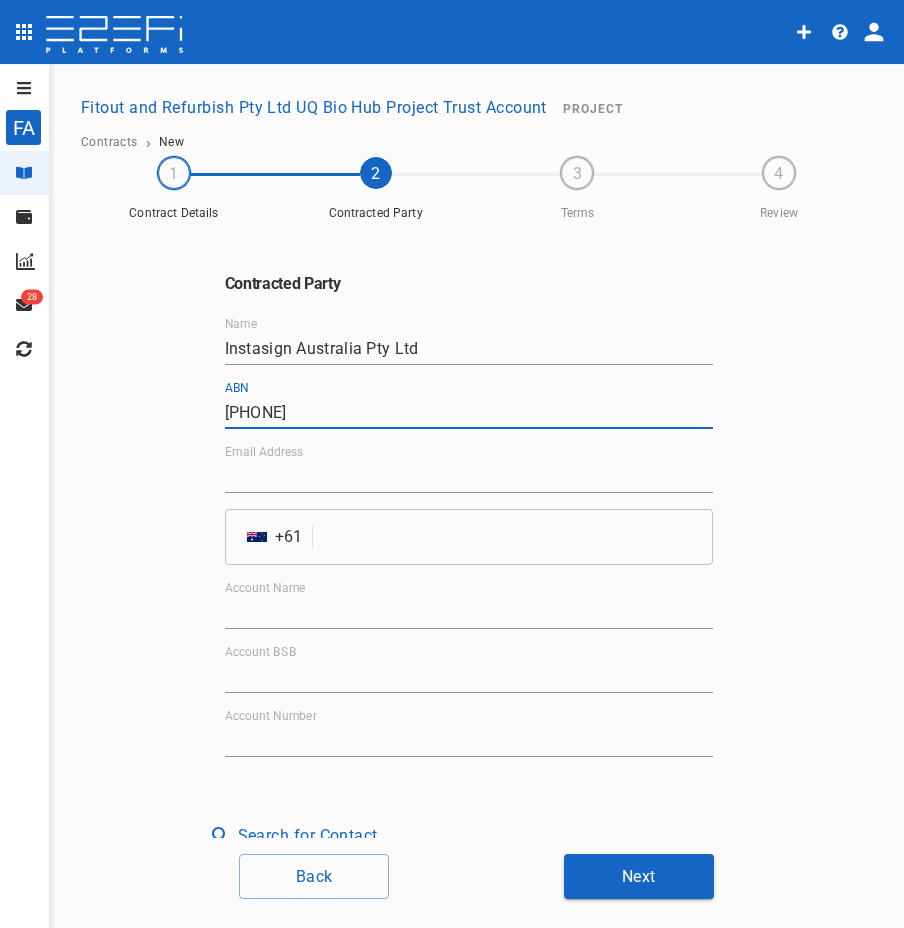 type on "[PHONE]" 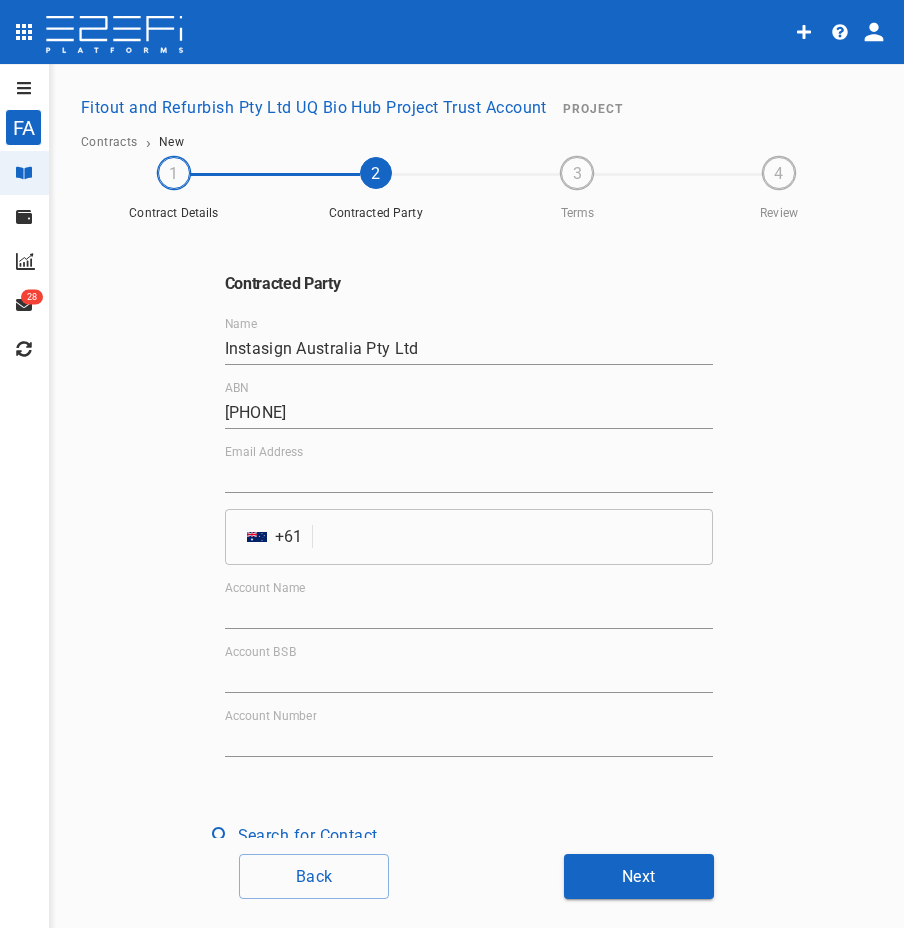 click on "Email Address" at bounding box center [469, 477] 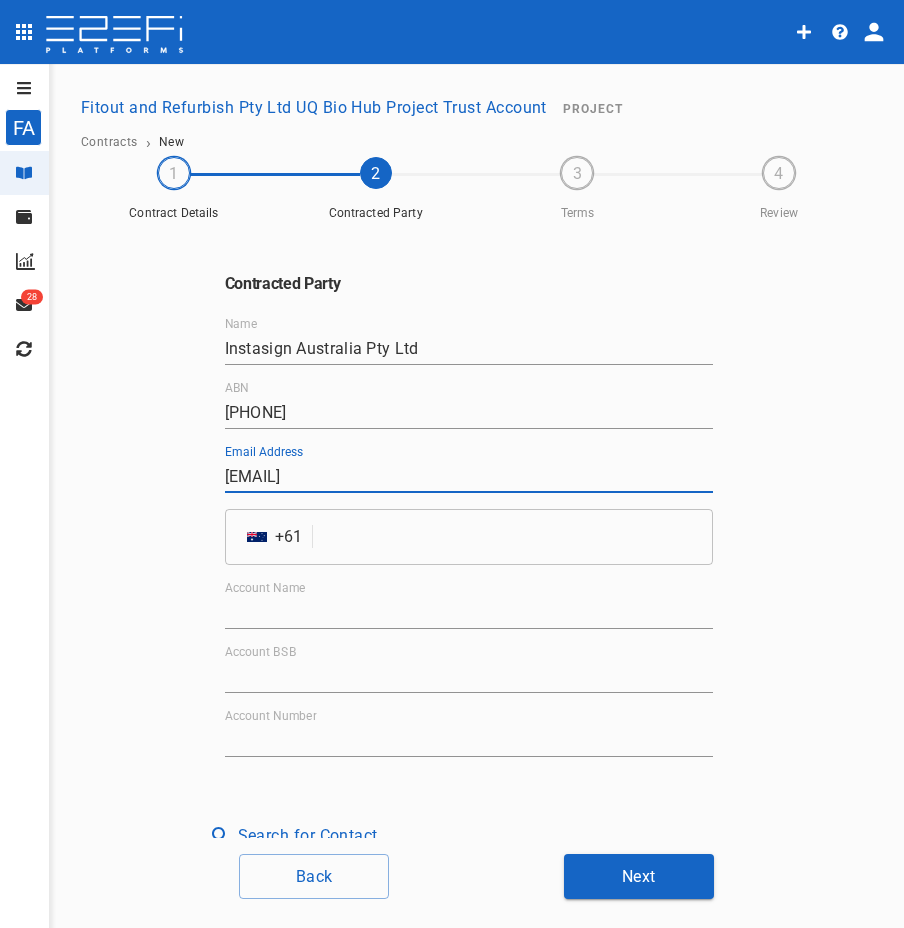 type on "[EMAIL]" 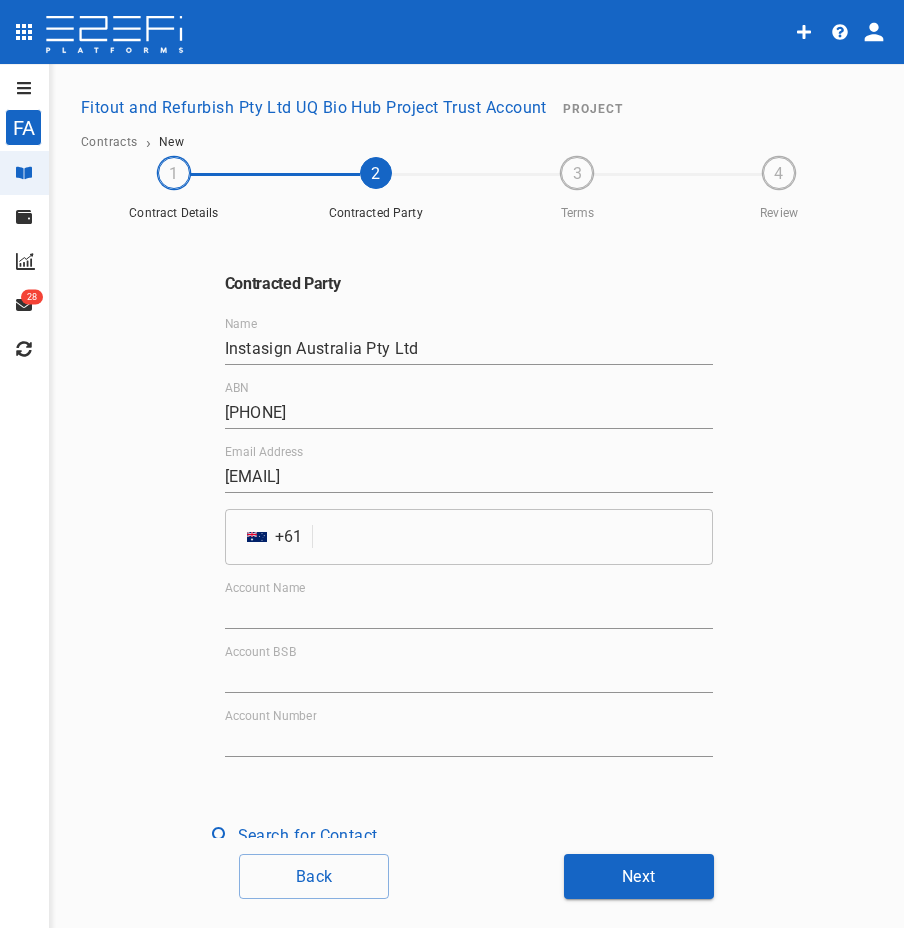 click at bounding box center (516, 537) 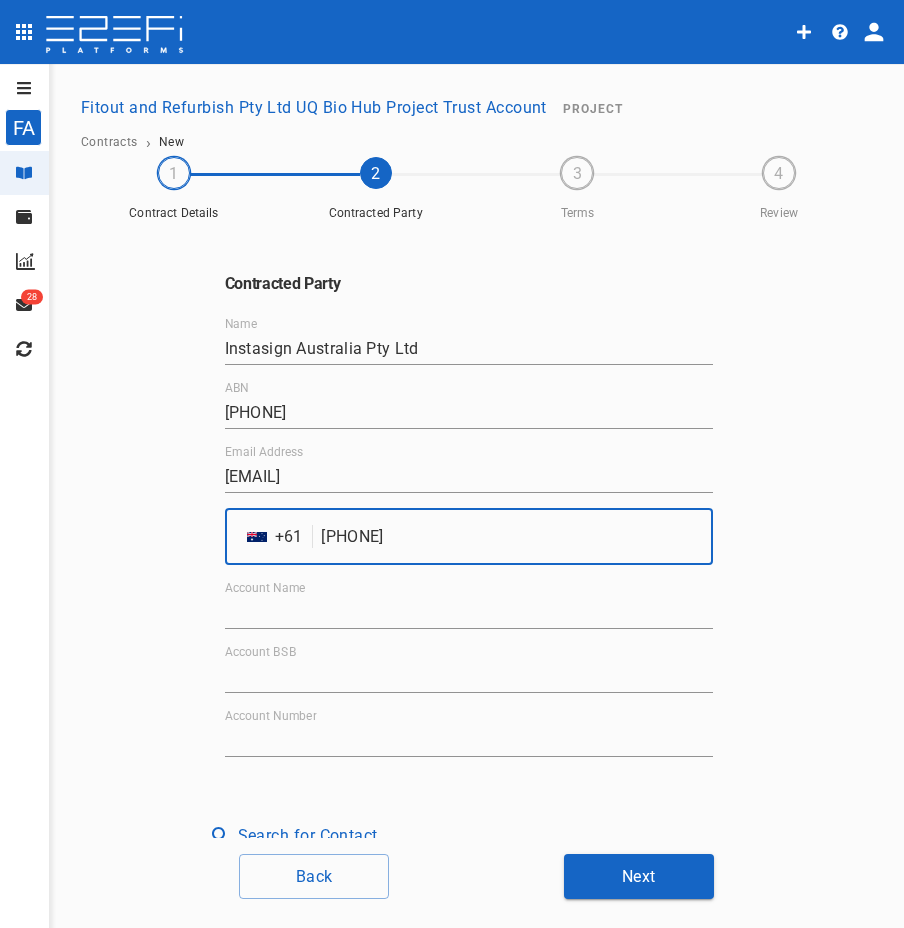 type on "[PHONE]" 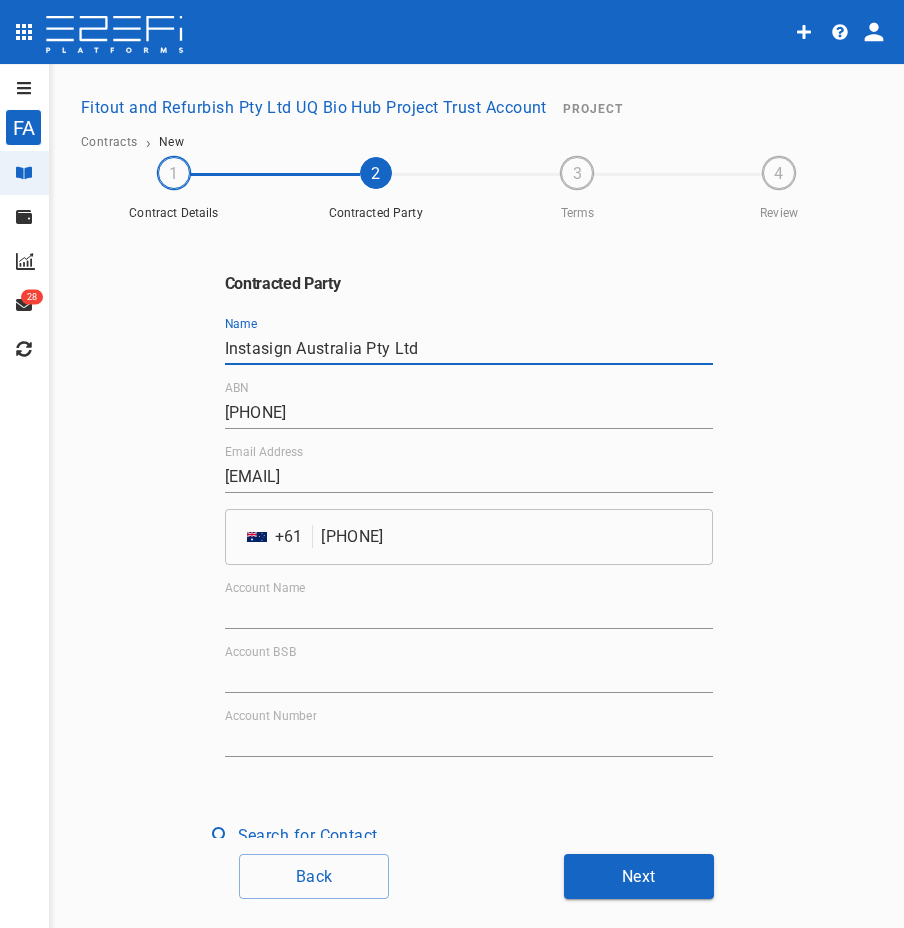 drag, startPoint x: 412, startPoint y: 345, endPoint x: 111, endPoint y: 344, distance: 301.00165 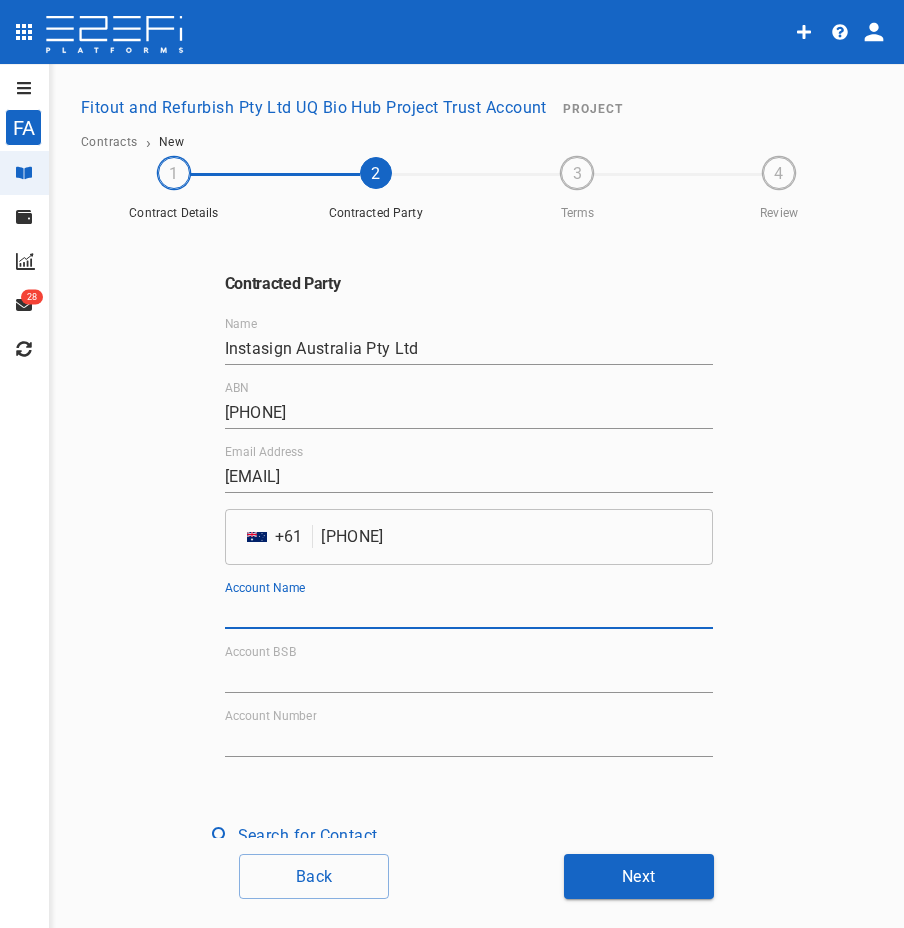 click on "Account Name" at bounding box center [469, 613] 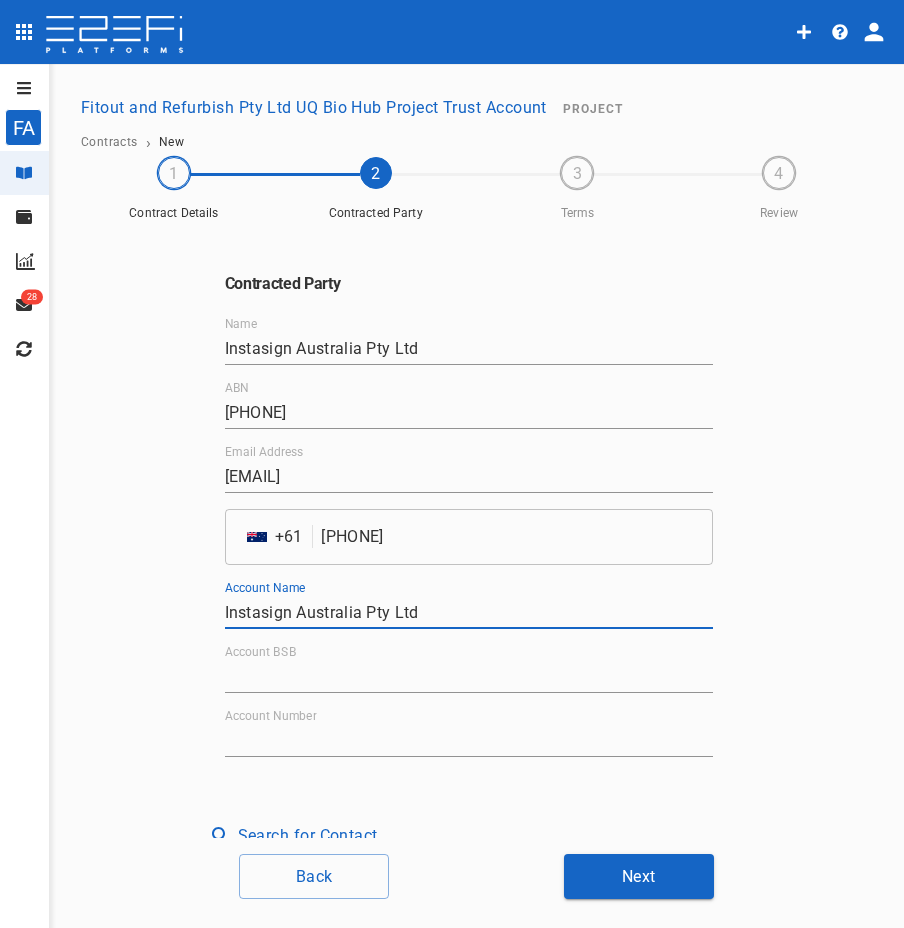 type on "Instasign Australia Pty Ltd" 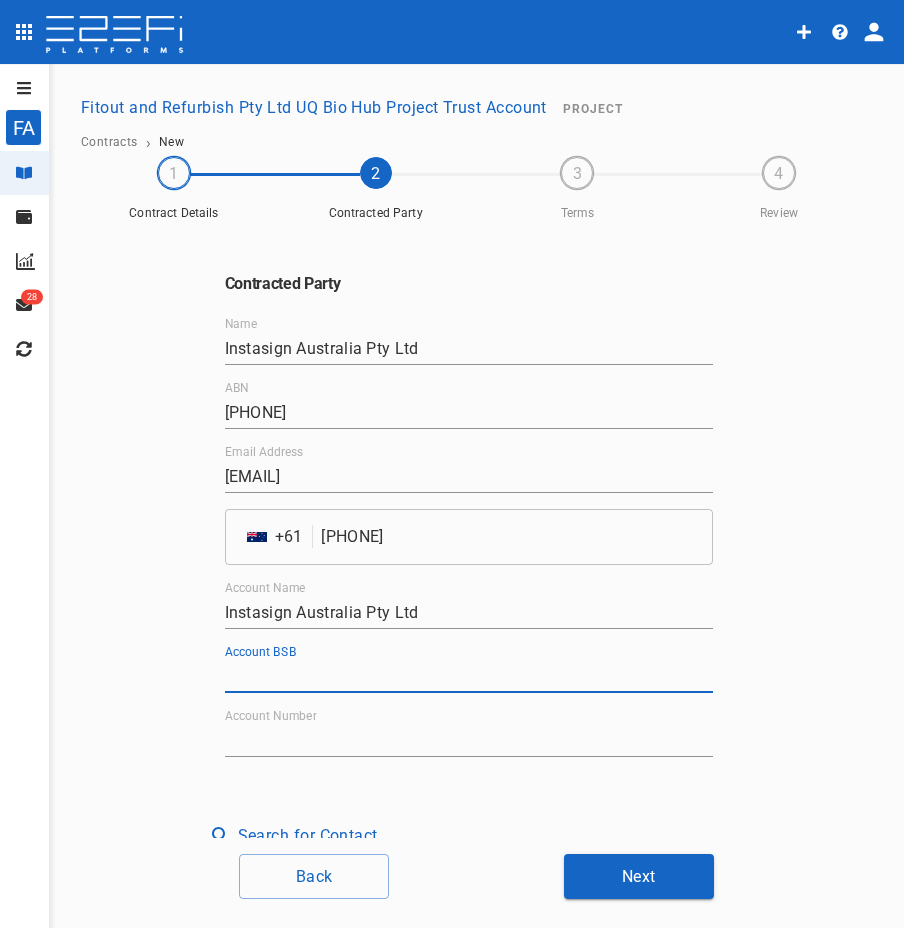 type on "[NUMBER]" 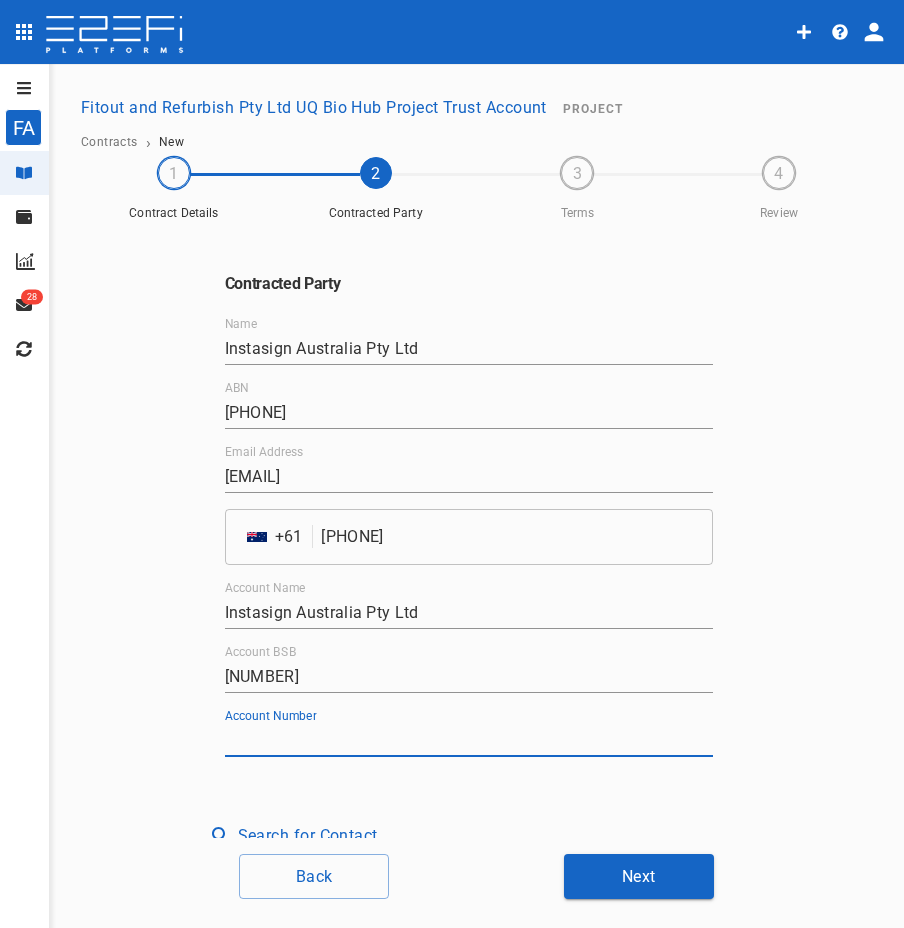 click on "Account Number" at bounding box center [469, 741] 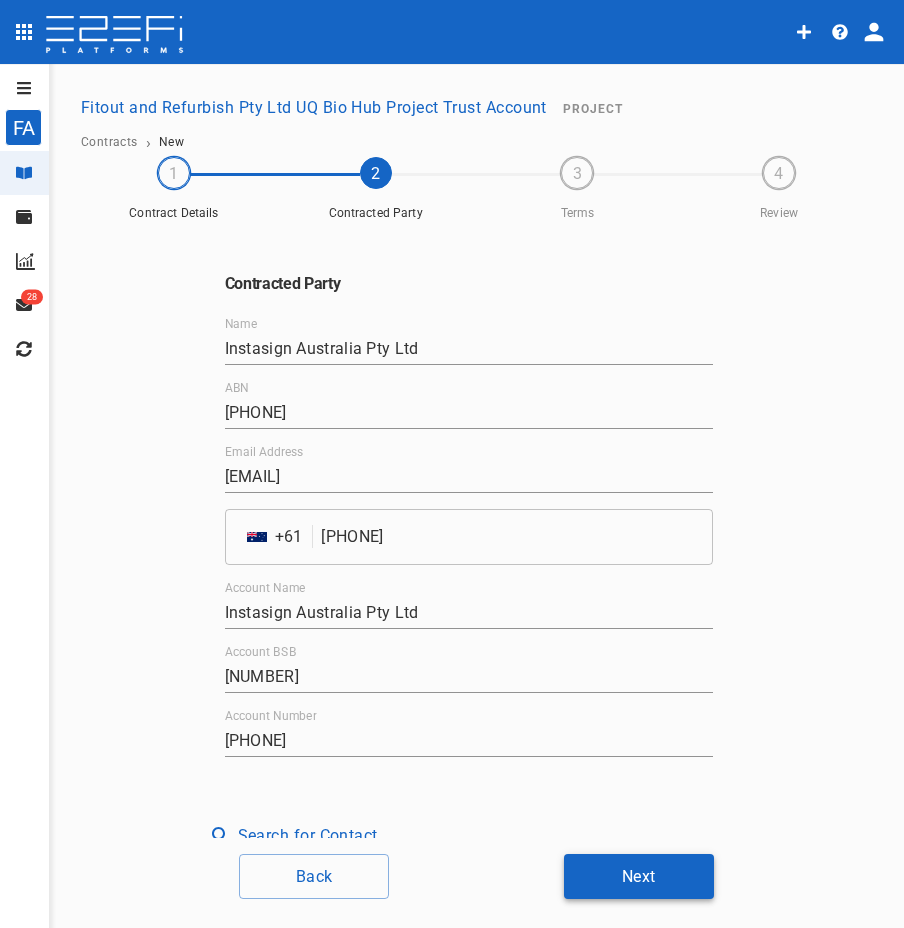 click on "Next" at bounding box center [639, 876] 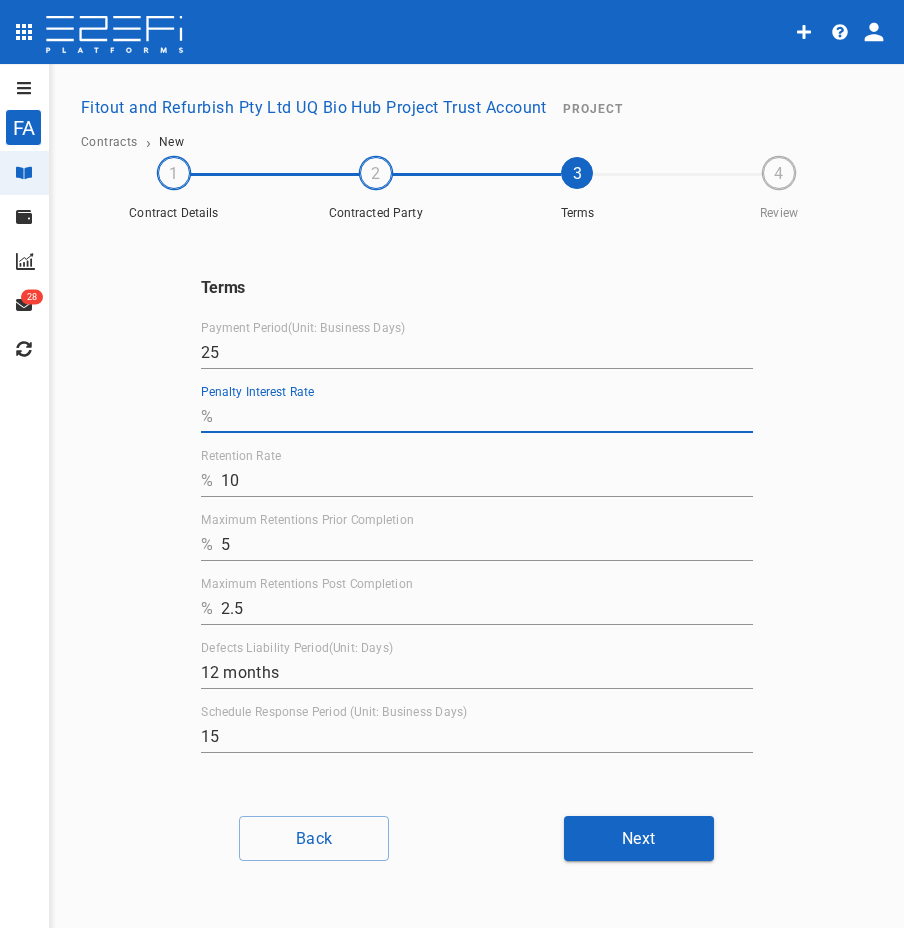 click on "Penalty Interest Rate" at bounding box center [487, 417] 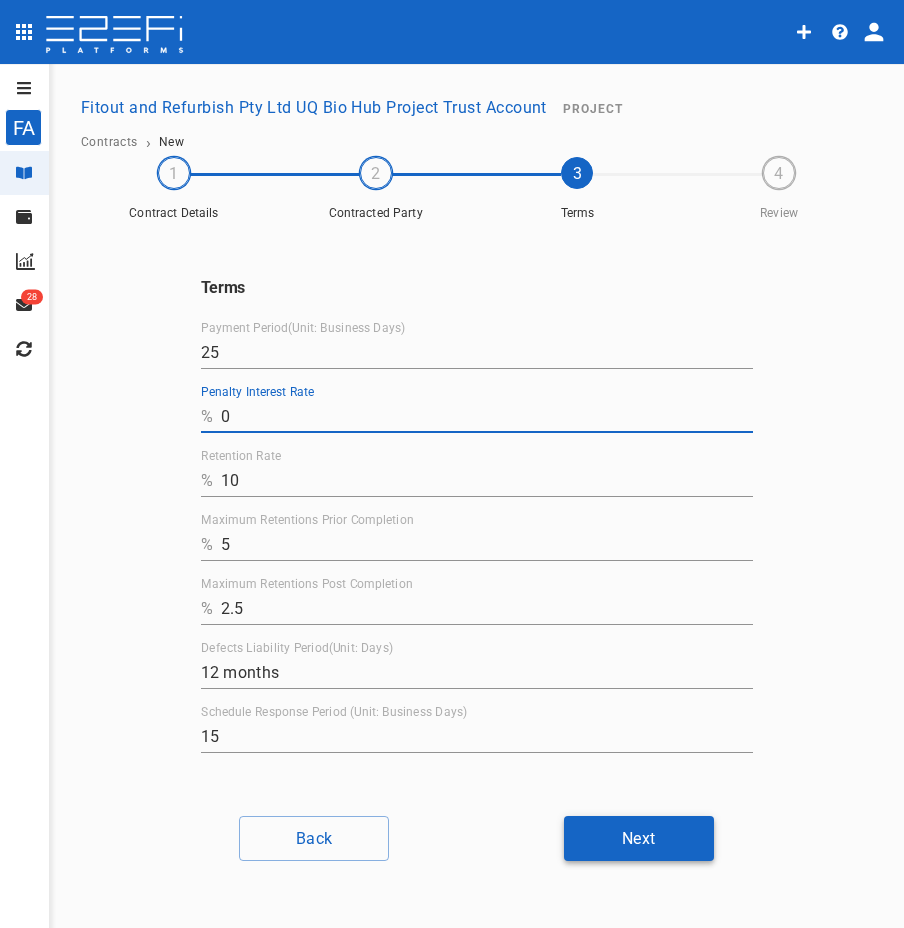 type on "0" 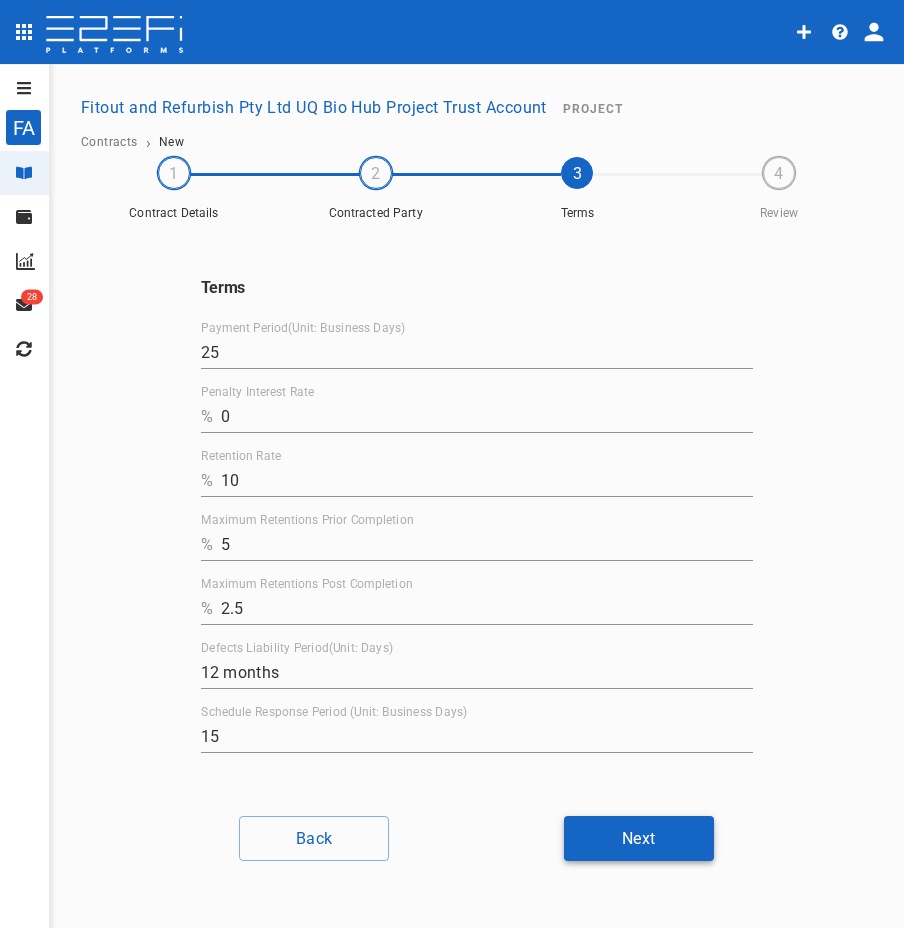 click on "Next" at bounding box center [639, 838] 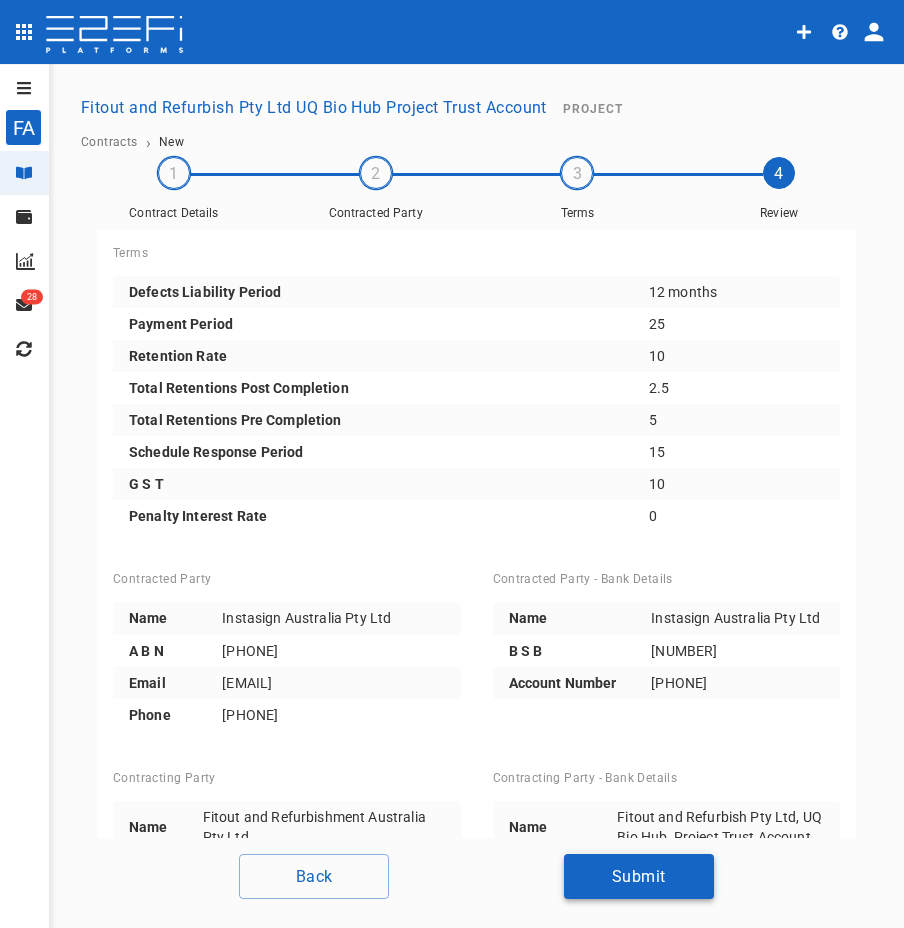 click on "Submit" at bounding box center (639, 876) 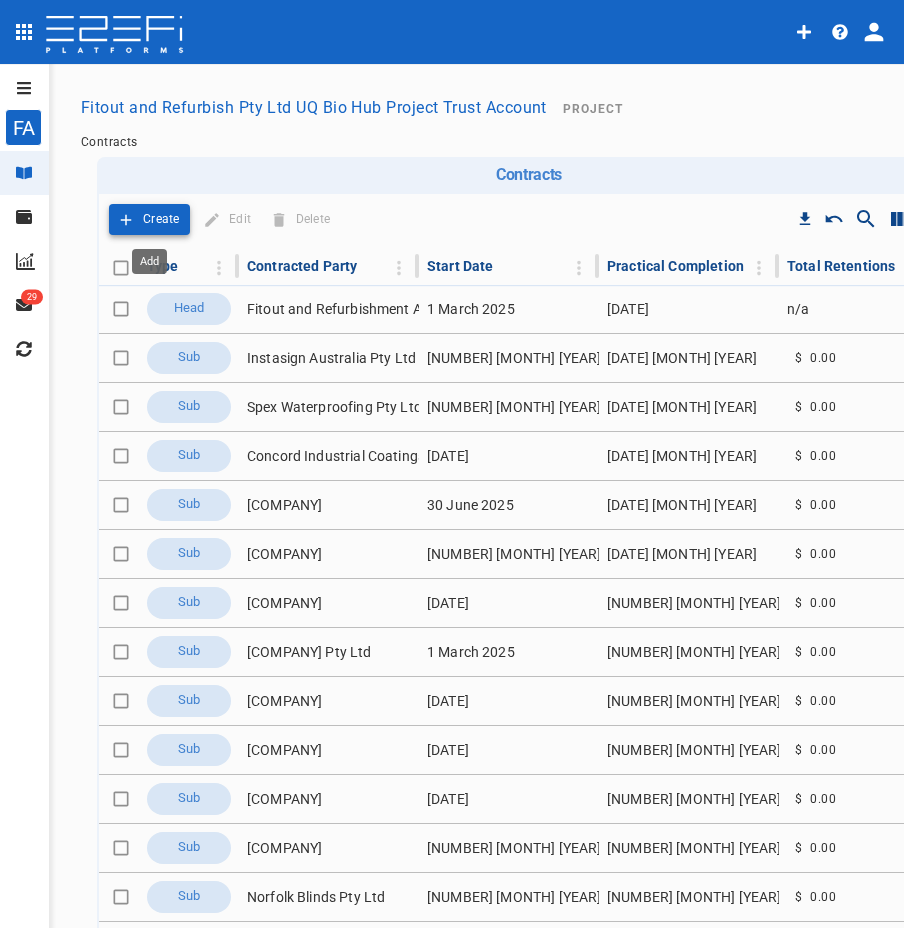click on "Create" at bounding box center (161, 219) 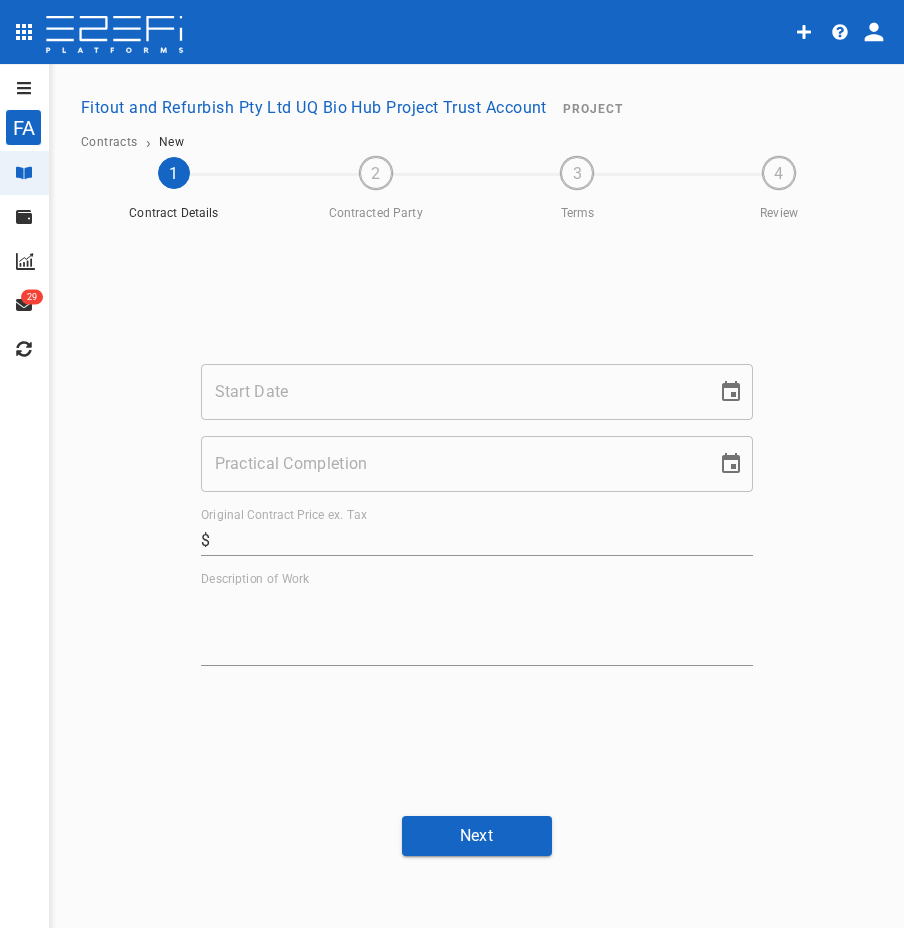 click on "Start Date" at bounding box center [452, 392] 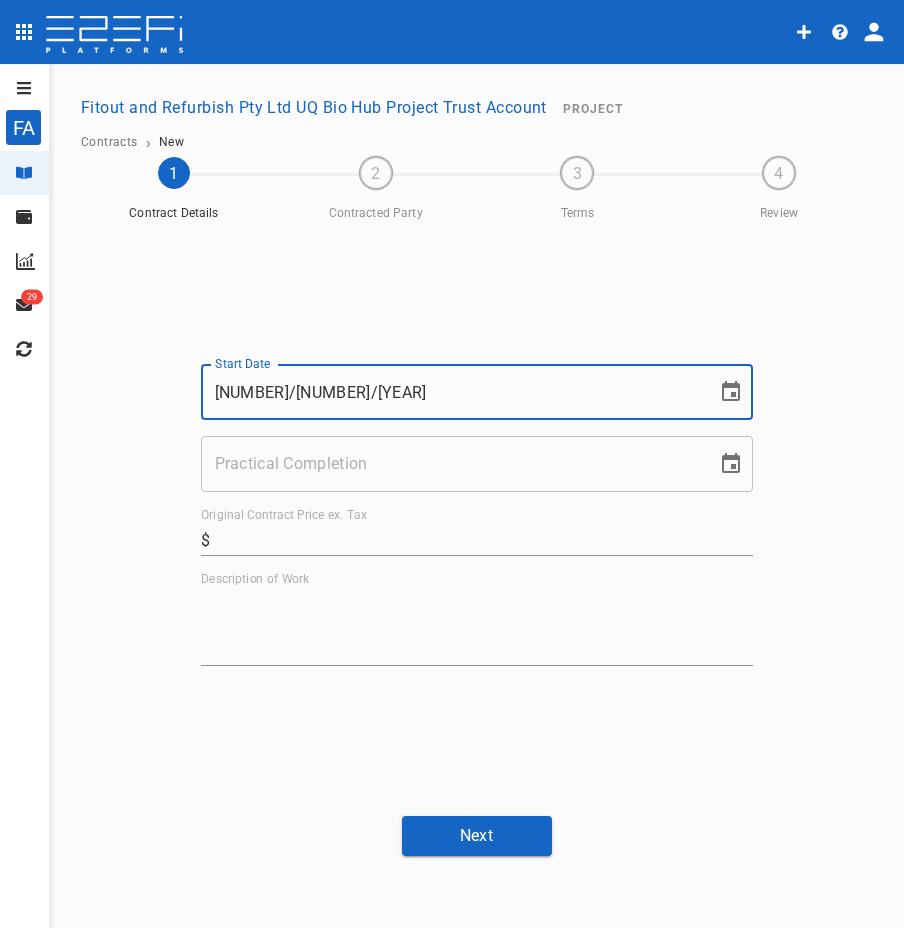 type on "[NUMBER]/[NUMBER]/[YEAR]" 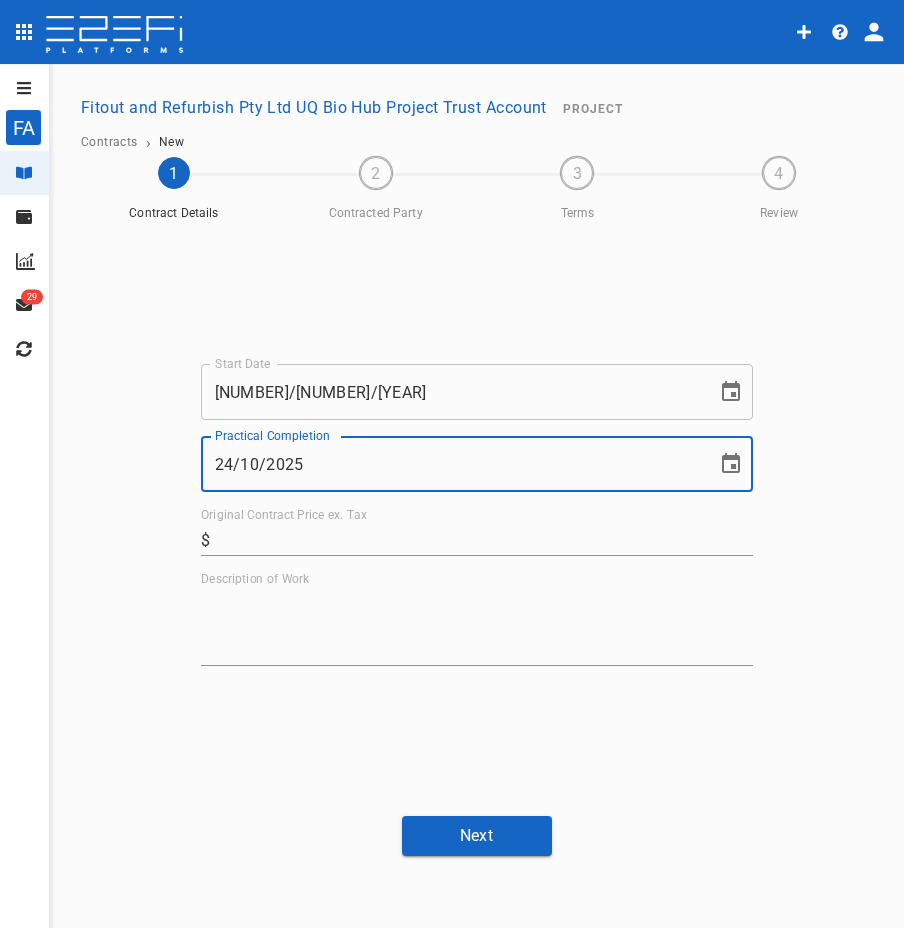 type on "24/10/2025" 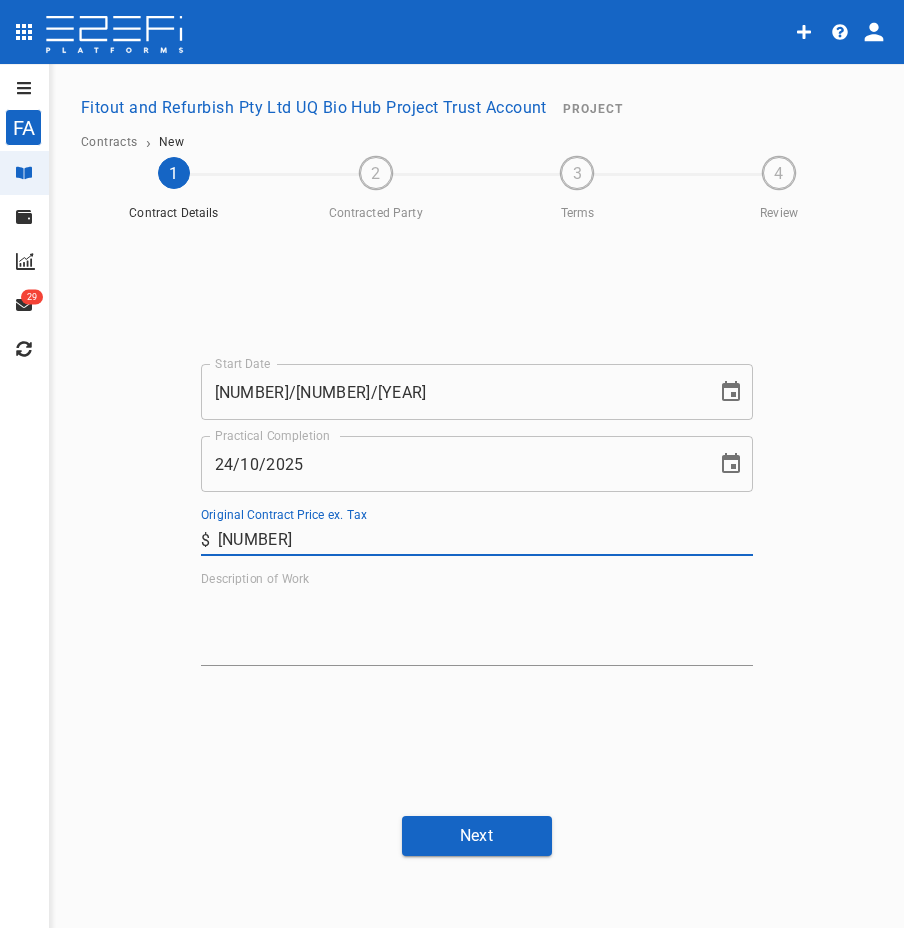 type on "[NUMBER]" 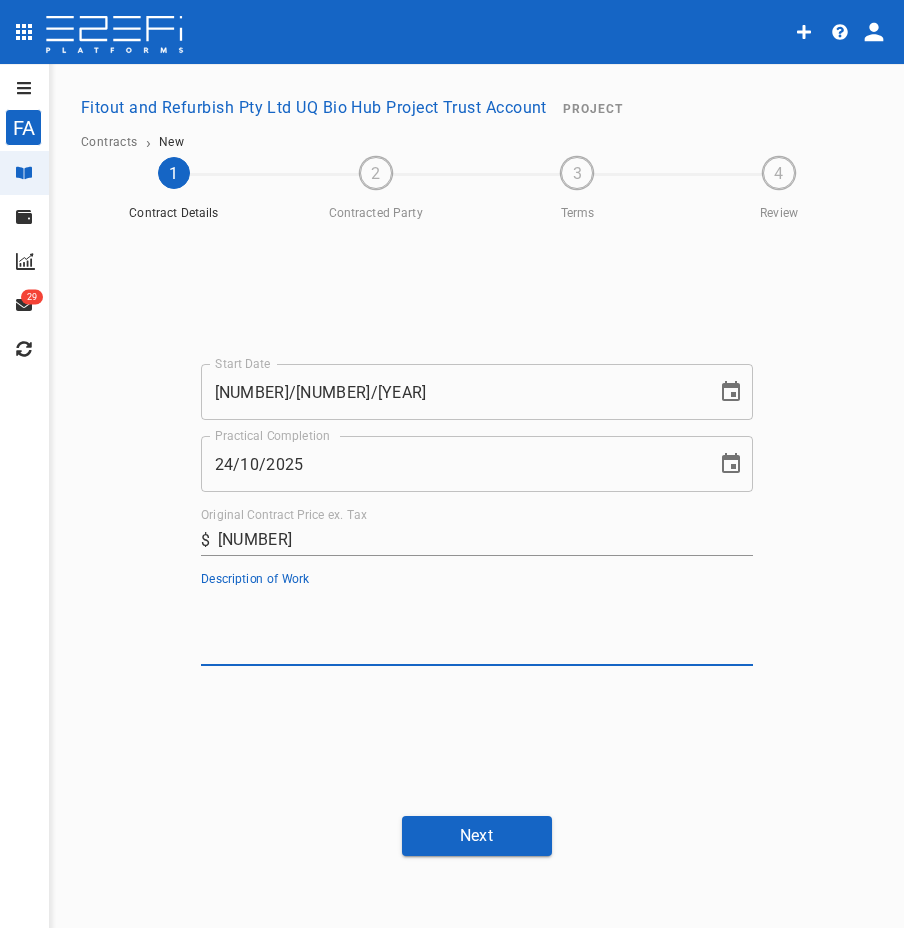click on "Description of Work" at bounding box center [477, 626] 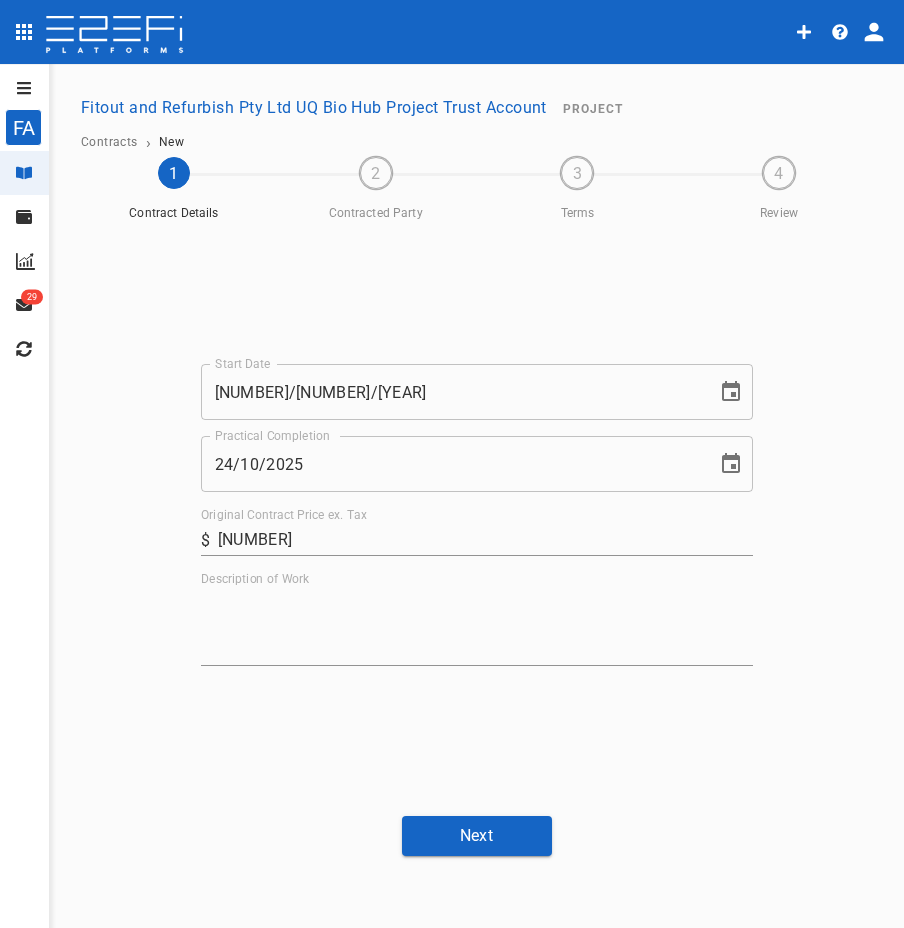 click on "Description of Work x" at bounding box center (477, 619) 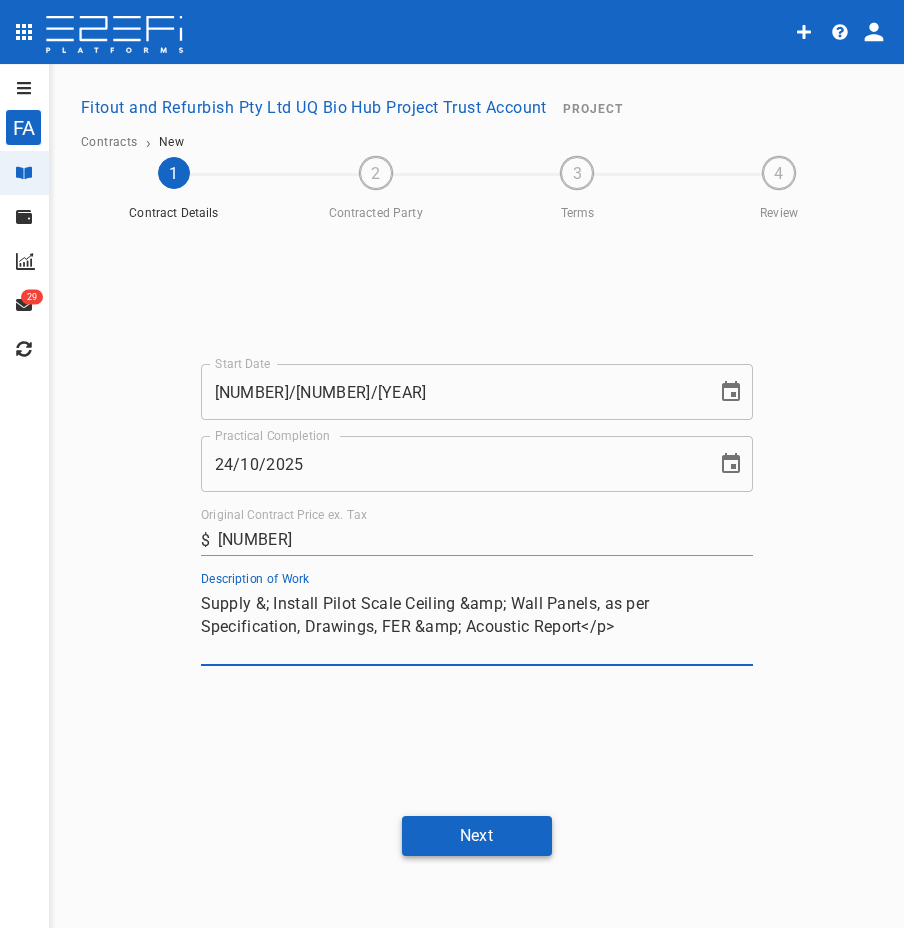 type on "Supply &; Install Pilot Scale Ceiling &amp; Wall Panels, as per Specification, Drawings, FER &amp; Acoustic Report</p>" 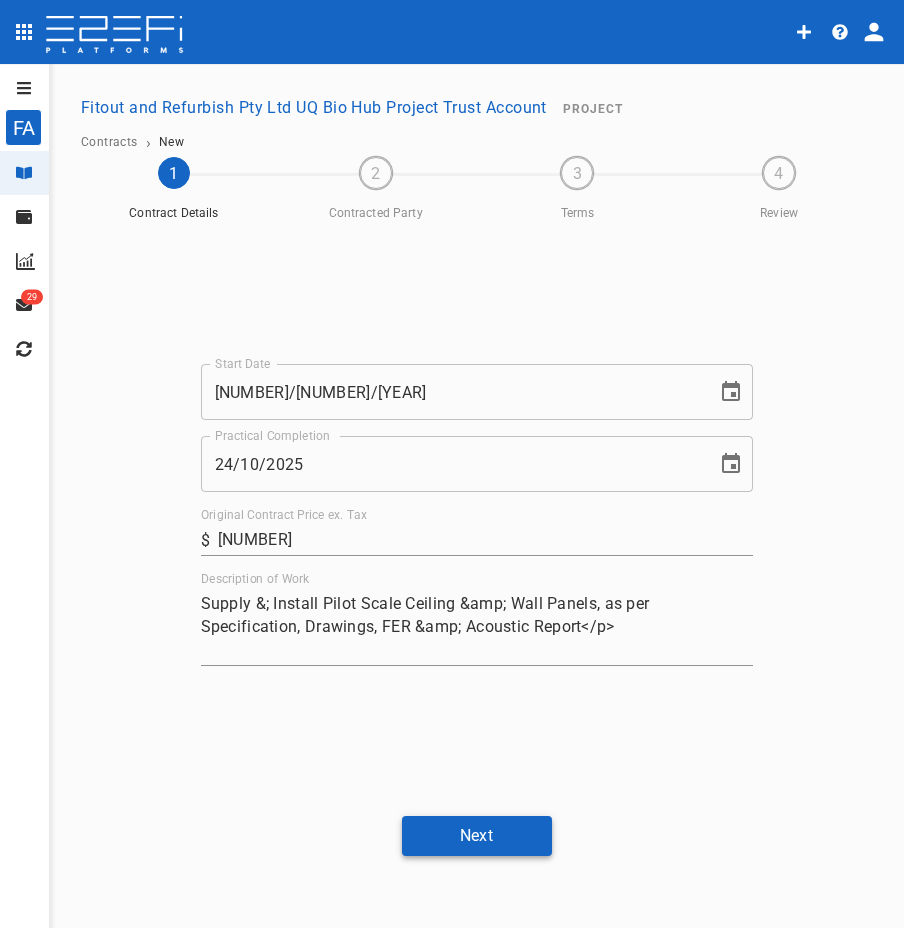 click on "Next" at bounding box center (477, 835) 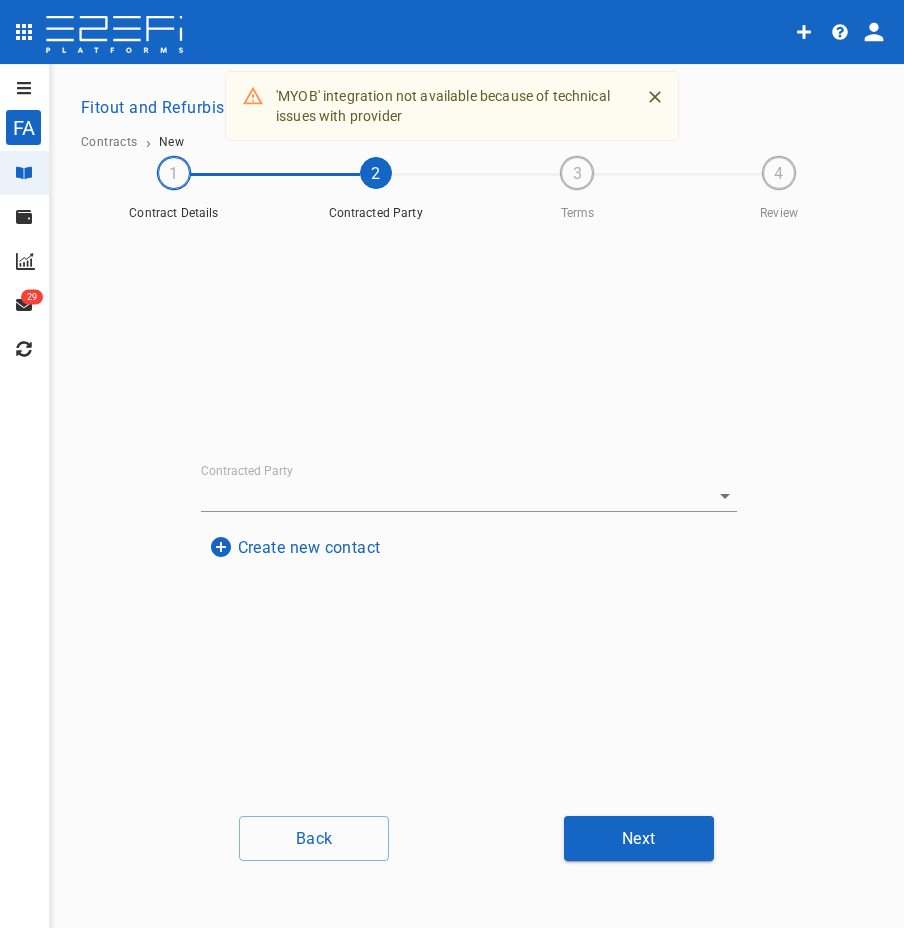 click on "Create new contact" at bounding box center [295, 547] 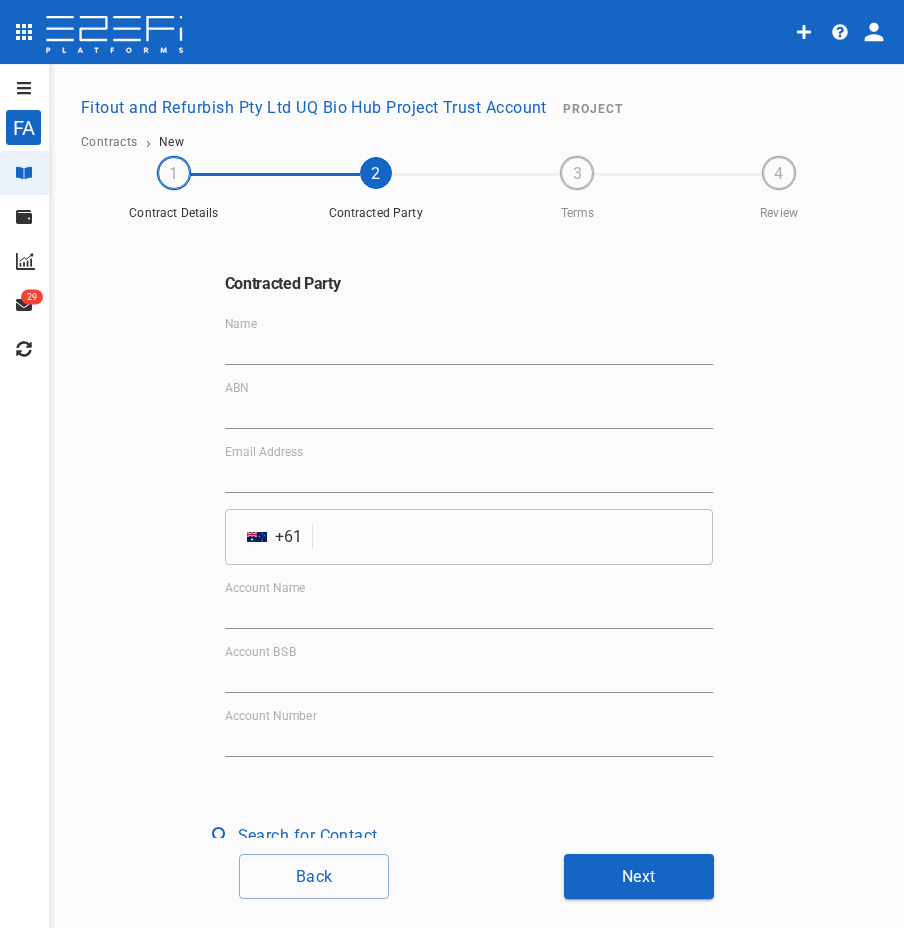 click on "Name" at bounding box center [469, 349] 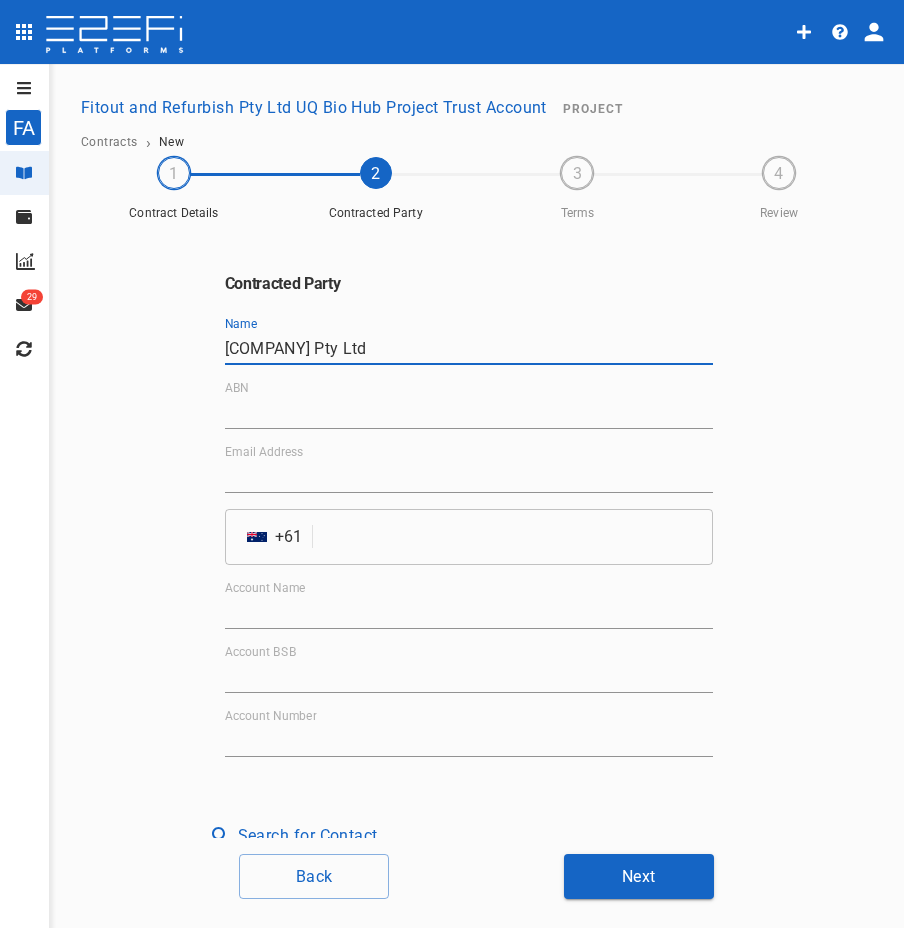 type on "[COMPANY] Pty Ltd" 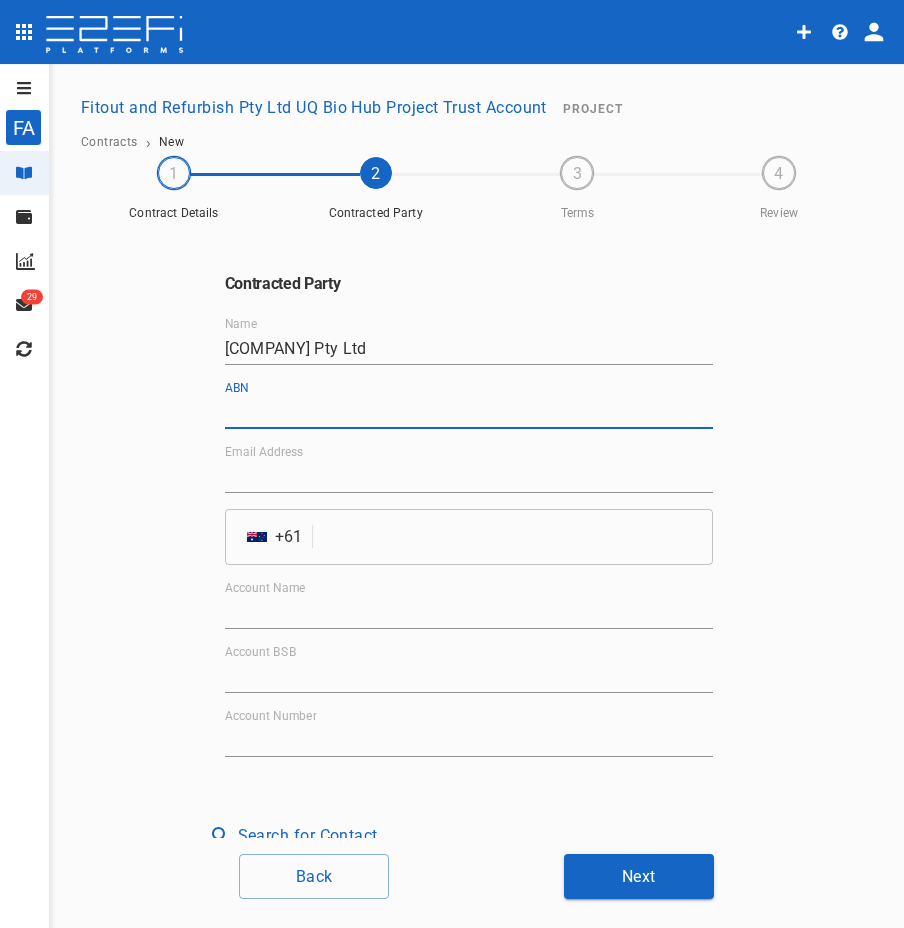 click on "ABN" at bounding box center (469, 413) 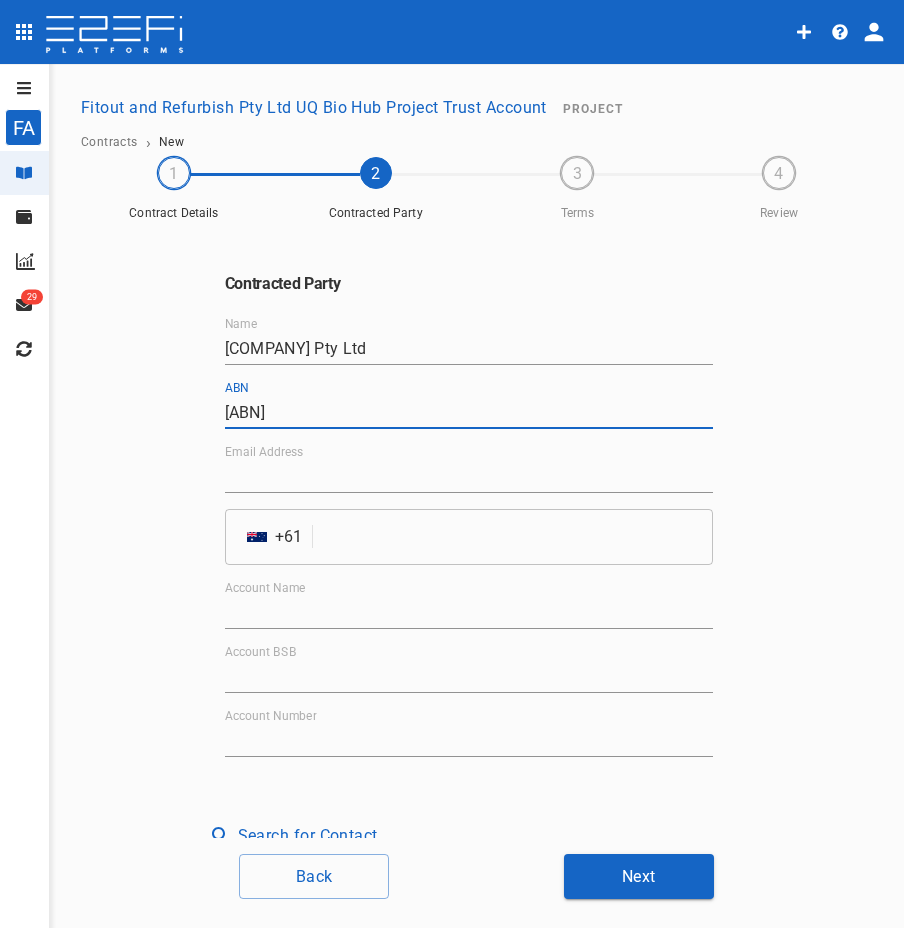 type on "[ABN]" 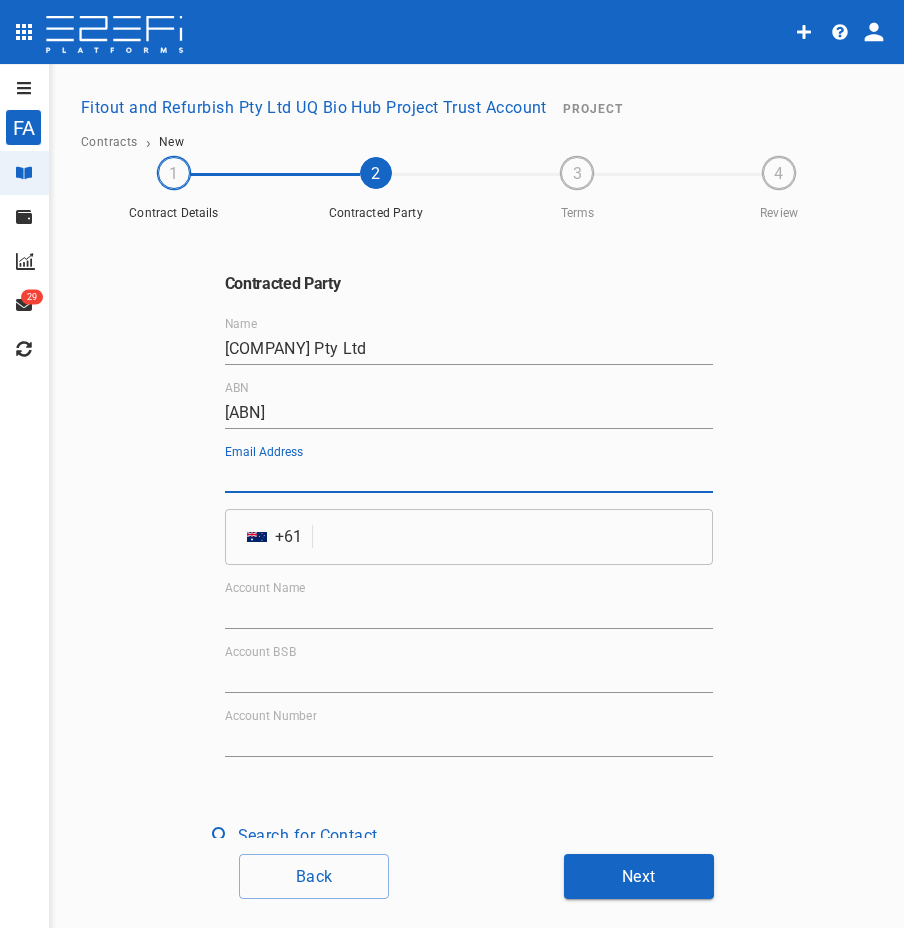 click on "Email Address" at bounding box center (469, 477) 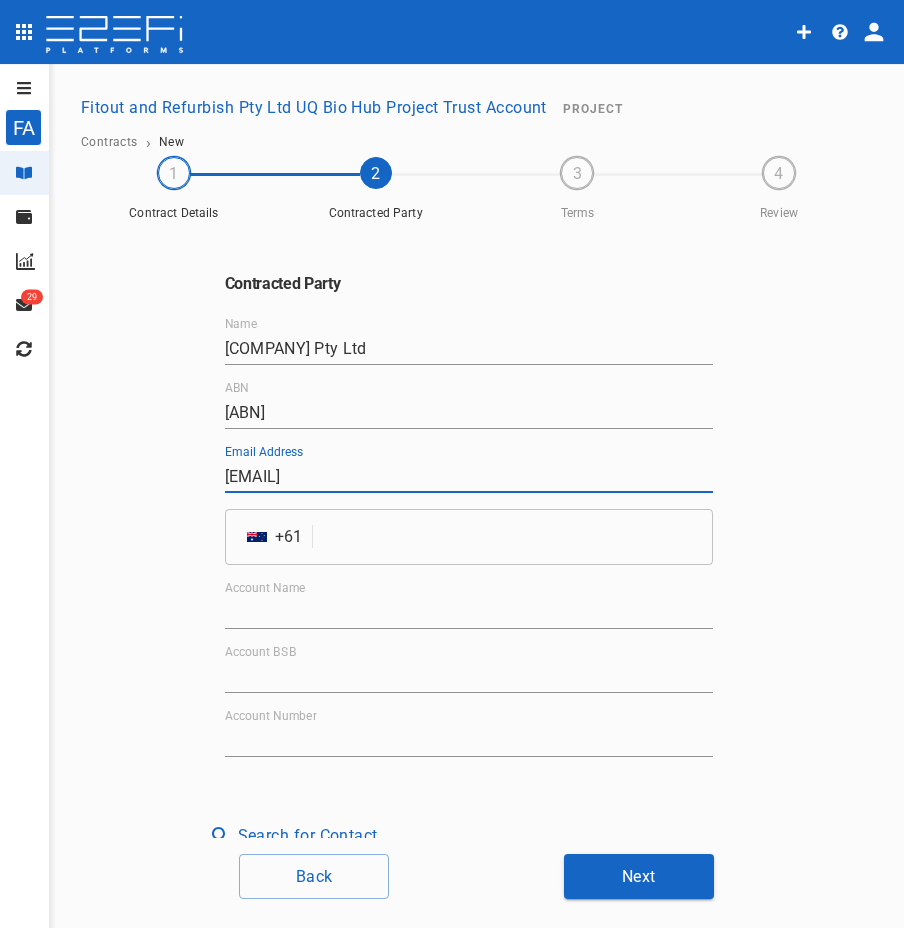 type on "[EMAIL]" 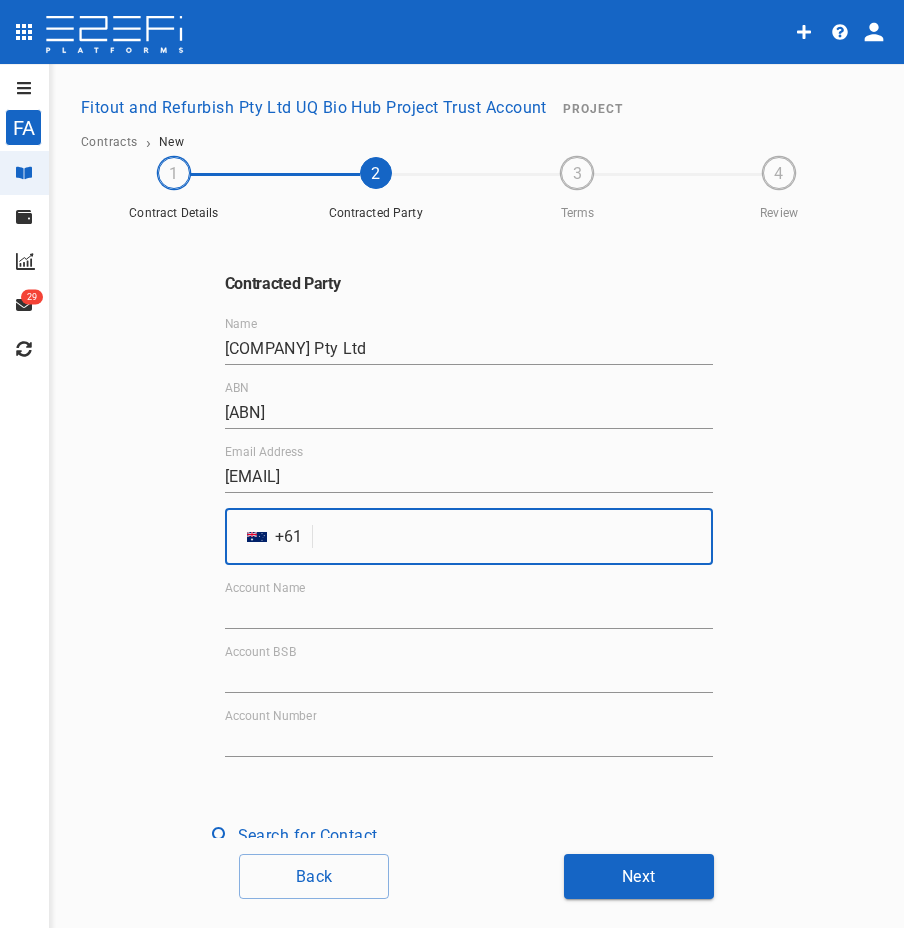 click at bounding box center (516, 537) 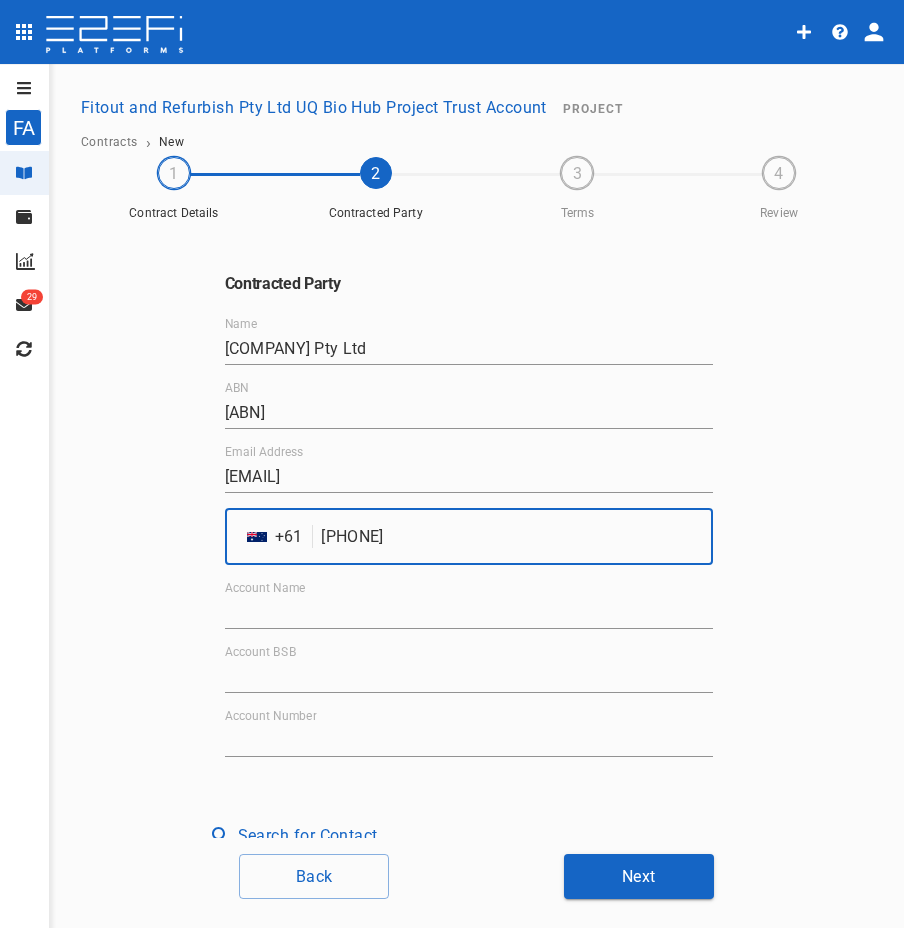 type on "[PHONE]" 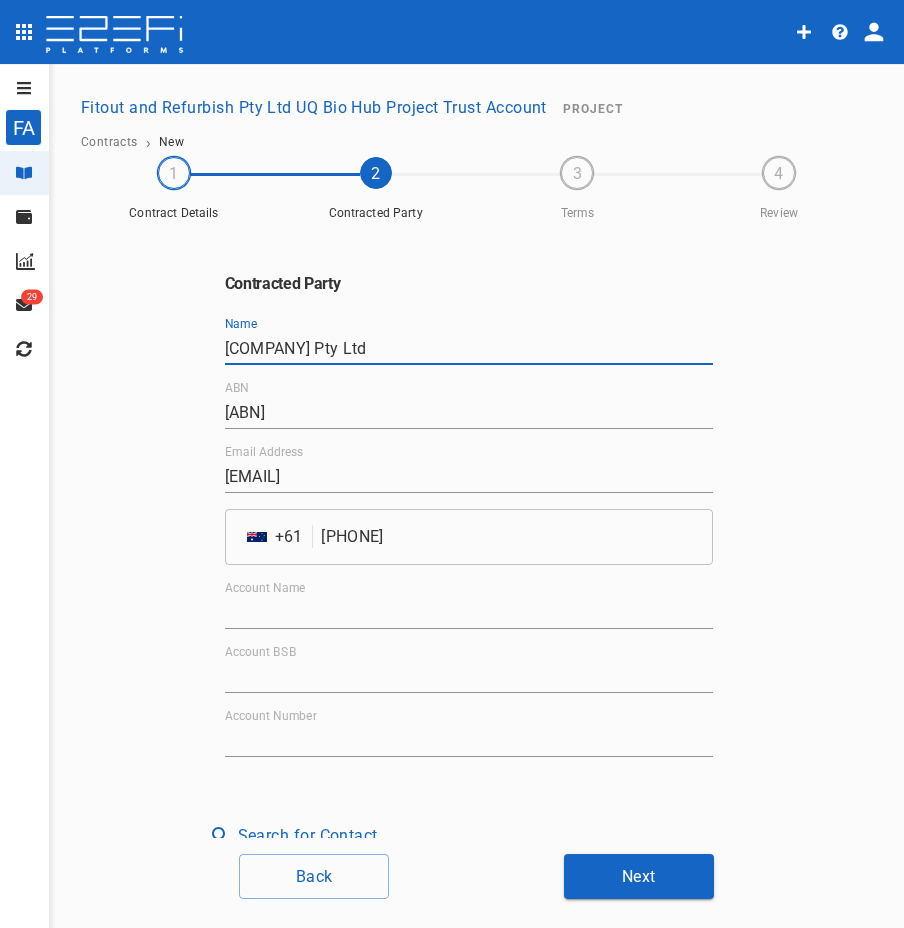drag, startPoint x: 291, startPoint y: 353, endPoint x: 123, endPoint y: 340, distance: 168.50223 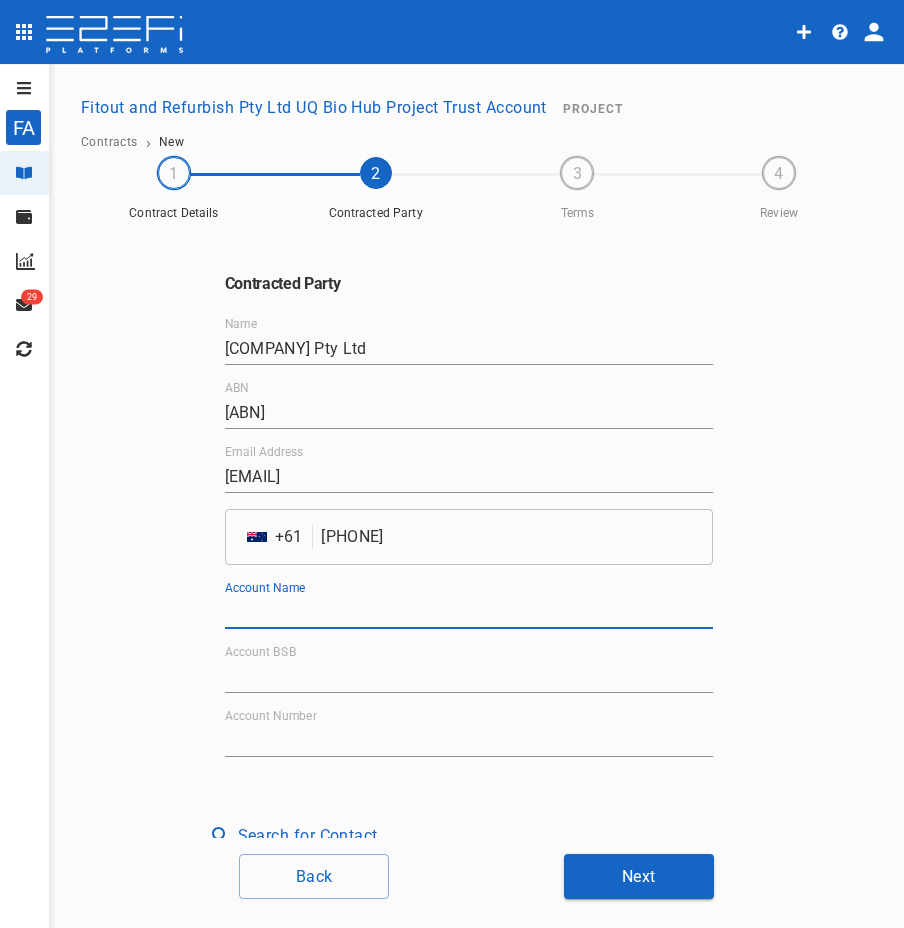 click on "Account Name" at bounding box center (469, 613) 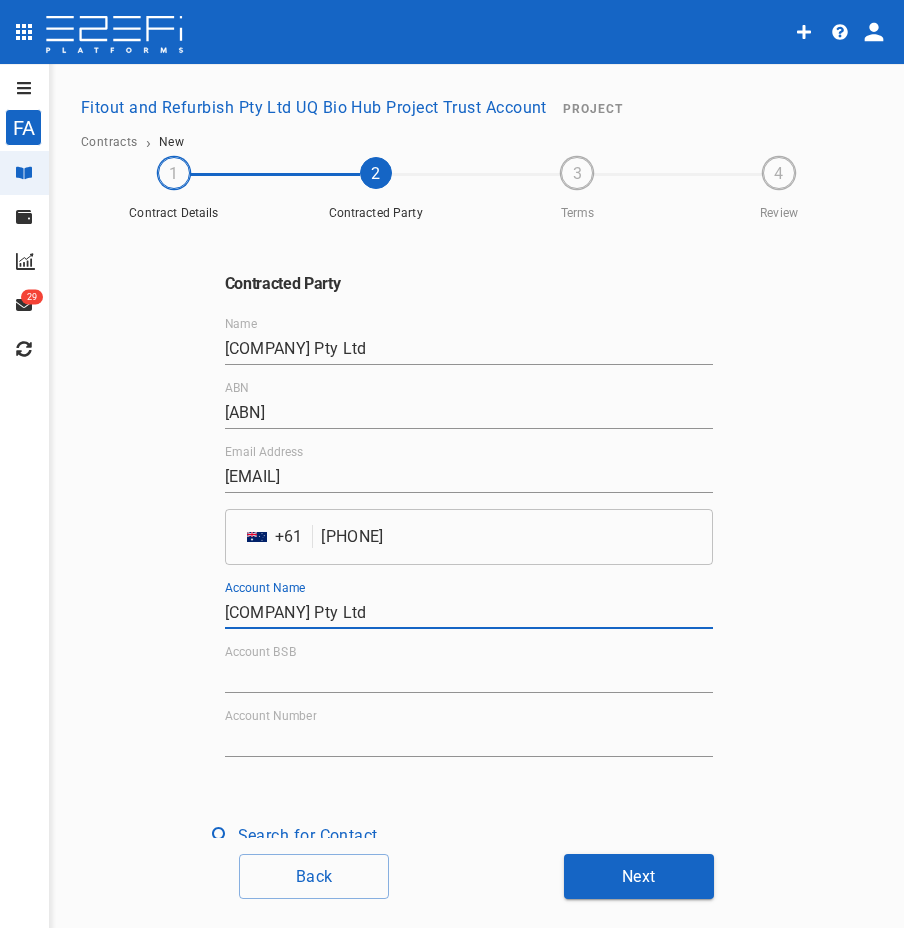 type on "[COMPANY] Pty Ltd" 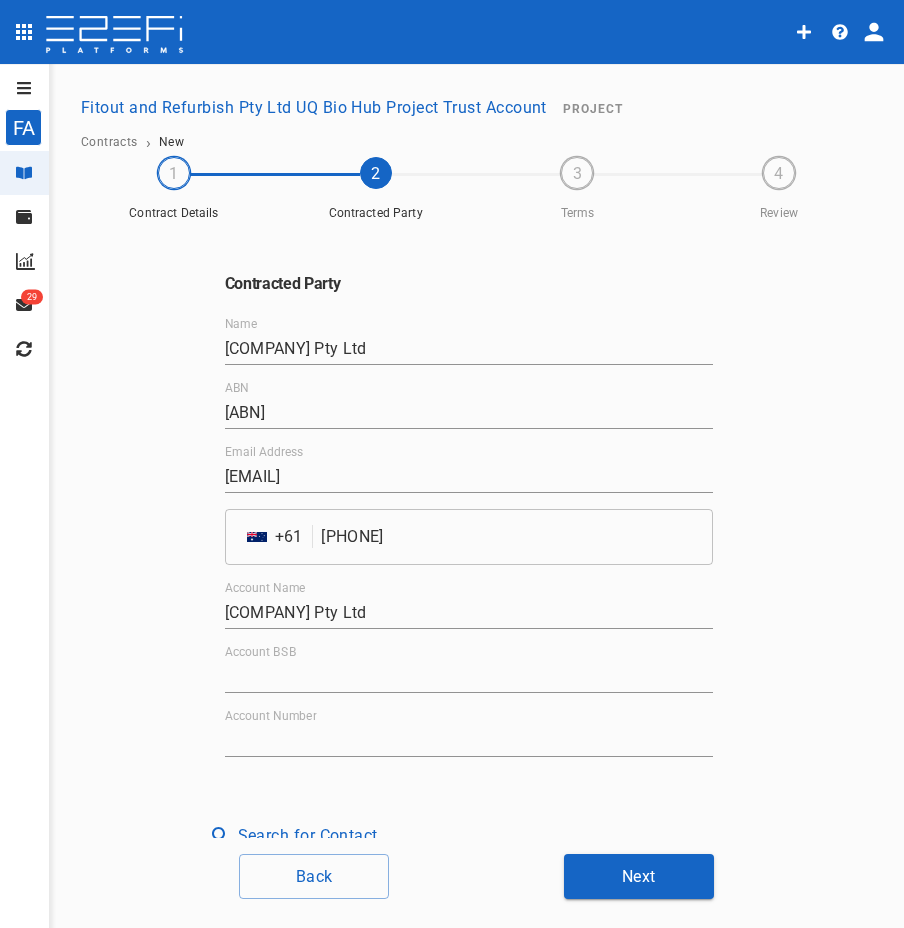 drag, startPoint x: 249, startPoint y: 661, endPoint x: 271, endPoint y: 679, distance: 28.42534 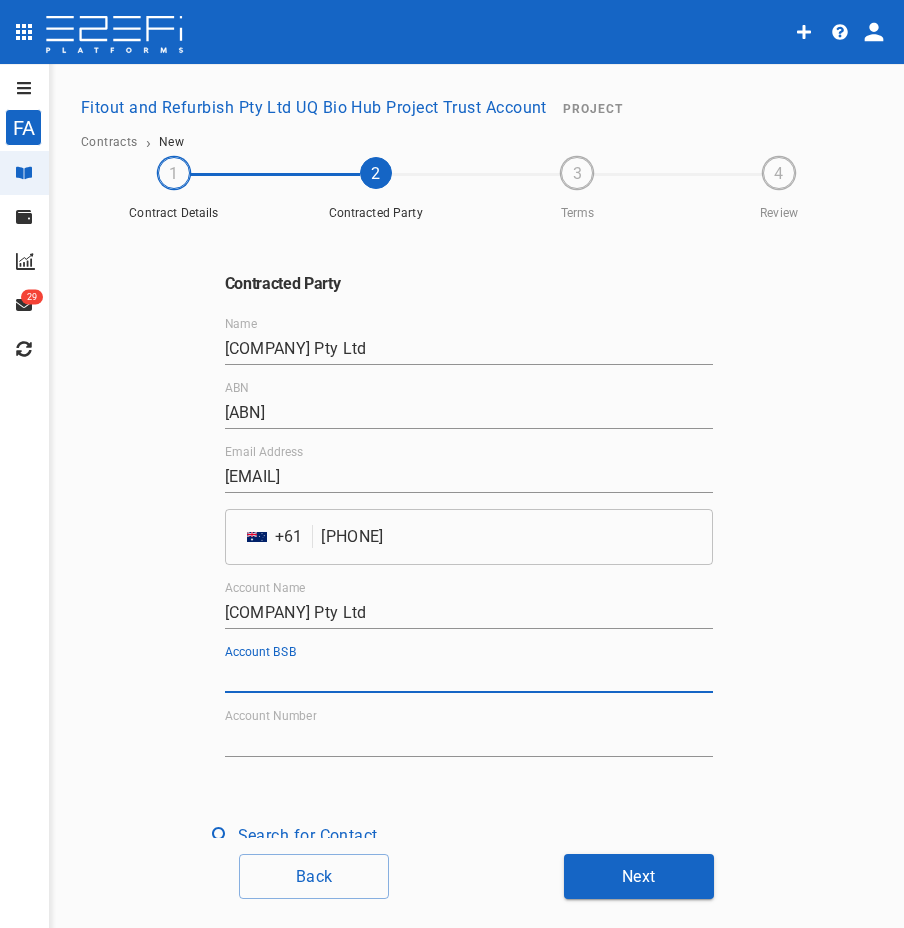type on "[NUMBER]" 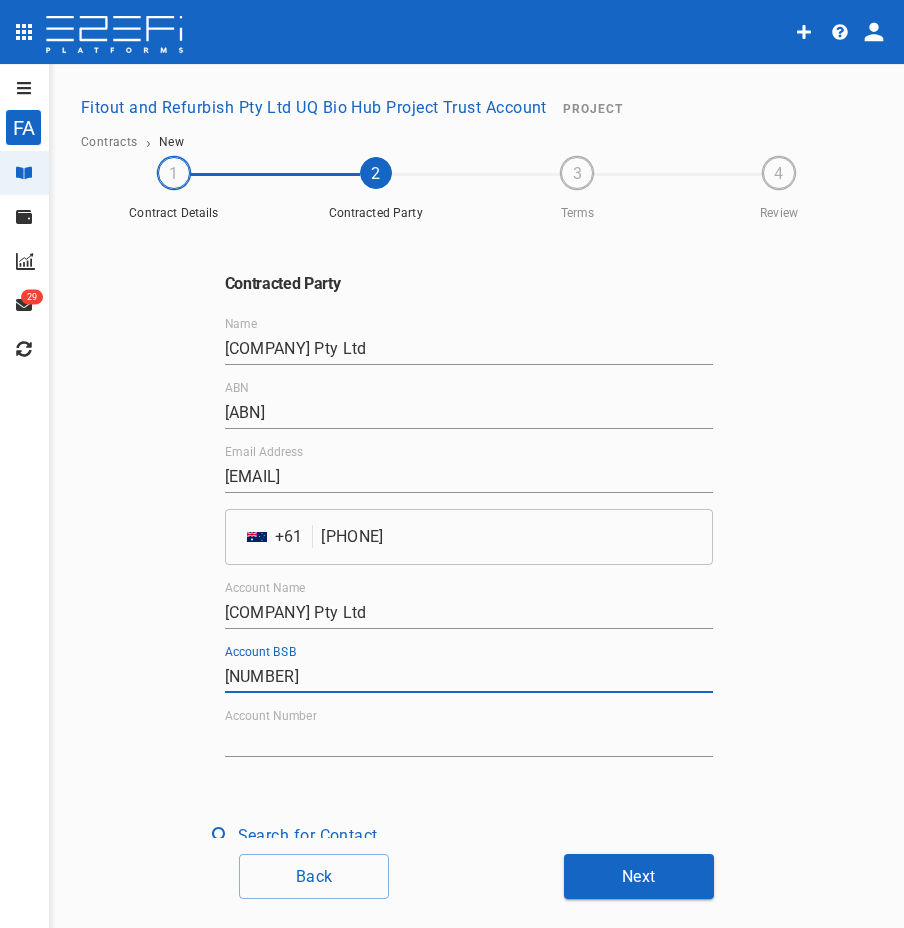 click on "Account Number" at bounding box center [469, 741] 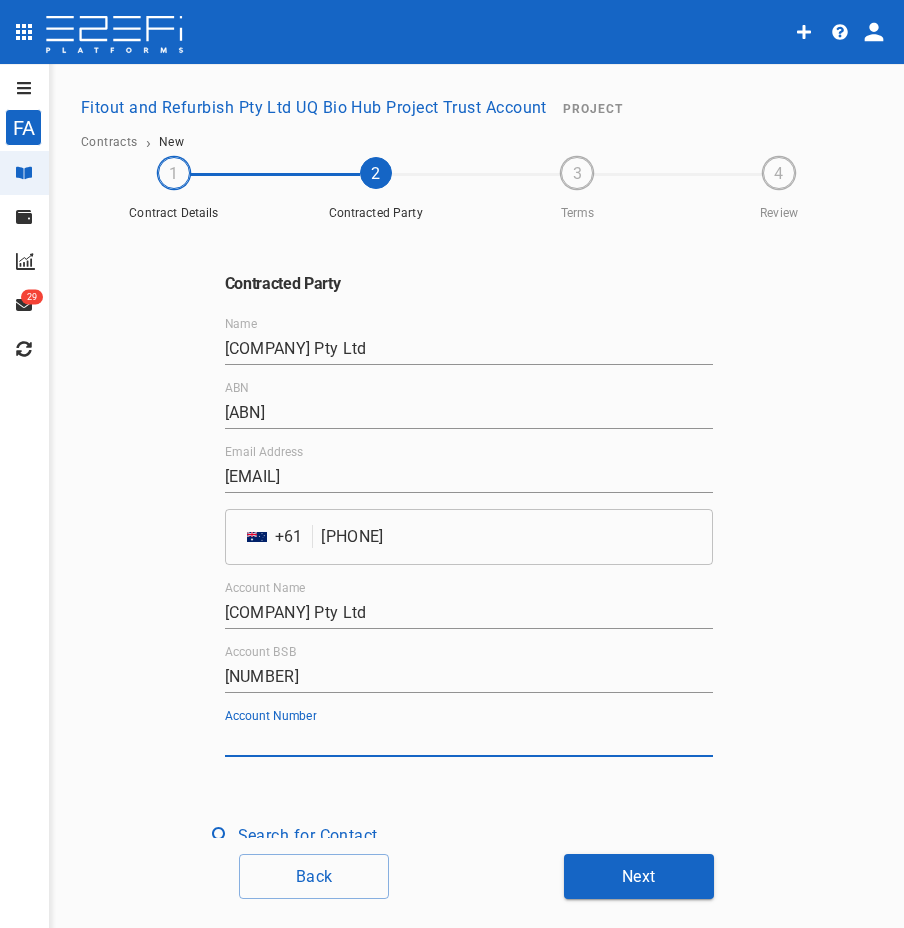 type on "[PHONE]" 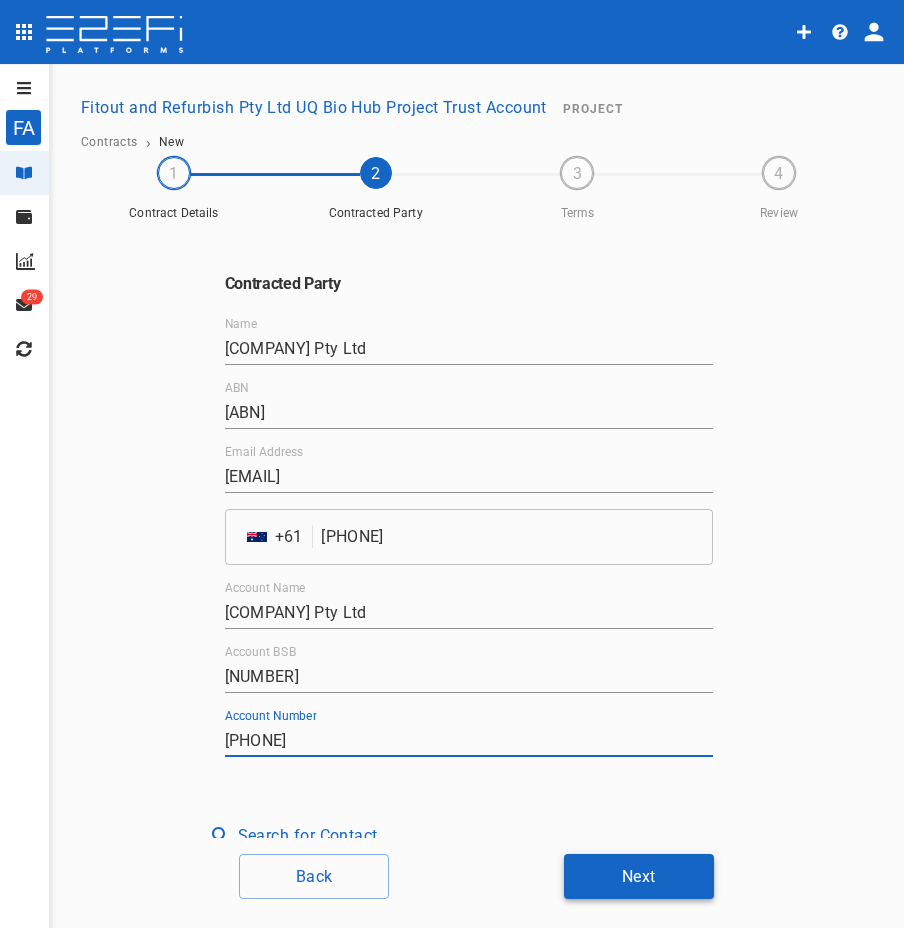 click on "Next" at bounding box center [639, 876] 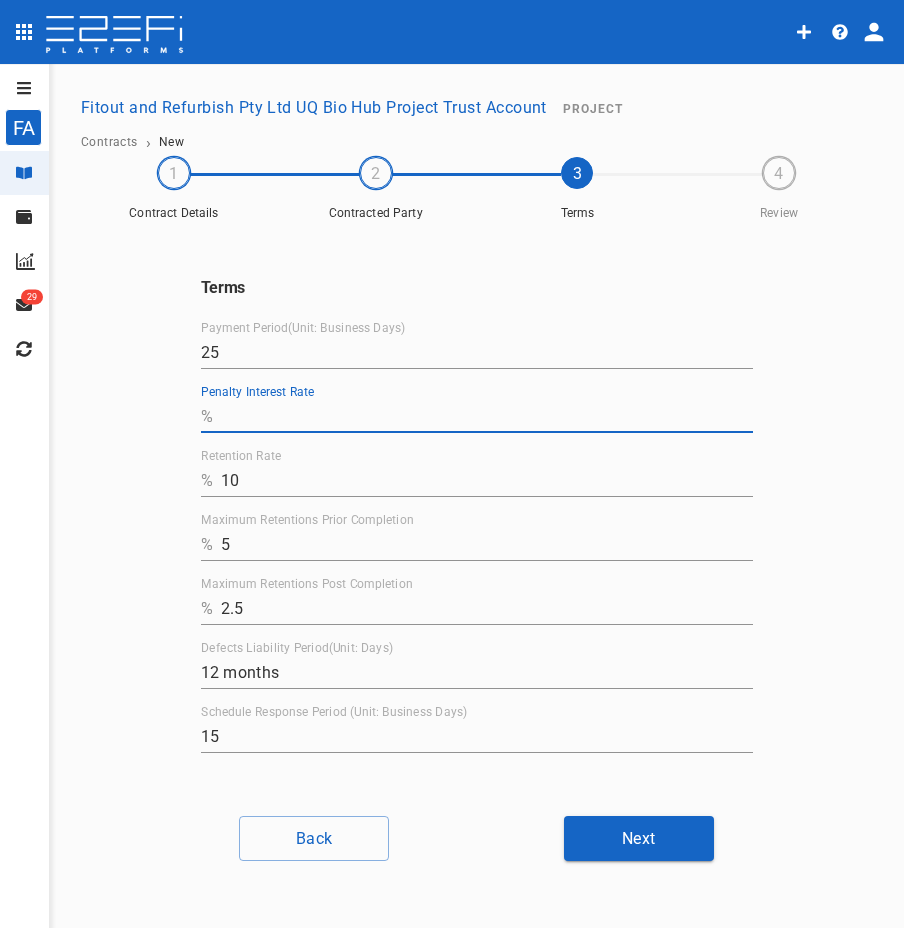 click on "Penalty Interest Rate" at bounding box center [487, 417] 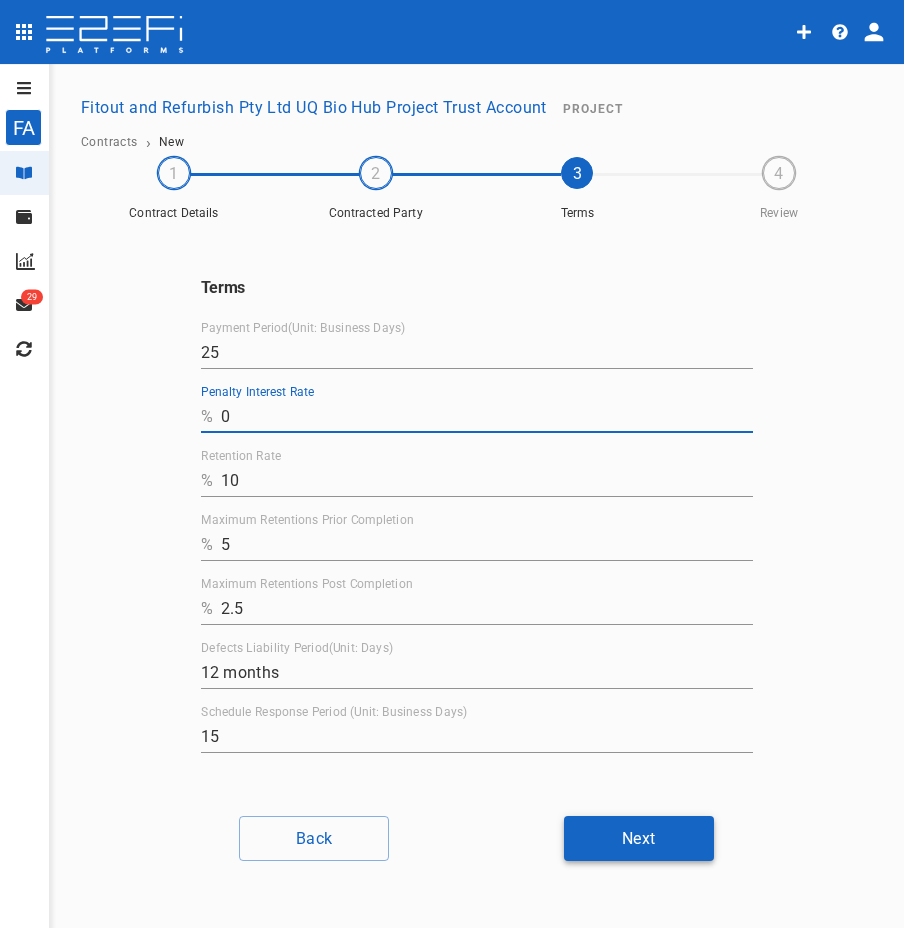 type 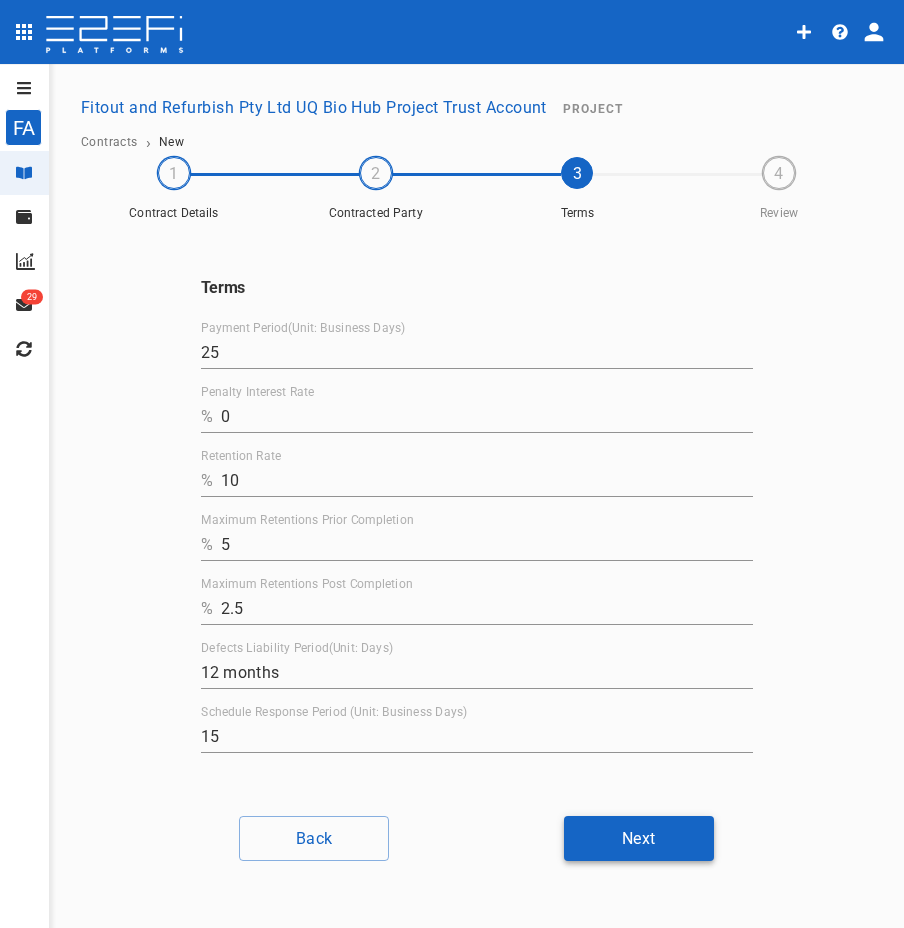 click on "Next" at bounding box center [639, 838] 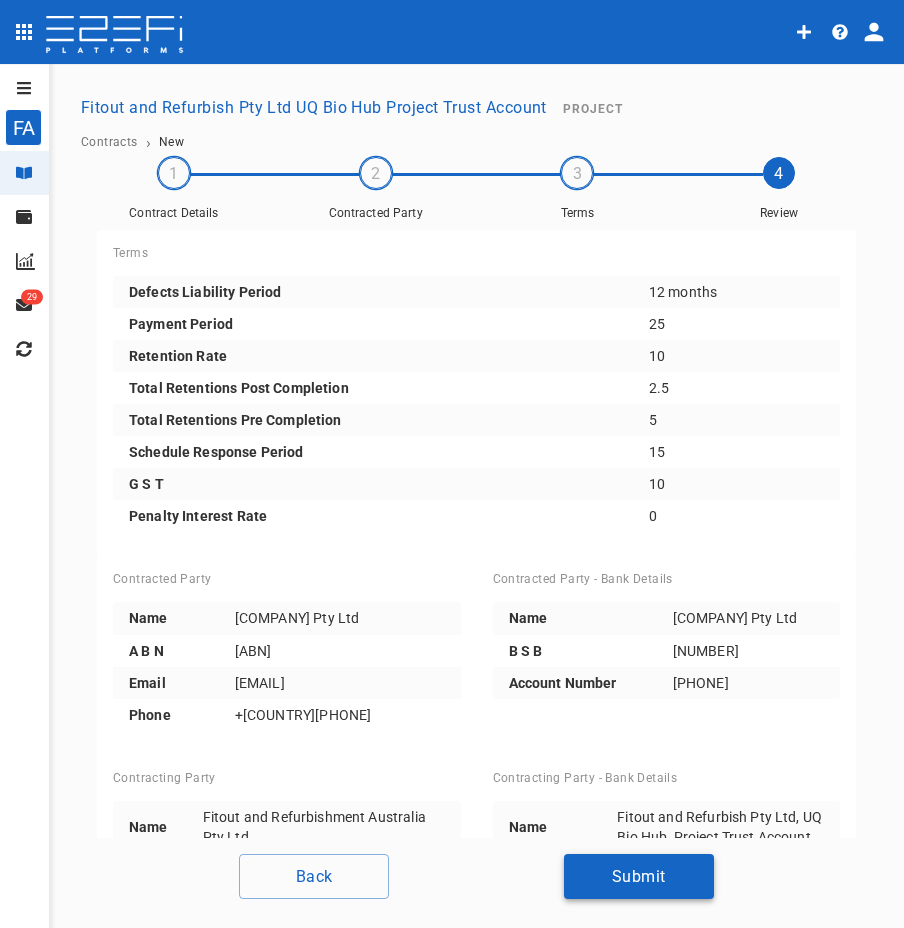 click on "Submit" at bounding box center (639, 876) 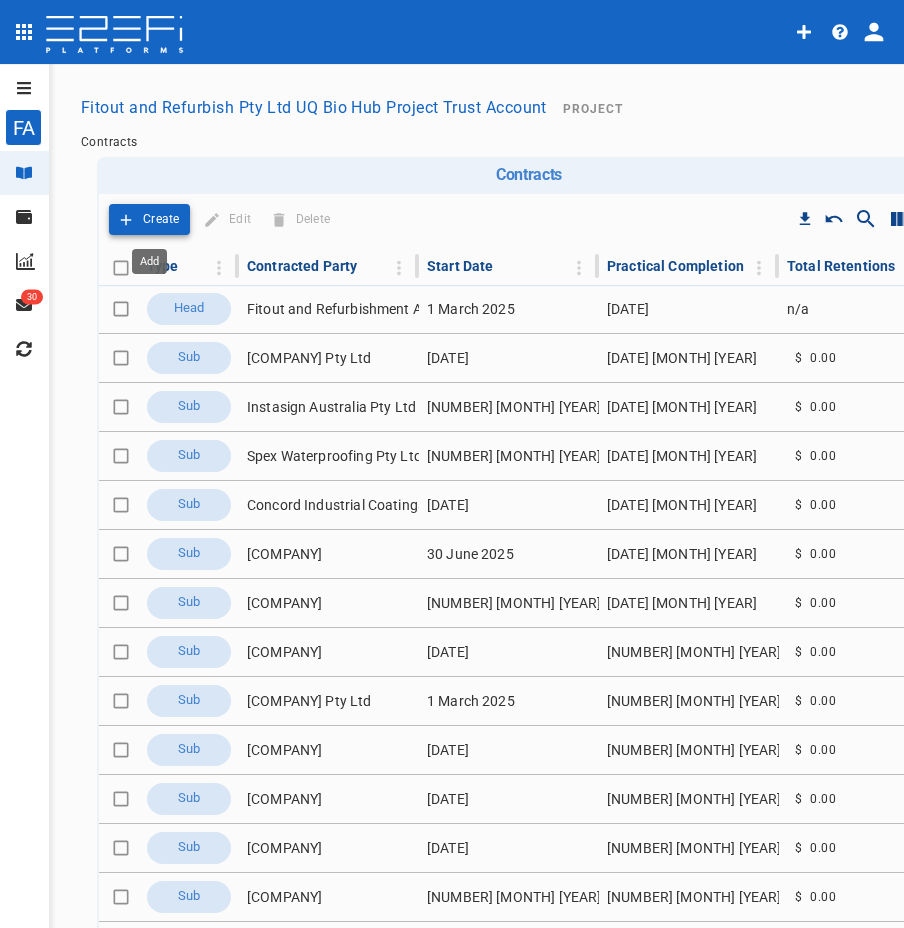 click on "Create" at bounding box center [161, 219] 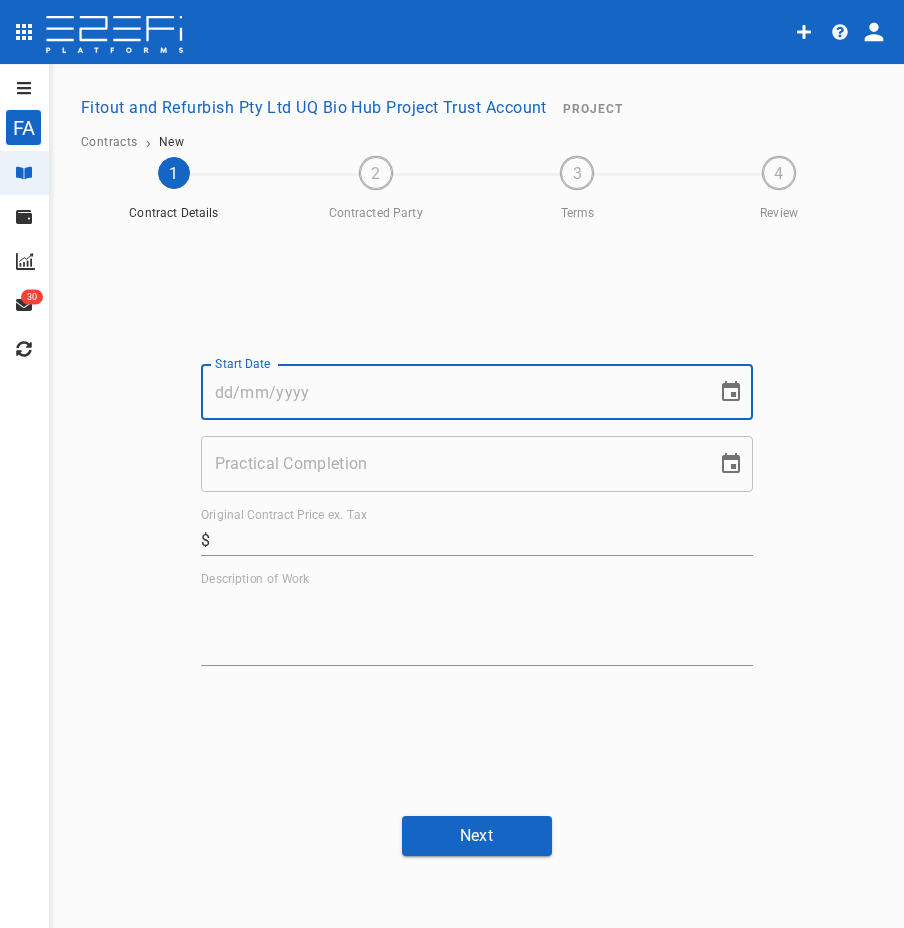 click on "Start Date" at bounding box center [452, 392] 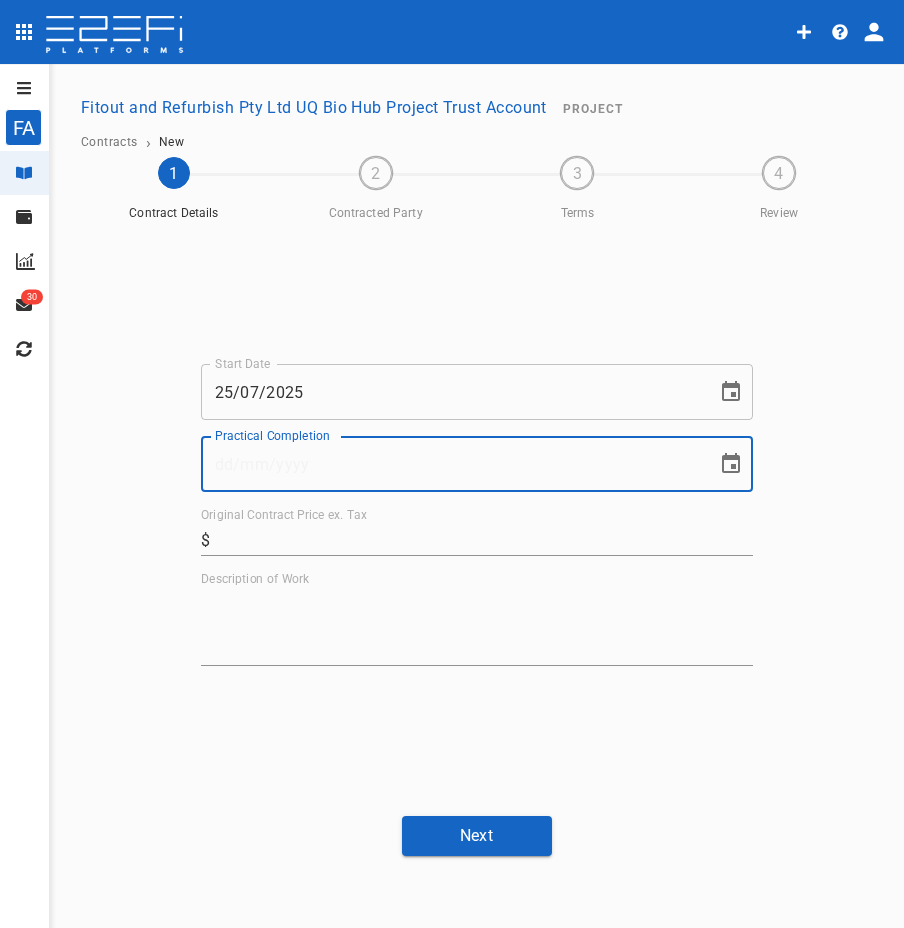 click on "Practical Completion" at bounding box center (452, 464) 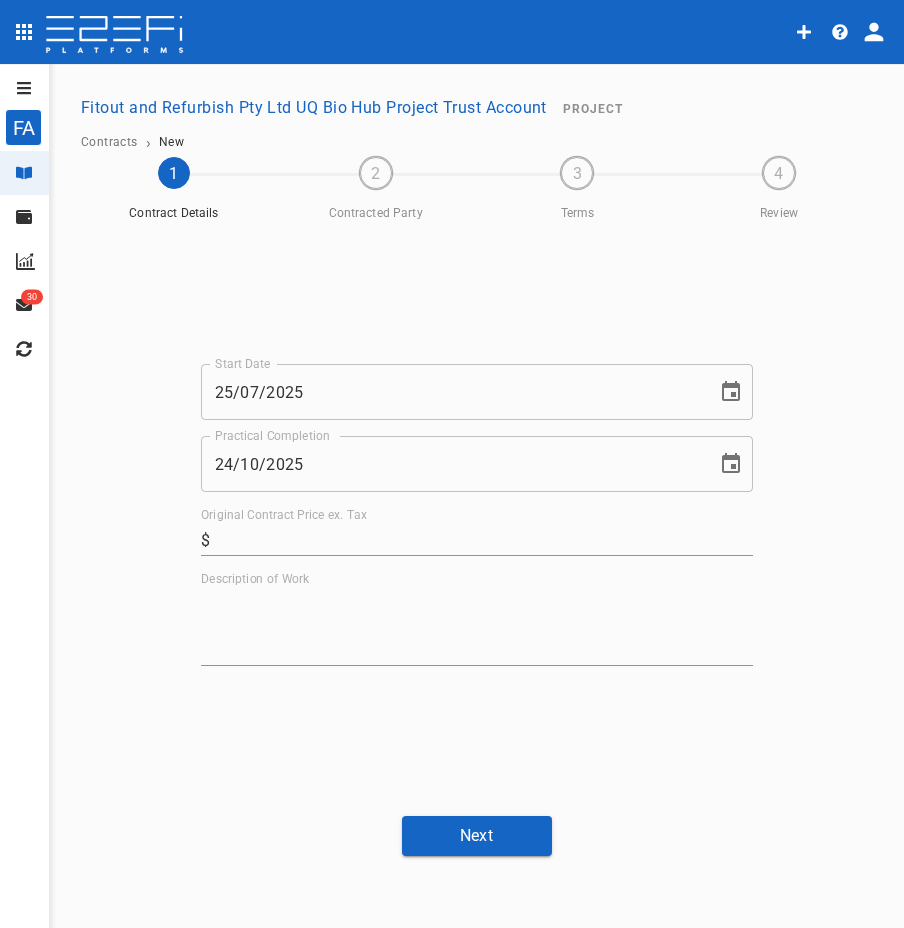 click on "Original Contract Price ex. Tax" at bounding box center [485, 540] 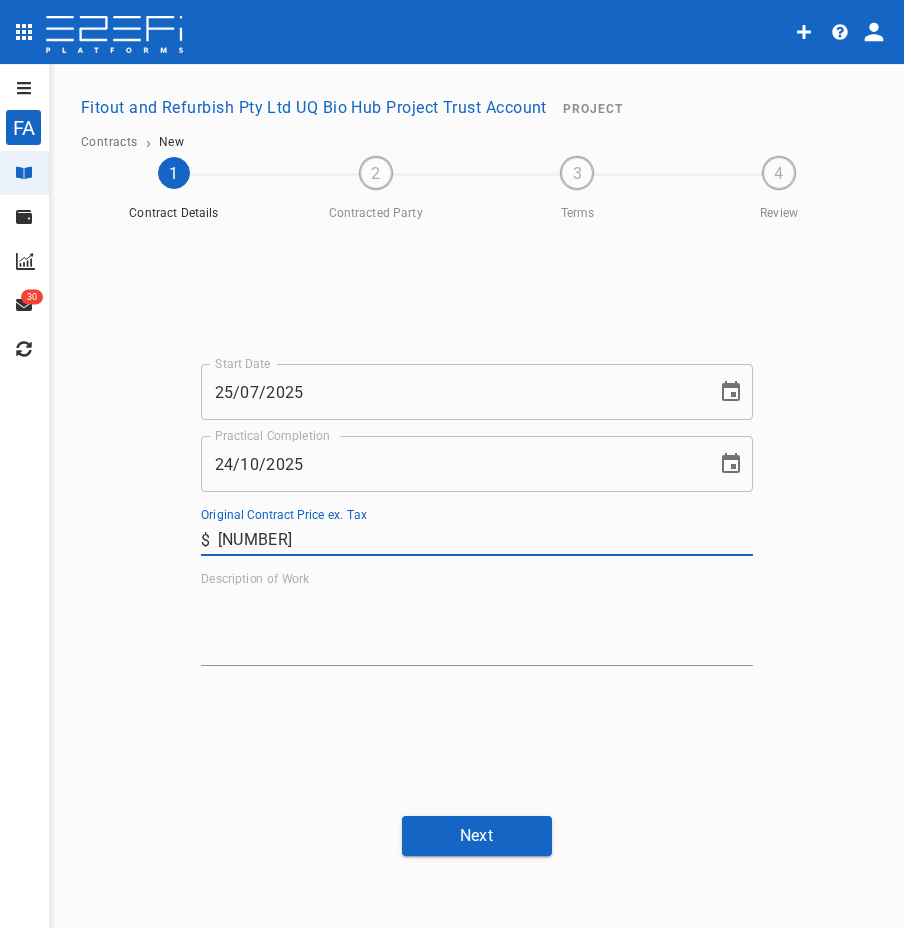 click on "Description of Work" at bounding box center (477, 626) 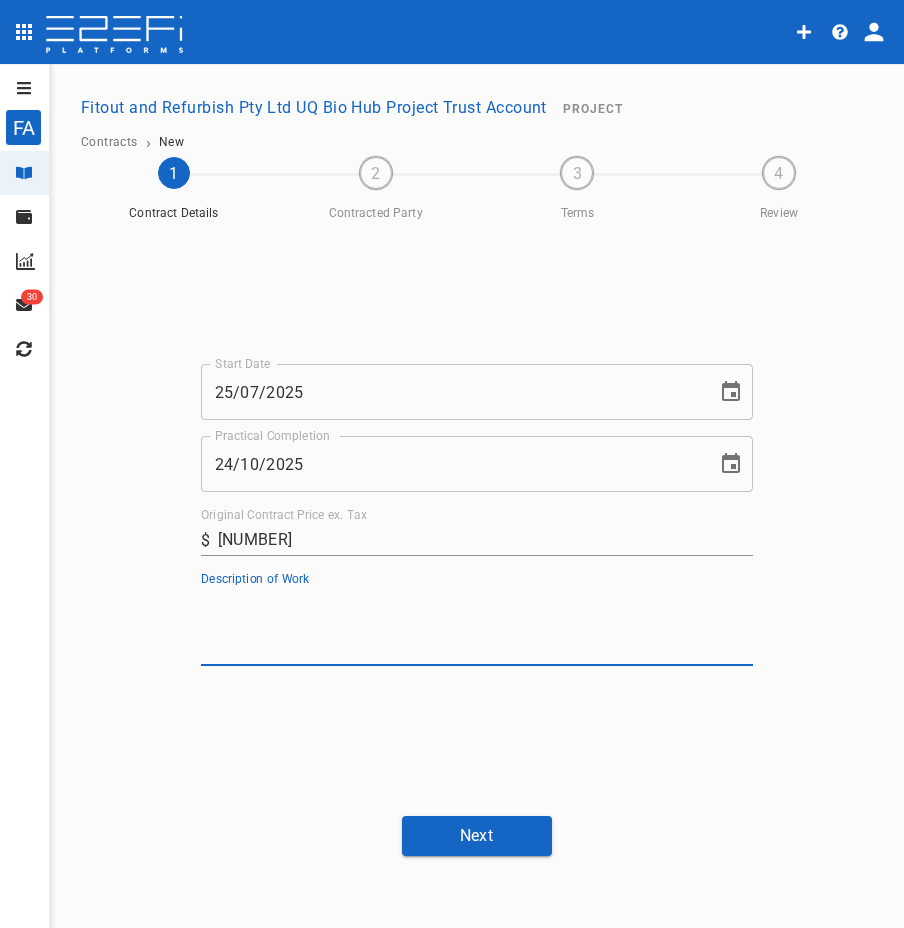 click on "Description of Work" at bounding box center [477, 626] 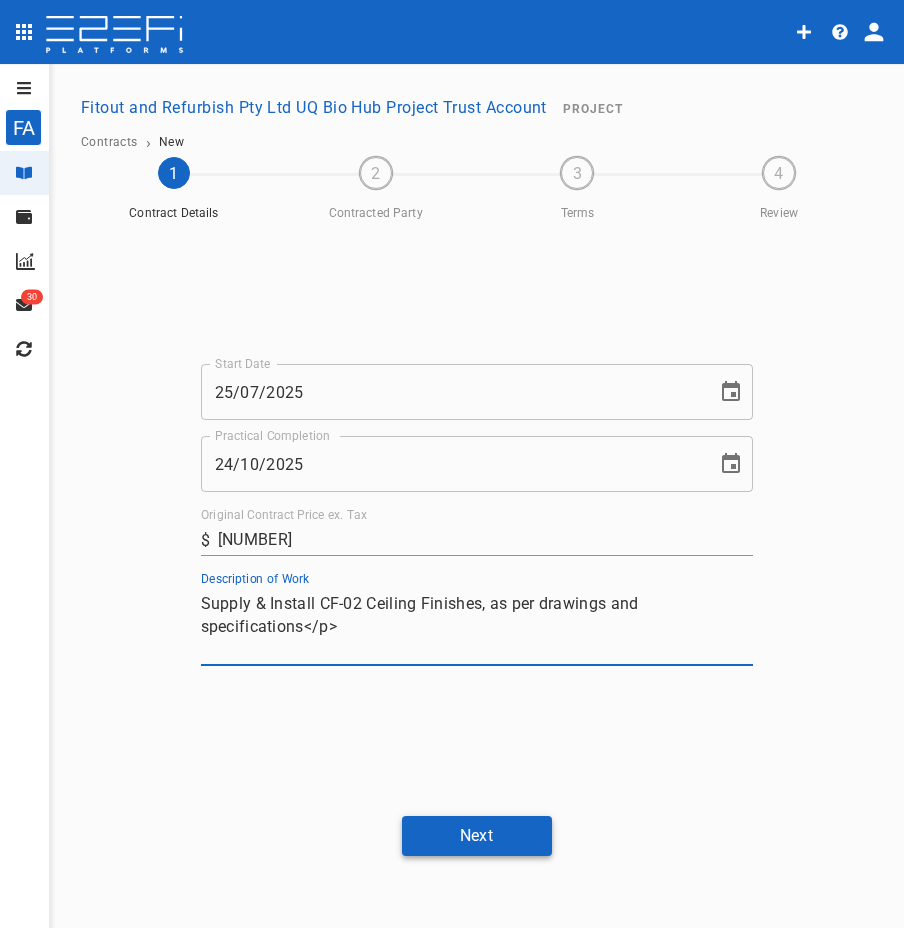 click on "Next" at bounding box center [477, 835] 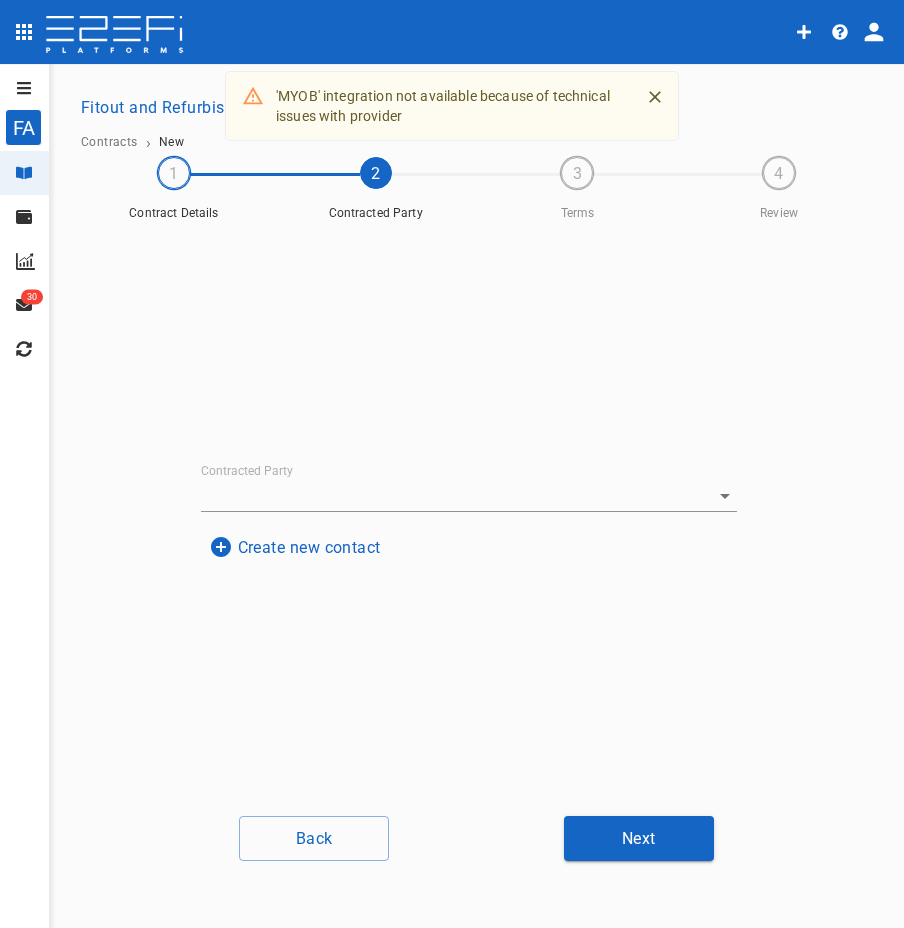 click on "Create new contact" at bounding box center [295, 547] 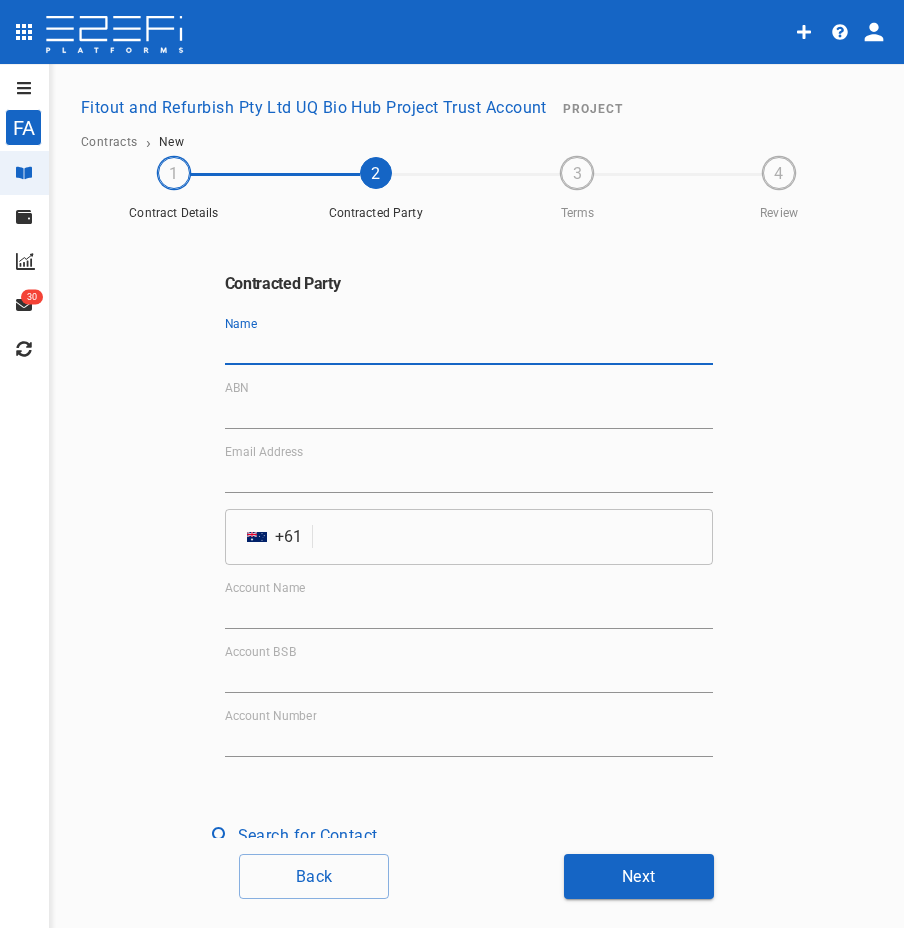 click on "Name" at bounding box center [469, 349] 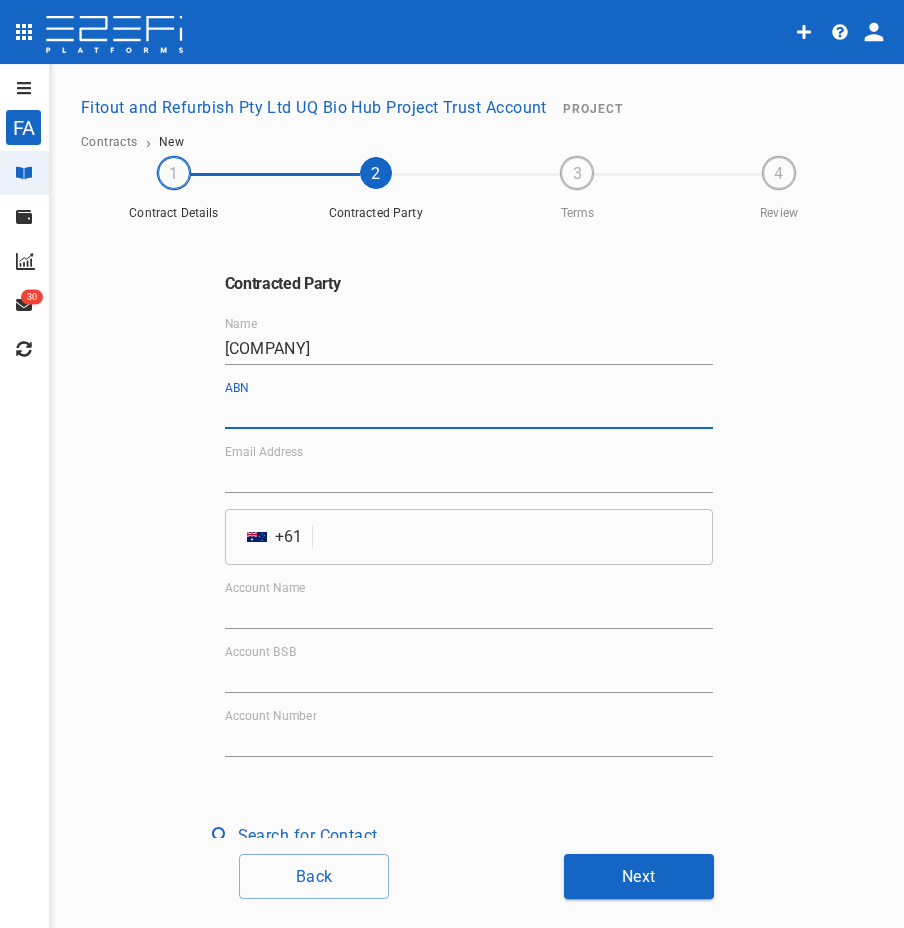 click on "ABN" at bounding box center (469, 413) 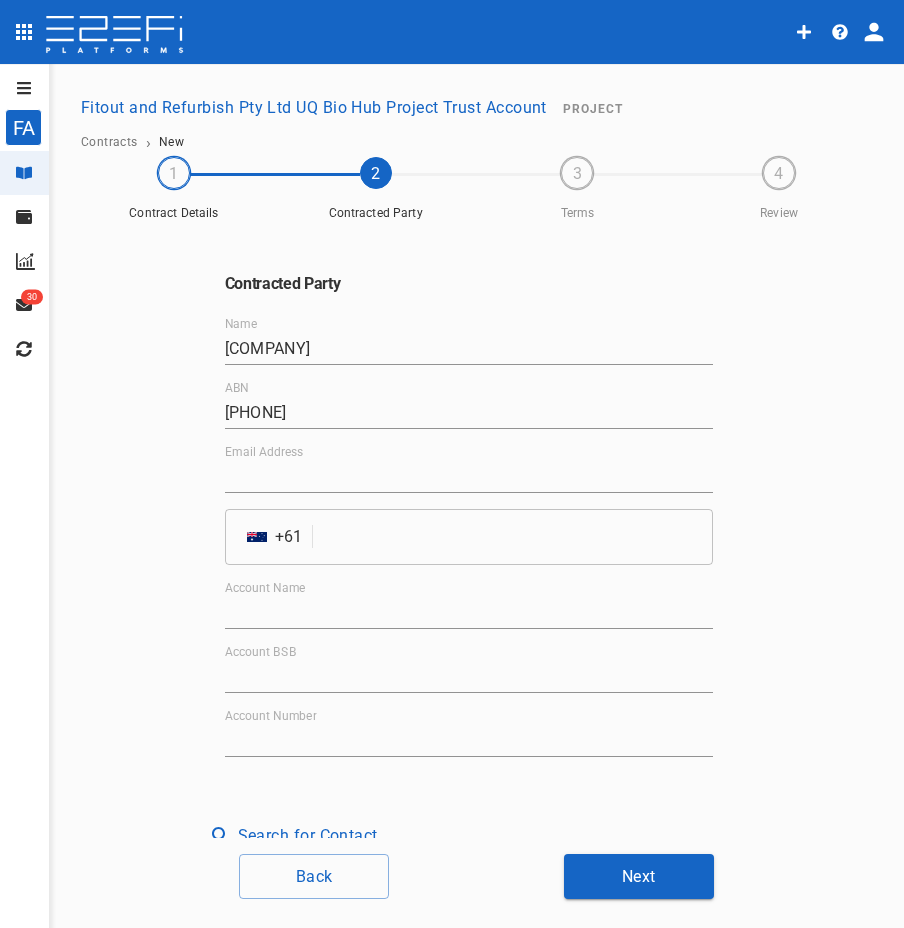 click on "Email Address" at bounding box center [469, 477] 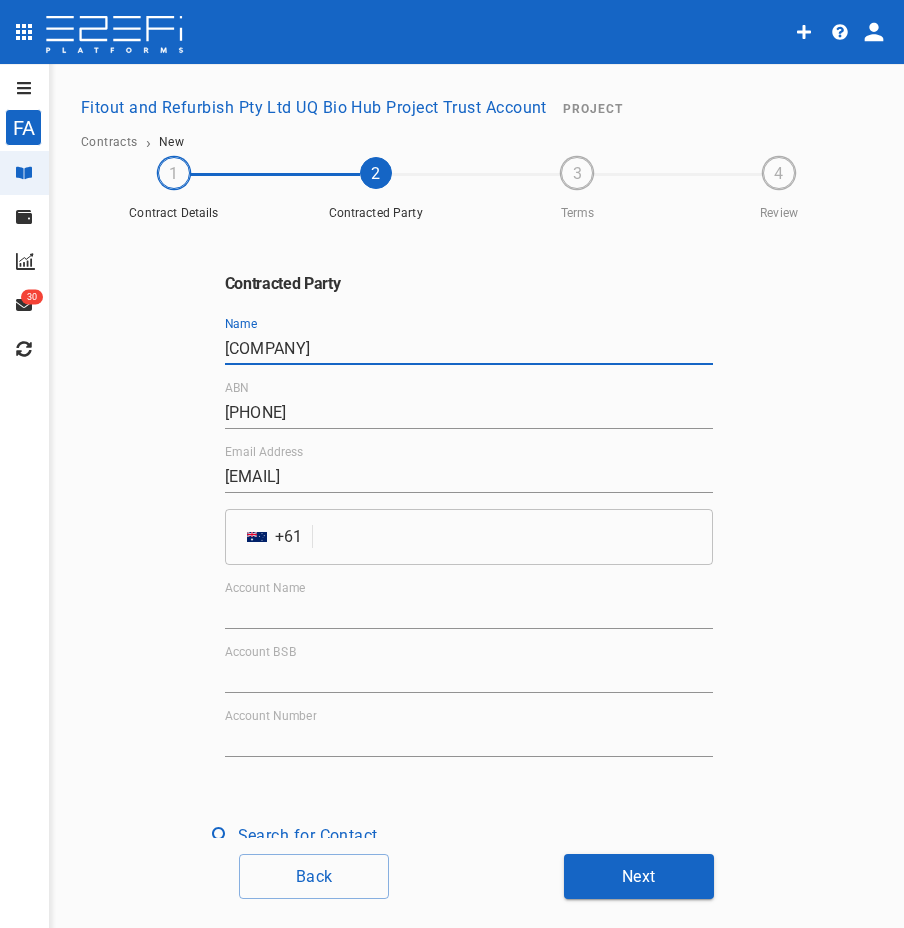 drag, startPoint x: 430, startPoint y: 348, endPoint x: 187, endPoint y: 351, distance: 243.01852 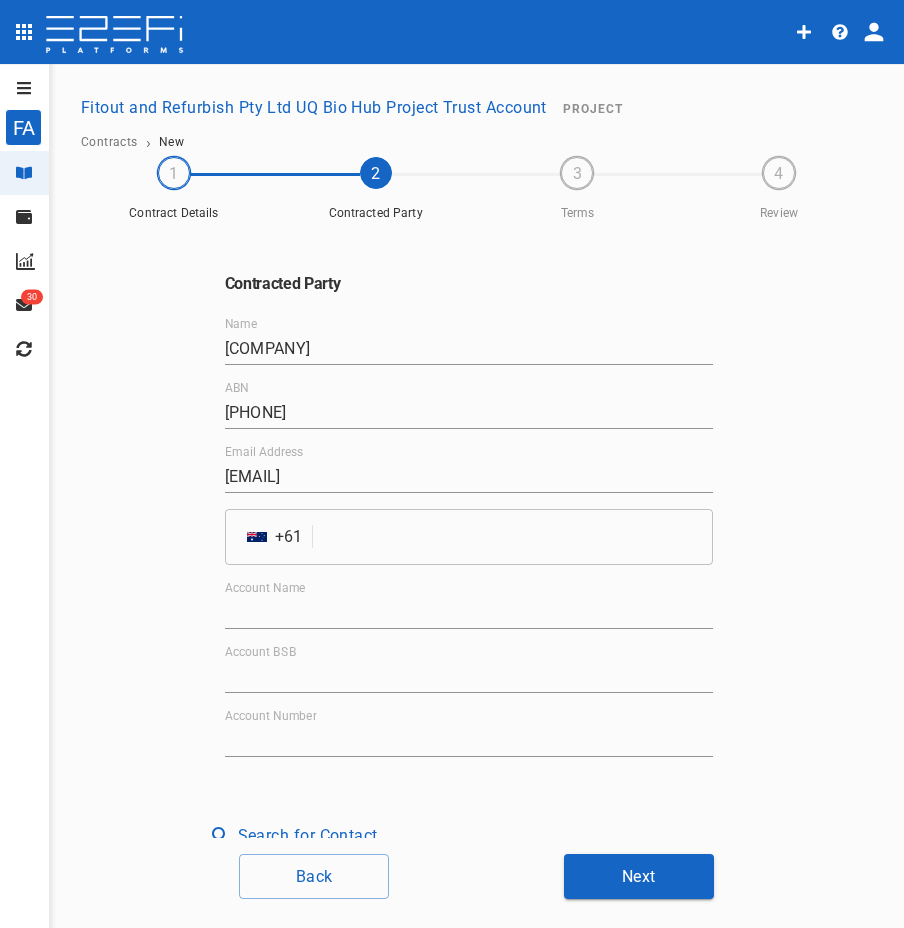 click at bounding box center [516, 537] 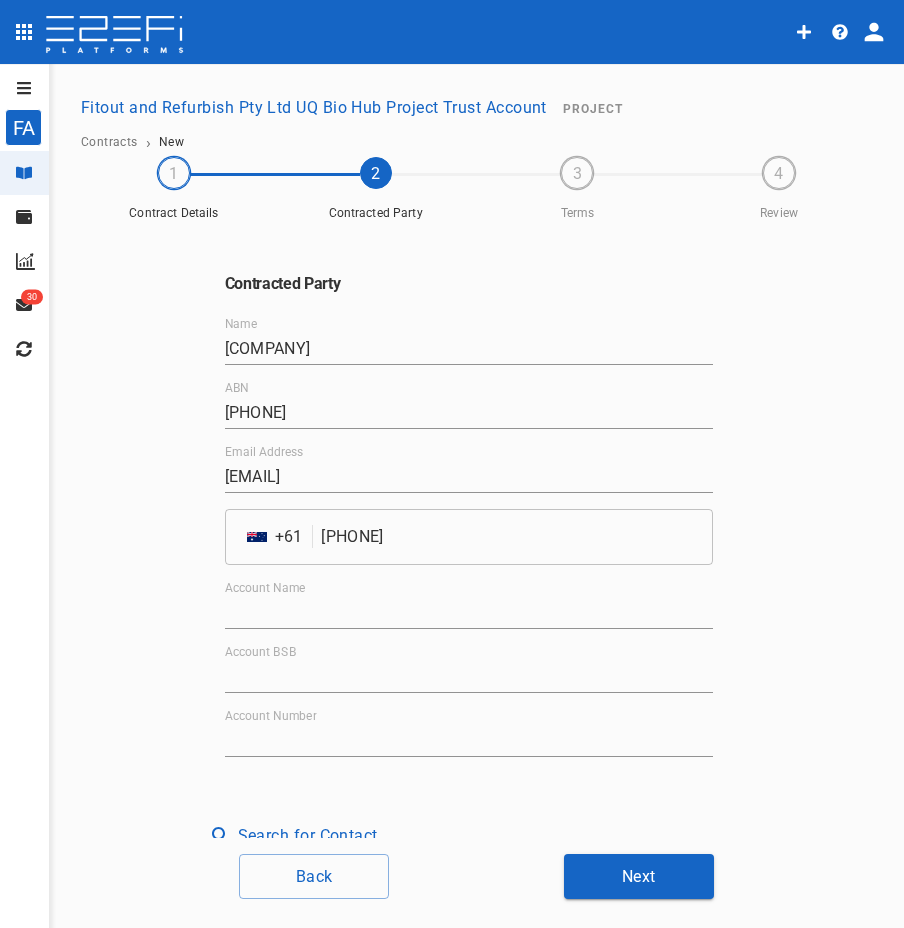 click on "Account Name" at bounding box center [469, 613] 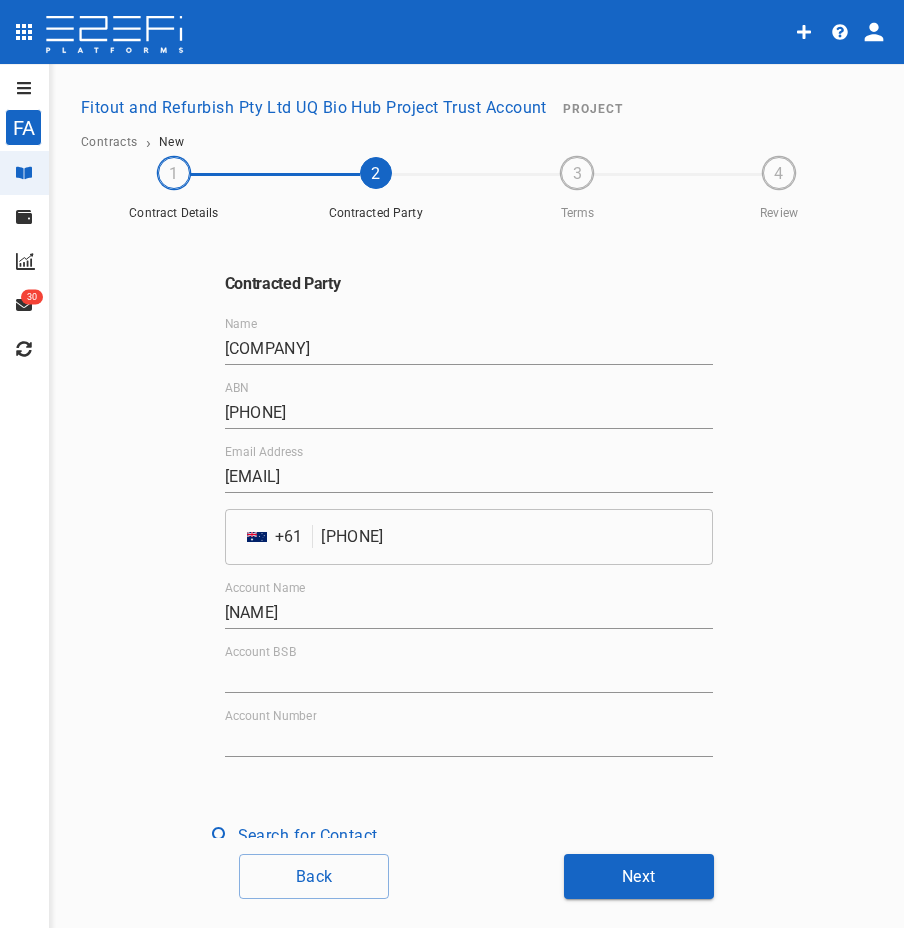 click on "Account BSB" at bounding box center (469, 677) 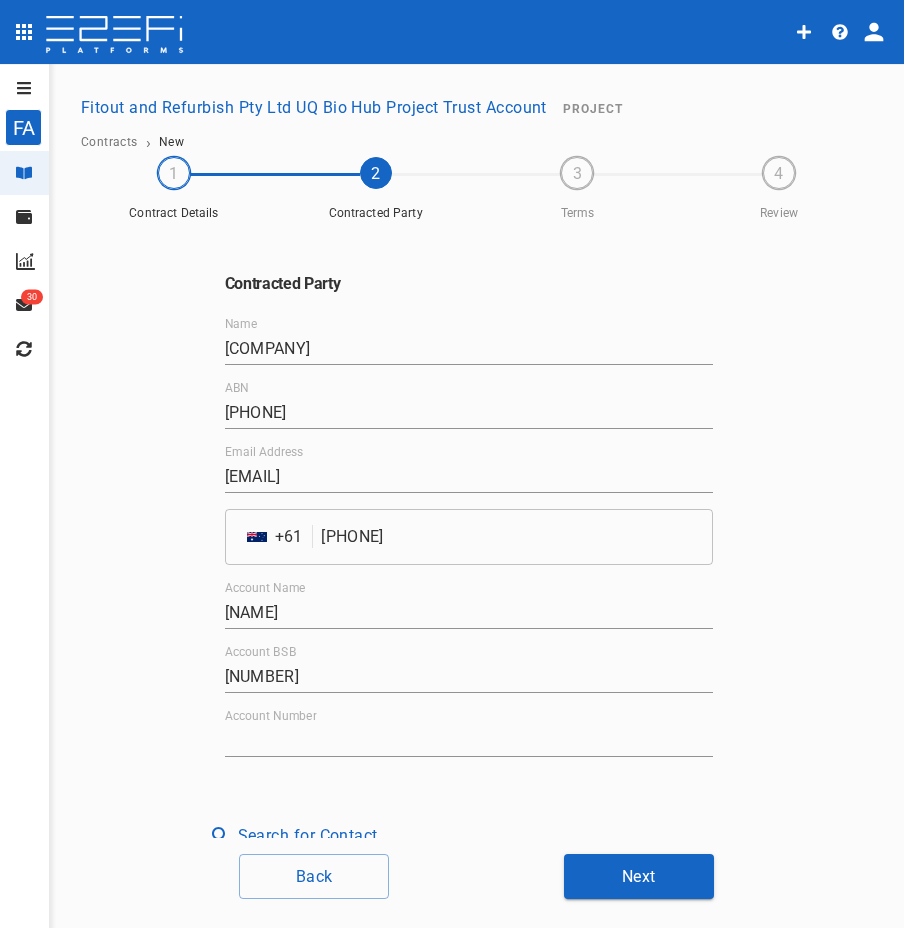click on "Account Number" at bounding box center (469, 741) 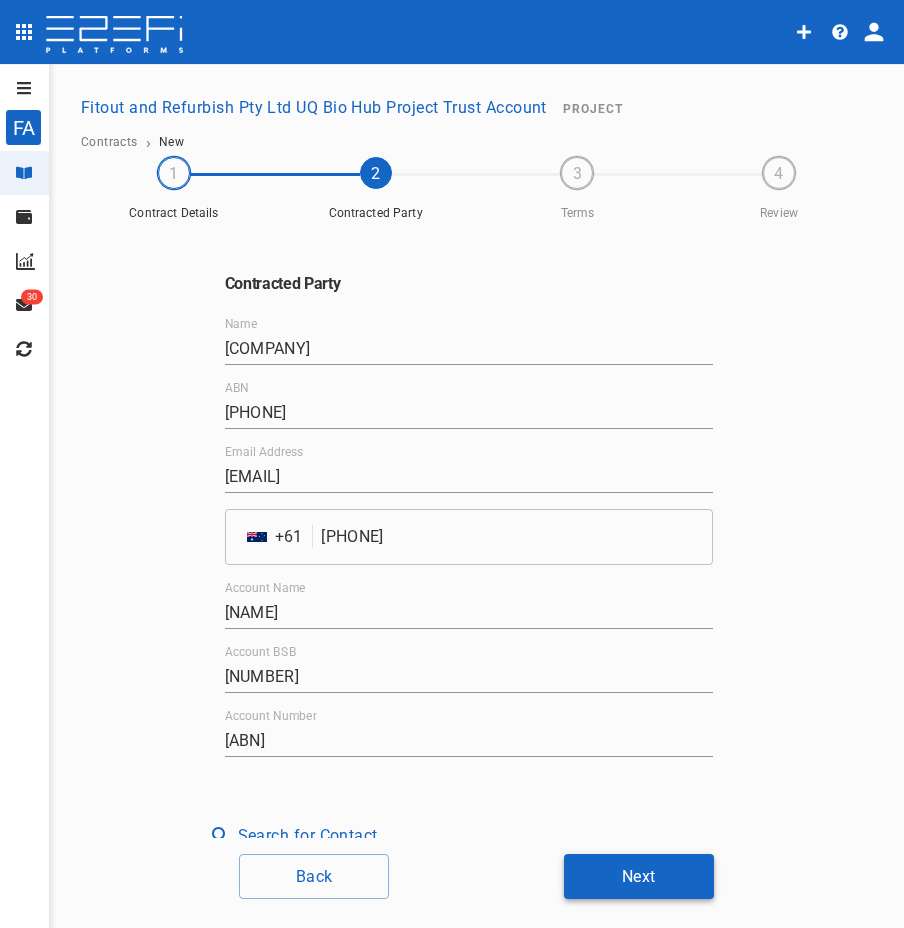 click on "Next" at bounding box center (639, 876) 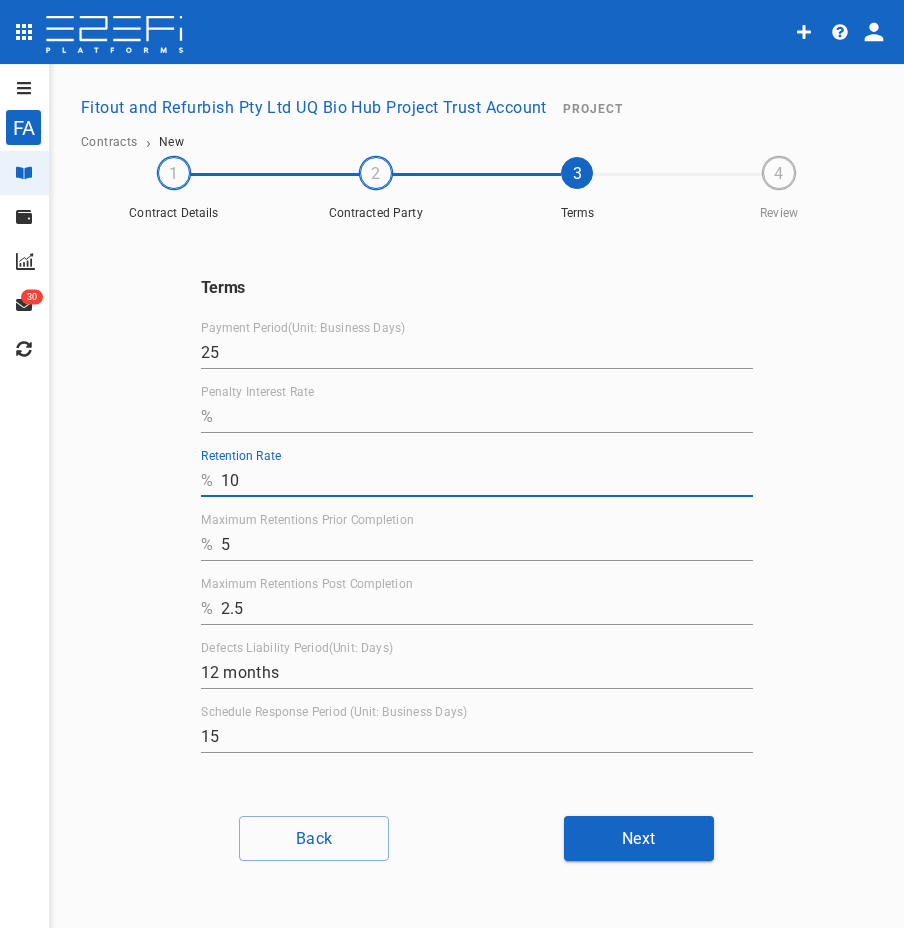 drag, startPoint x: 282, startPoint y: 494, endPoint x: 160, endPoint y: 494, distance: 122 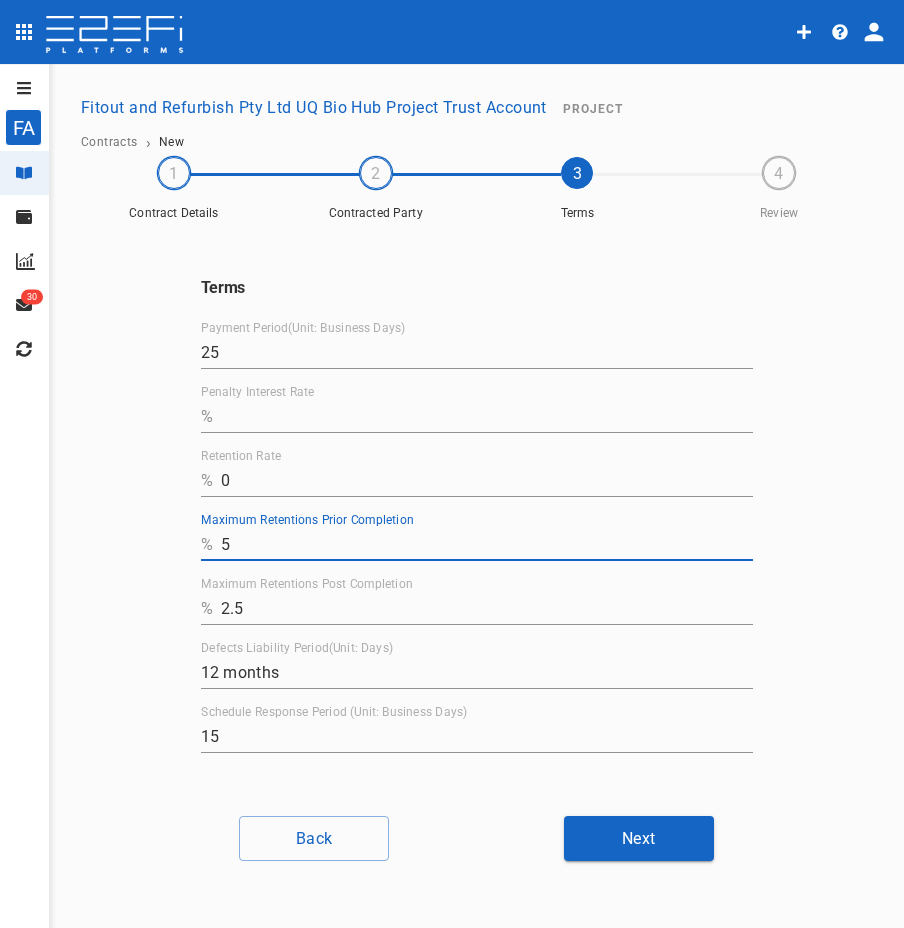 drag, startPoint x: 261, startPoint y: 531, endPoint x: 193, endPoint y: 547, distance: 69.856995 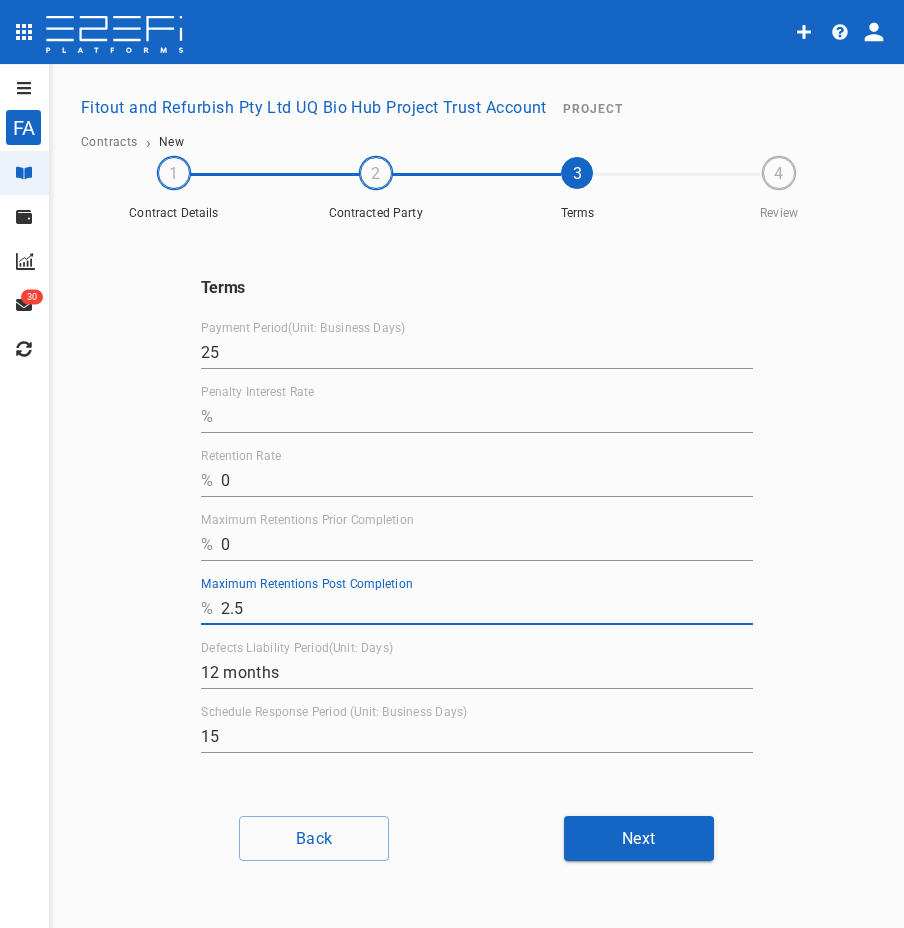drag, startPoint x: 268, startPoint y: 617, endPoint x: 178, endPoint y: 617, distance: 90 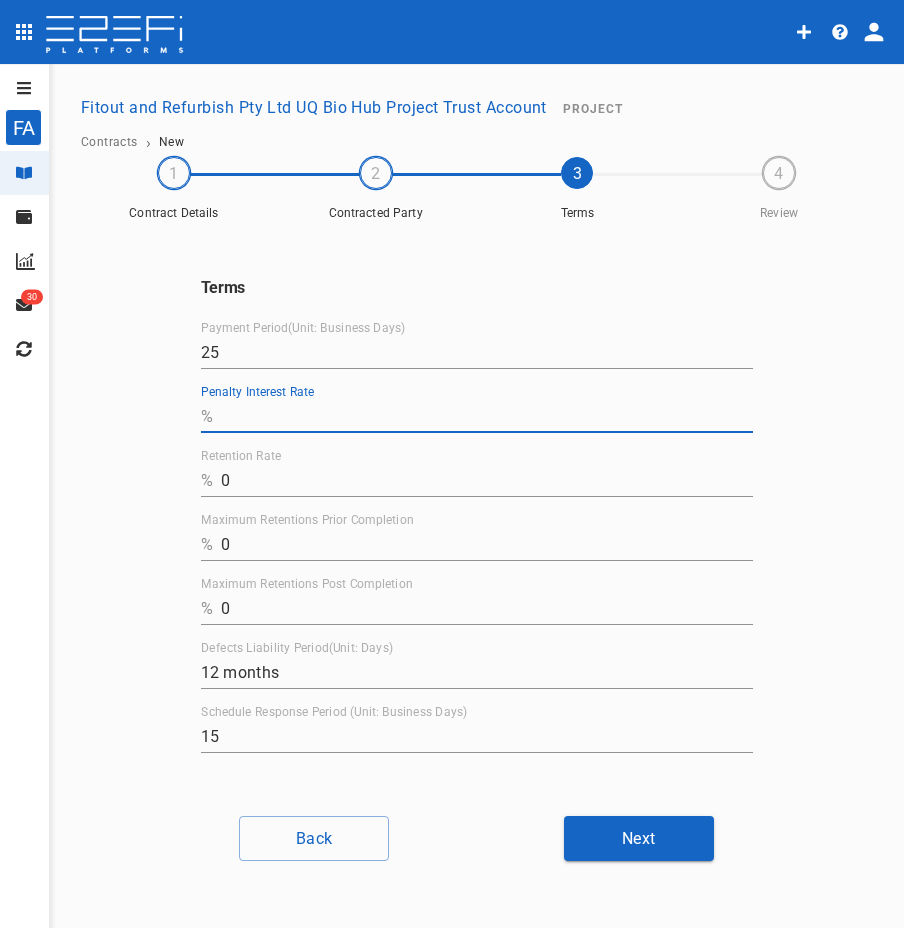 click on "Penalty Interest Rate" at bounding box center [487, 417] 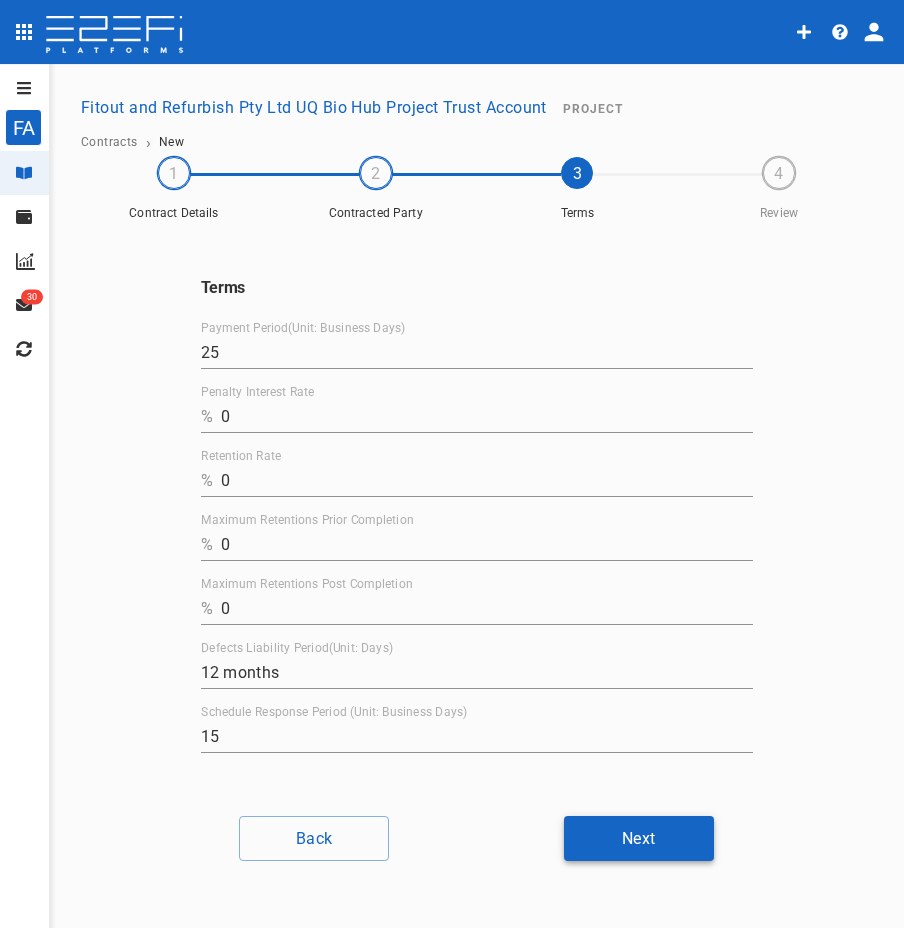 click on "Next" at bounding box center (639, 838) 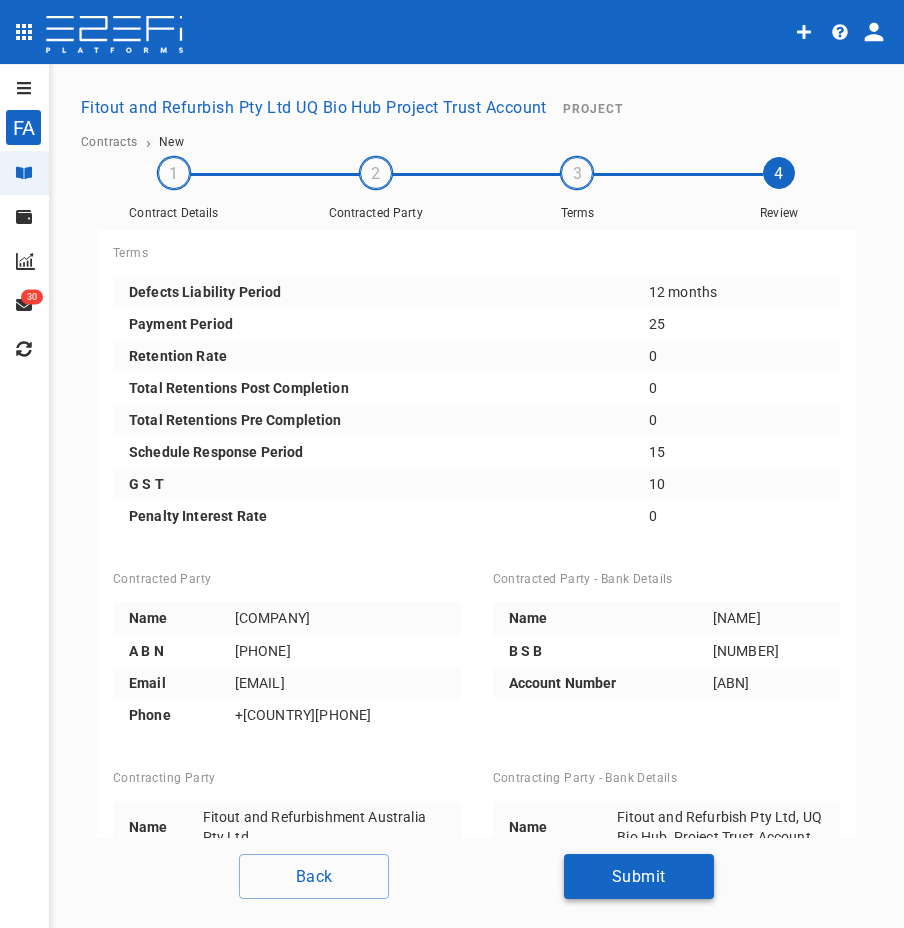 click on "Submit" at bounding box center (639, 876) 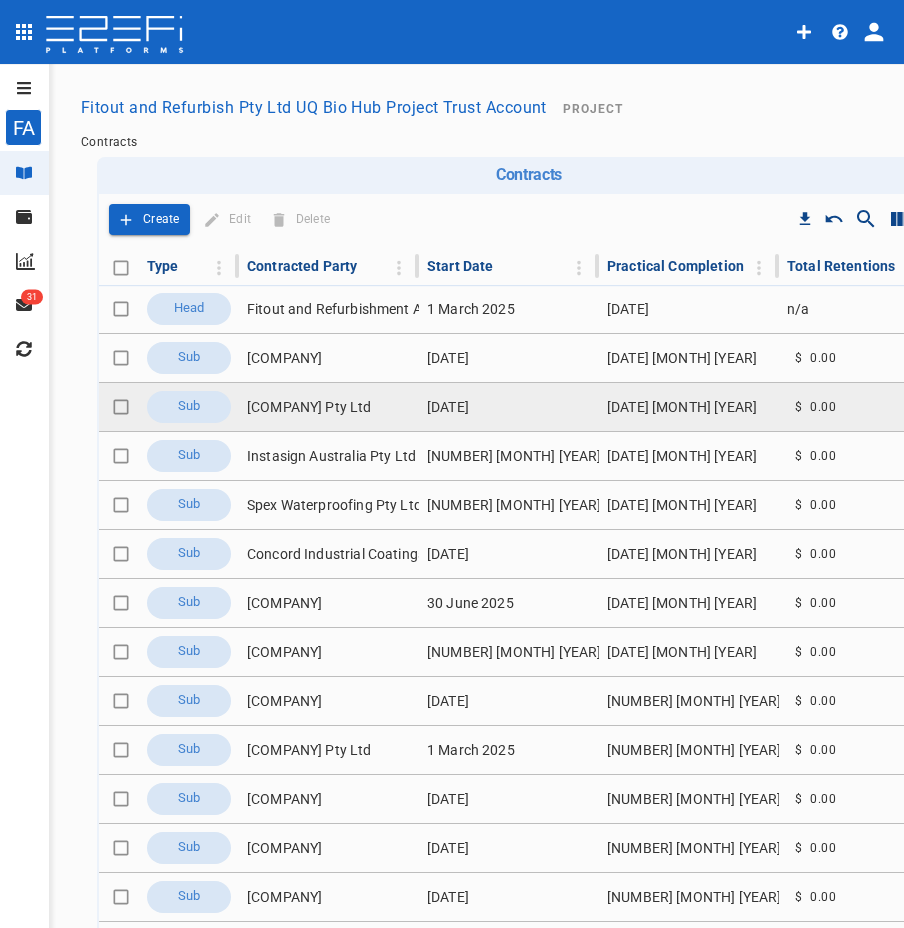 click on "[COMPANY] Pty Ltd" at bounding box center [329, 407] 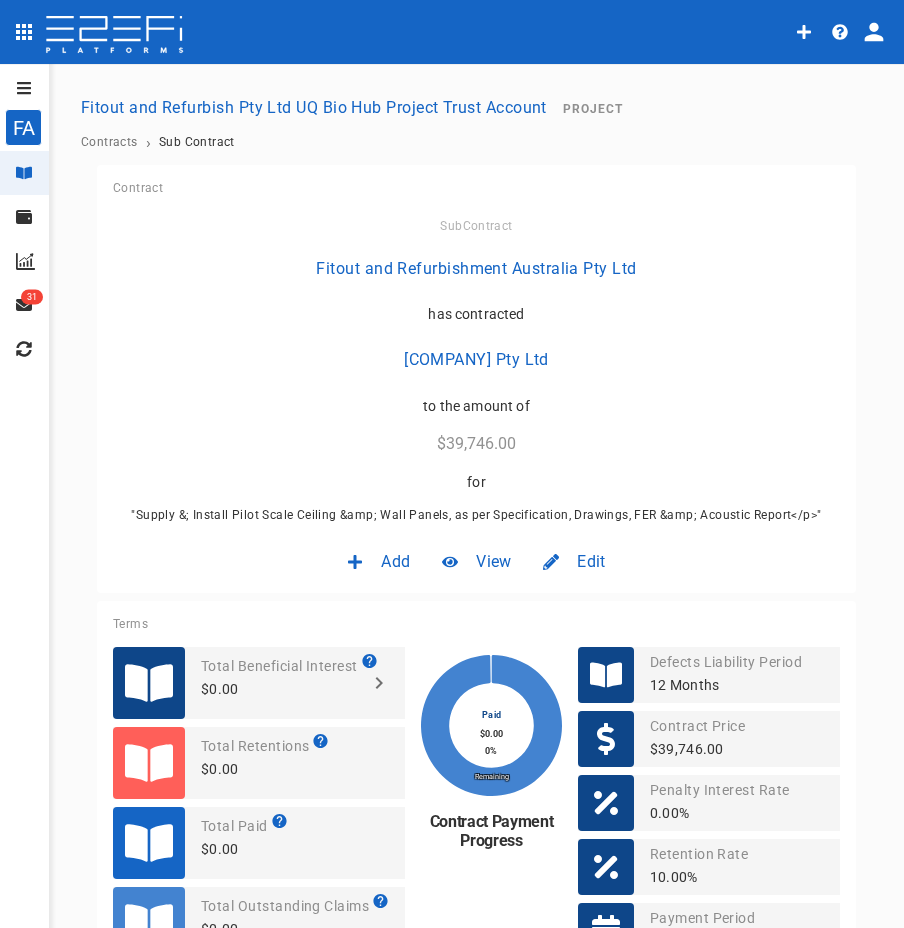 click on "Edit" at bounding box center [591, 561] 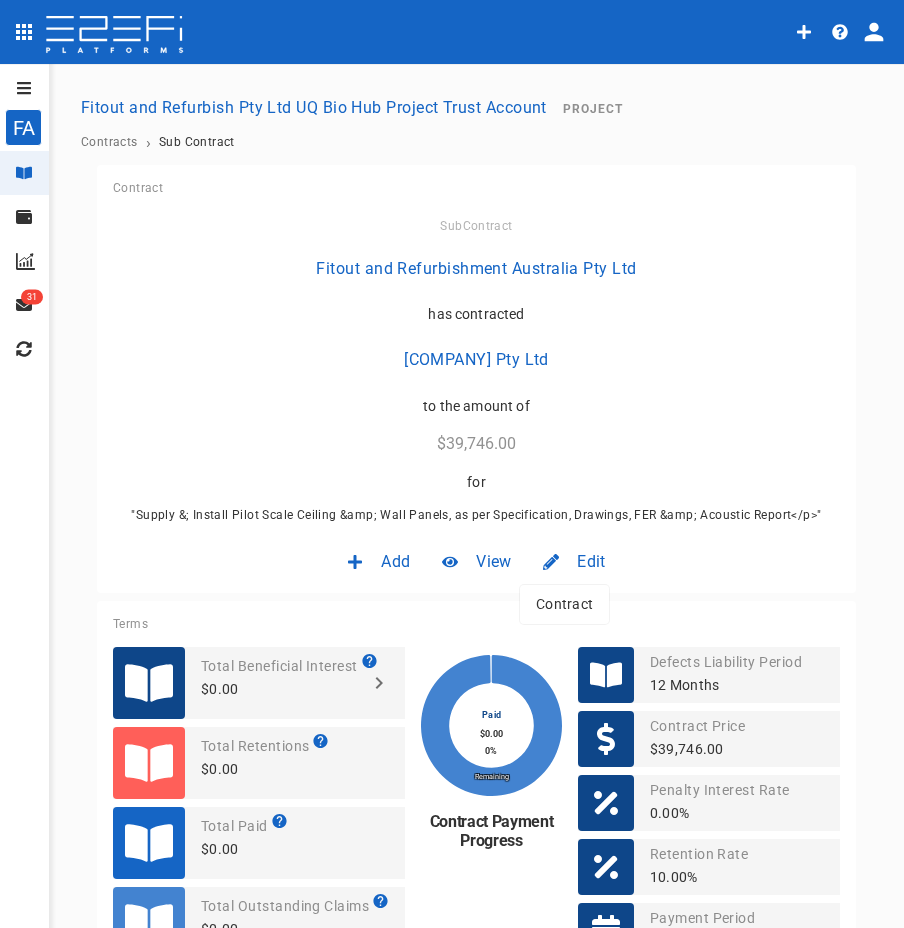 click on "Contract" at bounding box center (564, 604) 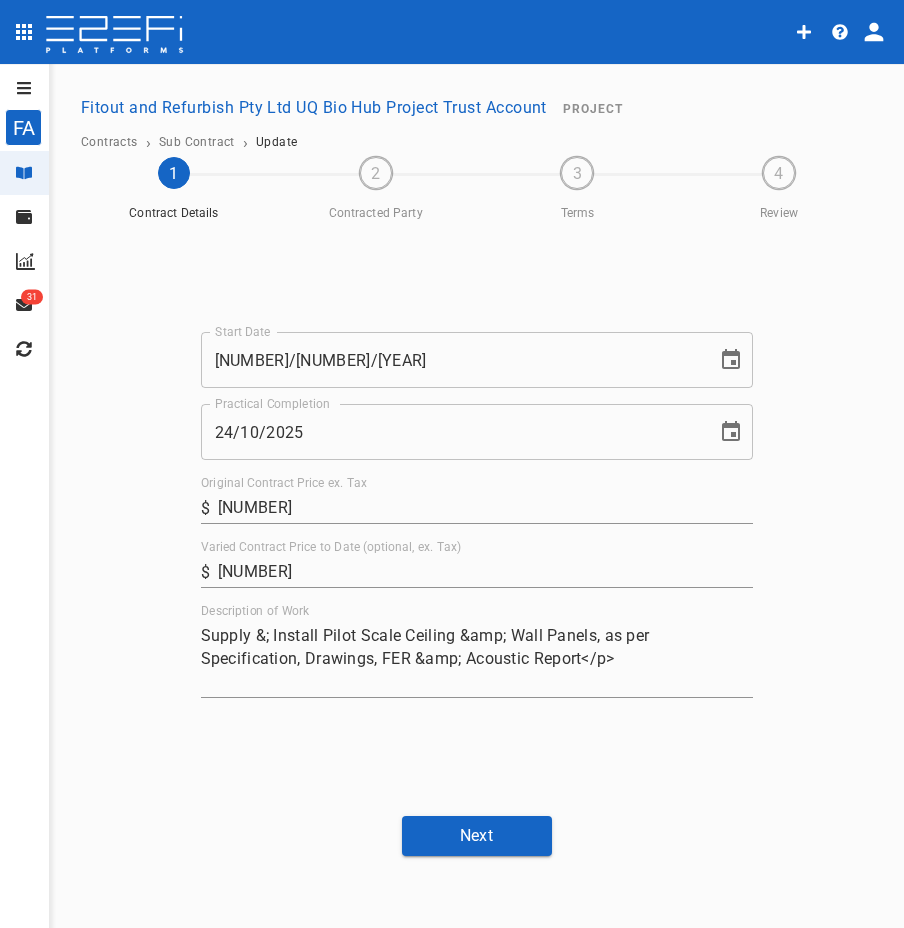 click on "Fitout and Refurbish Pty Ltd UQ Bio Hub Project Trust Account Manage Banking Reports 31 Notices Integrations Fitout and Refurbish Pty Ltd UQ Bio Hub Project Trust Account Project Contracts › Sub Contract › Update 1 Contract Details 2 Contracted Party 3 Terms 4 Review Start Date [DATE] Start Date Practical Completion [DATE] Practical Completion Original Contract Price ex. Tax $ [PRICE] Varied Contract Price to Date (optional, ex. Tax) $ [PRICE] Description of Work Supply &; Install Pilot Scale Ceiling &amp; Wall Panels, as per Specification, Drawings, FER &amp; Acoustic Report<p/> x Next" at bounding box center [452, 497] 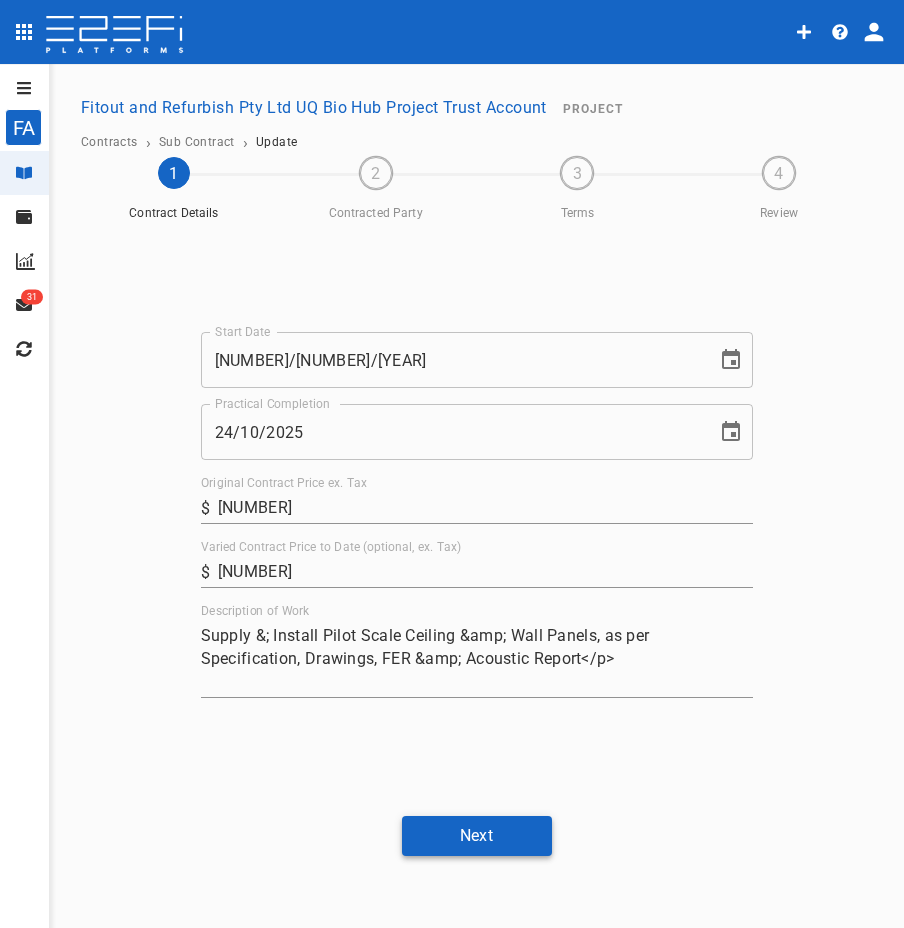 click on "Next" at bounding box center [477, 835] 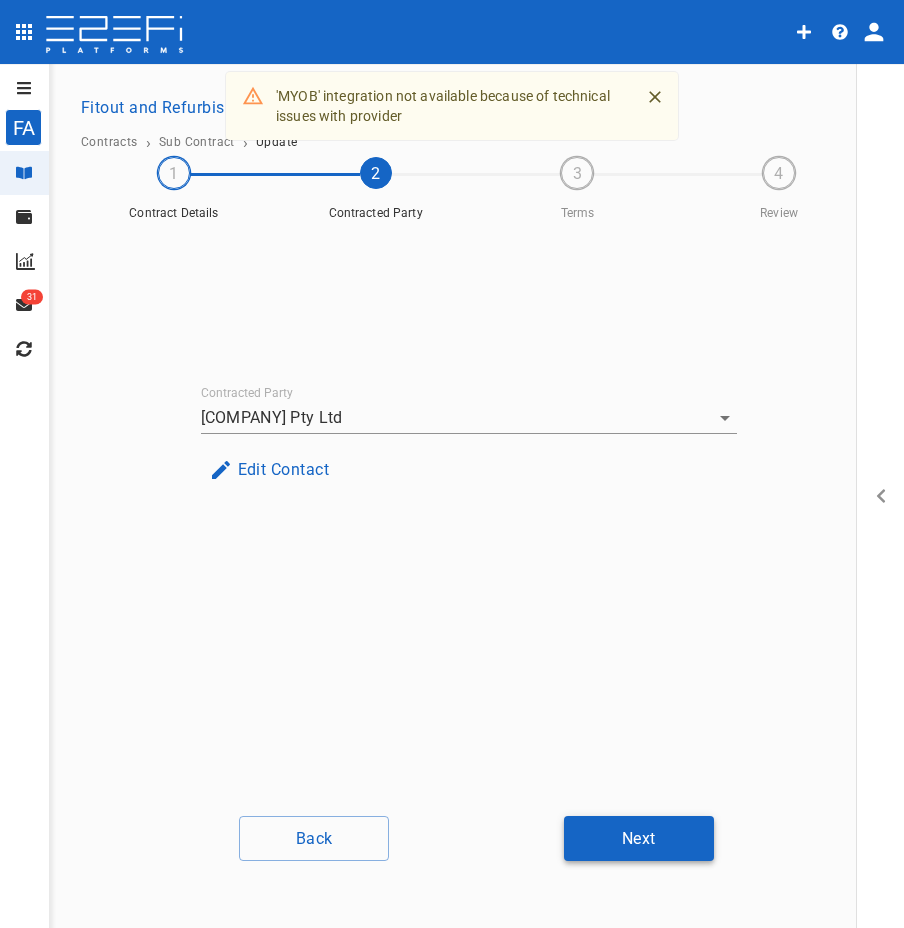 click on "Next" at bounding box center (639, 838) 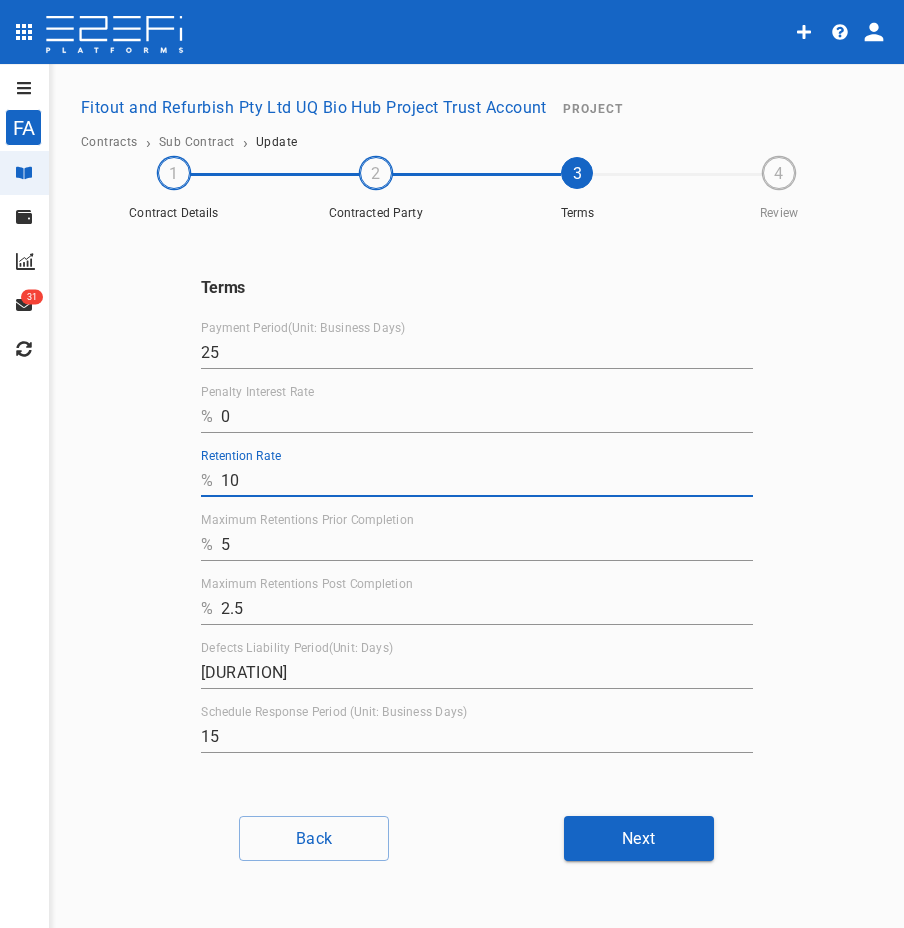drag, startPoint x: 265, startPoint y: 494, endPoint x: 173, endPoint y: 501, distance: 92.26592 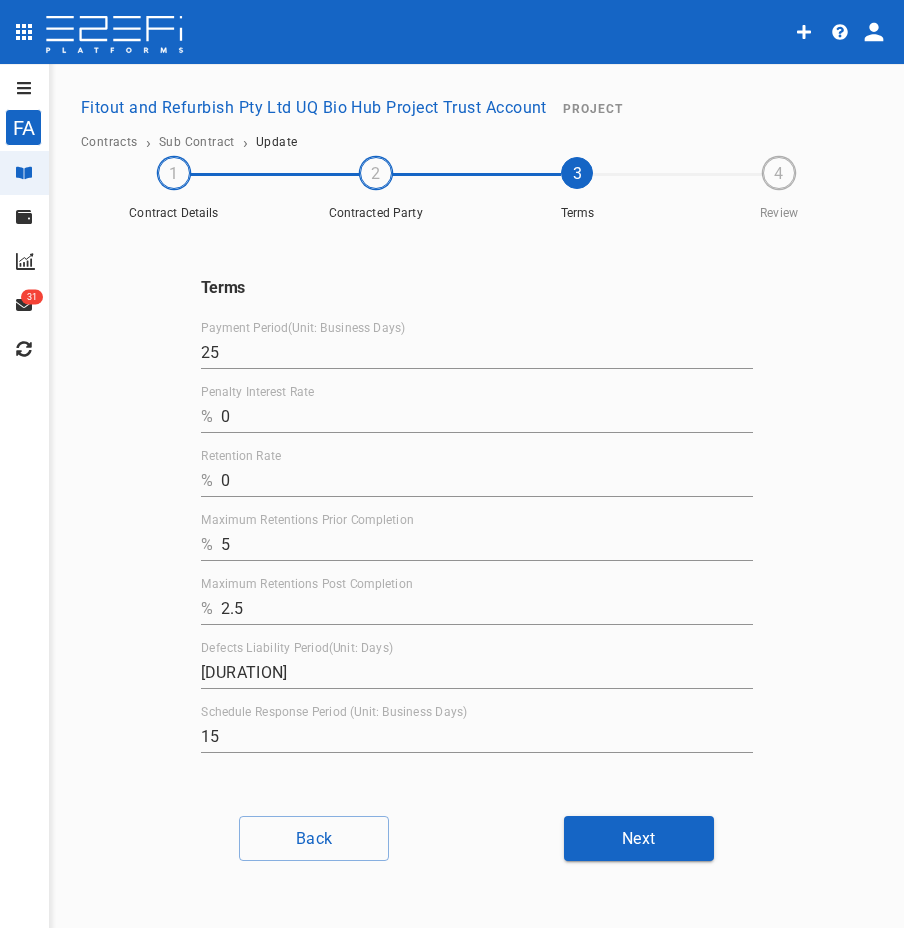 drag, startPoint x: 285, startPoint y: 565, endPoint x: 265, endPoint y: 554, distance: 22.825424 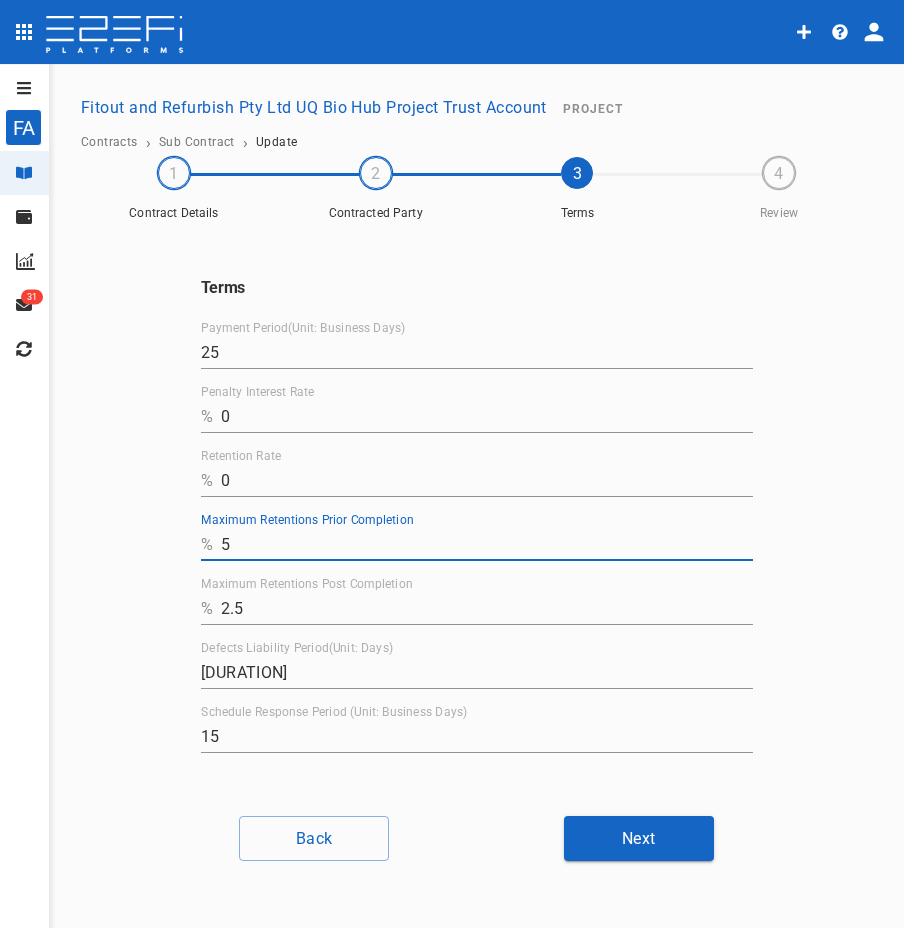 drag, startPoint x: 249, startPoint y: 546, endPoint x: 152, endPoint y: 561, distance: 98.15294 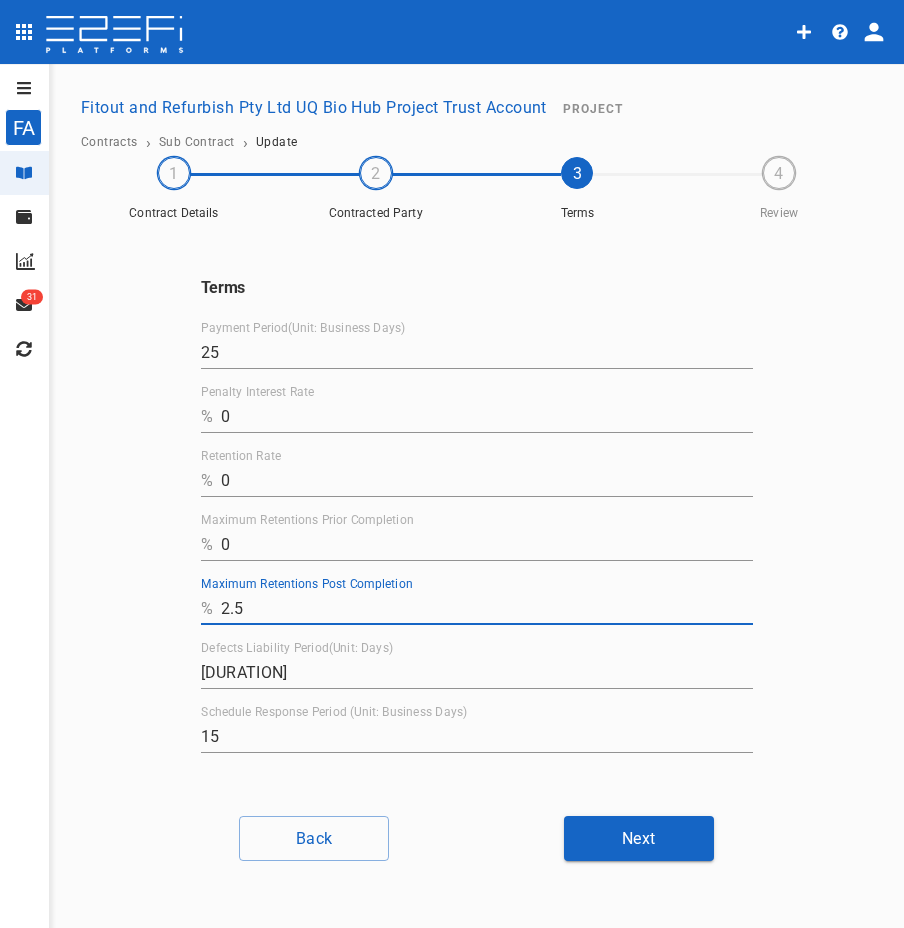 drag, startPoint x: 324, startPoint y: 621, endPoint x: 148, endPoint y: 595, distance: 177.9101 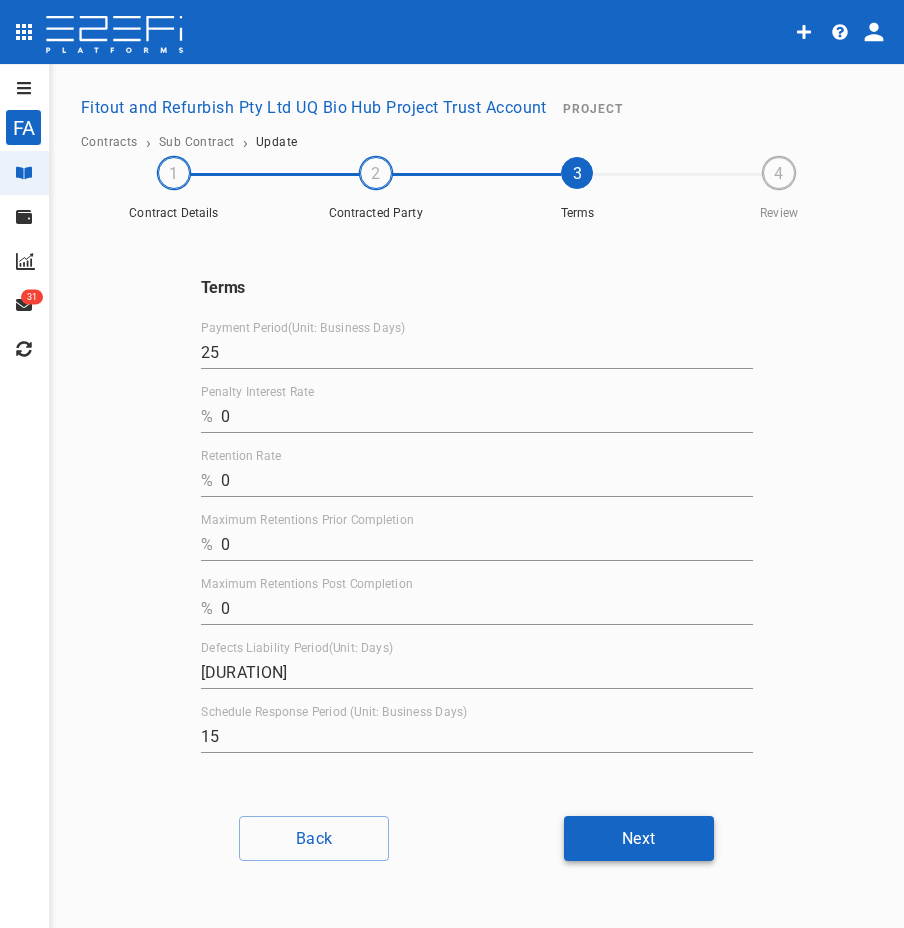click on "Next" at bounding box center (639, 838) 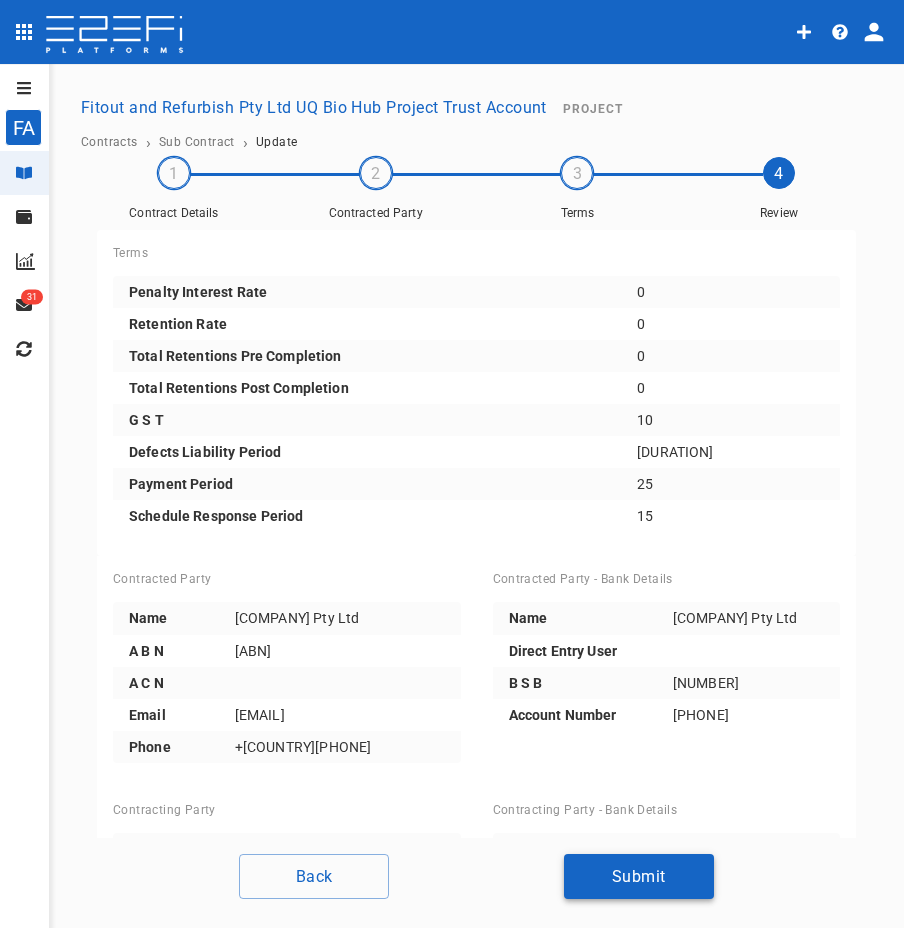 click on "Submit" at bounding box center [639, 876] 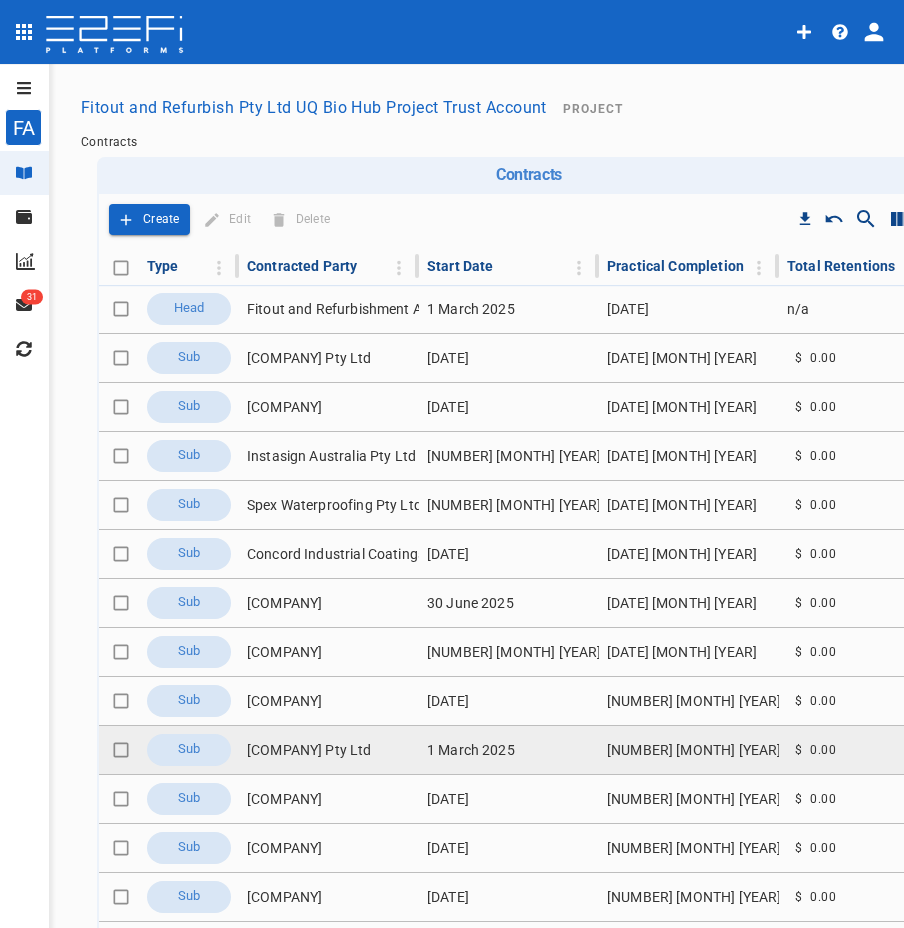 click on "[COMPANY] Pty Ltd" at bounding box center (329, 750) 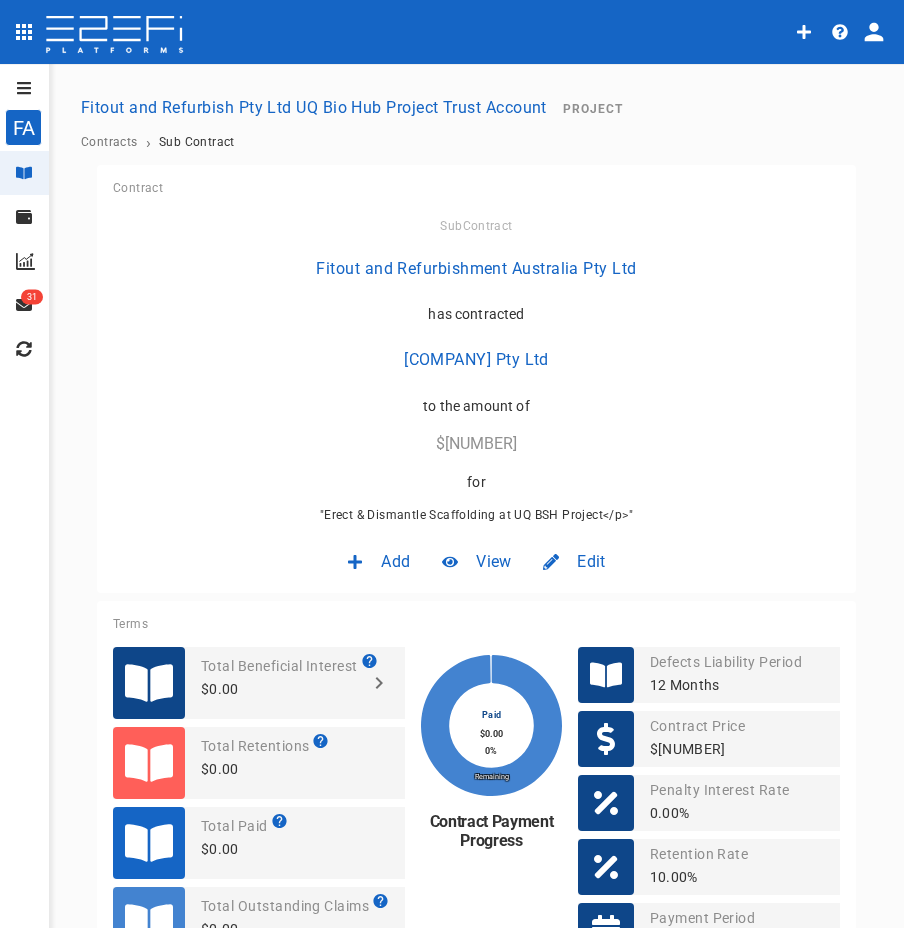 click at bounding box center (560, 562) 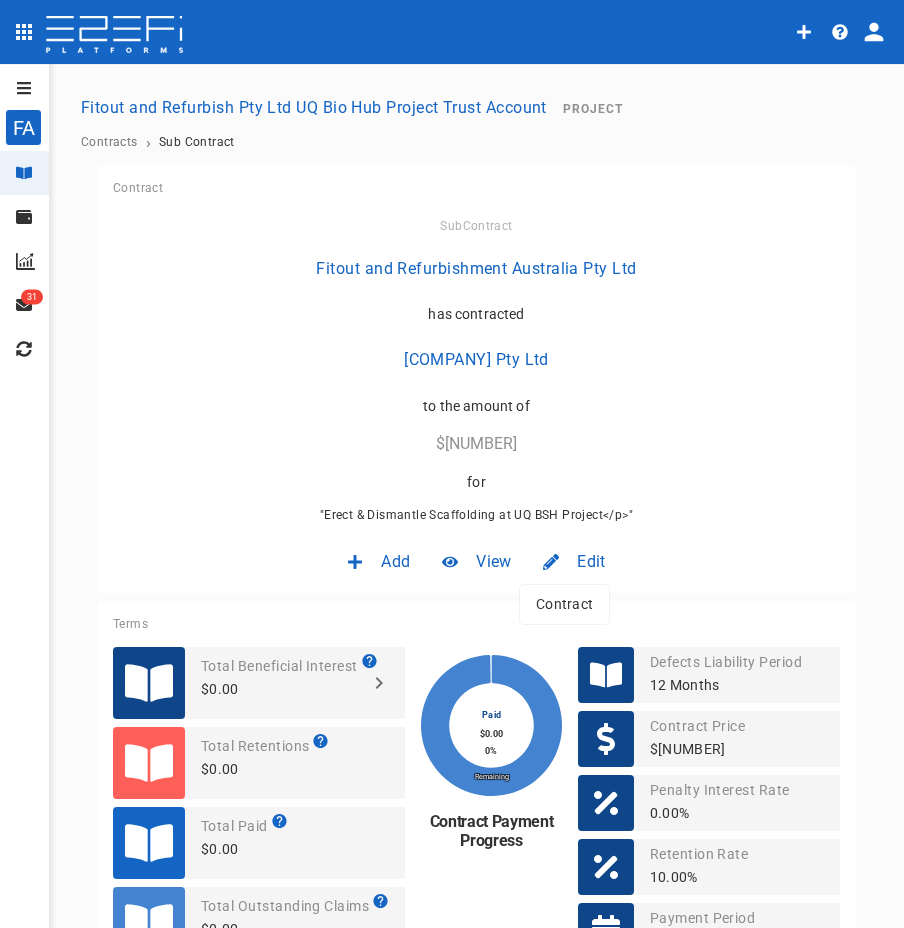 click on "Contract" at bounding box center (564, 604) 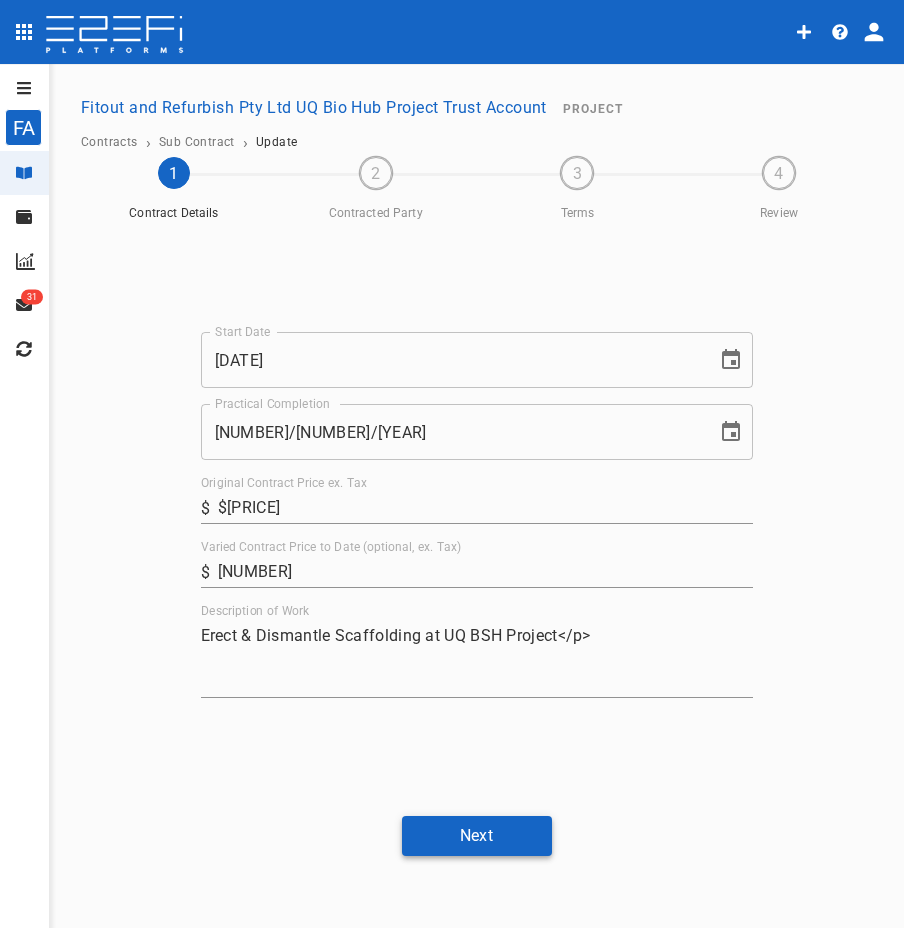 click on "Next" at bounding box center (477, 835) 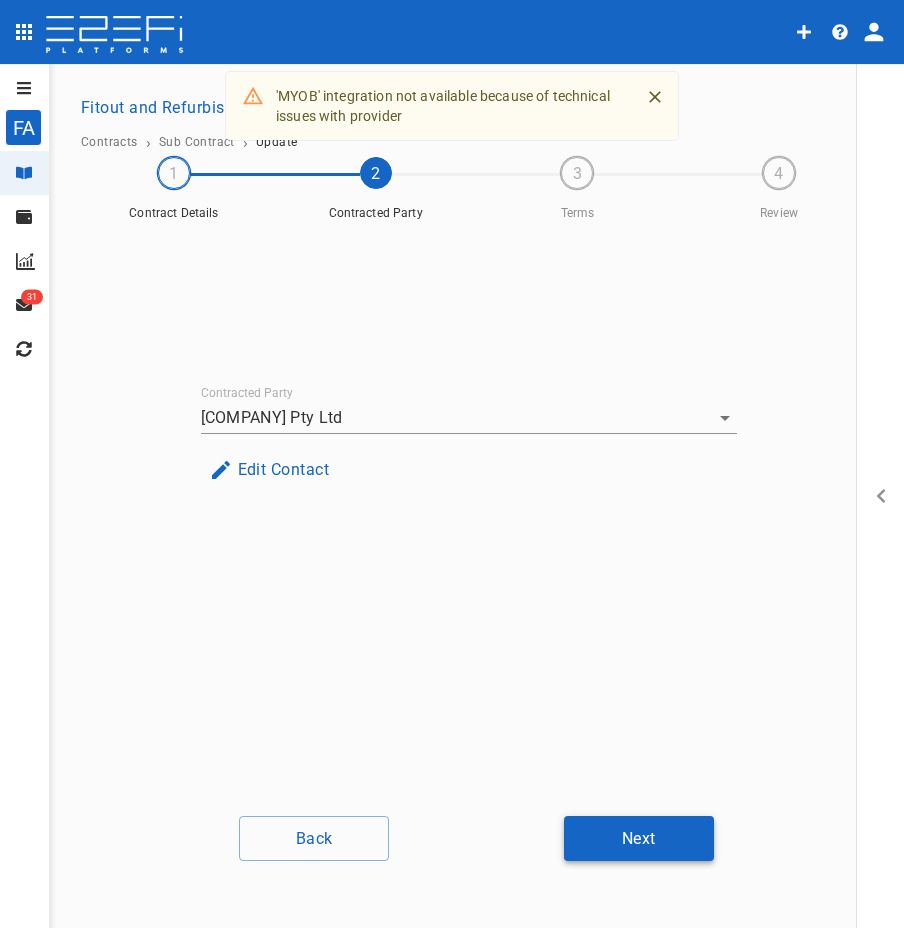 click on "Next" at bounding box center (639, 838) 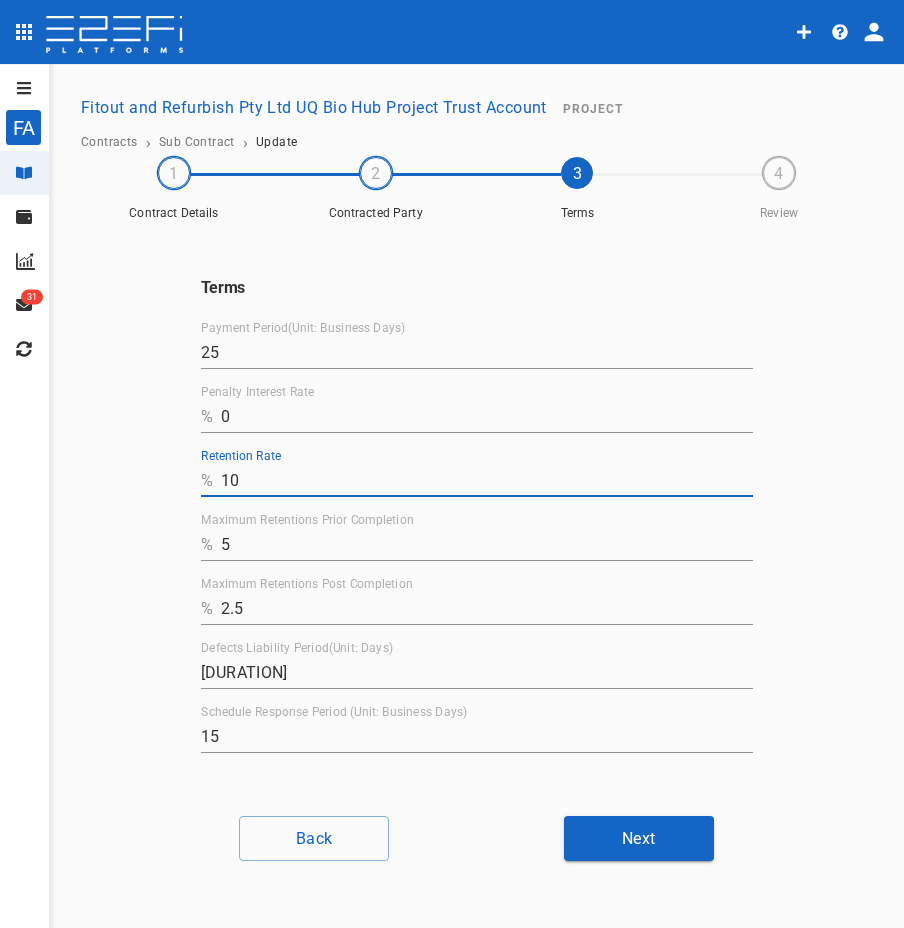 drag, startPoint x: 270, startPoint y: 477, endPoint x: 115, endPoint y: 475, distance: 155.01291 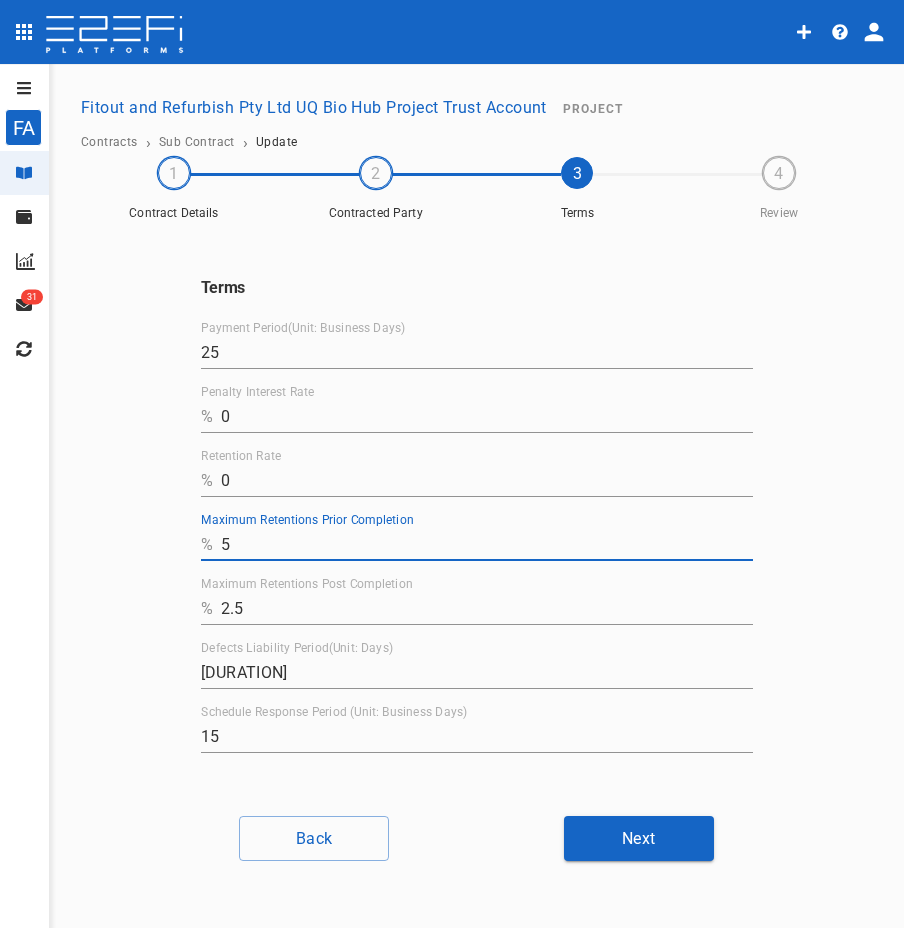 drag, startPoint x: 234, startPoint y: 543, endPoint x: 132, endPoint y: 545, distance: 102.01961 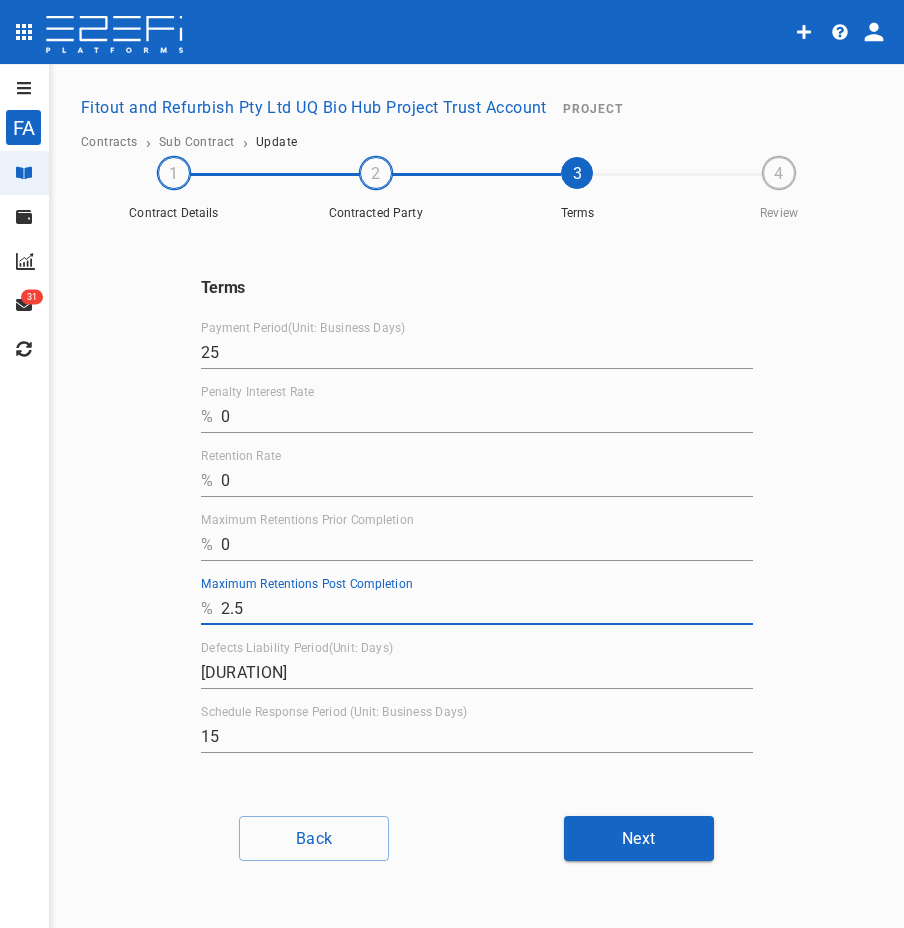 drag, startPoint x: 343, startPoint y: 607, endPoint x: 125, endPoint y: 593, distance: 218.44908 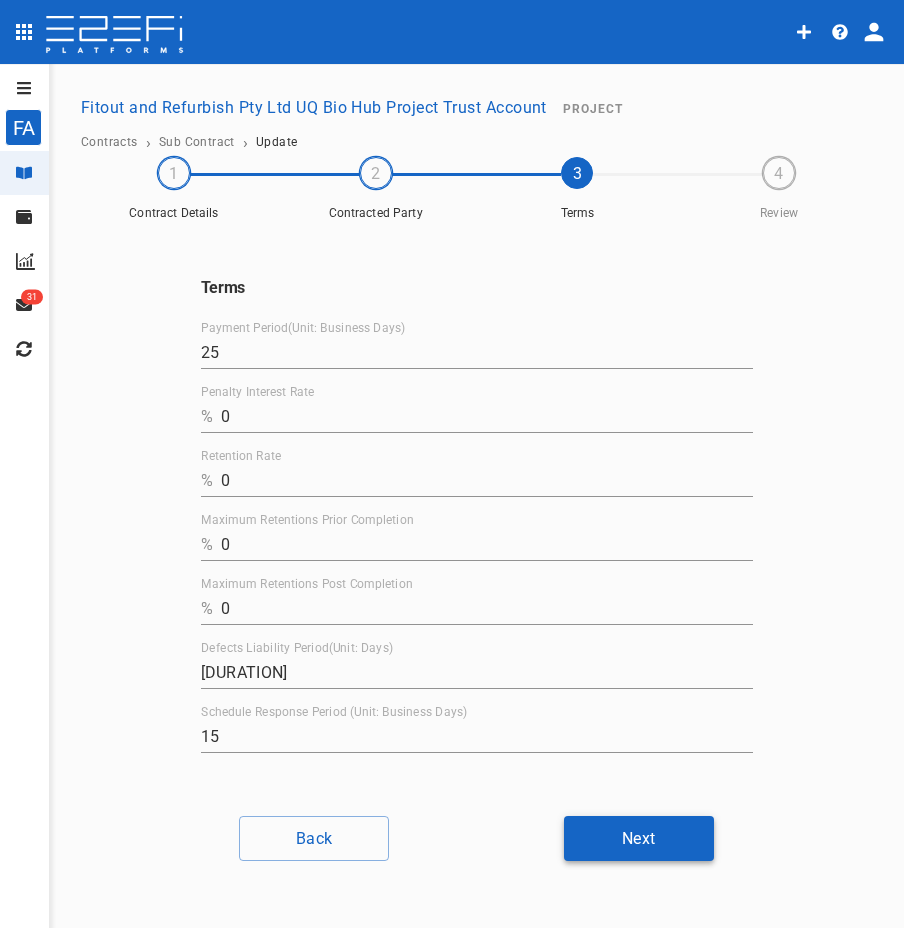 click on "Next" at bounding box center [639, 838] 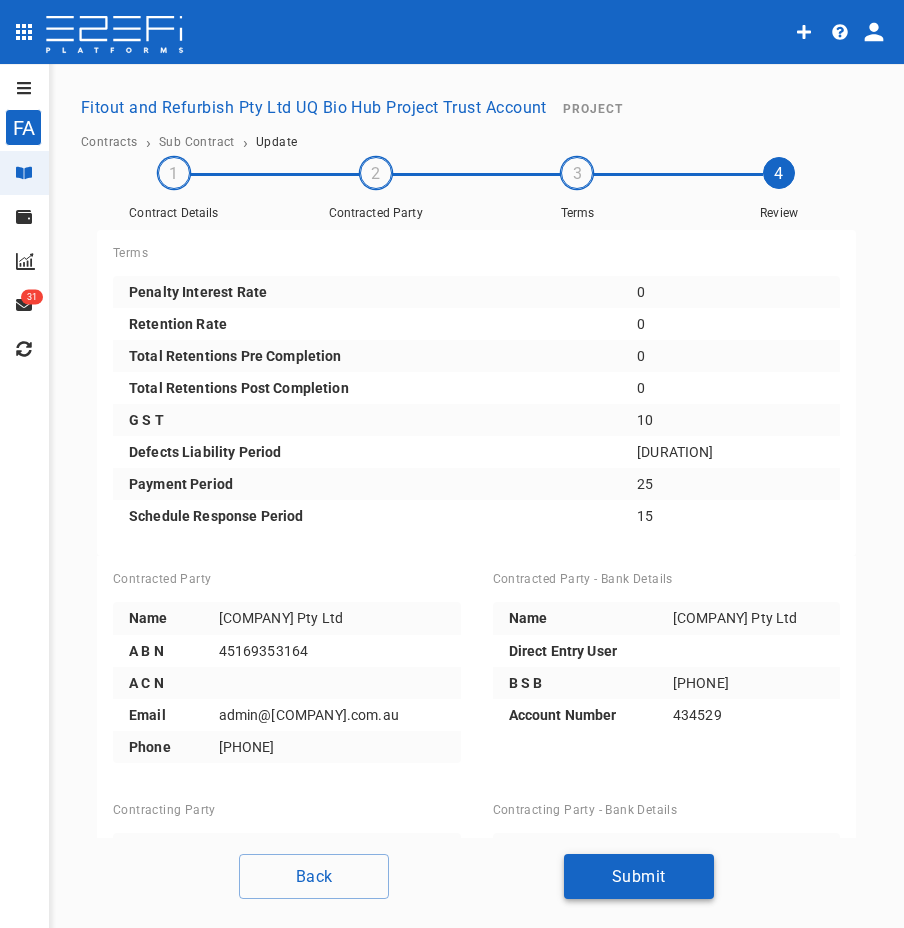 click on "Submit" at bounding box center (639, 876) 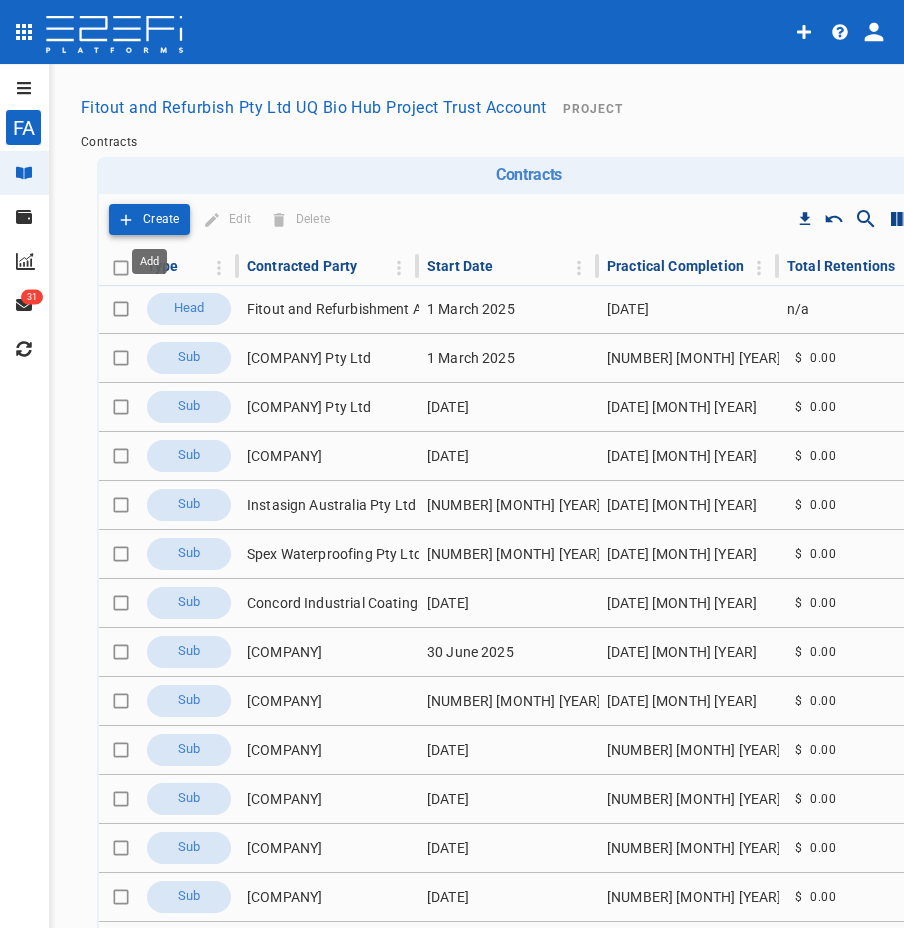 click on "Create" at bounding box center (161, 219) 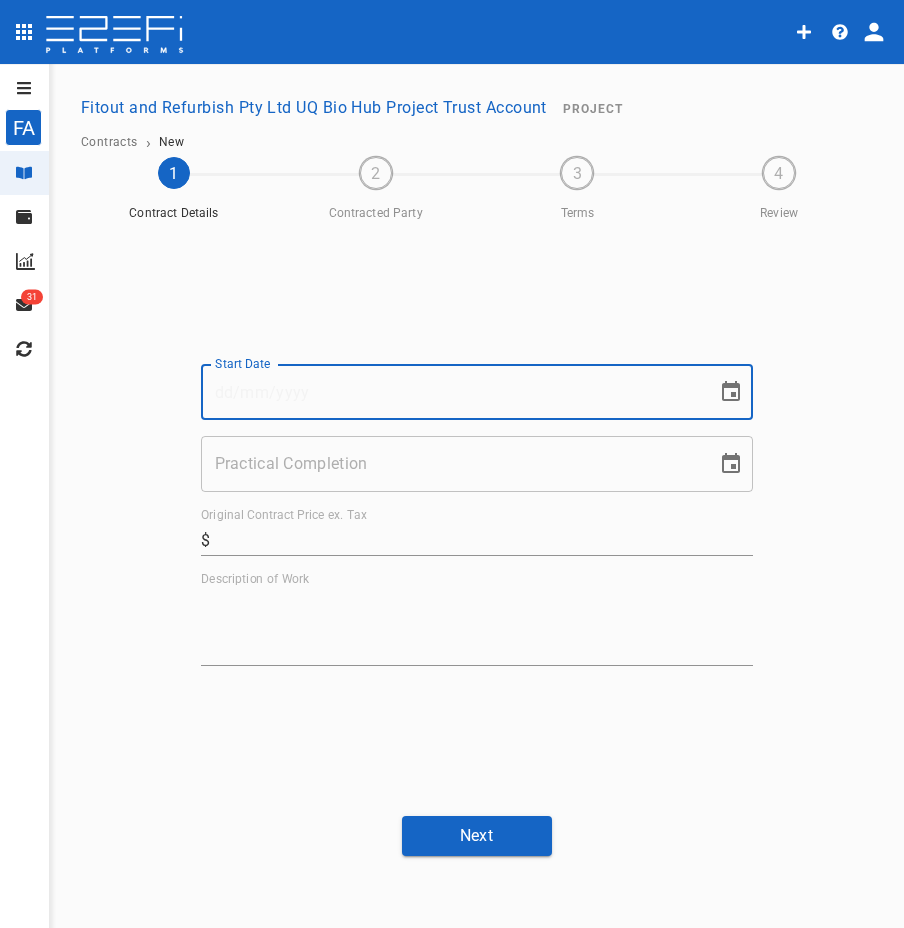 click on "Start Date" at bounding box center [452, 392] 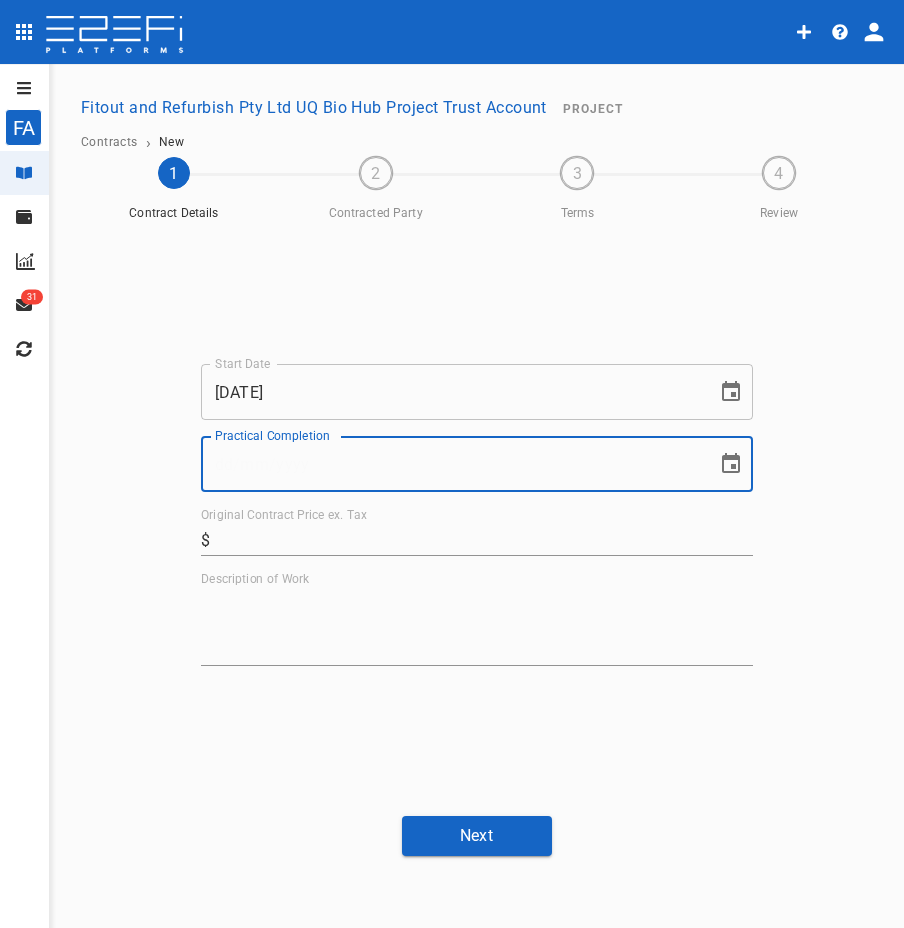 click on "Practical Completion" at bounding box center (452, 464) 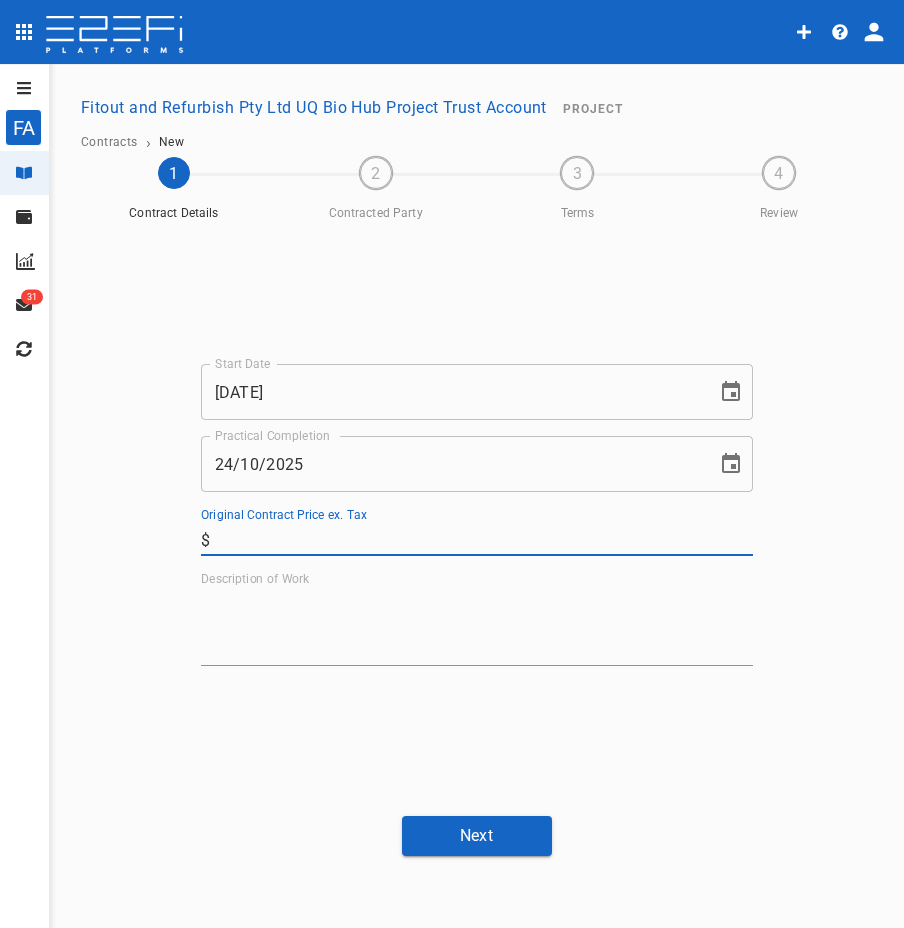 click on "Original Contract Price ex. Tax" at bounding box center [485, 540] 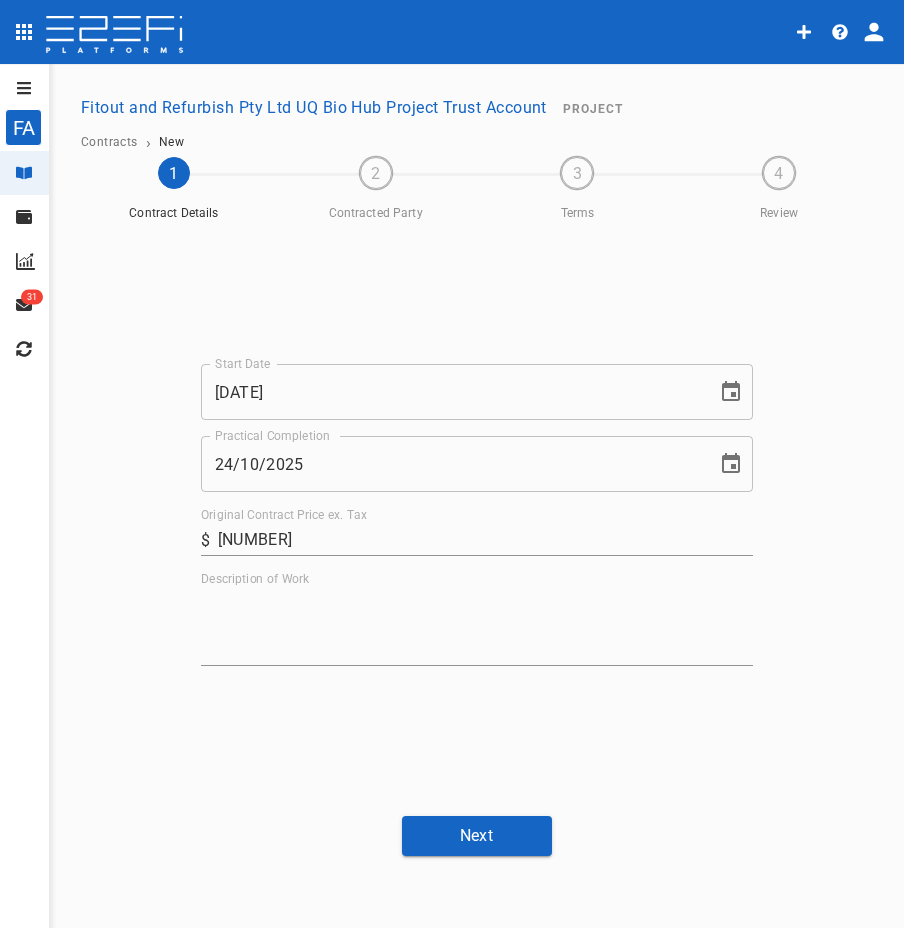 click on "Description of Work" at bounding box center [477, 626] 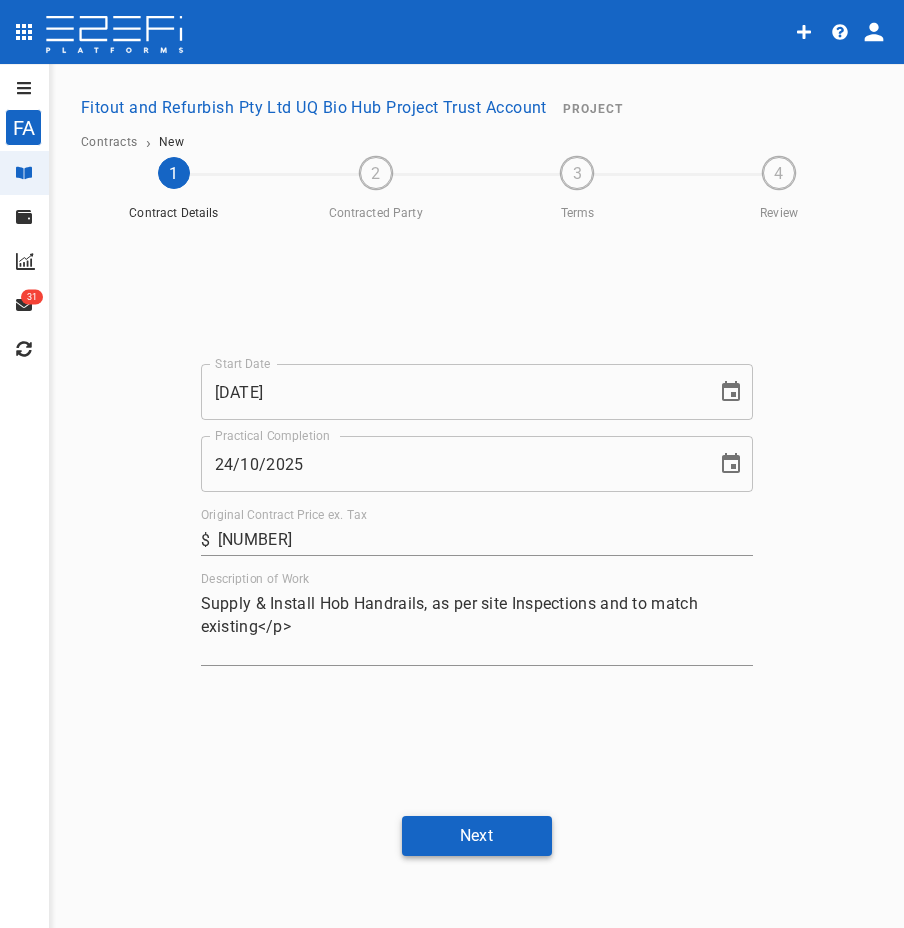 click on "Next" at bounding box center (477, 835) 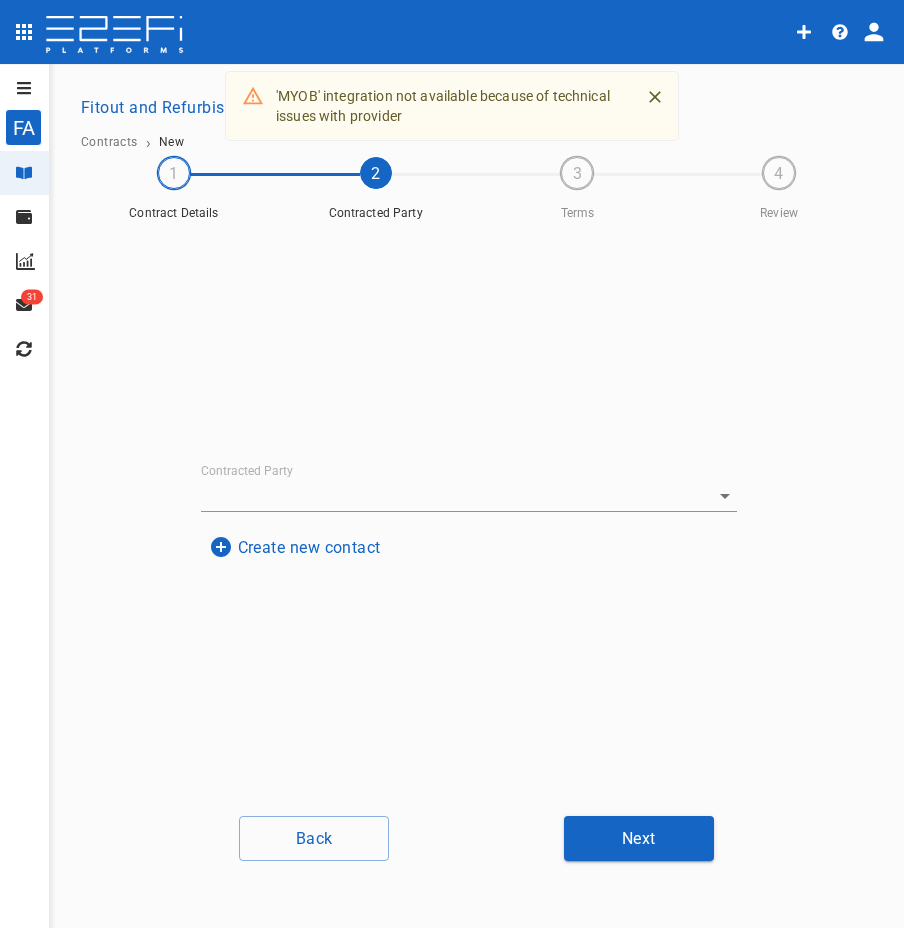 click on "Contracted Party" at bounding box center (441, 495) 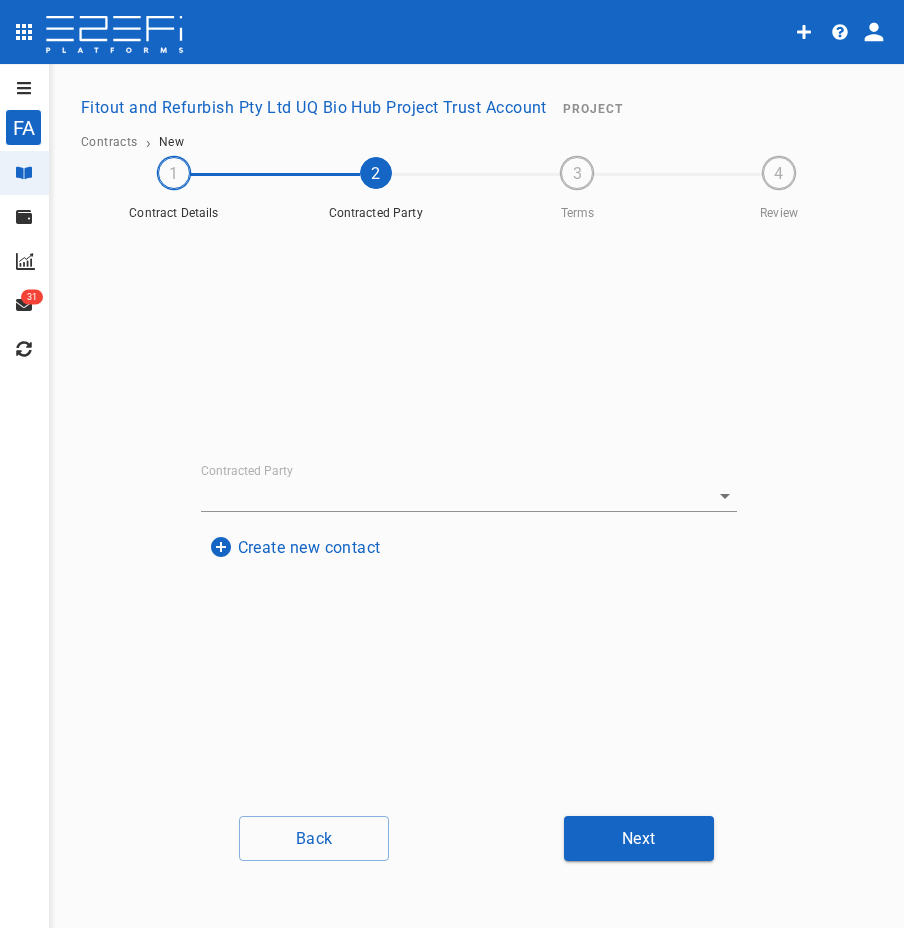 click on "Create new contact" at bounding box center (295, 547) 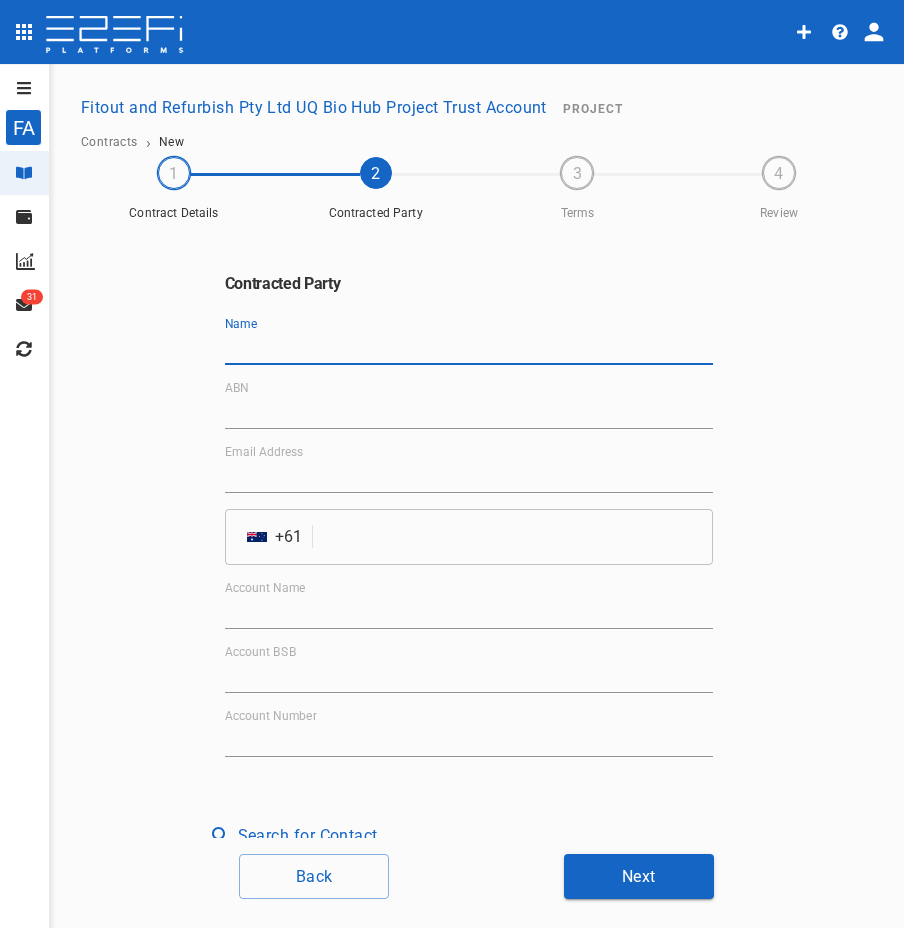 click on "Name" at bounding box center [469, 349] 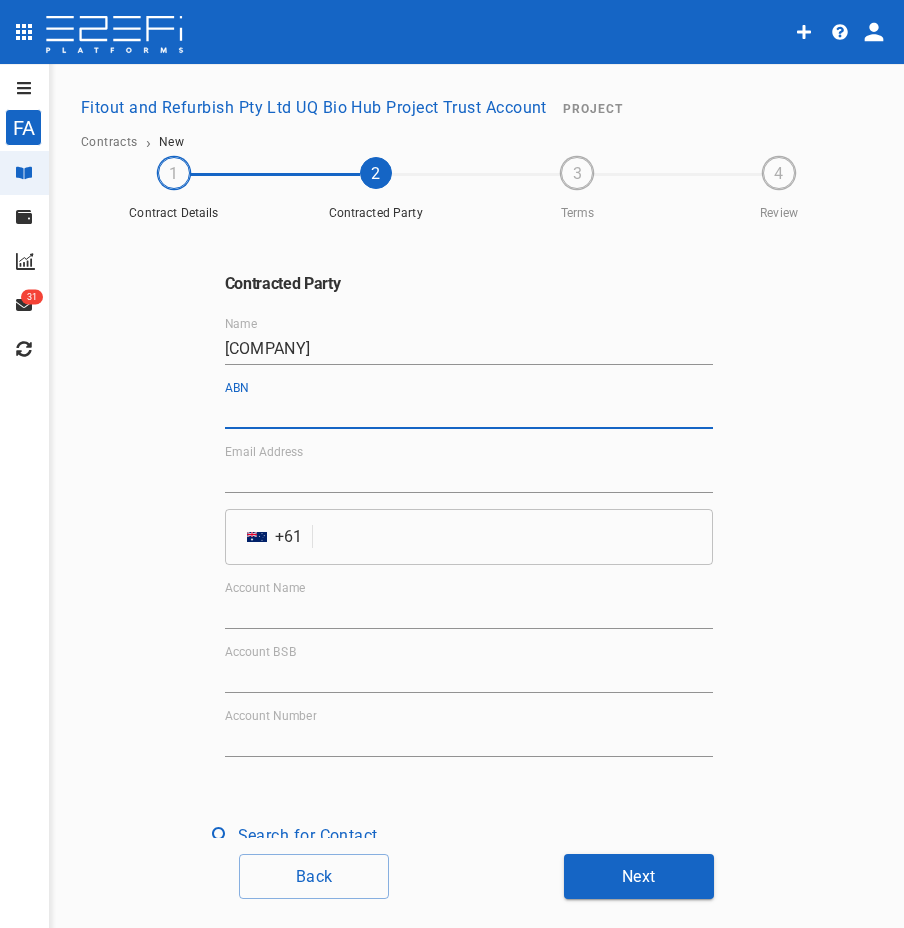 click on "ABN" at bounding box center (469, 413) 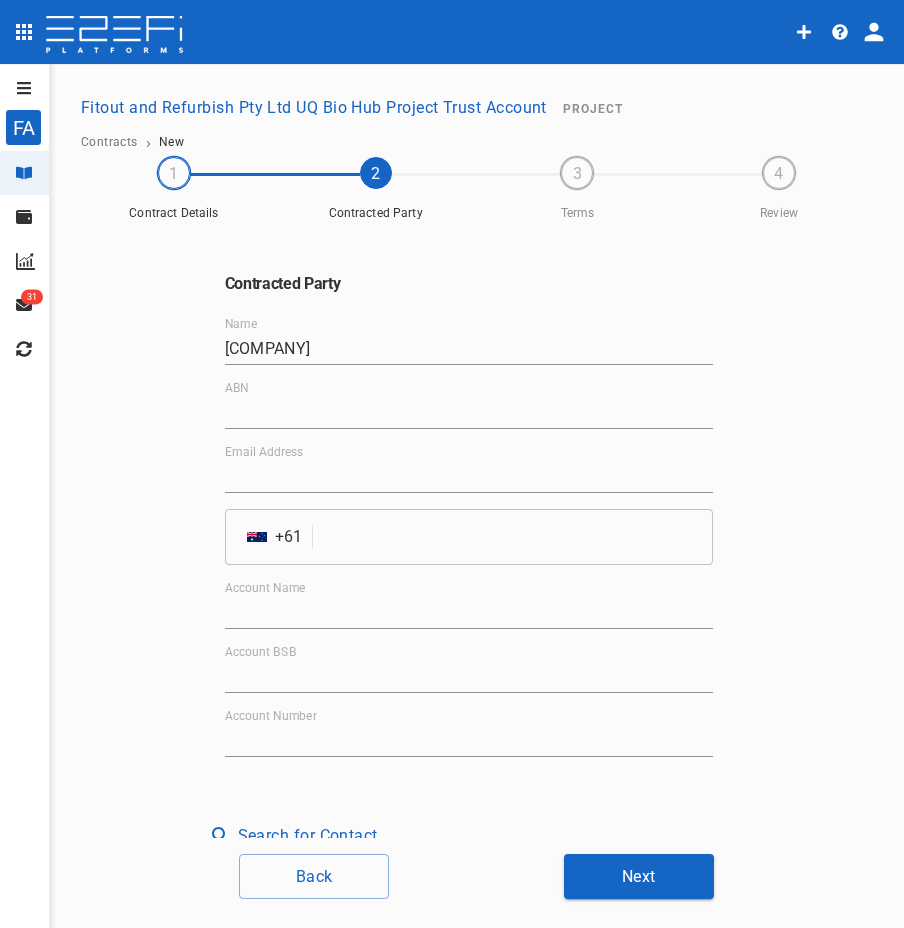 click on "ABN" at bounding box center [469, 413] 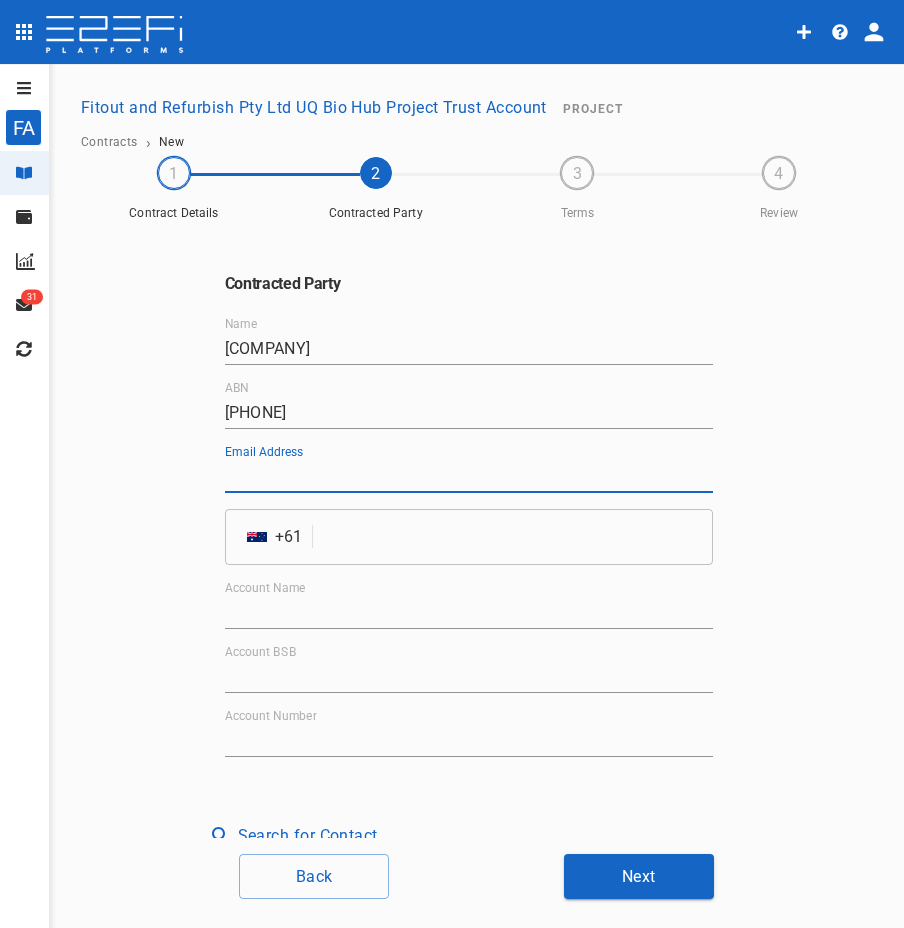 click on "Email Address" at bounding box center [469, 477] 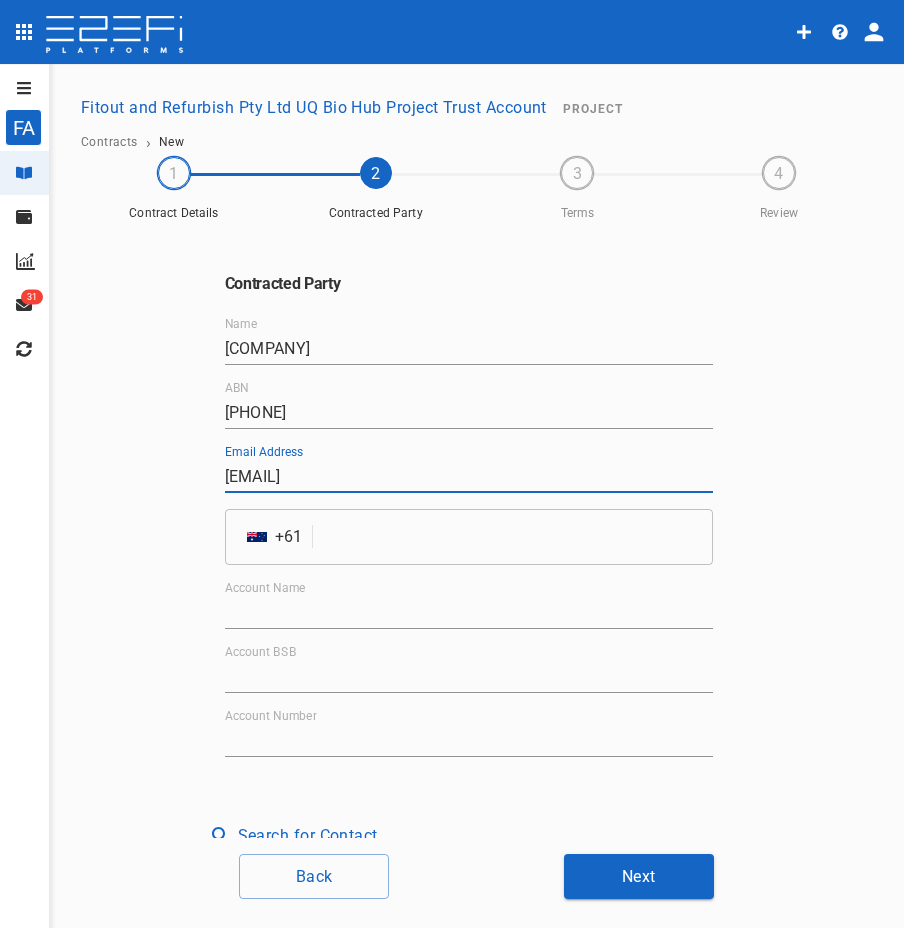 drag, startPoint x: 446, startPoint y: 487, endPoint x: 299, endPoint y: 489, distance: 147.01361 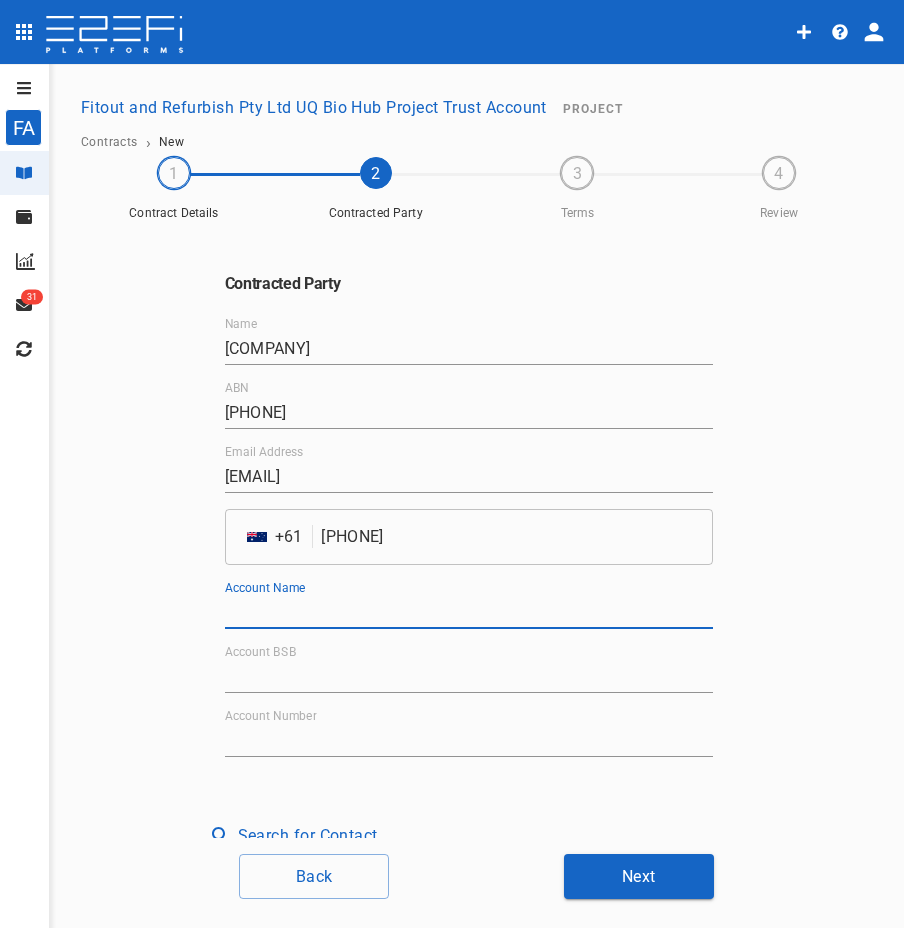 drag, startPoint x: 296, startPoint y: 610, endPoint x: 277, endPoint y: 614, distance: 19.416489 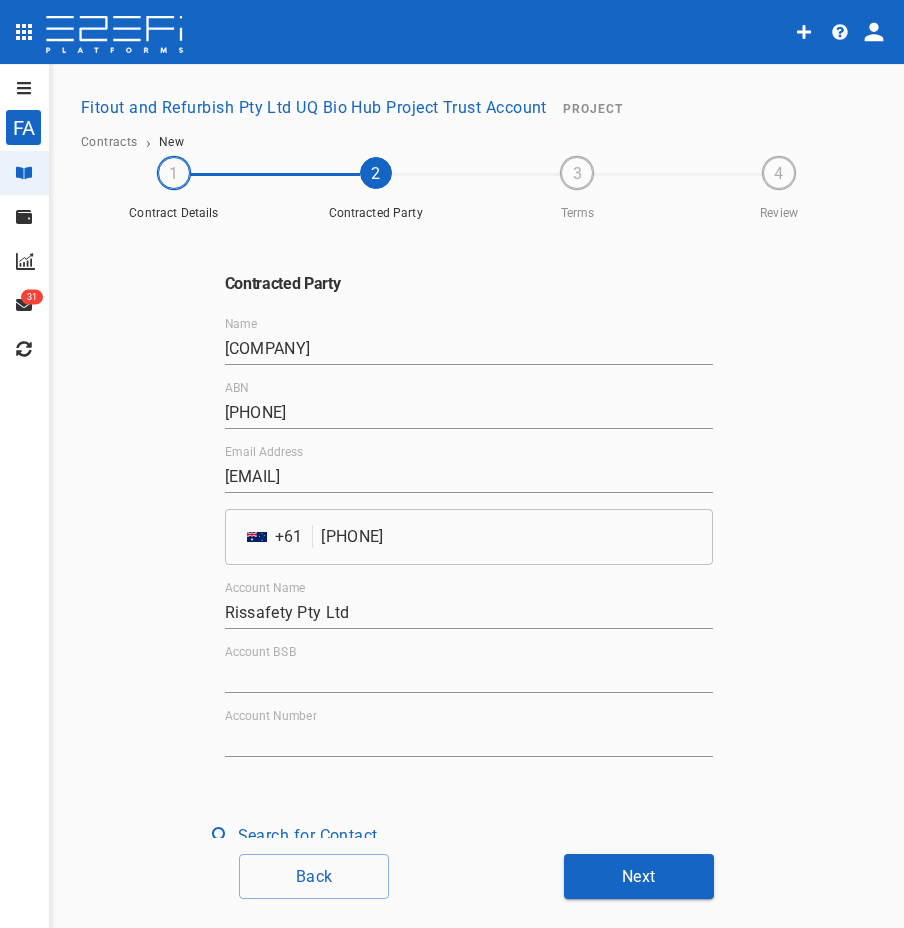 click on "Account BSB" at bounding box center (469, 677) 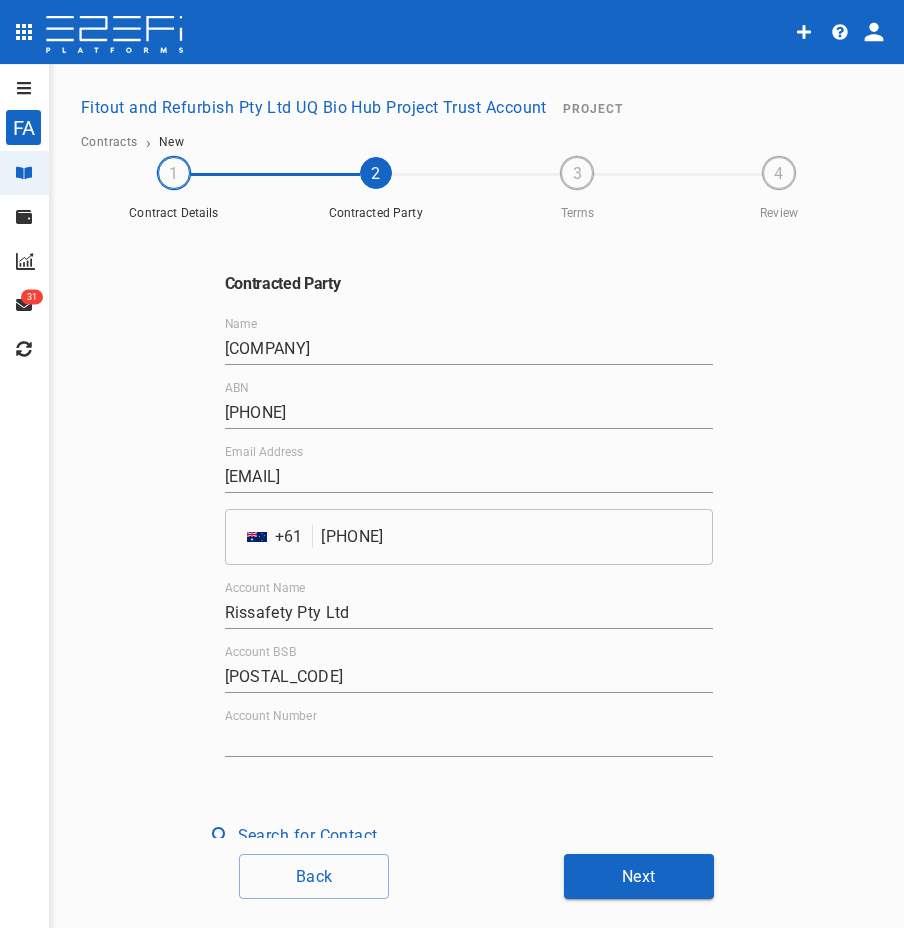 click on "Account Number" at bounding box center [469, 741] 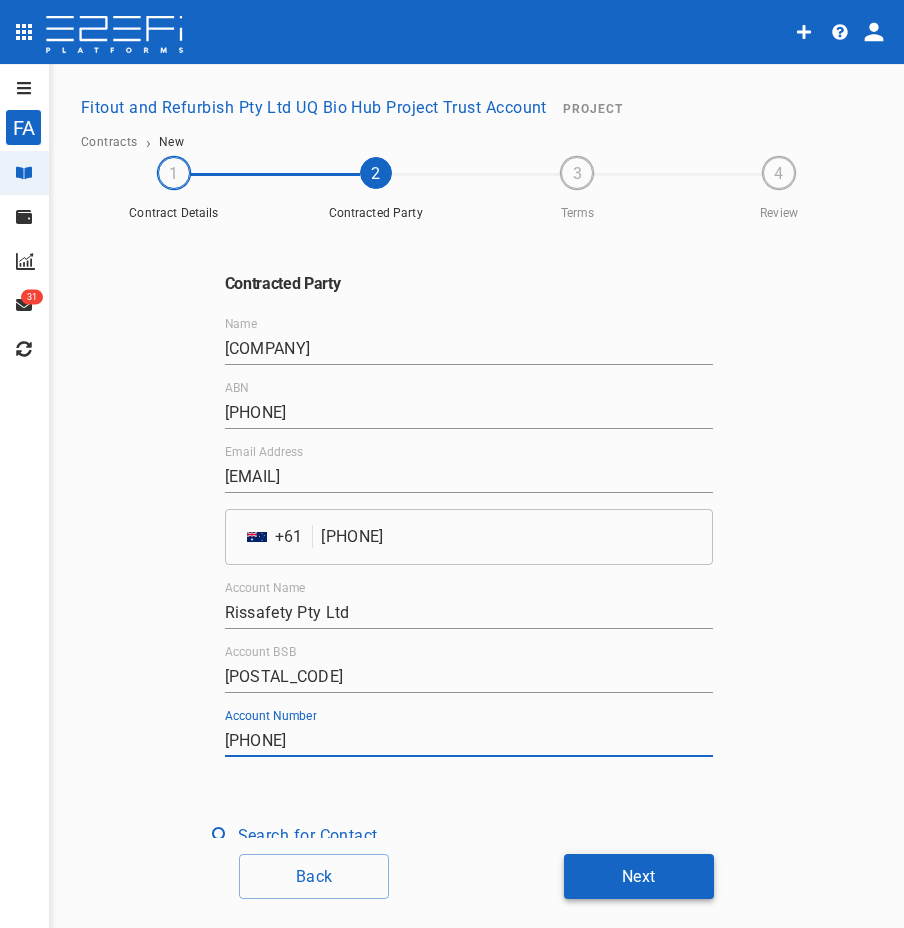 click on "Next" at bounding box center (639, 876) 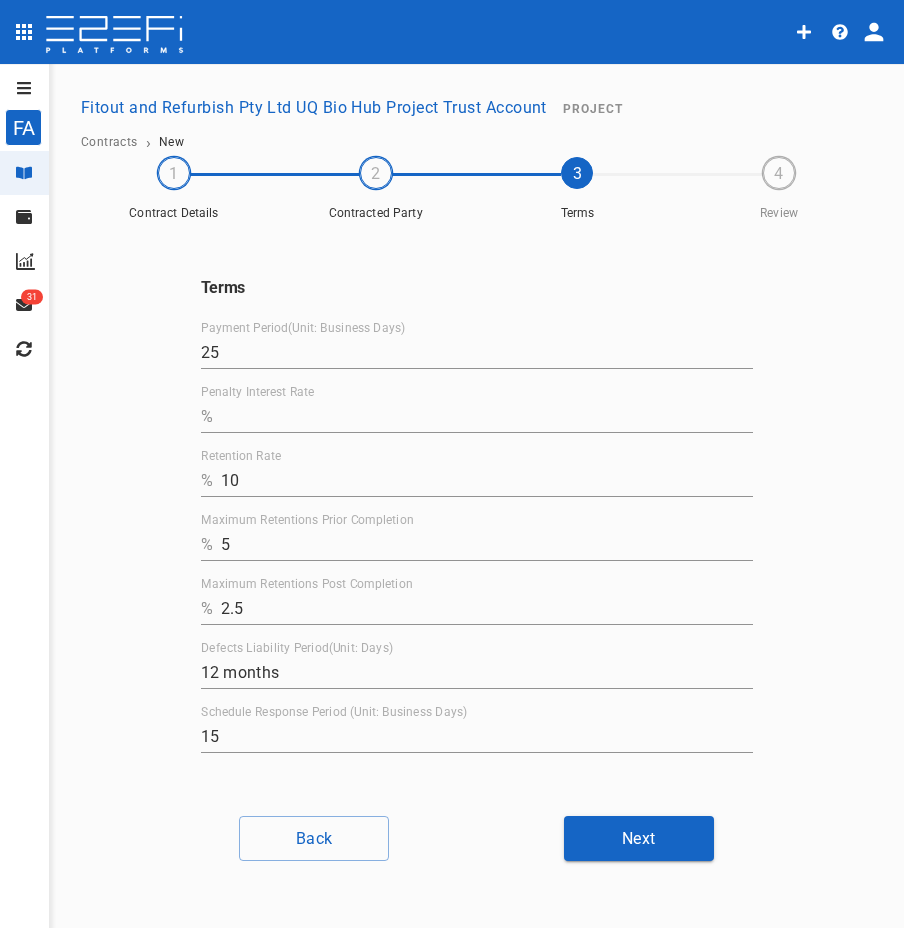 click on "Penalty Interest Rate" at bounding box center (487, 417) 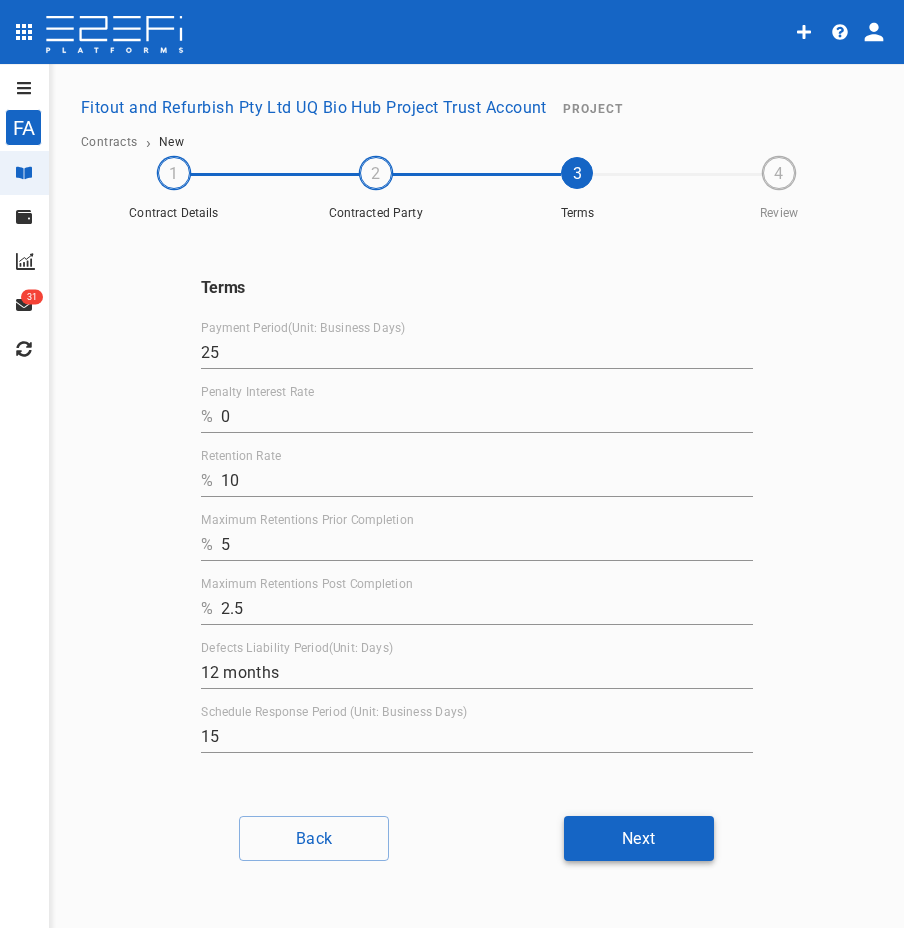 click on "Next" at bounding box center [639, 838] 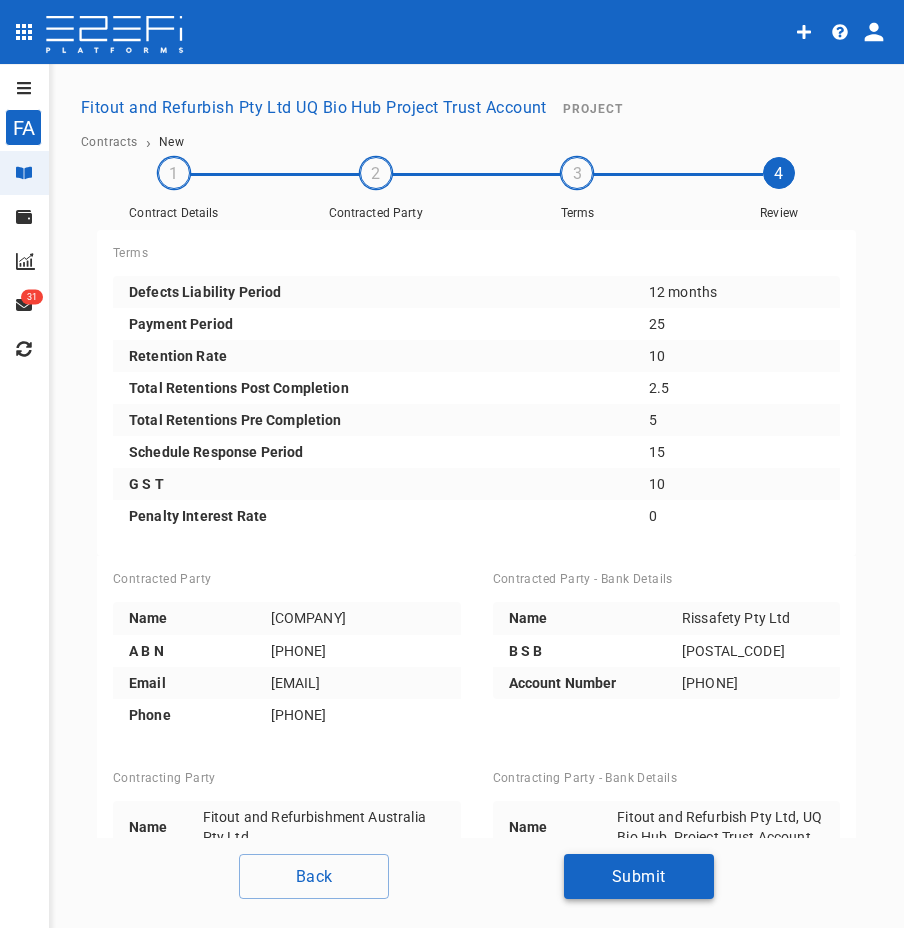 click on "Submit" at bounding box center (639, 876) 